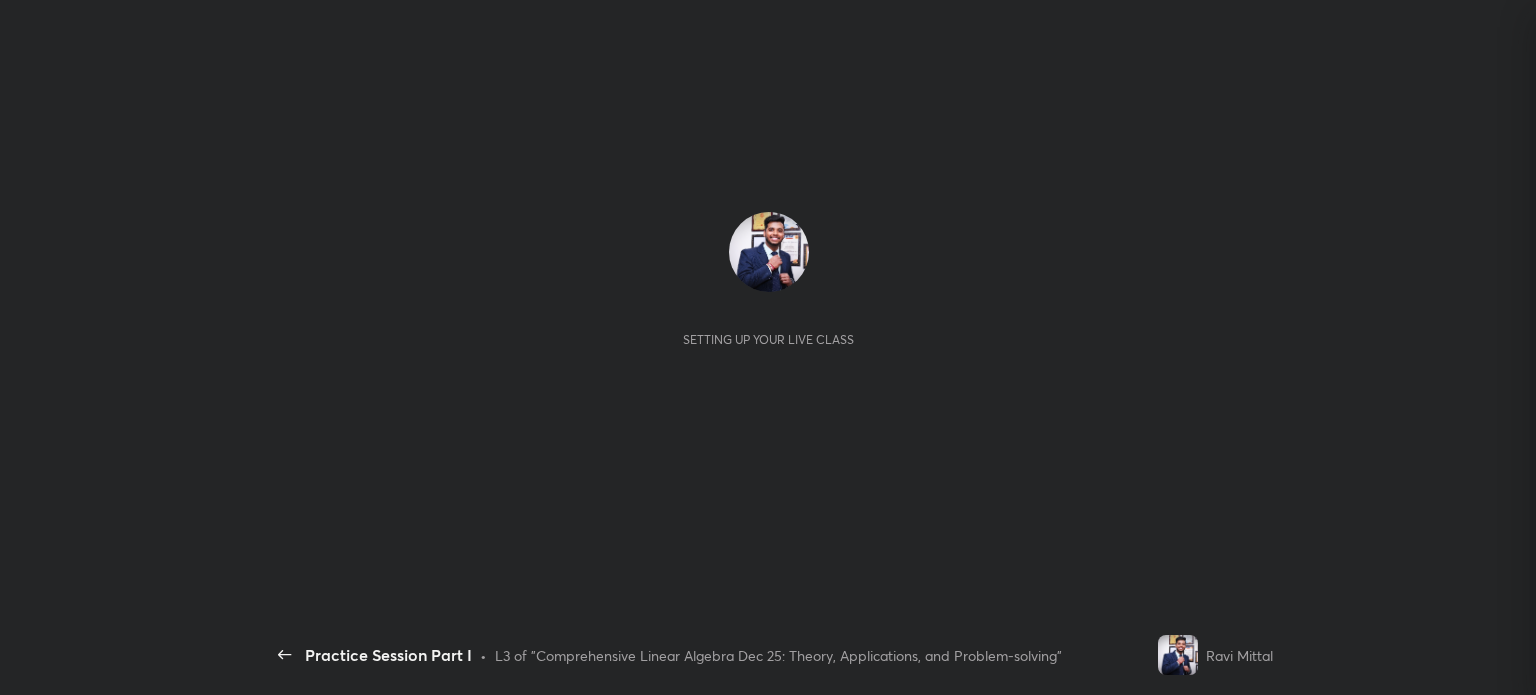 scroll, scrollTop: 0, scrollLeft: 0, axis: both 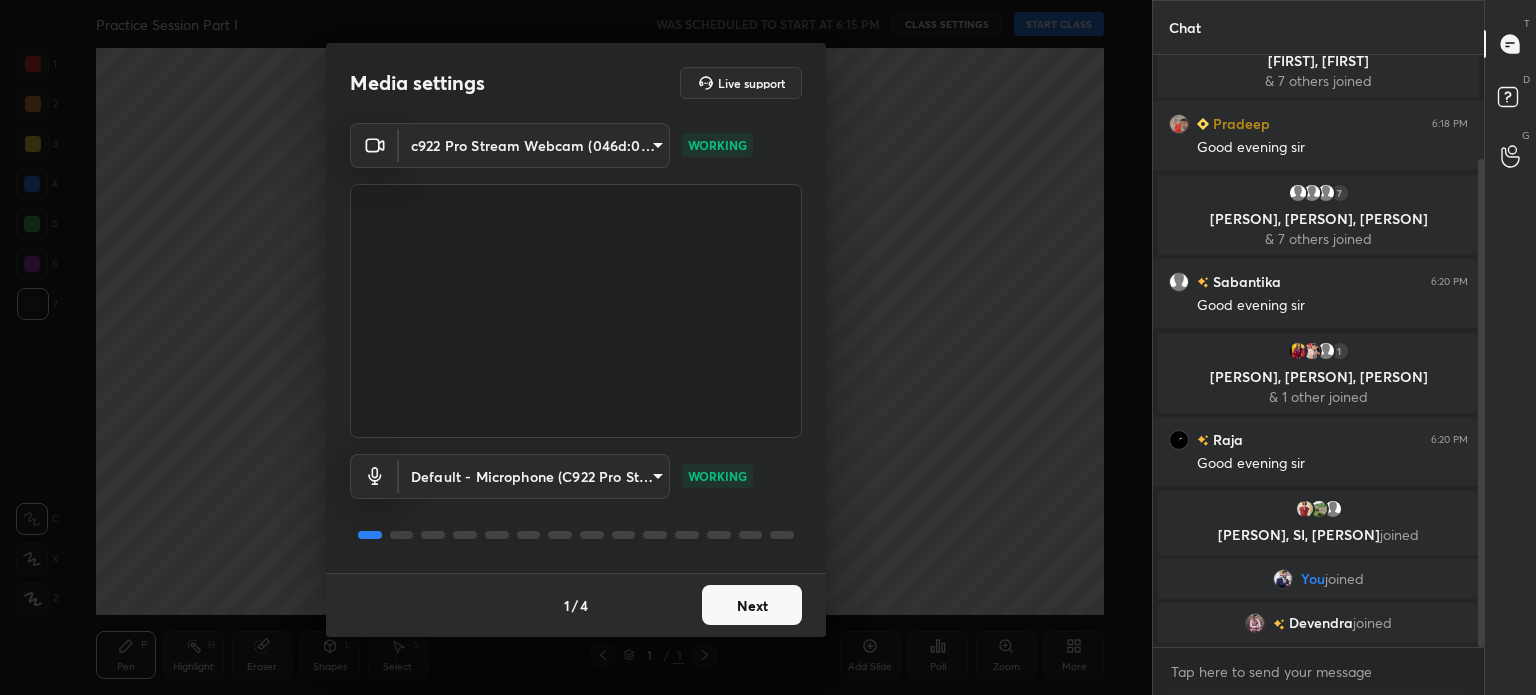 click on "Next" at bounding box center [752, 605] 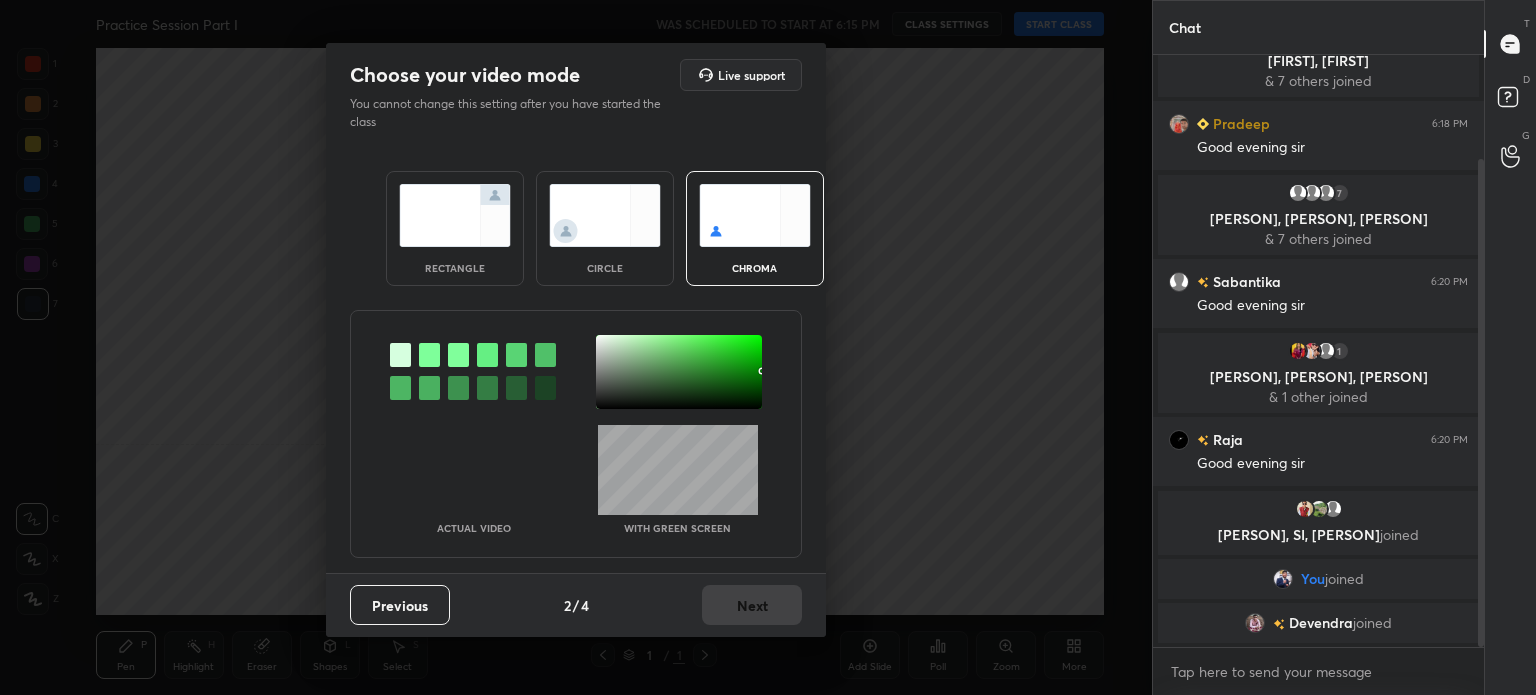 scroll, scrollTop: 196, scrollLeft: 0, axis: vertical 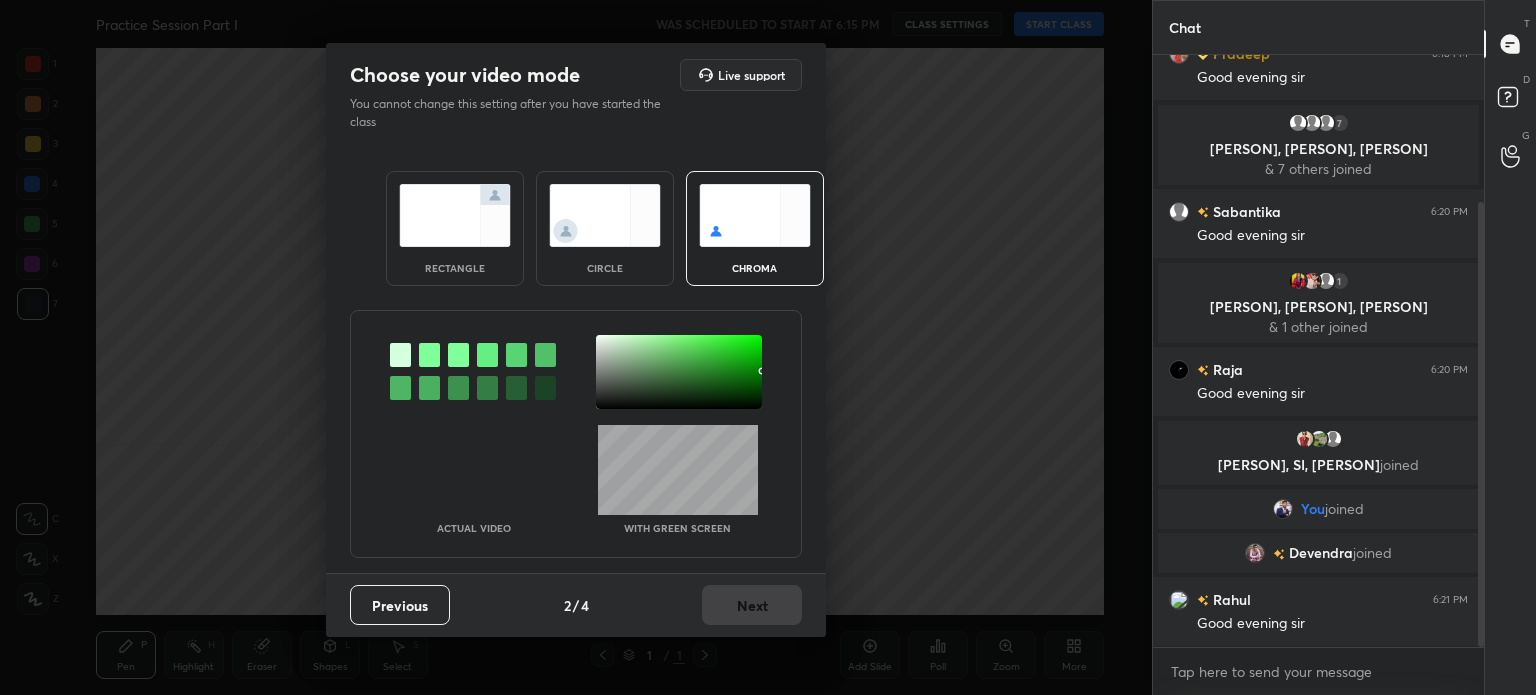 click at bounding box center [679, 372] 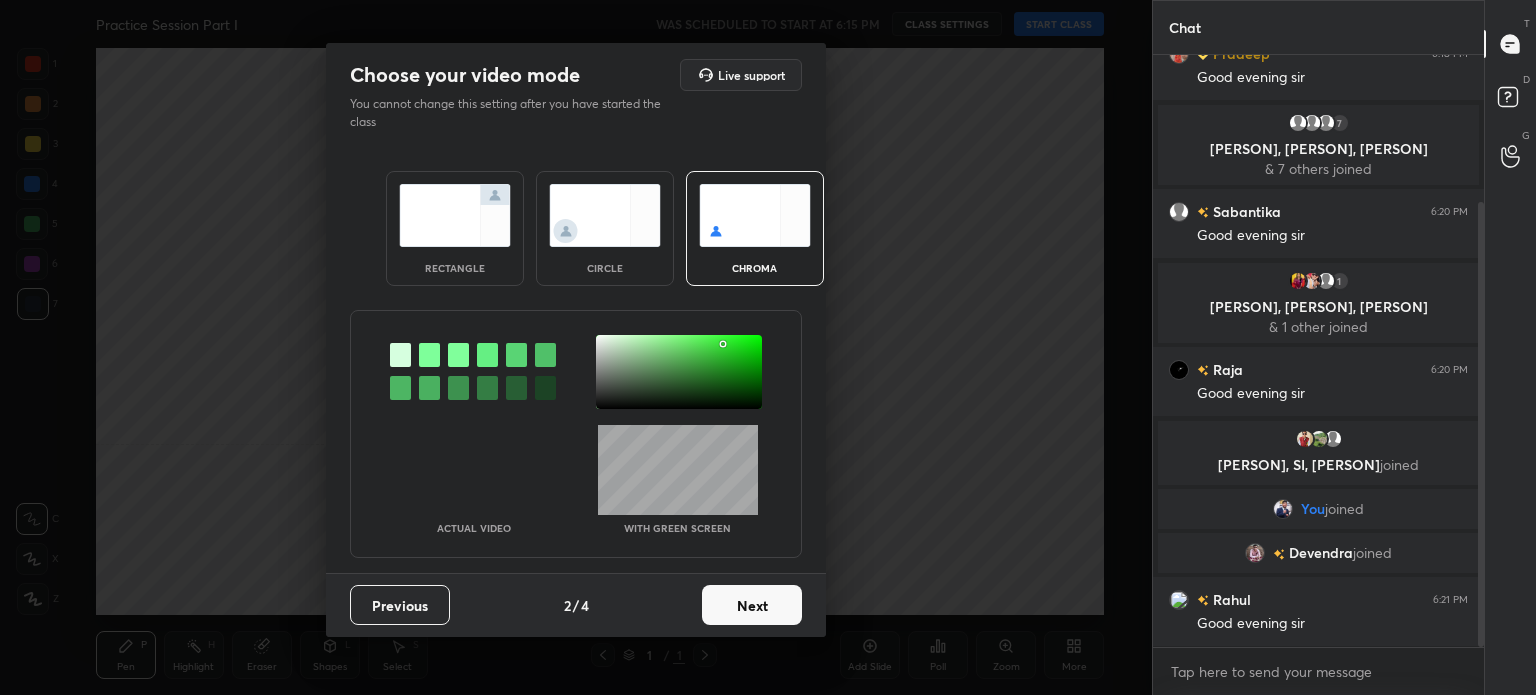 scroll, scrollTop: 266, scrollLeft: 0, axis: vertical 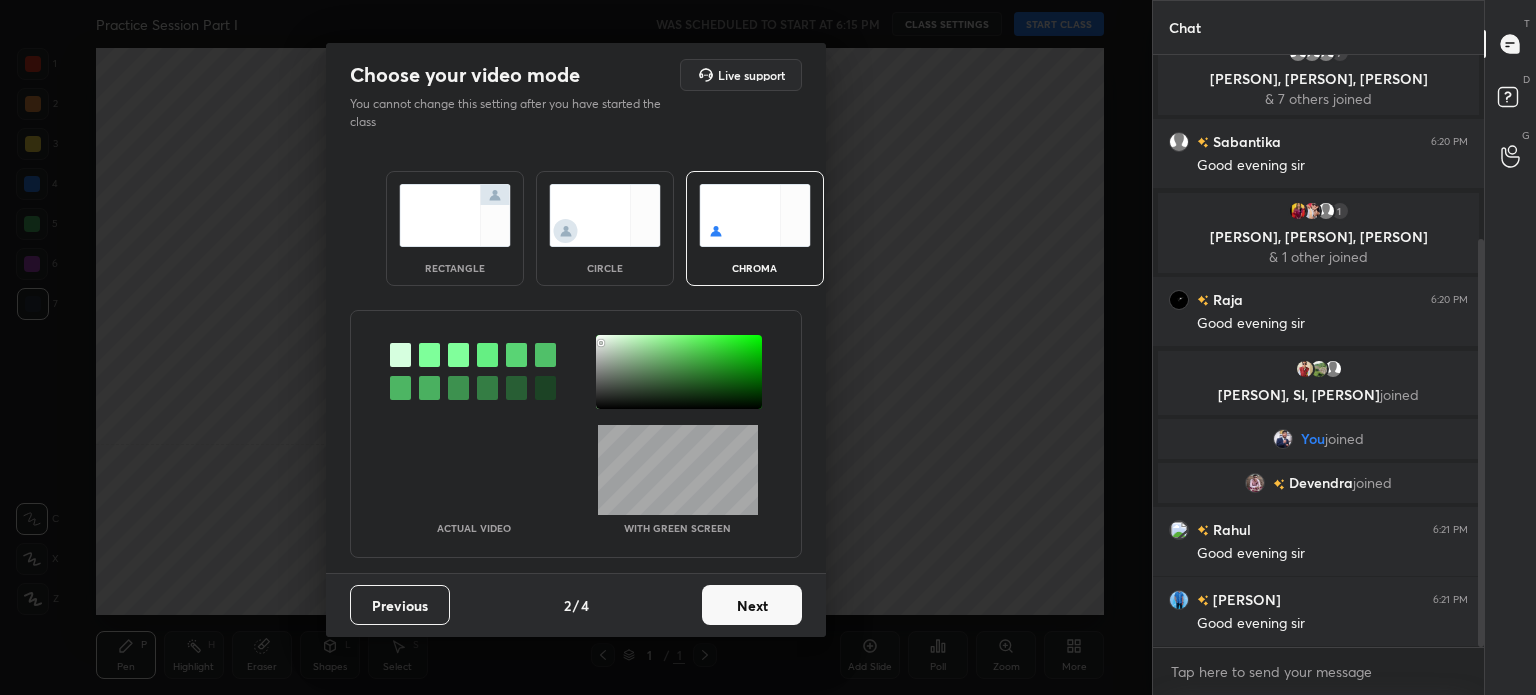 click at bounding box center [679, 372] 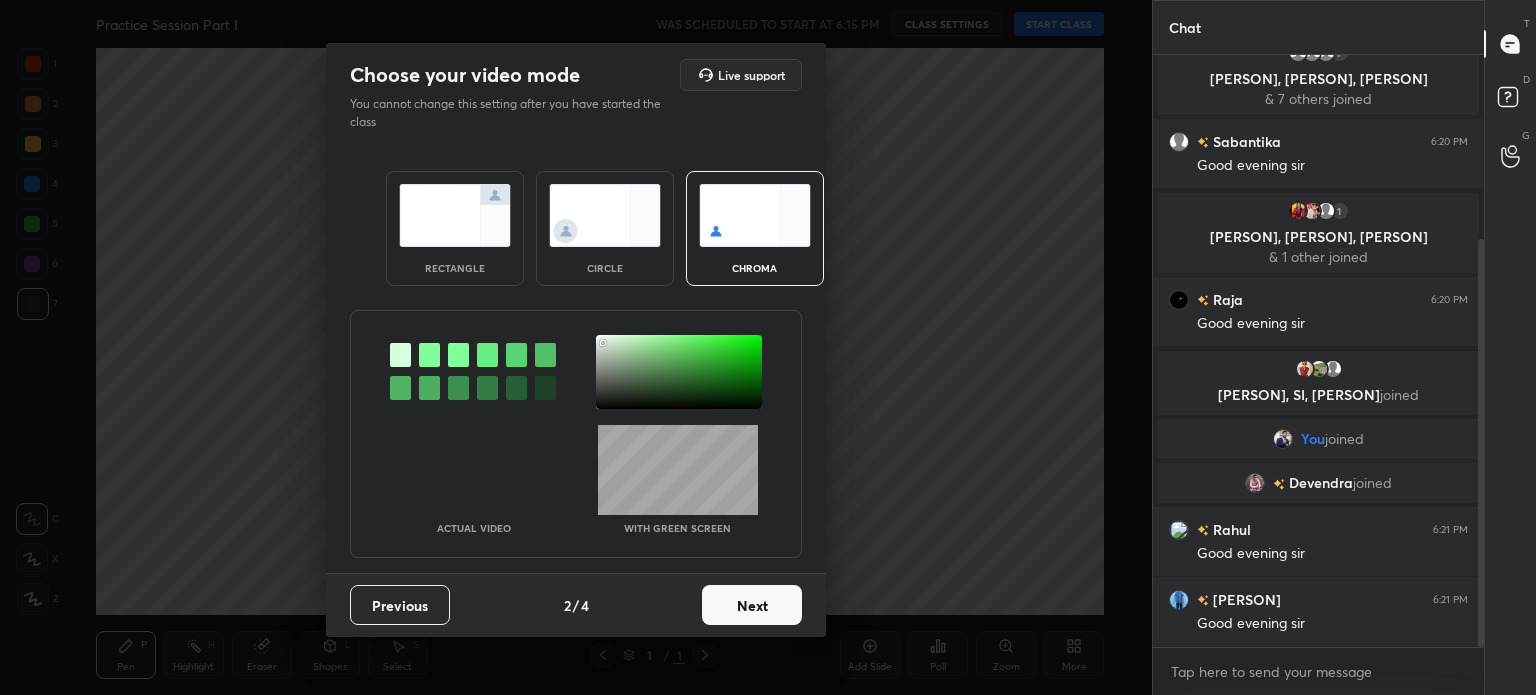 click on "Next" at bounding box center [752, 605] 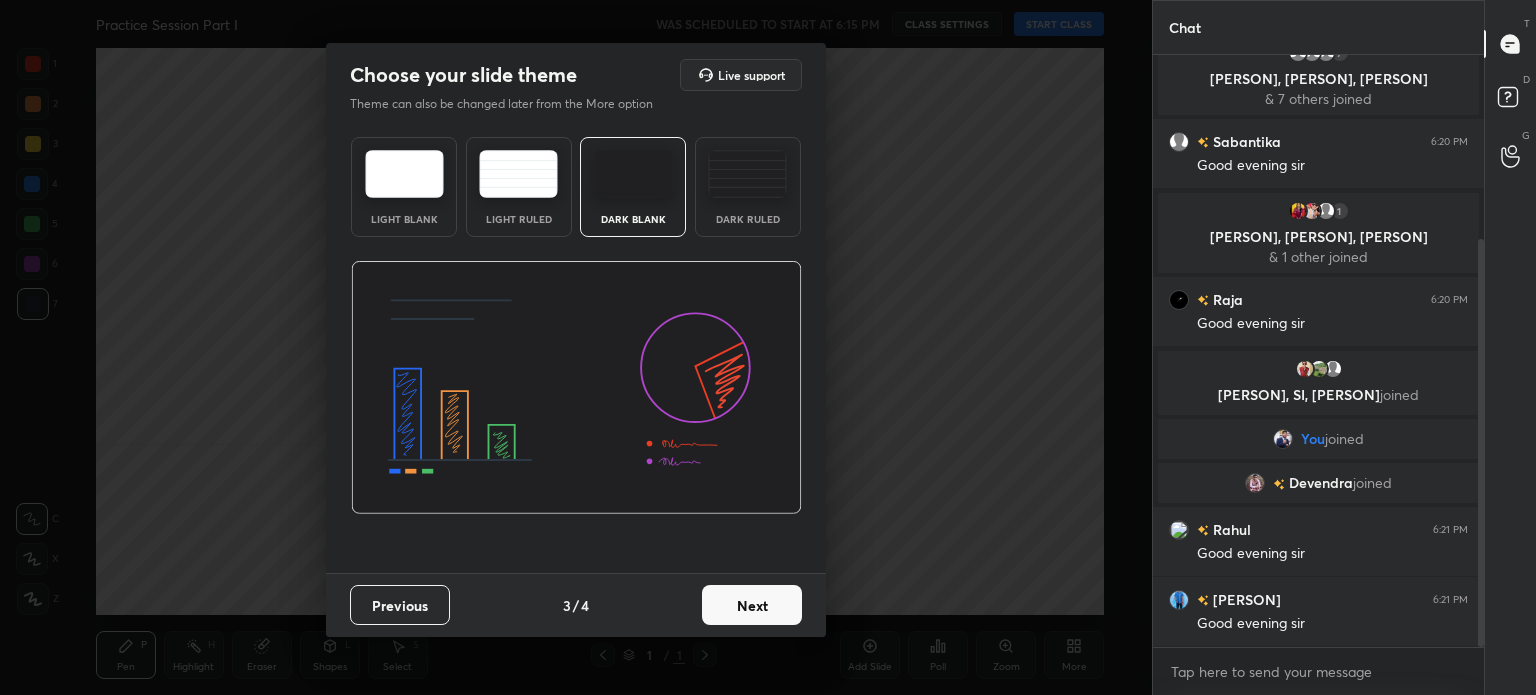 click on "Next" at bounding box center [752, 605] 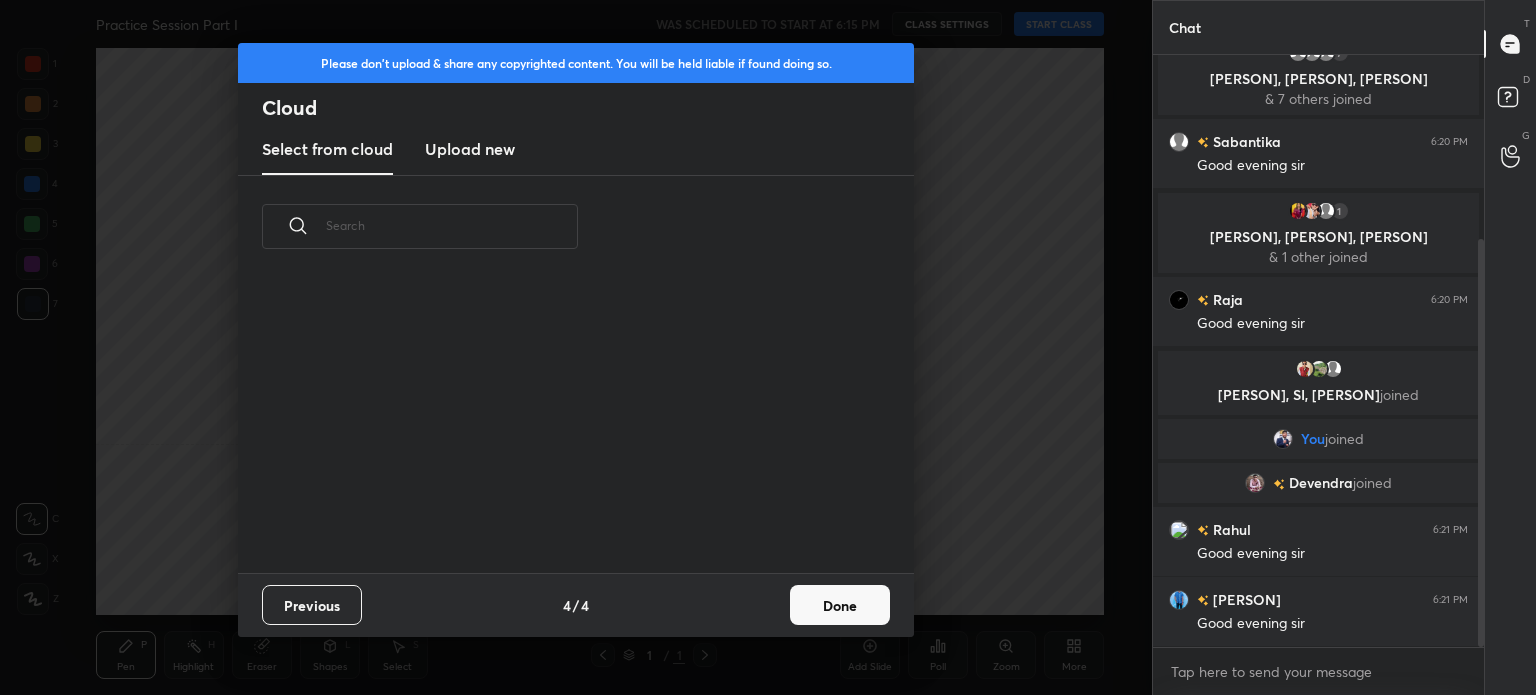 drag, startPoint x: 822, startPoint y: 597, endPoint x: 828, endPoint y: 582, distance: 16.155495 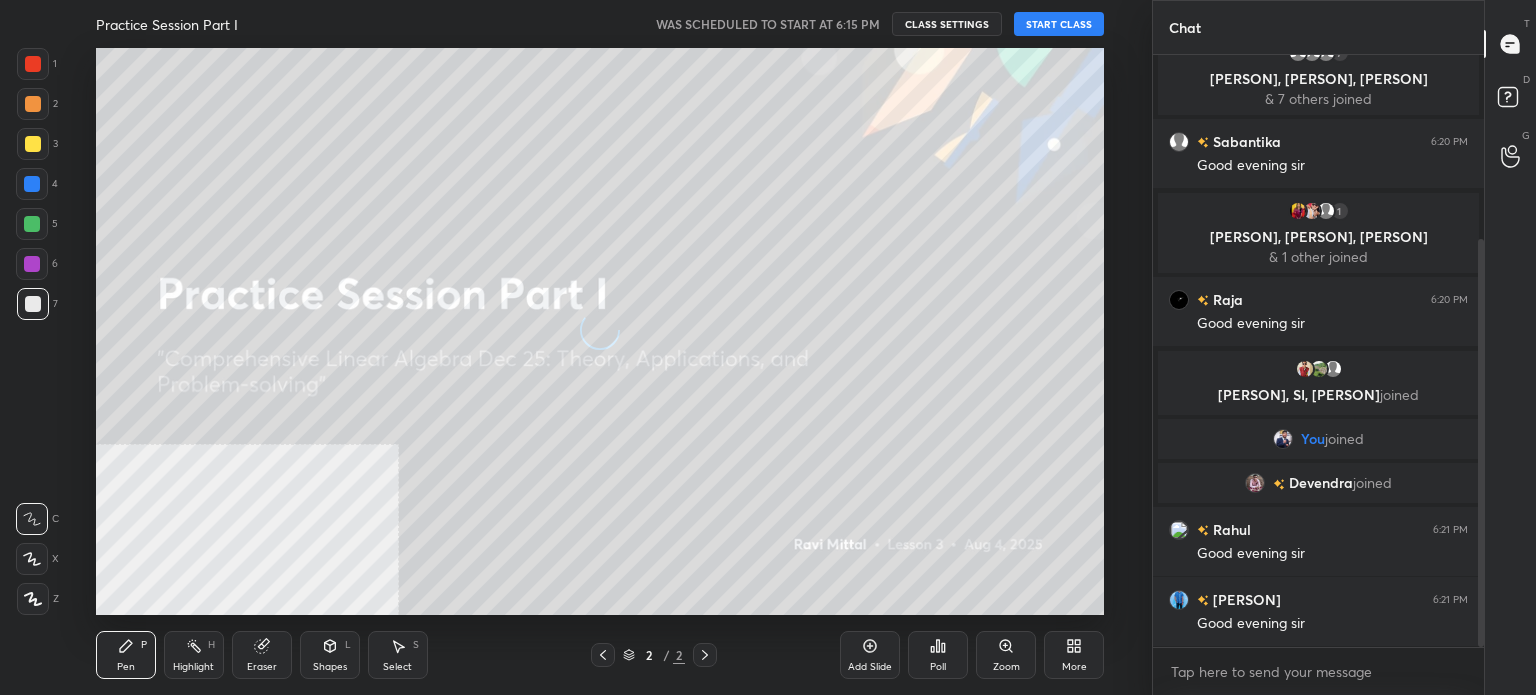 click on "START CLASS" at bounding box center [1059, 24] 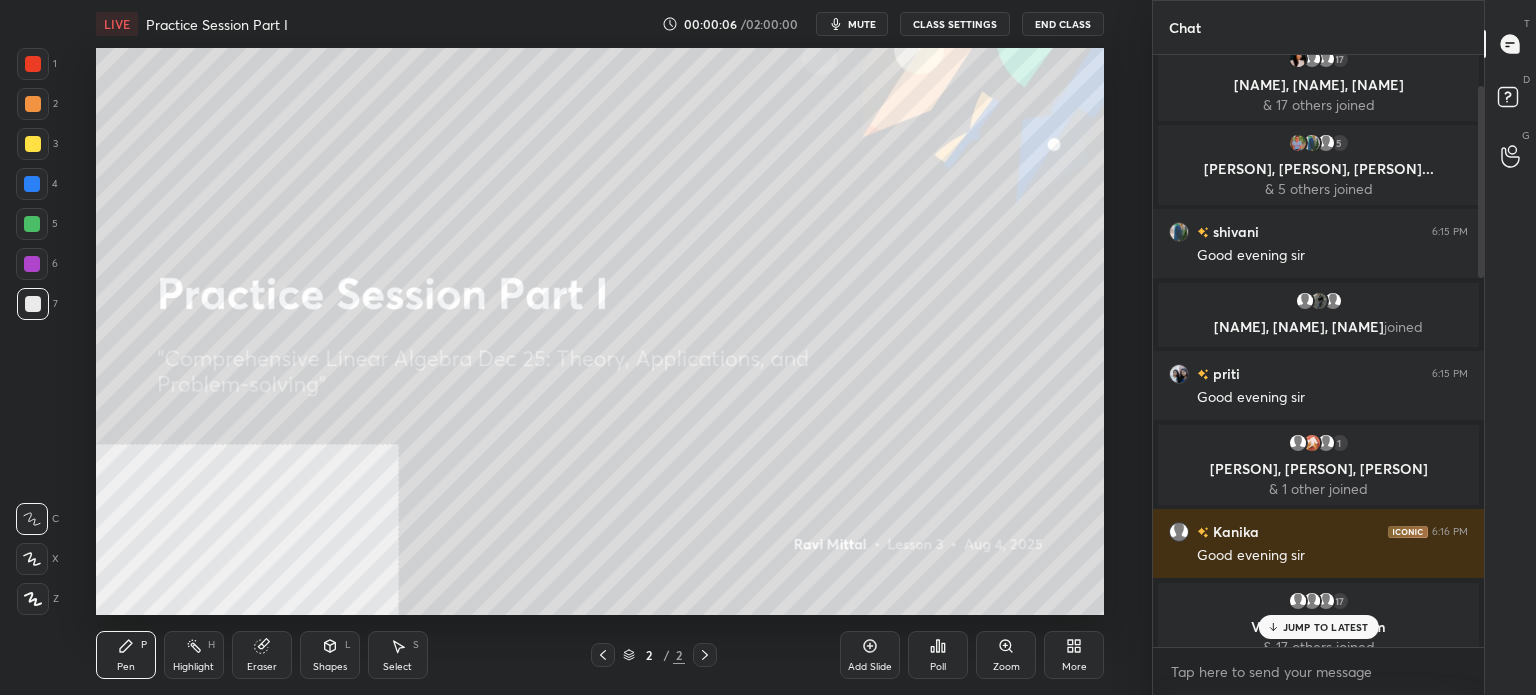 scroll, scrollTop: 0, scrollLeft: 0, axis: both 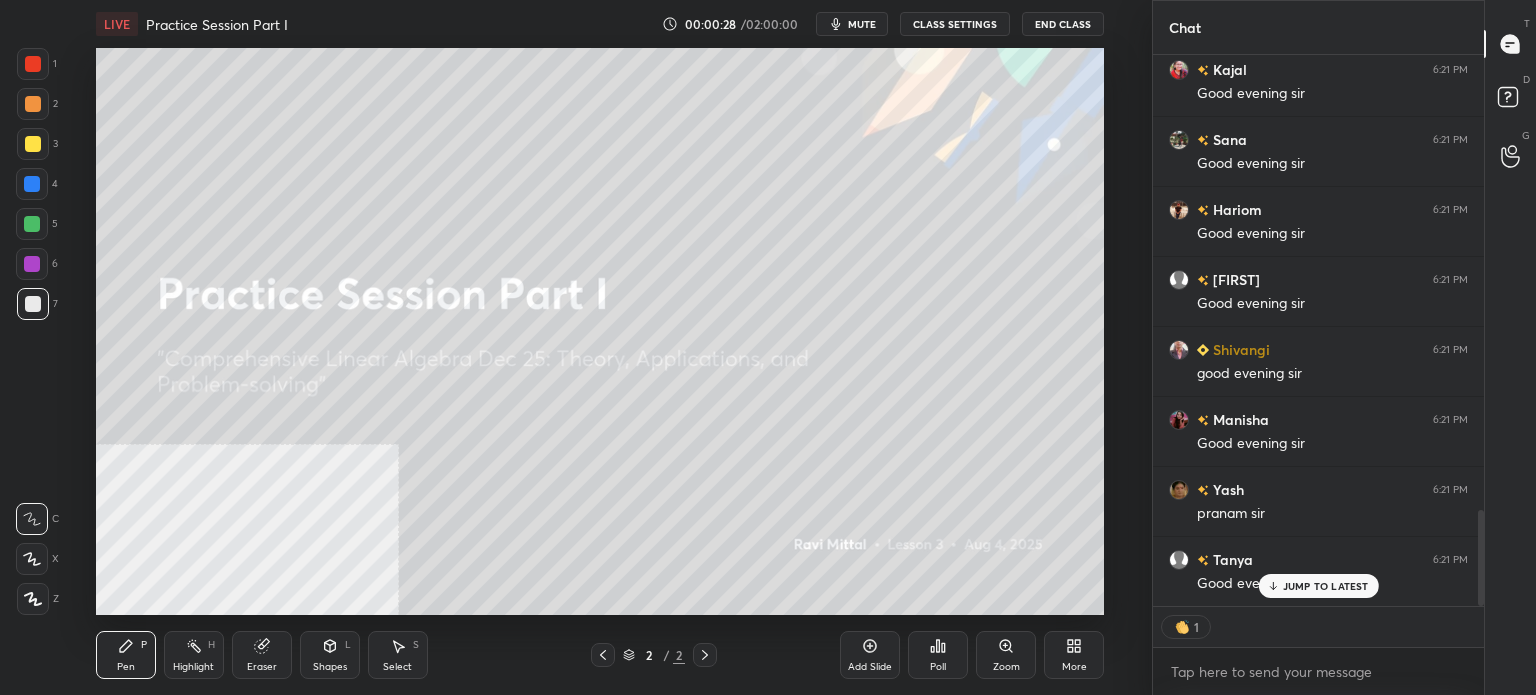 click on "JUMP TO LATEST" at bounding box center [1326, 586] 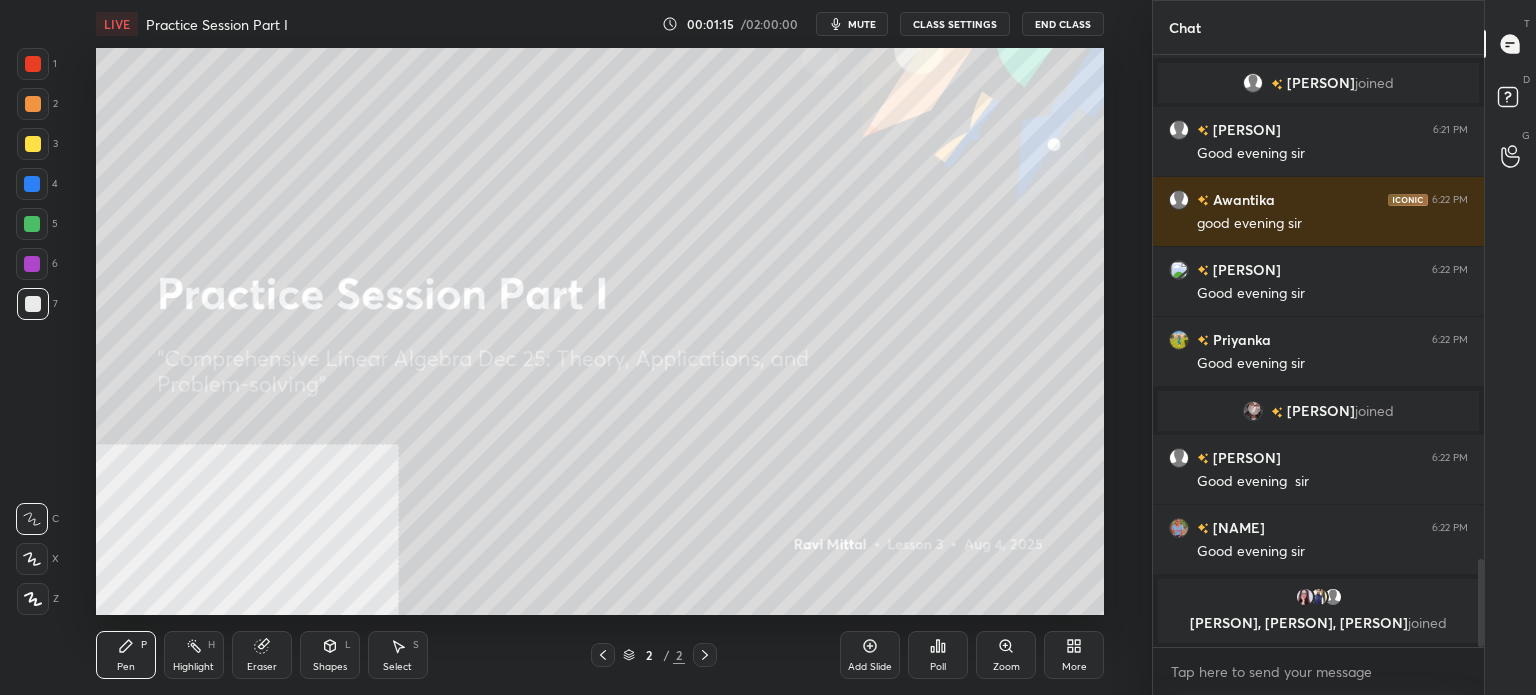 scroll, scrollTop: 2684, scrollLeft: 0, axis: vertical 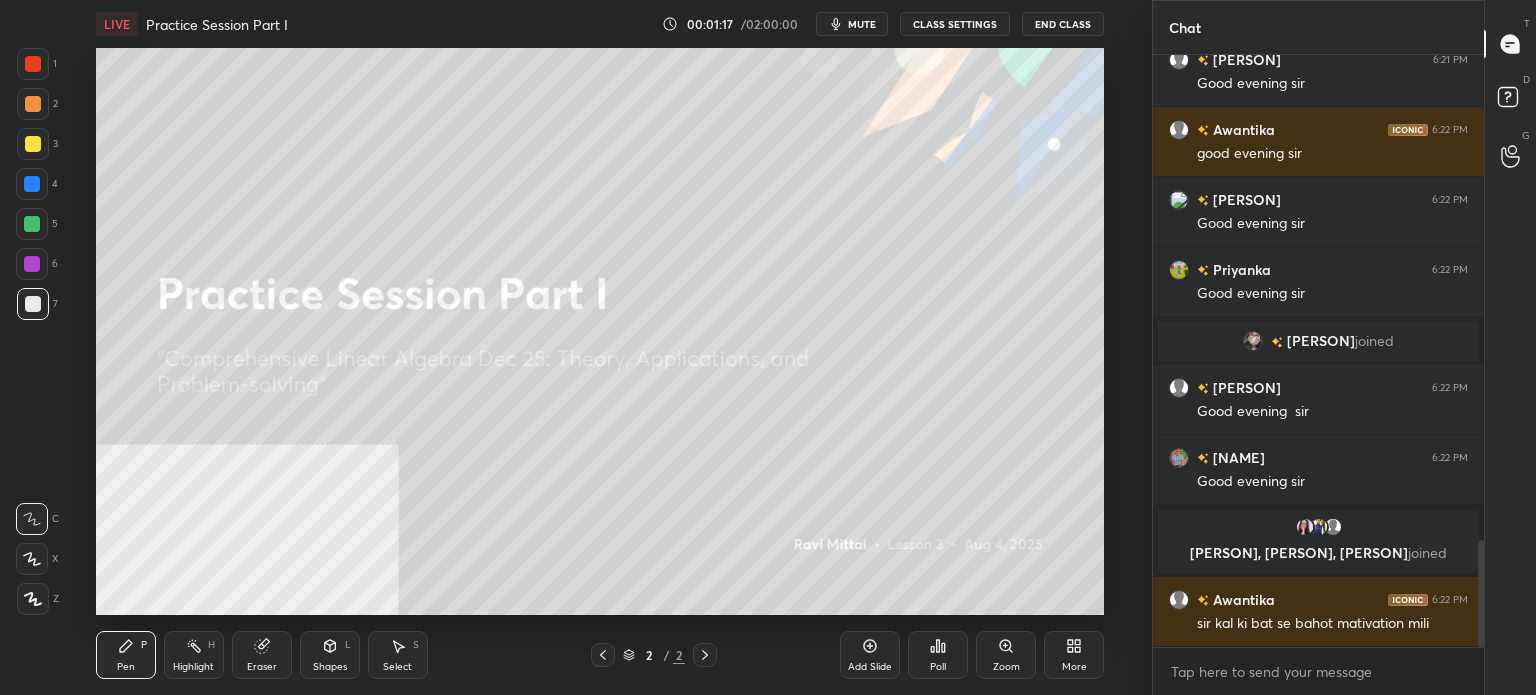 click 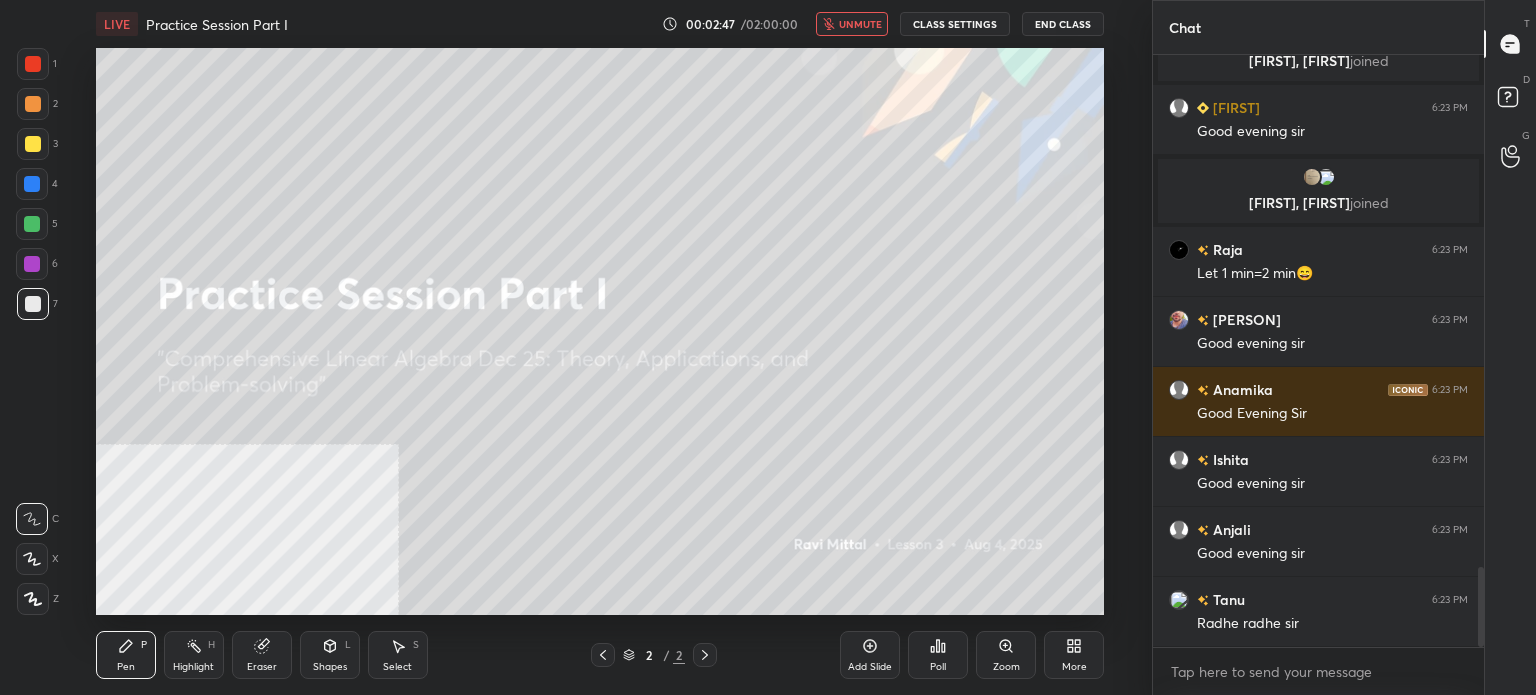 scroll, scrollTop: 3838, scrollLeft: 0, axis: vertical 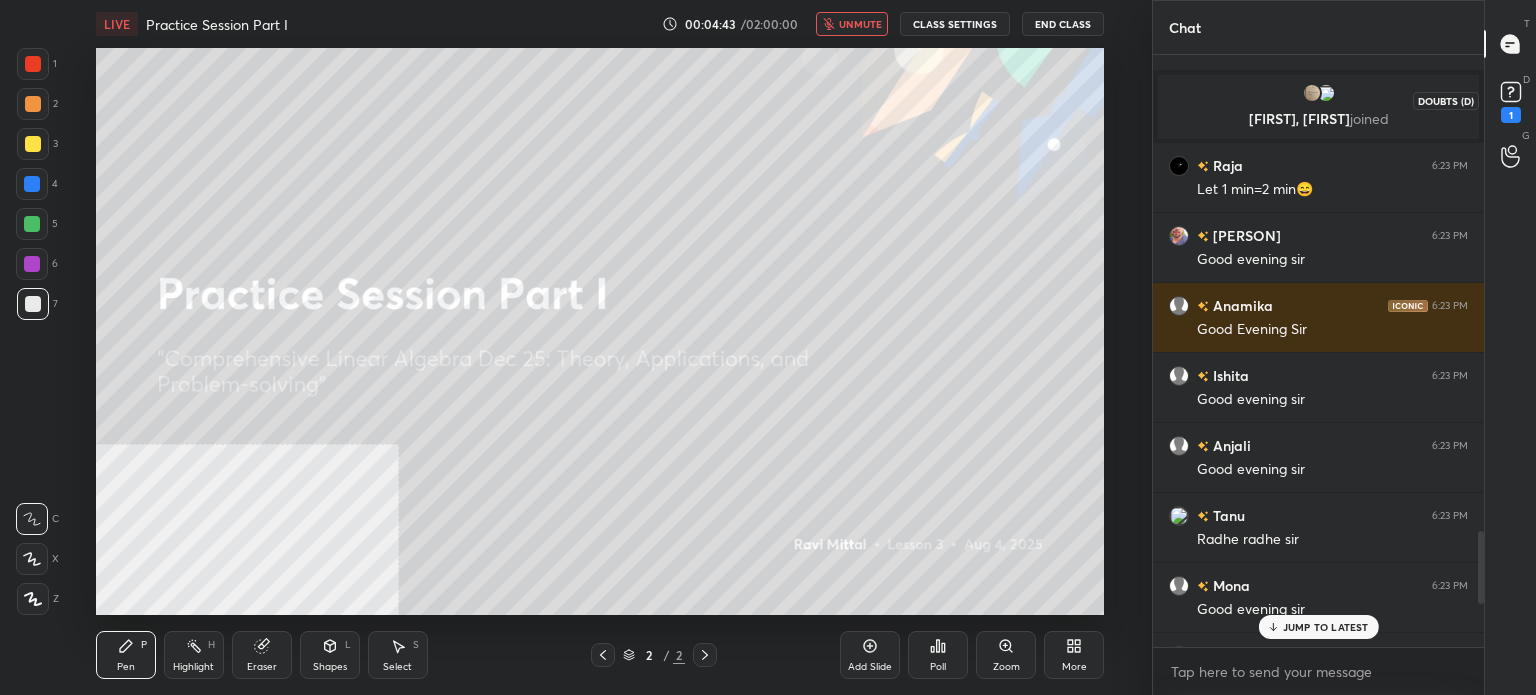 click 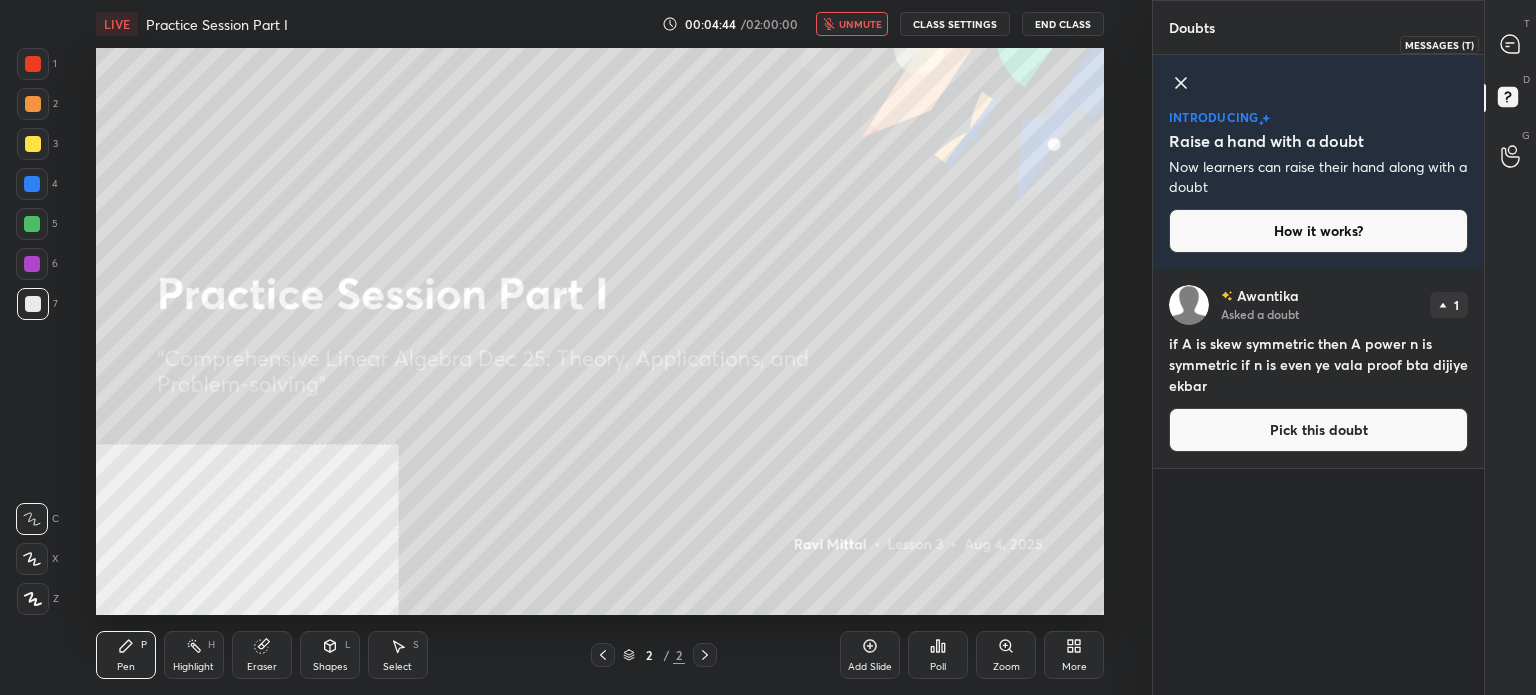 drag, startPoint x: 1521, startPoint y: 43, endPoint x: 1504, endPoint y: 101, distance: 60.440052 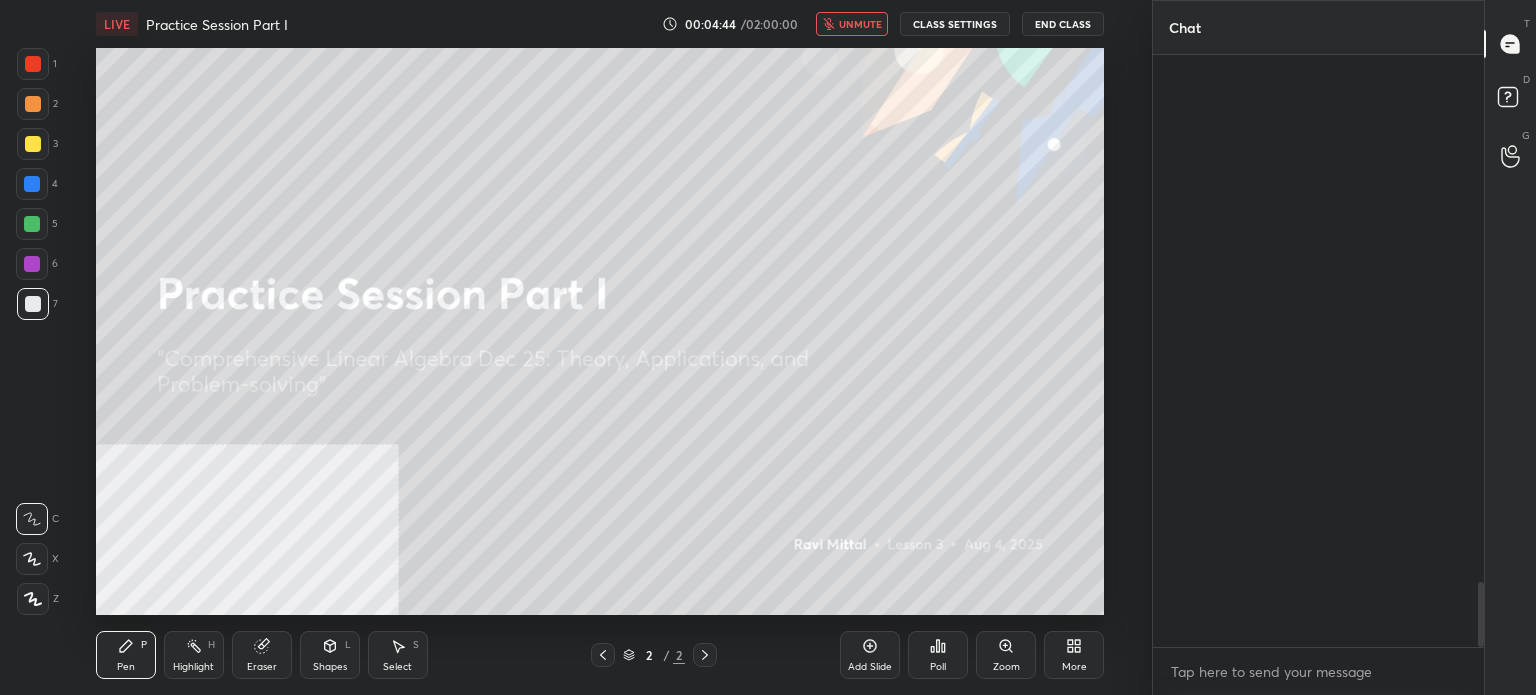 scroll, scrollTop: 4824, scrollLeft: 0, axis: vertical 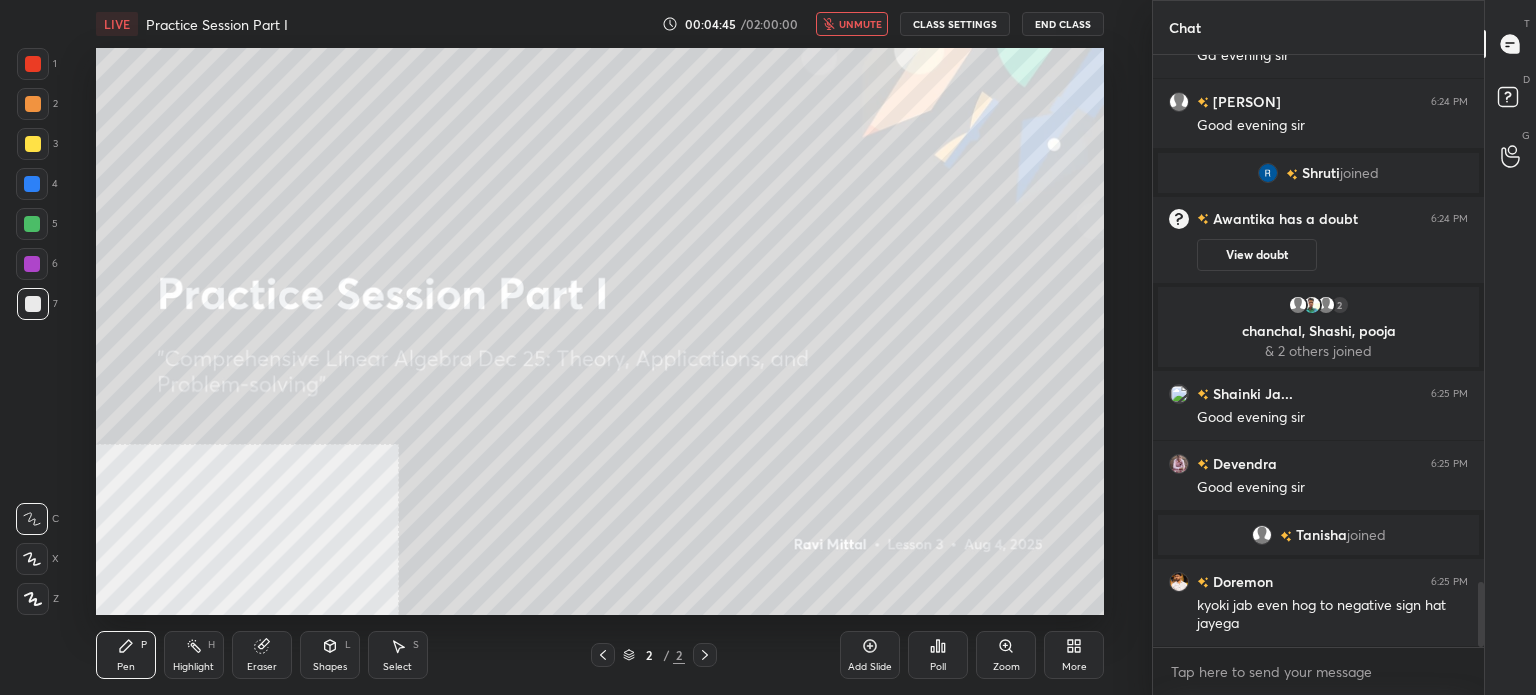 click on "unmute" at bounding box center (860, 24) 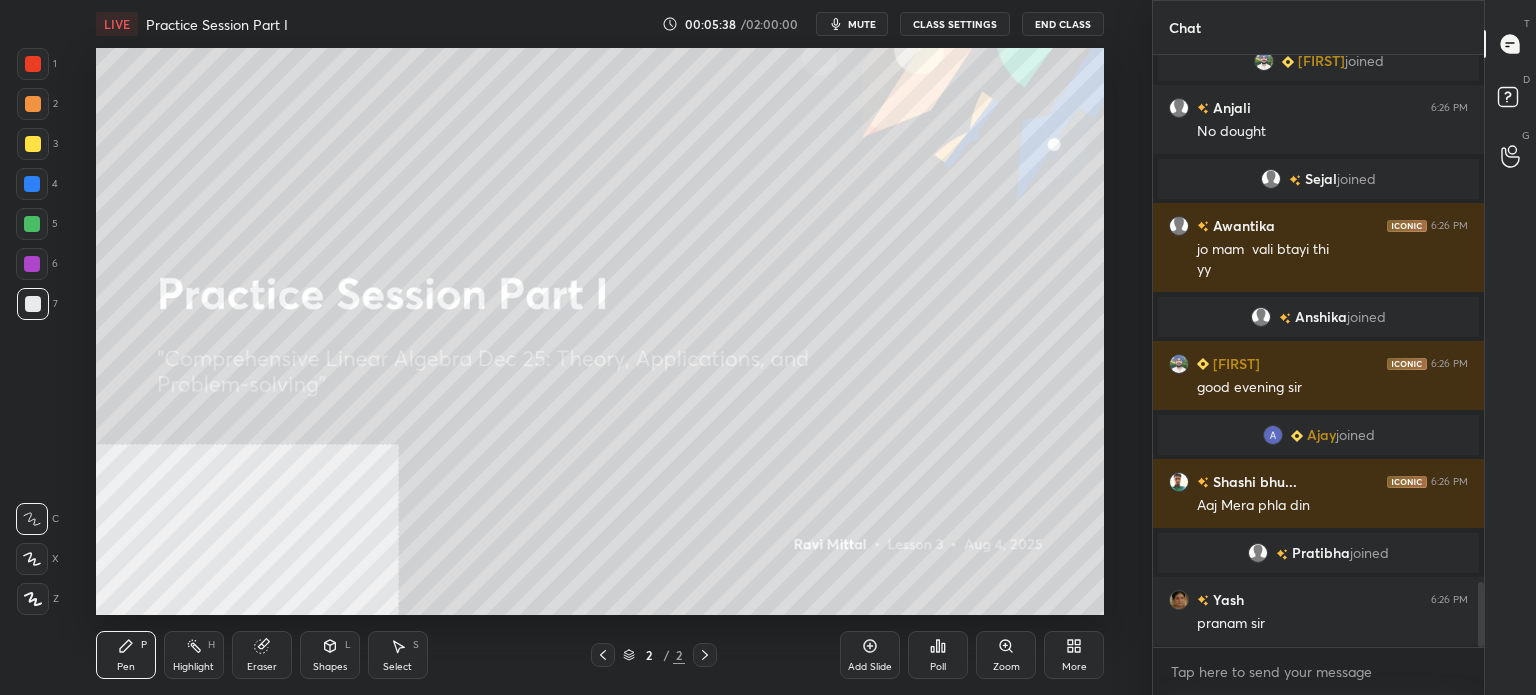 scroll, scrollTop: 4834, scrollLeft: 0, axis: vertical 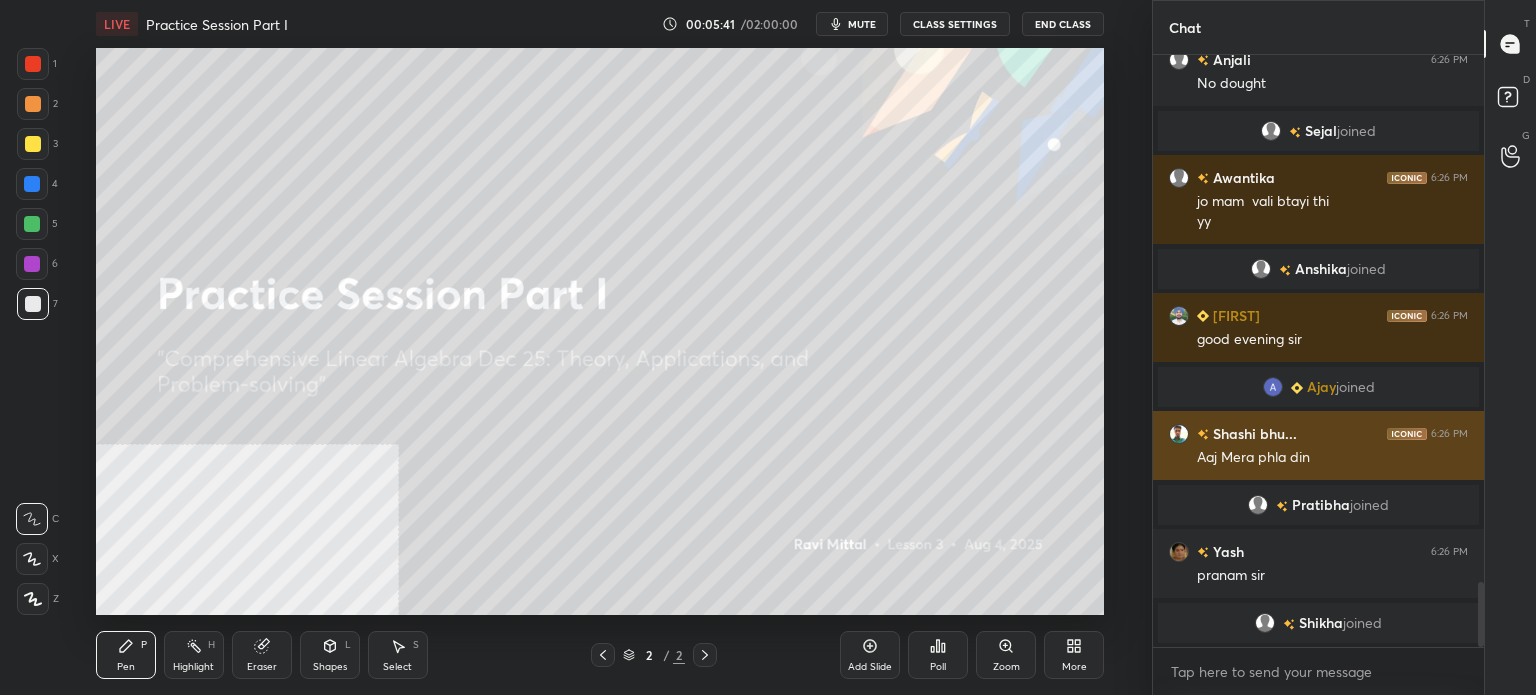 click on "Shashi bhu..." at bounding box center (1253, 433) 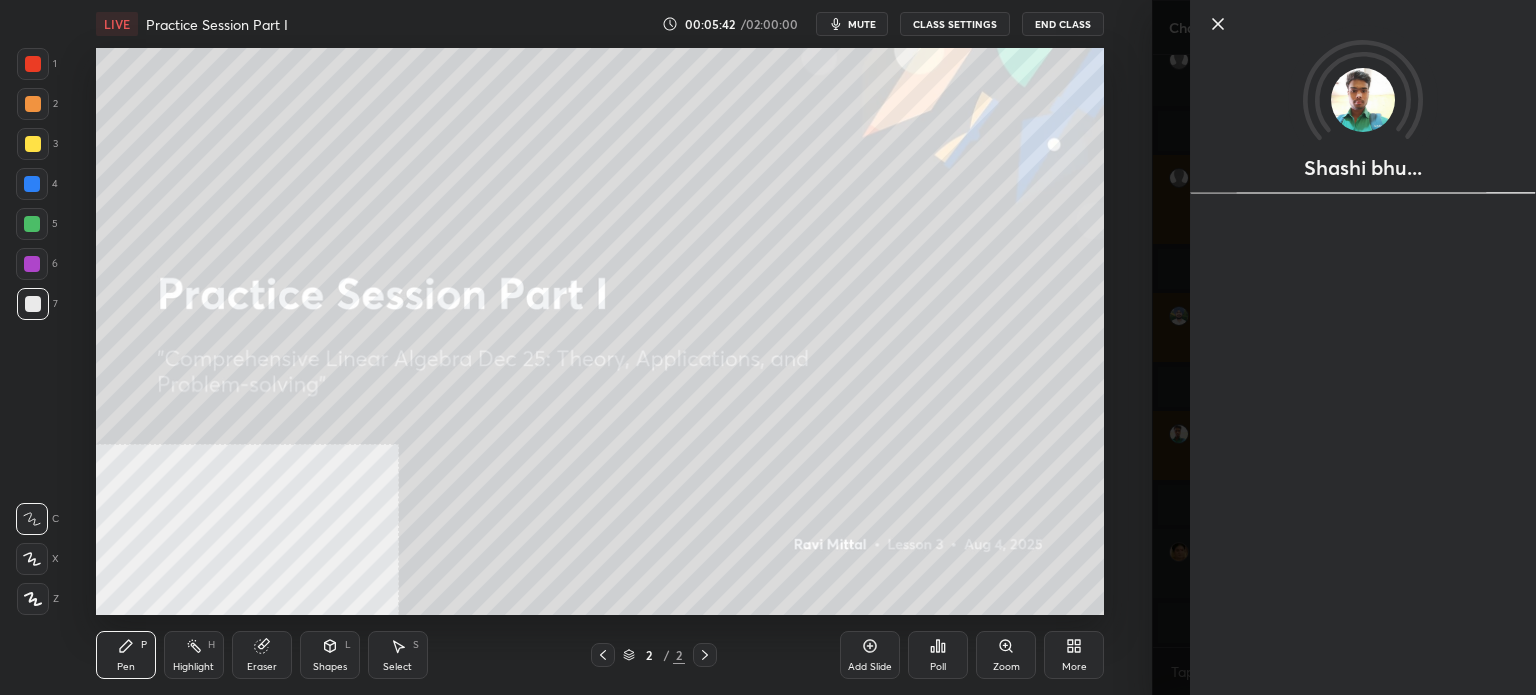 scroll, scrollTop: 4858, scrollLeft: 0, axis: vertical 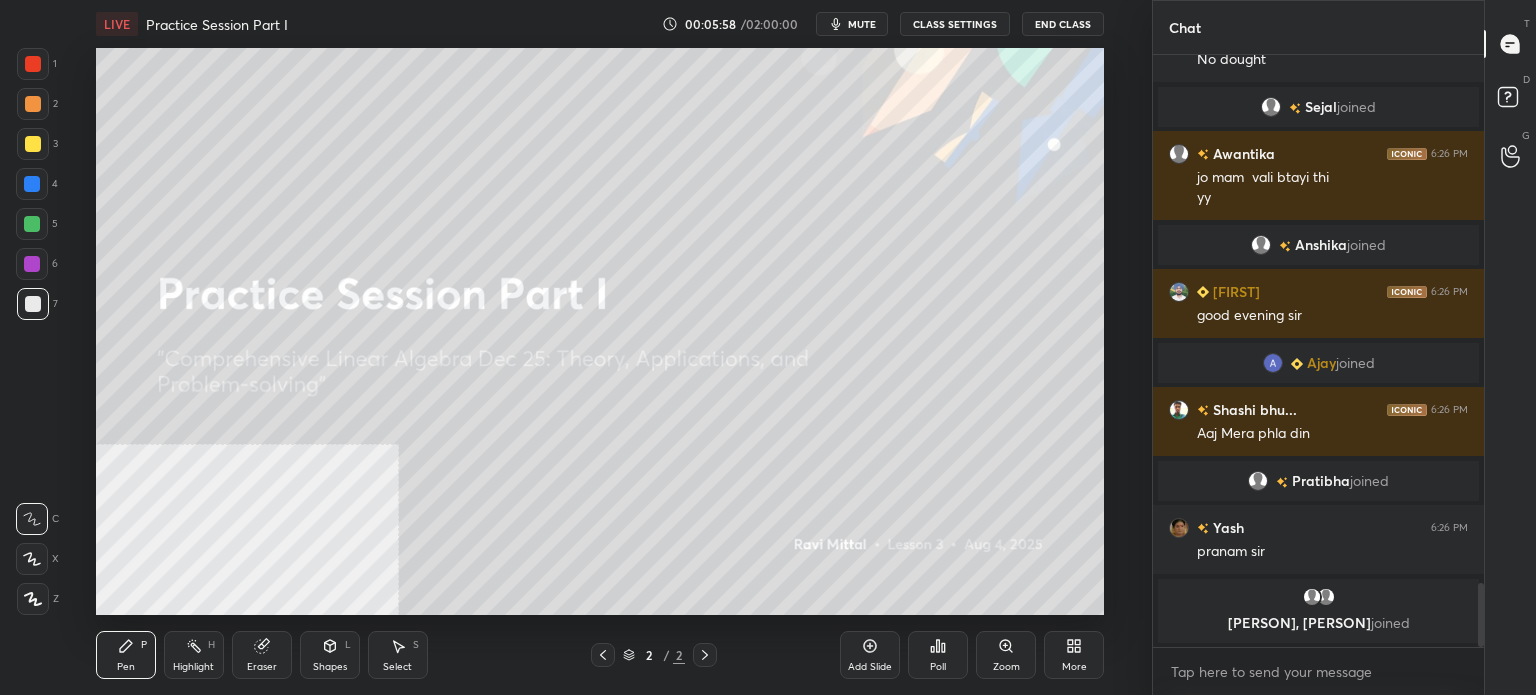 click on "Setting up your live class Poll for   secs No correct answer Start poll" at bounding box center (600, 331) 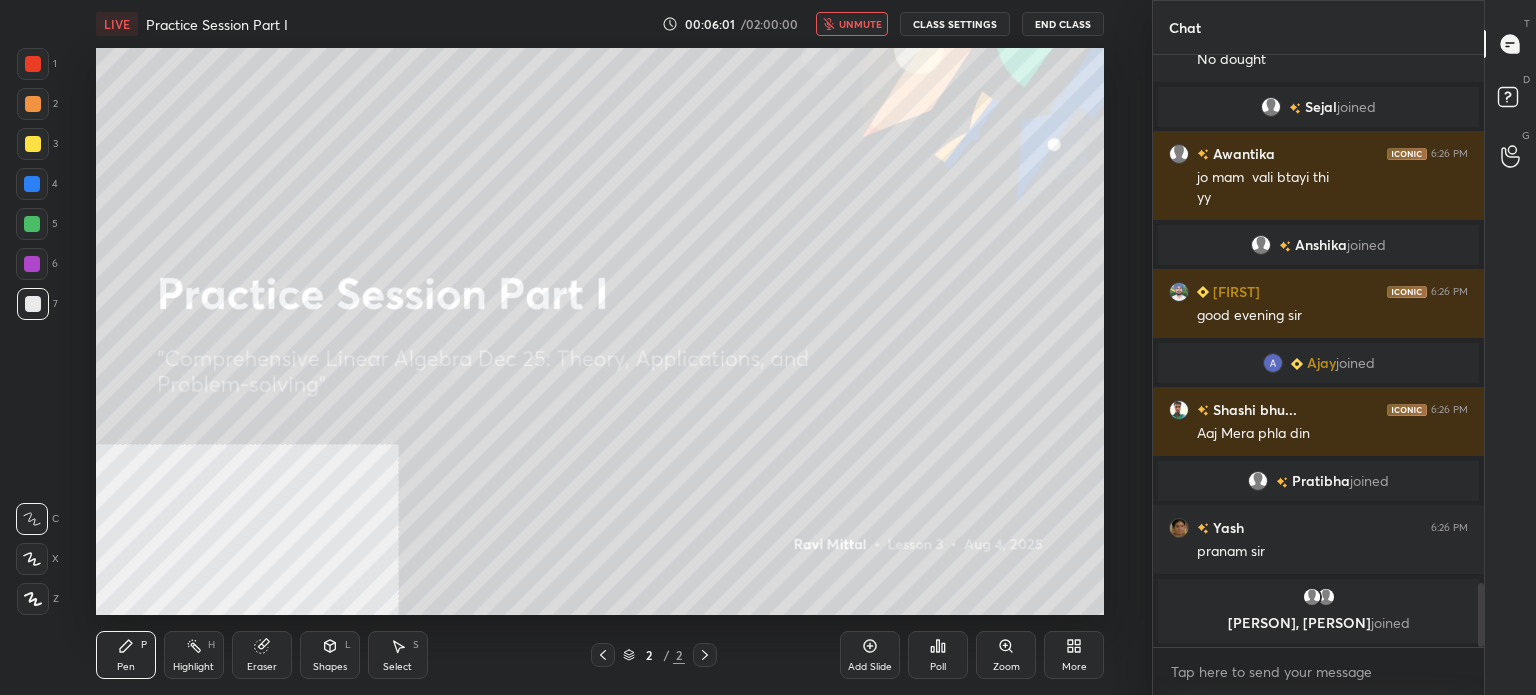 click on "More" at bounding box center (1074, 655) 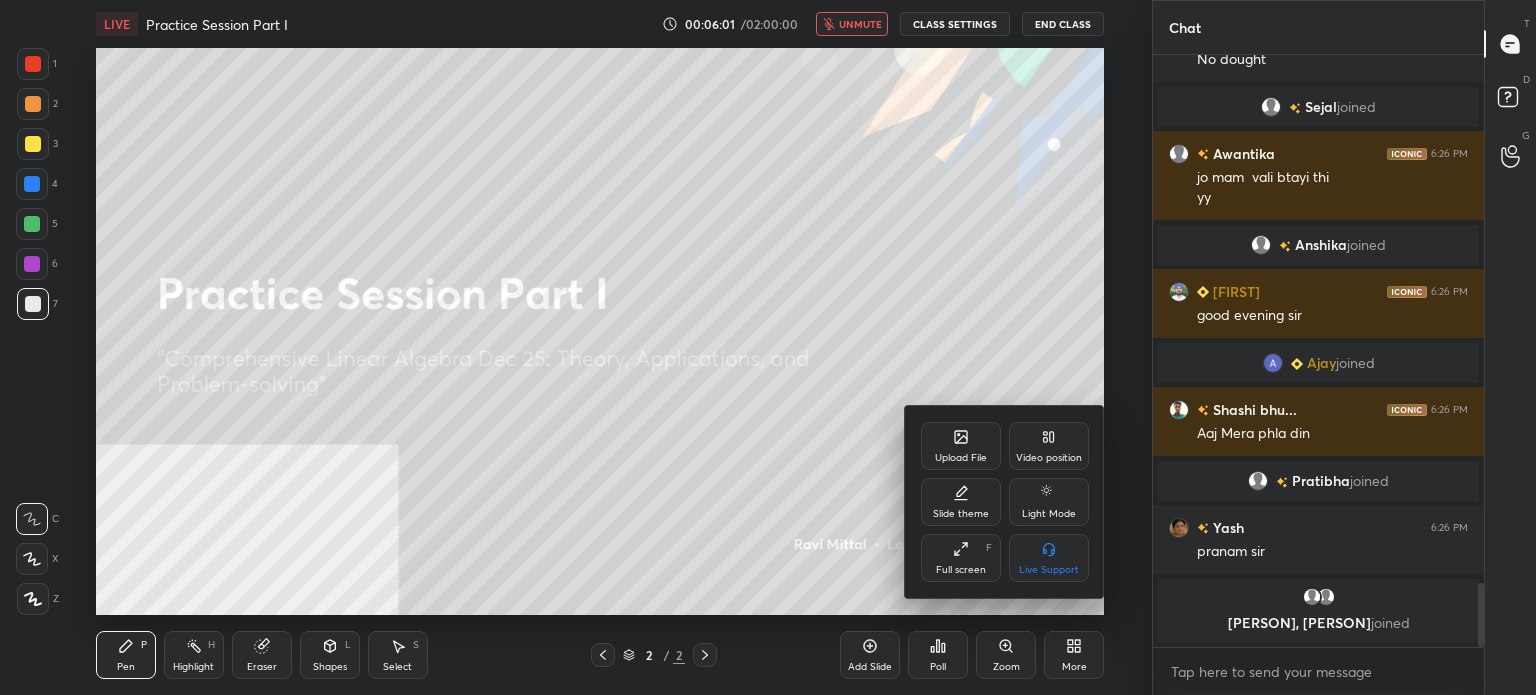 click on "Upload File" at bounding box center (961, 458) 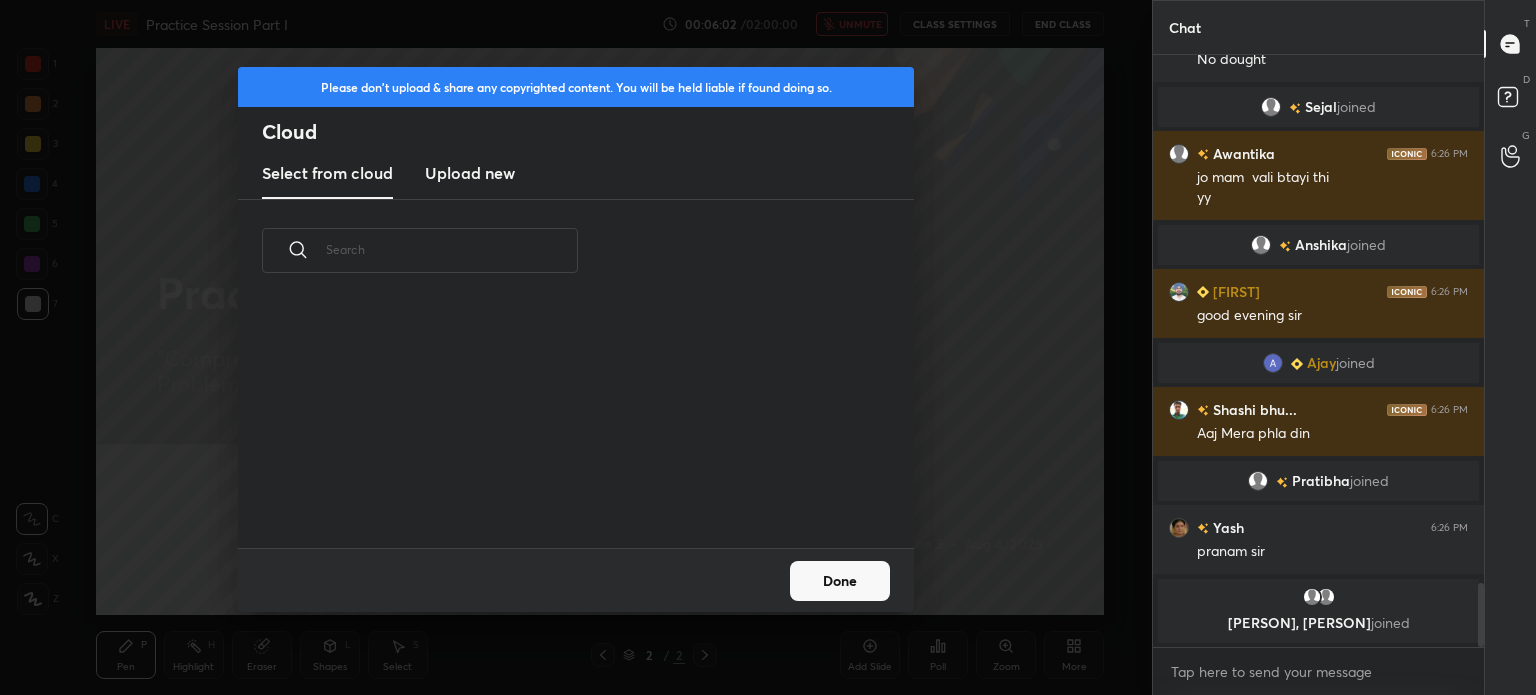 scroll, scrollTop: 5, scrollLeft: 10, axis: both 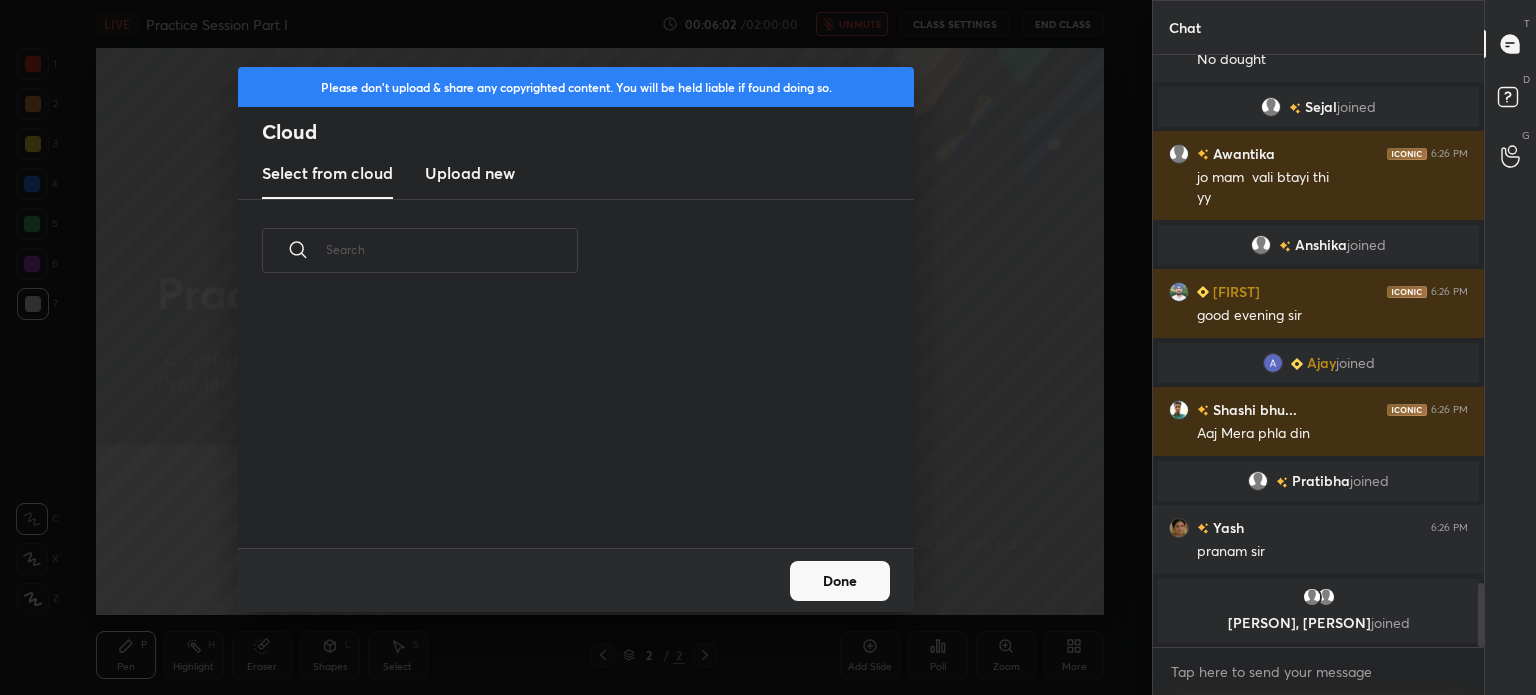 click on "Select from cloud Upload new" at bounding box center (576, 174) 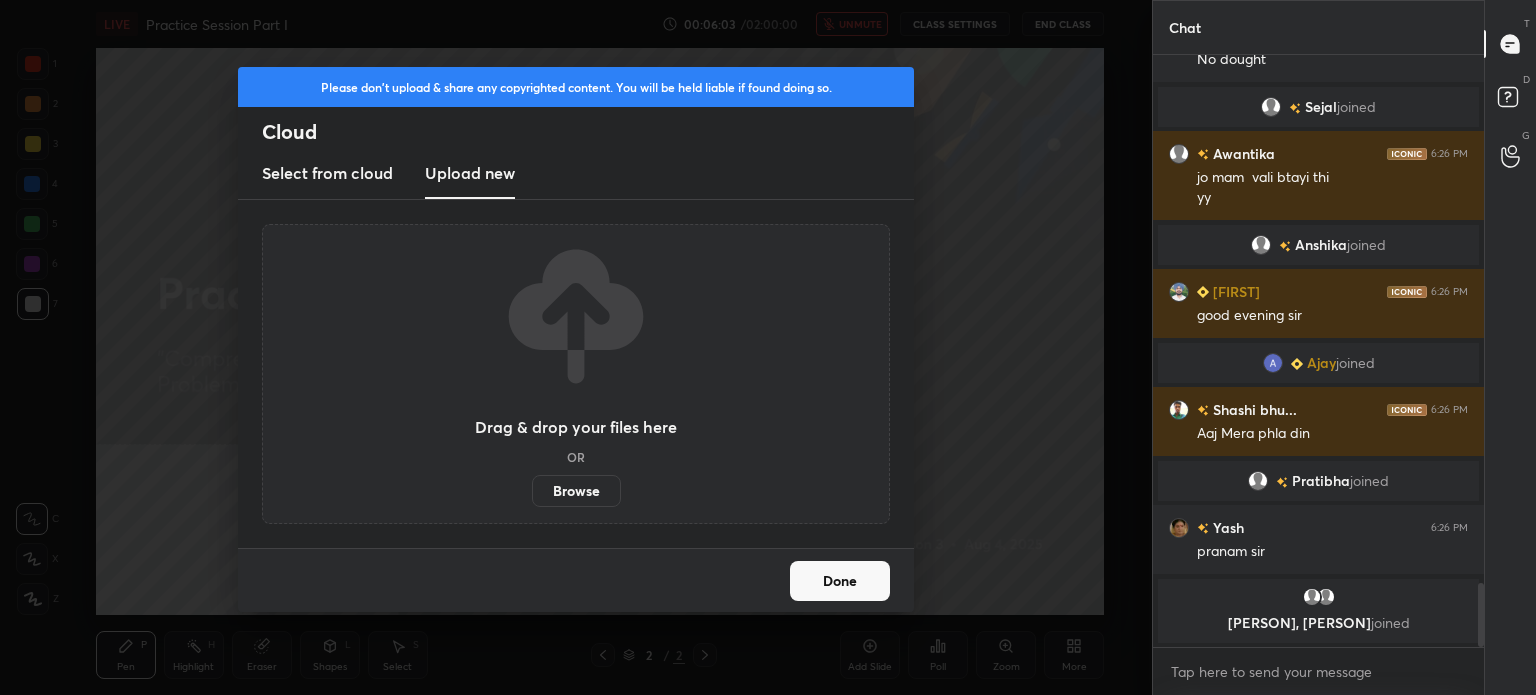 click on "Browse" at bounding box center (576, 491) 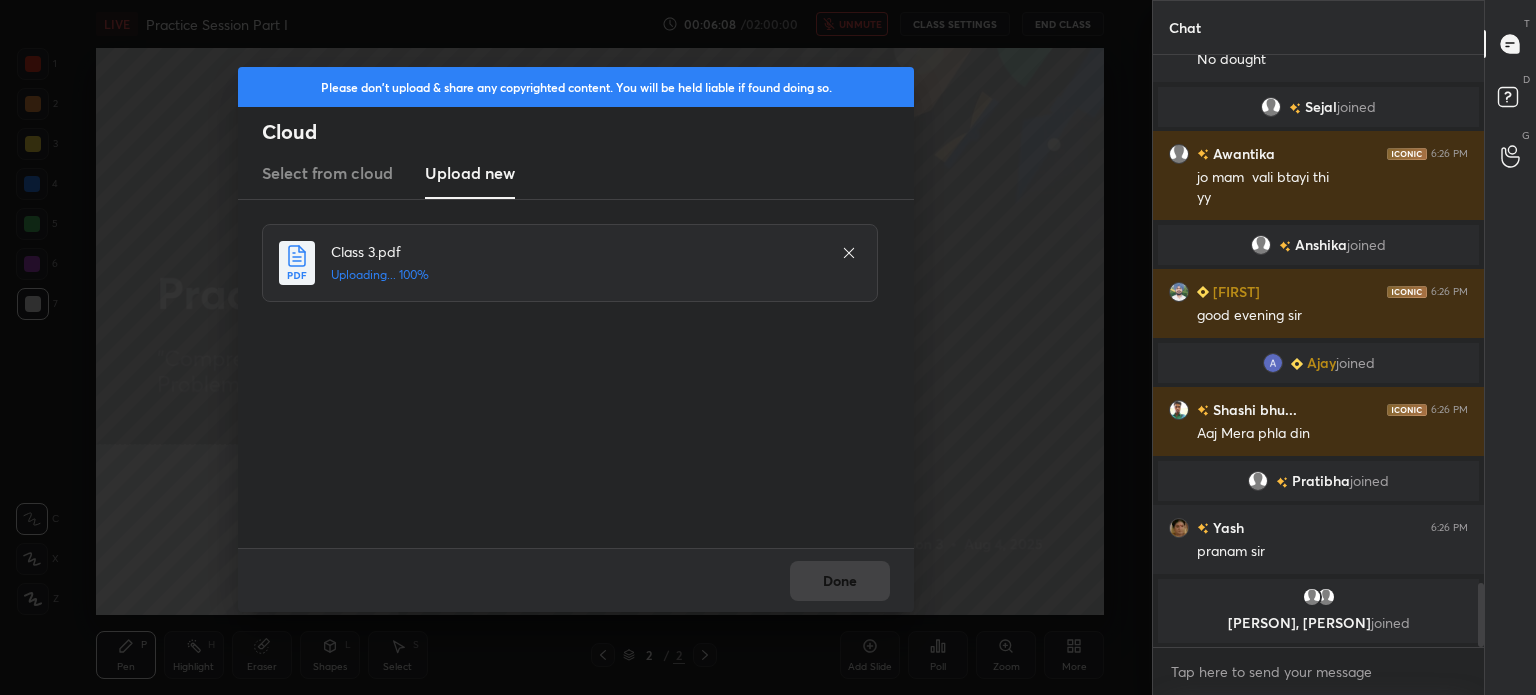 click on "Done" at bounding box center (576, 580) 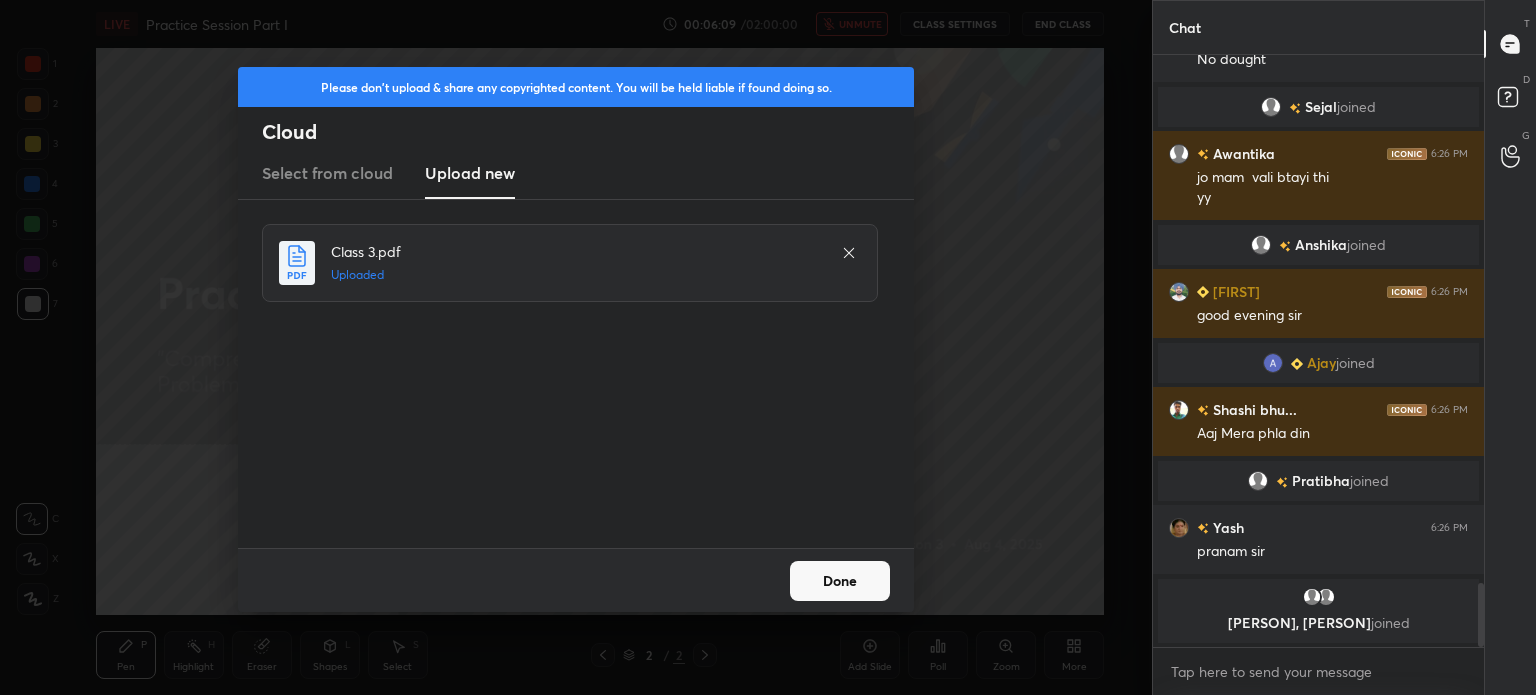 click on "Done" at bounding box center [840, 581] 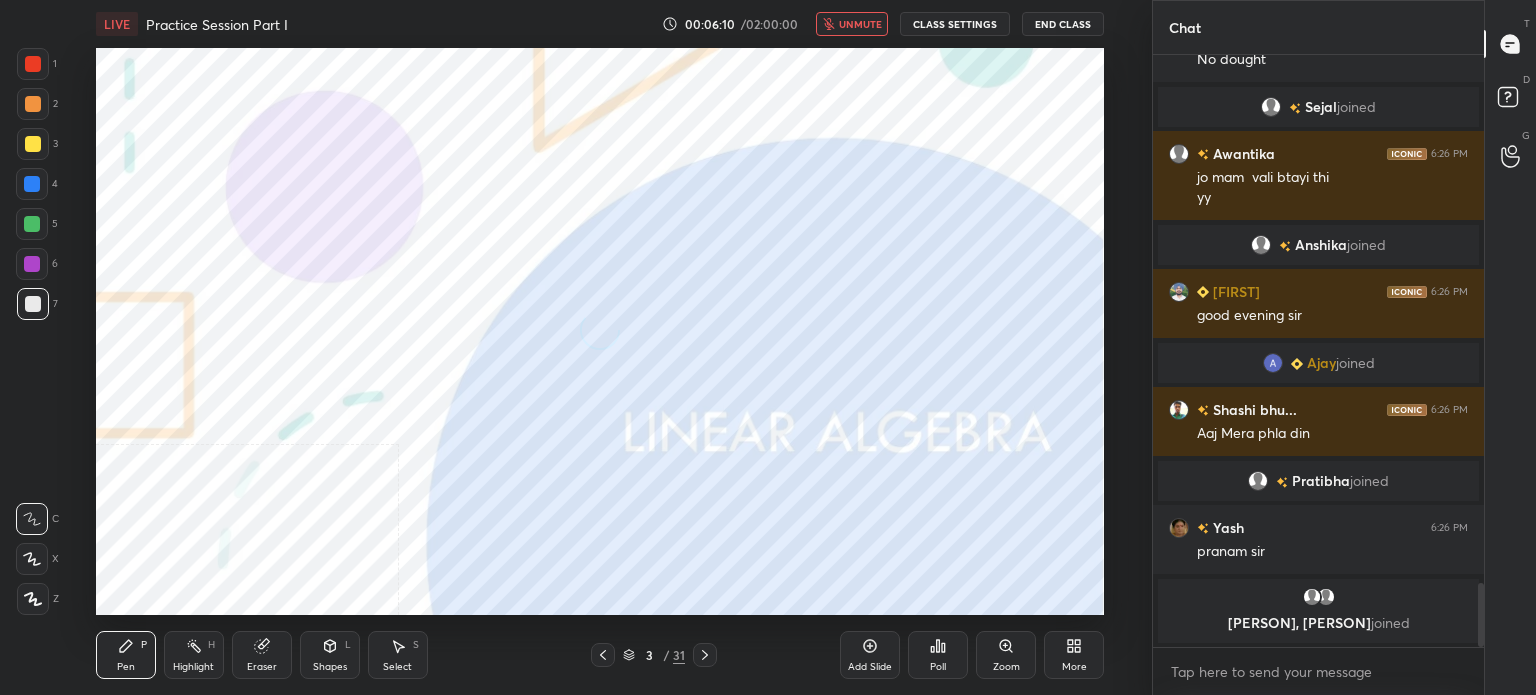 click on "unmute" at bounding box center [860, 24] 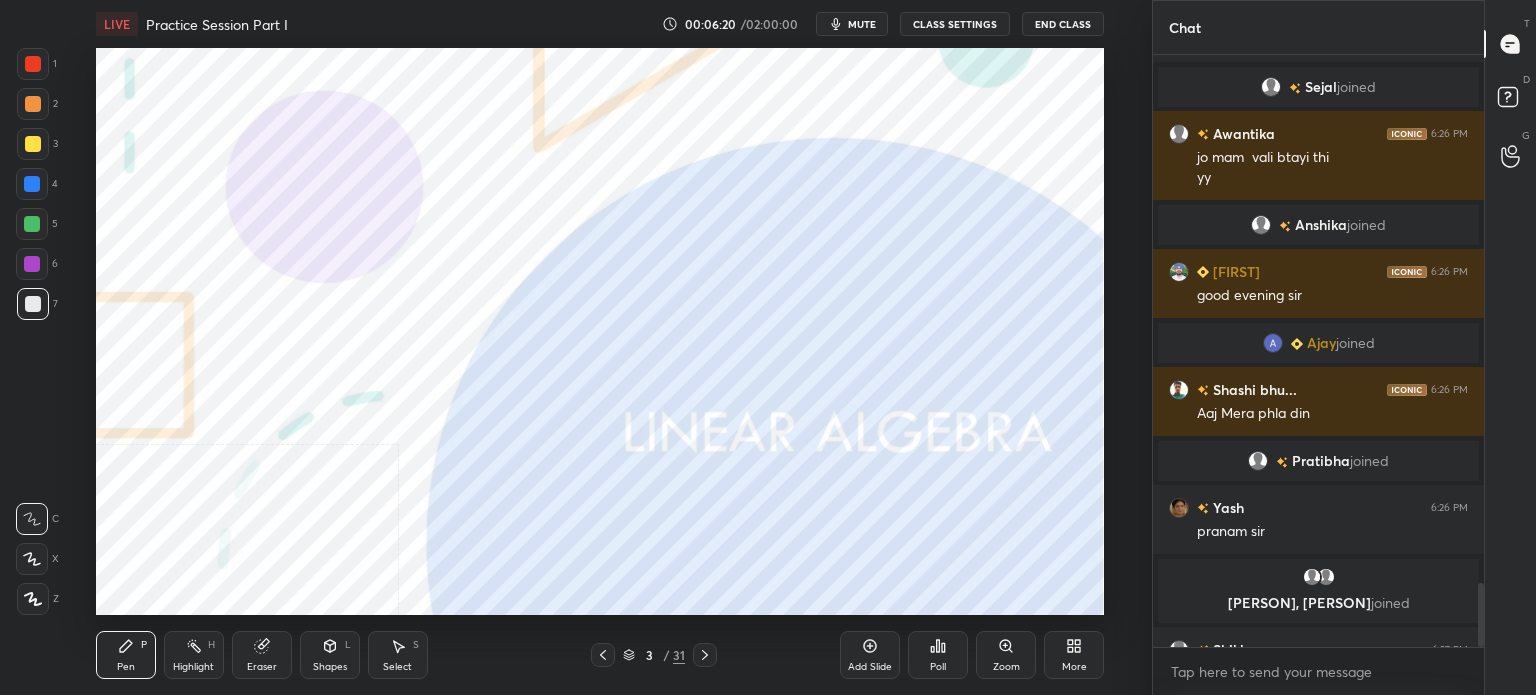 scroll, scrollTop: 4908, scrollLeft: 0, axis: vertical 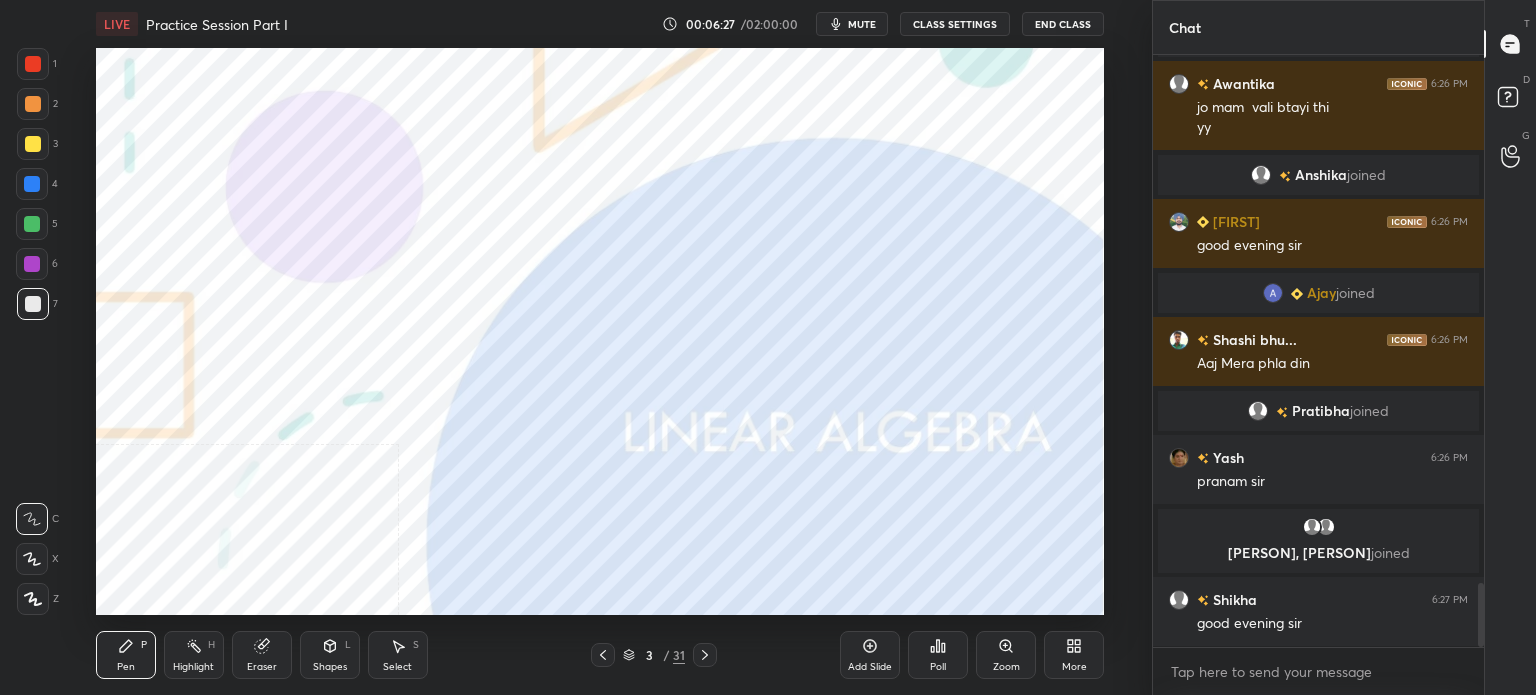 click on "LIVE Practice Session Part I 00:06:27 /  02:00:00 mute CLASS SETTINGS End Class" at bounding box center (600, 24) 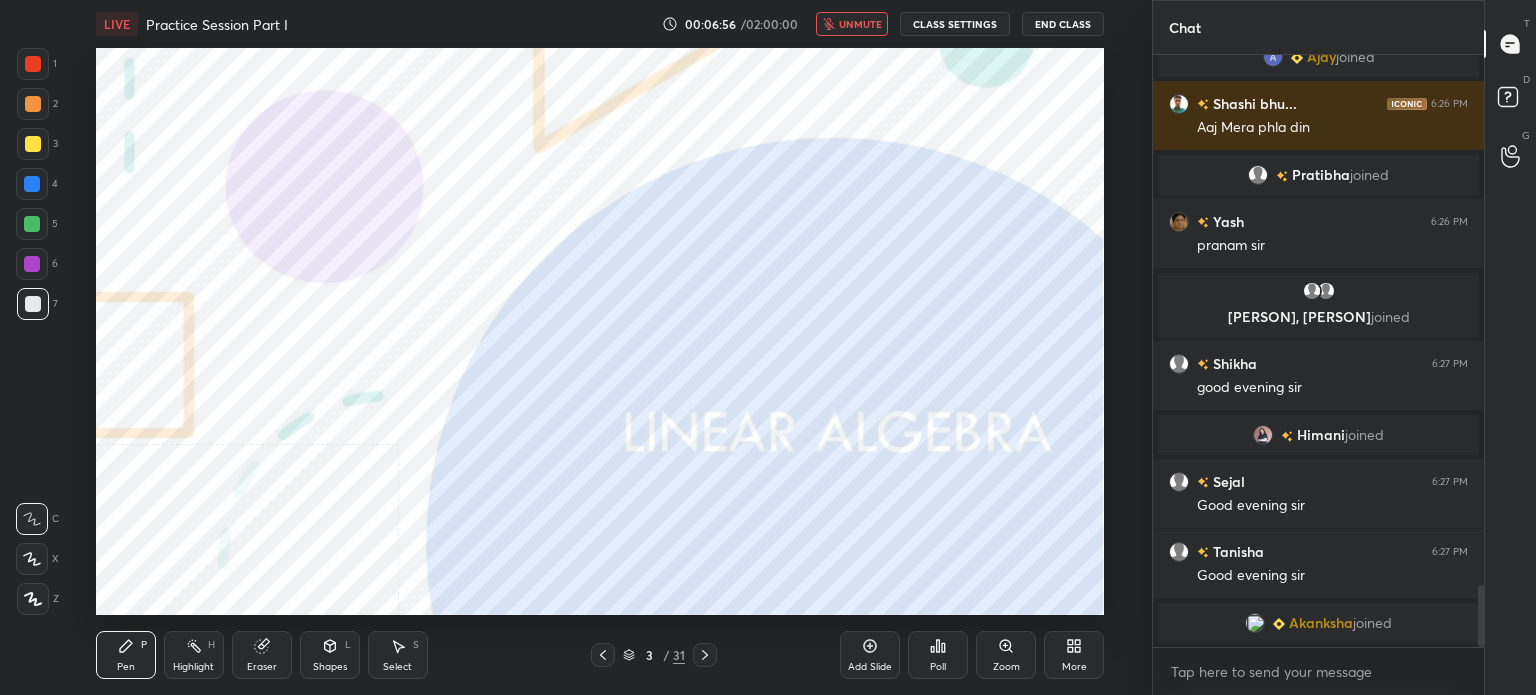 scroll, scrollTop: 5062, scrollLeft: 0, axis: vertical 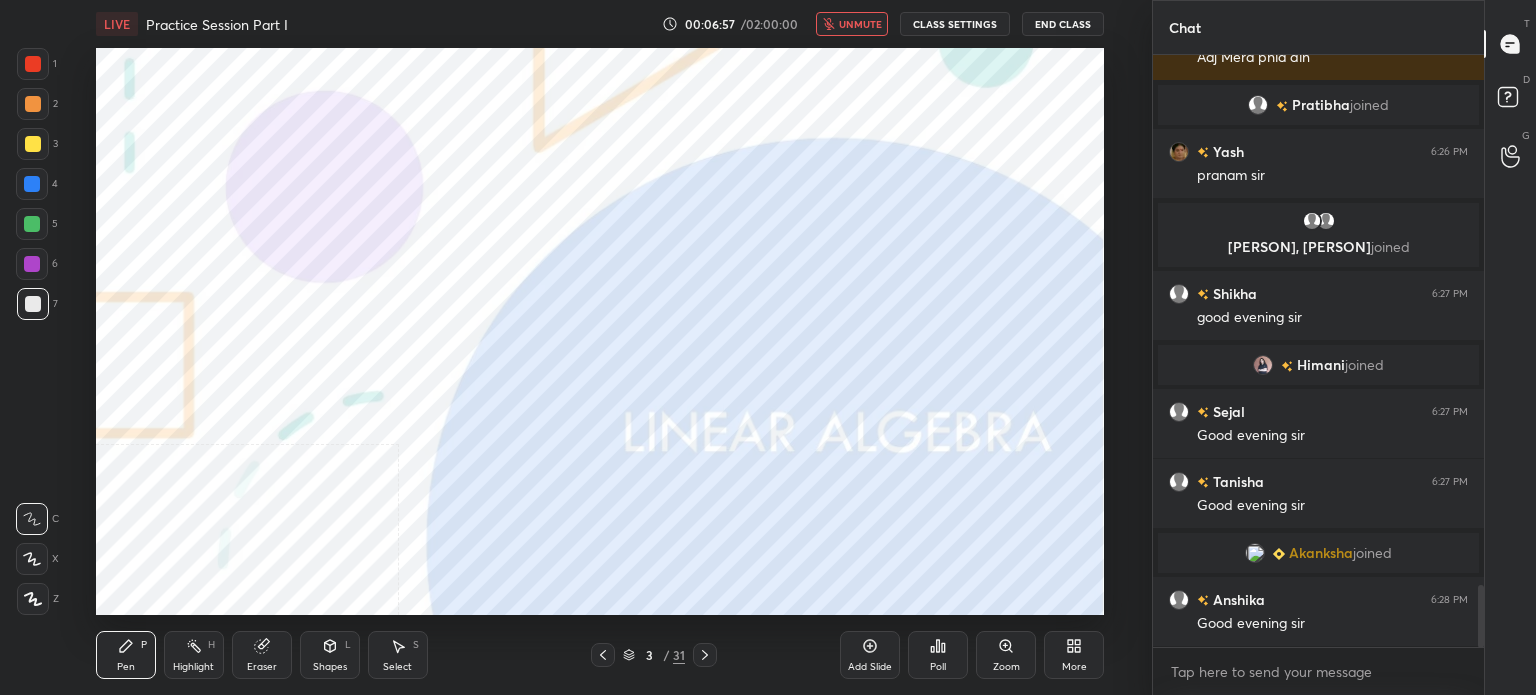 click on "unmute" at bounding box center [852, 24] 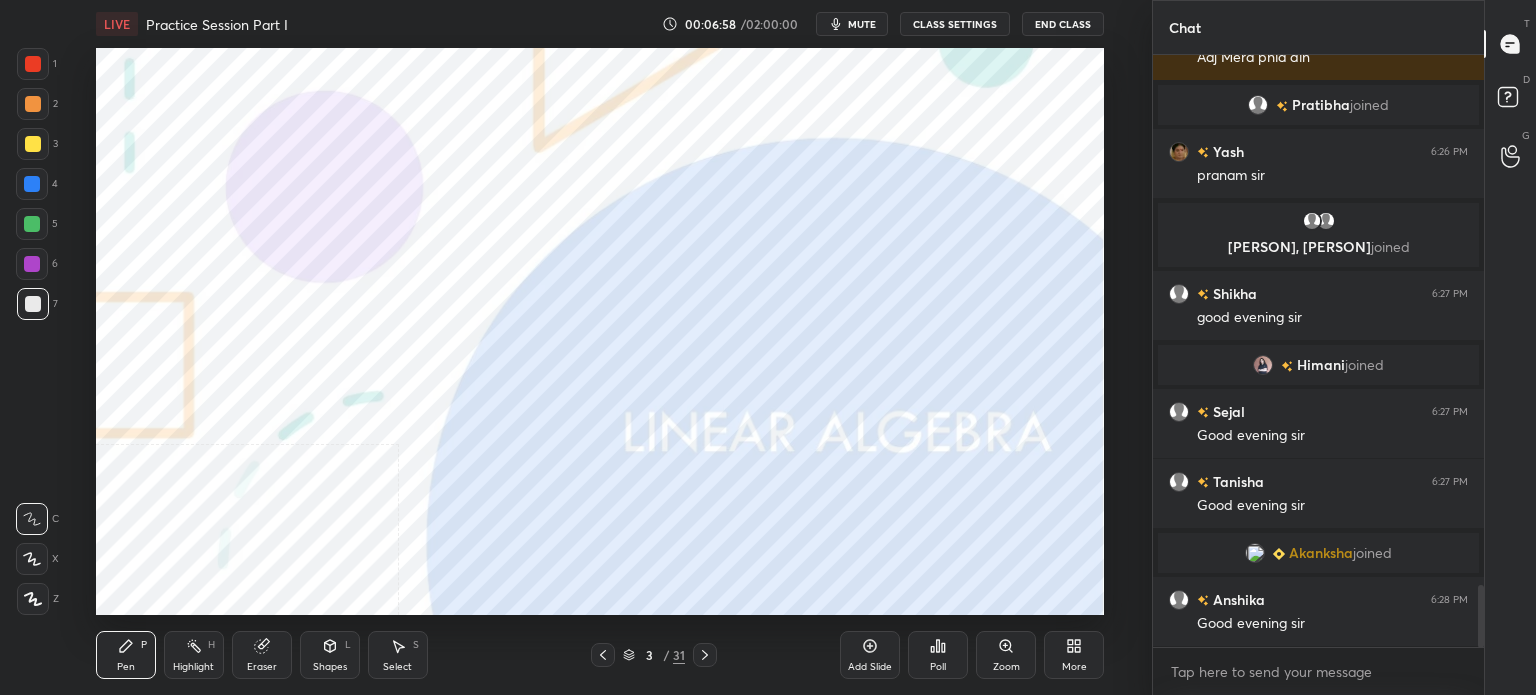 click 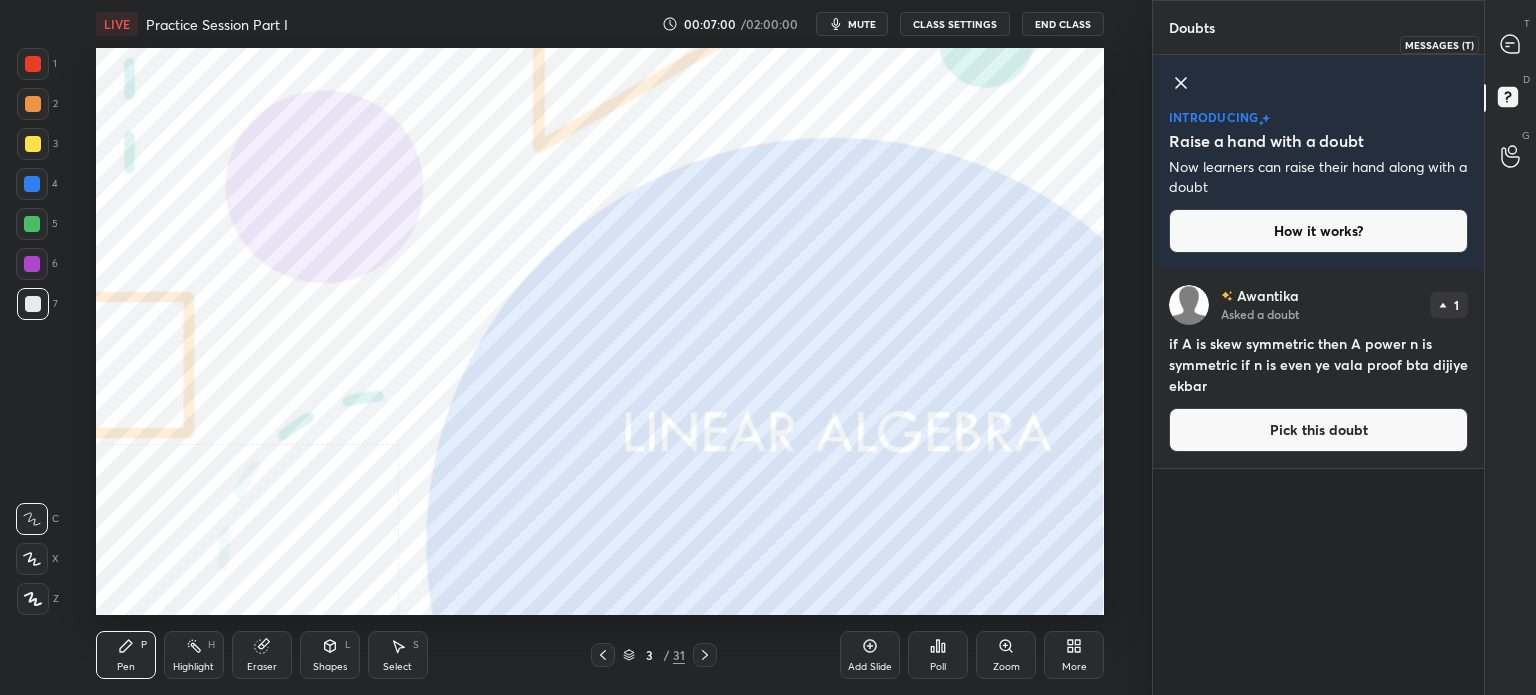click on "T Messages (T)" at bounding box center (1510, 44) 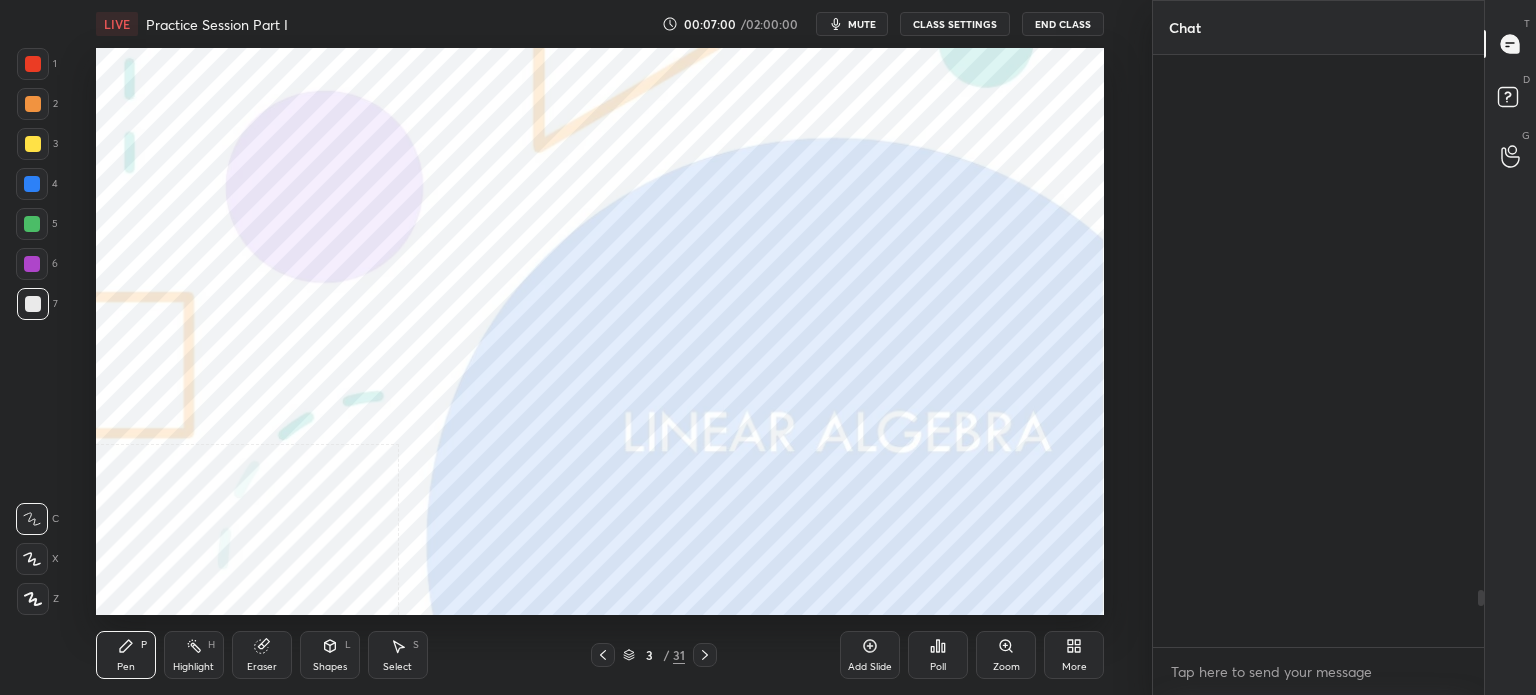 scroll, scrollTop: 5572, scrollLeft: 0, axis: vertical 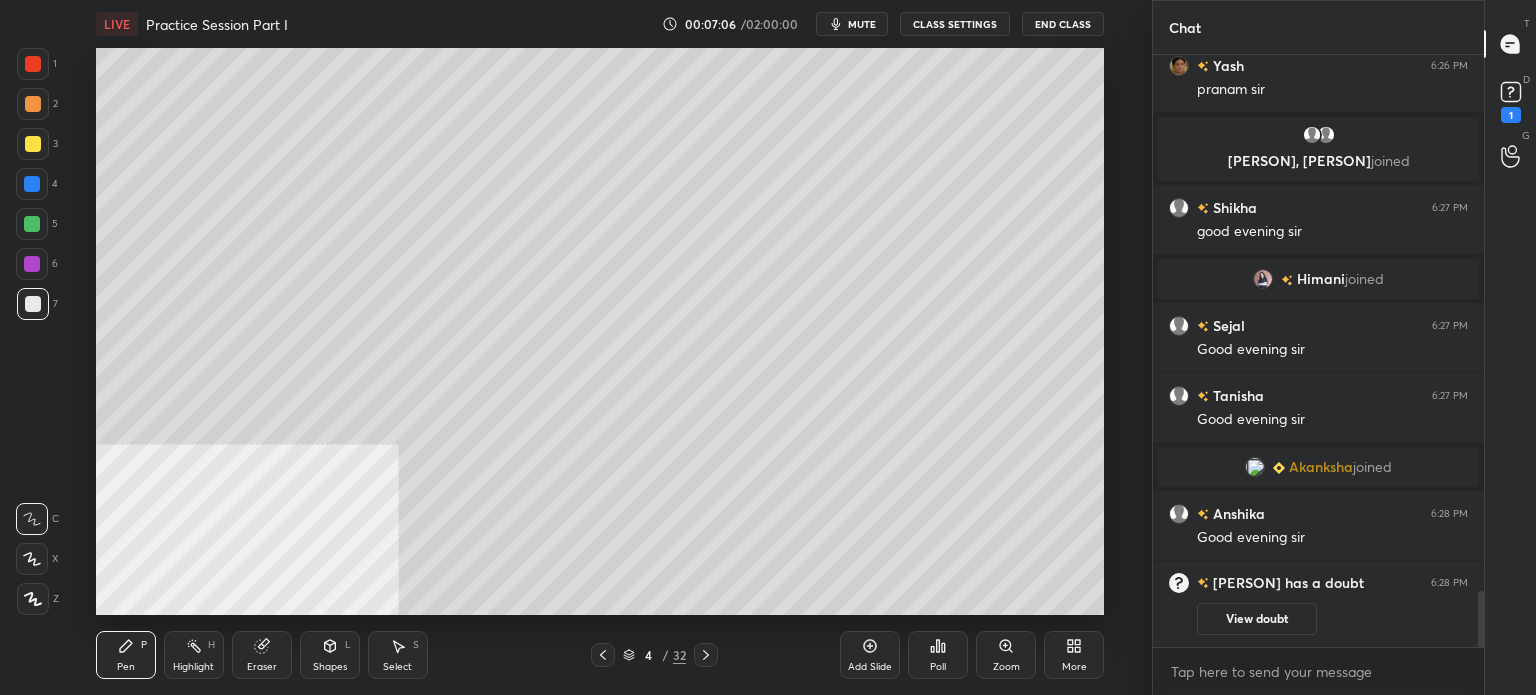click on "D Doubts (D) 1" at bounding box center [1510, 100] 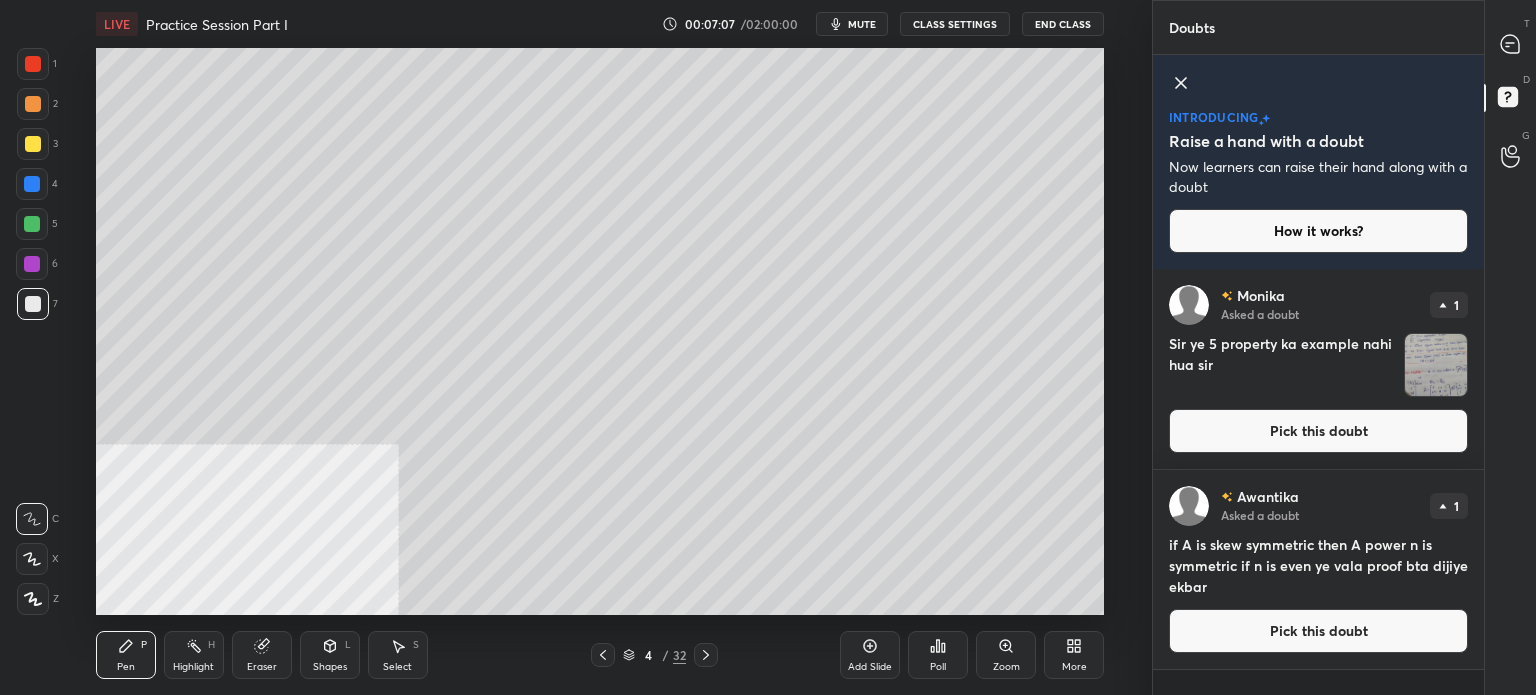 click on "Pick this doubt" at bounding box center [1318, 431] 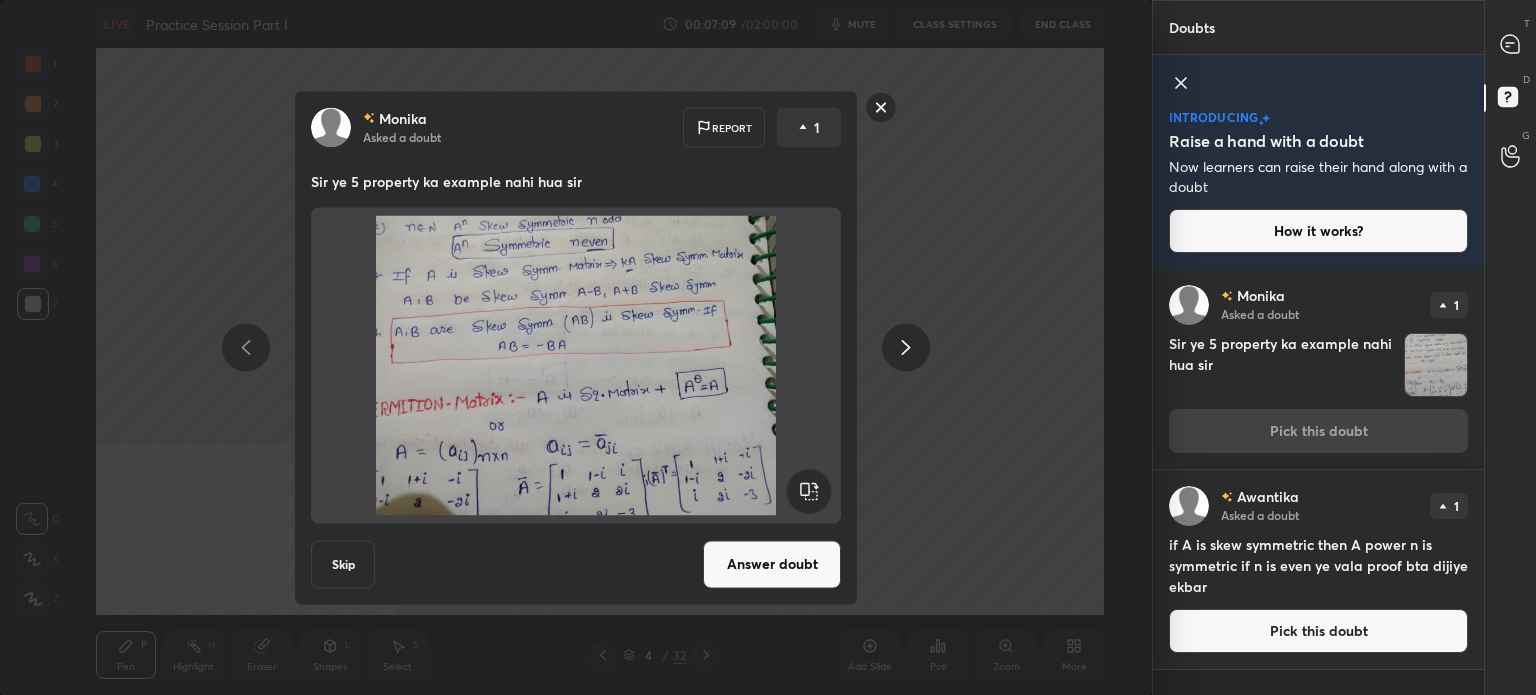 click 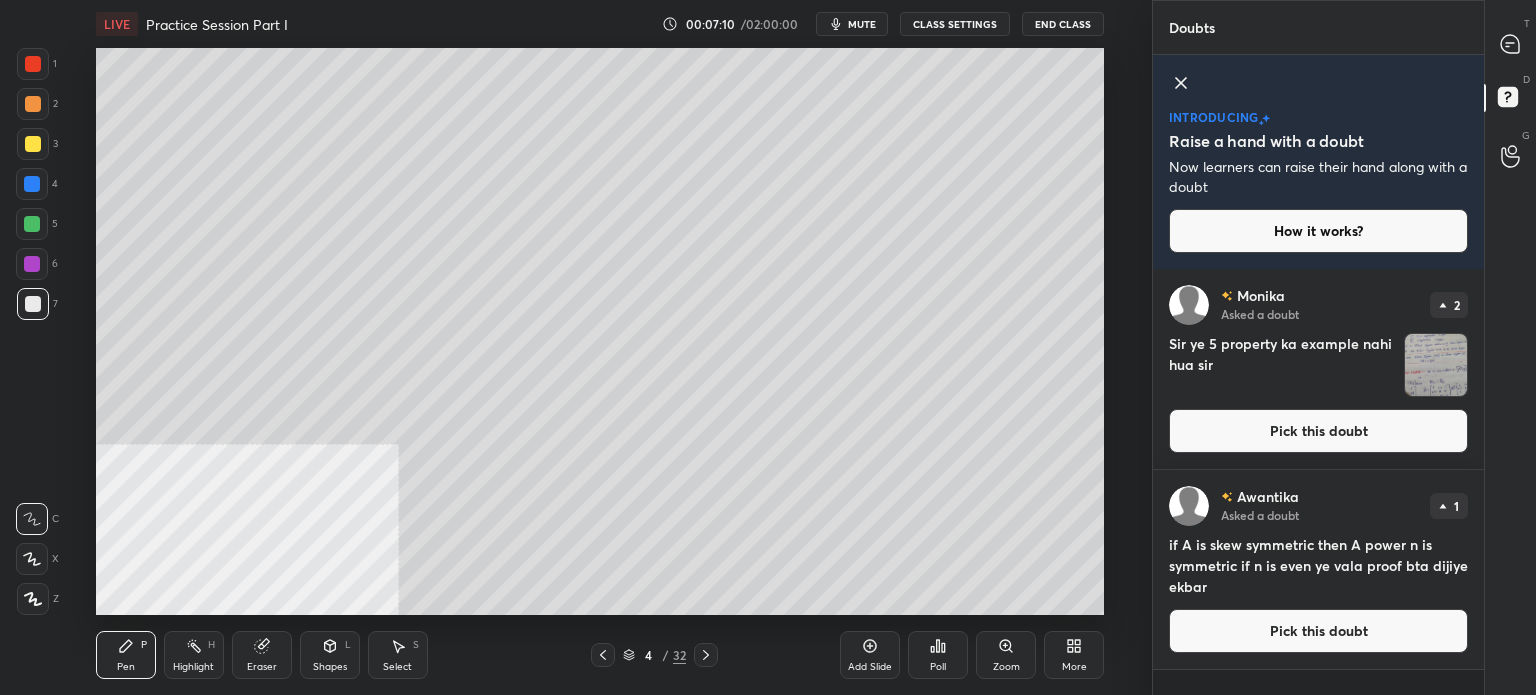 click on "Pick this doubt" at bounding box center (1318, 631) 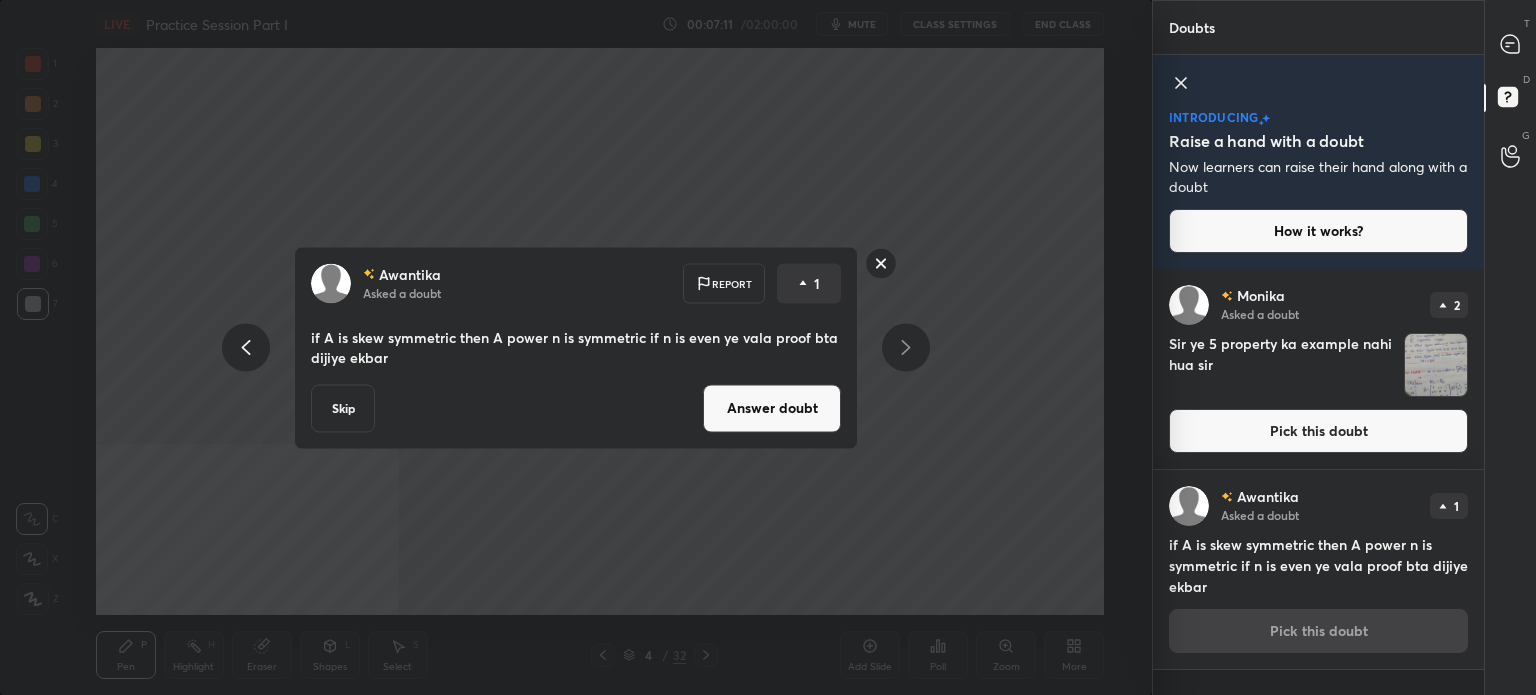 drag, startPoint x: 802, startPoint y: 392, endPoint x: 822, endPoint y: 402, distance: 22.36068 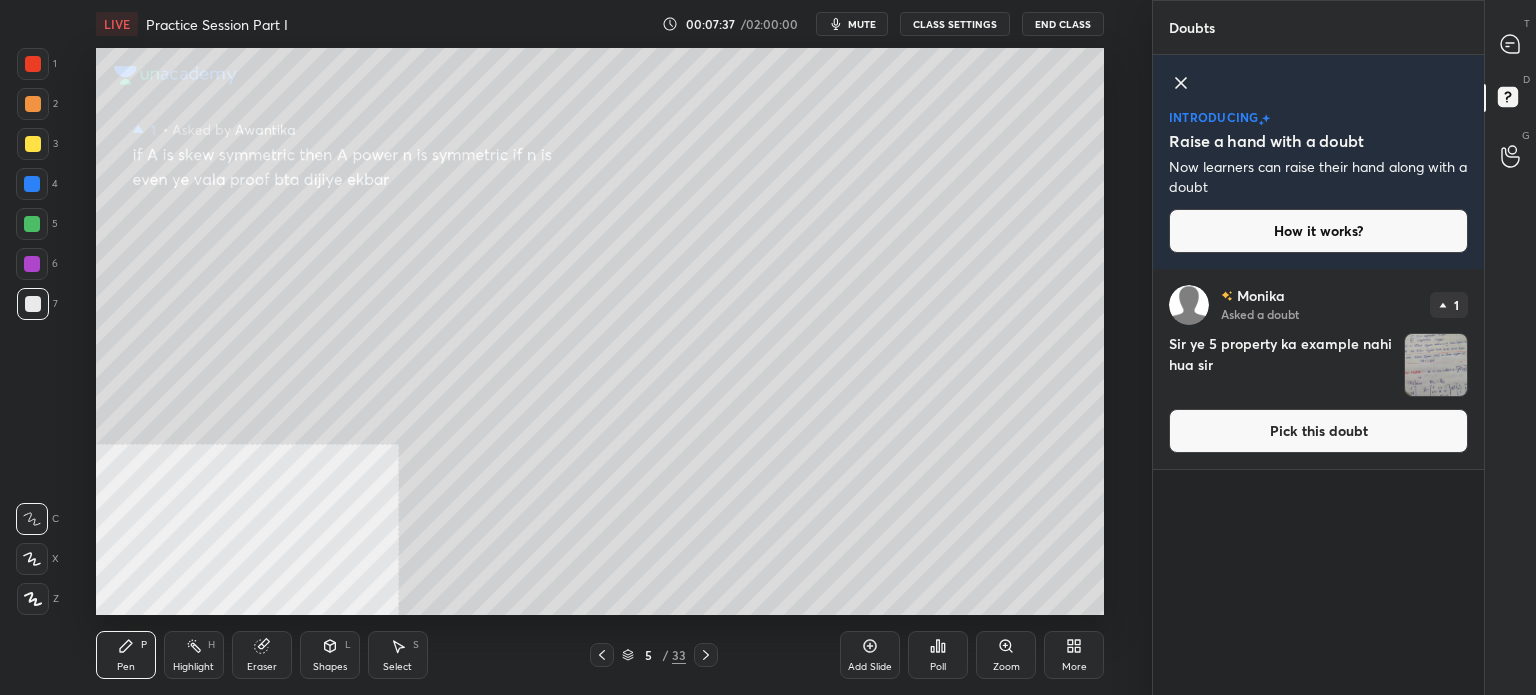 click on "T Messages (T)" at bounding box center (1510, 44) 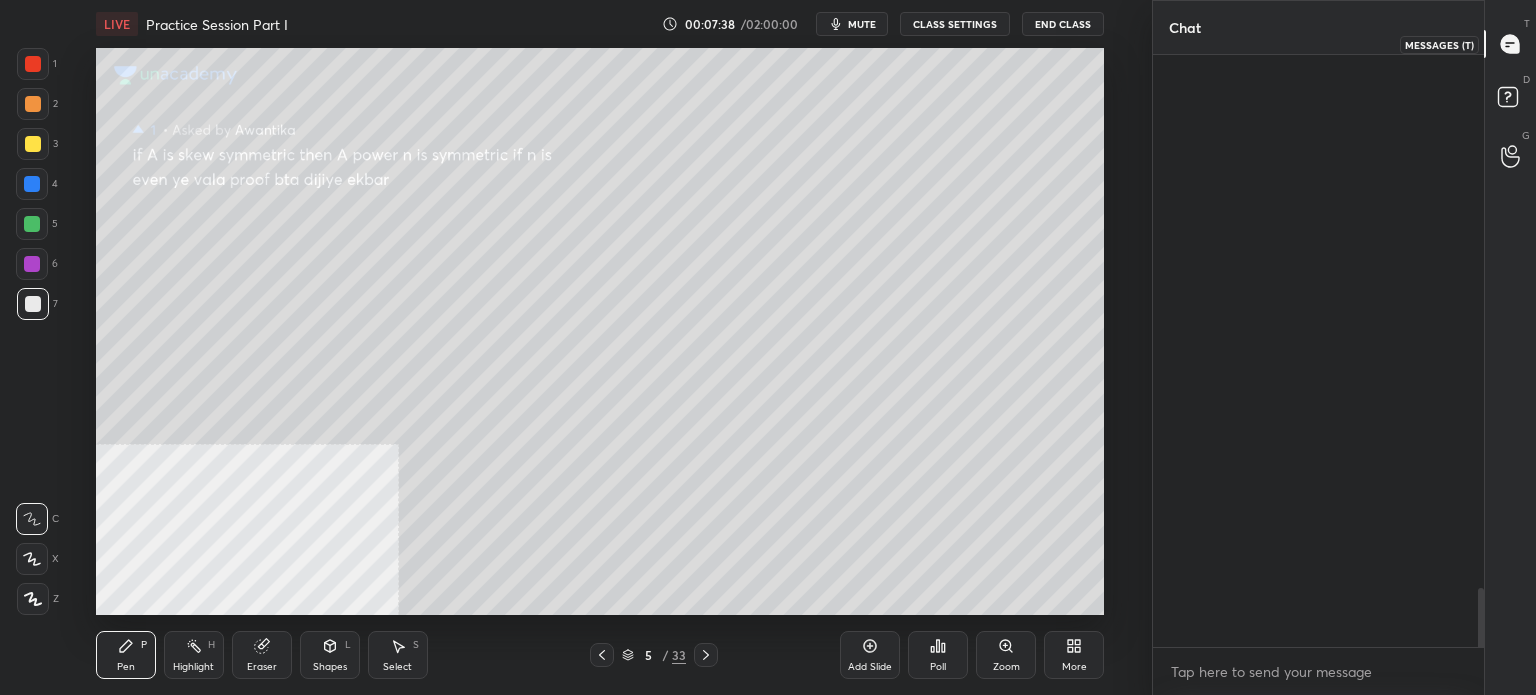 scroll, scrollTop: 5492, scrollLeft: 0, axis: vertical 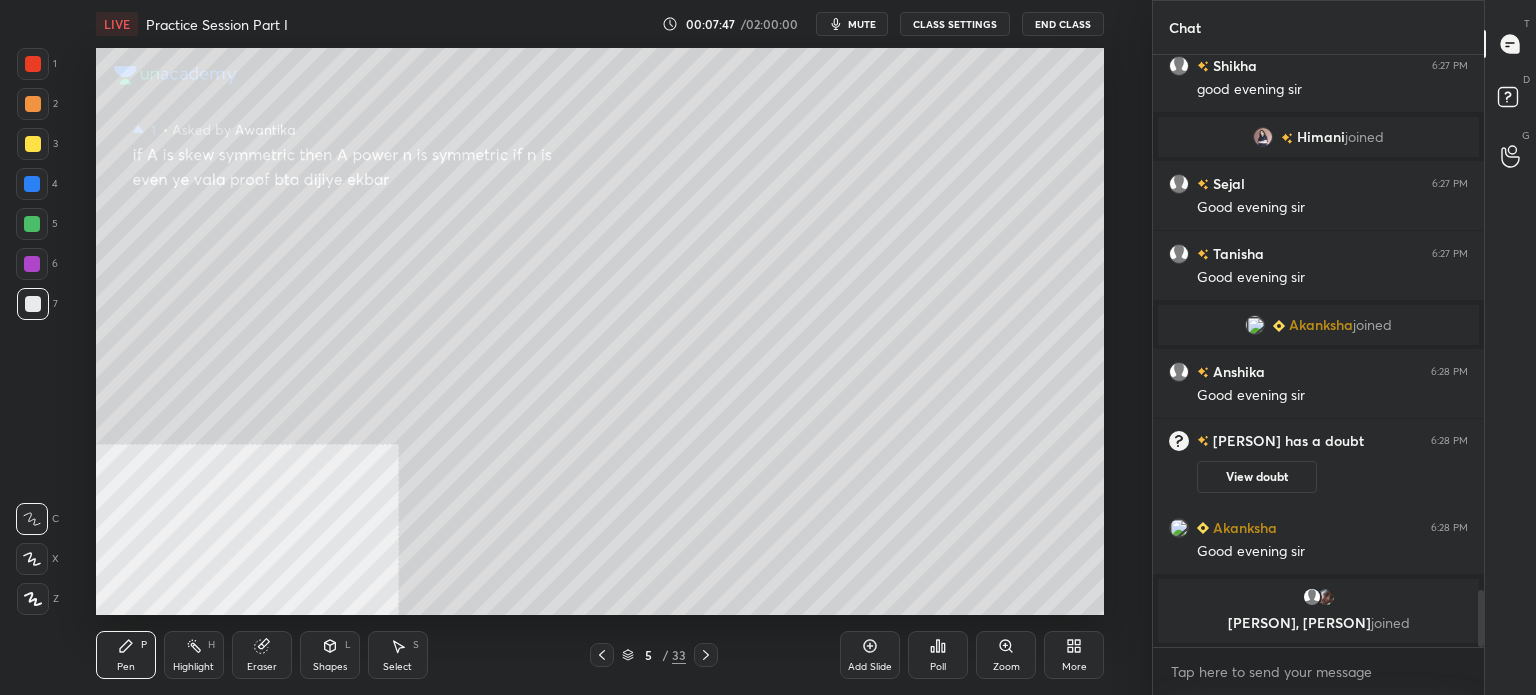 click at bounding box center (33, 144) 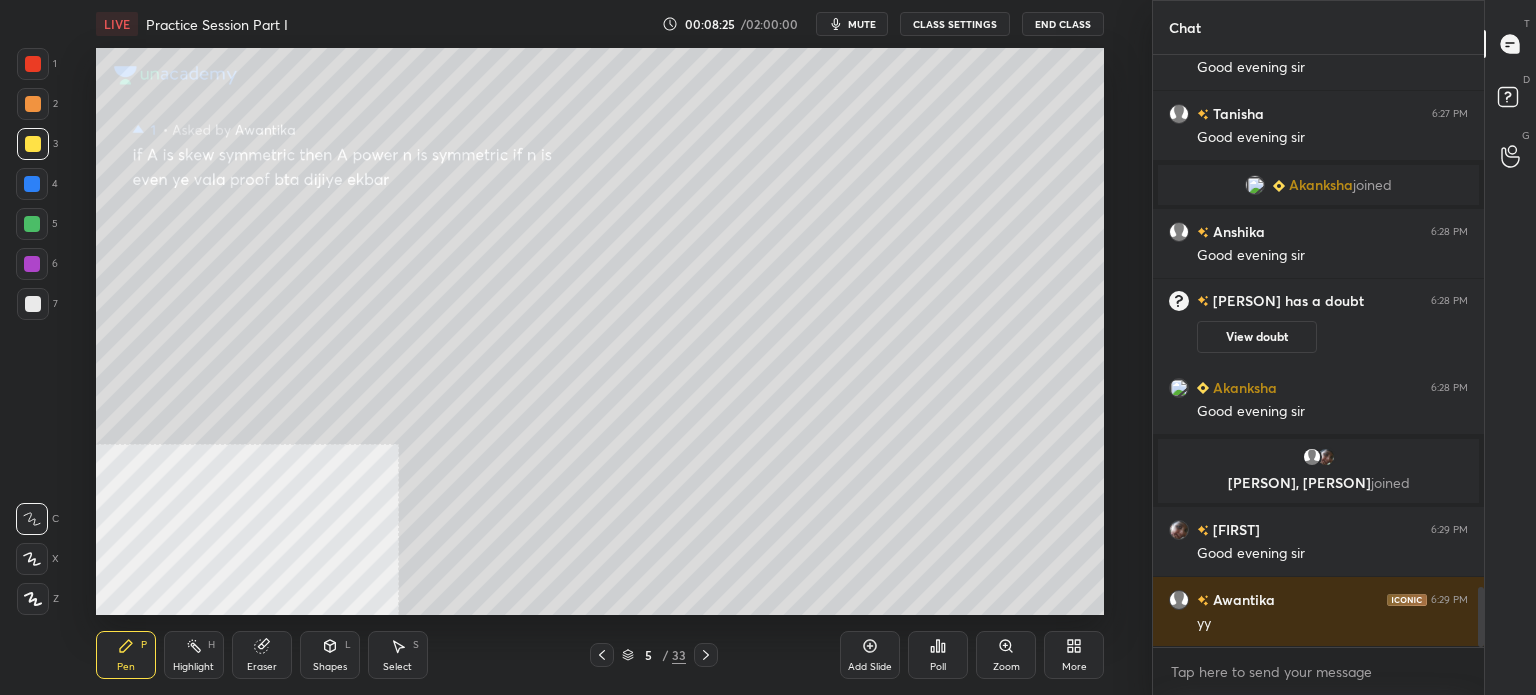 scroll, scrollTop: 5282, scrollLeft: 0, axis: vertical 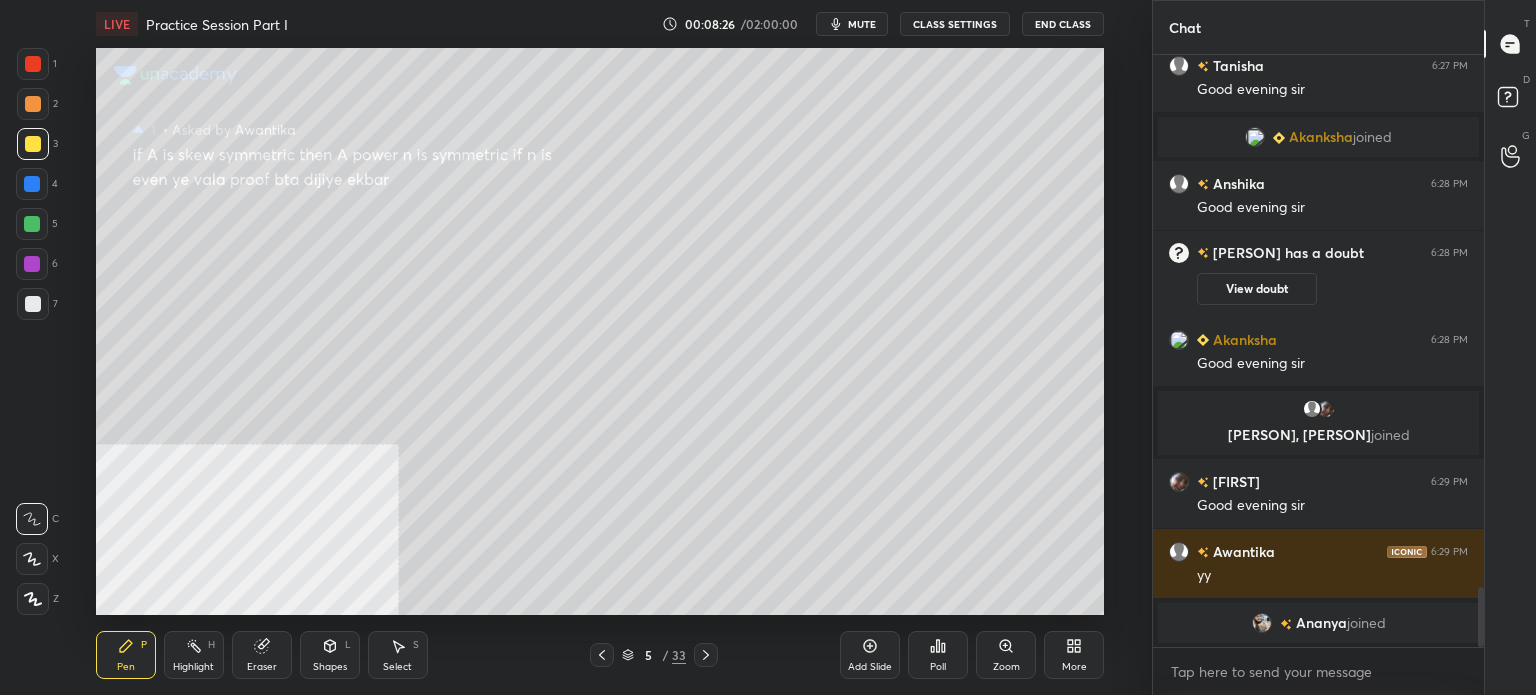 click 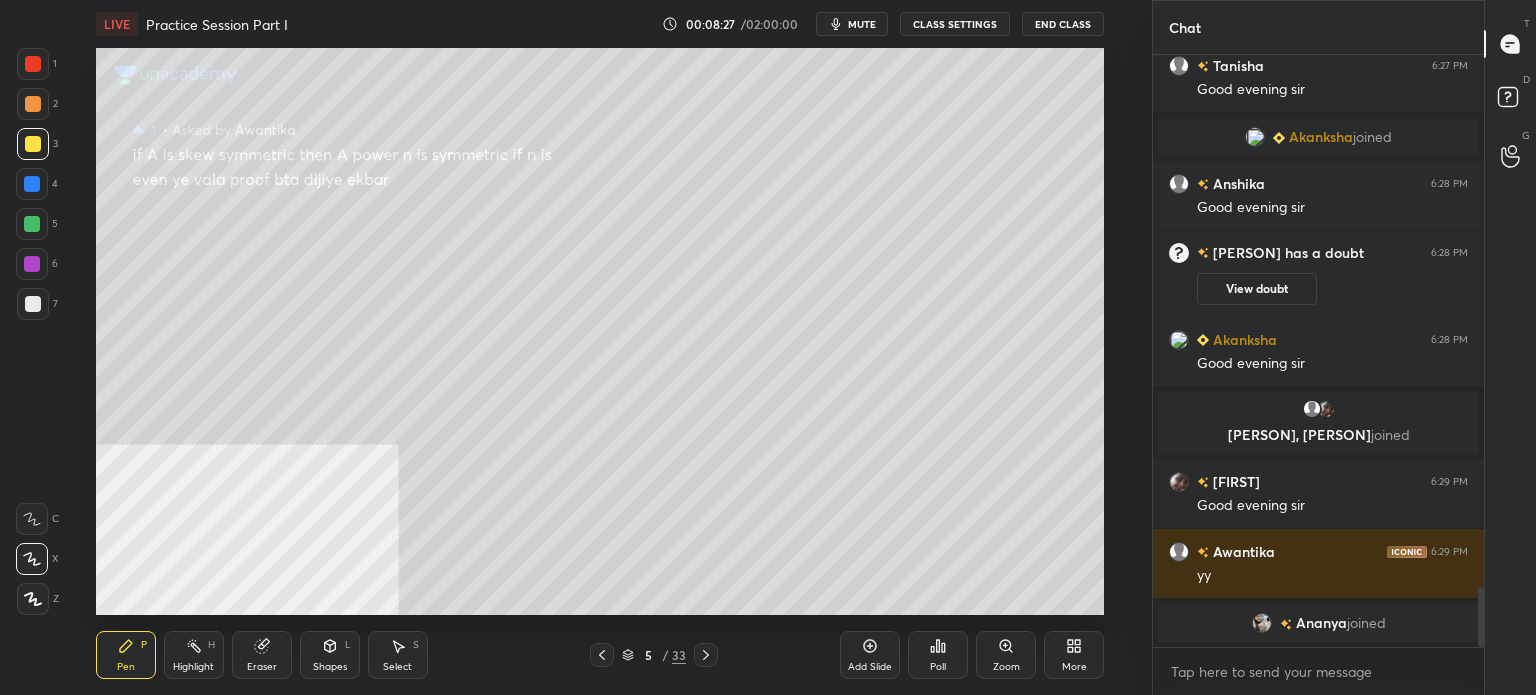 click at bounding box center (33, 144) 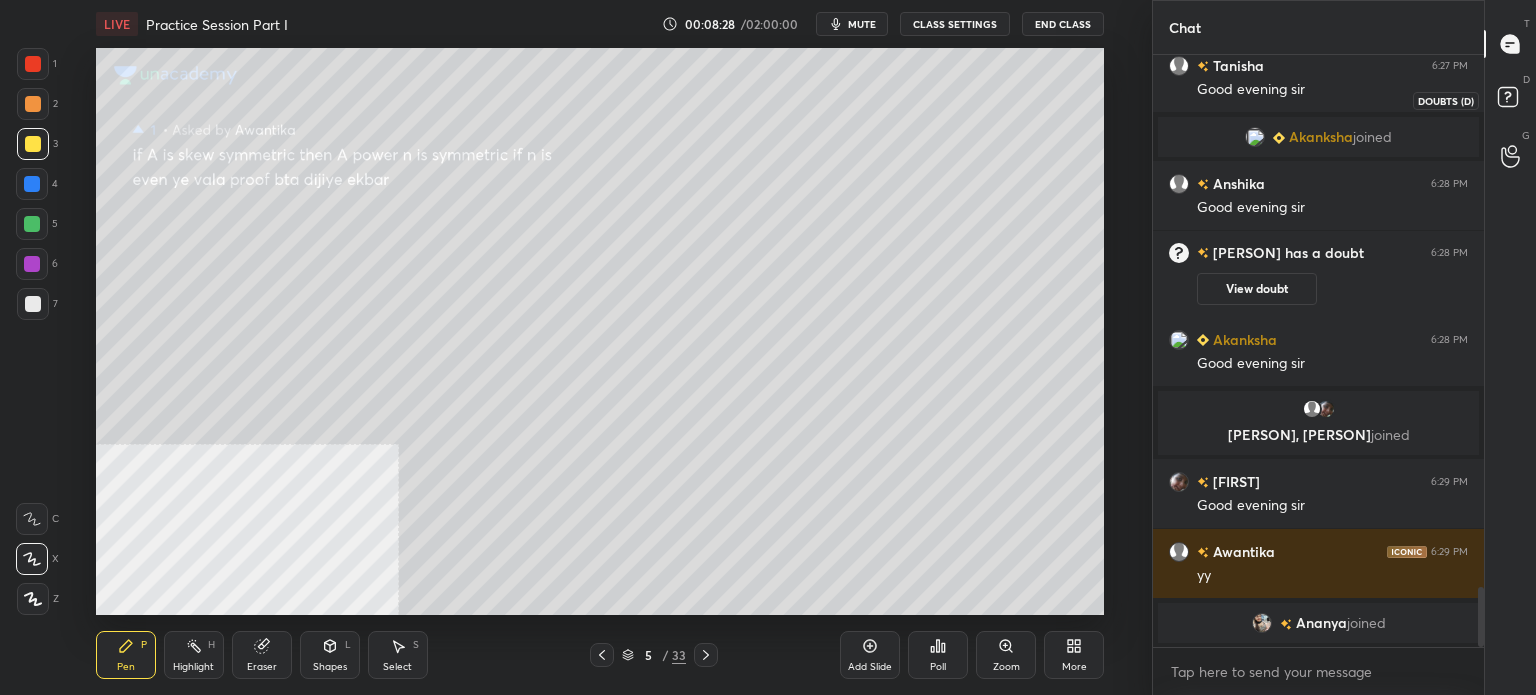 click 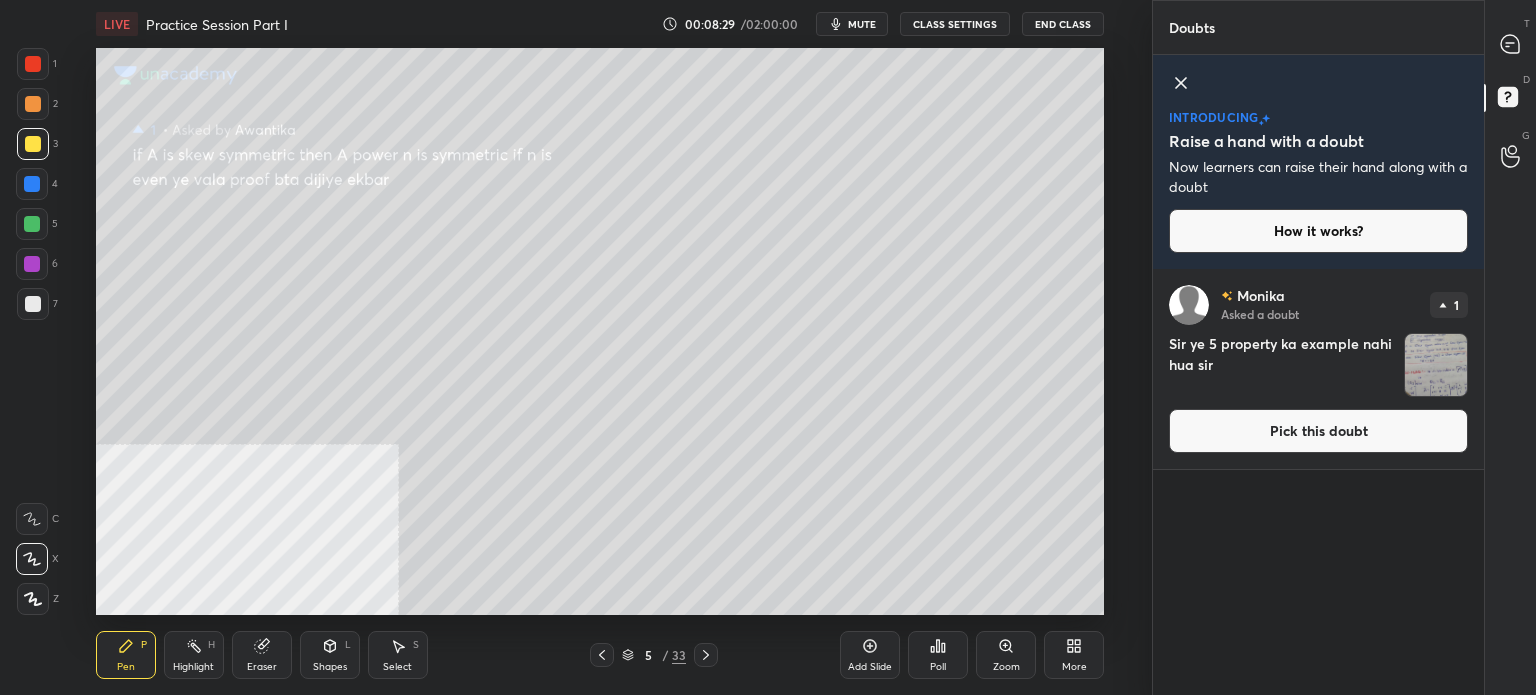 click on "Pick this doubt" at bounding box center (1318, 431) 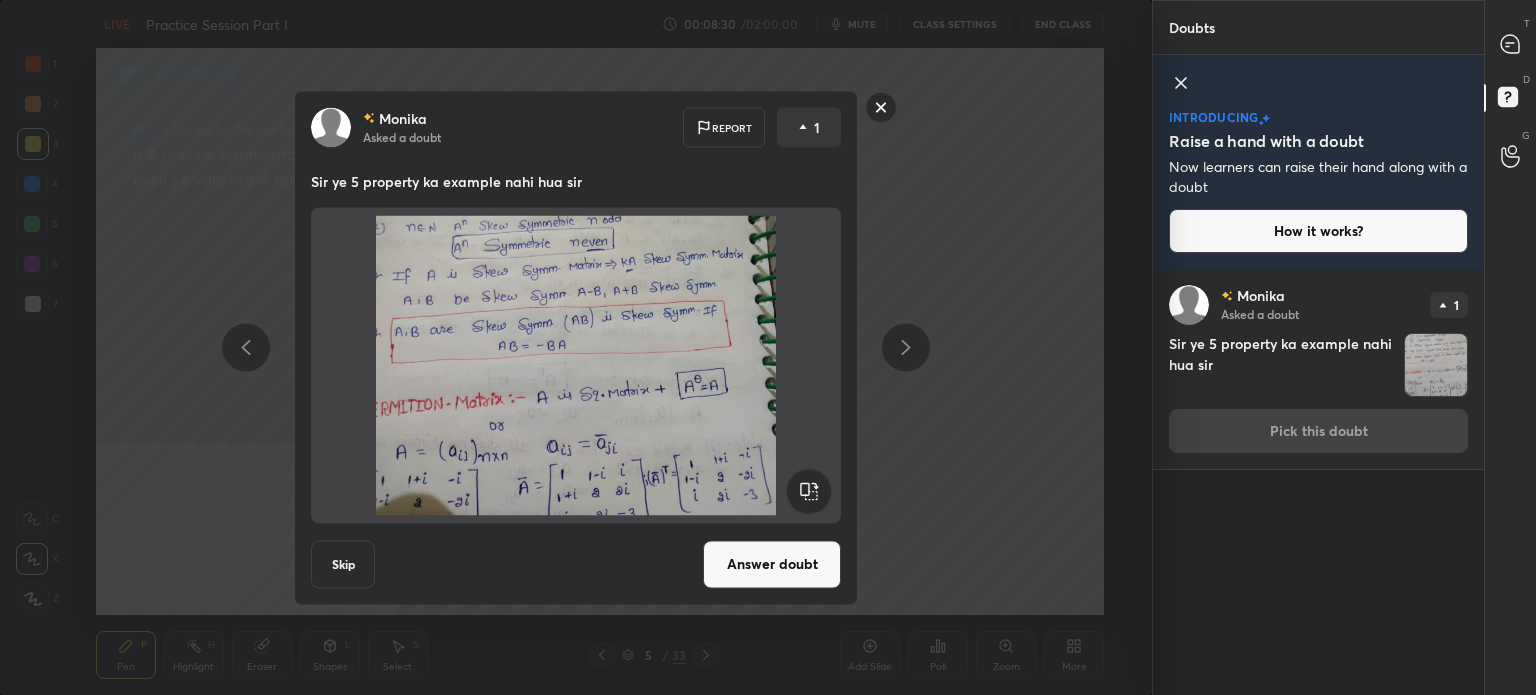 click on "Answer doubt" at bounding box center (772, 564) 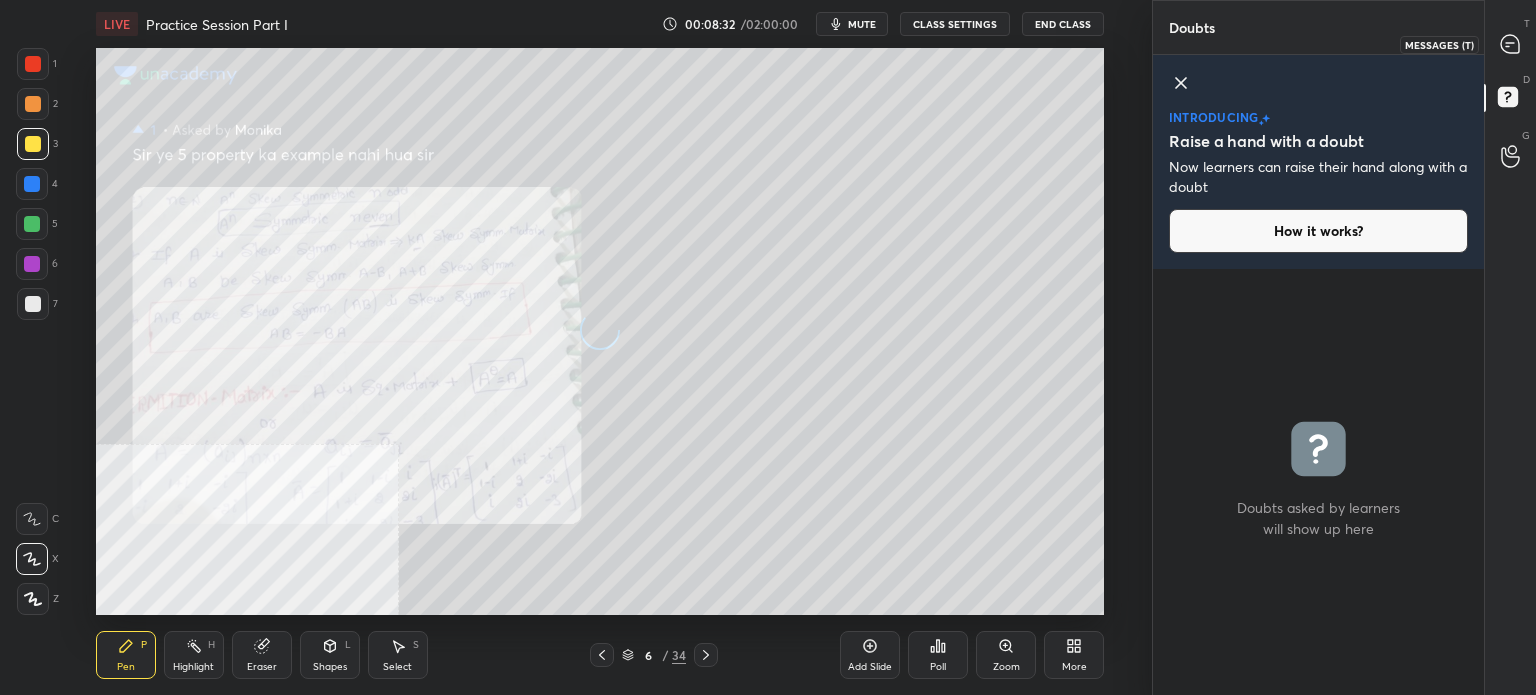 click 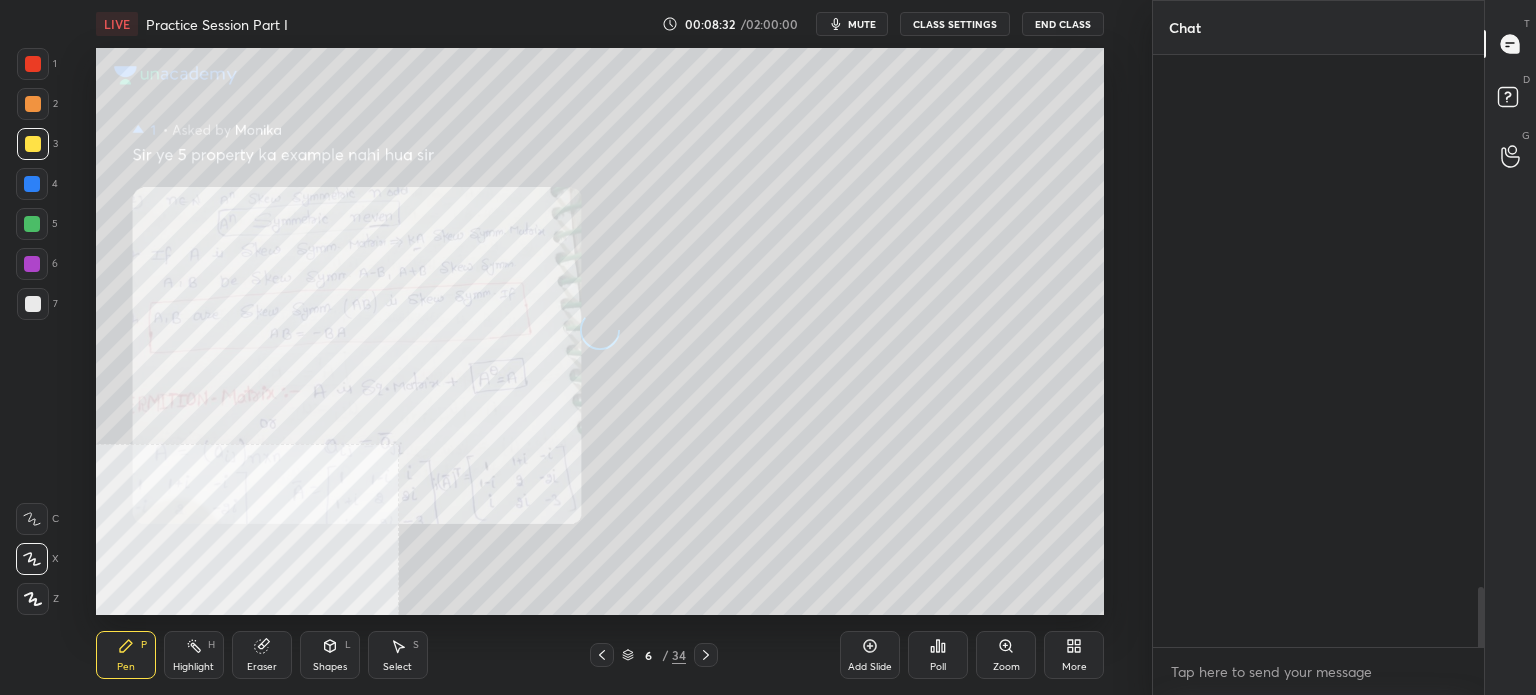 scroll, scrollTop: 5584, scrollLeft: 0, axis: vertical 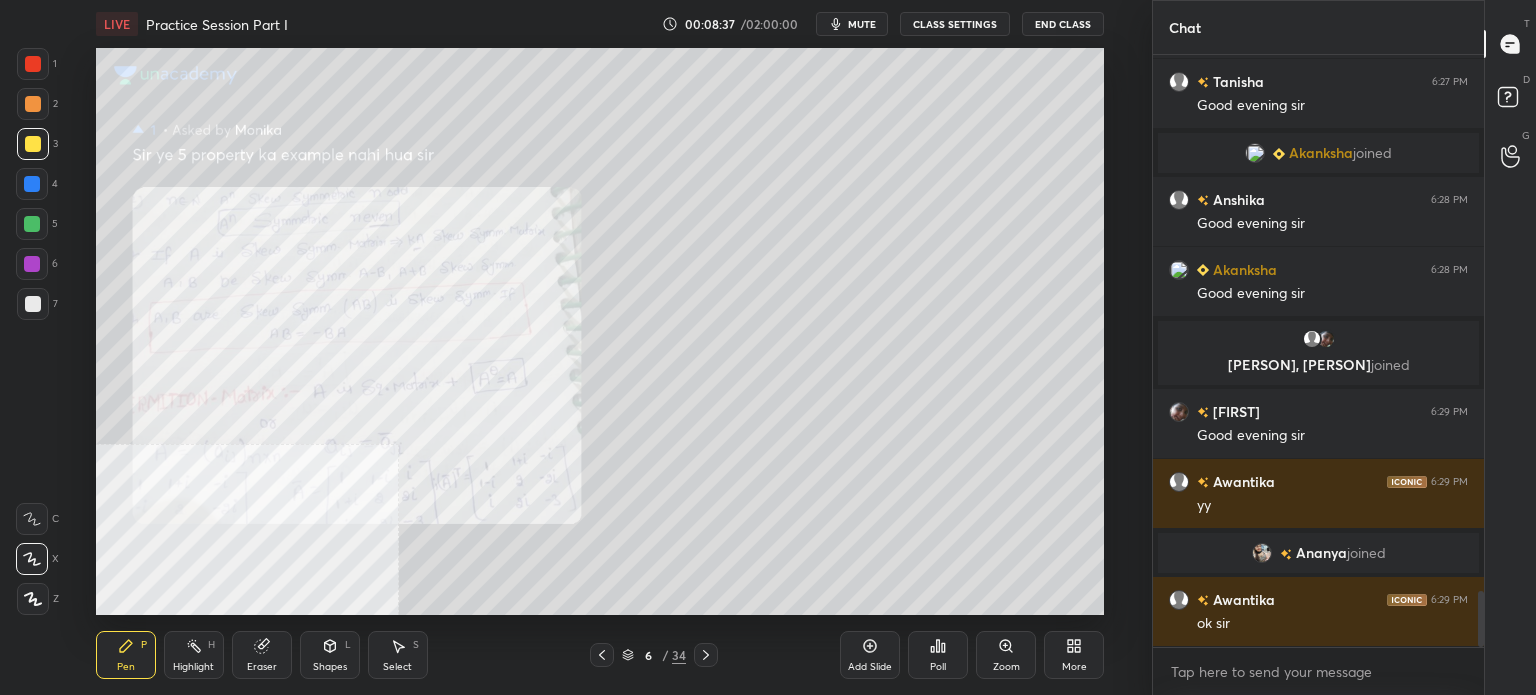 click on "More" at bounding box center [1074, 655] 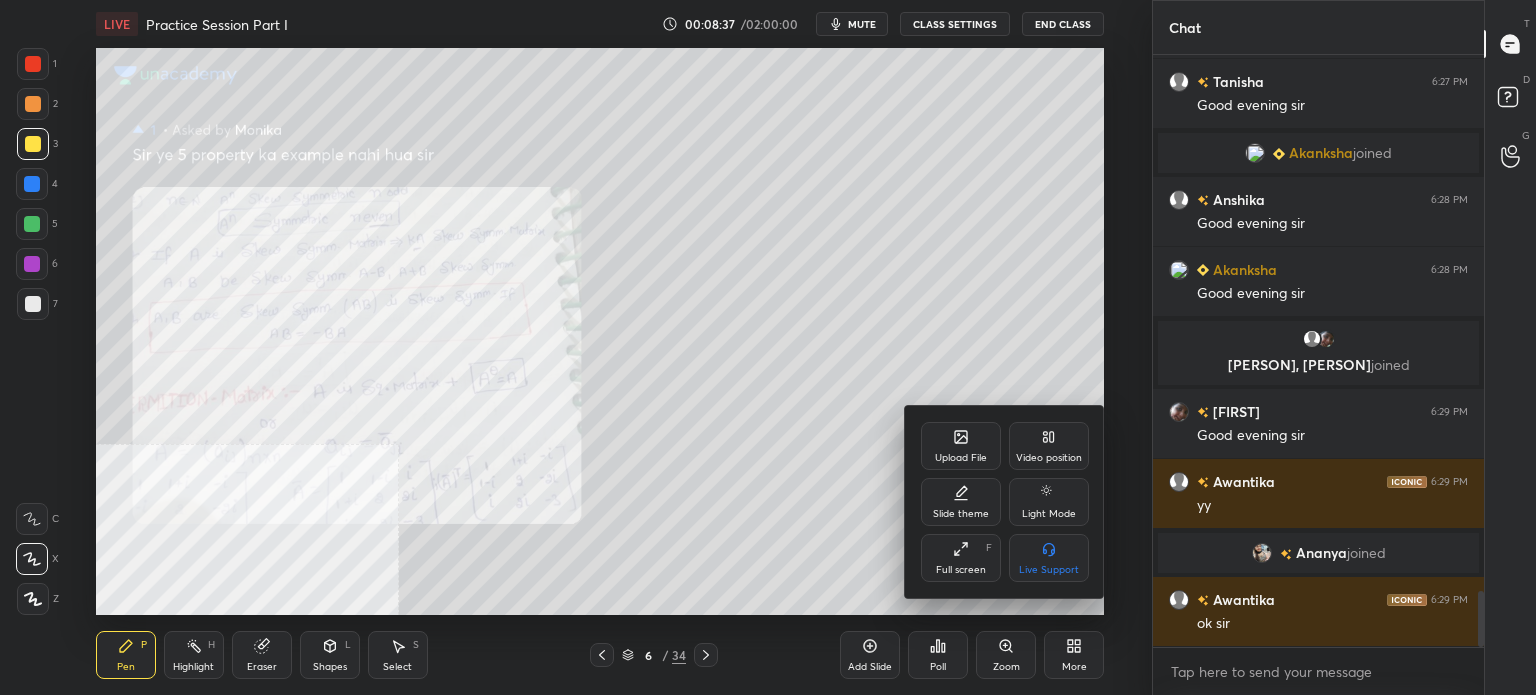 click on "Video position" at bounding box center [1049, 446] 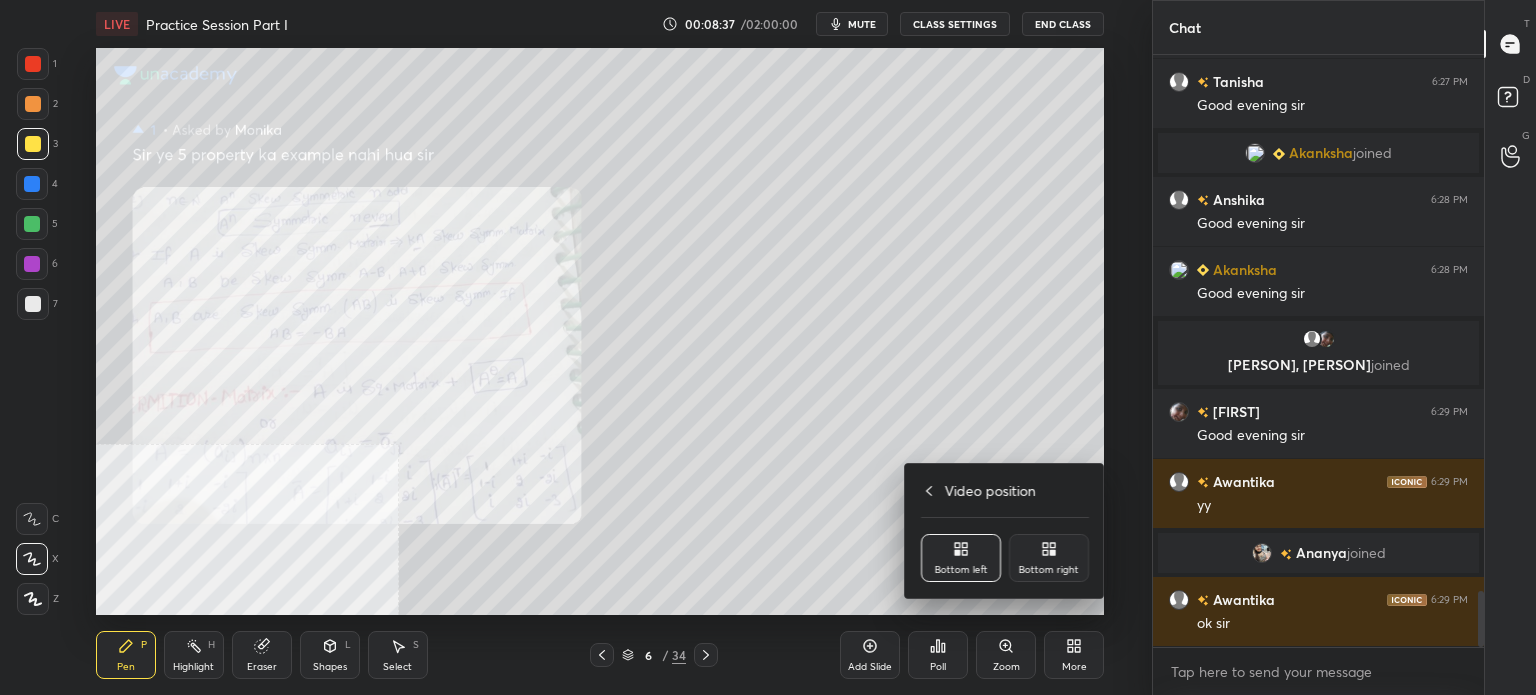 click on "Bottom right" at bounding box center (1049, 570) 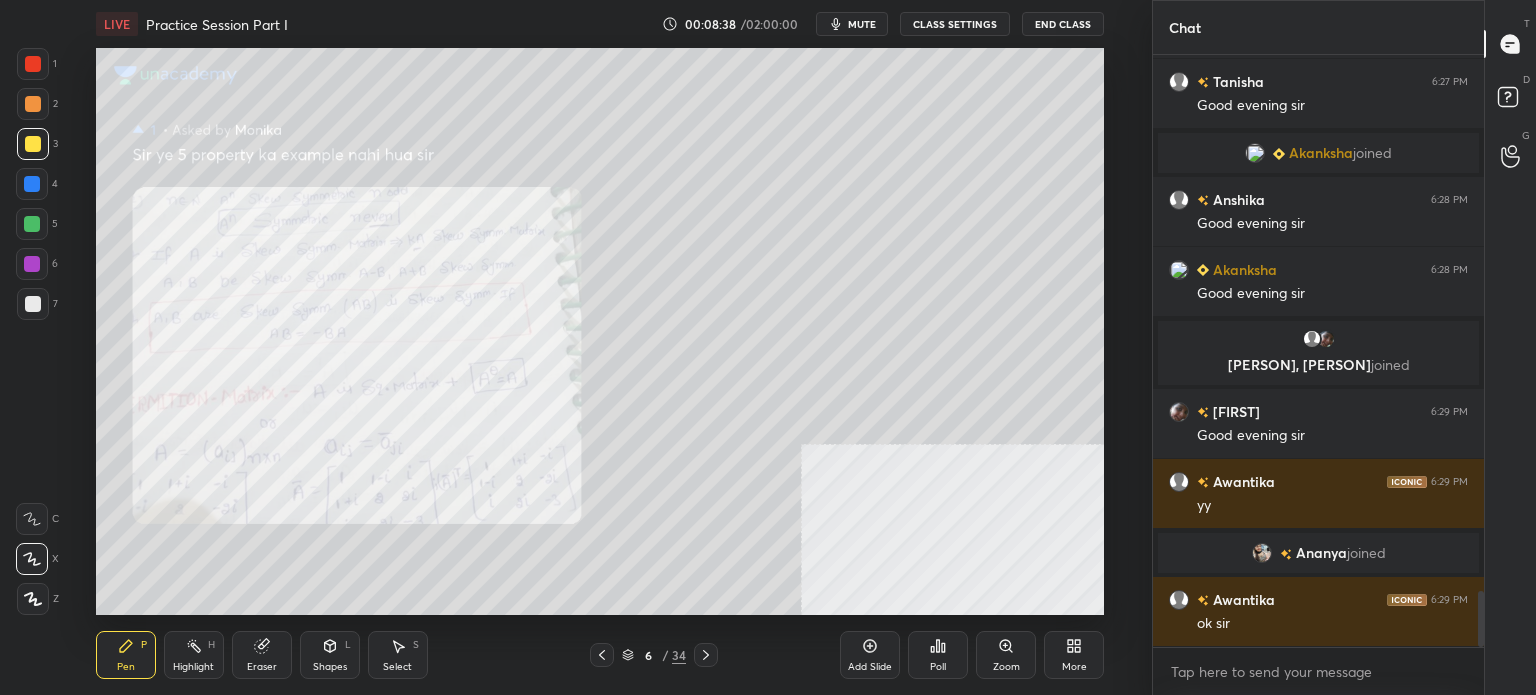 click on "Add Slide Poll Zoom More" at bounding box center (972, 655) 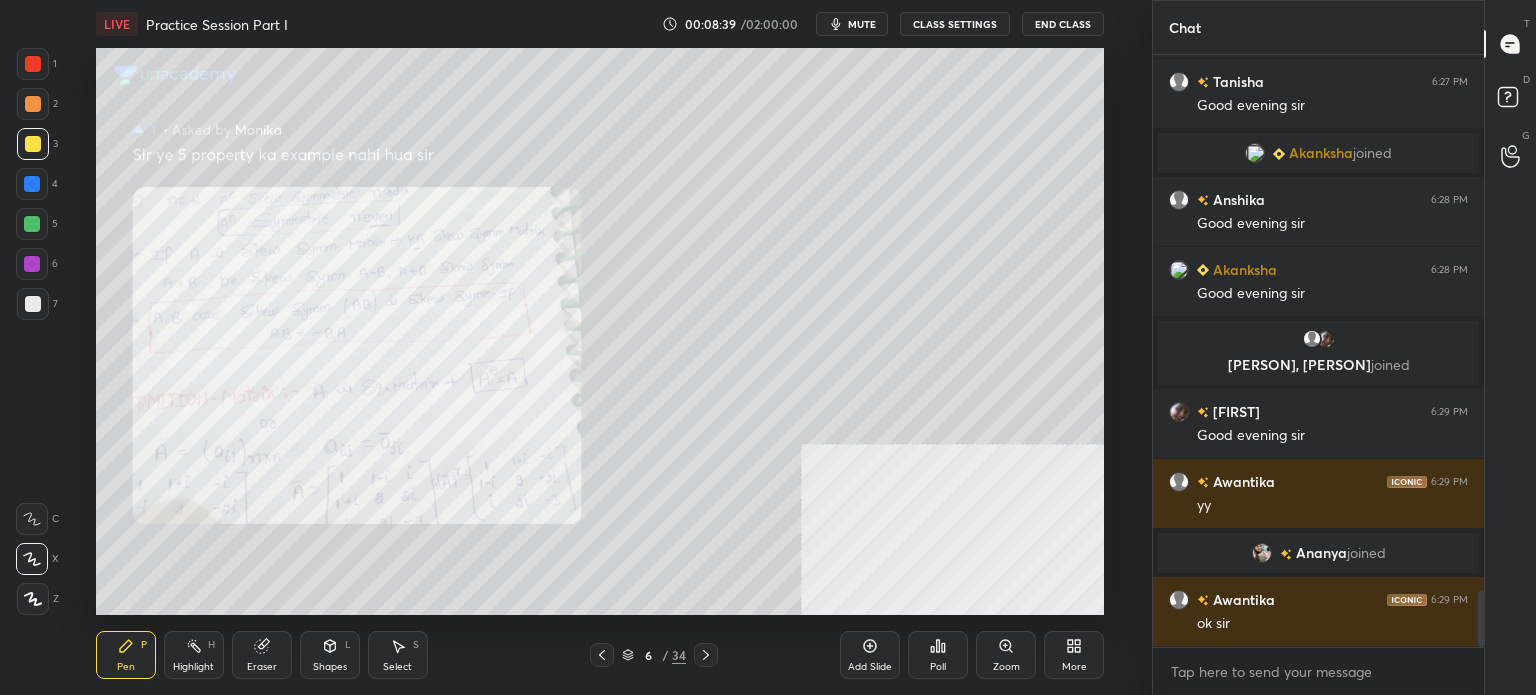click on "Zoom" at bounding box center [1006, 655] 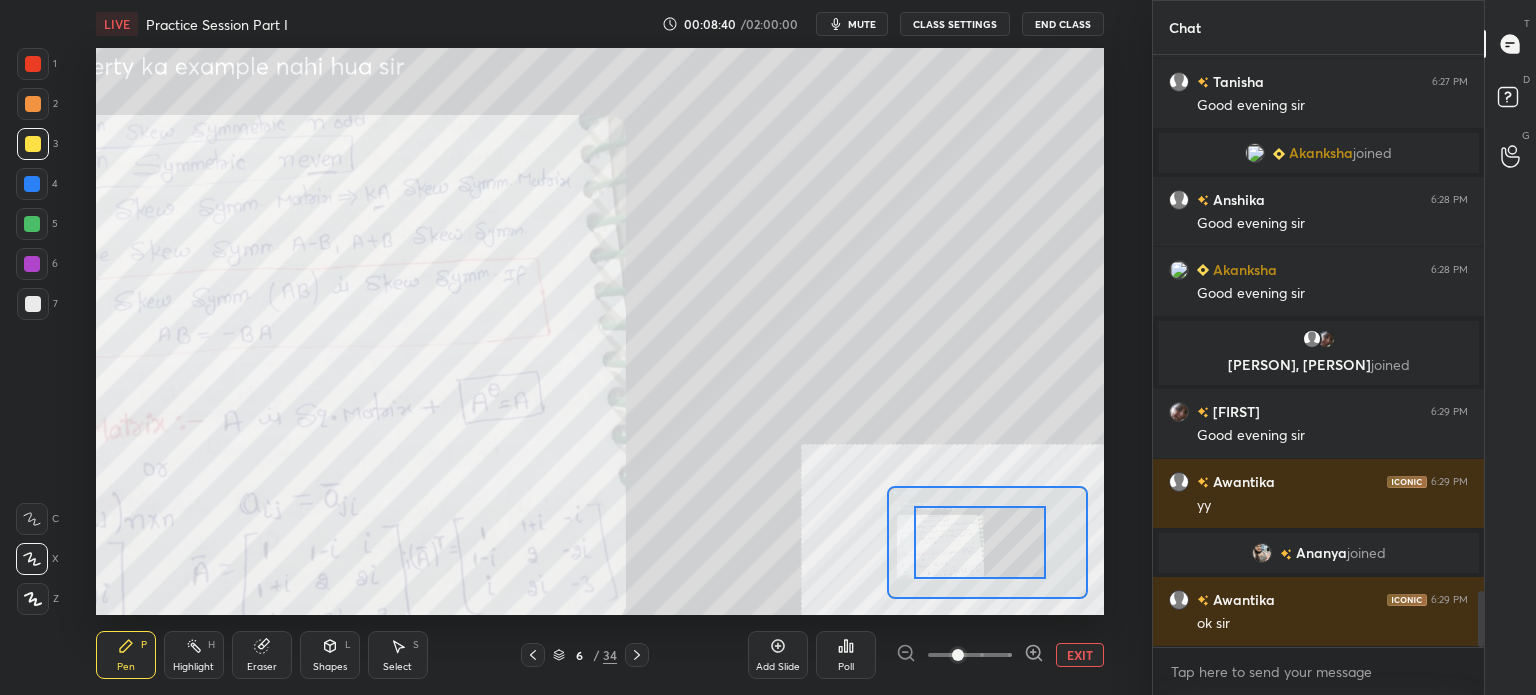 click at bounding box center [980, 542] 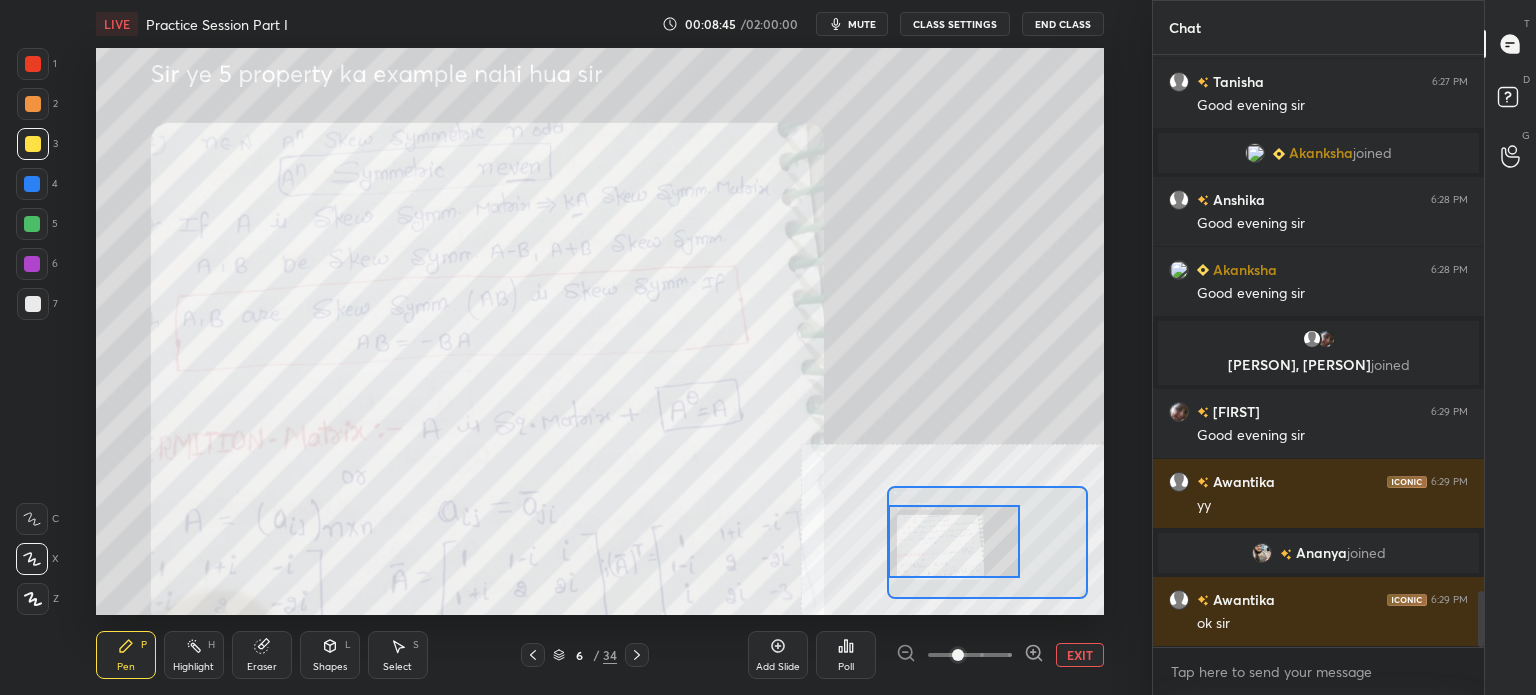drag, startPoint x: 979, startPoint y: 564, endPoint x: 944, endPoint y: 559, distance: 35.35534 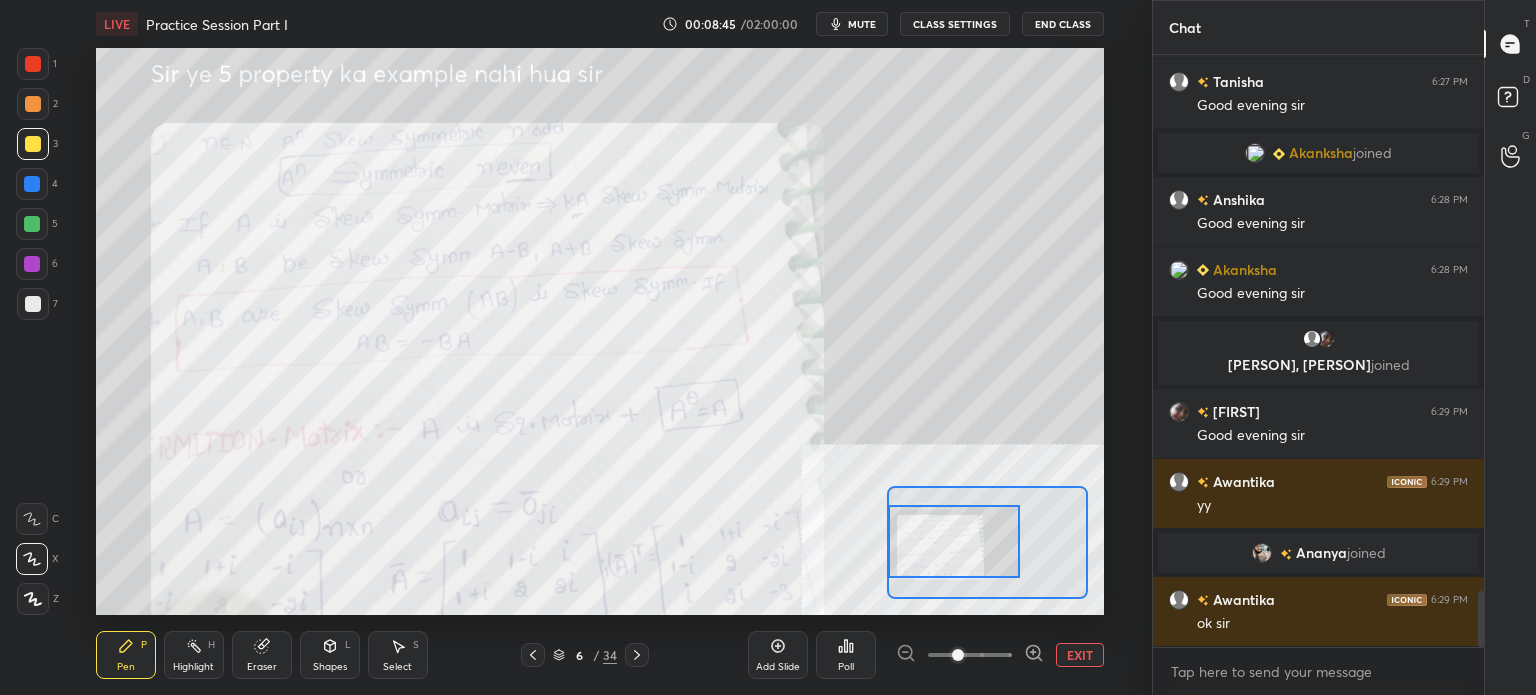 click at bounding box center [954, 541] 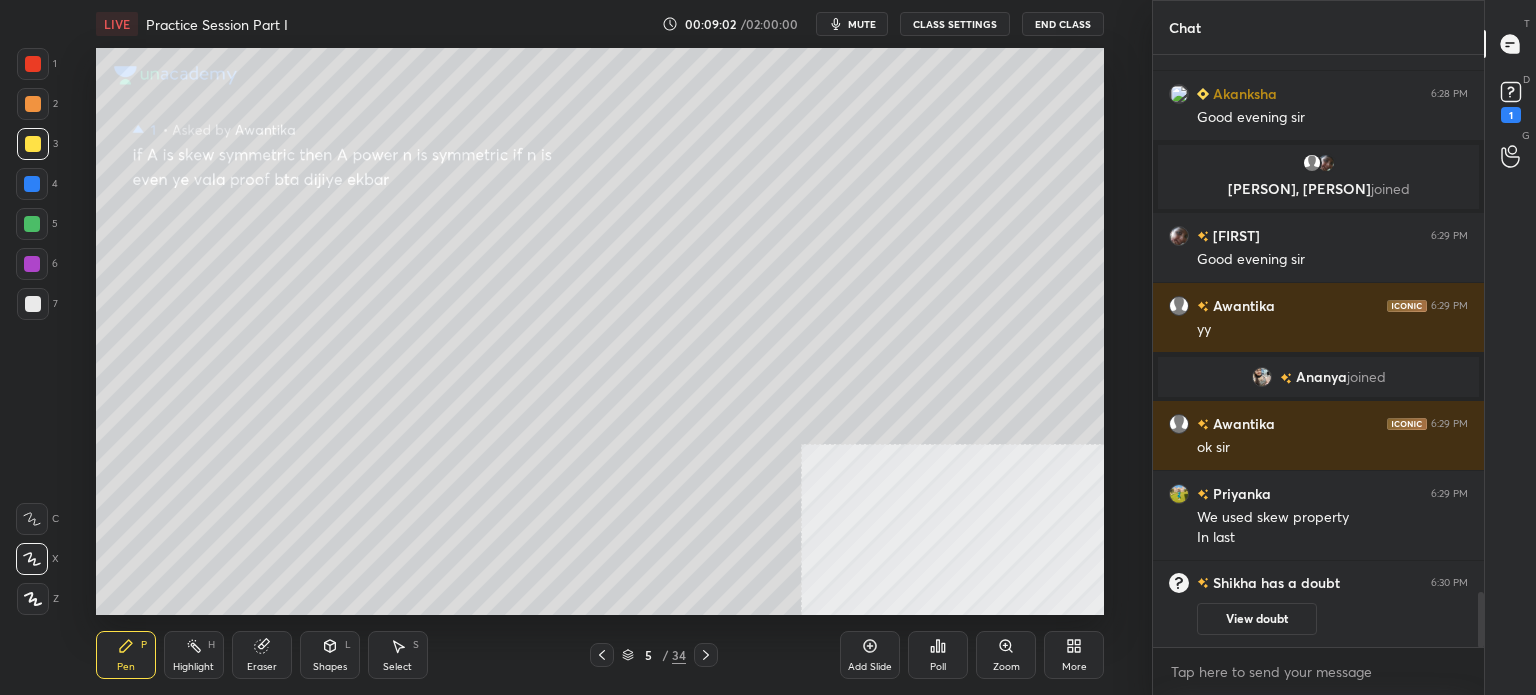 scroll, scrollTop: 5438, scrollLeft: 0, axis: vertical 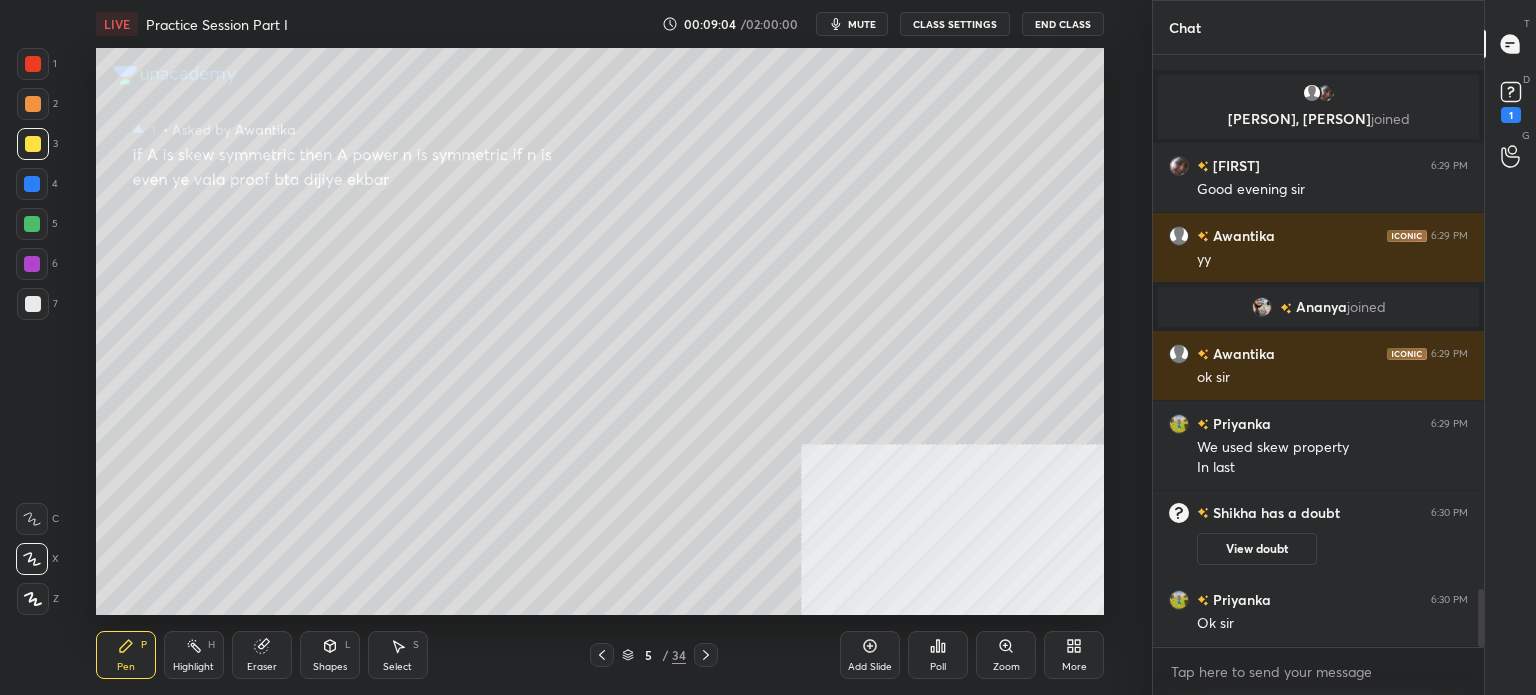 click 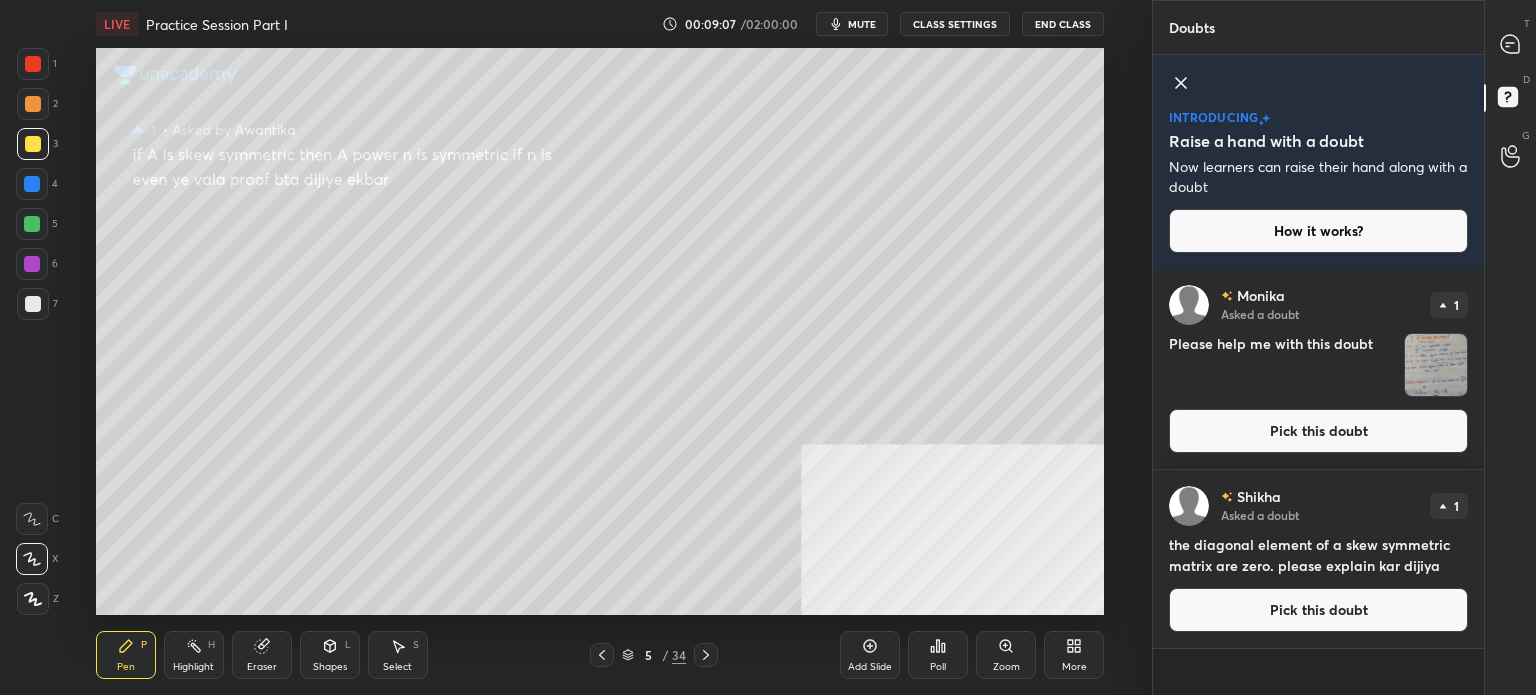 click on "Pick this doubt" at bounding box center (1318, 431) 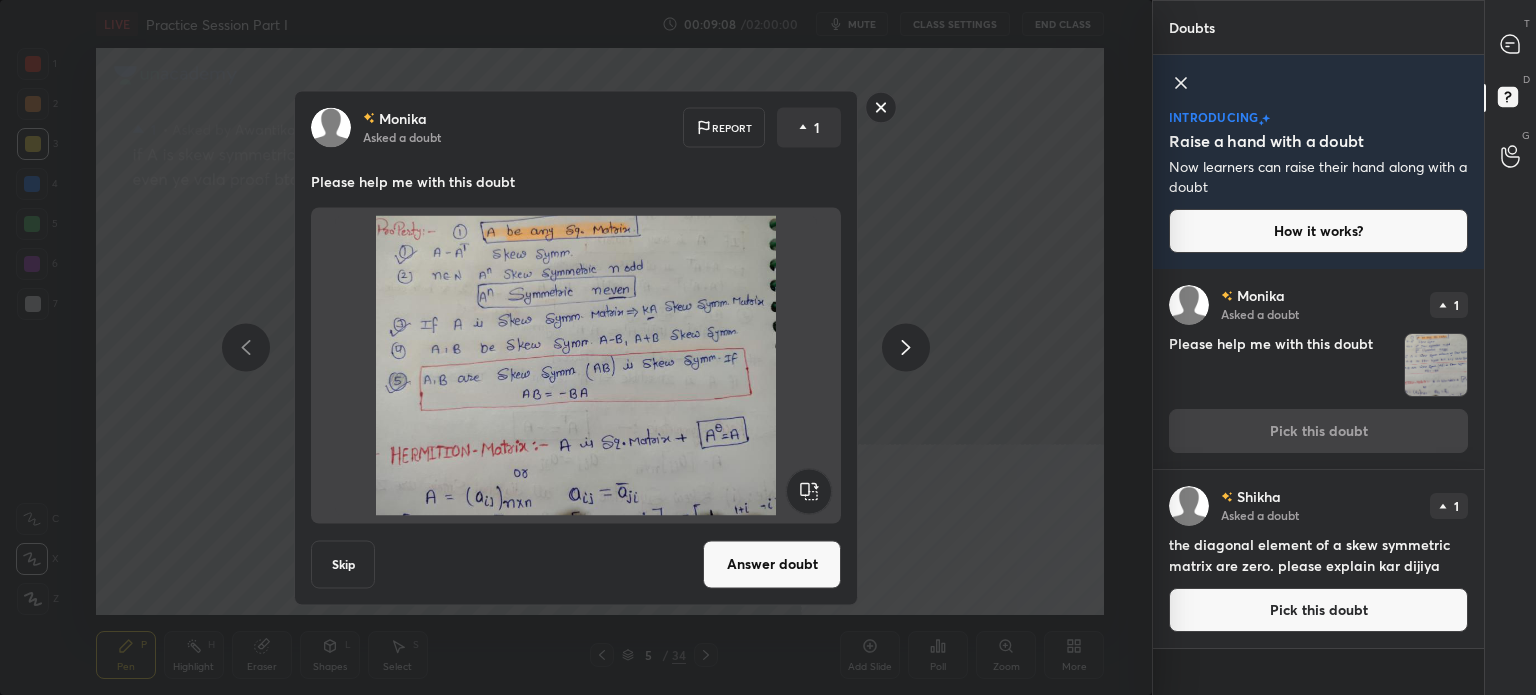 click on "Answer doubt" at bounding box center [772, 564] 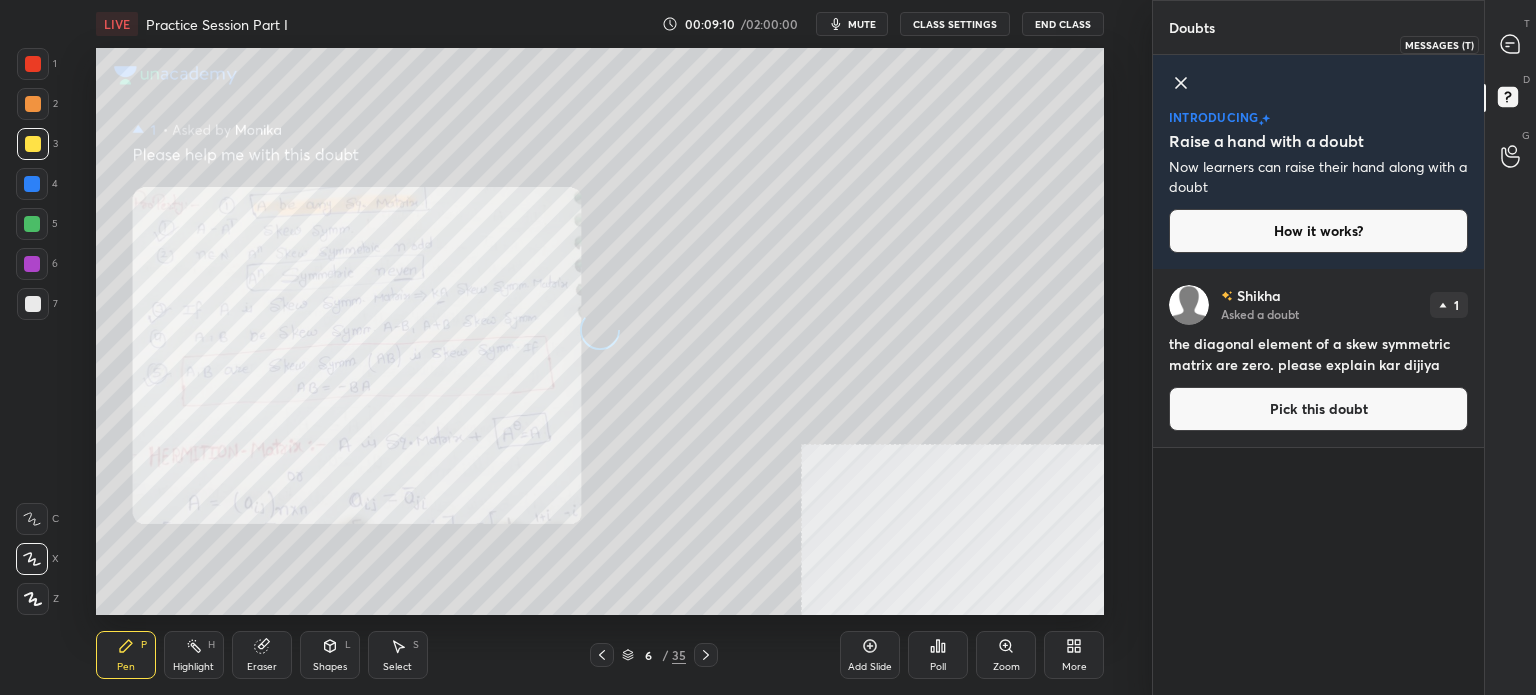 click 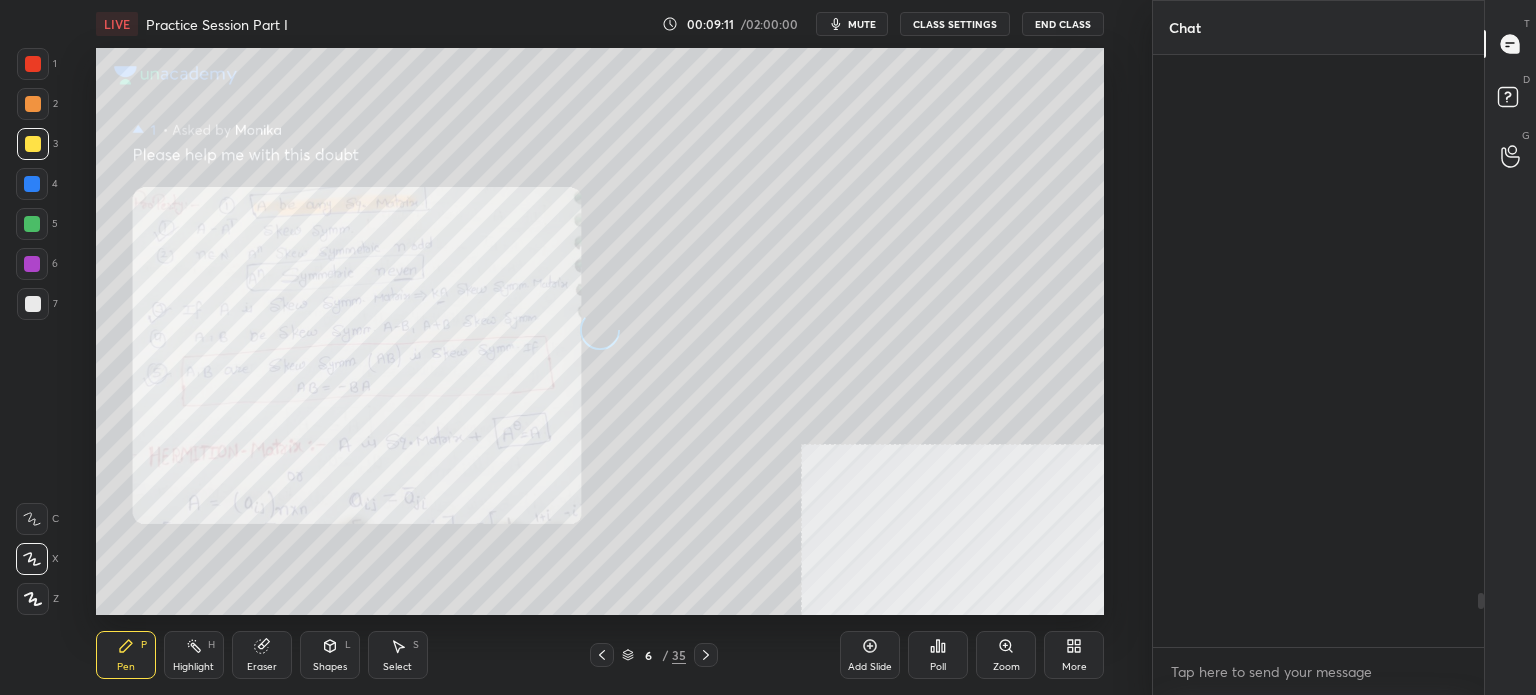 scroll, scrollTop: 5948, scrollLeft: 0, axis: vertical 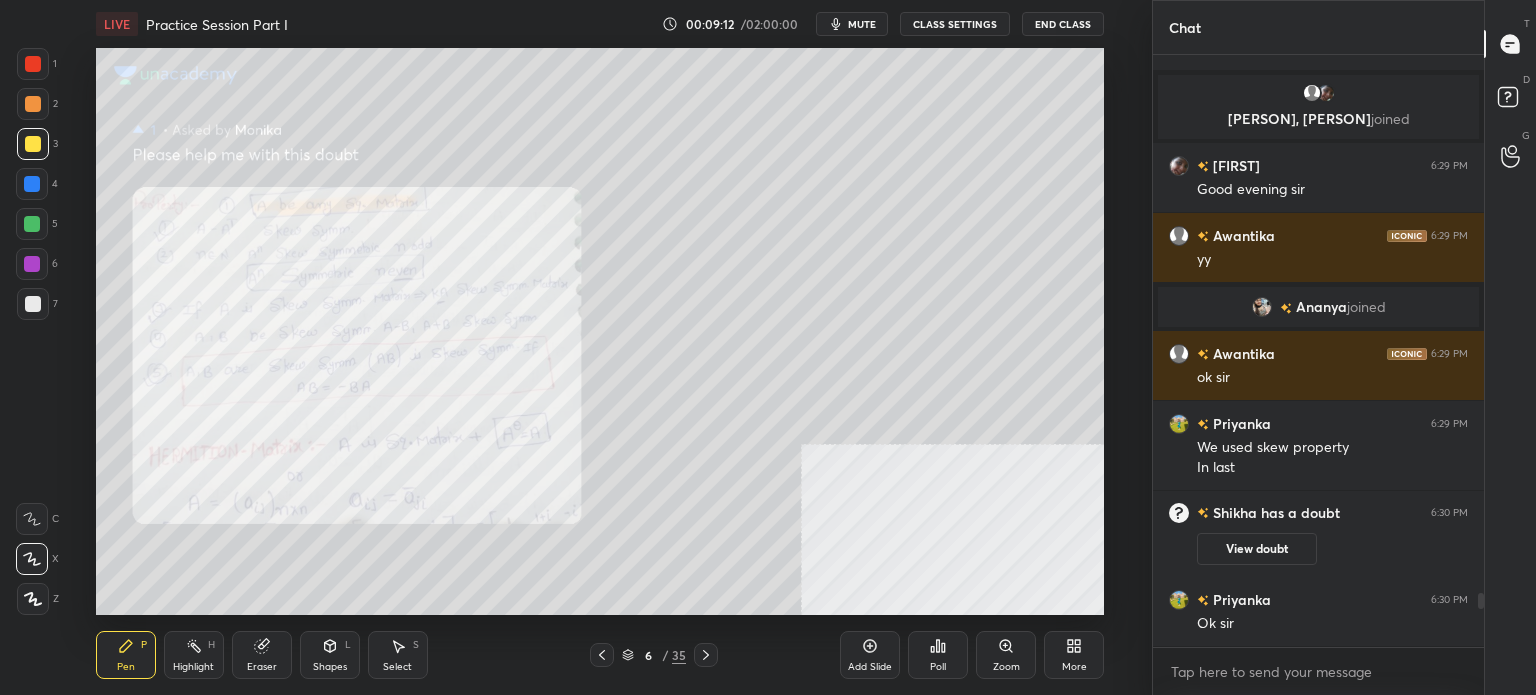 click on "Zoom" at bounding box center (1006, 655) 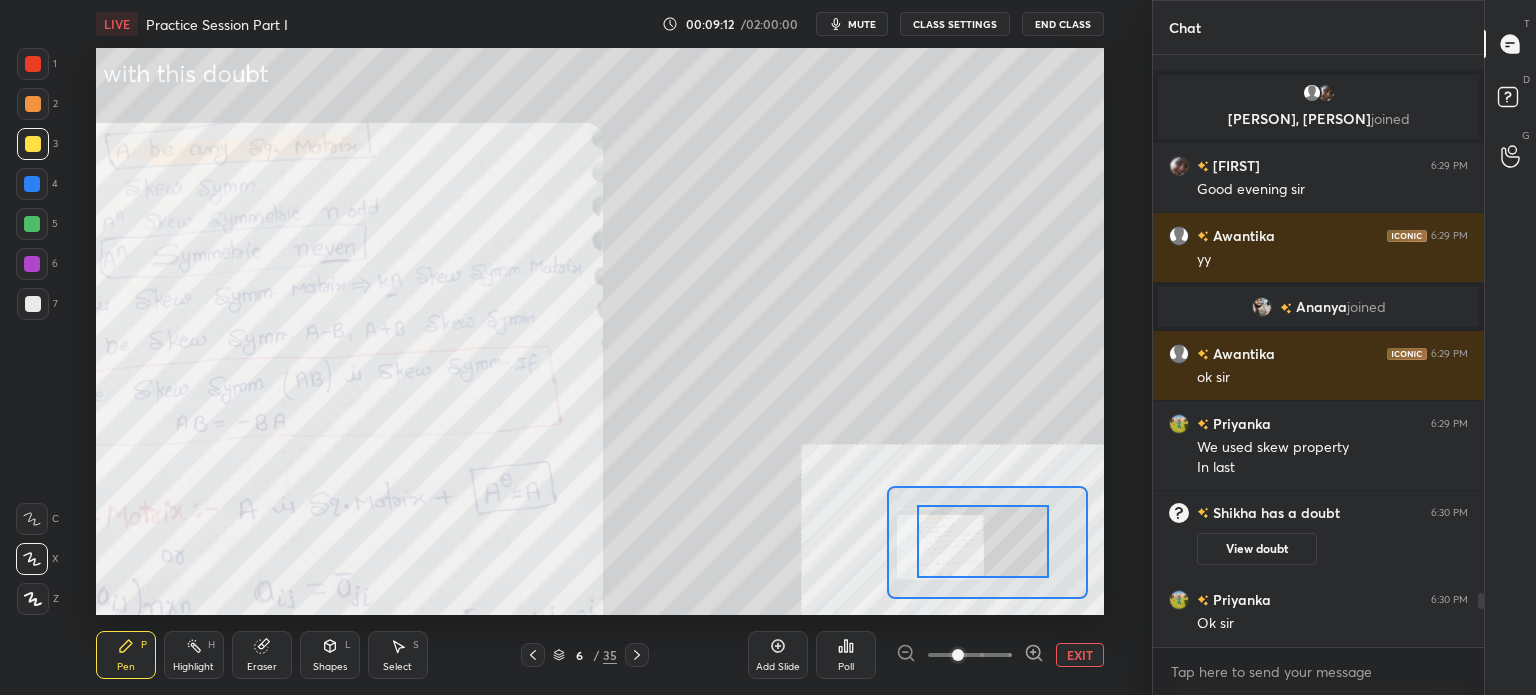 click on "Setting up your live class Poll for   secs No correct answer Start poll" at bounding box center [600, 331] 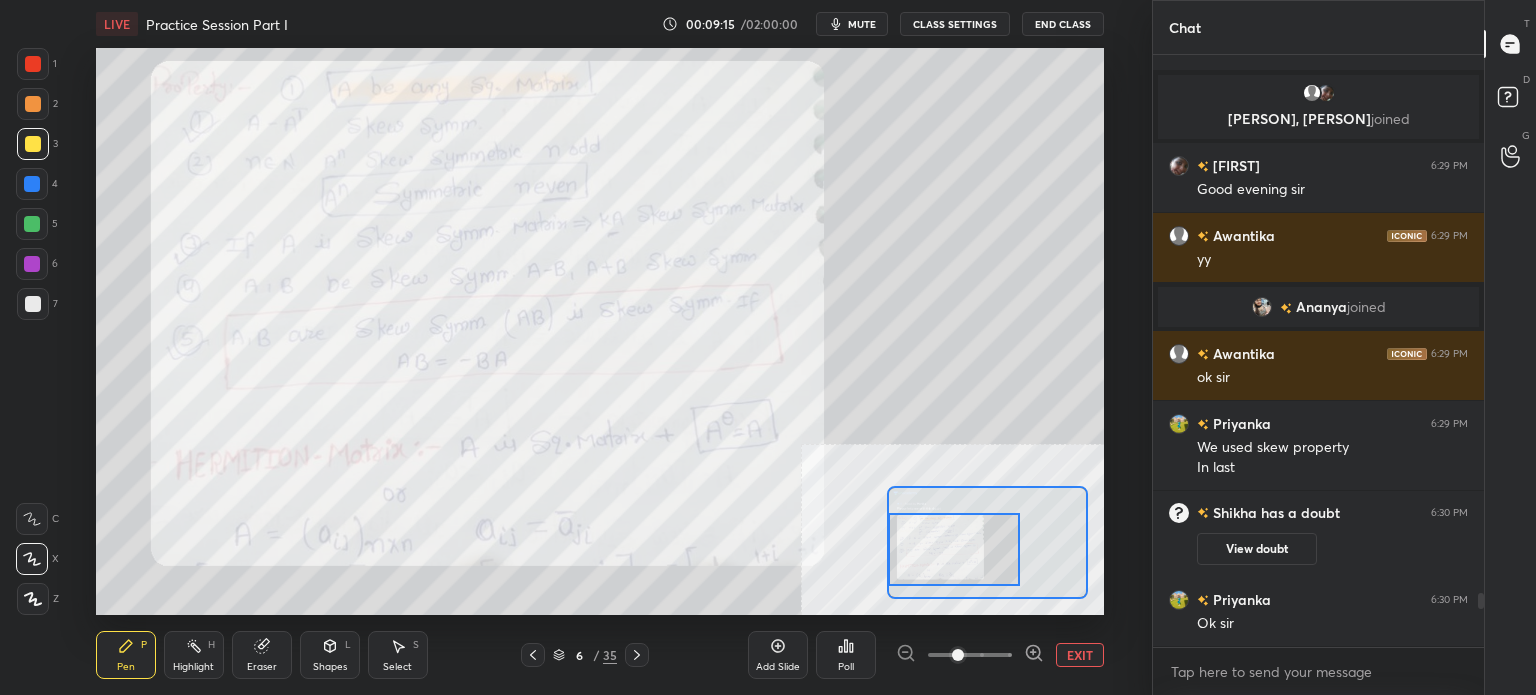 drag, startPoint x: 992, startPoint y: 548, endPoint x: 980, endPoint y: 561, distance: 17.691807 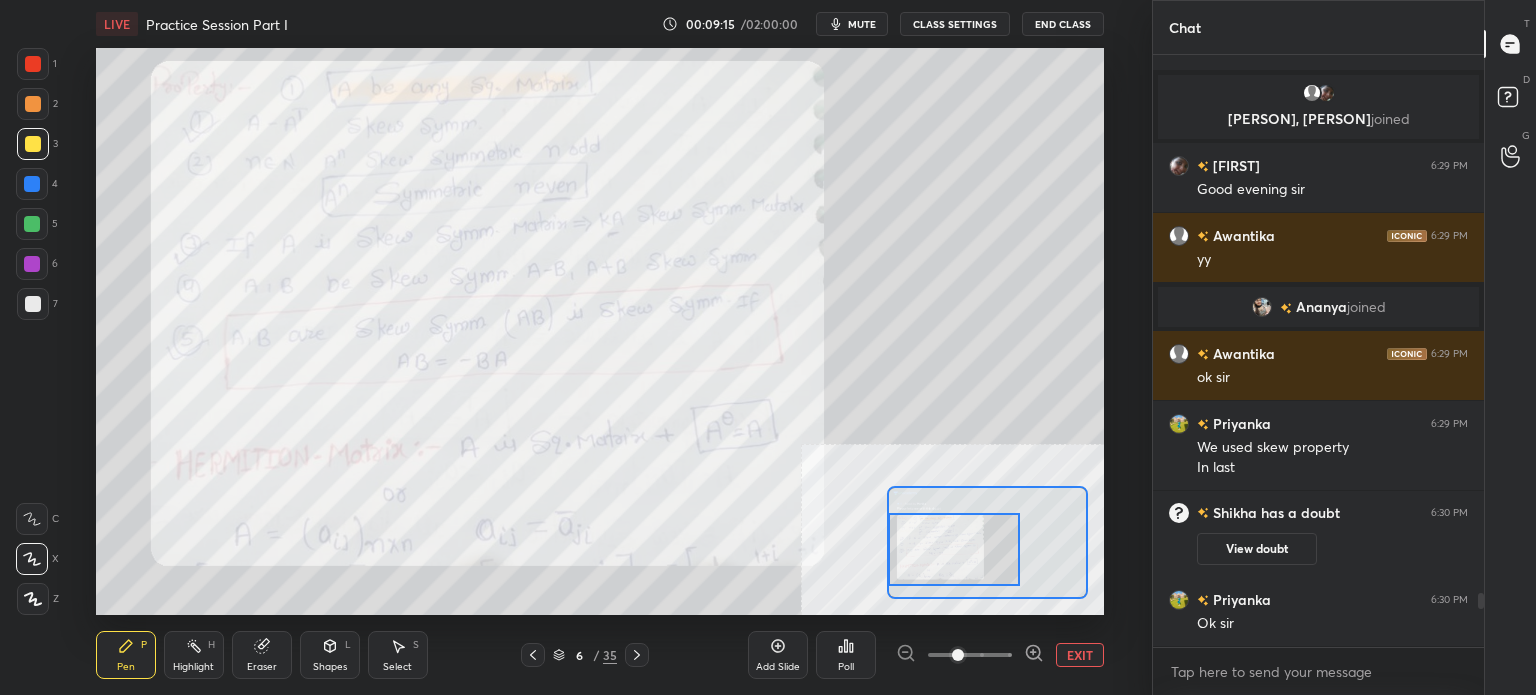 click at bounding box center (954, 549) 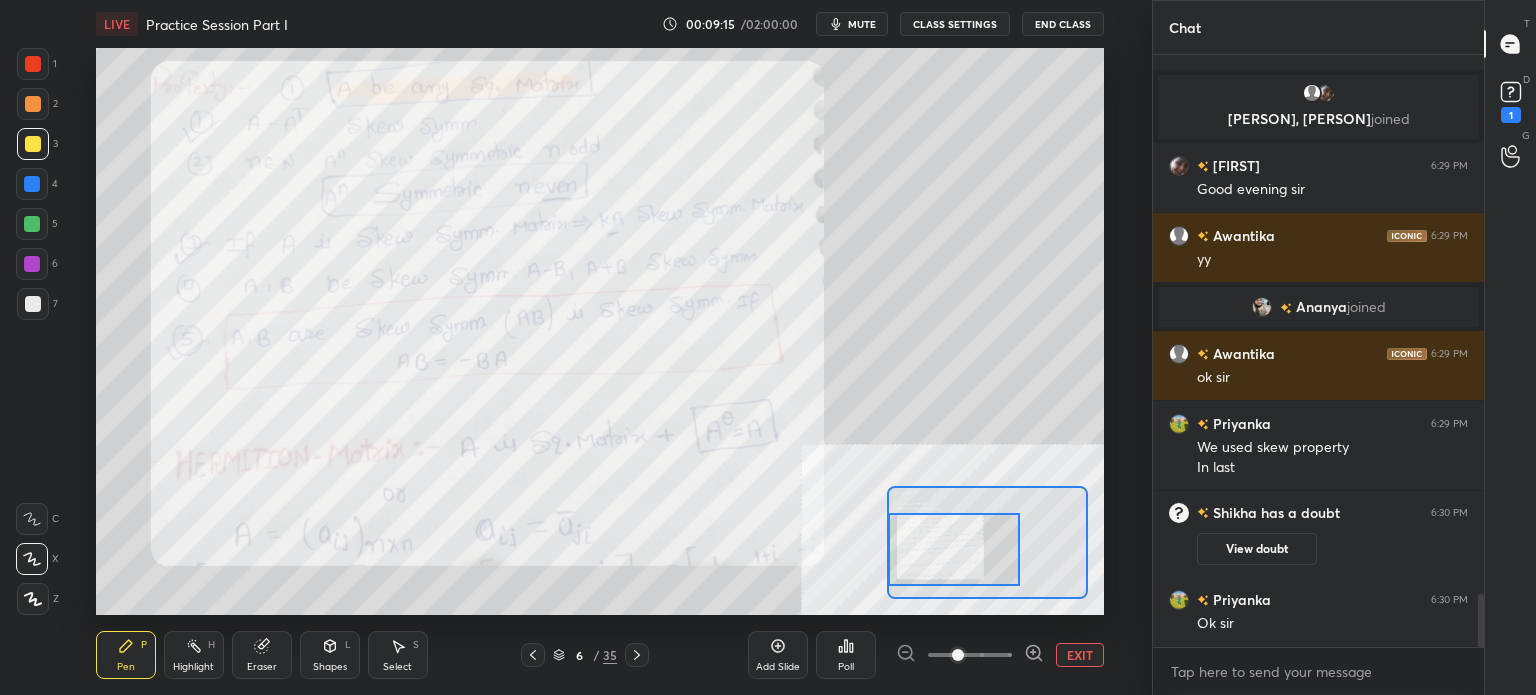 scroll, scrollTop: 6034, scrollLeft: 0, axis: vertical 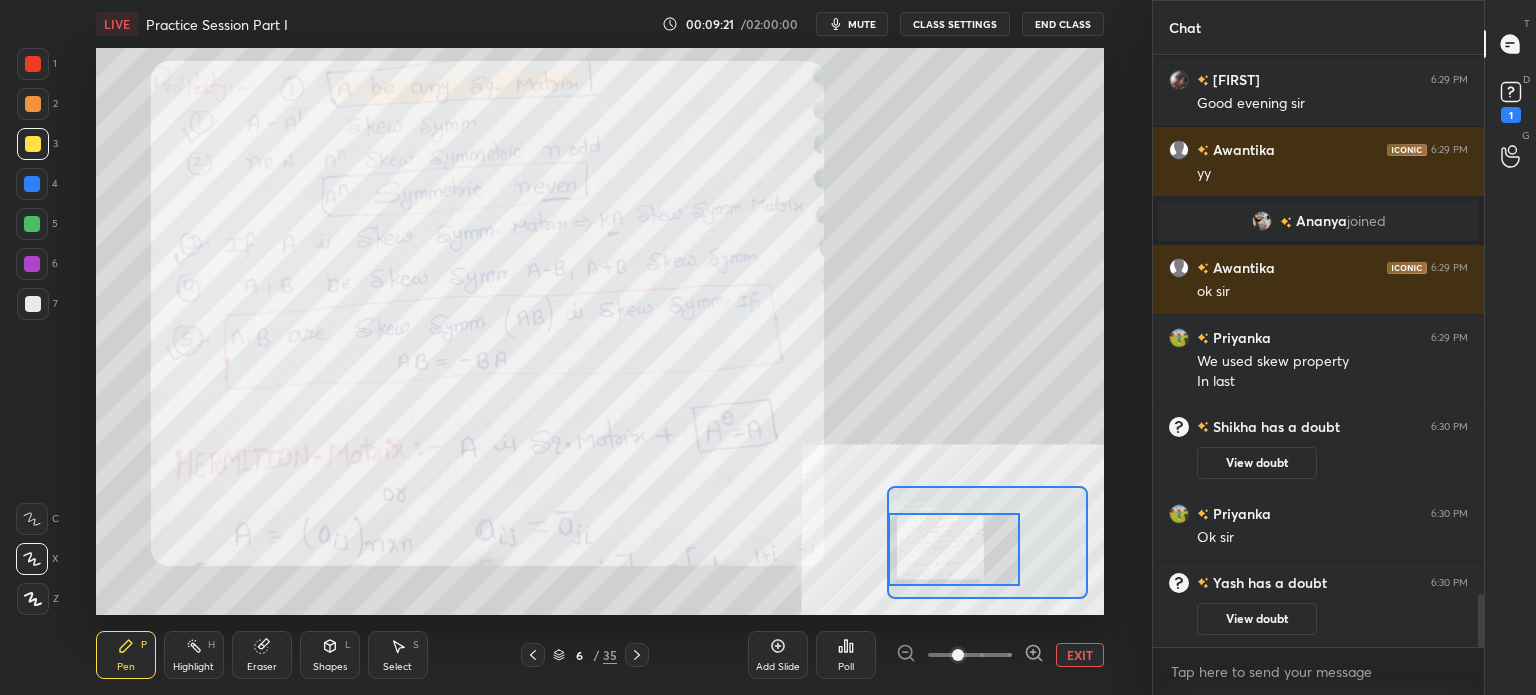 click on "EXIT" at bounding box center [1080, 655] 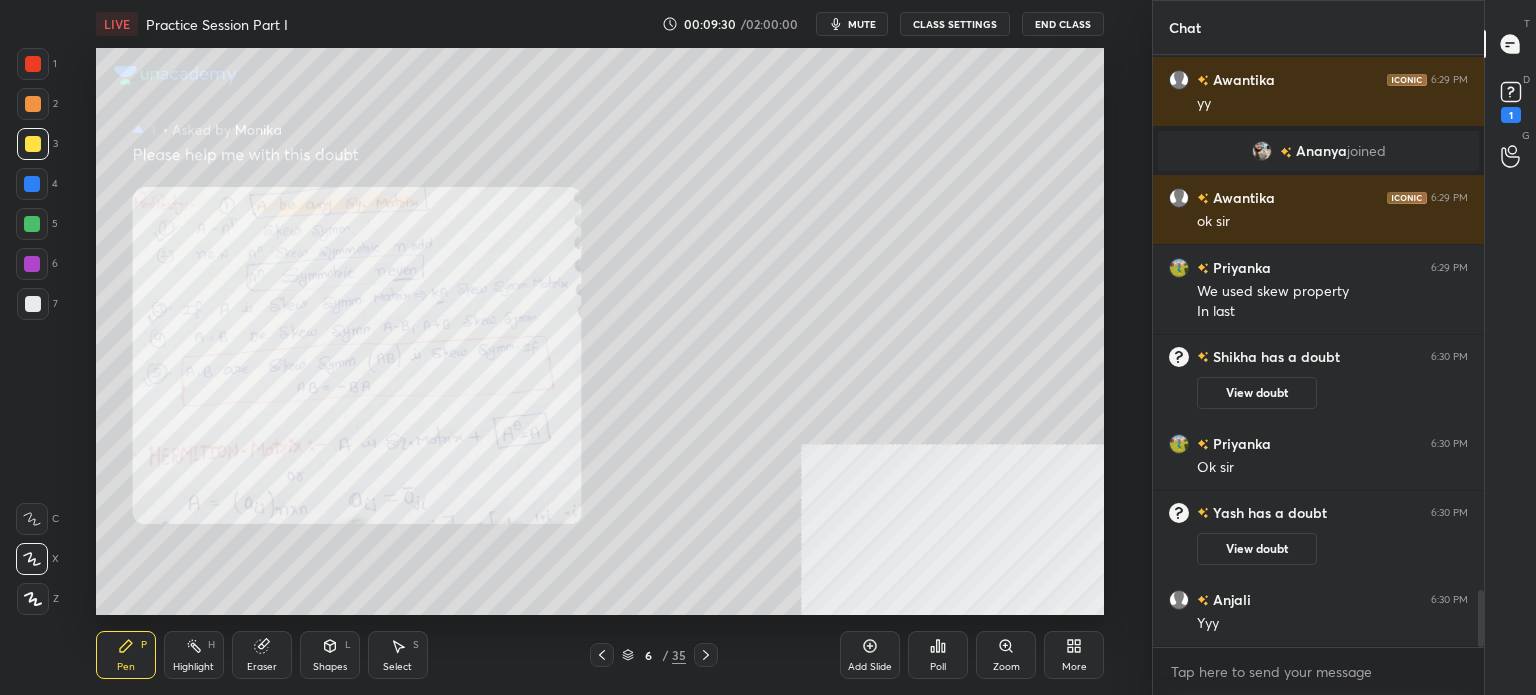 scroll, scrollTop: 5576, scrollLeft: 0, axis: vertical 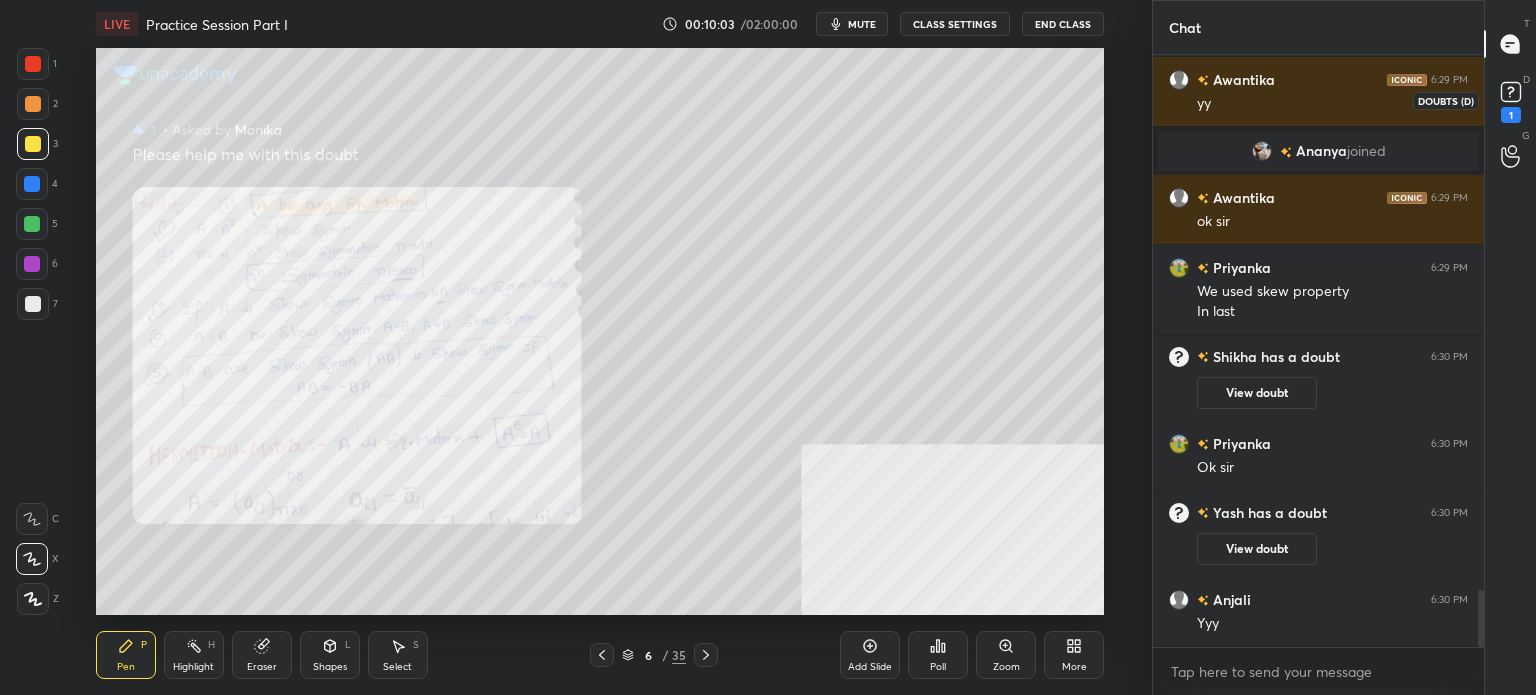 click 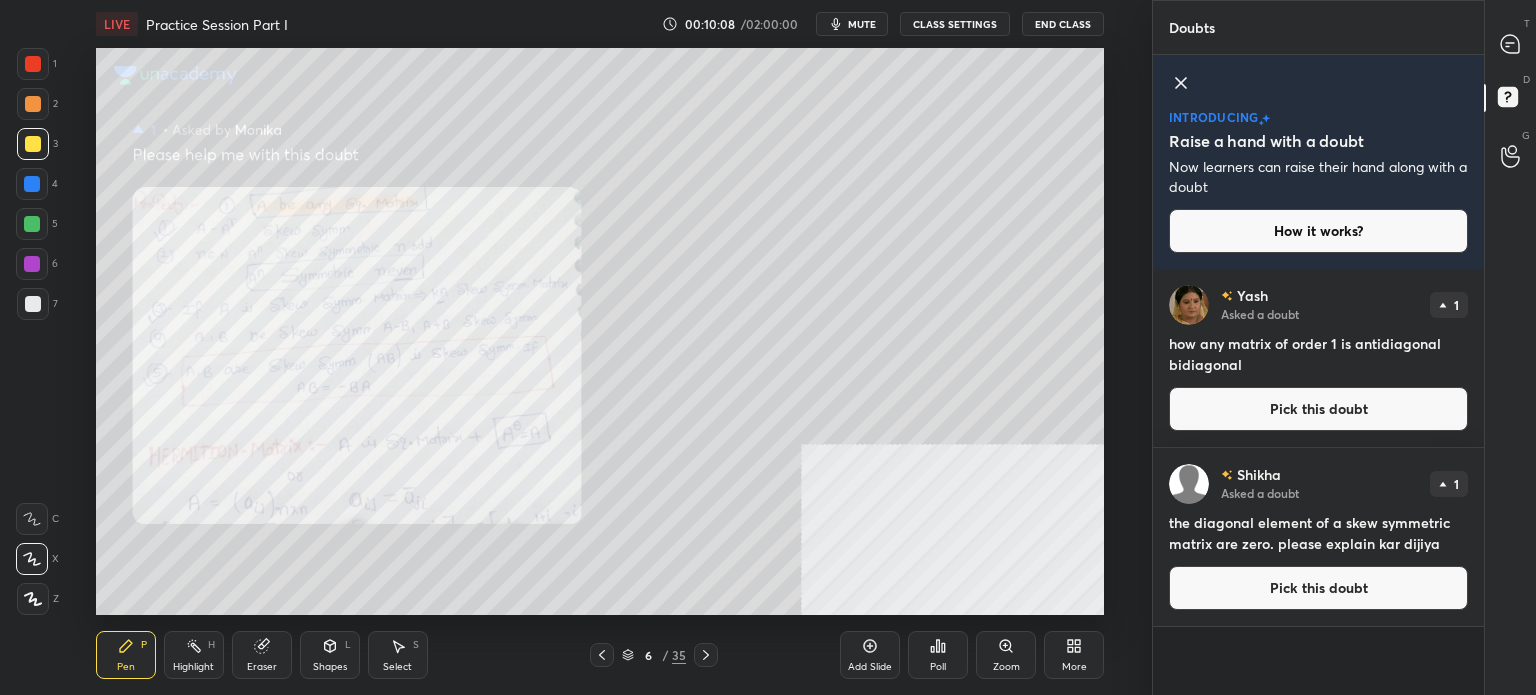 click on "Pick this doubt" at bounding box center [1318, 588] 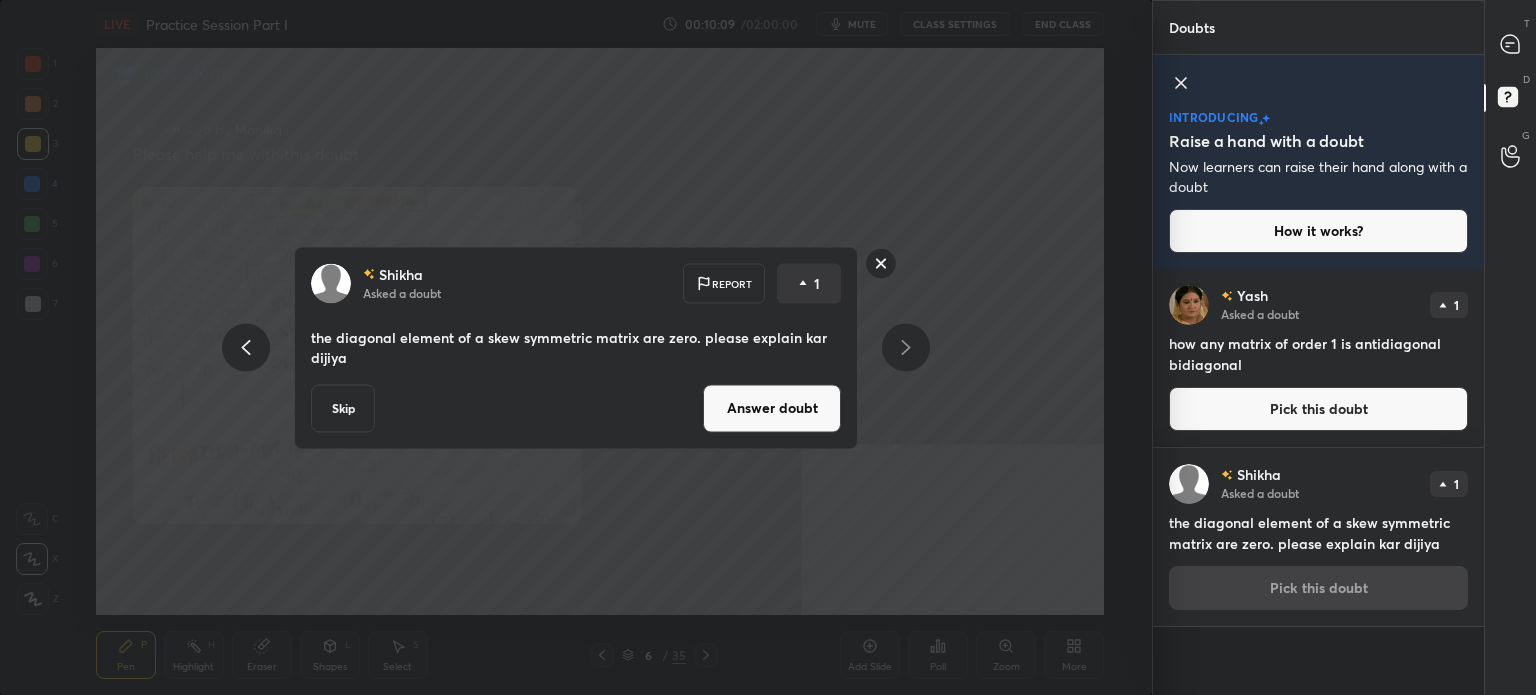 click on "Answer doubt" at bounding box center (772, 408) 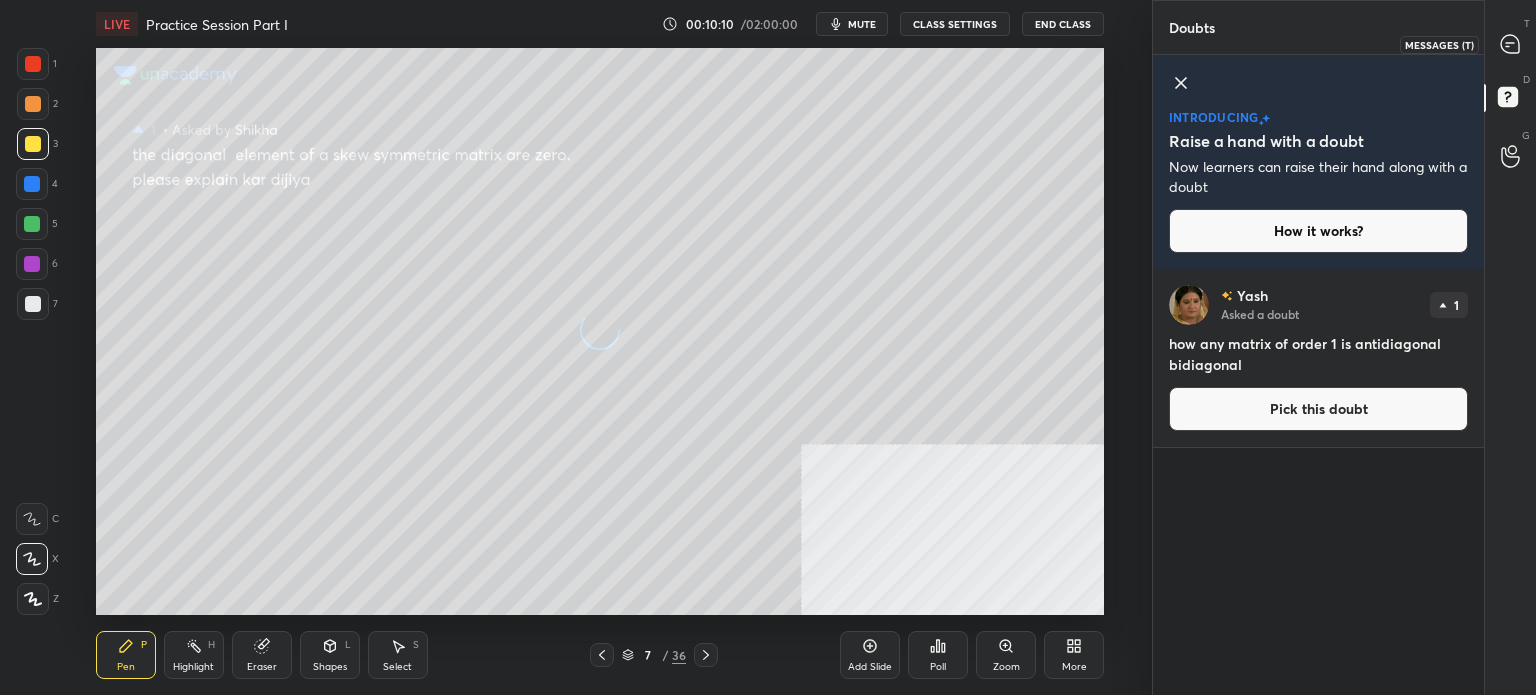 click 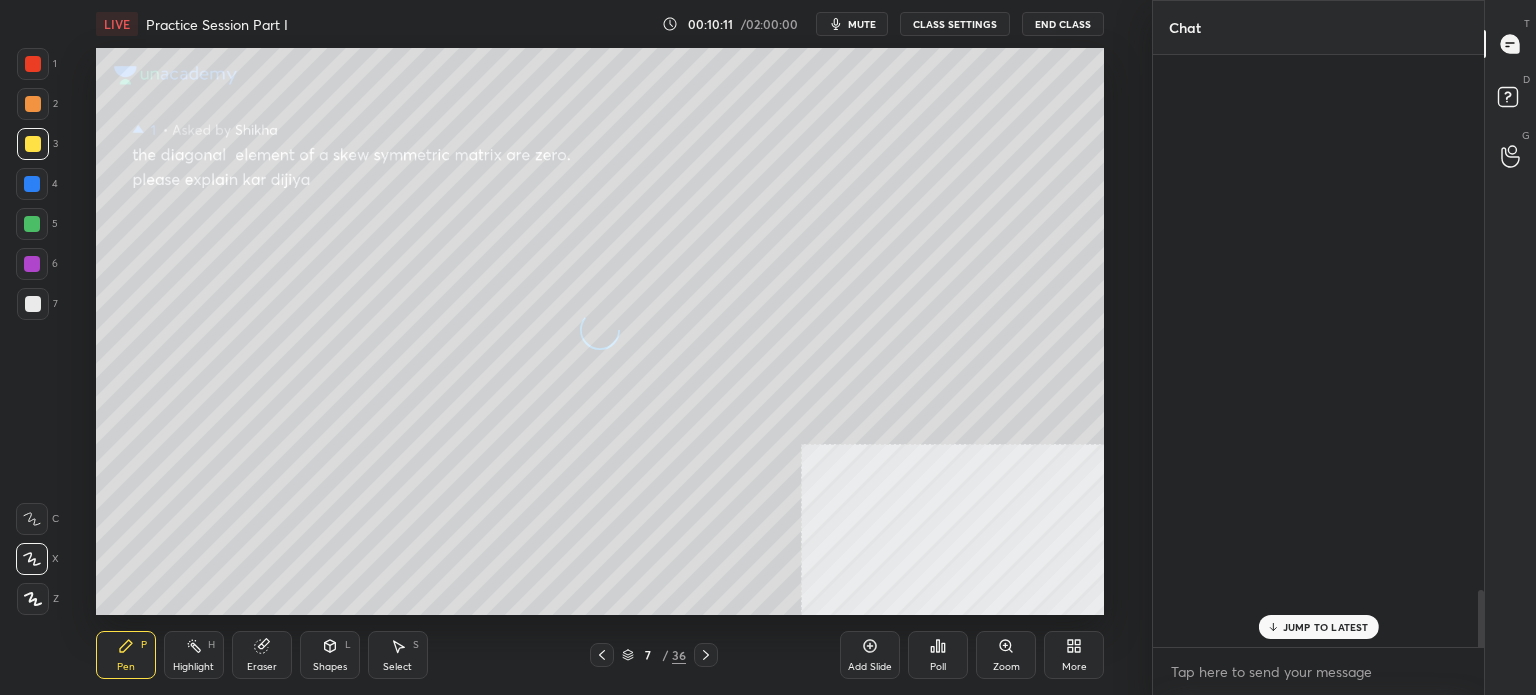 scroll, scrollTop: 6050, scrollLeft: 0, axis: vertical 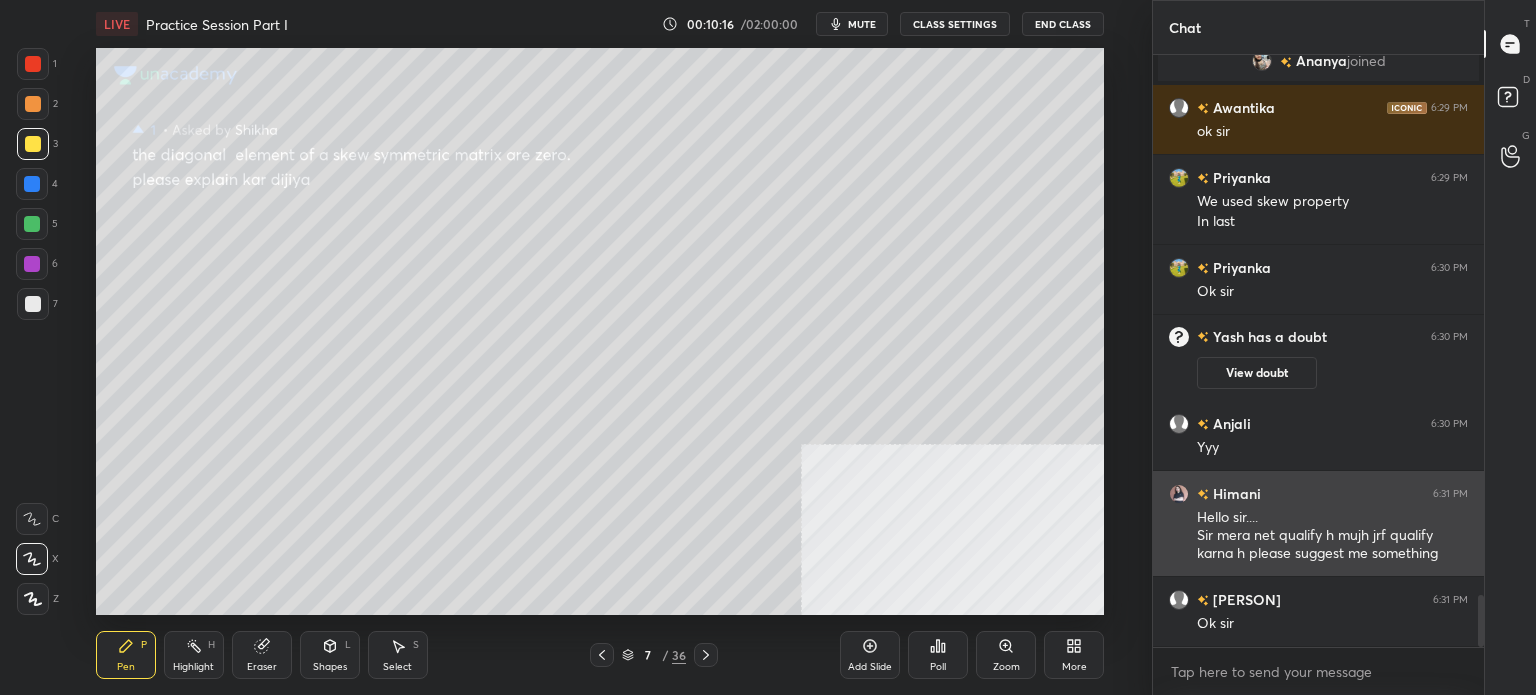 click on "[PERSON] 6:31 PM" at bounding box center (1318, 493) 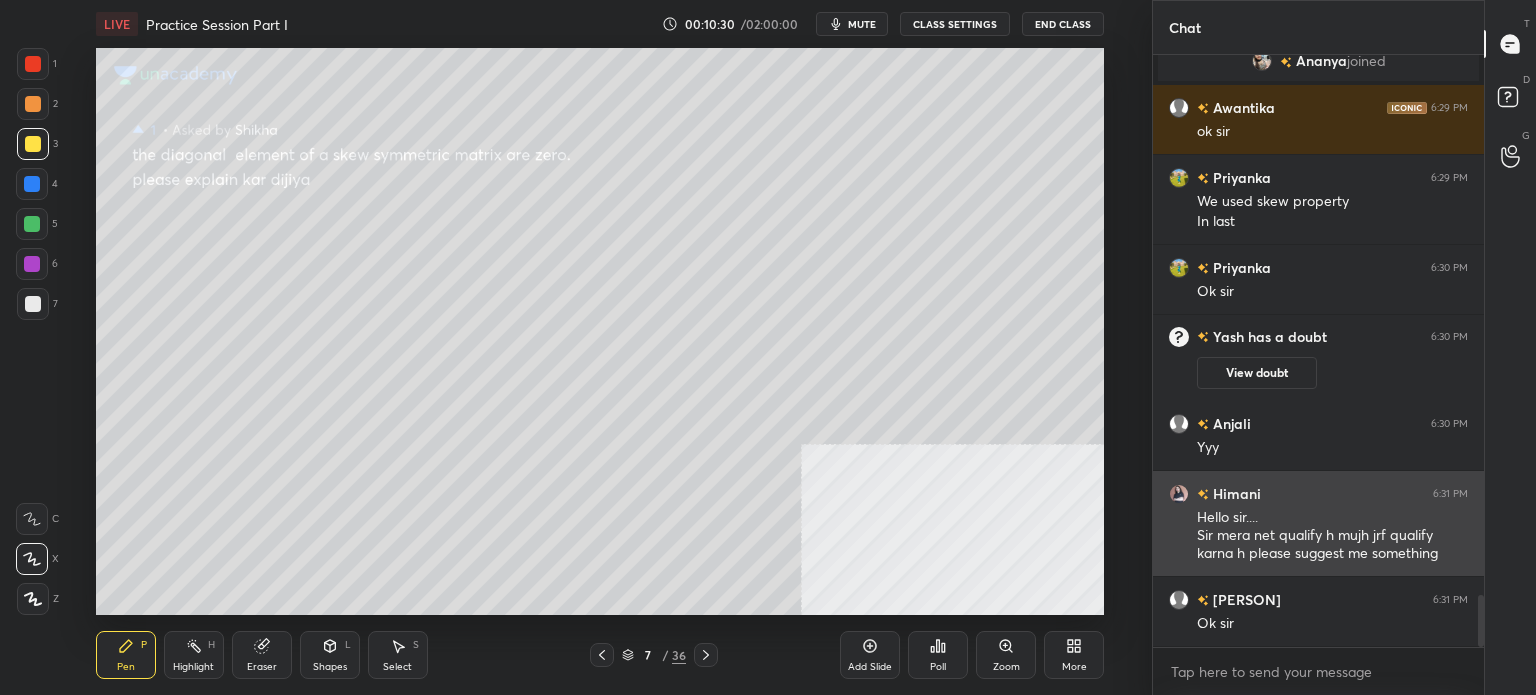 click on "Hello sir....
Sir mera net qualify h mujh jrf qualify karna h please suggest me something" at bounding box center (1332, 534) 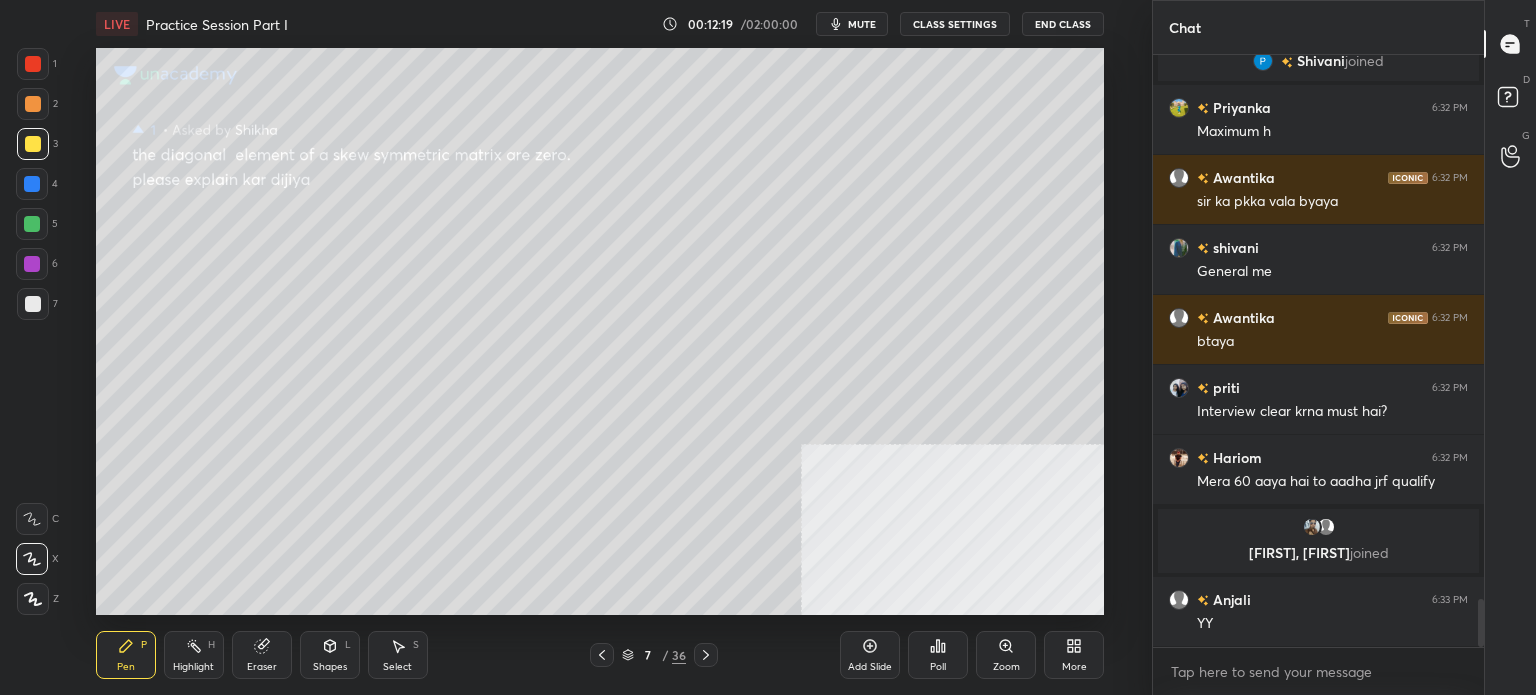 scroll, scrollTop: 6660, scrollLeft: 0, axis: vertical 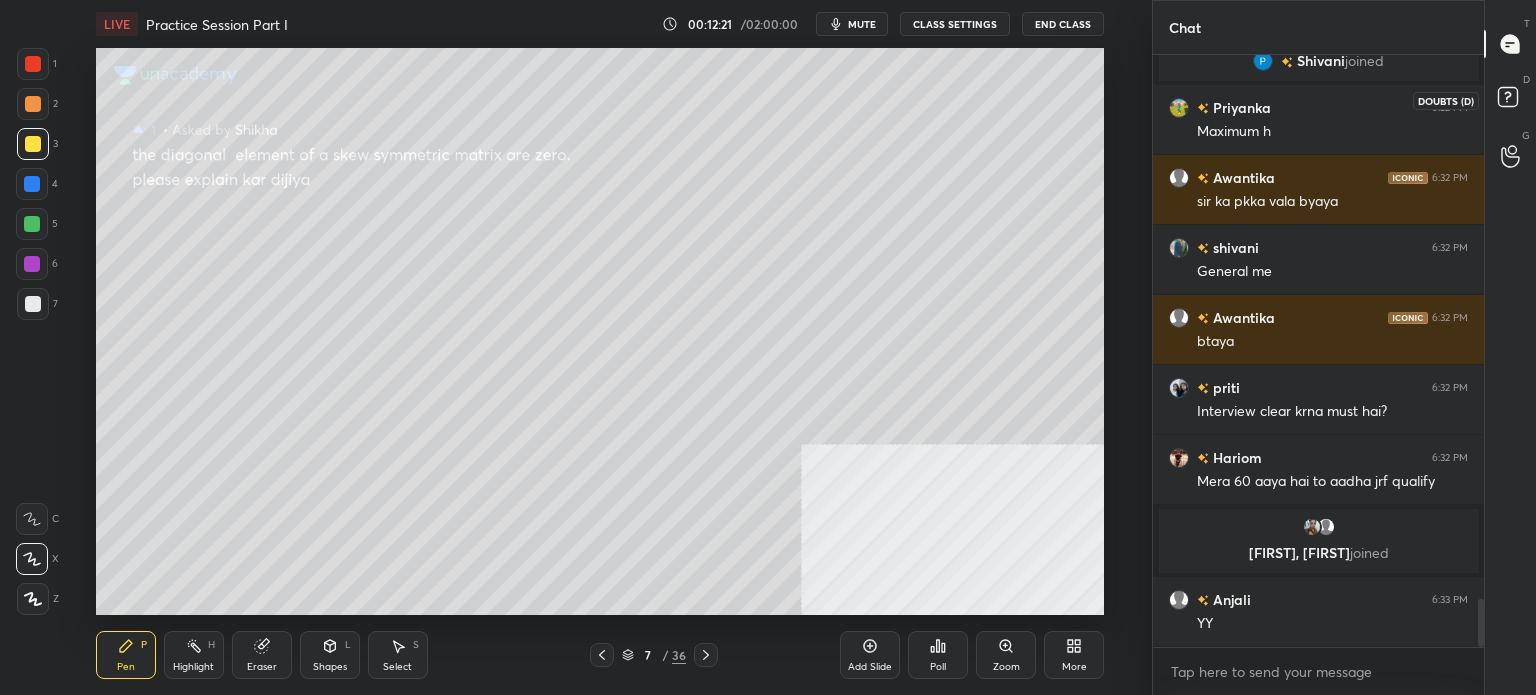 click 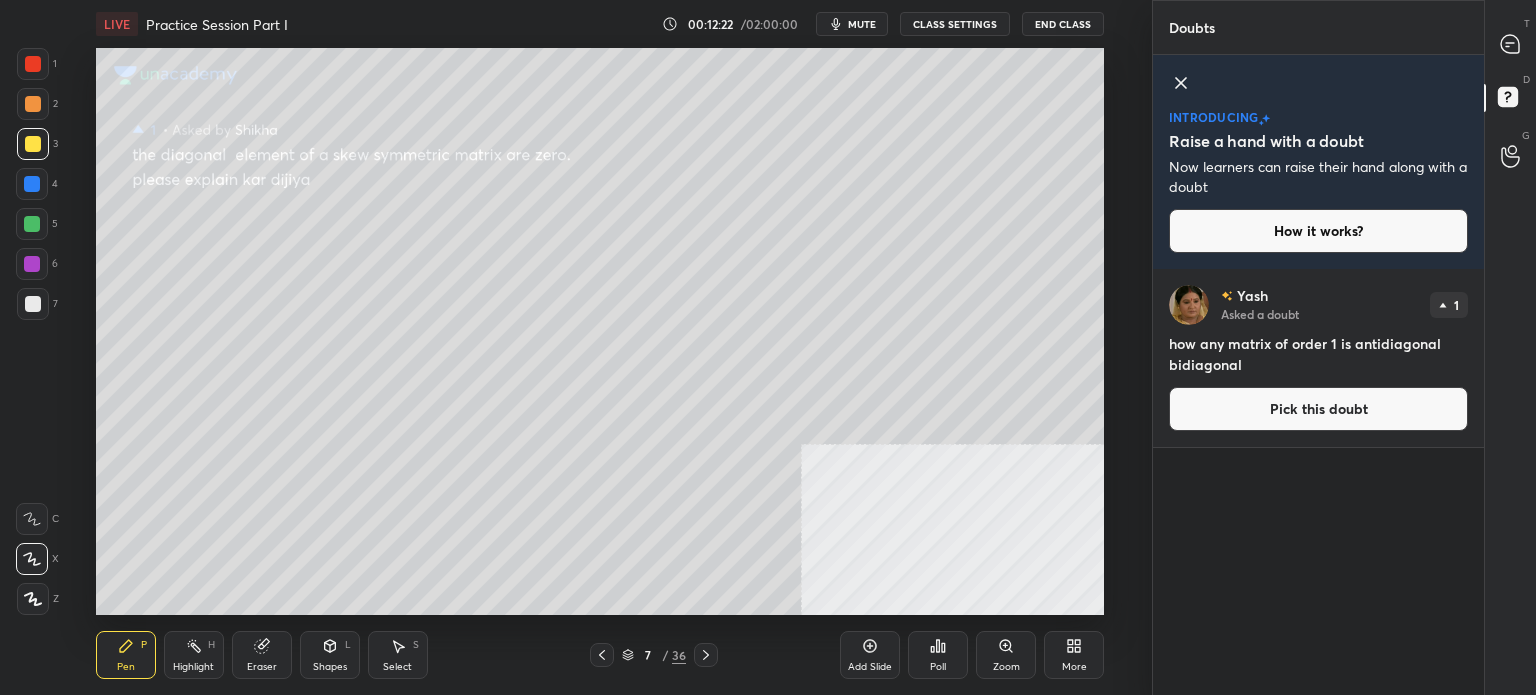 click on "Pick this doubt" at bounding box center (1318, 409) 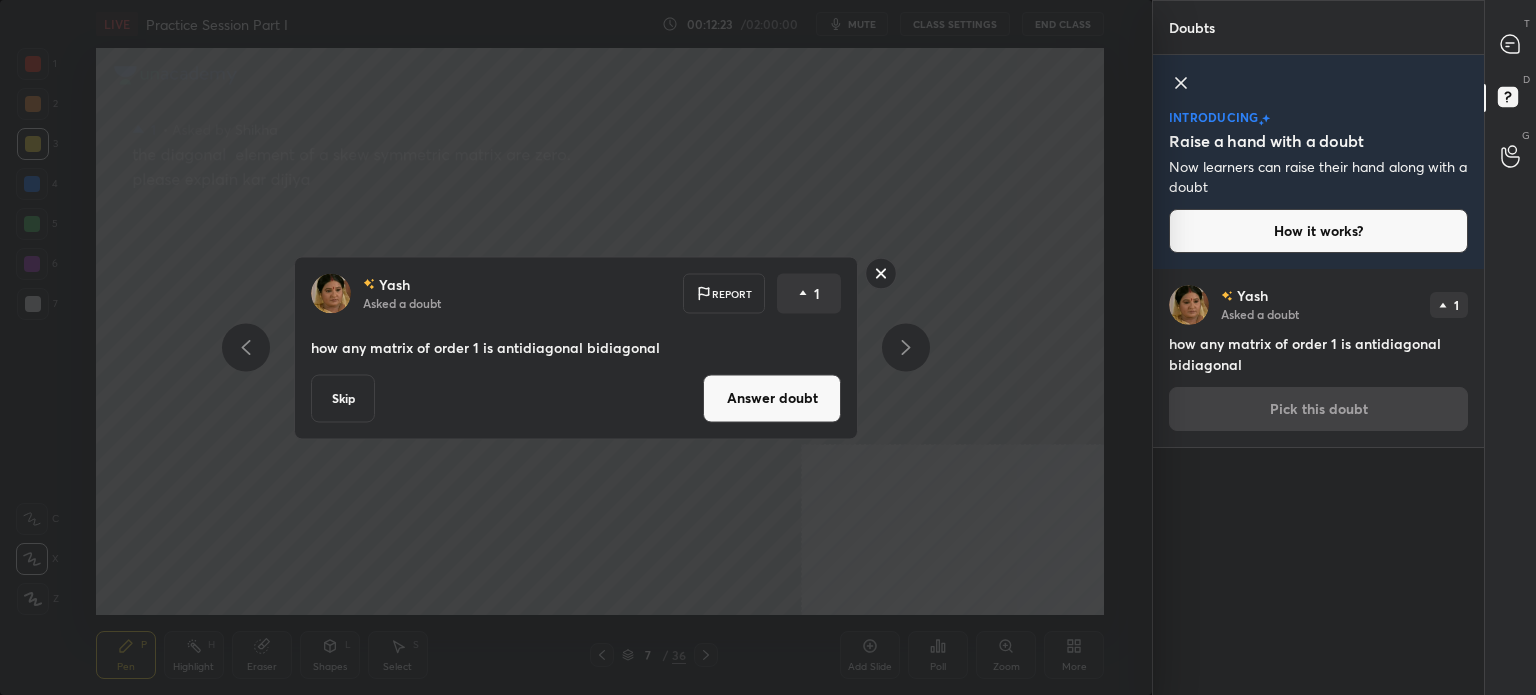 click on "Answer doubt" at bounding box center (772, 398) 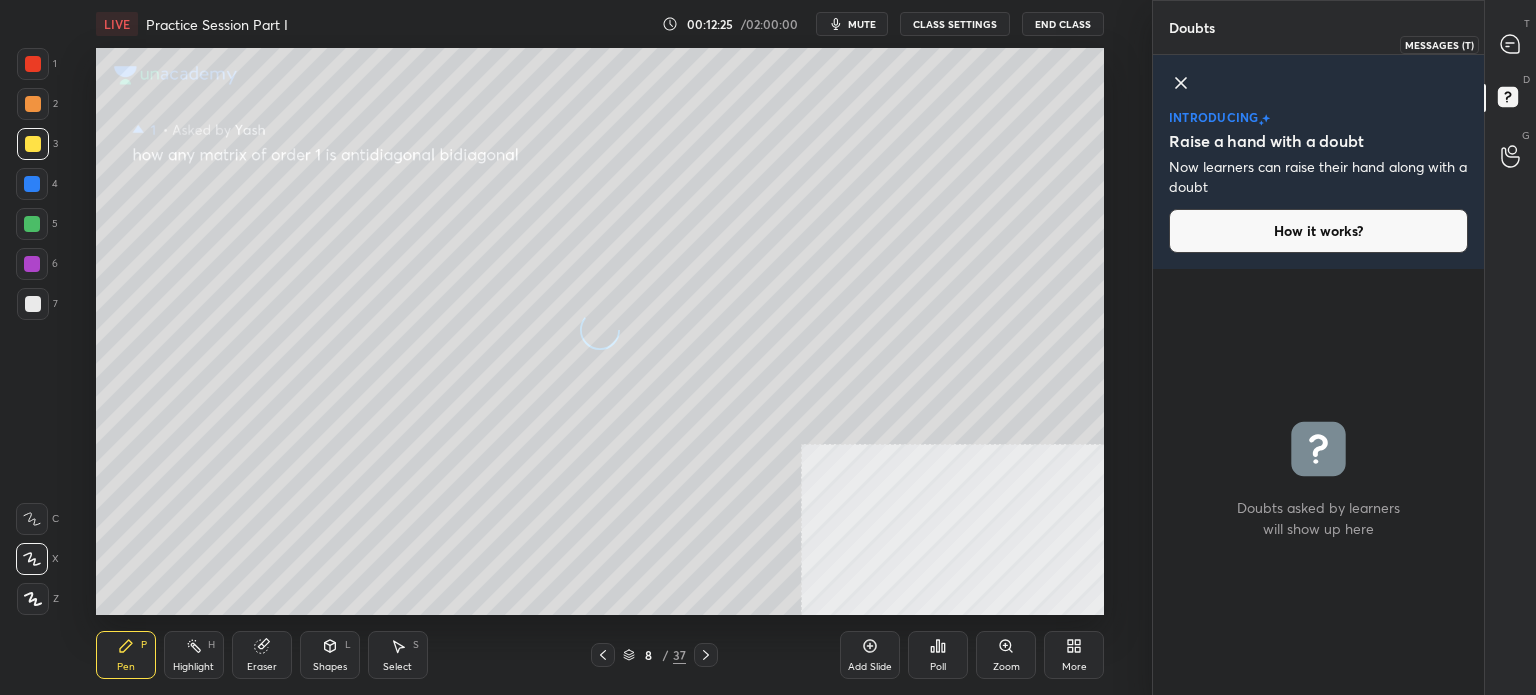 click 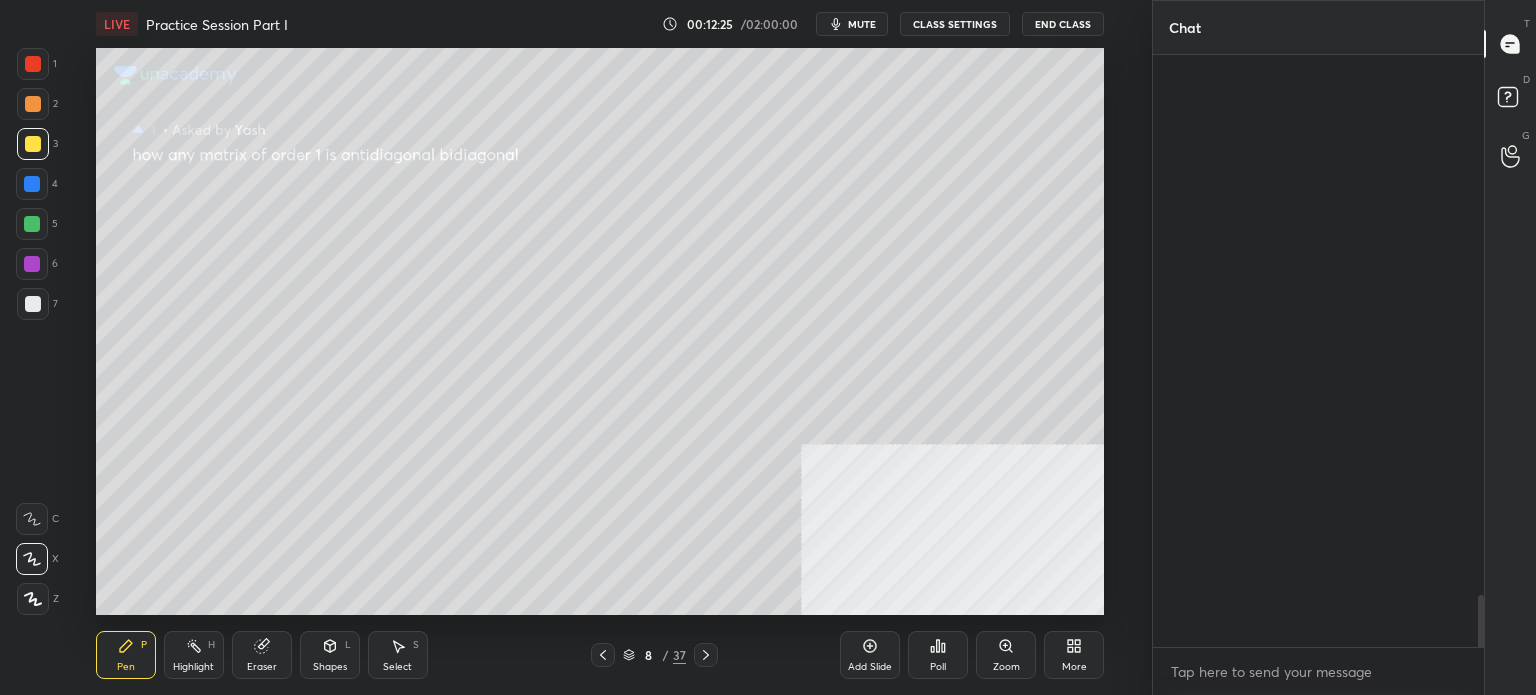scroll, scrollTop: 7264, scrollLeft: 0, axis: vertical 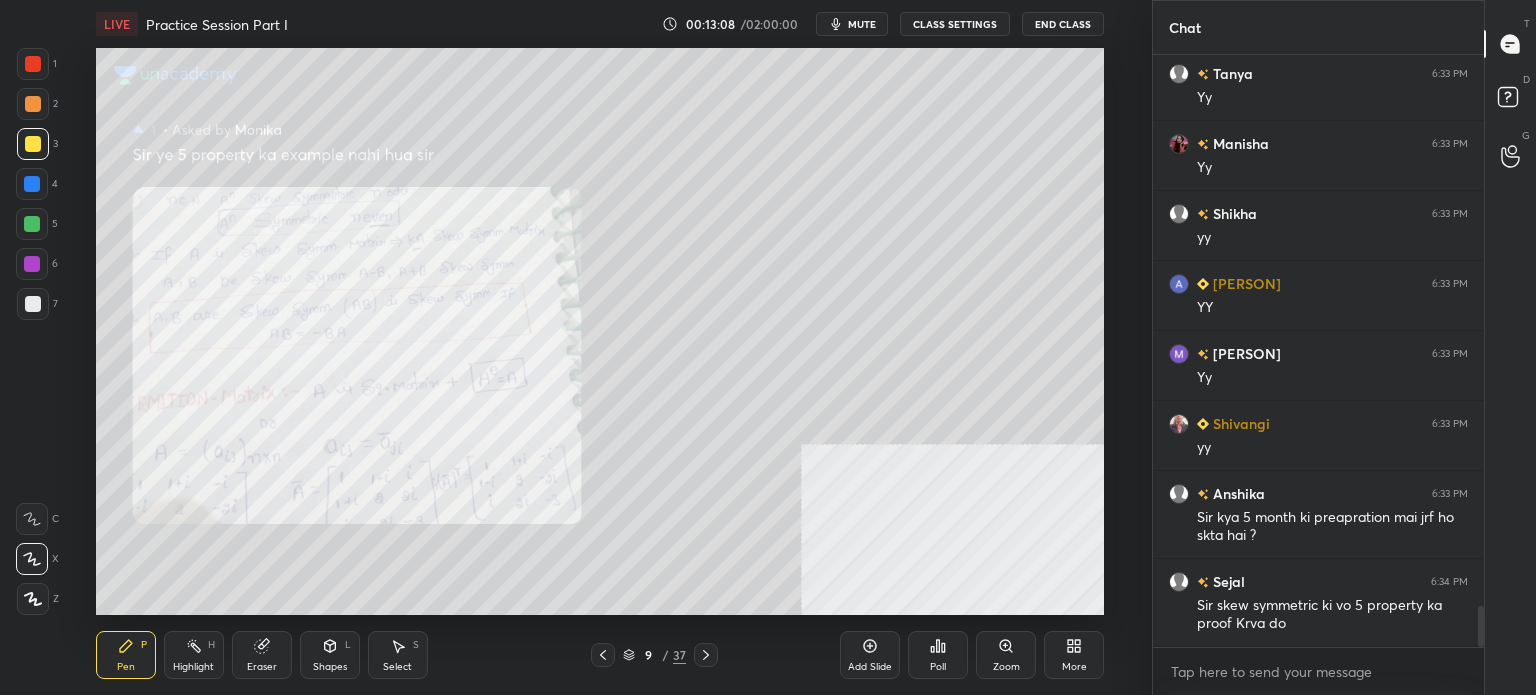 click at bounding box center [33, 64] 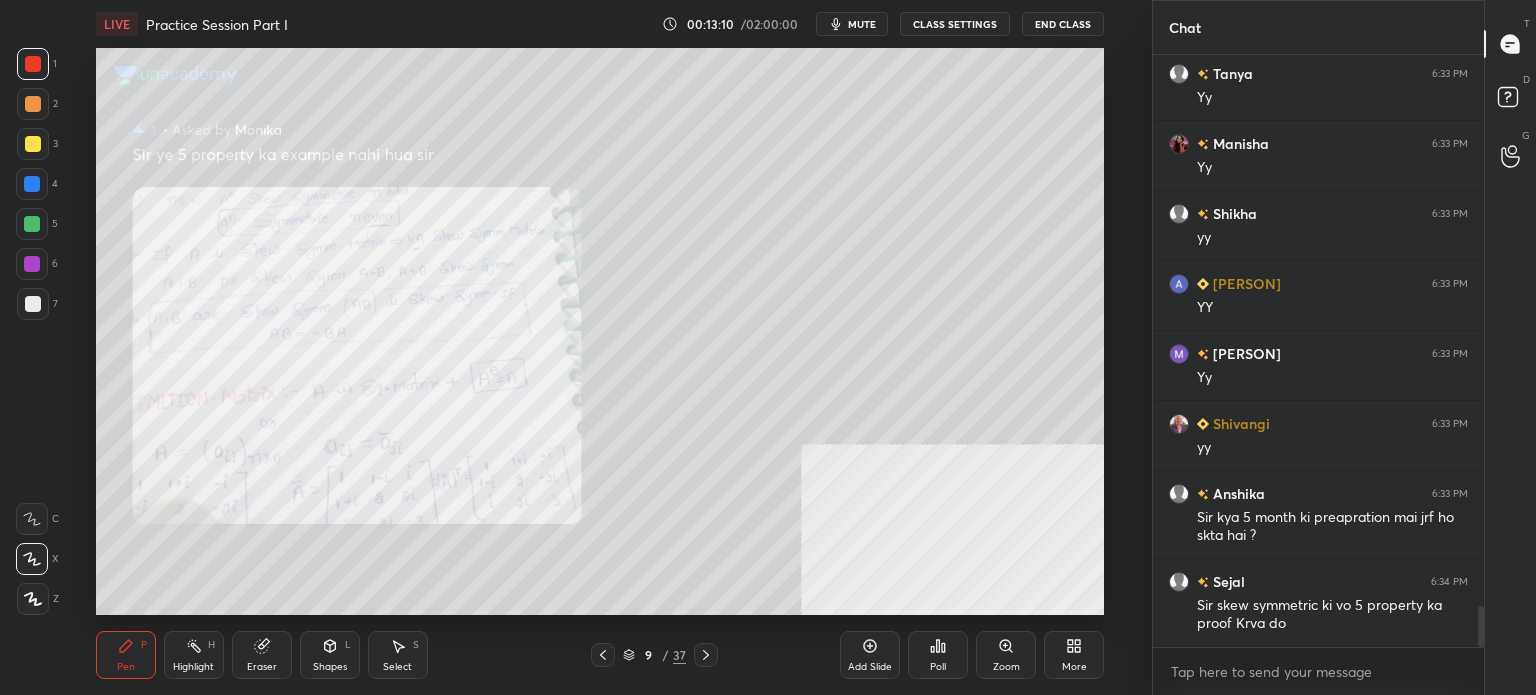 scroll, scrollTop: 8102, scrollLeft: 0, axis: vertical 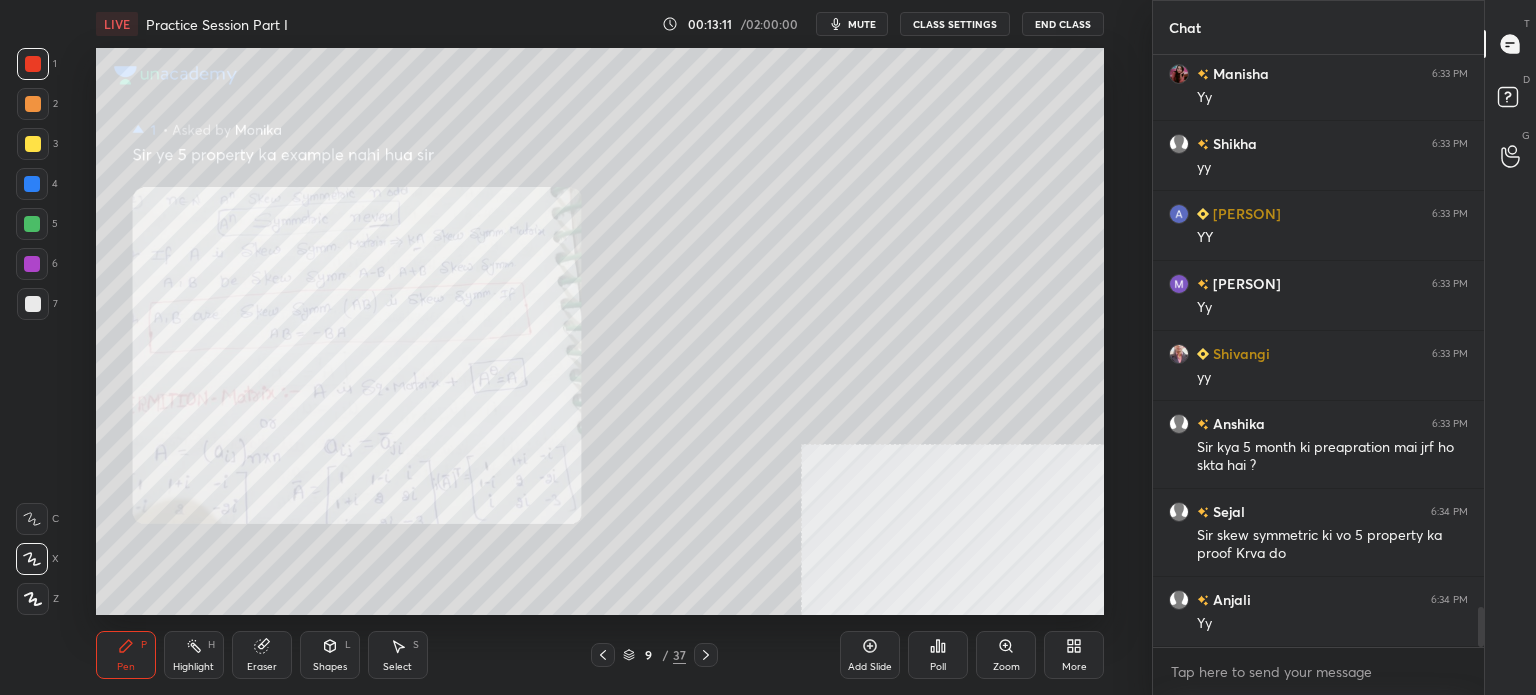 click at bounding box center (33, 144) 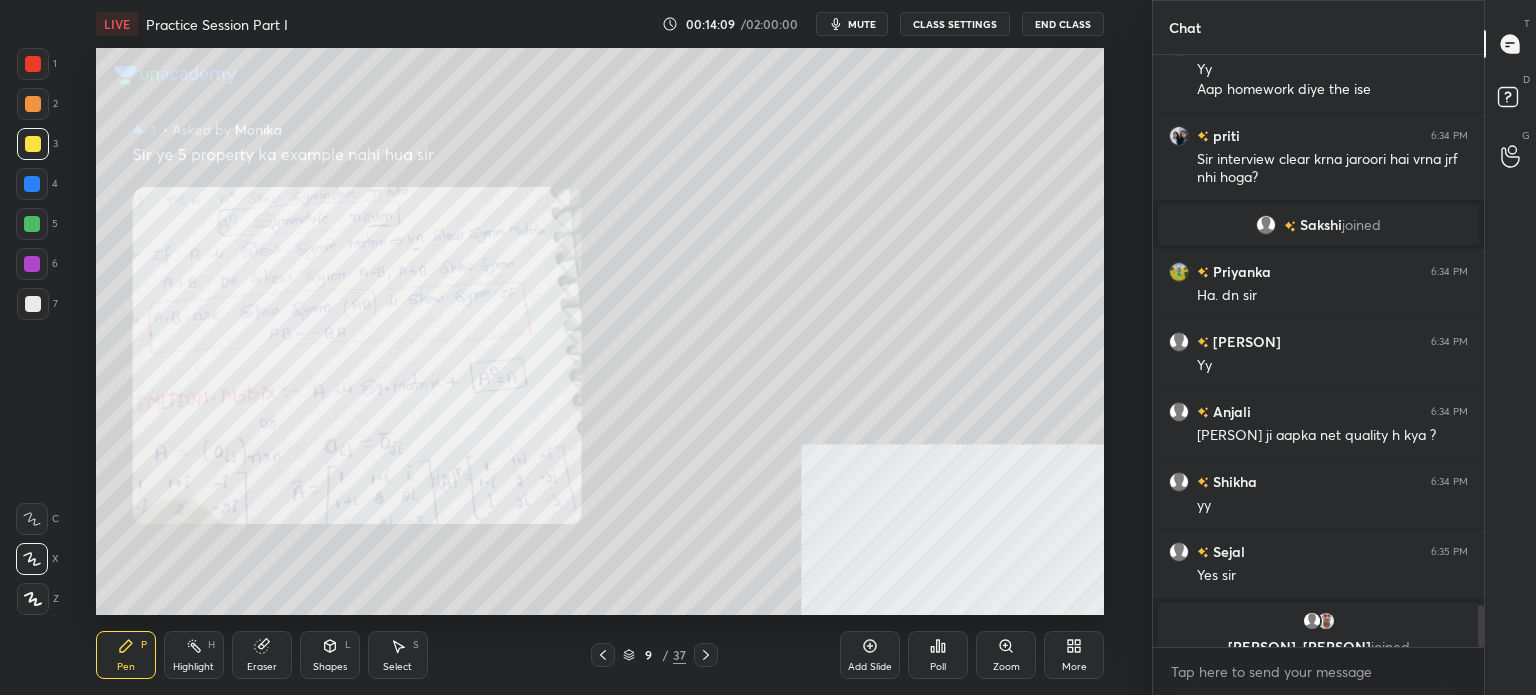 scroll, scrollTop: 7734, scrollLeft: 0, axis: vertical 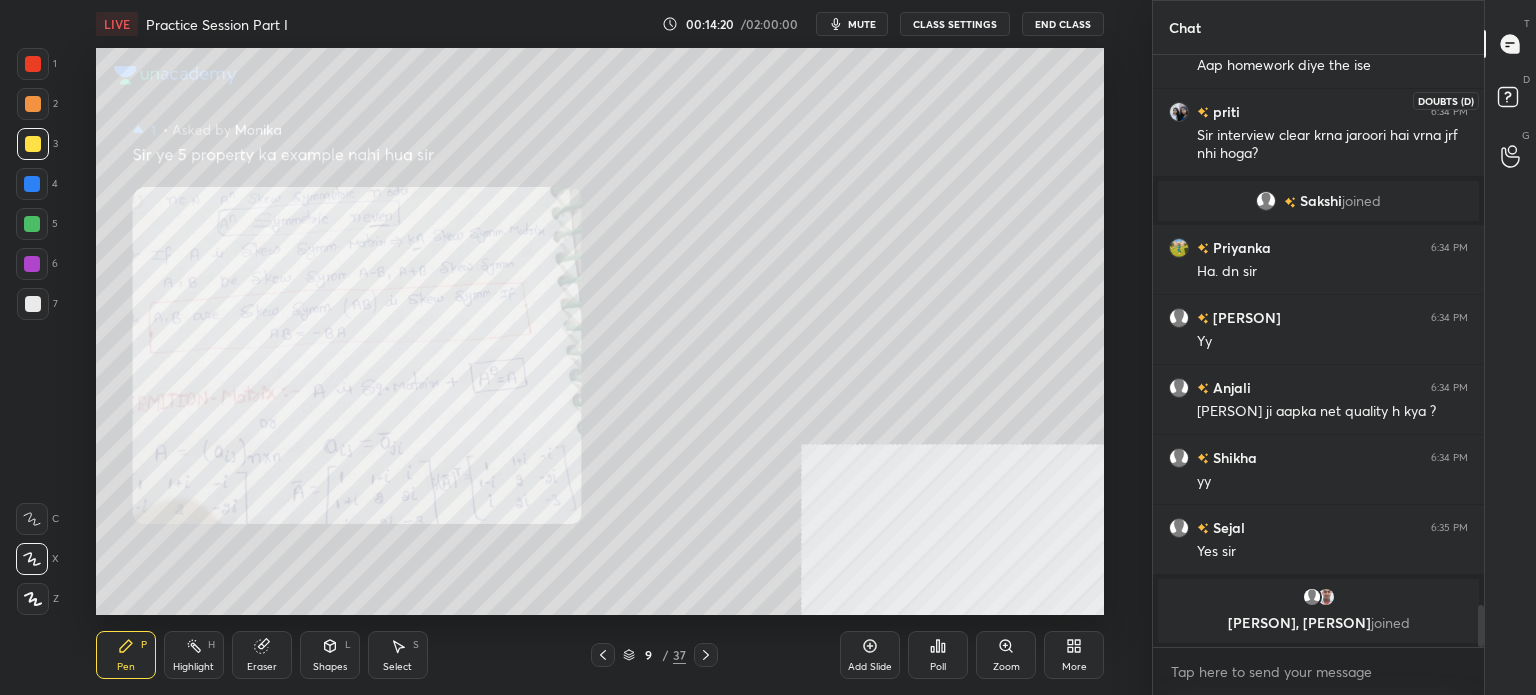 click 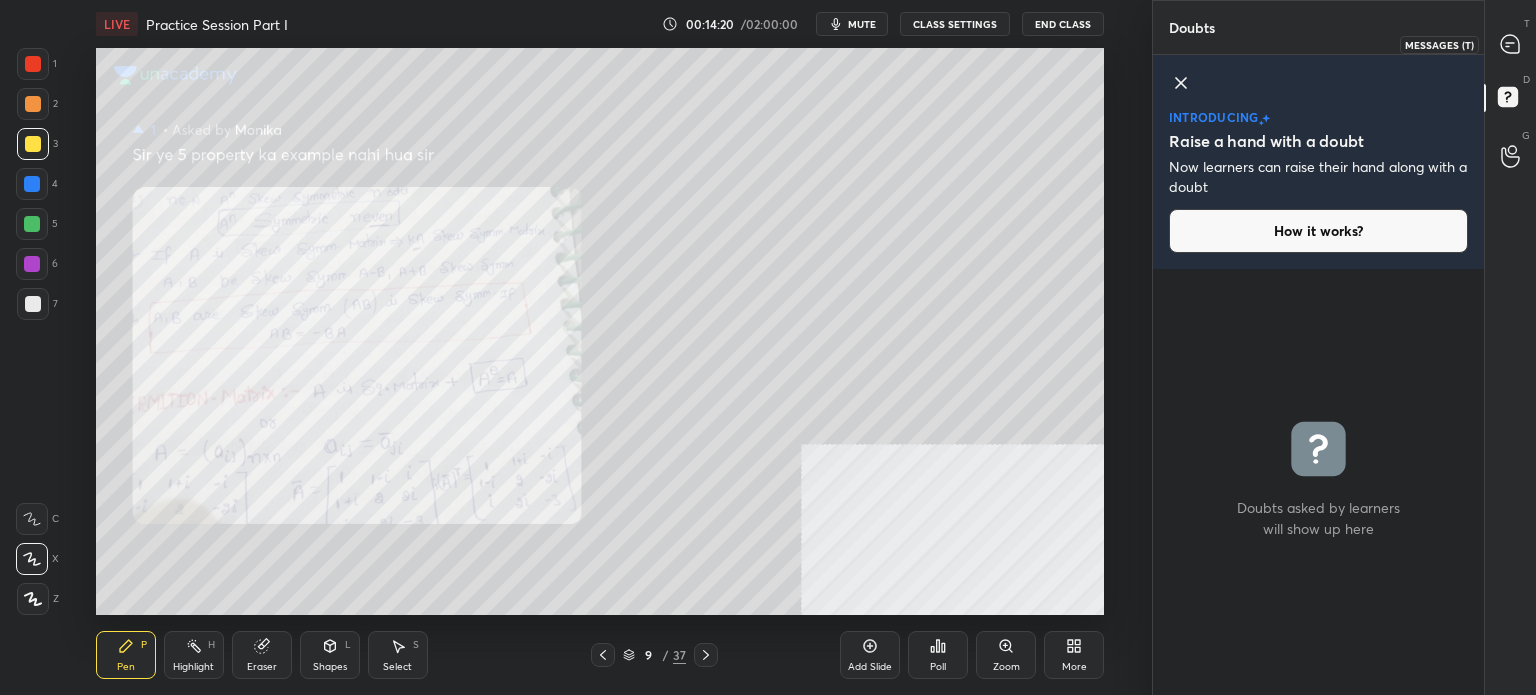 click at bounding box center (1511, 44) 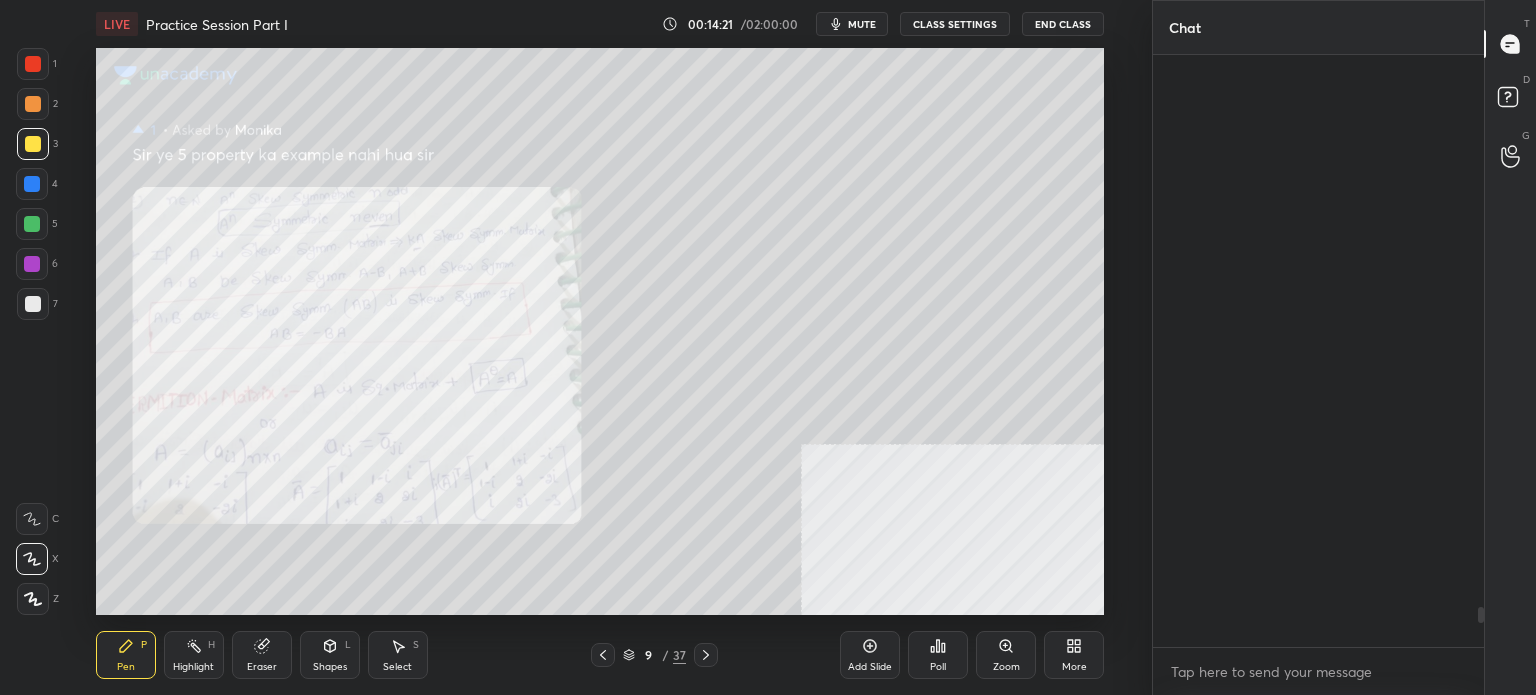 scroll, scrollTop: 8102, scrollLeft: 0, axis: vertical 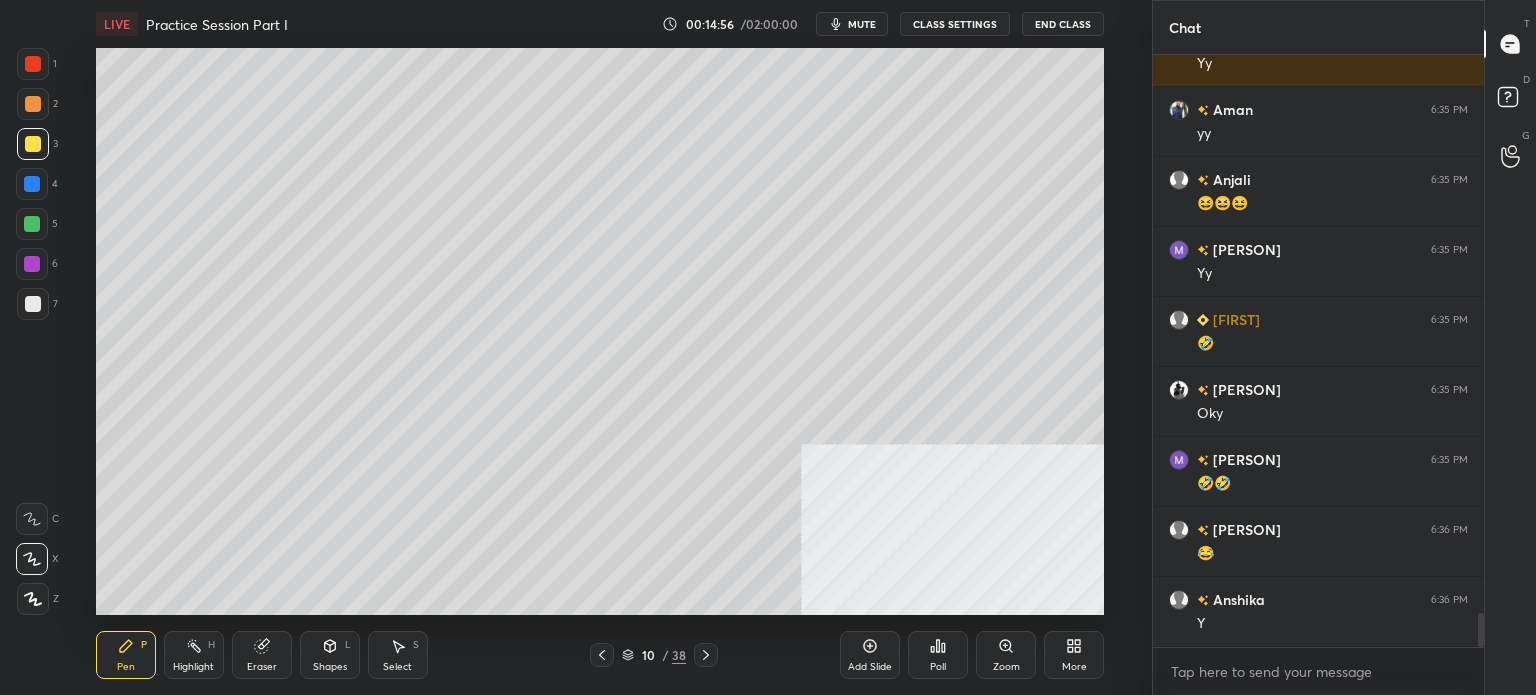 click at bounding box center (33, 104) 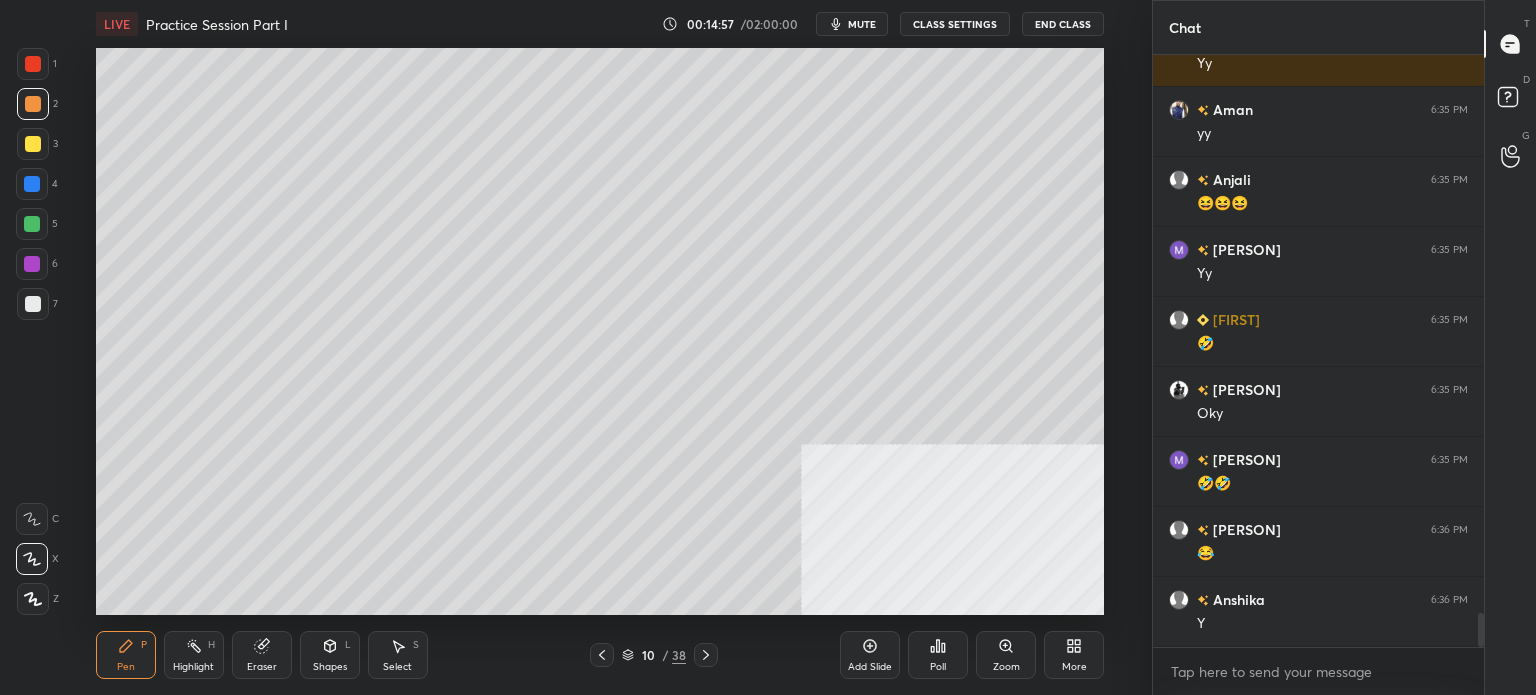 click at bounding box center [33, 144] 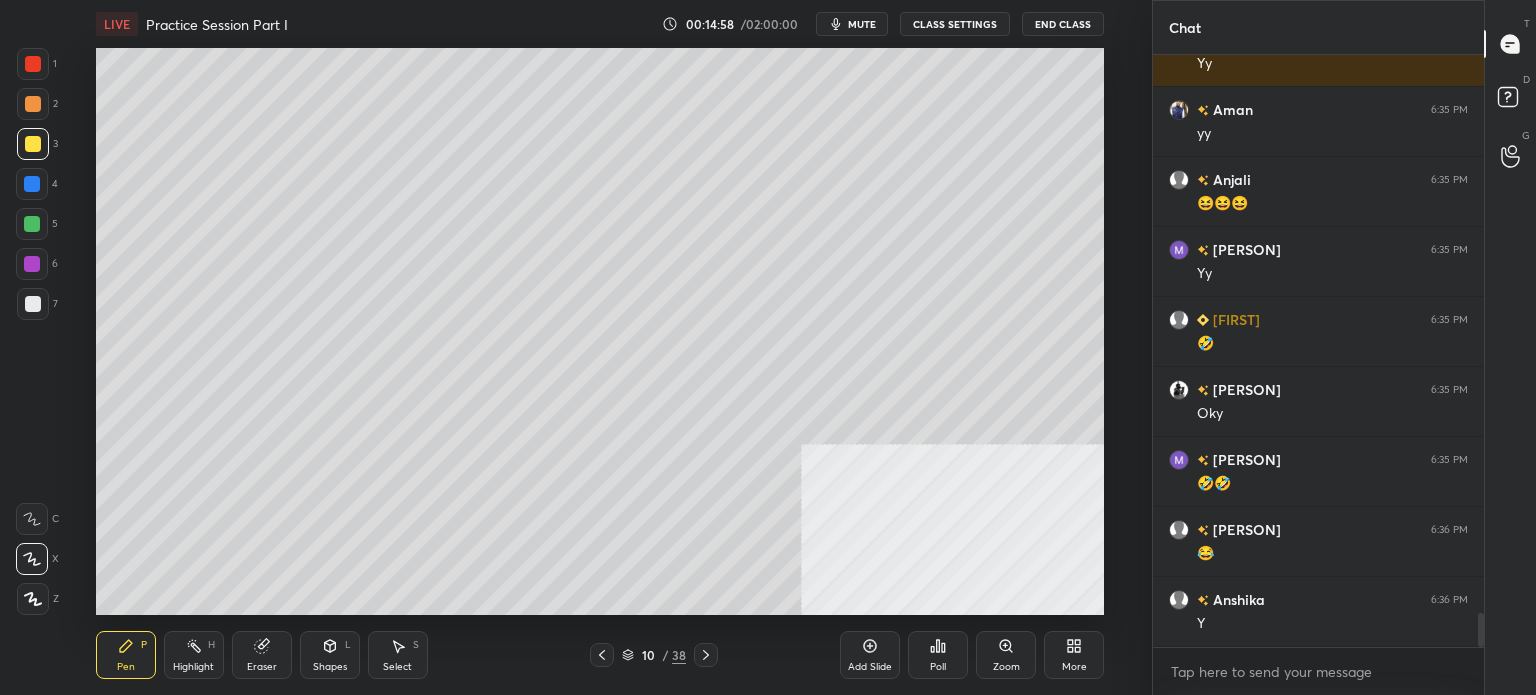 click at bounding box center [32, 224] 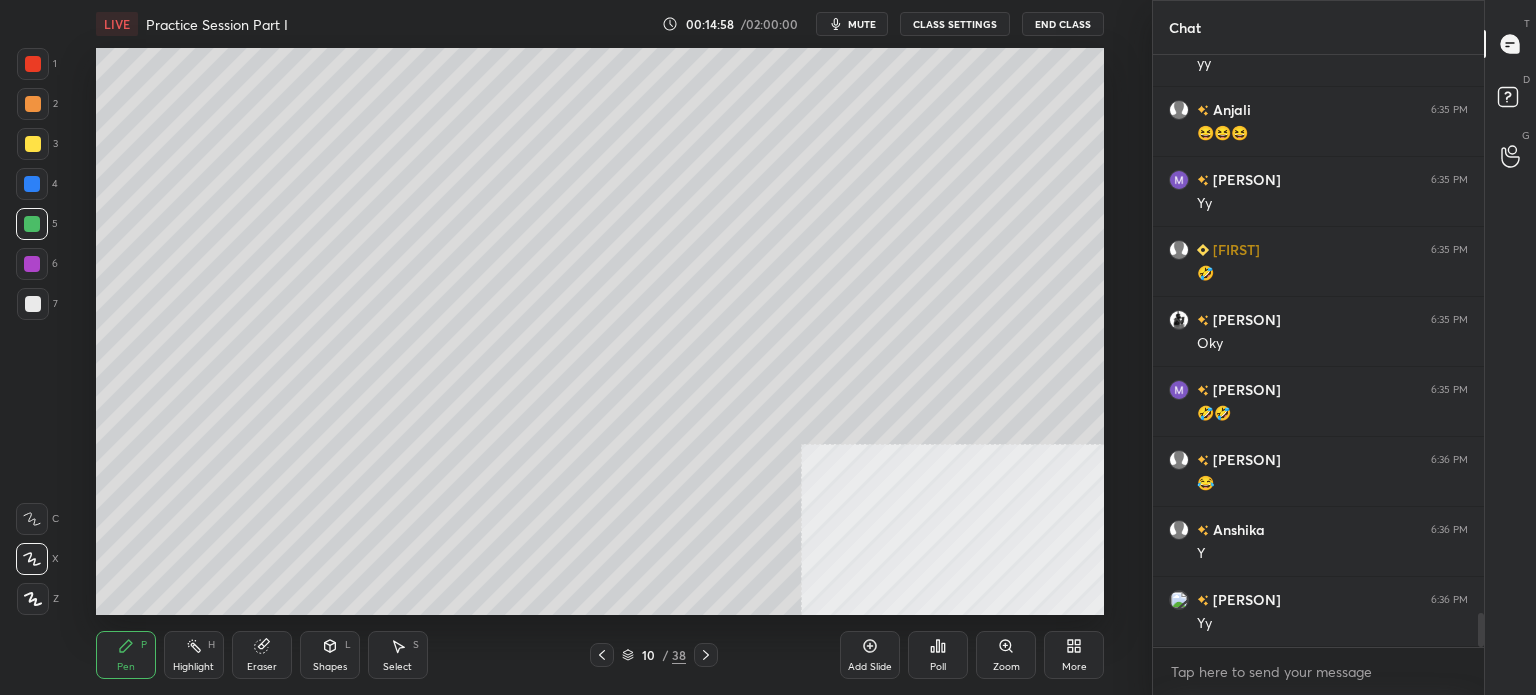 click at bounding box center (33, 304) 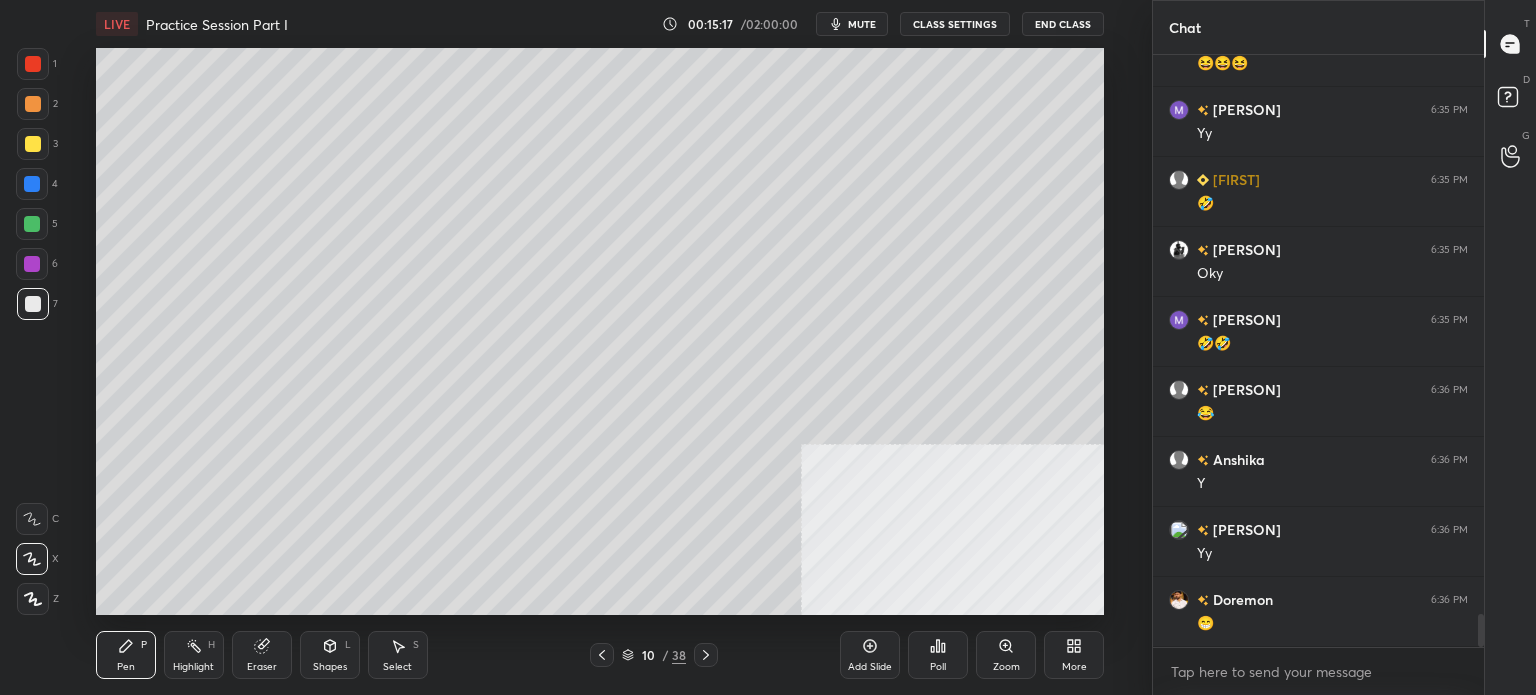 scroll, scrollTop: 9992, scrollLeft: 0, axis: vertical 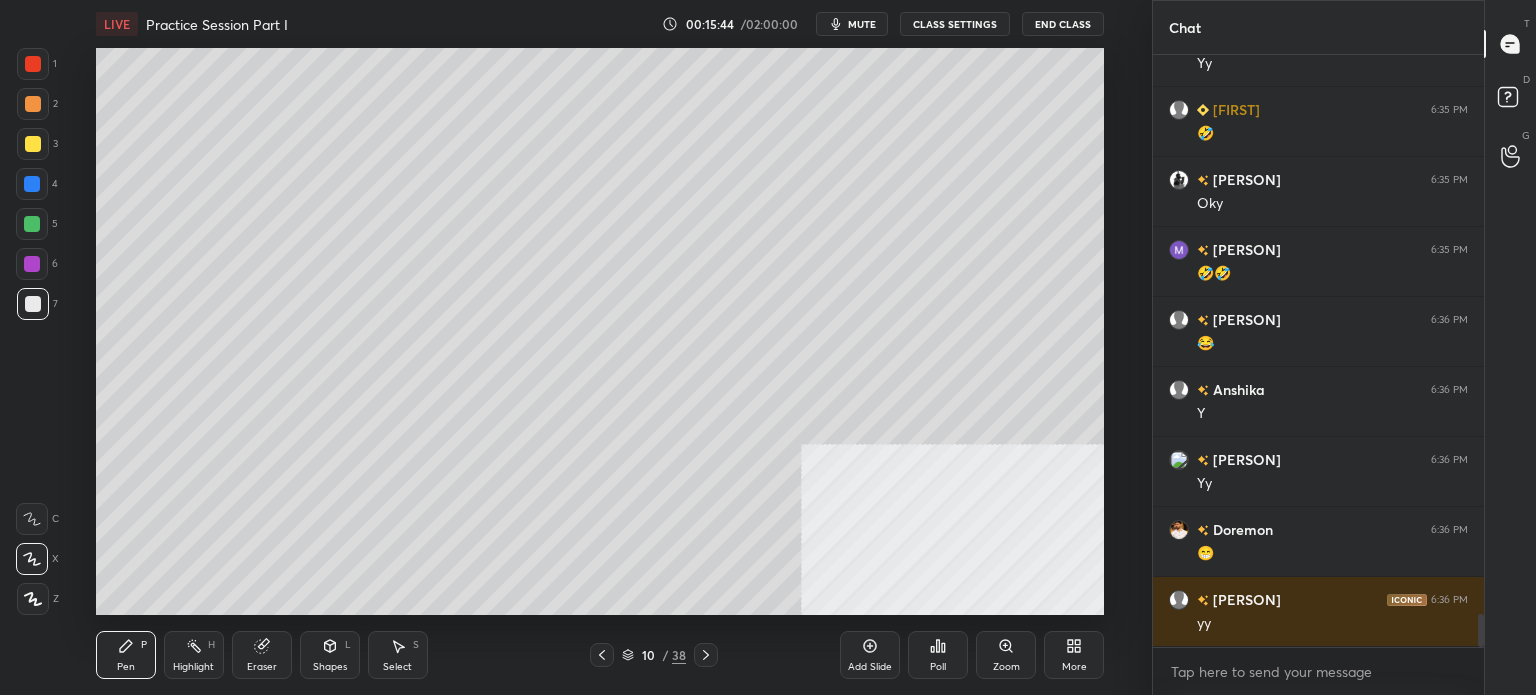 click at bounding box center (32, 224) 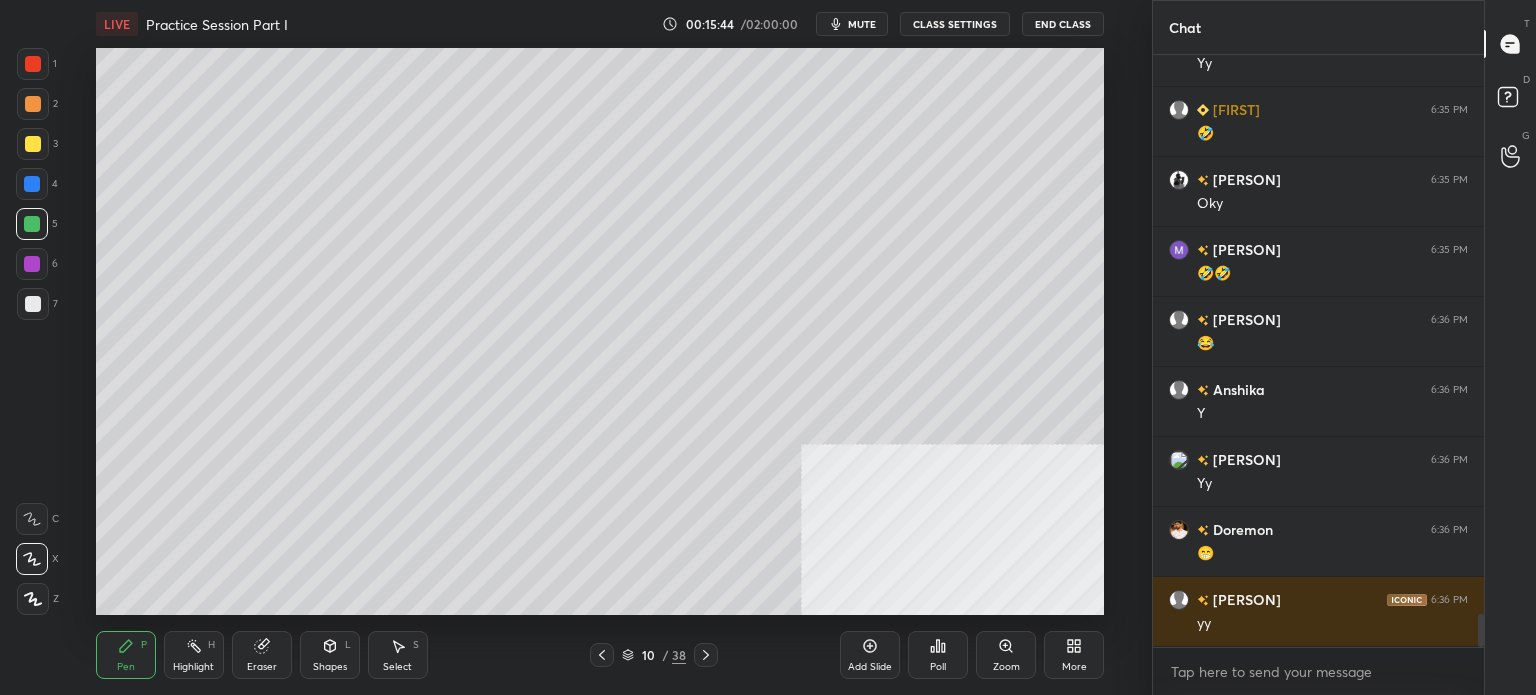 click on "Select S" at bounding box center (398, 655) 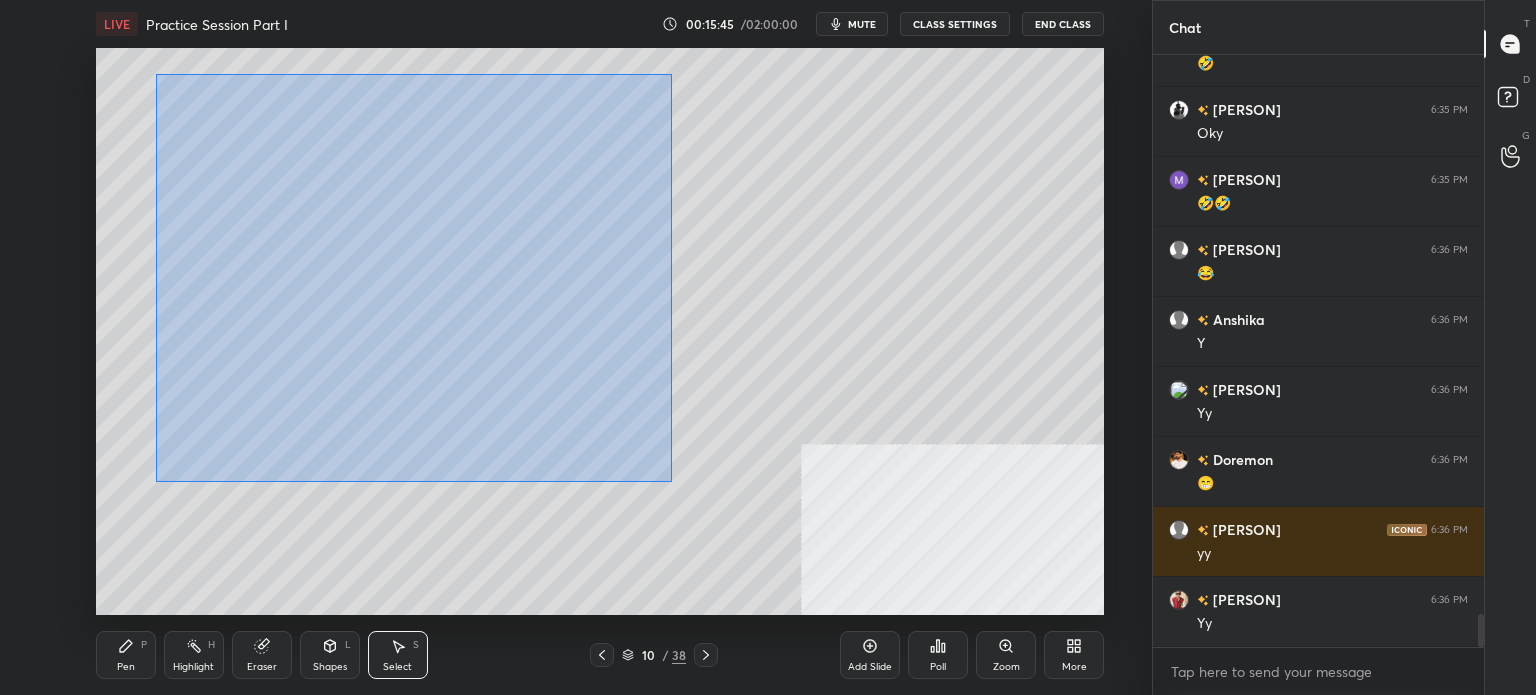 drag, startPoint x: 168, startPoint y: 78, endPoint x: 812, endPoint y: 524, distance: 783.35944 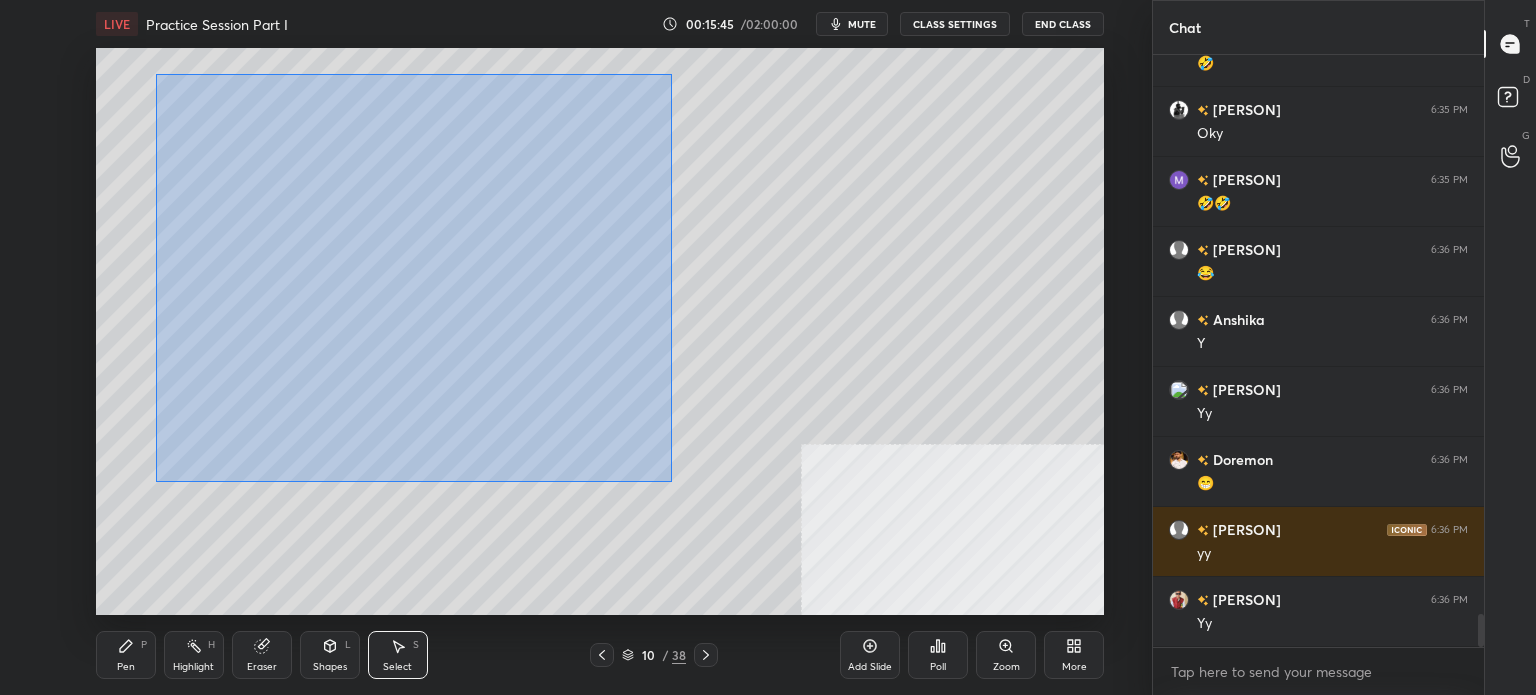 click on "LIVE Practice Session Part I 00:15:45 /  02:00:00 mute CLASS SETTINGS End Class 0 ° Undo Copy Duplicate Duplicate to new slide Delete Setting up your live class Poll for   secs No correct answer Start poll Back Practice Session Part I • L3 of "Comprehensive Linear Algebra Dec 25: Theory, Applications, and Problem-solving" [PERSON] Pen P Highlight H Eraser Shapes L Select S 10 / 38 Add Slide Poll Zoom More" at bounding box center (600, 347) 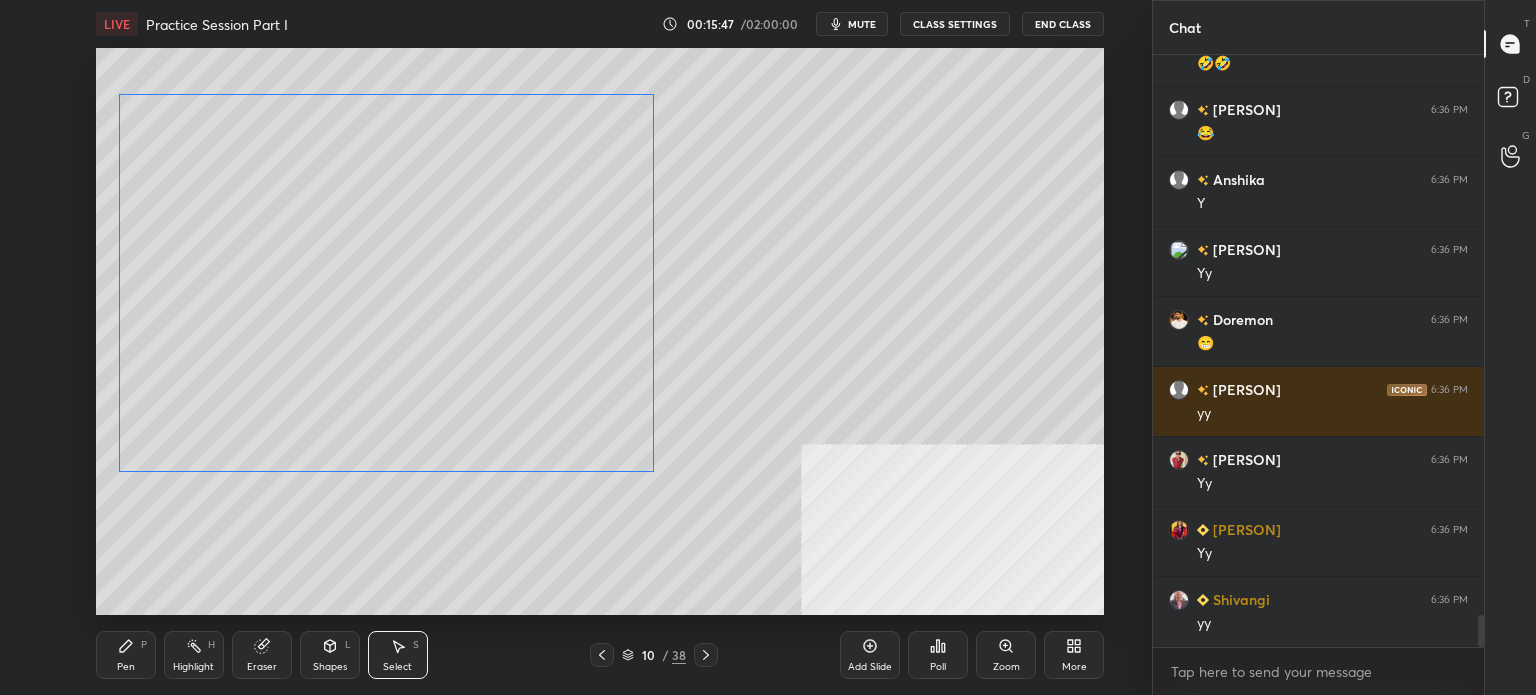 drag, startPoint x: 605, startPoint y: 362, endPoint x: 523, endPoint y: 398, distance: 89.55445 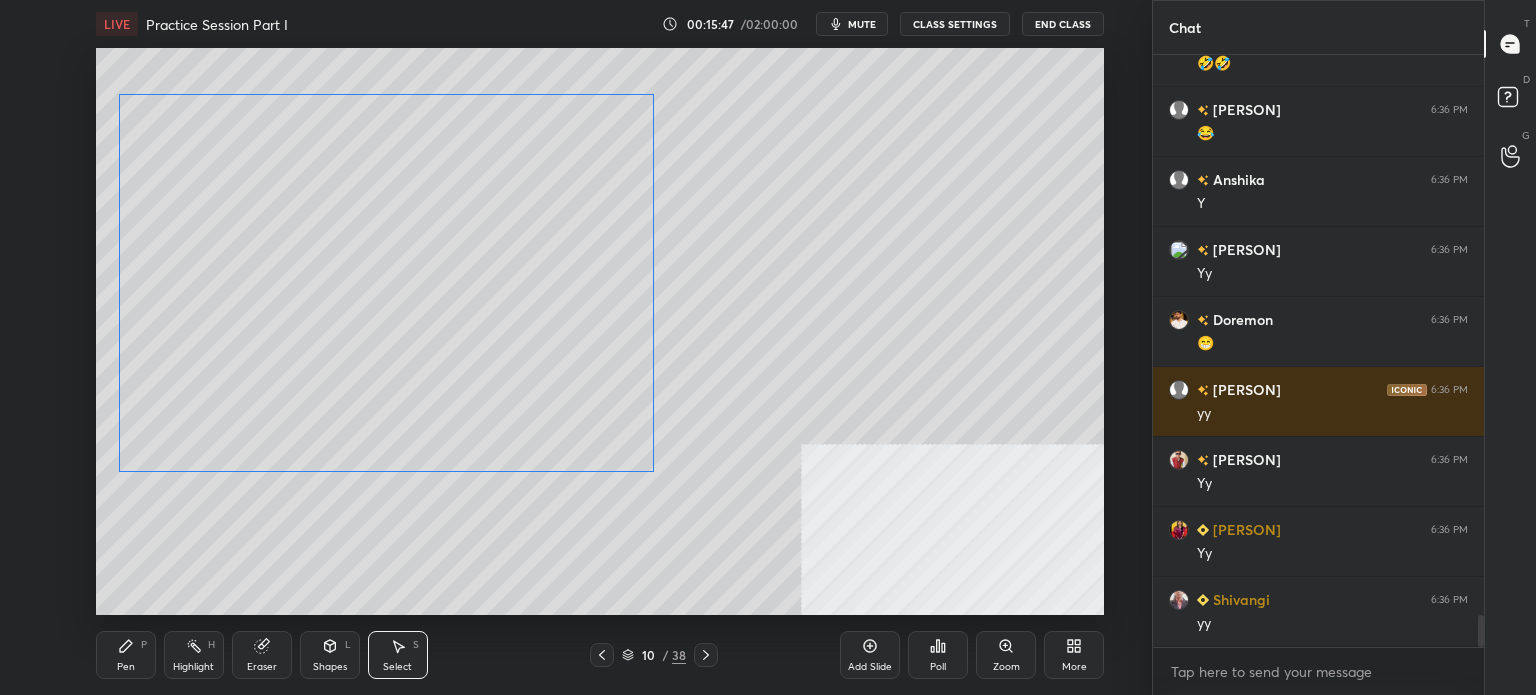 click on "0 ° Undo Copy Duplicate Duplicate to new slide Delete" at bounding box center (600, 331) 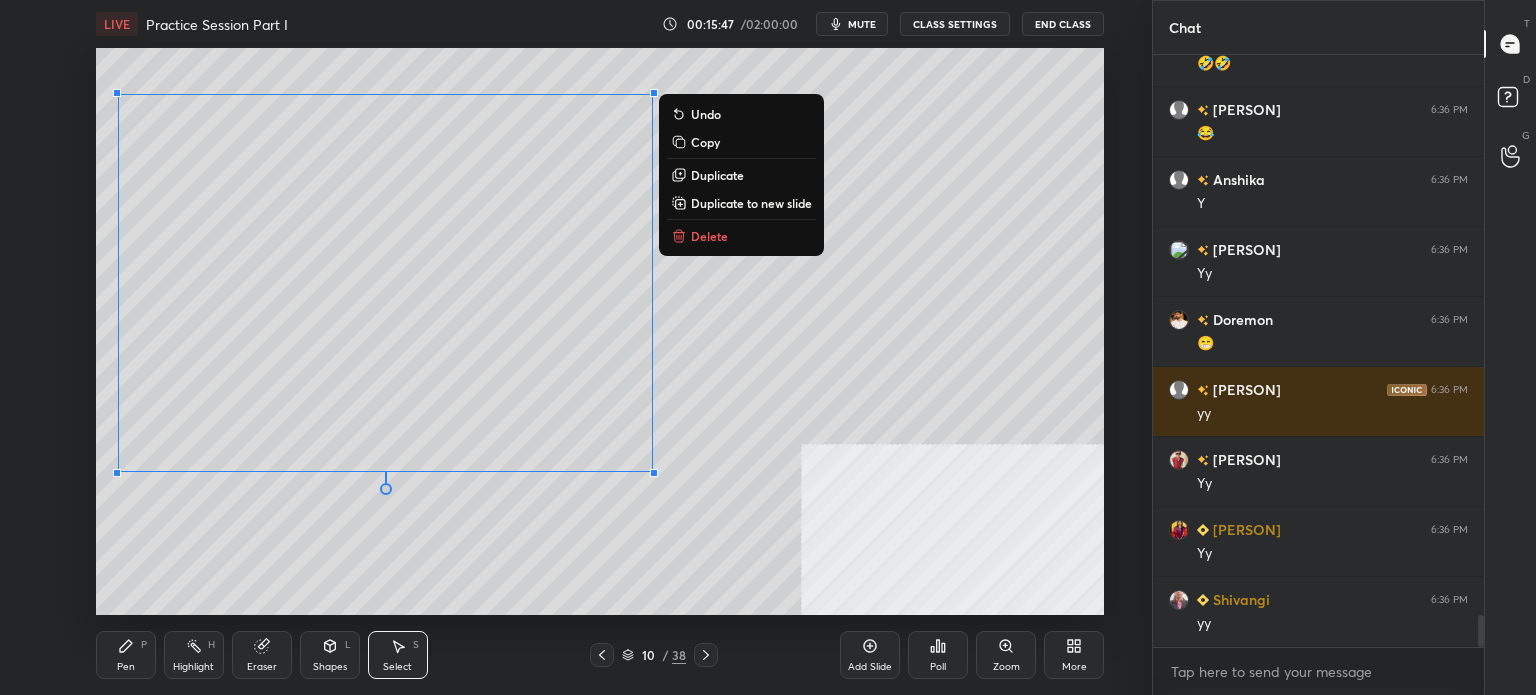 scroll, scrollTop: 10342, scrollLeft: 0, axis: vertical 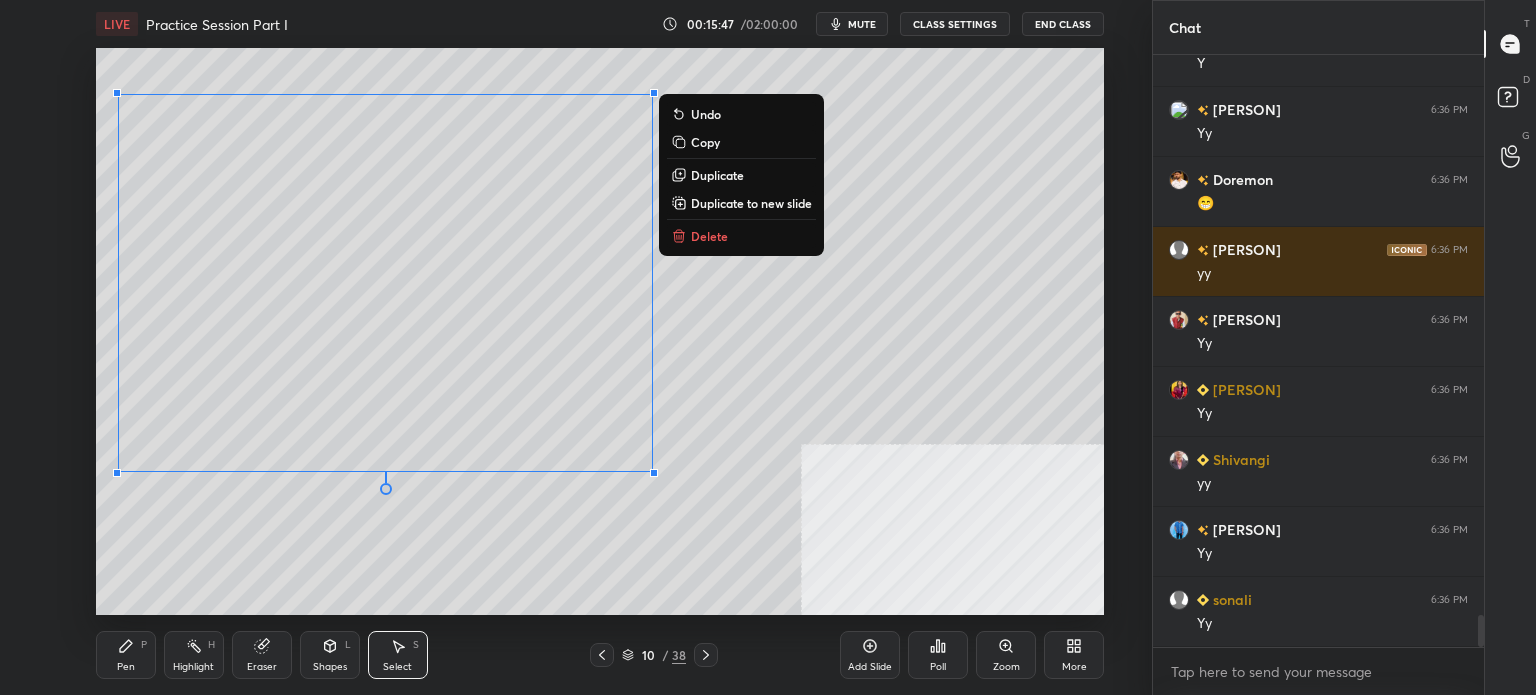 drag, startPoint x: 334, startPoint y: 673, endPoint x: 341, endPoint y: 640, distance: 33.734257 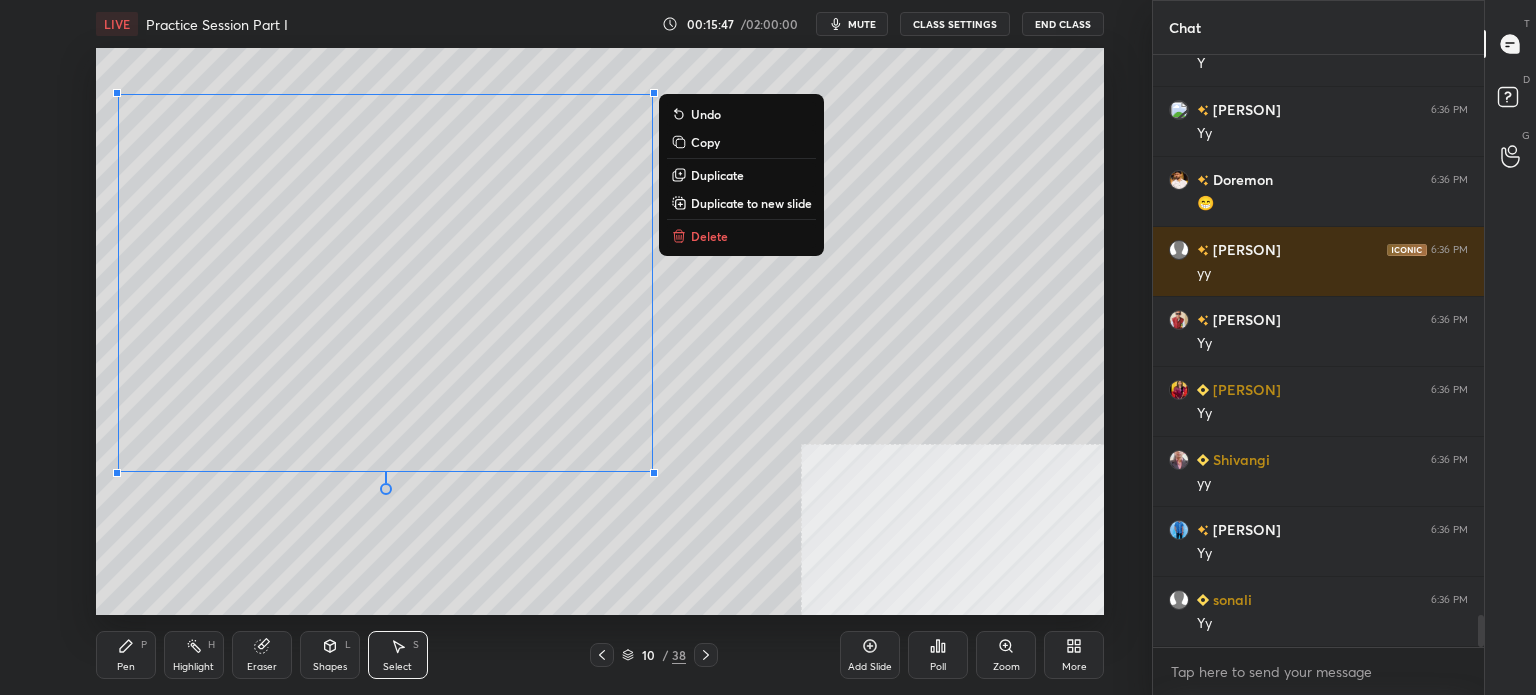 click on "Shapes L" at bounding box center (330, 655) 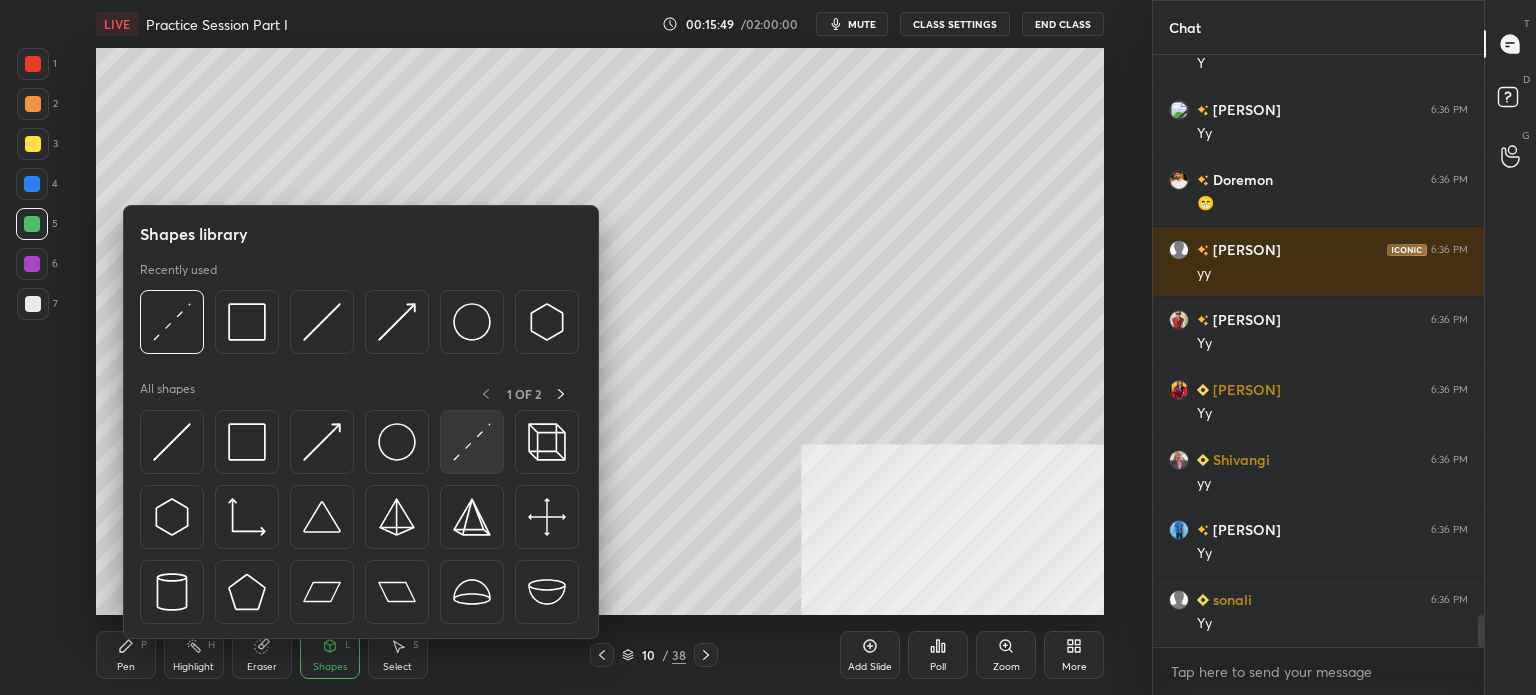 click at bounding box center [472, 442] 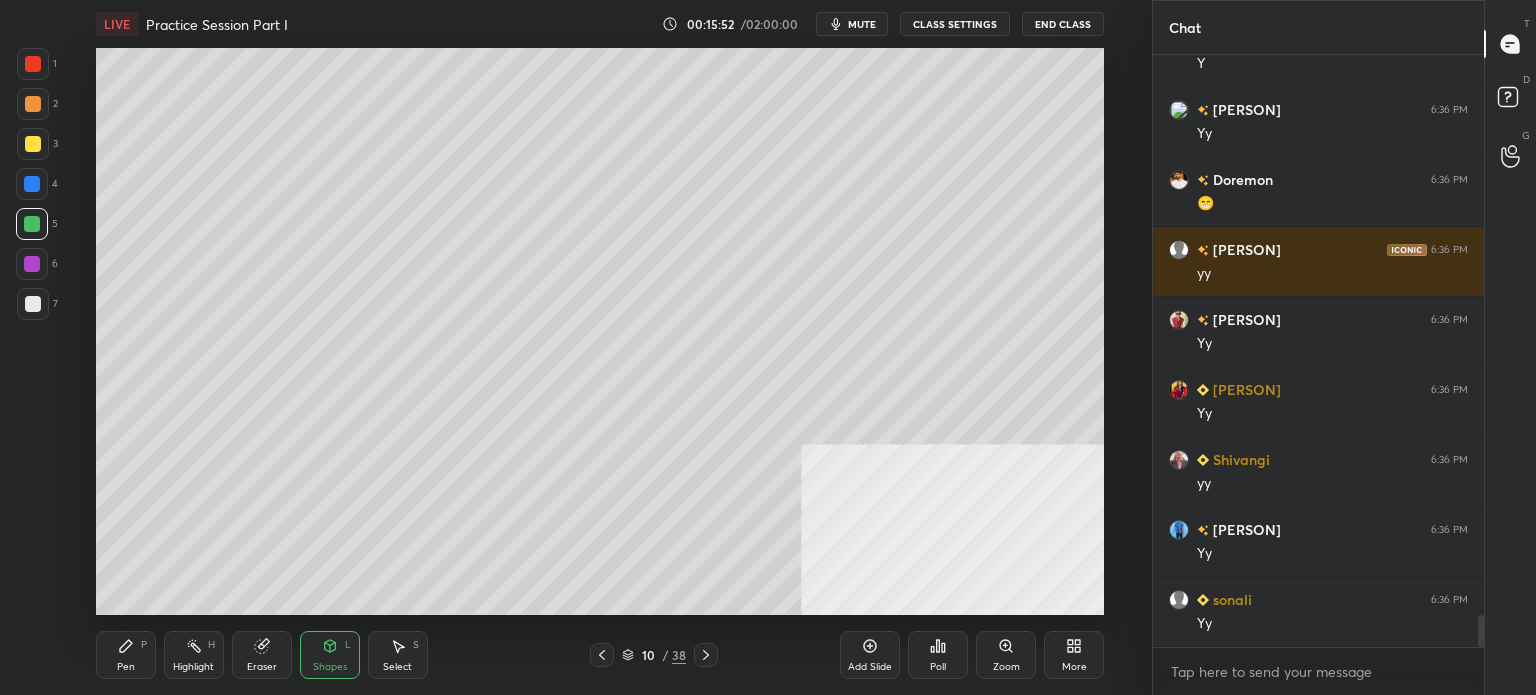 click on "Pen P" at bounding box center [126, 655] 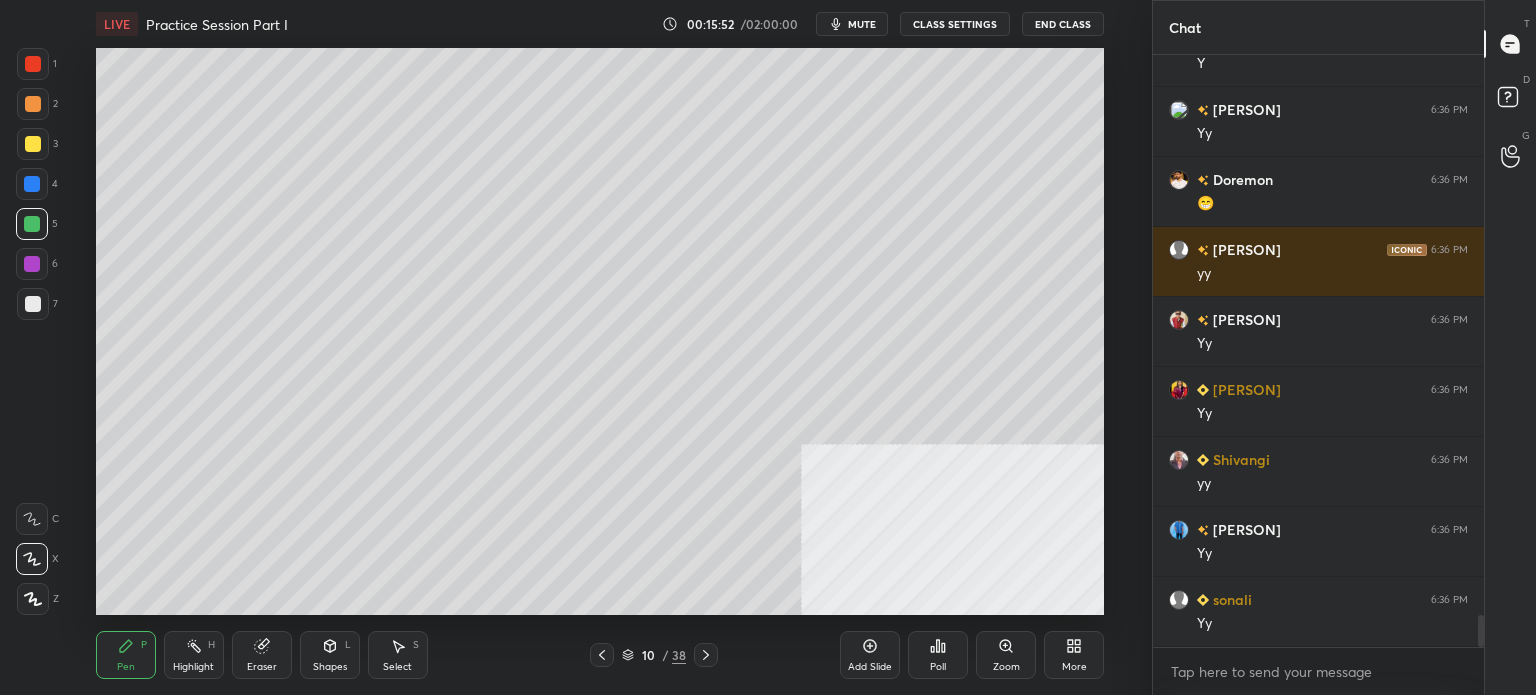 click at bounding box center [33, 144] 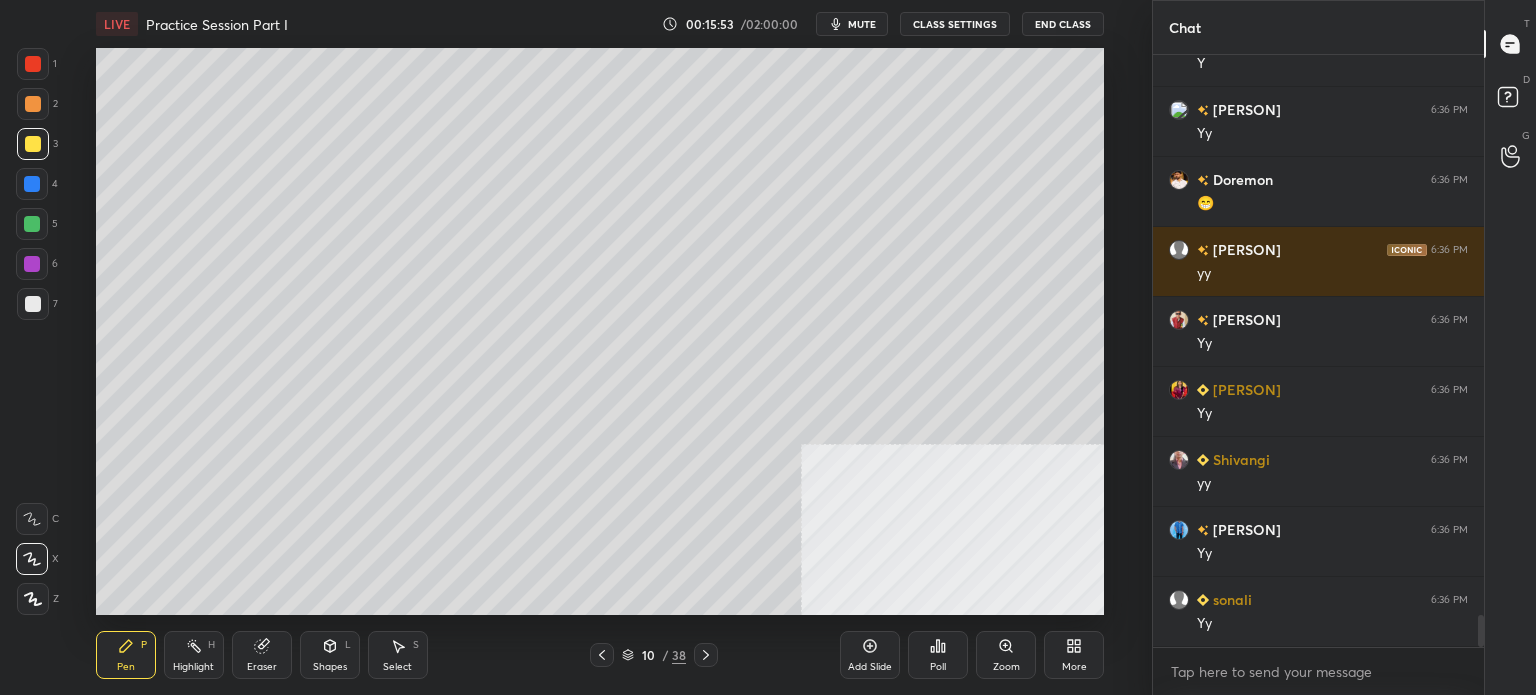 click at bounding box center (33, 104) 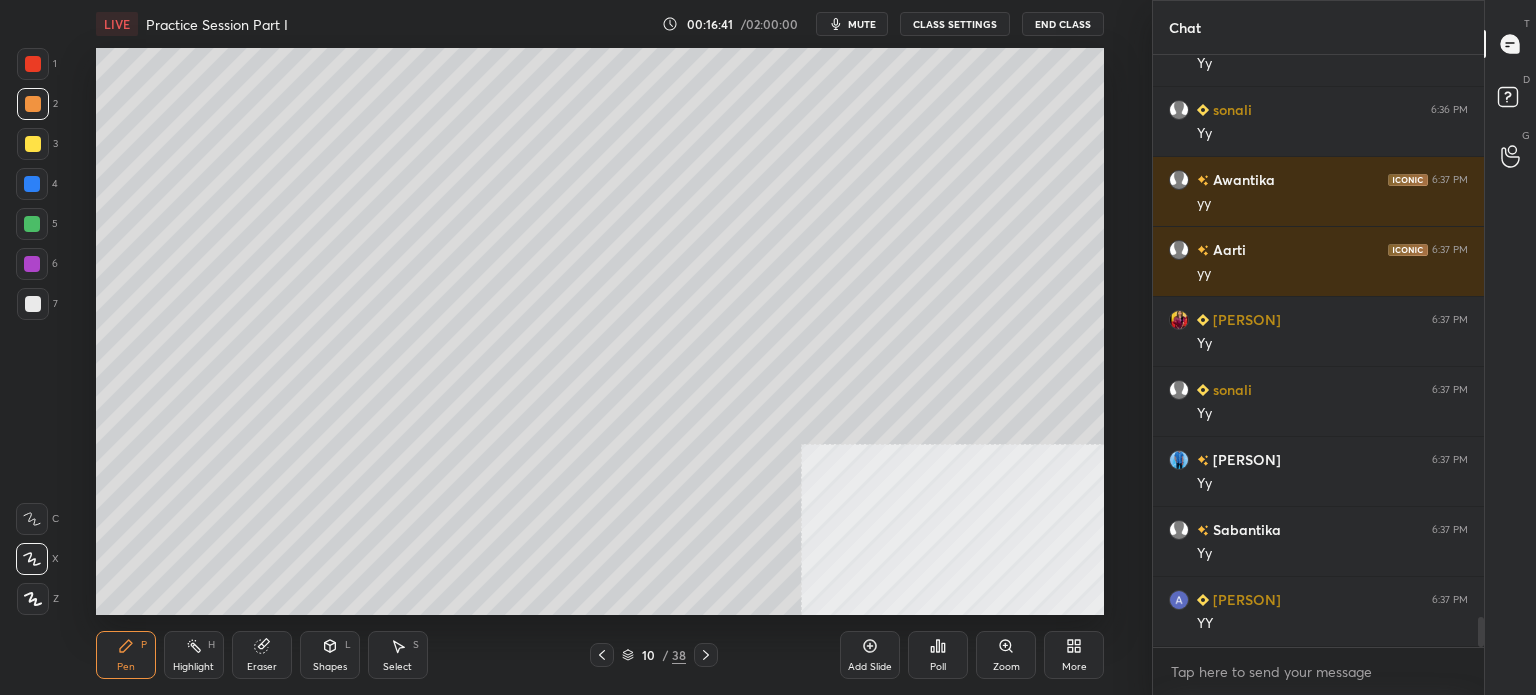 scroll, scrollTop: 10902, scrollLeft: 0, axis: vertical 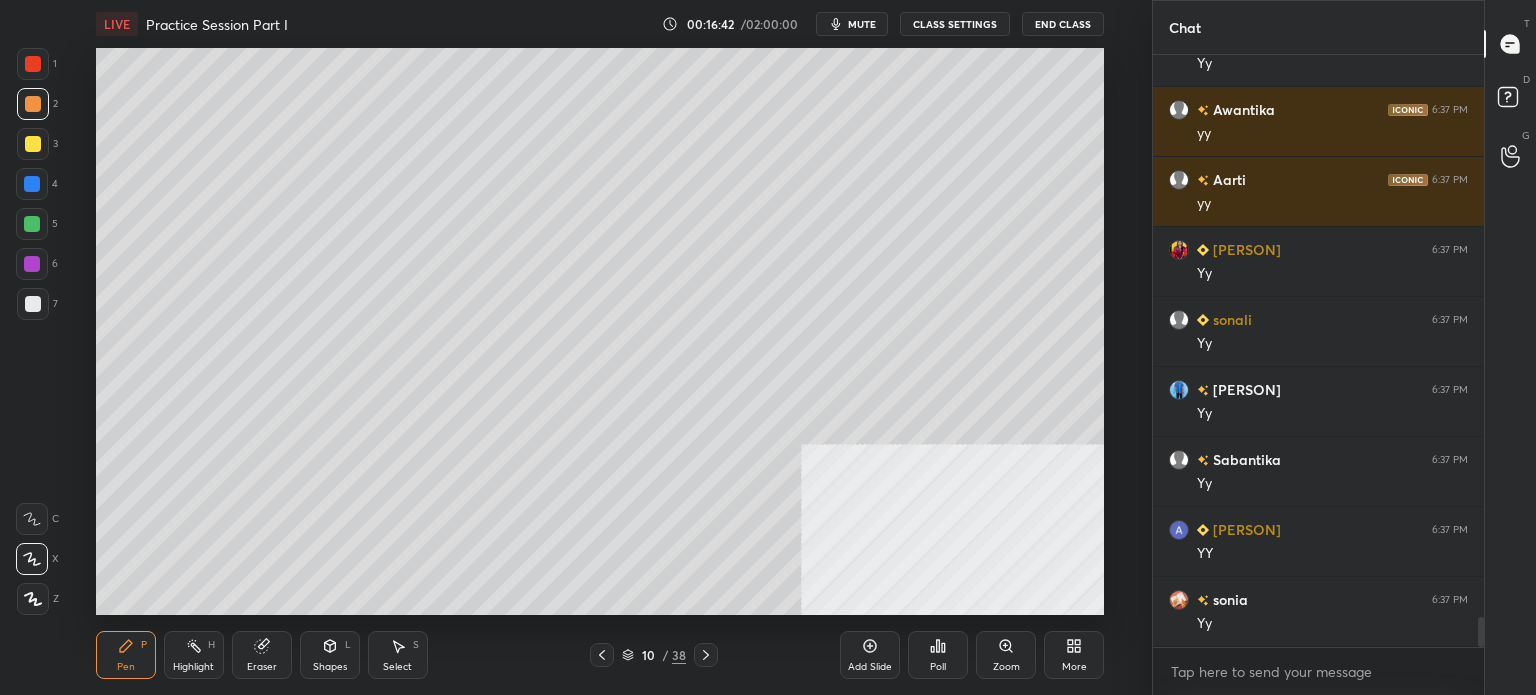 click at bounding box center (33, 144) 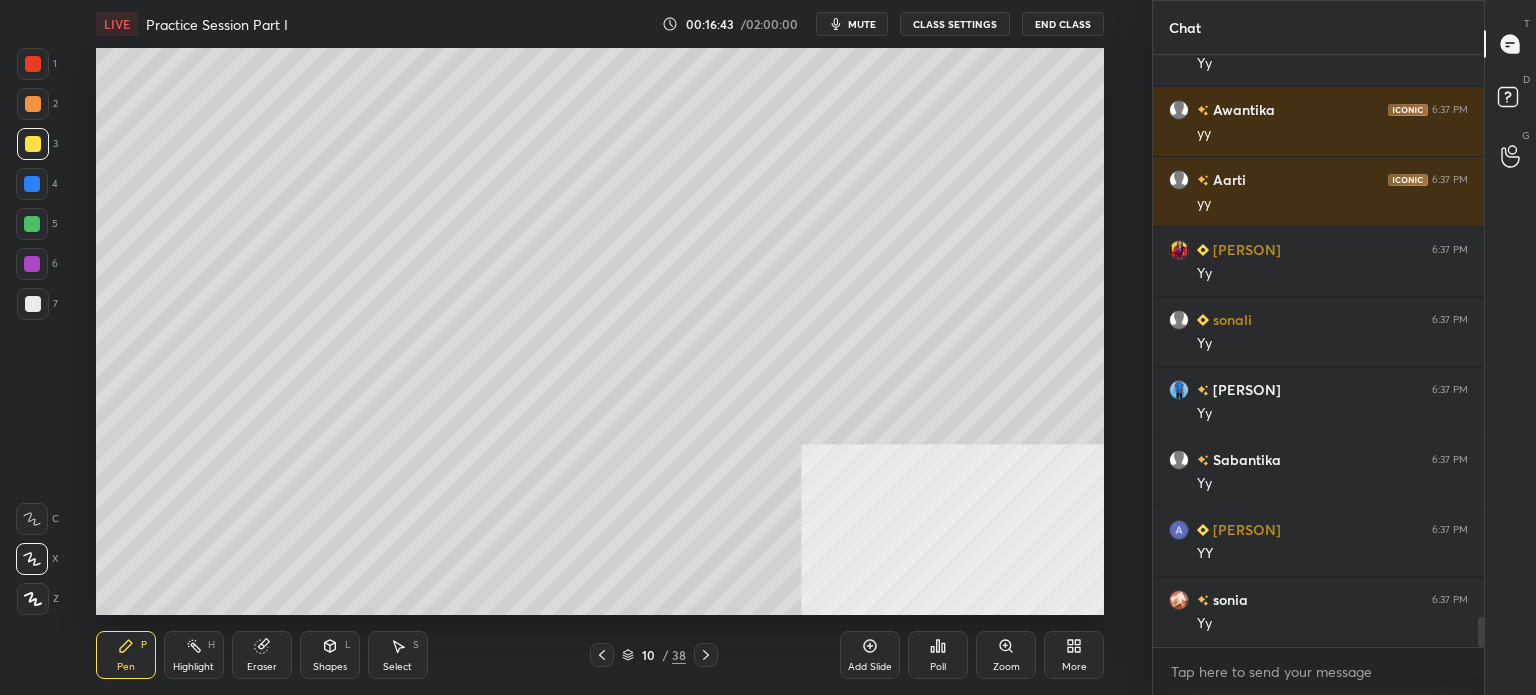 scroll, scrollTop: 10972, scrollLeft: 0, axis: vertical 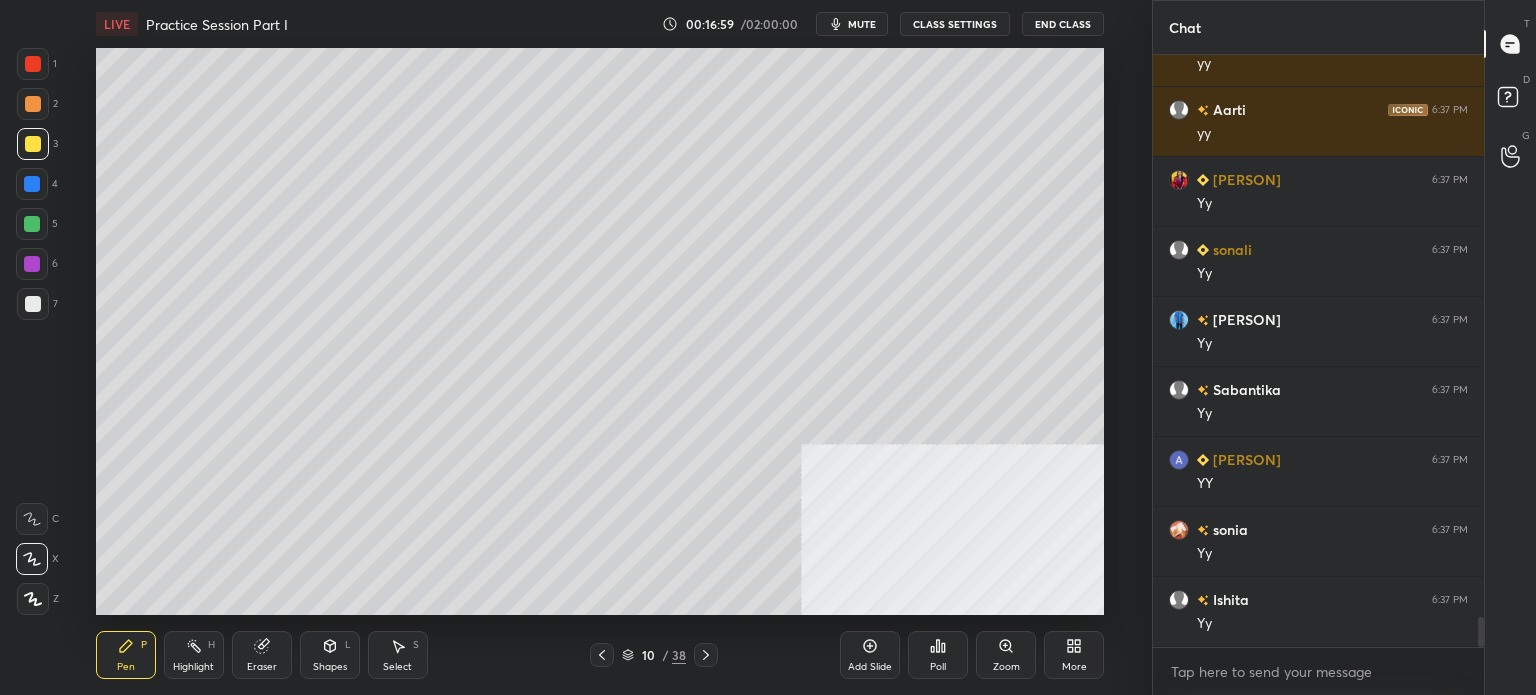 click on "More" at bounding box center [1074, 655] 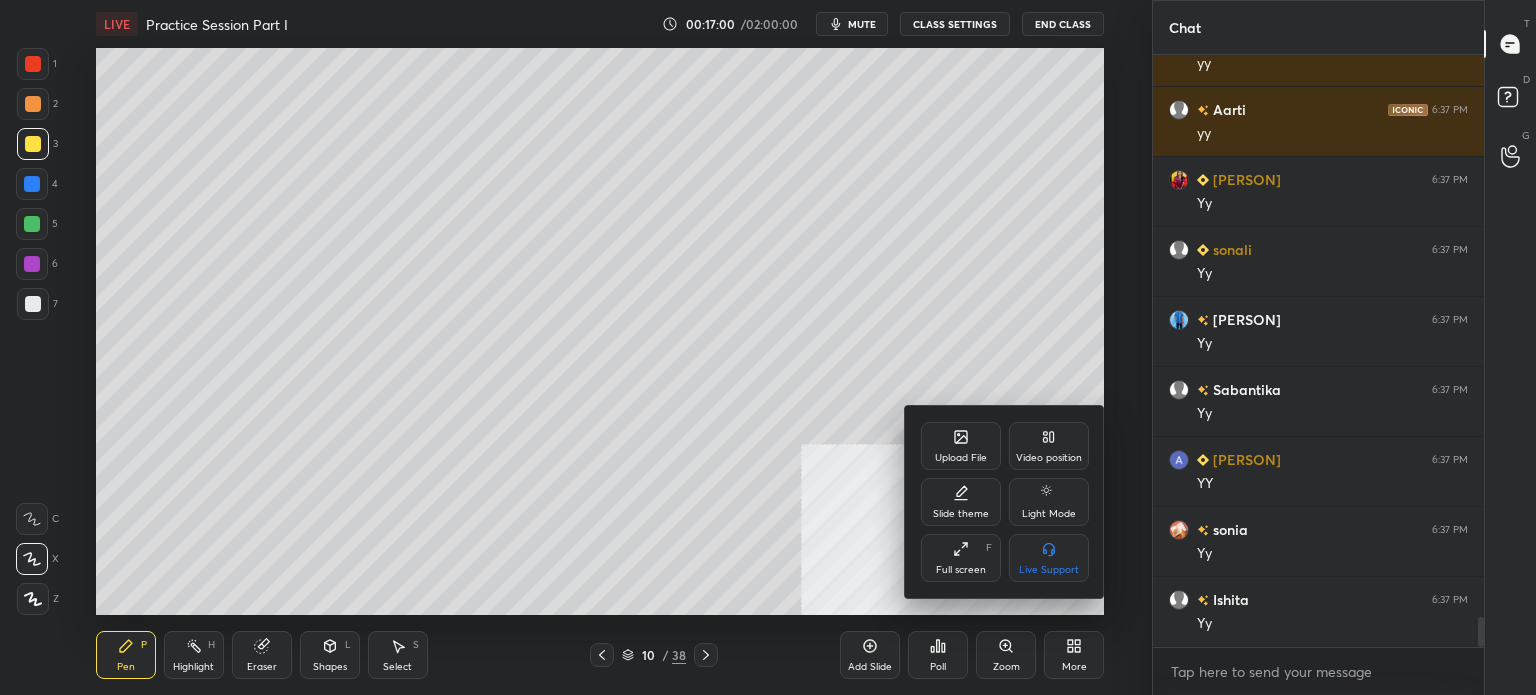 drag, startPoint x: 1060, startPoint y: 447, endPoint x: 1038, endPoint y: 514, distance: 70.5195 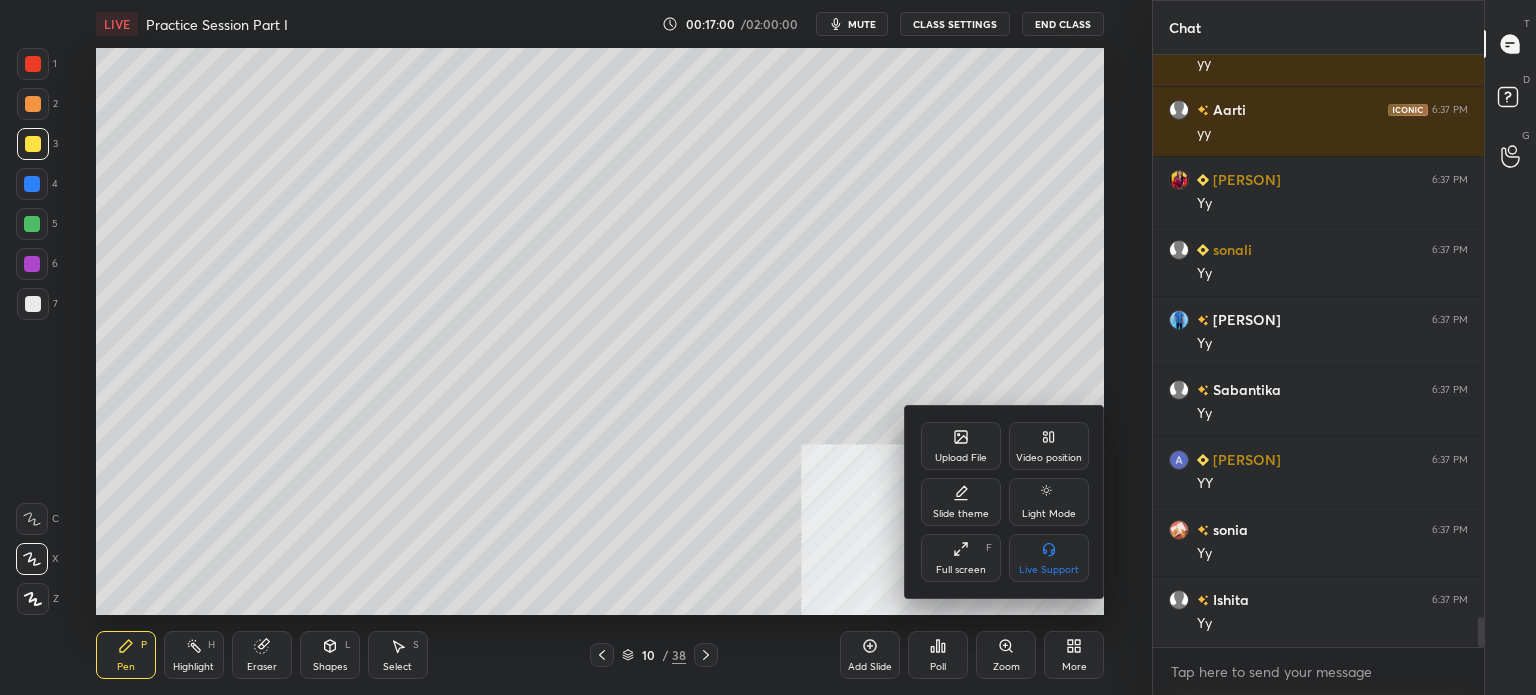 click on "Video position" at bounding box center [1049, 446] 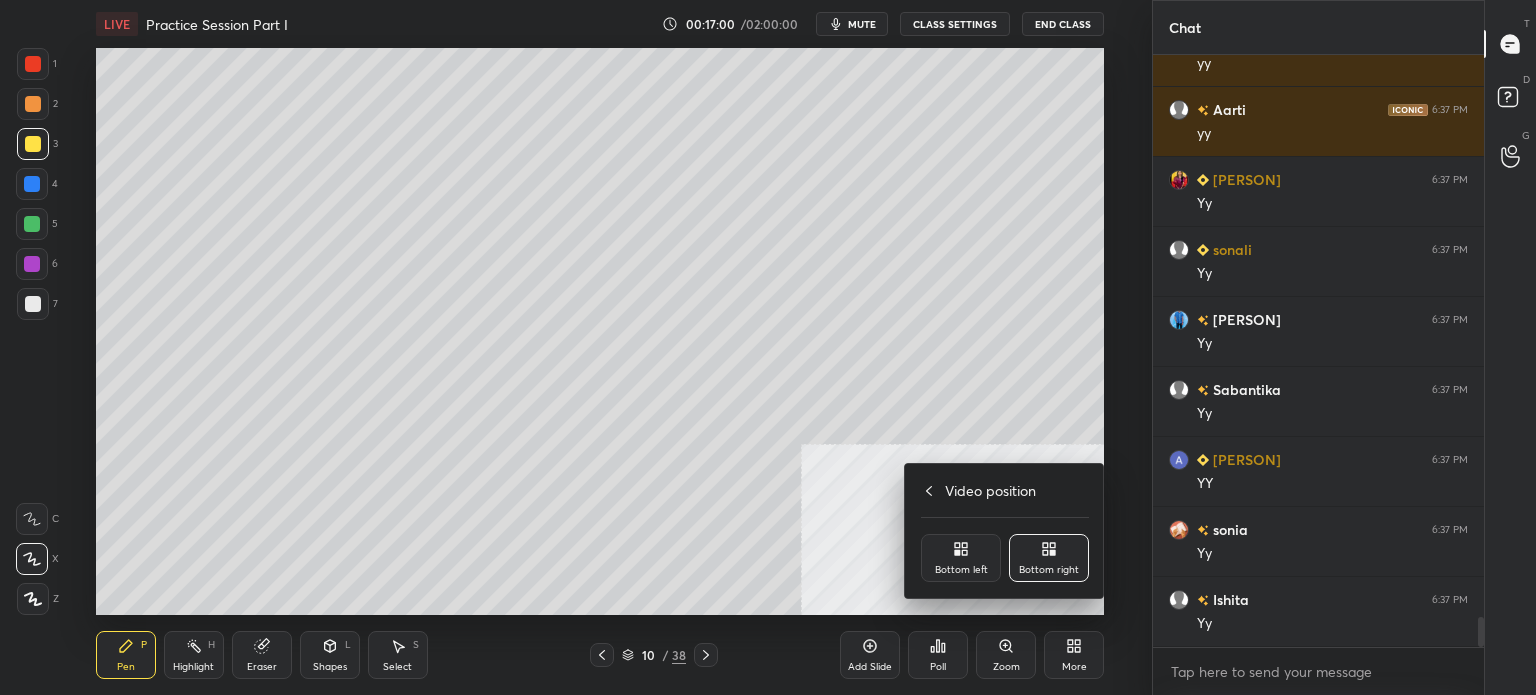 click on "Bottom left" at bounding box center (961, 570) 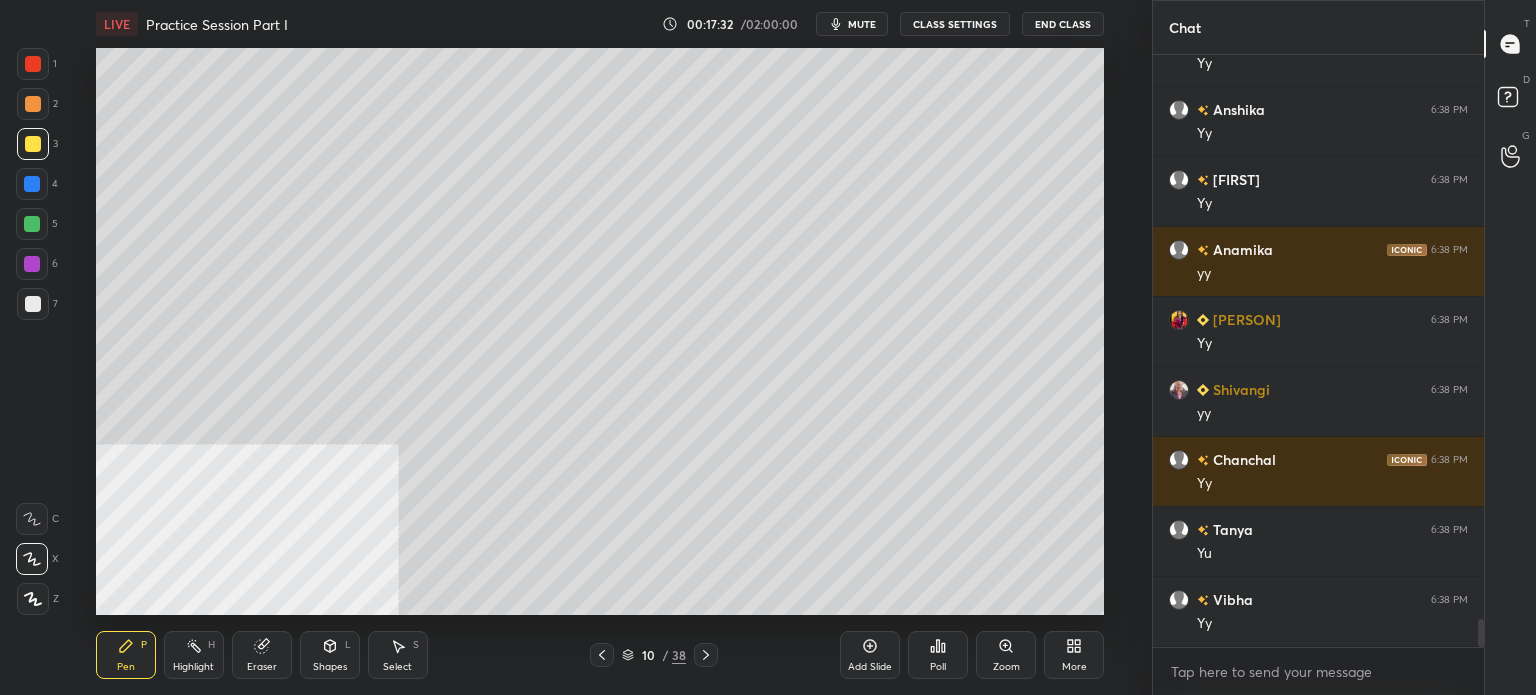 scroll, scrollTop: 11882, scrollLeft: 0, axis: vertical 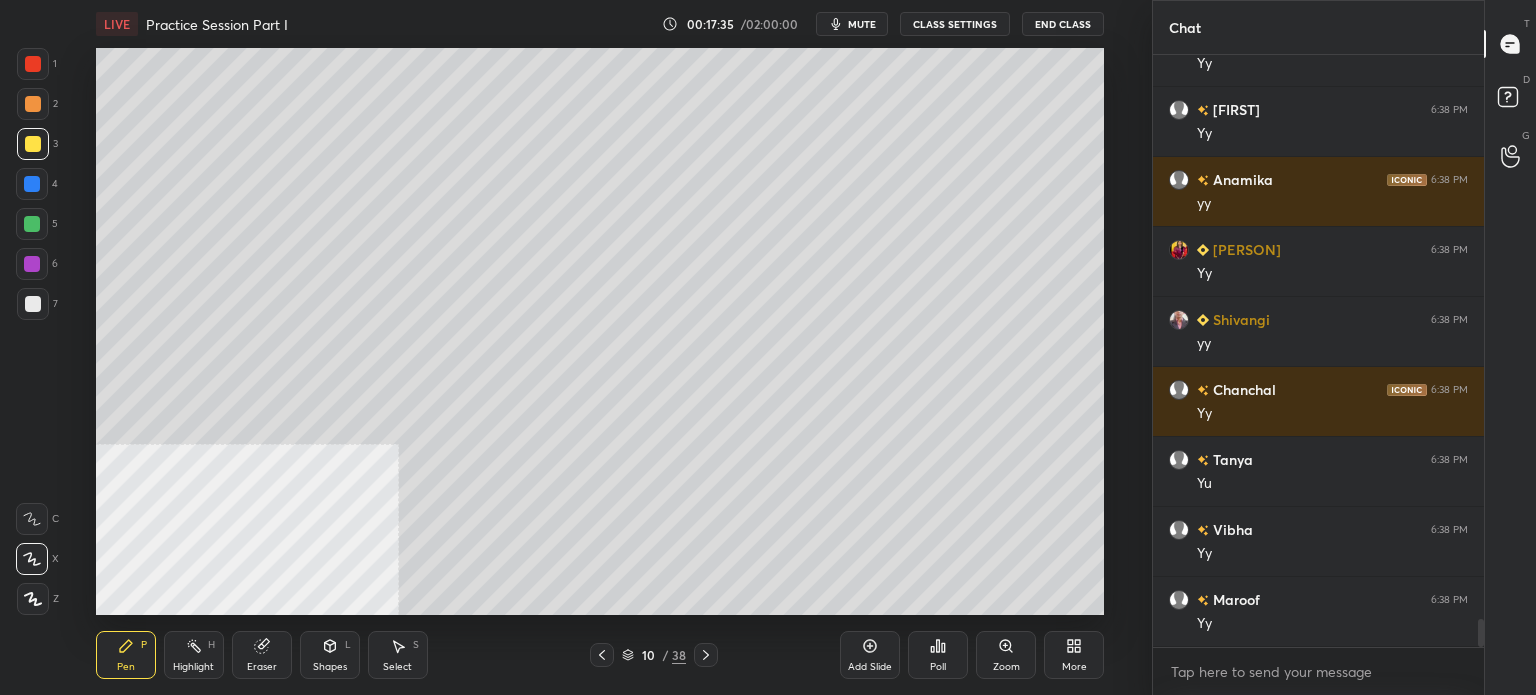 click on "Setting up your live class Poll for   secs No correct answer Start poll" at bounding box center [600, 331] 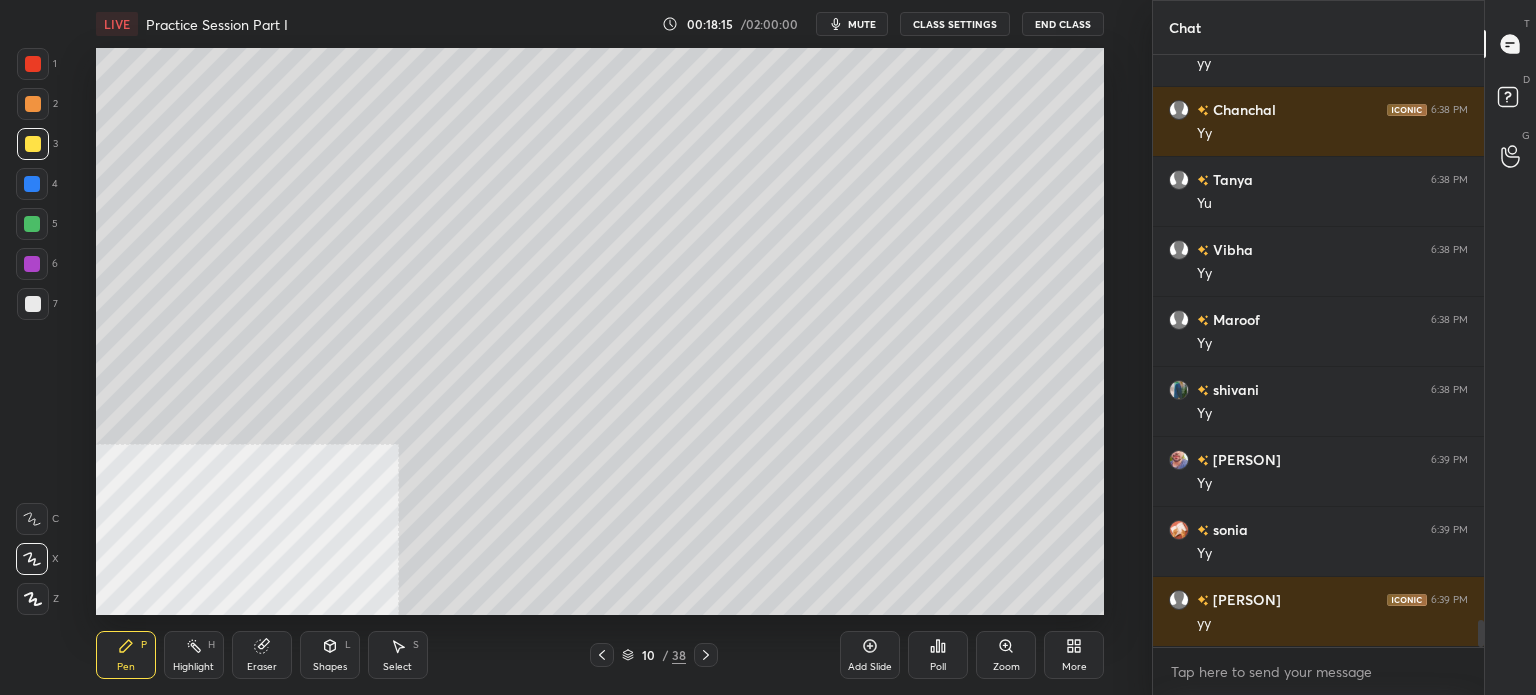 scroll, scrollTop: 12232, scrollLeft: 0, axis: vertical 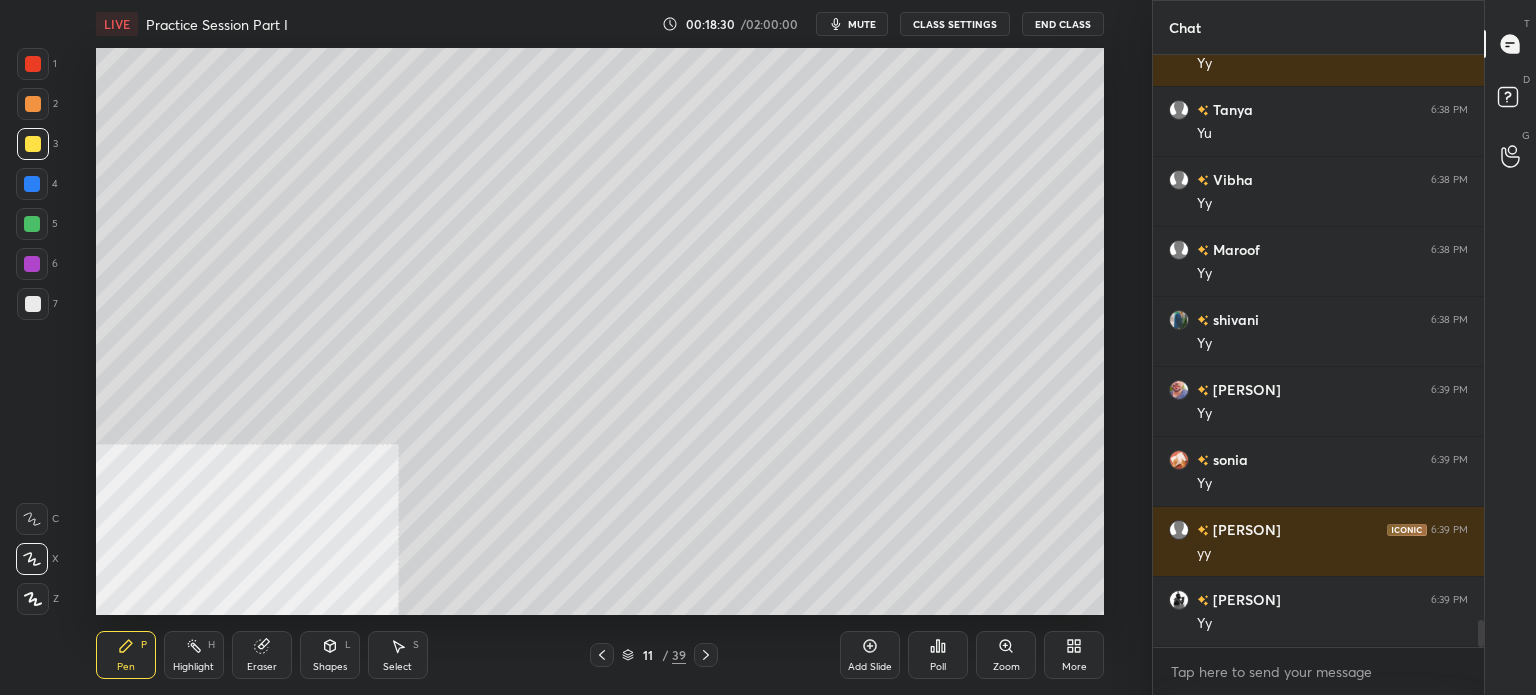 click at bounding box center (33, 144) 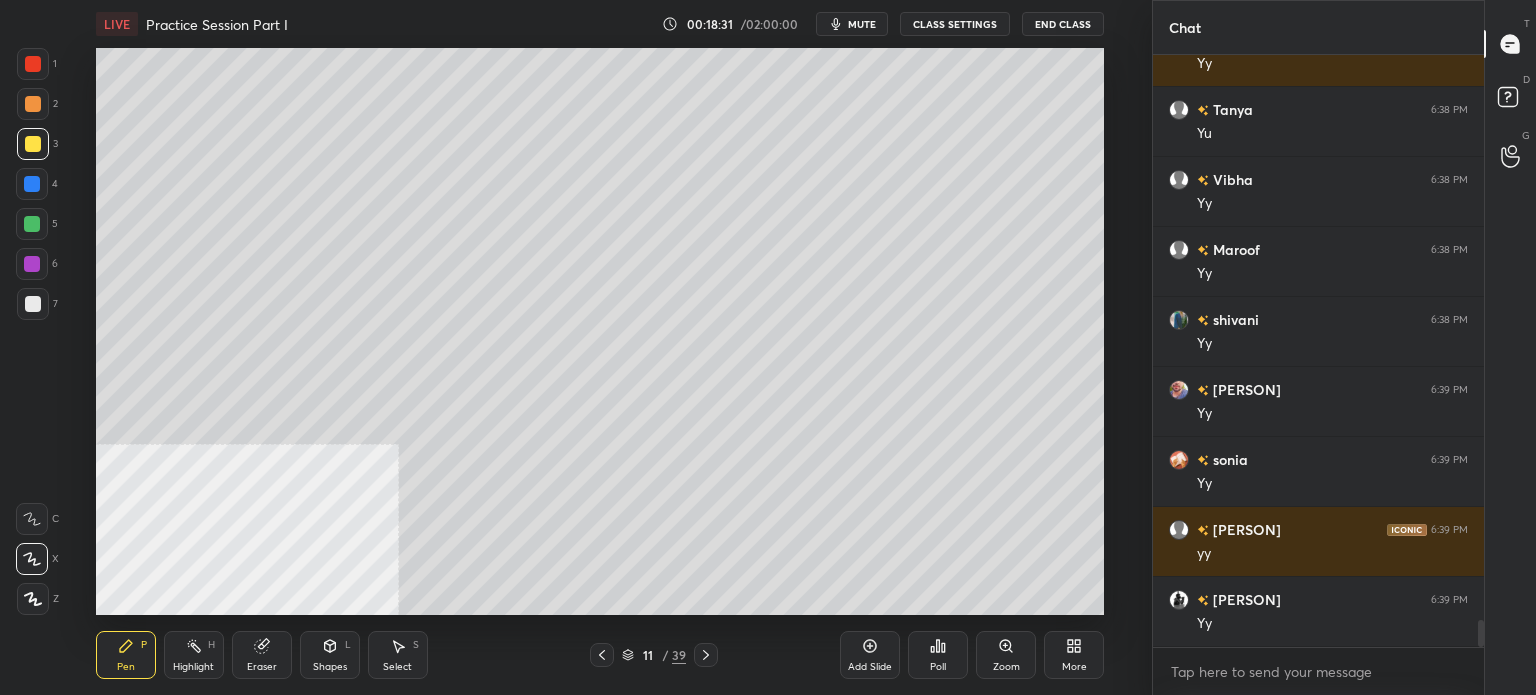 scroll, scrollTop: 12302, scrollLeft: 0, axis: vertical 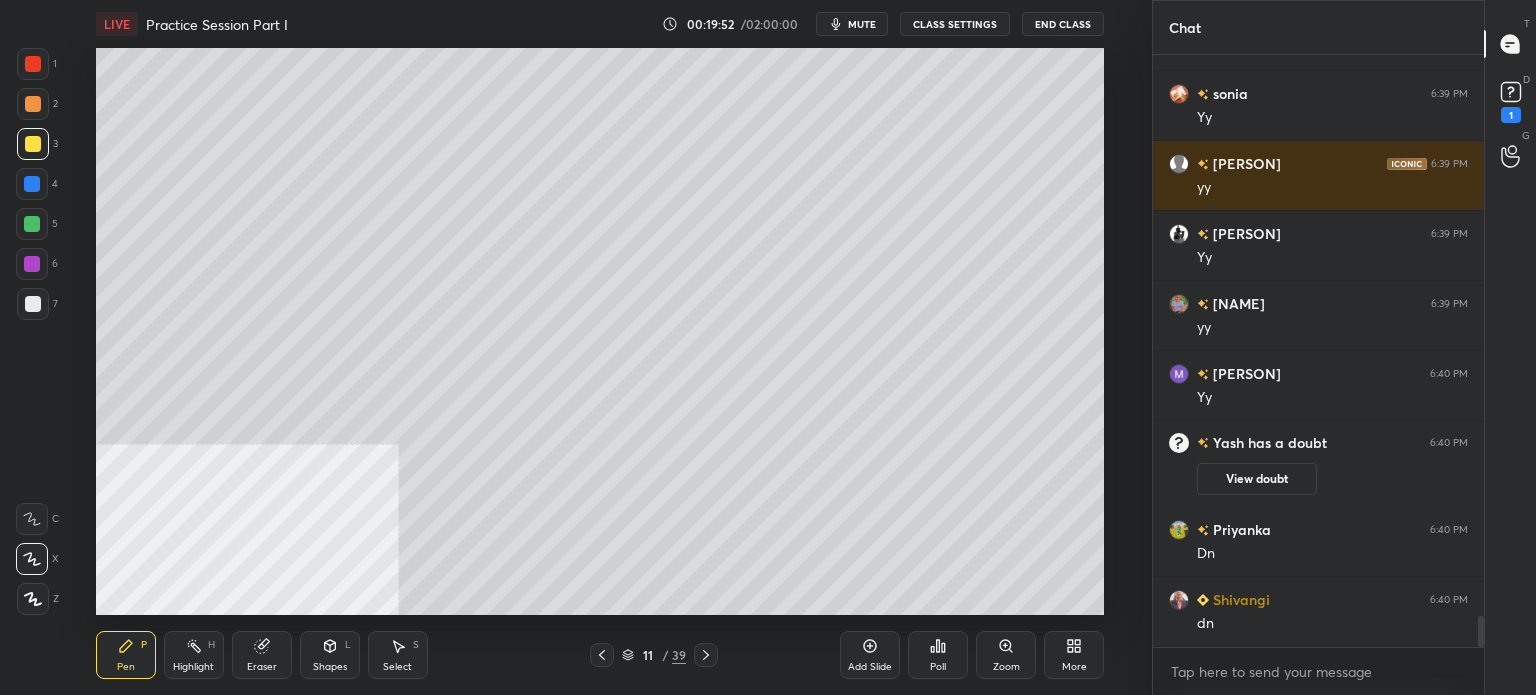 click on "mute" at bounding box center [862, 24] 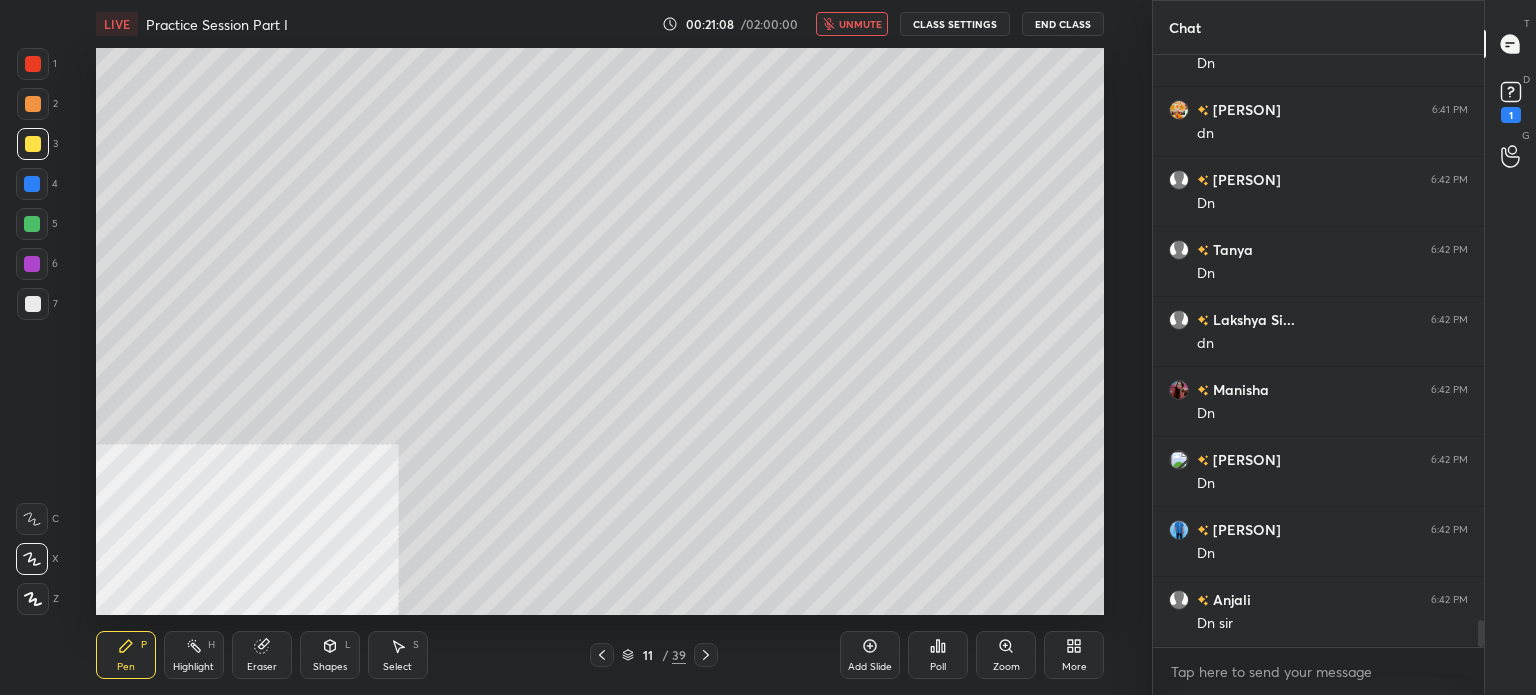 scroll, scrollTop: 12444, scrollLeft: 0, axis: vertical 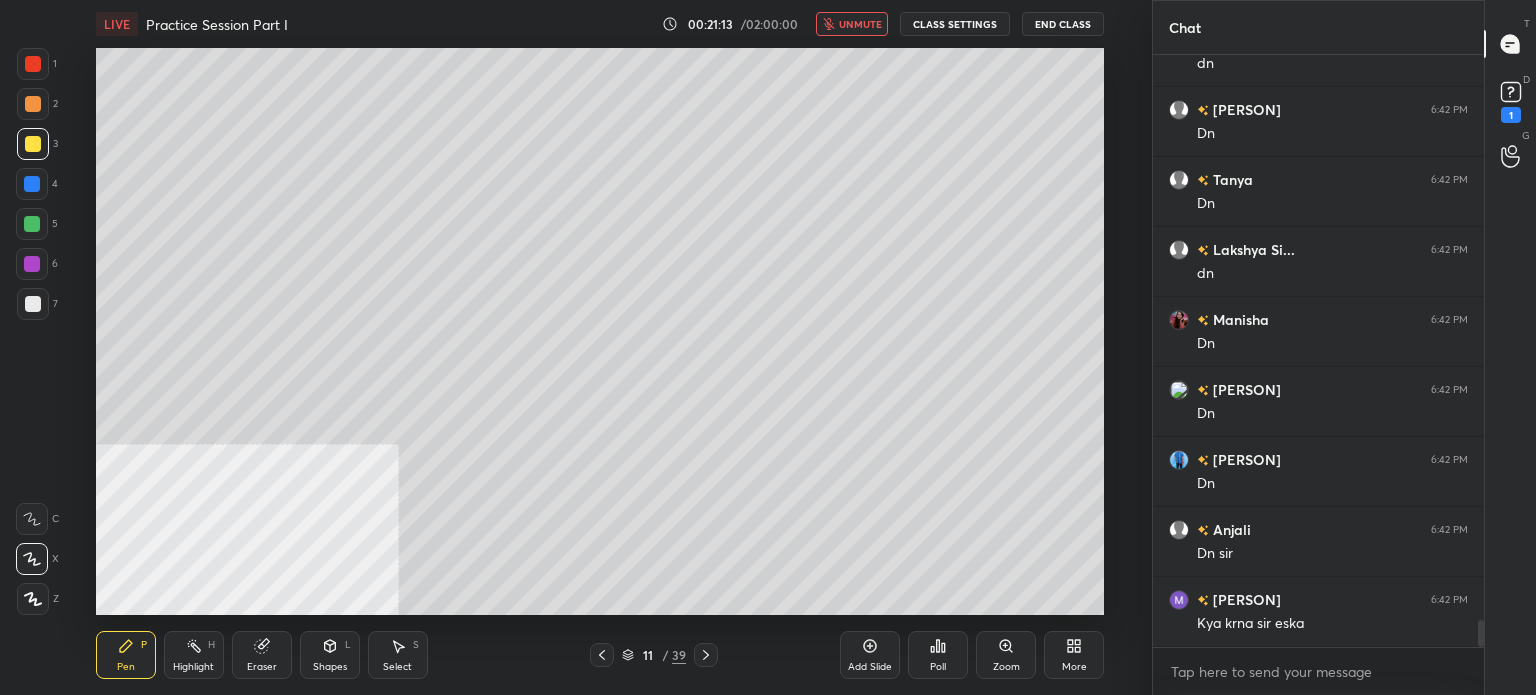 click 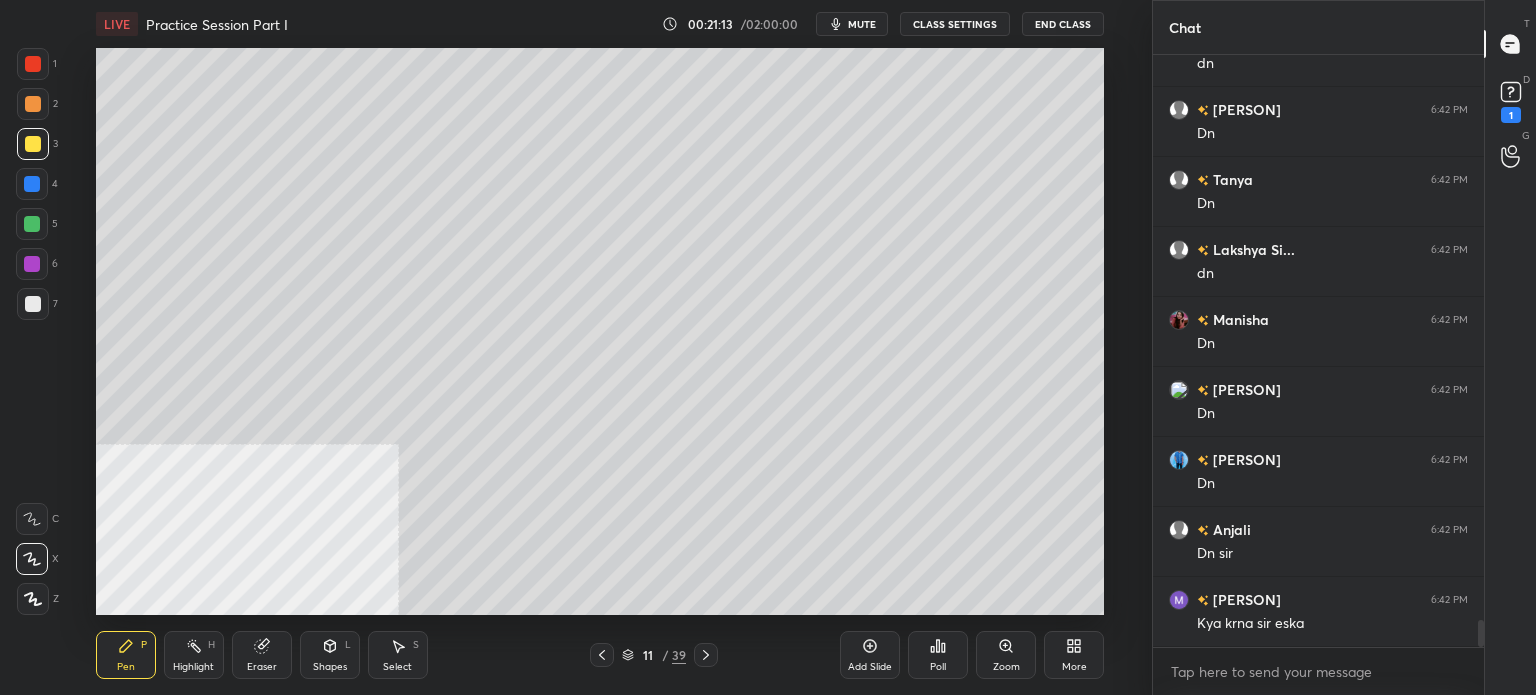 click 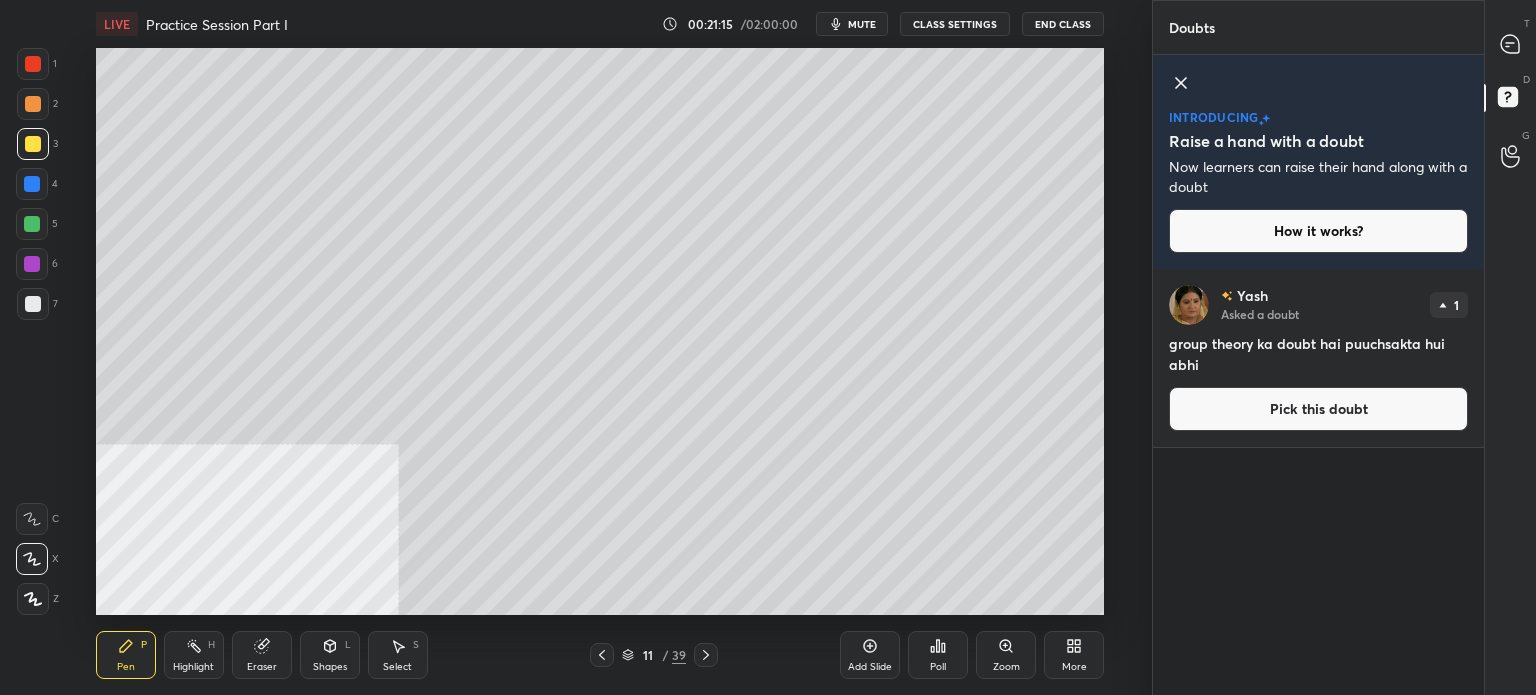 click 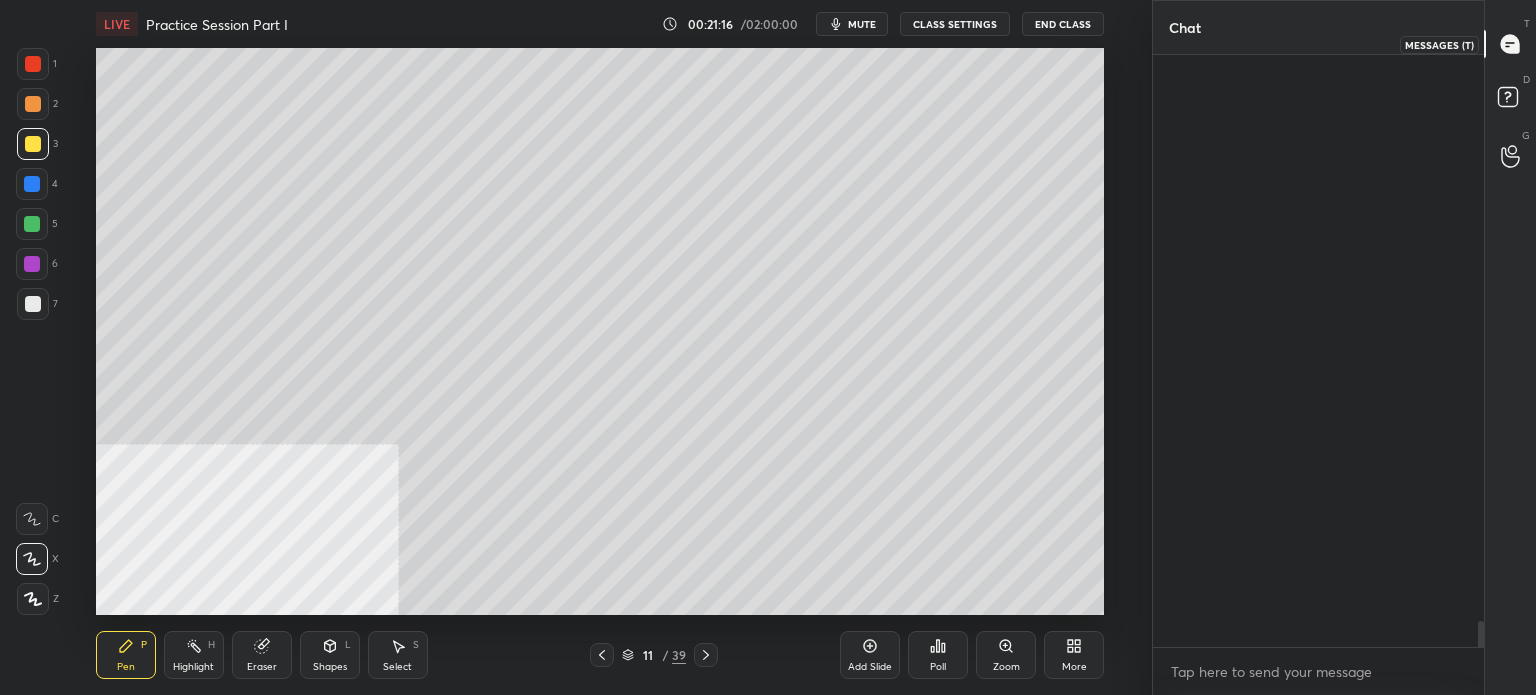 scroll, scrollTop: 13002, scrollLeft: 0, axis: vertical 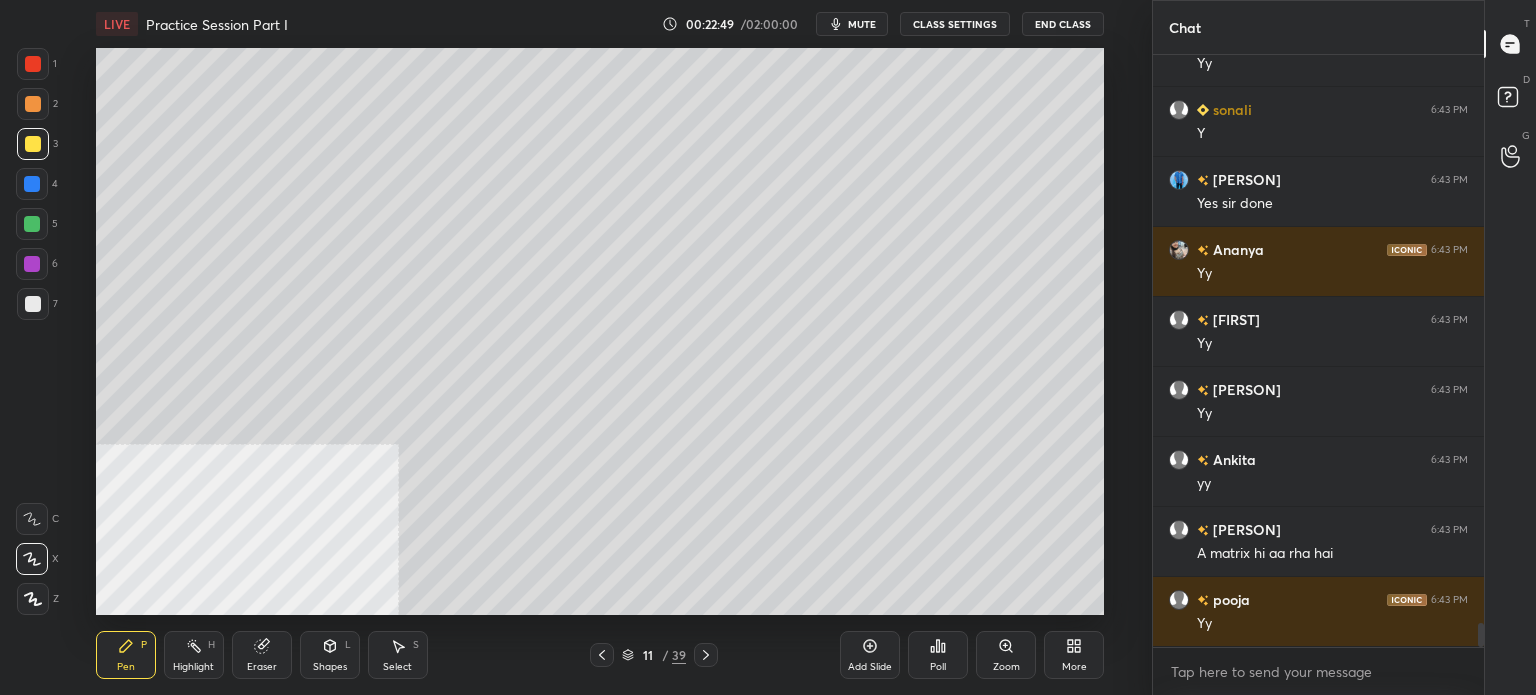 click on "Select S" at bounding box center (398, 655) 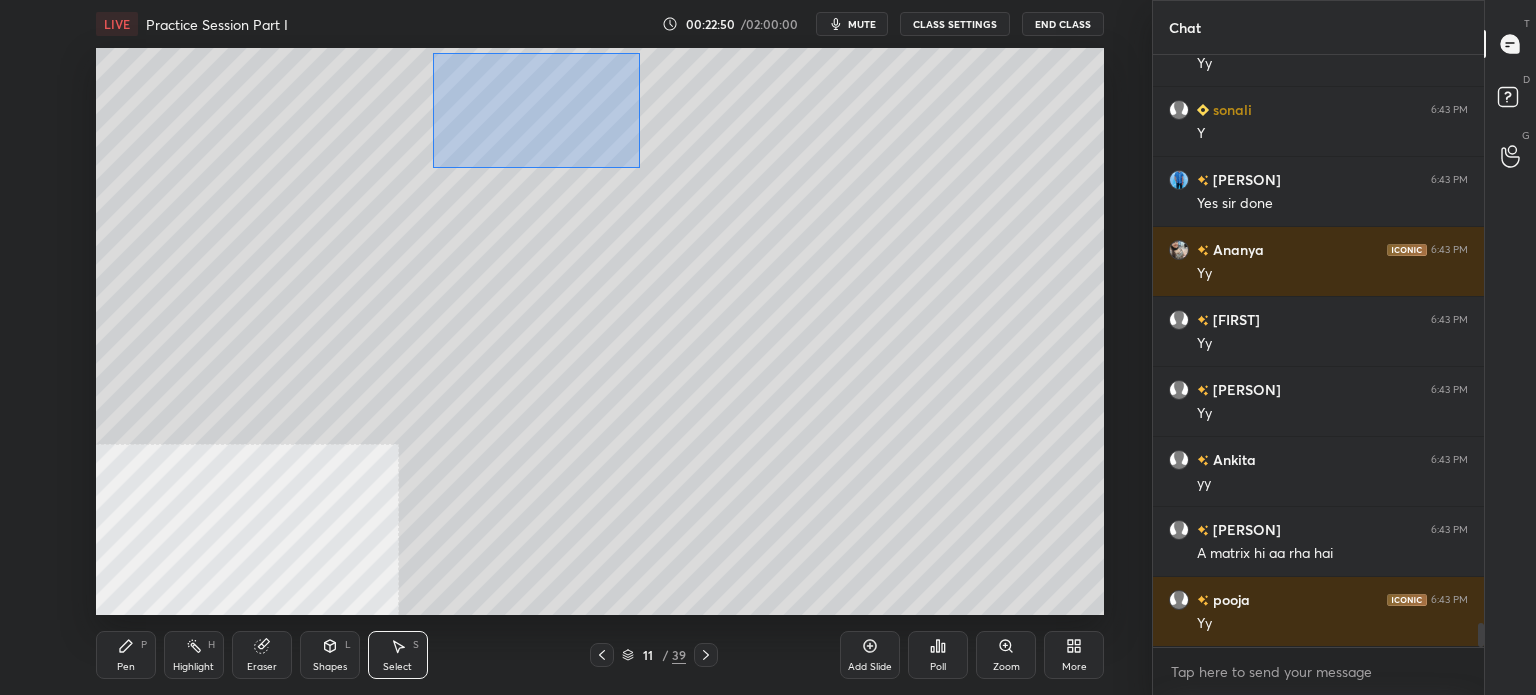 drag, startPoint x: 437, startPoint y: 62, endPoint x: 702, endPoint y: 185, distance: 292.15408 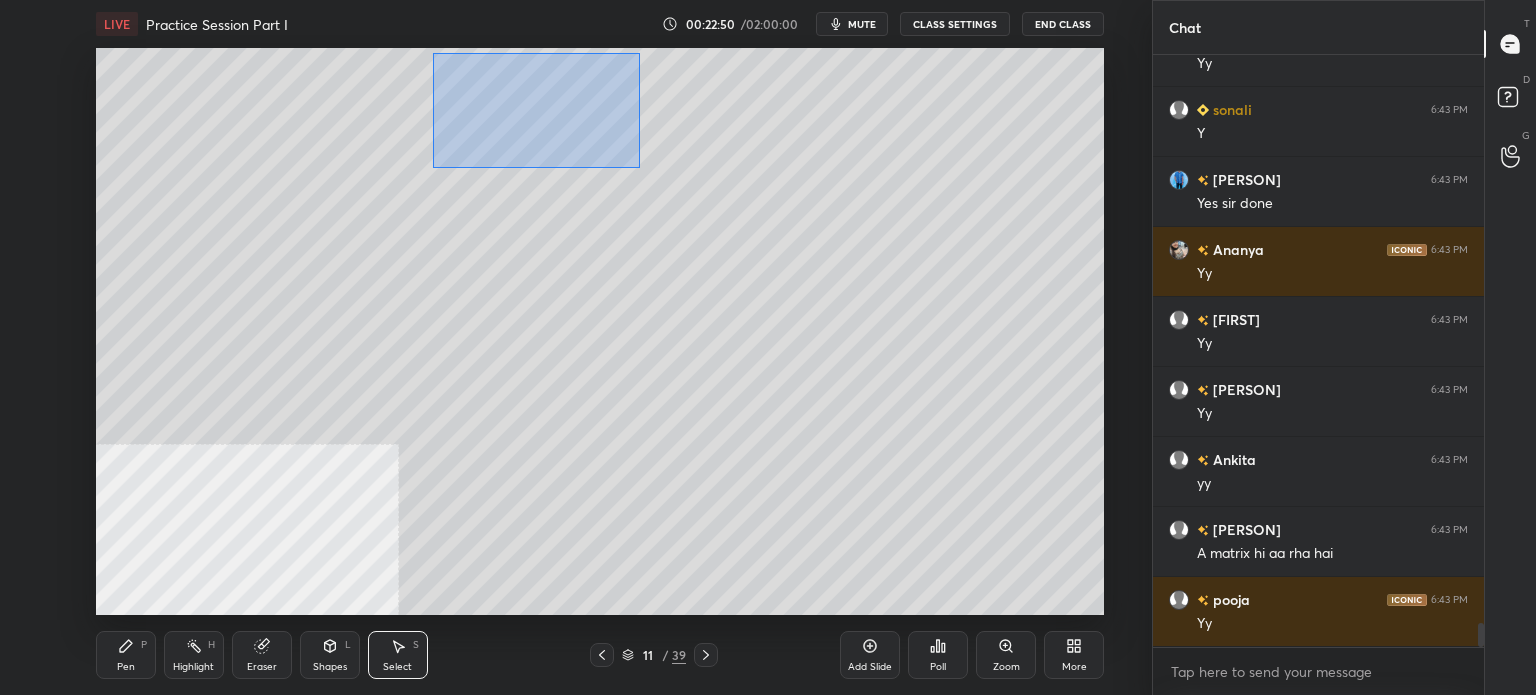 click on "0 ° Undo Copy Duplicate Duplicate to new slide Delete" at bounding box center (600, 331) 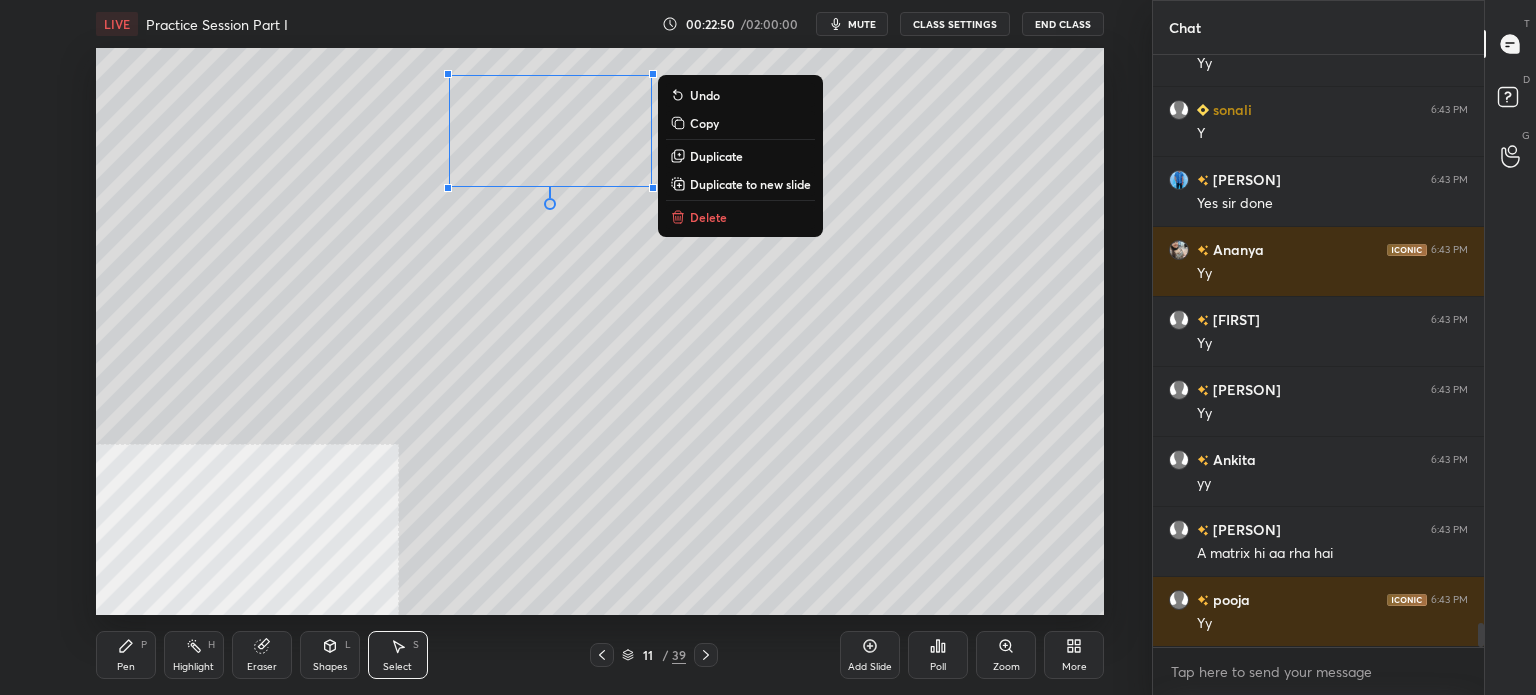 click on "Duplicate" at bounding box center (716, 156) 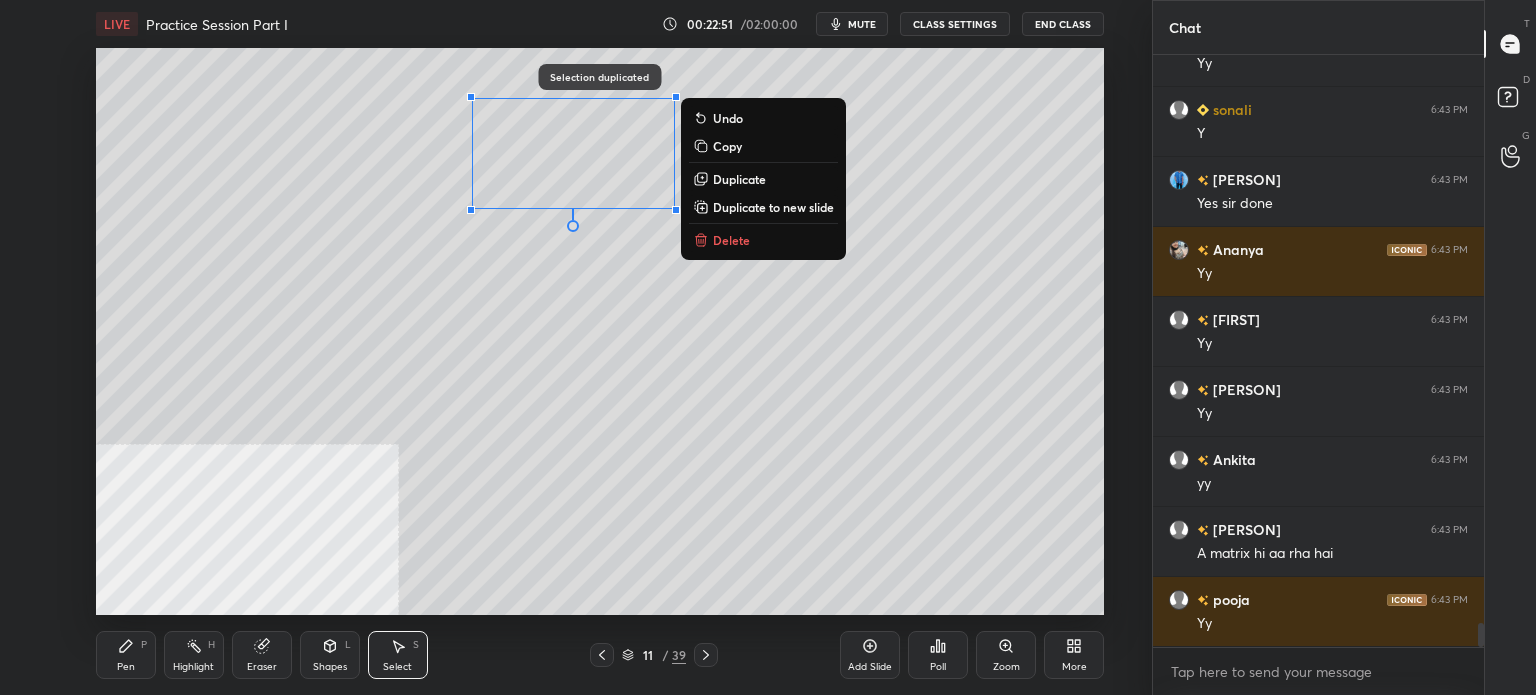 click on "Delete" at bounding box center (731, 240) 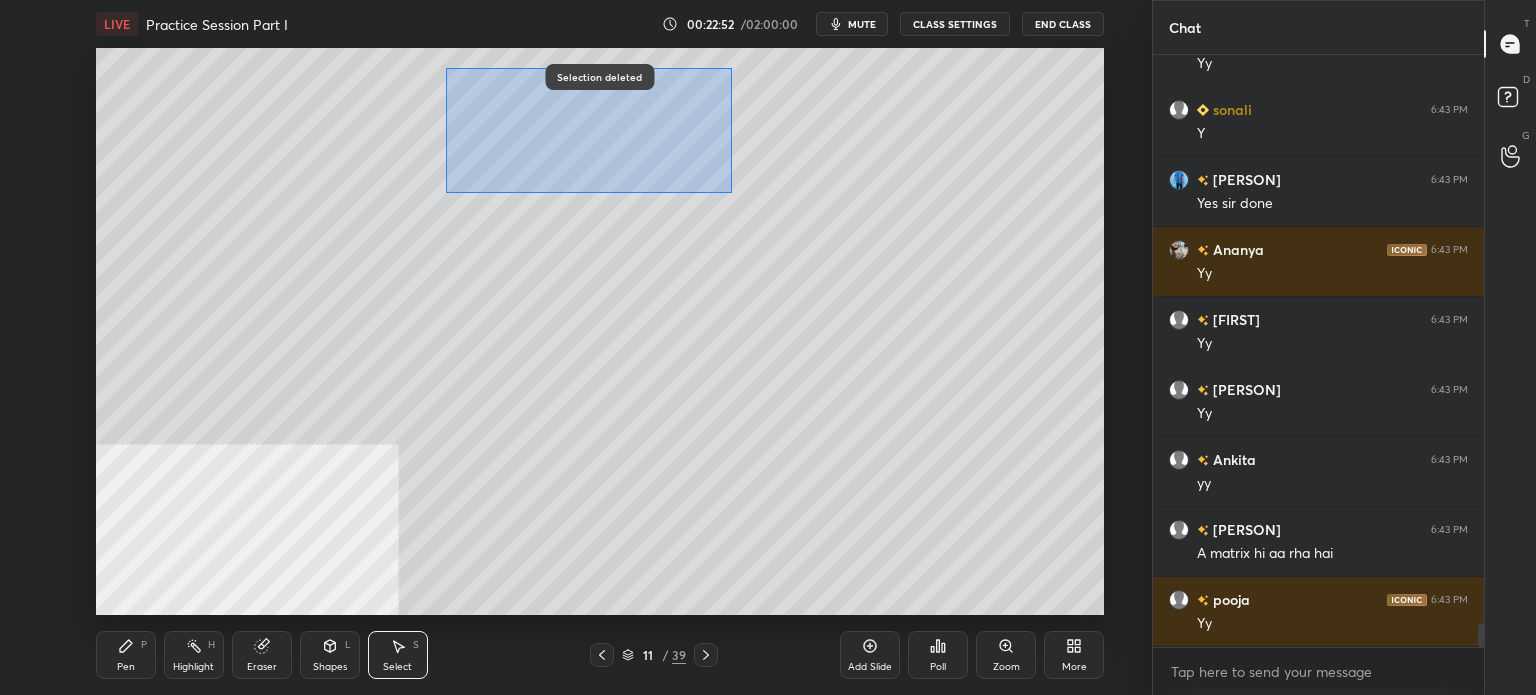 drag, startPoint x: 516, startPoint y: 137, endPoint x: 728, endPoint y: 199, distance: 220.88005 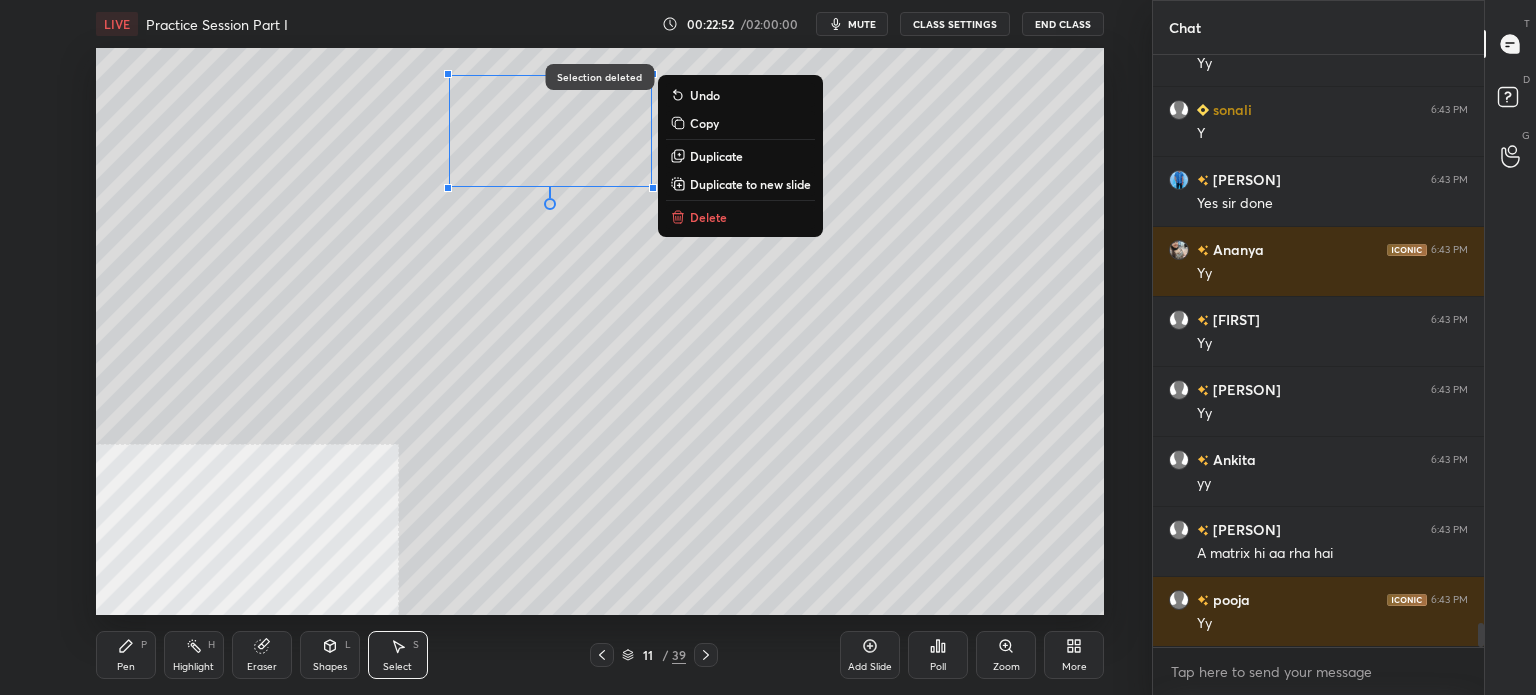 click on "Delete" at bounding box center (708, 217) 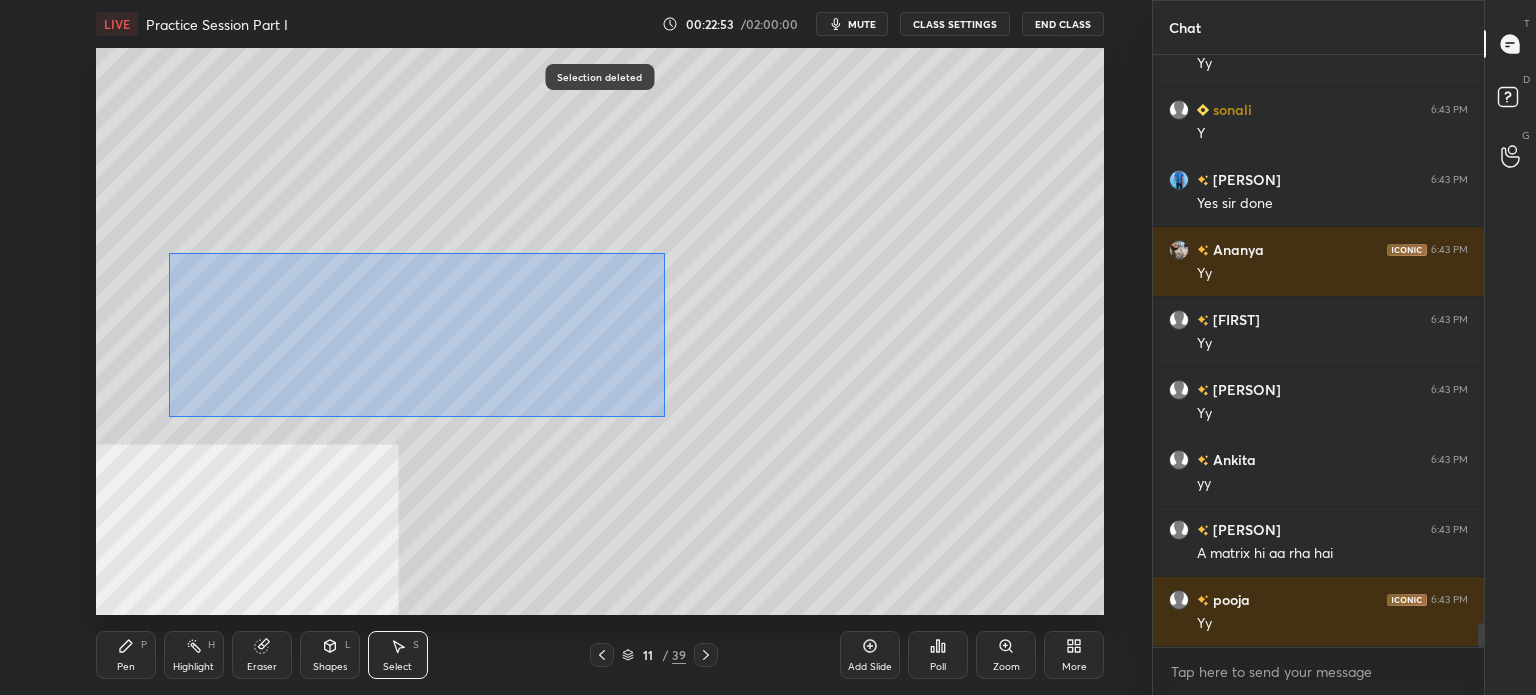 drag, startPoint x: 168, startPoint y: 253, endPoint x: 854, endPoint y: 435, distance: 709.73236 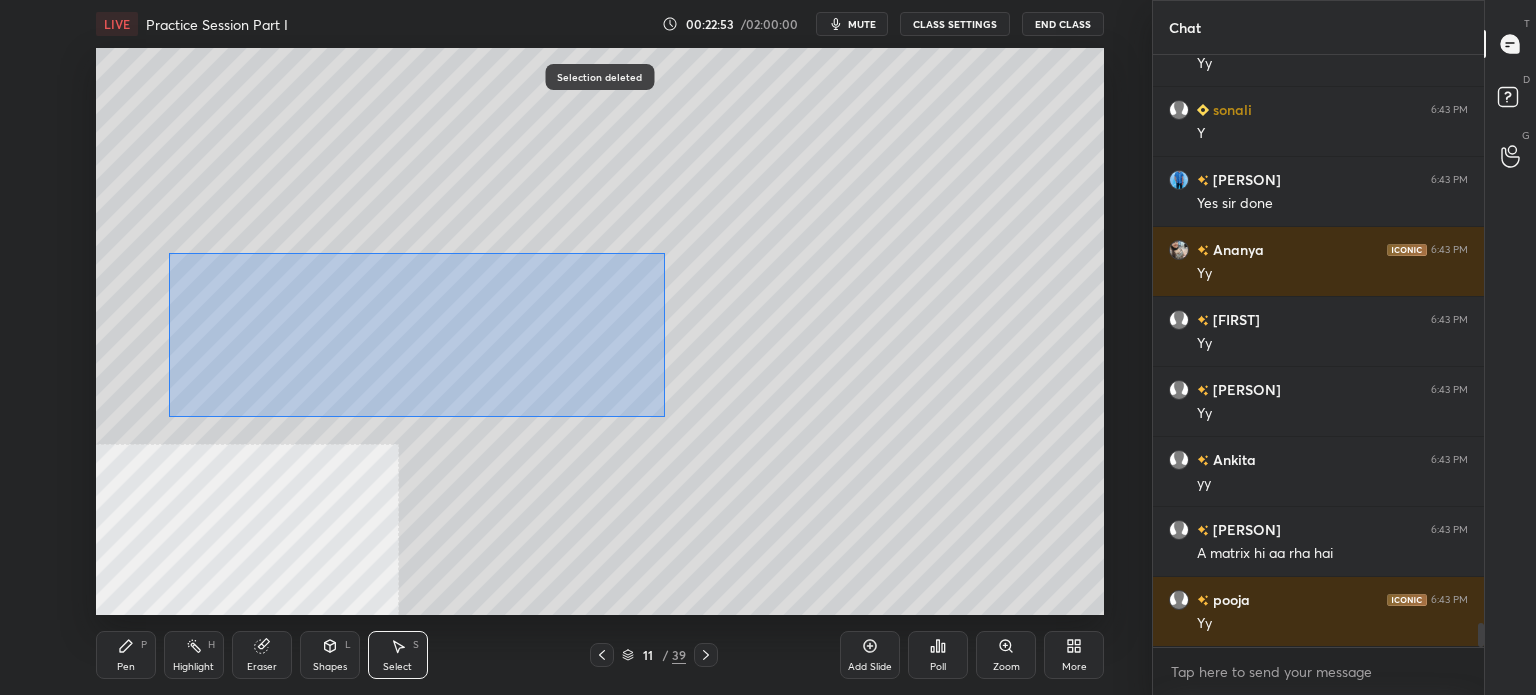 click on "0 ° Undo Copy Duplicate Duplicate to new slide Delete" at bounding box center (600, 331) 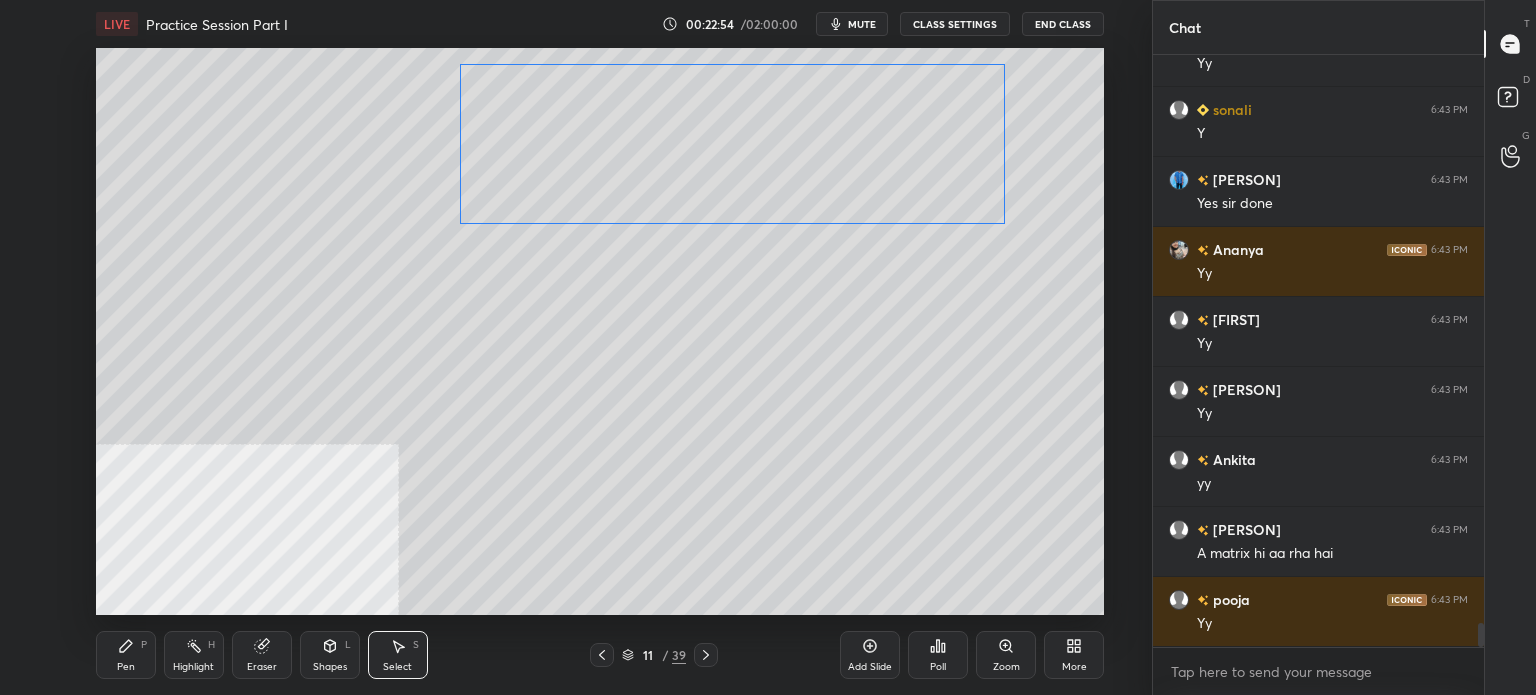 drag, startPoint x: 782, startPoint y: 198, endPoint x: 654, endPoint y: 283, distance: 153.6522 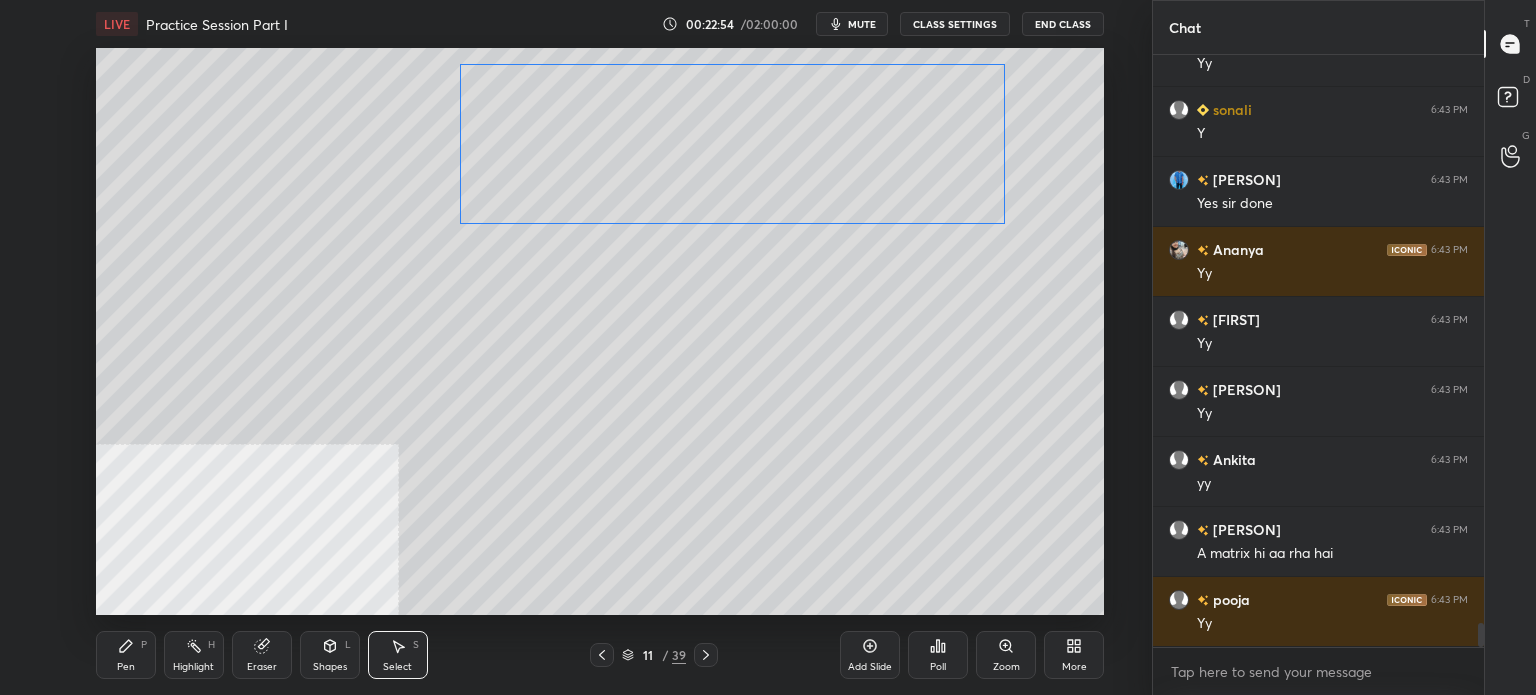 click on "0 ° Undo Copy Duplicate Duplicate to new slide Delete" at bounding box center [600, 331] 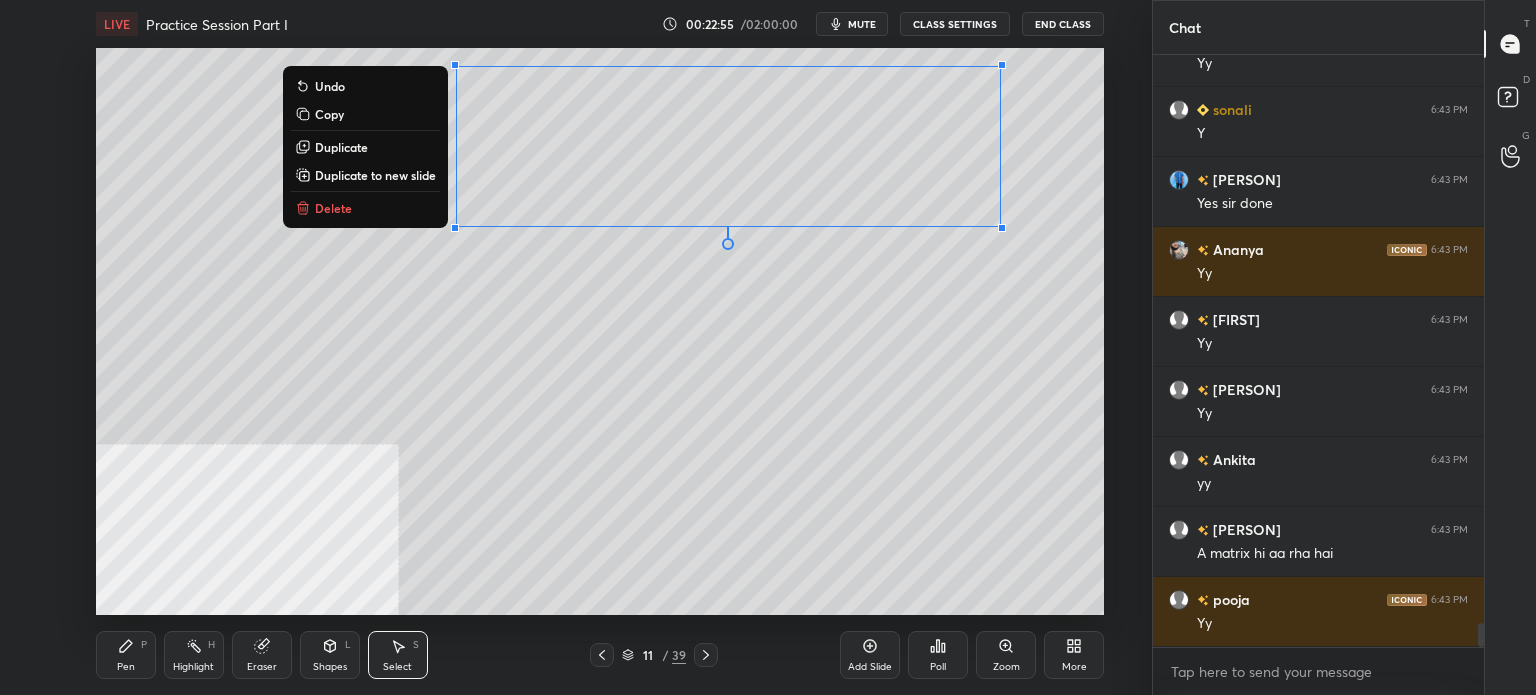 click on "Pen" at bounding box center [126, 667] 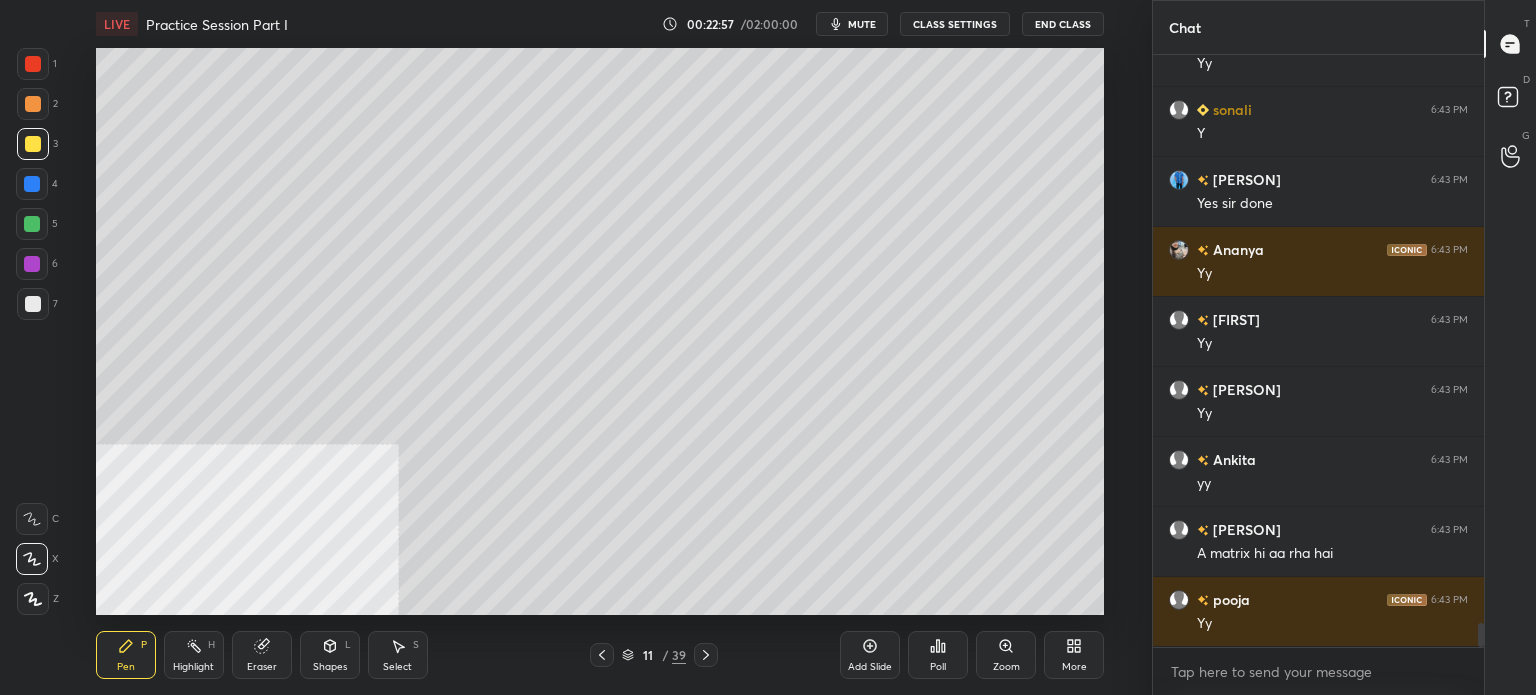 click 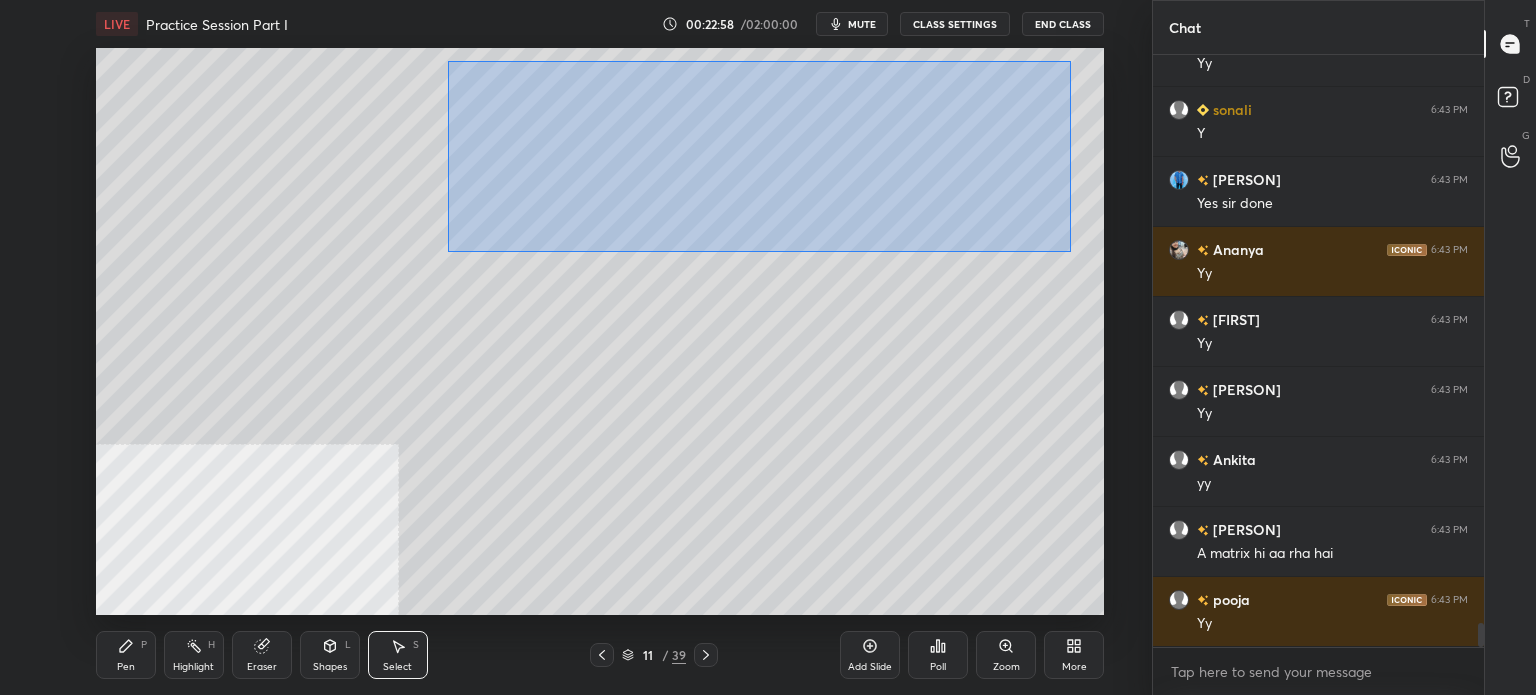drag, startPoint x: 457, startPoint y: 64, endPoint x: 1005, endPoint y: 254, distance: 580.0034 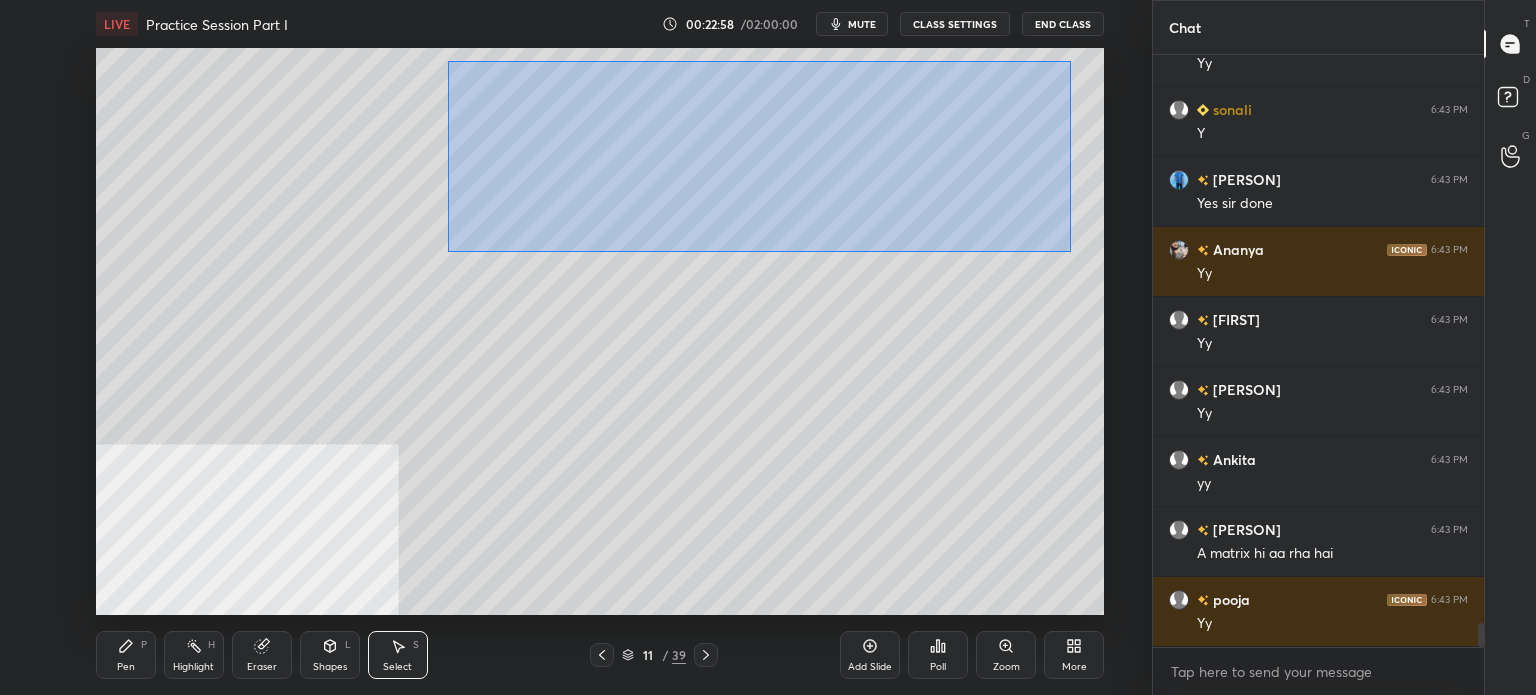 click on "0 ° Undo Copy Duplicate Duplicate to new slide Delete" at bounding box center [600, 331] 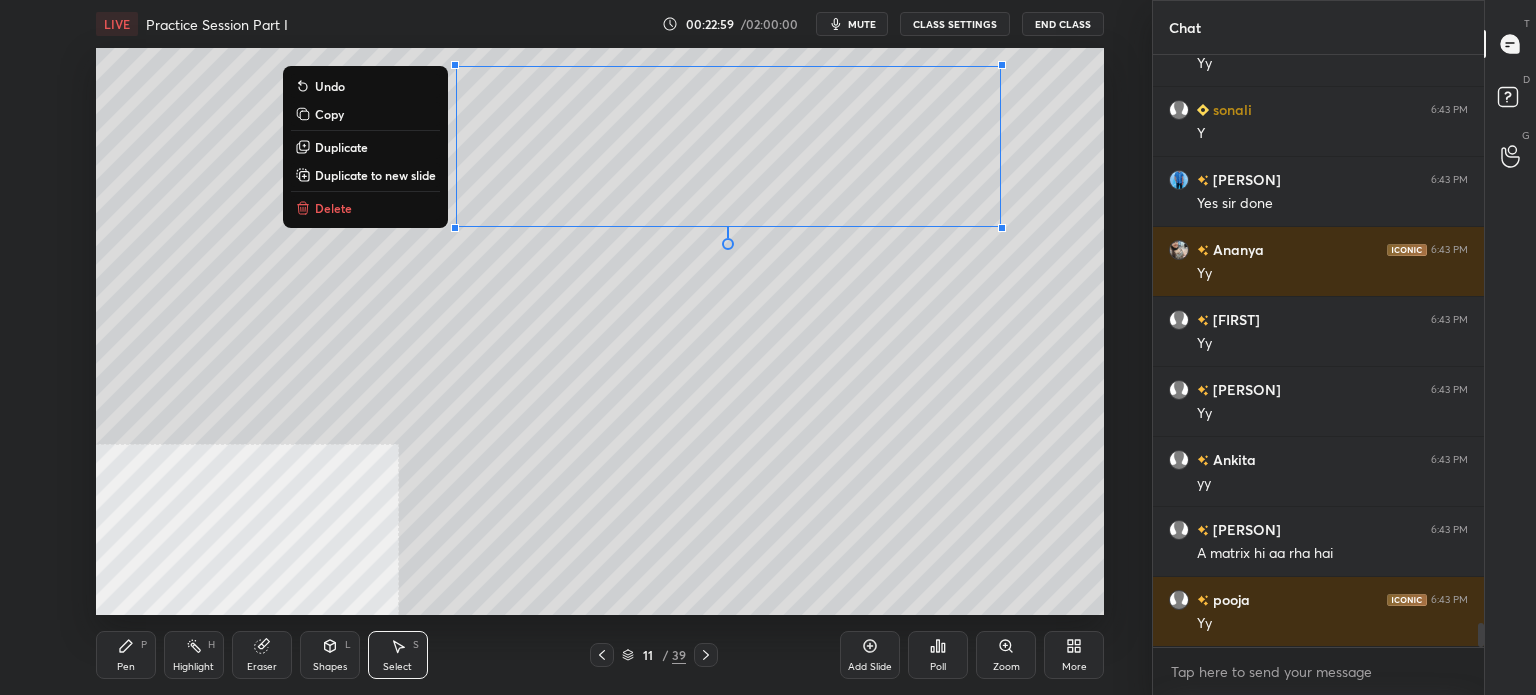click on "Duplicate" at bounding box center (341, 147) 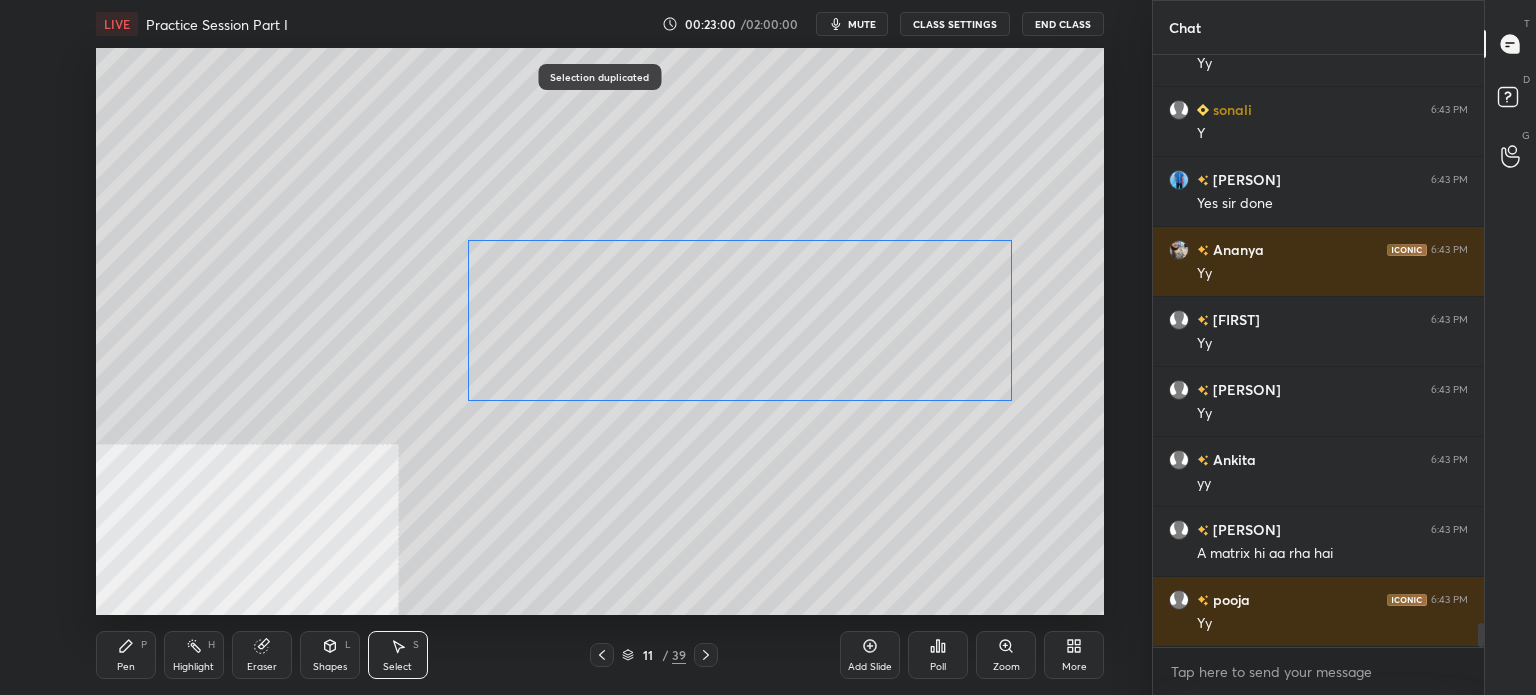 drag, startPoint x: 718, startPoint y: 176, endPoint x: 677, endPoint y: 344, distance: 172.93062 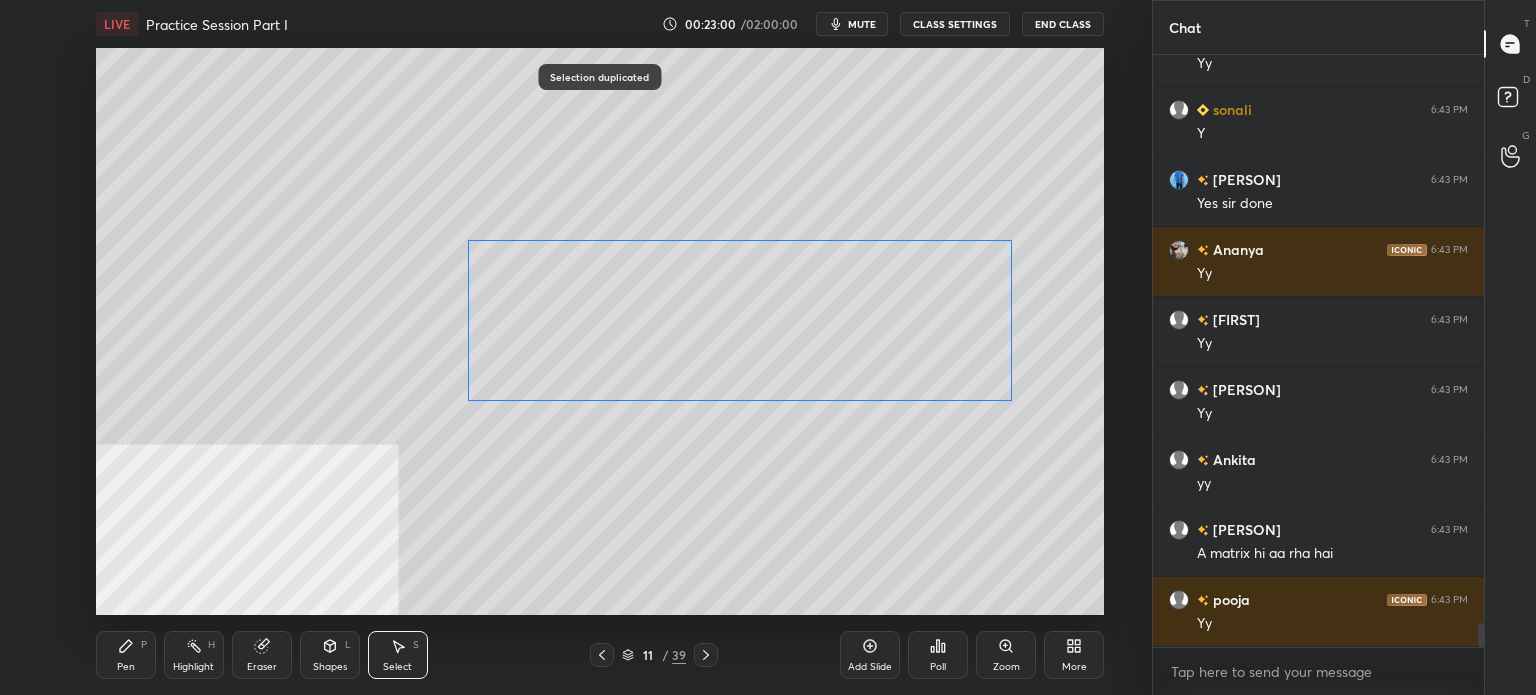 click on "0 ° Undo Copy Duplicate Duplicate to new slide Delete" at bounding box center [600, 331] 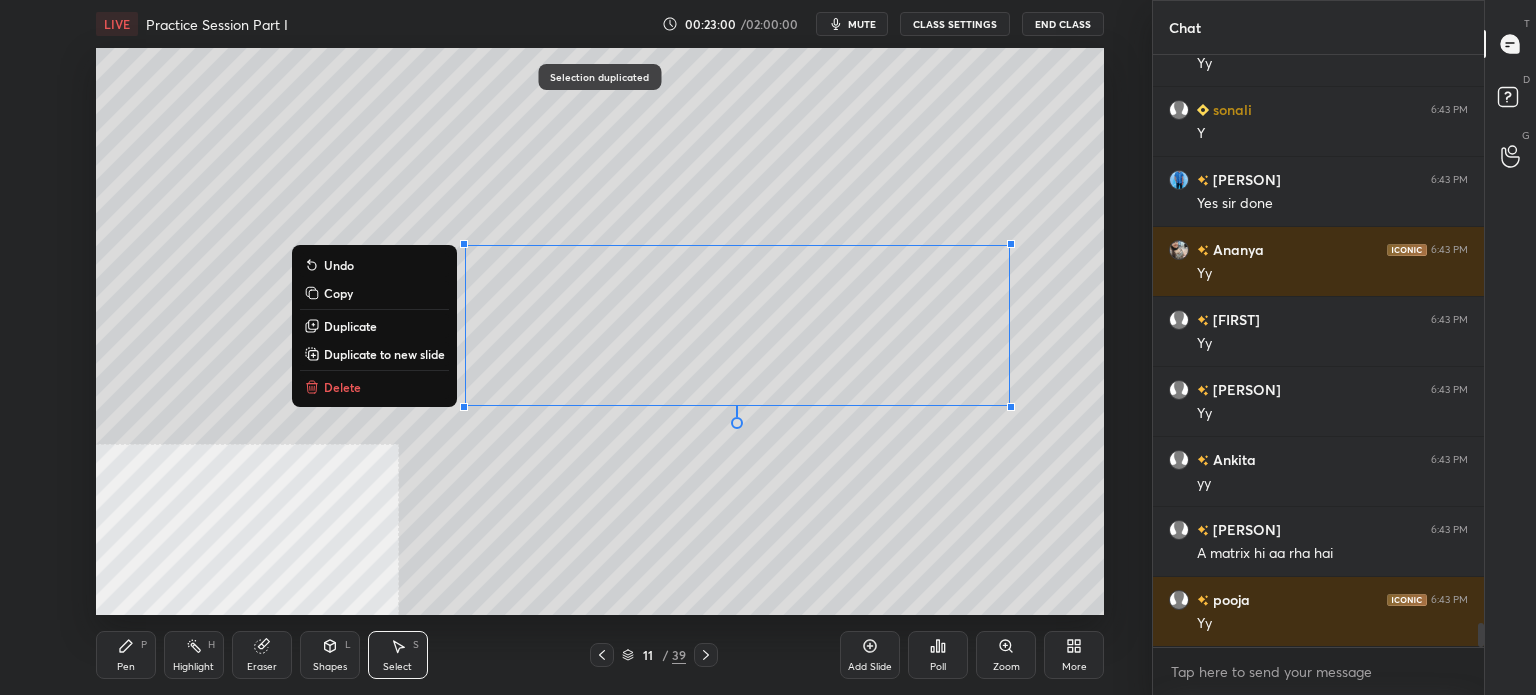 click on "0 ° Undo Copy Duplicate Duplicate to new slide Delete" at bounding box center (600, 331) 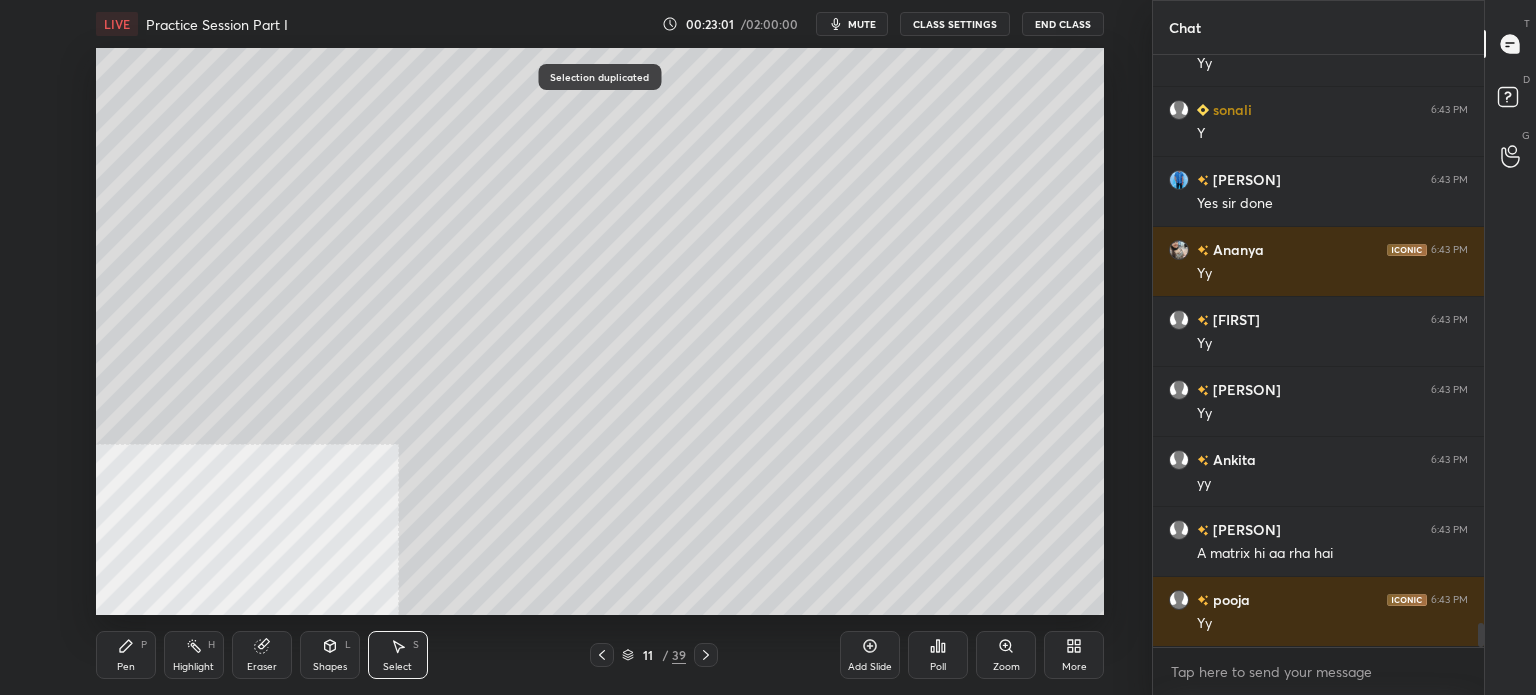 click 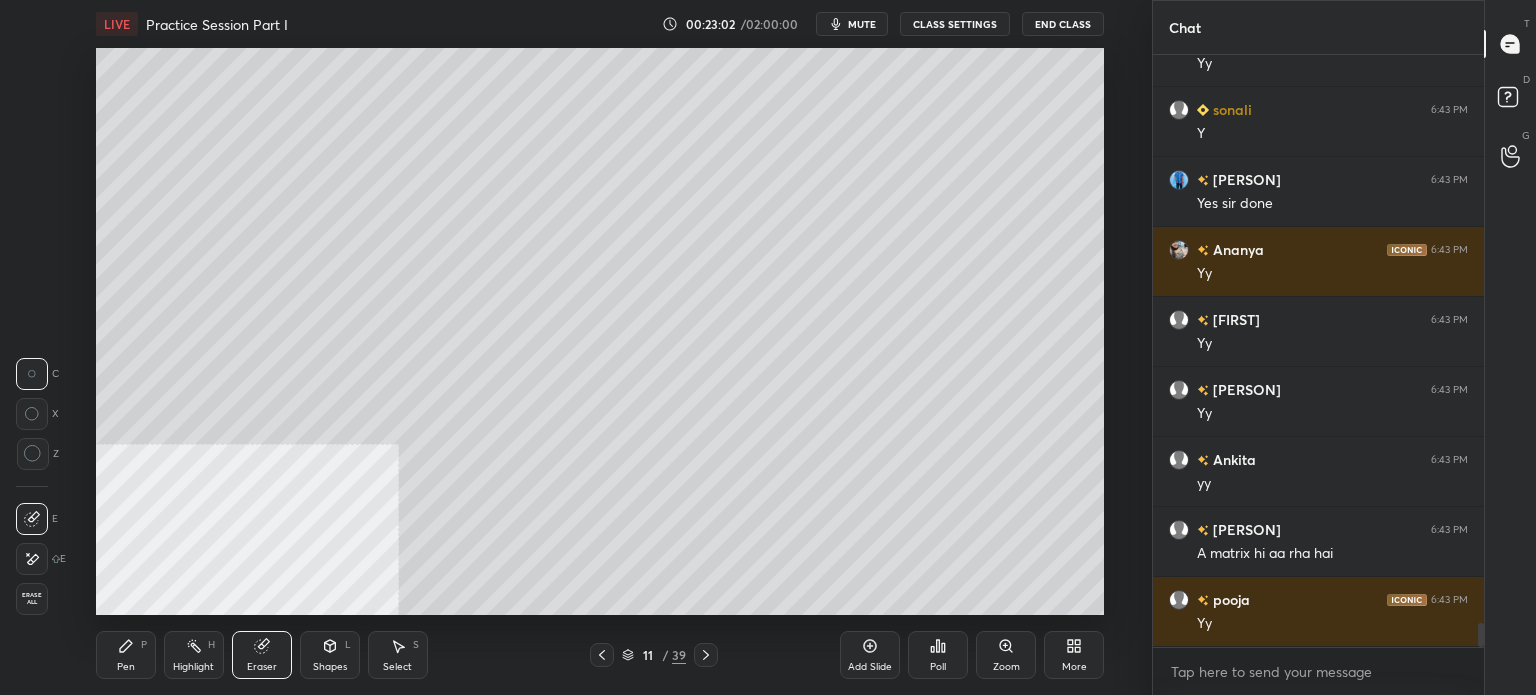 click on "Pen P" at bounding box center (126, 655) 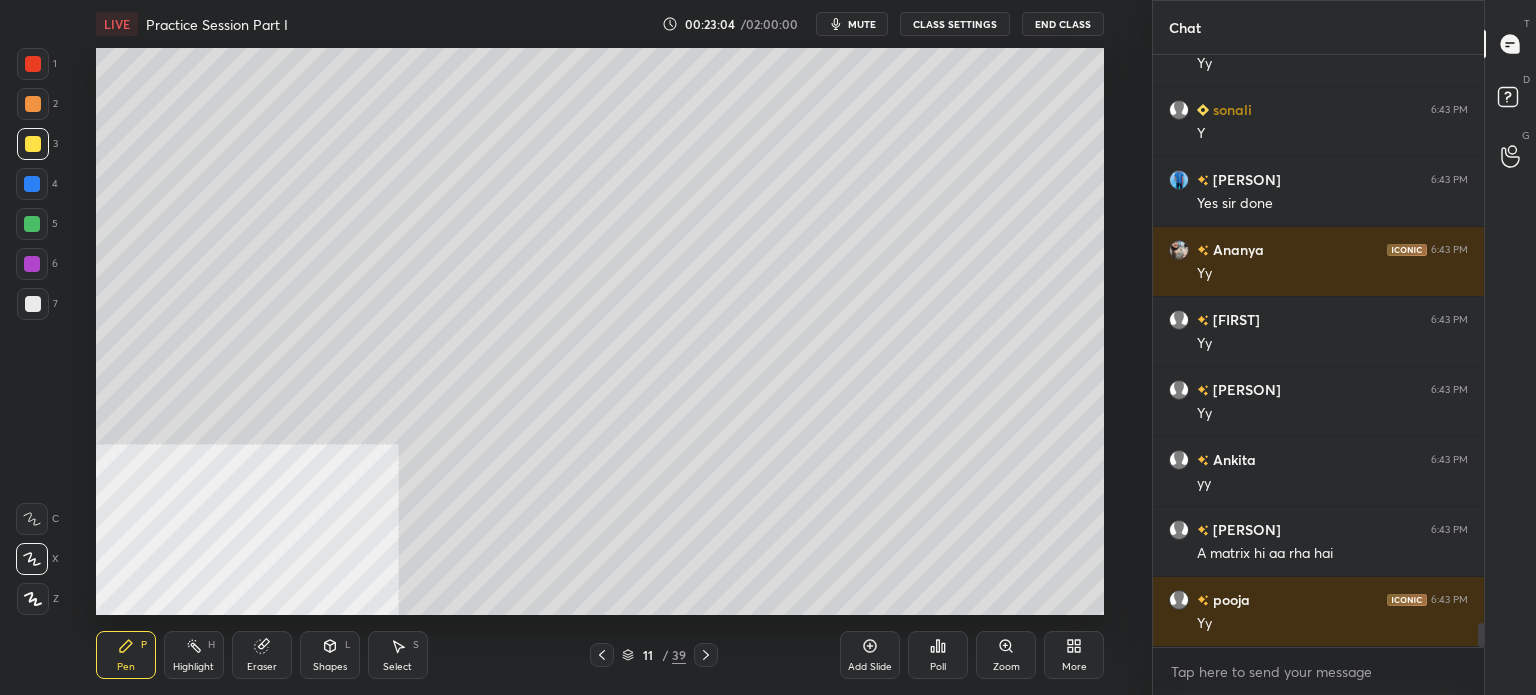 click at bounding box center (33, 304) 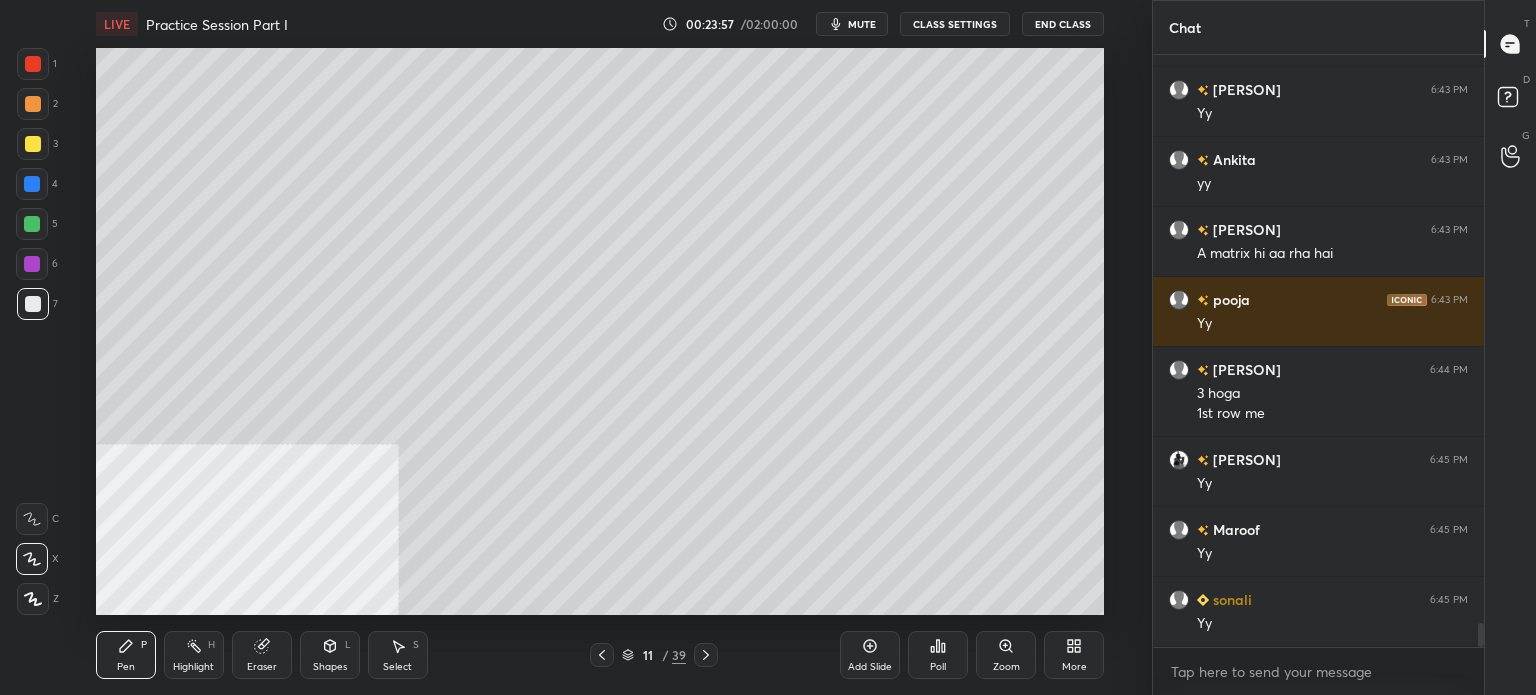 scroll, scrollTop: 14080, scrollLeft: 0, axis: vertical 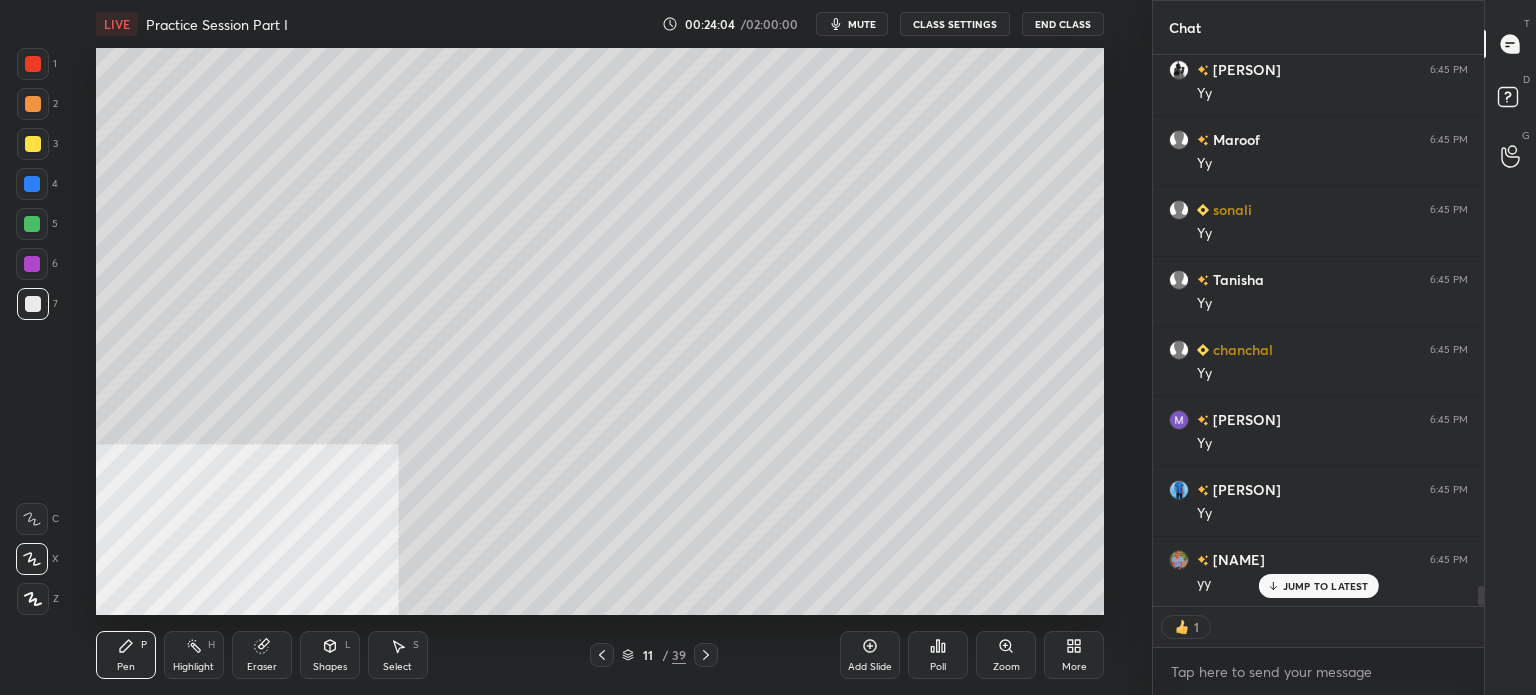 click at bounding box center (33, 144) 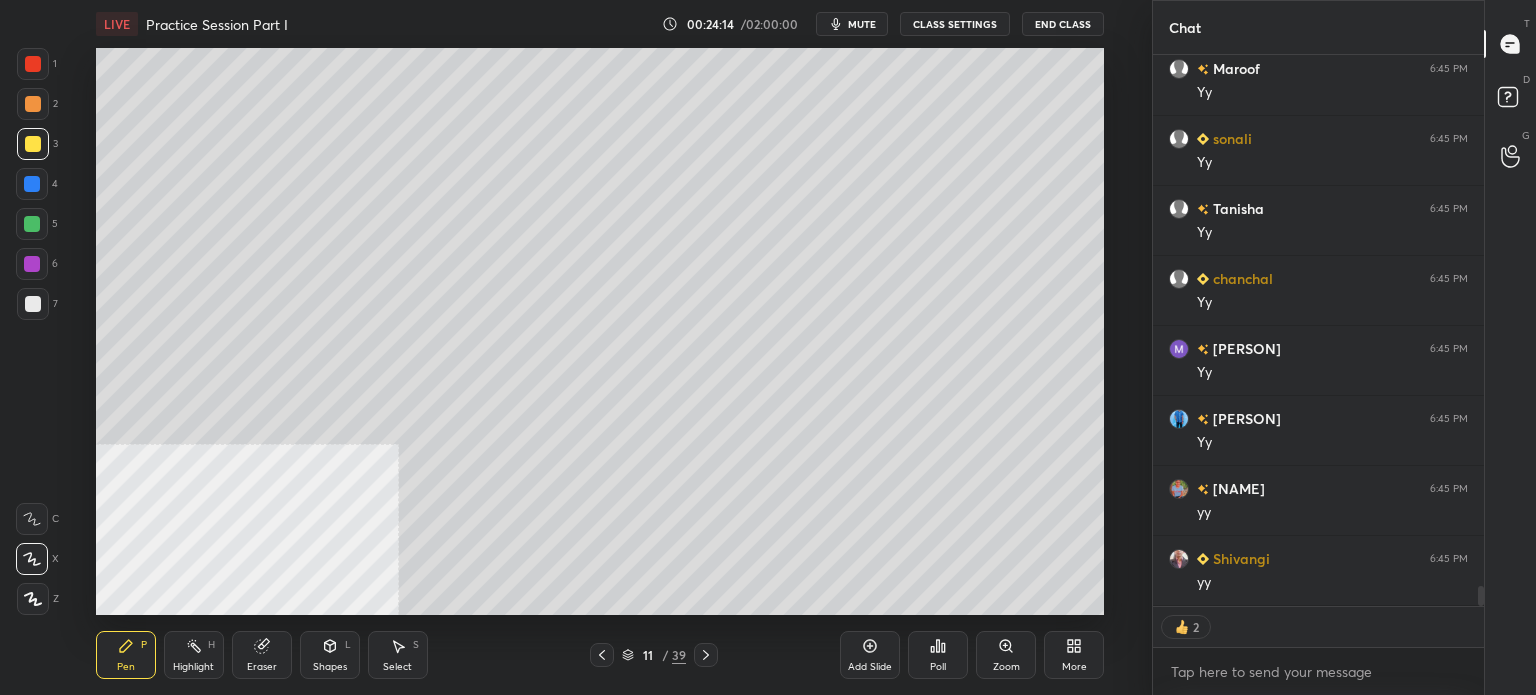 scroll, scrollTop: 14540, scrollLeft: 0, axis: vertical 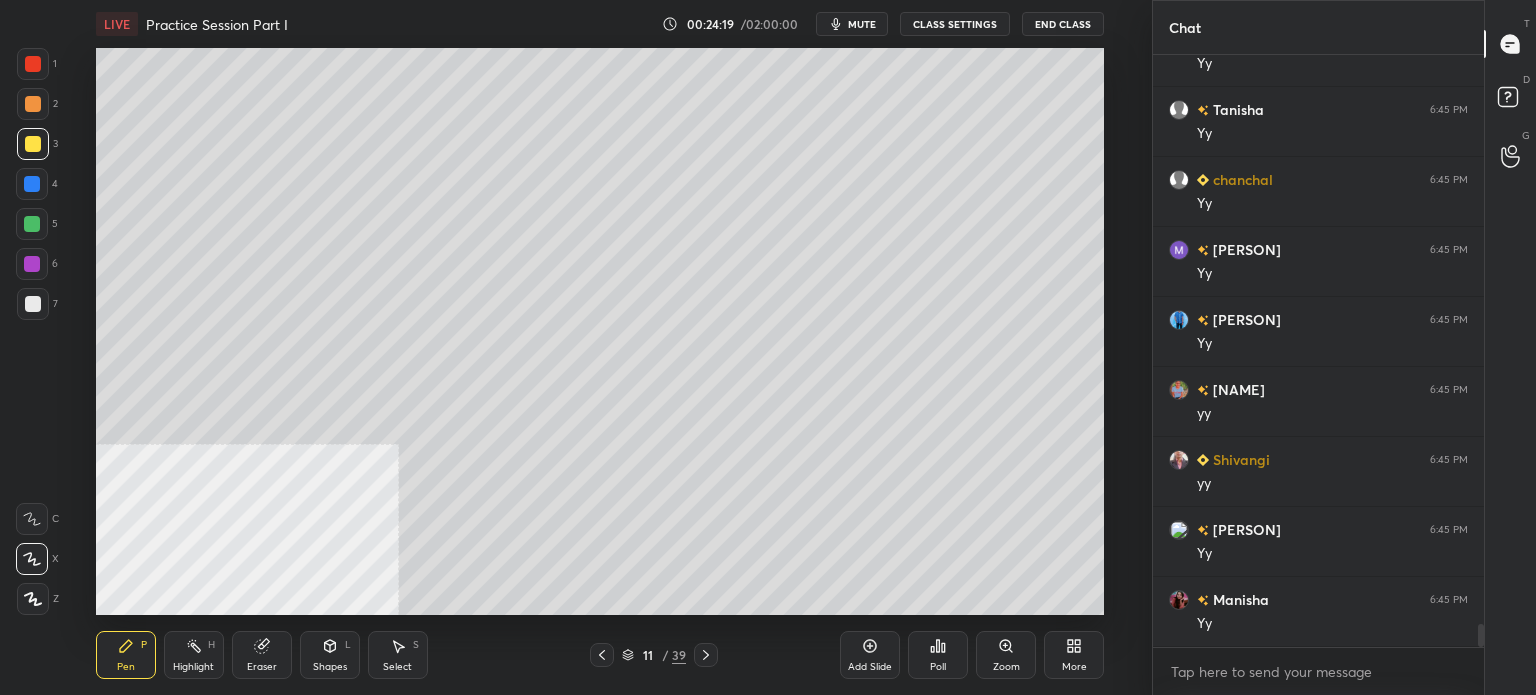 click on "LIVE Practice Session Part I 00:24:19 /  02:00:00 mute CLASS SETTINGS End Class Setting up your live class Poll for   secs No correct answer Start poll Back Practice Session Part I • L3 of "Comprehensive Linear Algebra Dec 25: Theory, Applications, and Problem-solving" Ravi Mittal Pen P Highlight H Eraser Shapes L Select S 11 / 39 Add Slide Poll Zoom More" at bounding box center (600, 347) 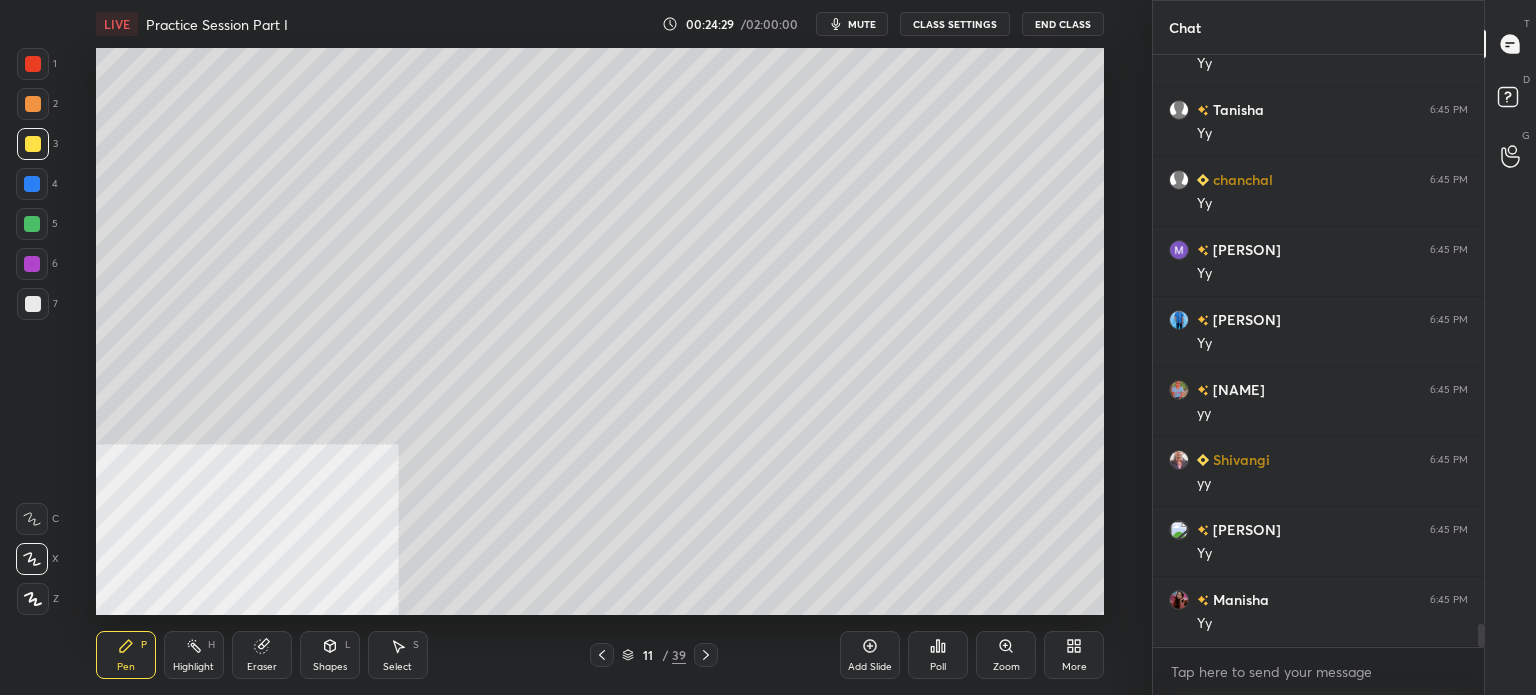 click at bounding box center (32, 264) 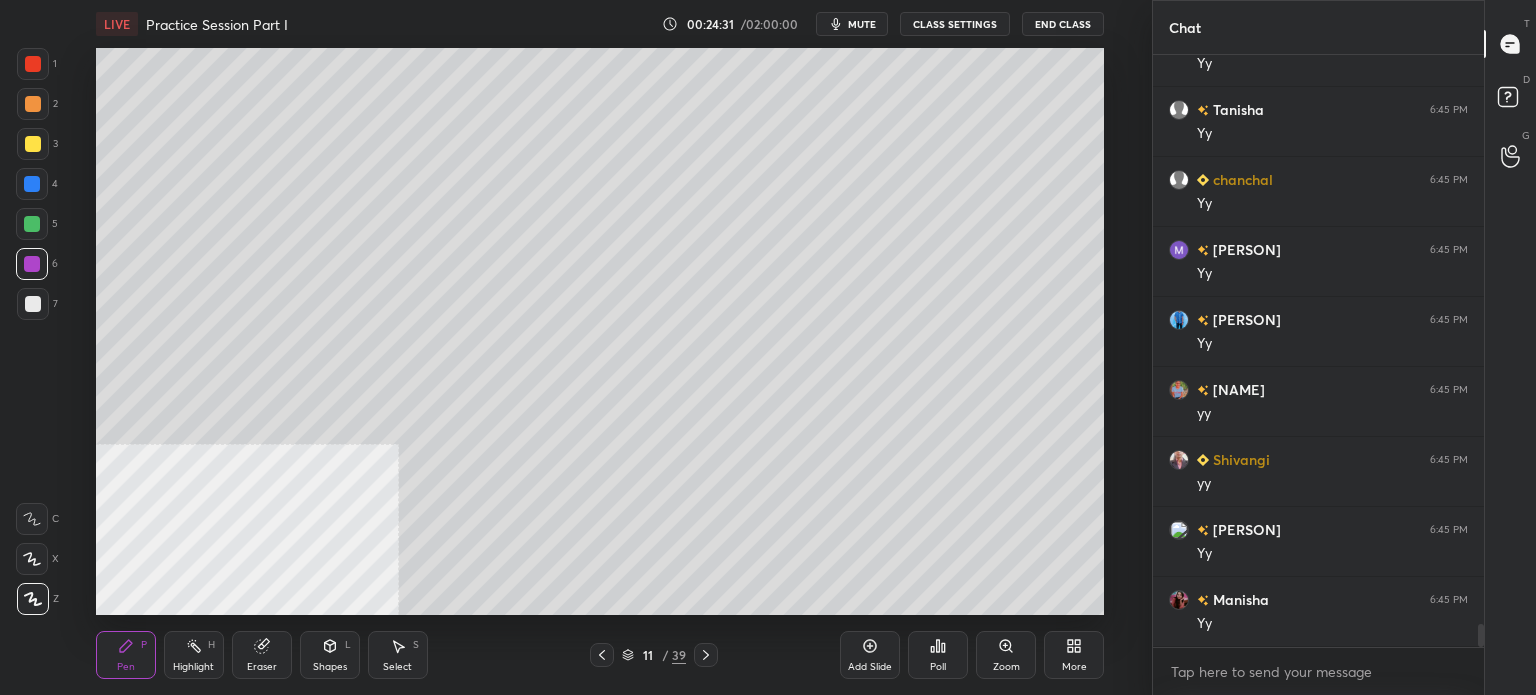 click on "Highlight" at bounding box center [193, 667] 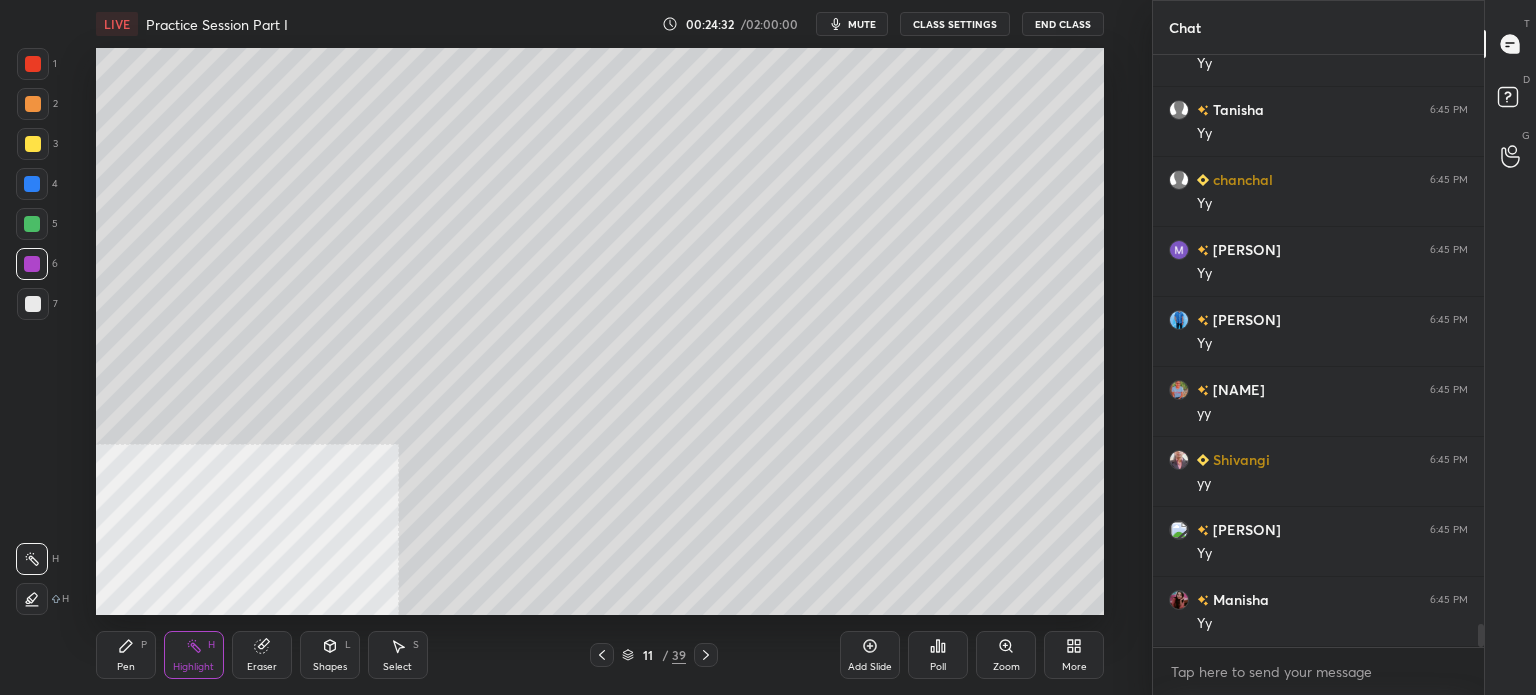 scroll, scrollTop: 14640, scrollLeft: 0, axis: vertical 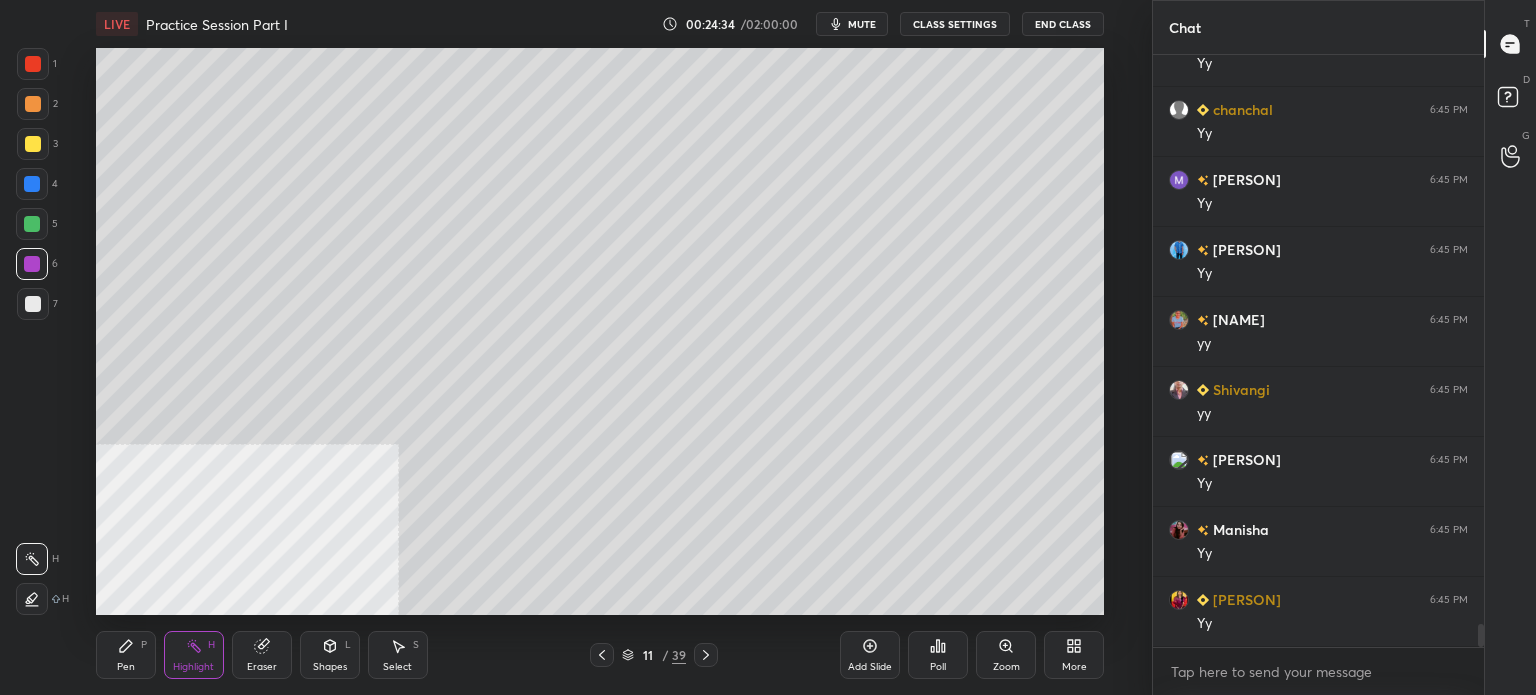 click 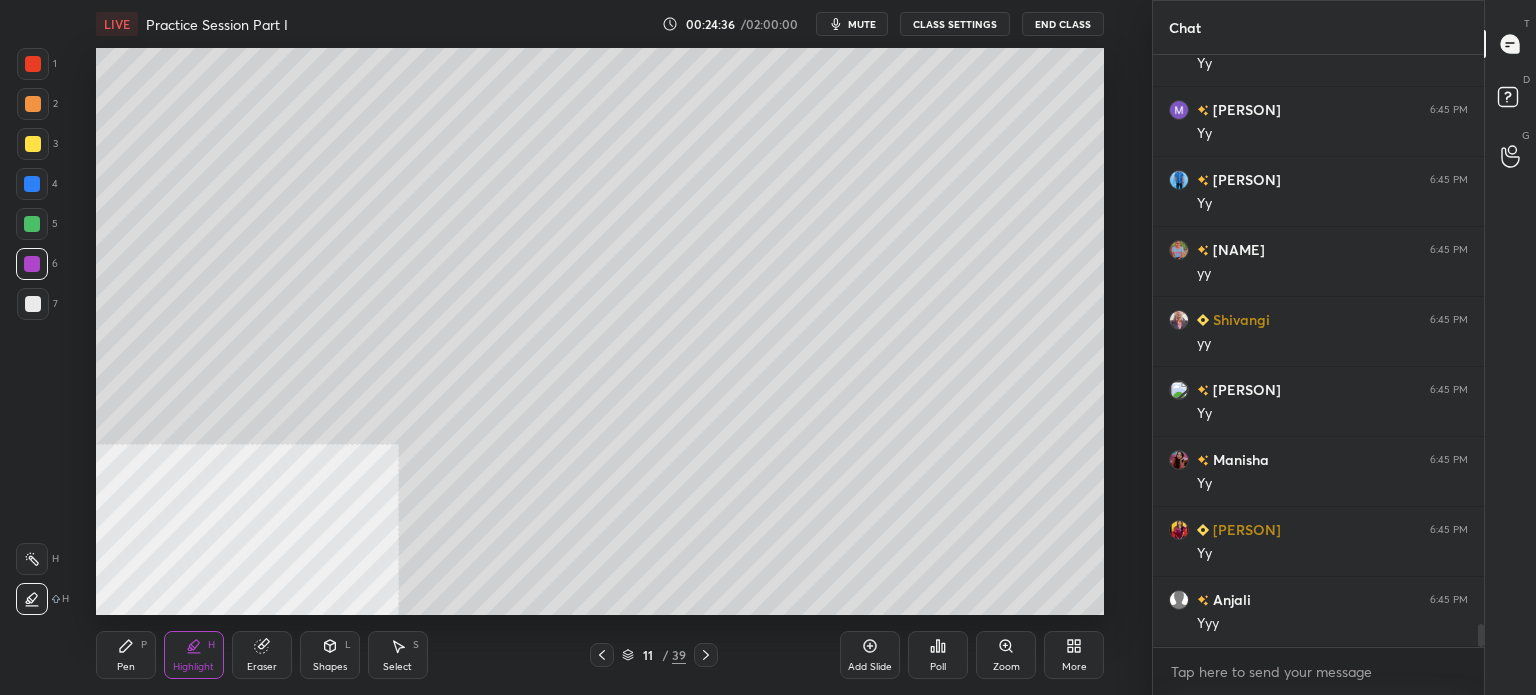 scroll, scrollTop: 14780, scrollLeft: 0, axis: vertical 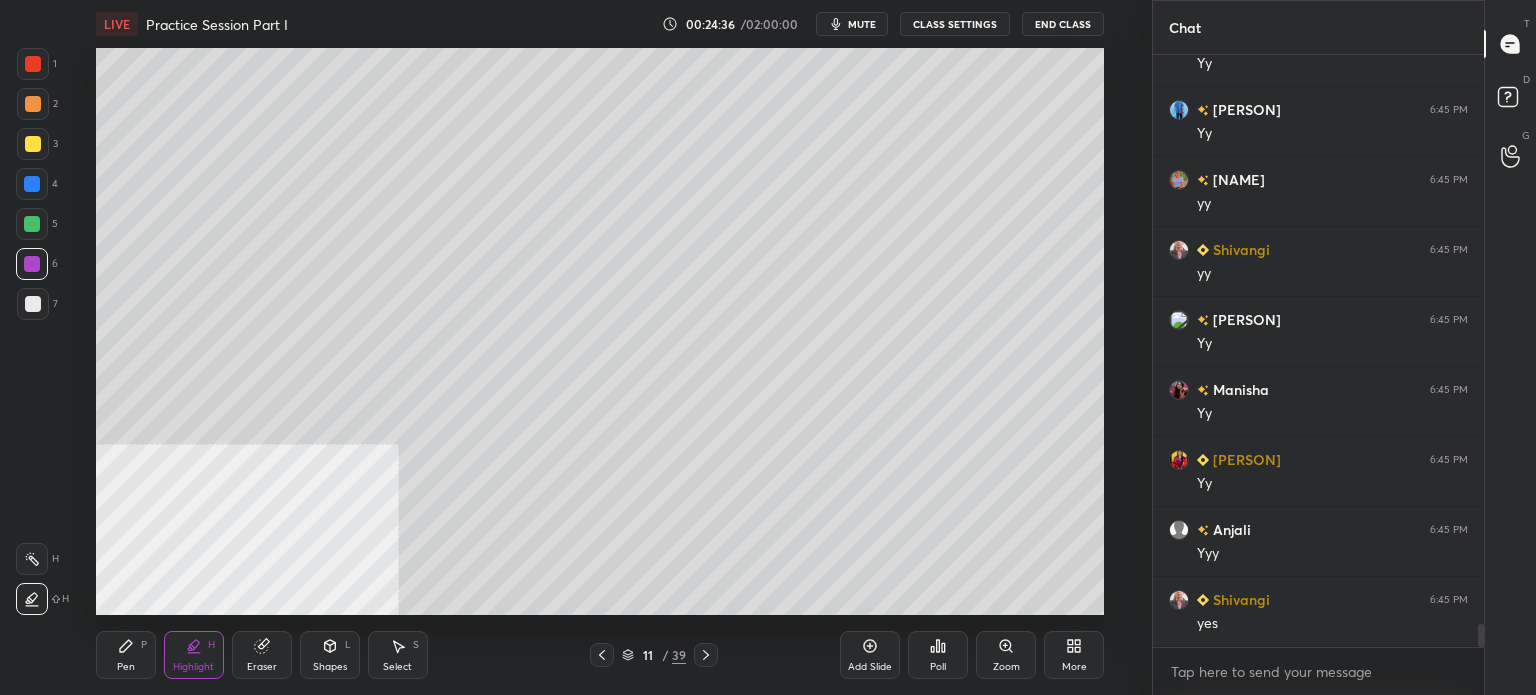 drag, startPoint x: 0, startPoint y: 223, endPoint x: 60, endPoint y: 258, distance: 69.46222 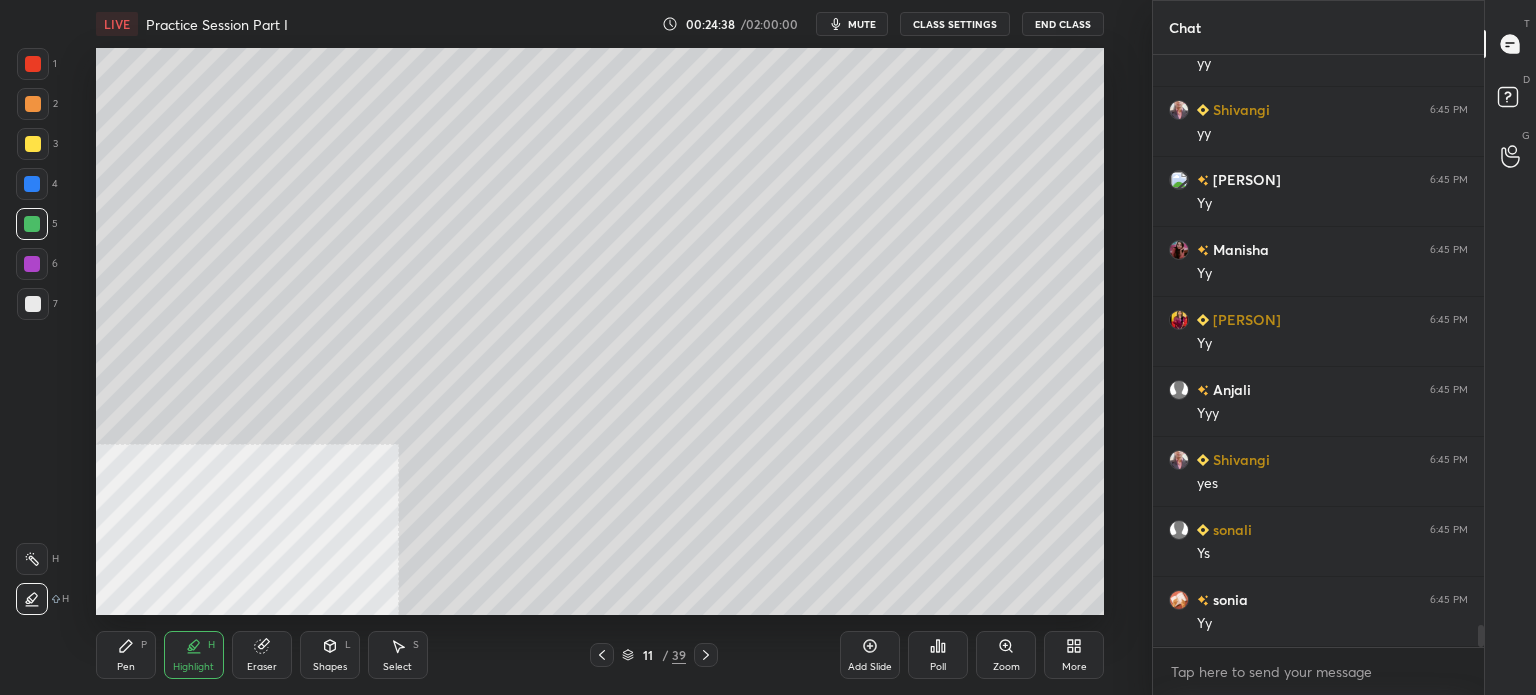 scroll, scrollTop: 14990, scrollLeft: 0, axis: vertical 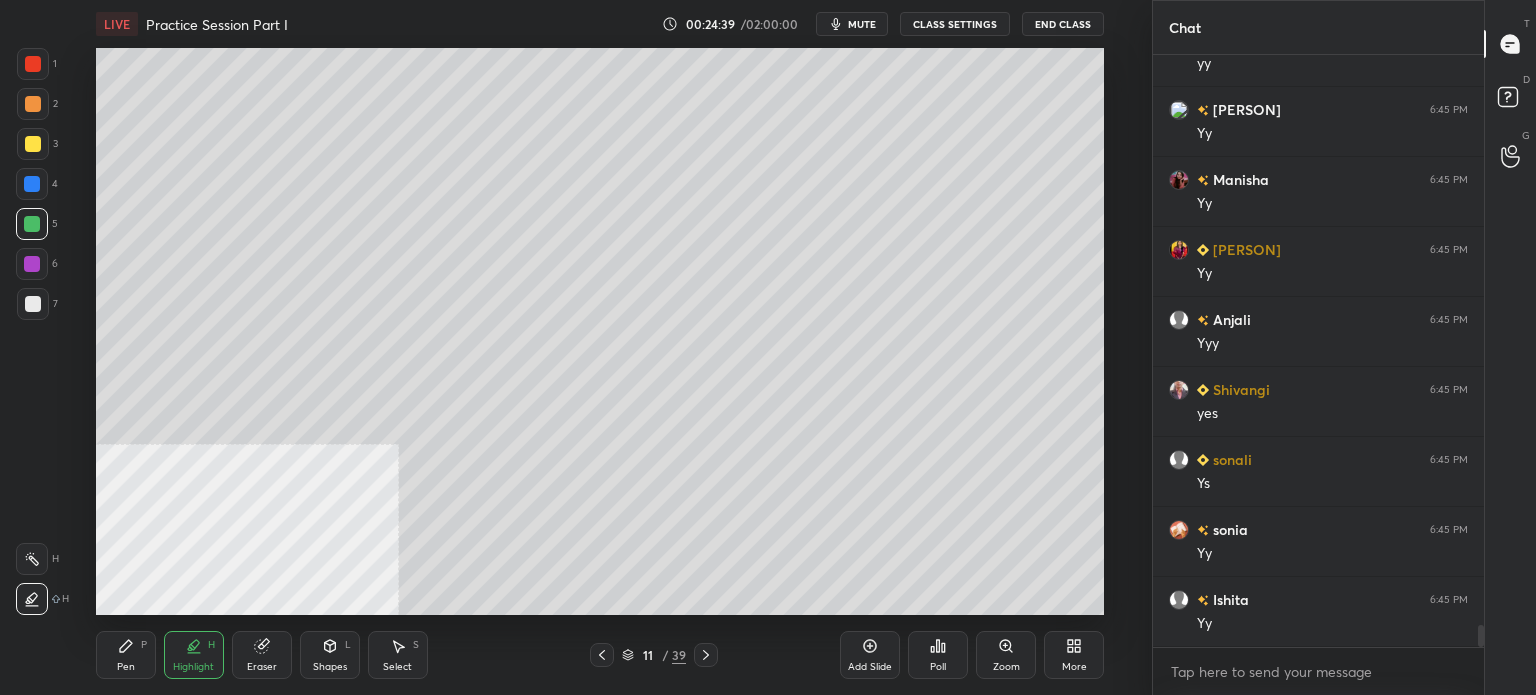 click at bounding box center (32, 184) 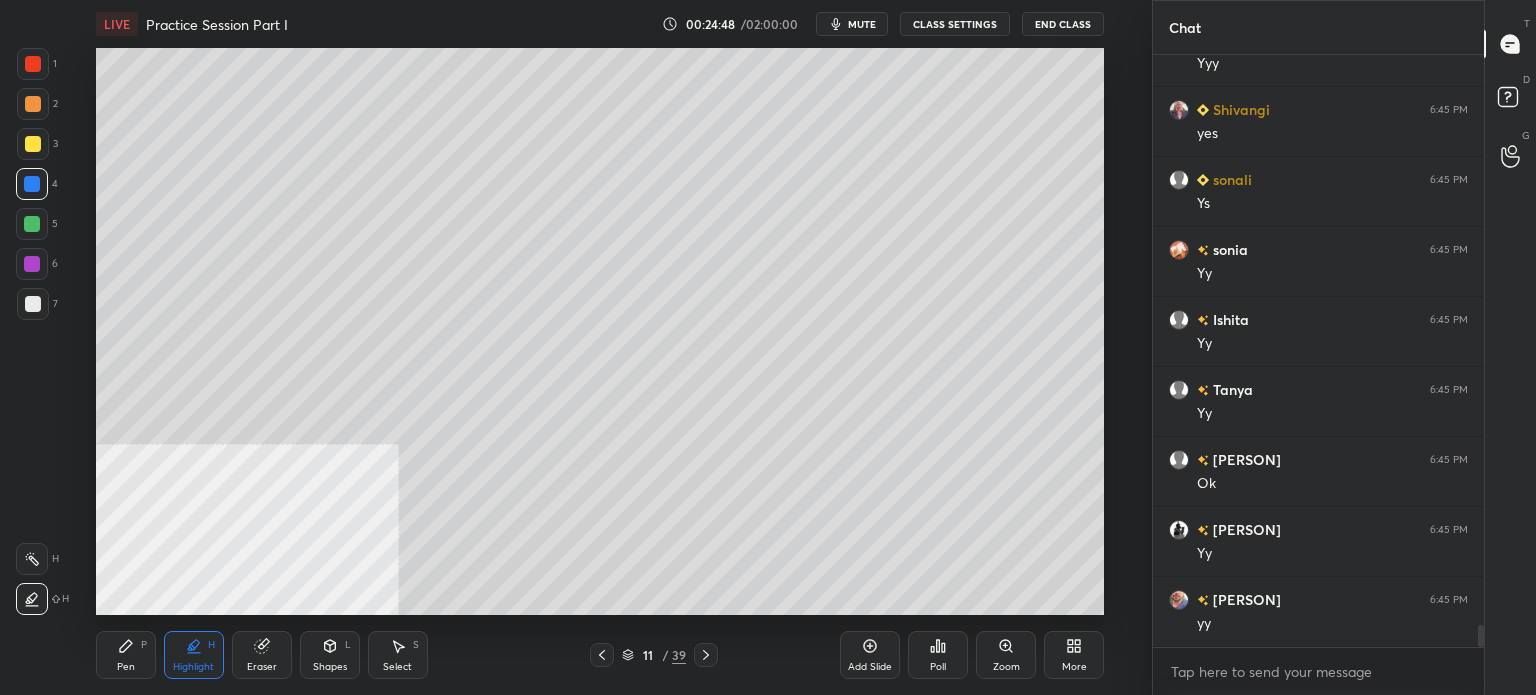 scroll, scrollTop: 15340, scrollLeft: 0, axis: vertical 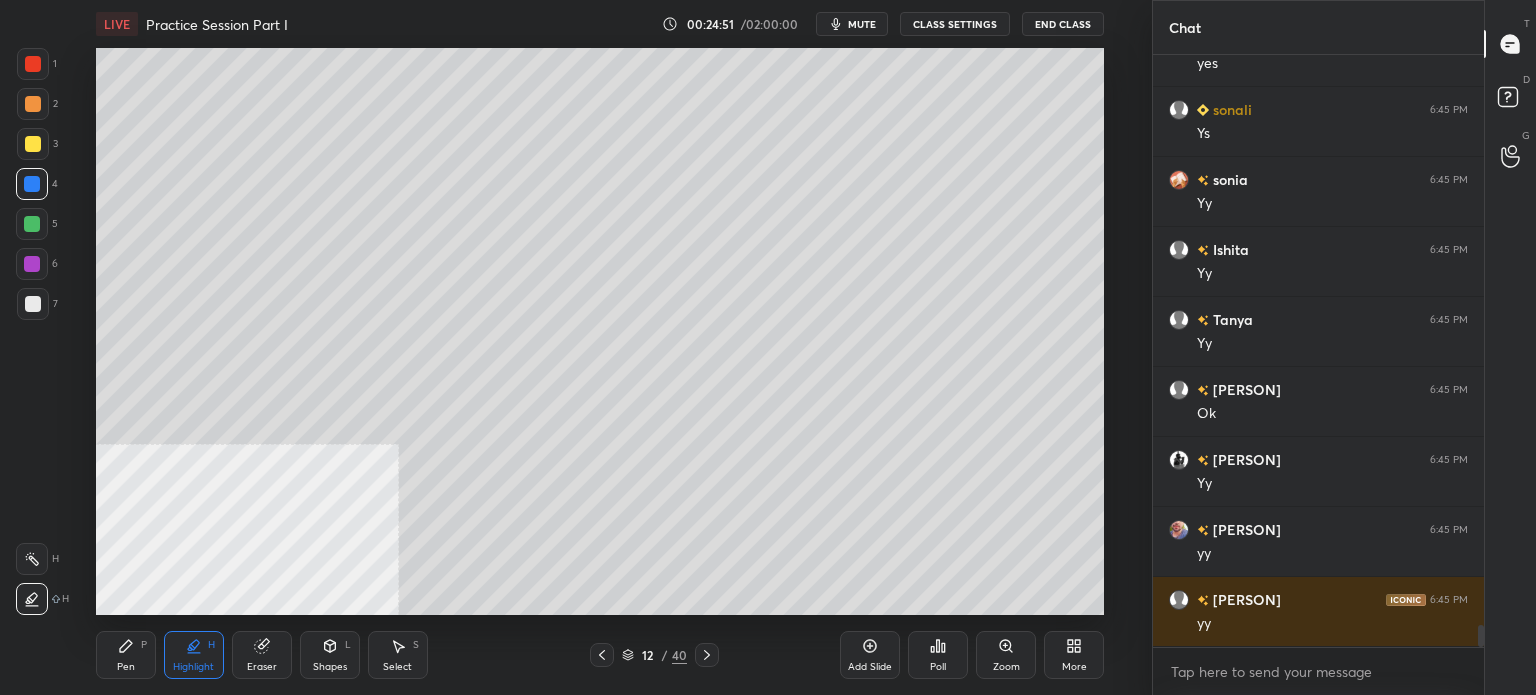 click at bounding box center [33, 144] 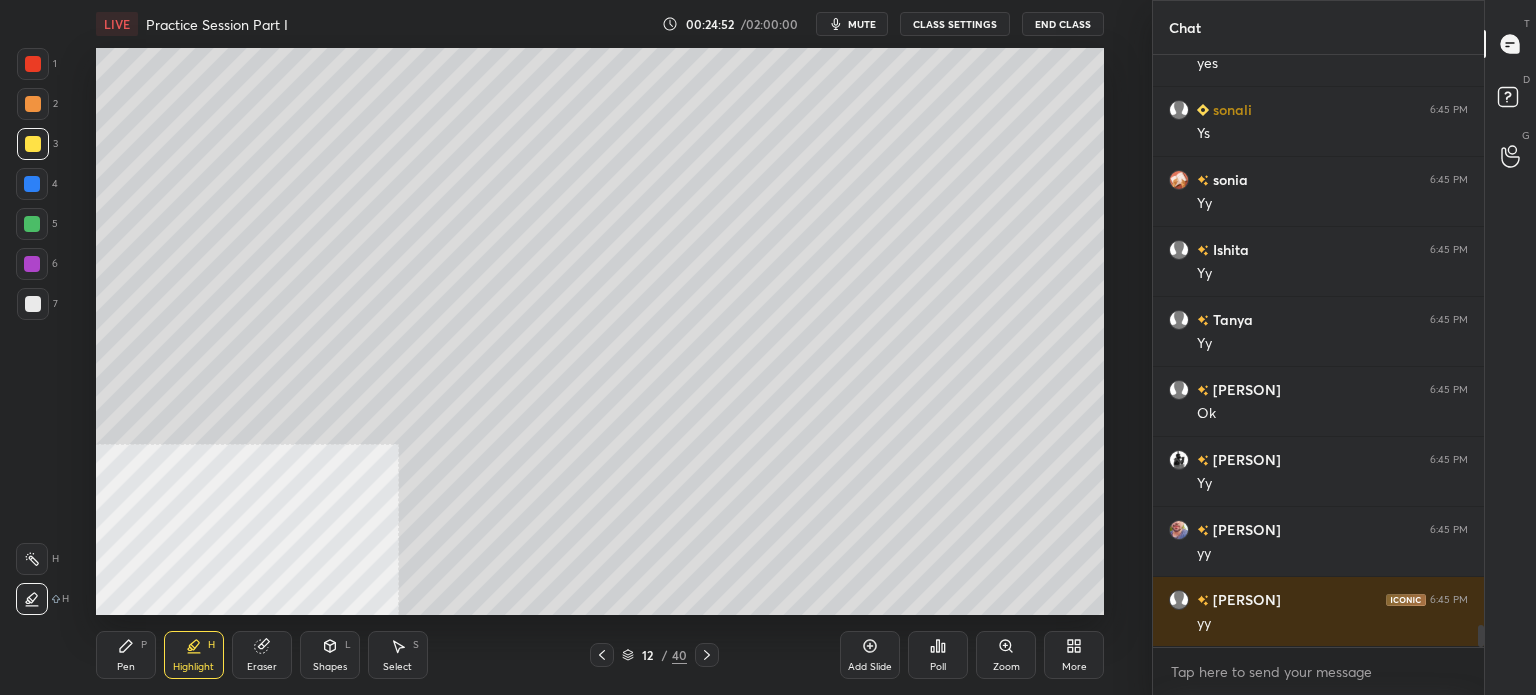 click on "Pen P" at bounding box center (126, 655) 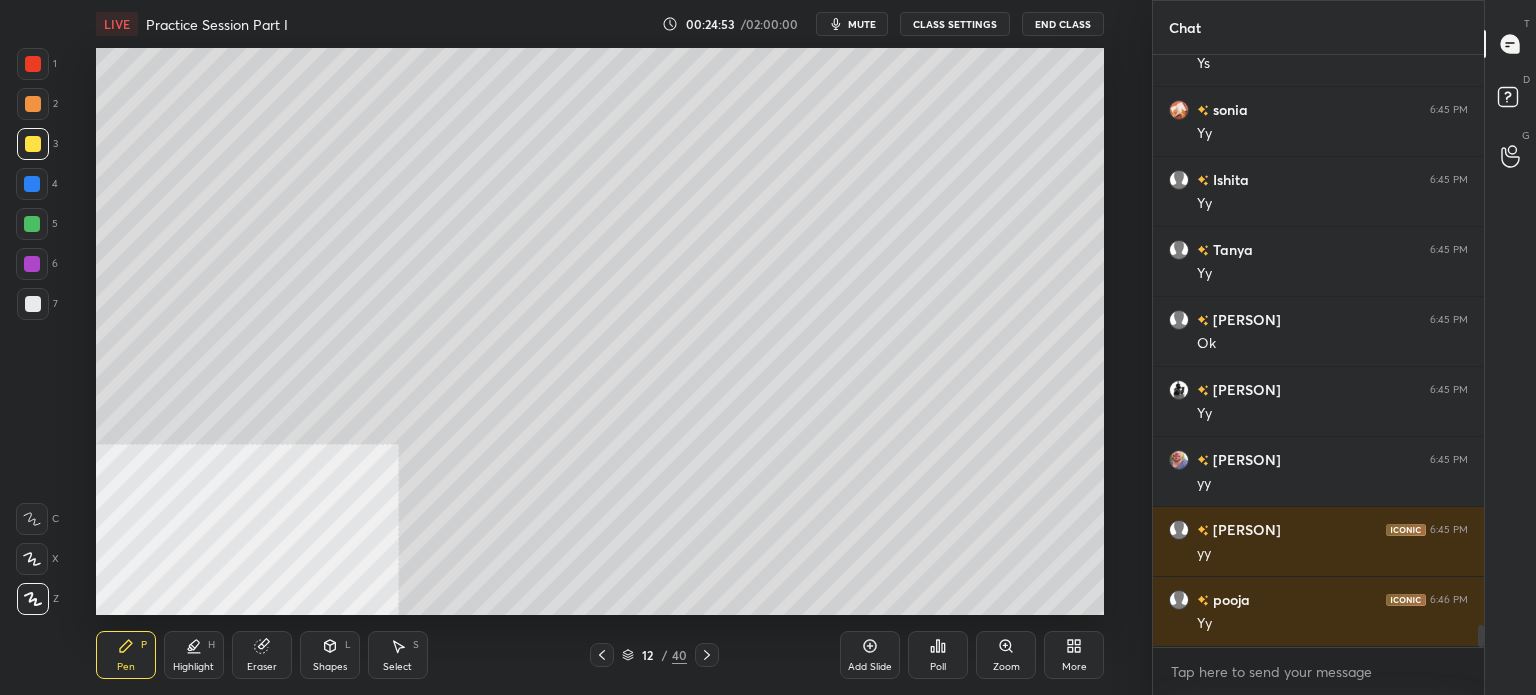 scroll, scrollTop: 15516, scrollLeft: 0, axis: vertical 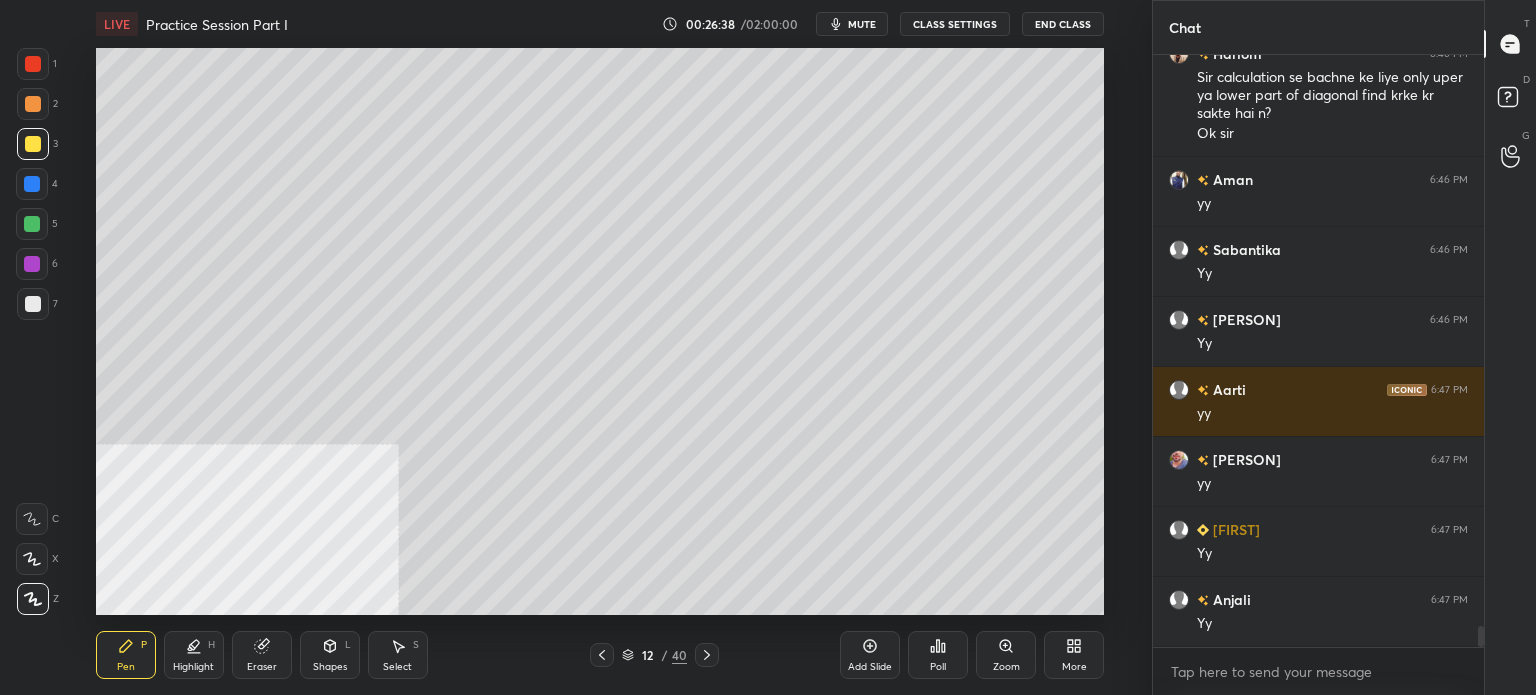 click at bounding box center (33, 104) 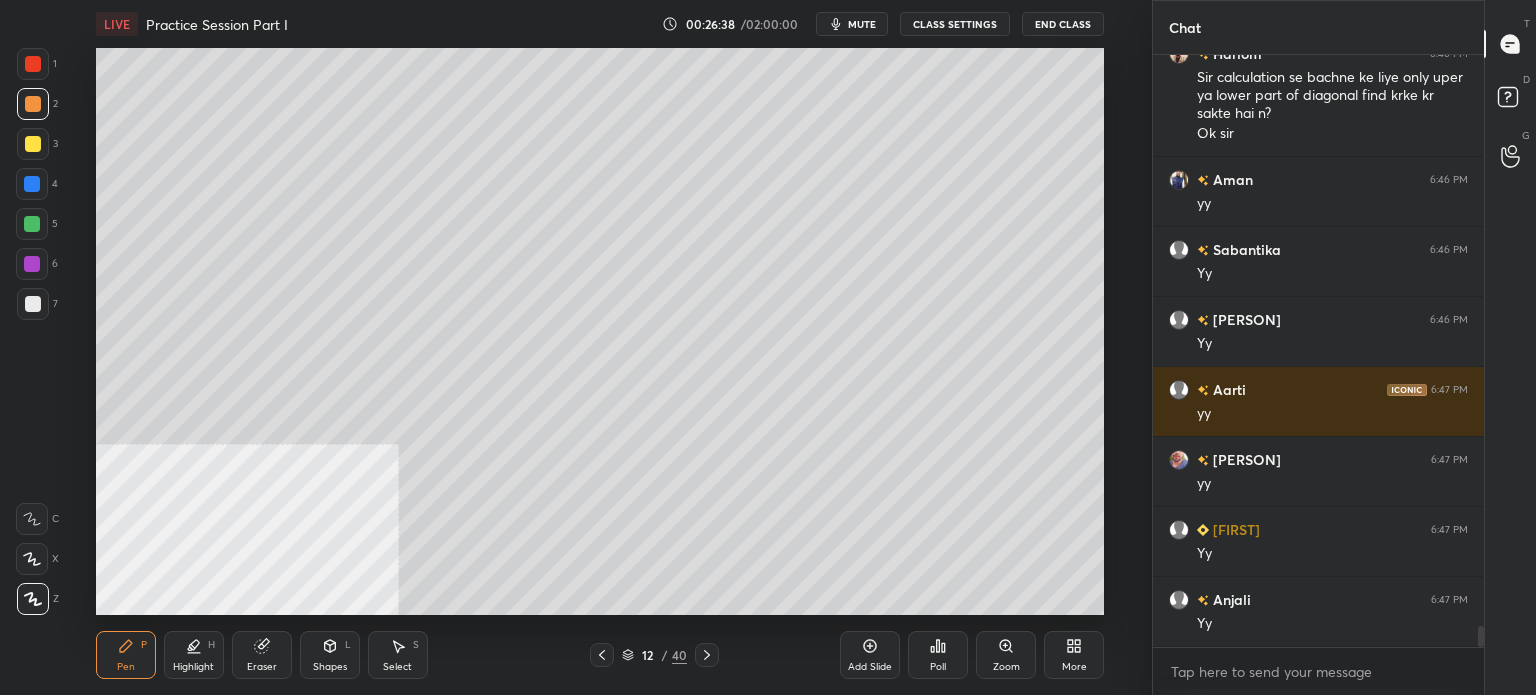 scroll, scrollTop: 16074, scrollLeft: 0, axis: vertical 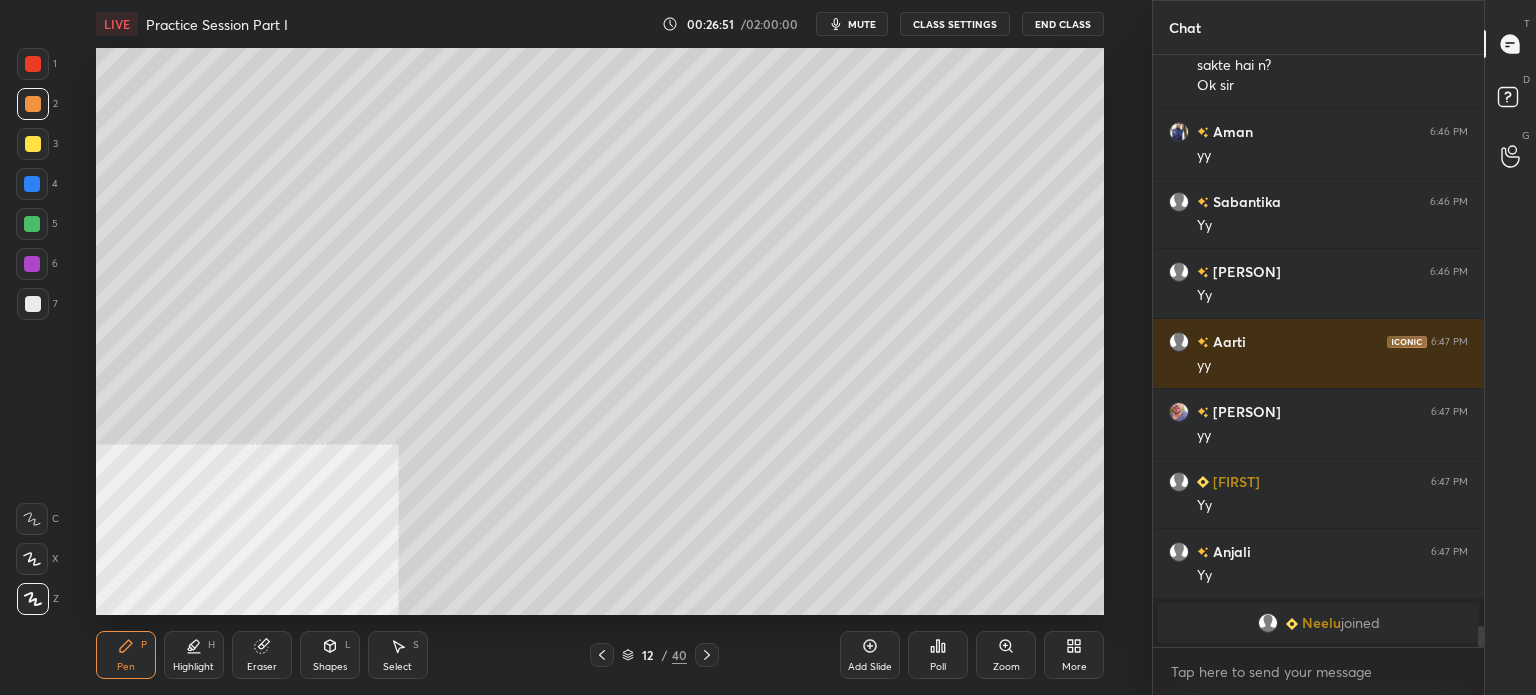 click on "Setting up your live class Poll for   secs No correct answer Start poll" at bounding box center (600, 331) 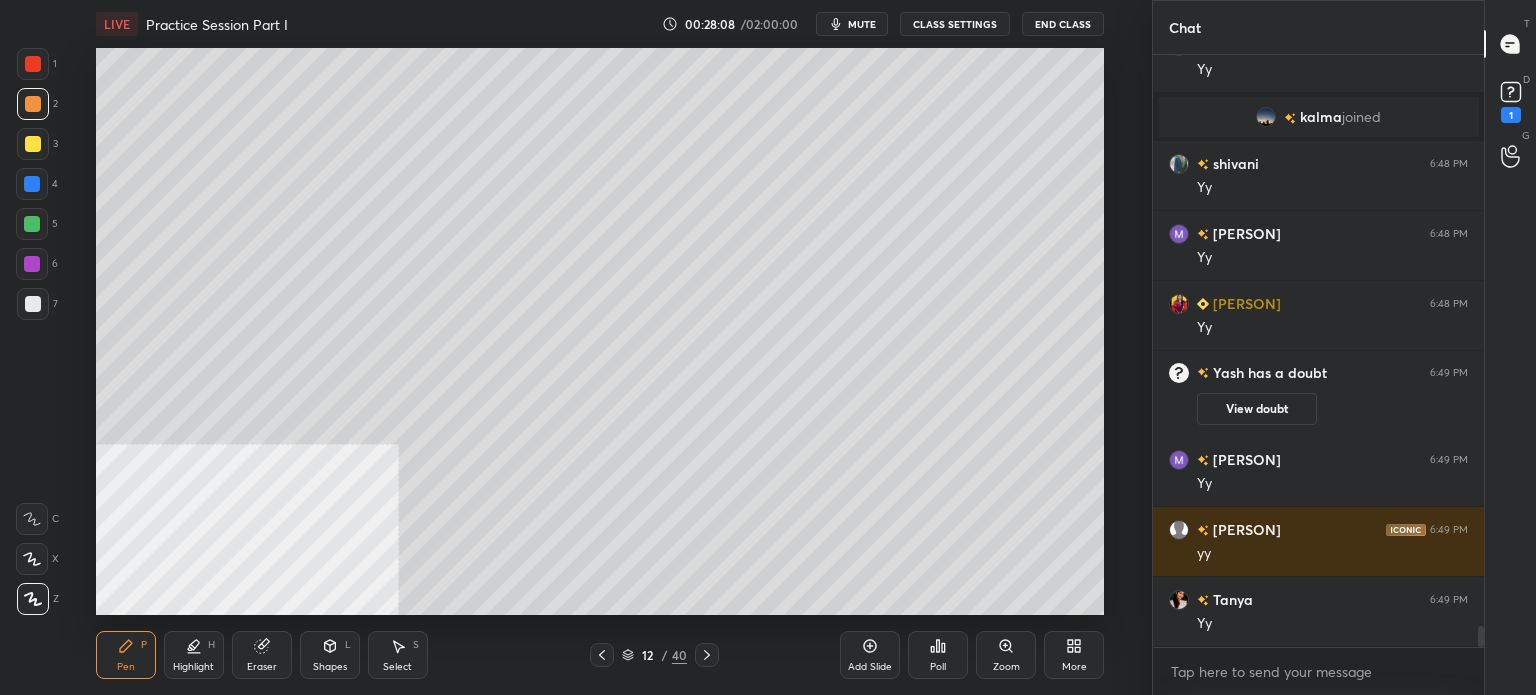 scroll, scrollTop: 15806, scrollLeft: 0, axis: vertical 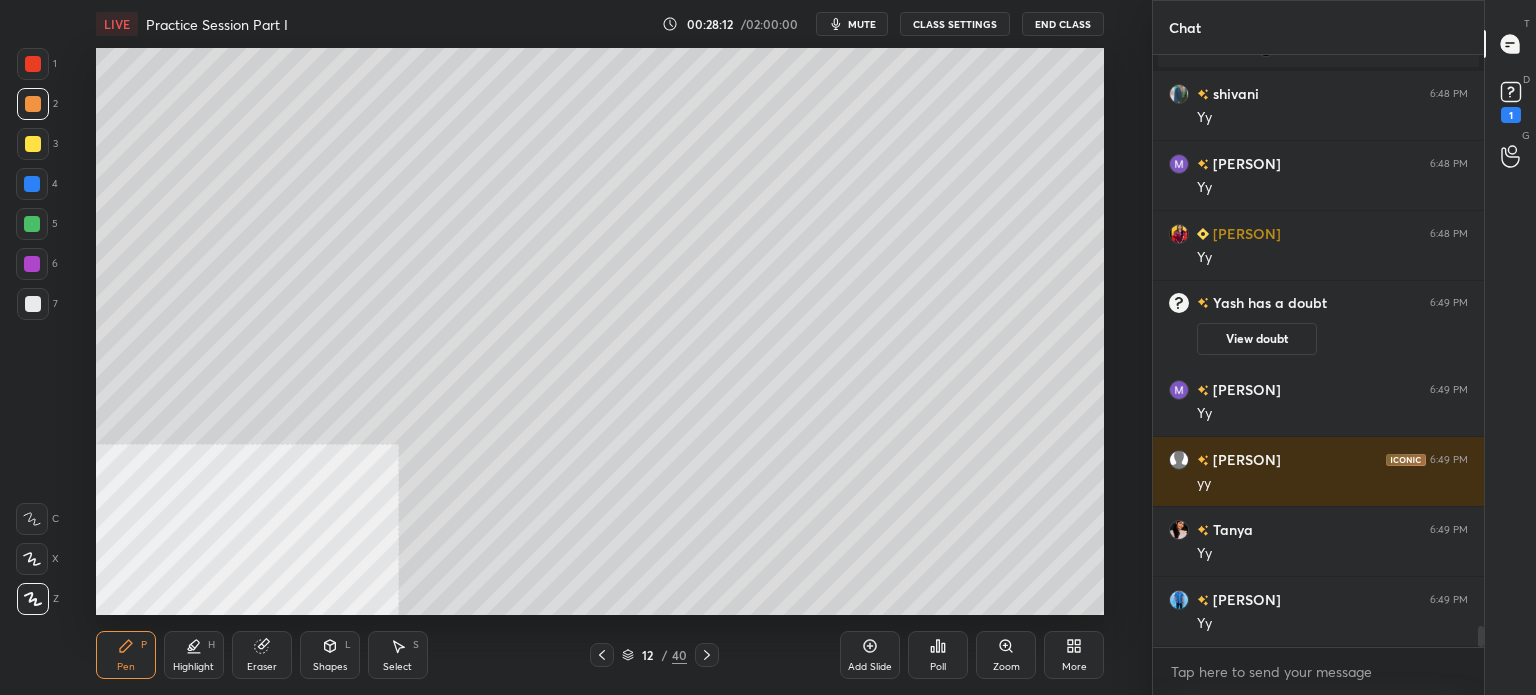 drag, startPoint x: 28, startPoint y: 143, endPoint x: 86, endPoint y: 149, distance: 58.30952 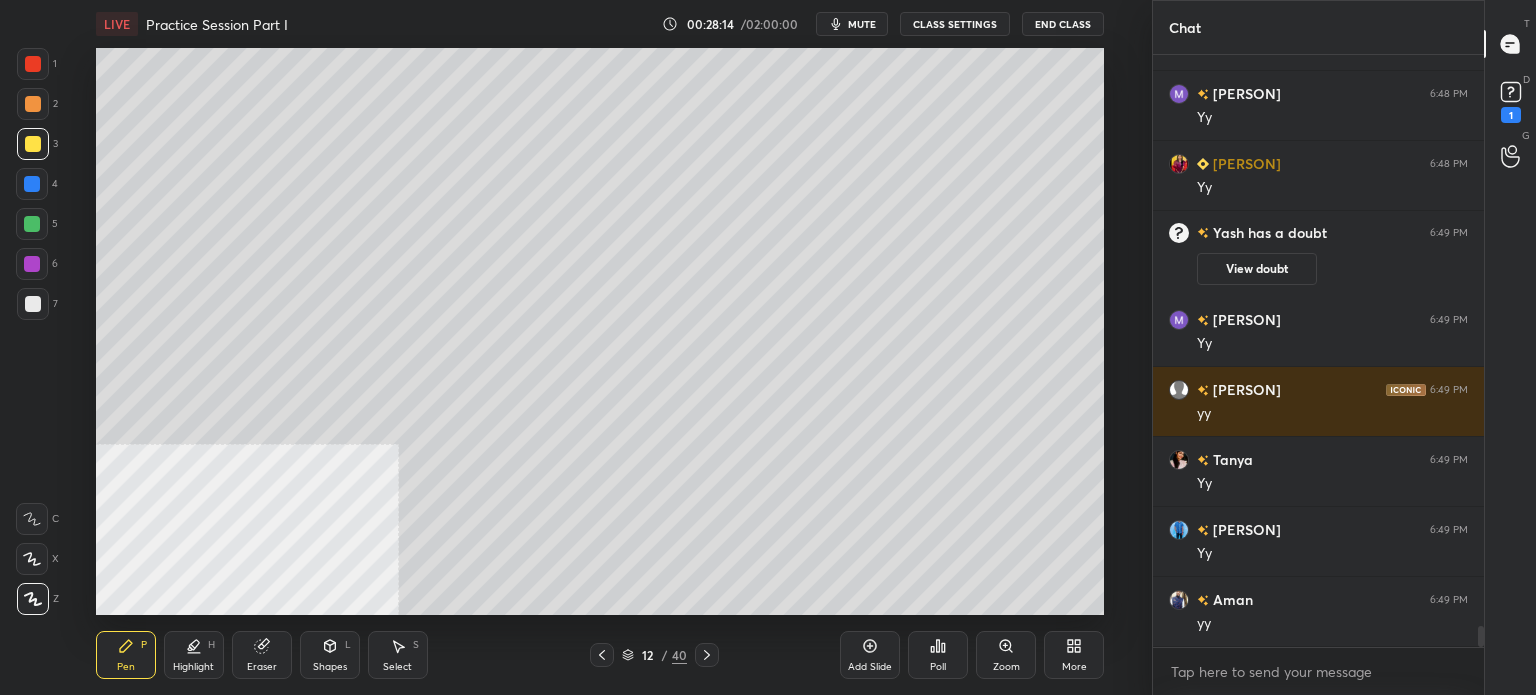 scroll, scrollTop: 15946, scrollLeft: 0, axis: vertical 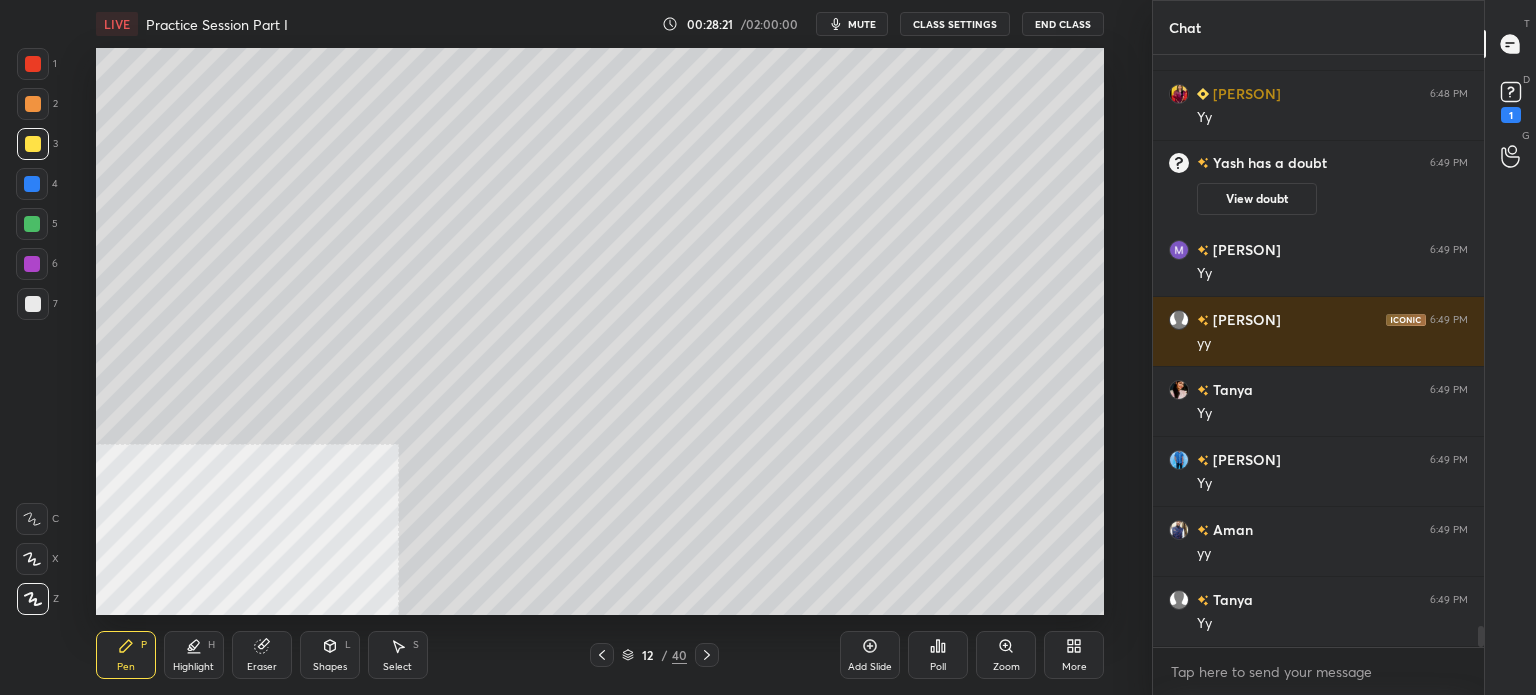 click 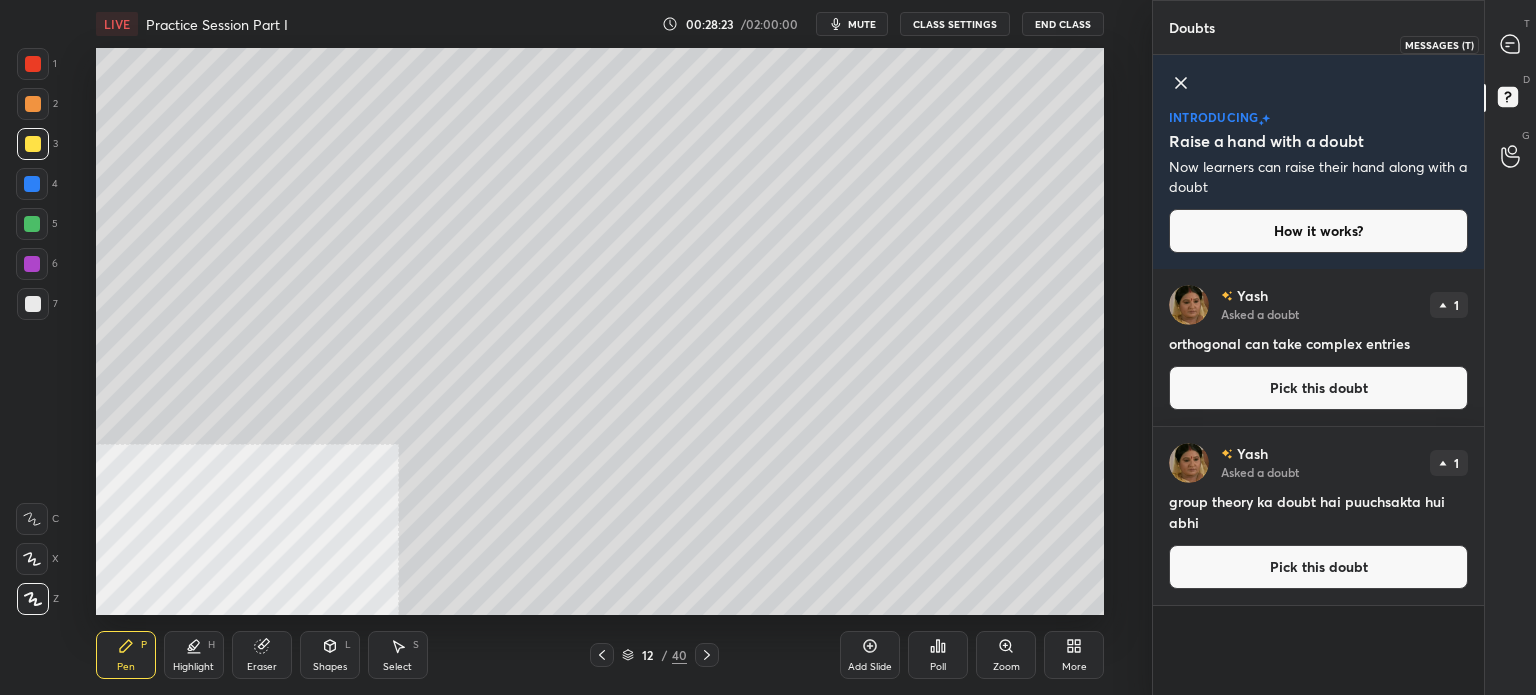 click on "T Messages (T)" at bounding box center (1510, 44) 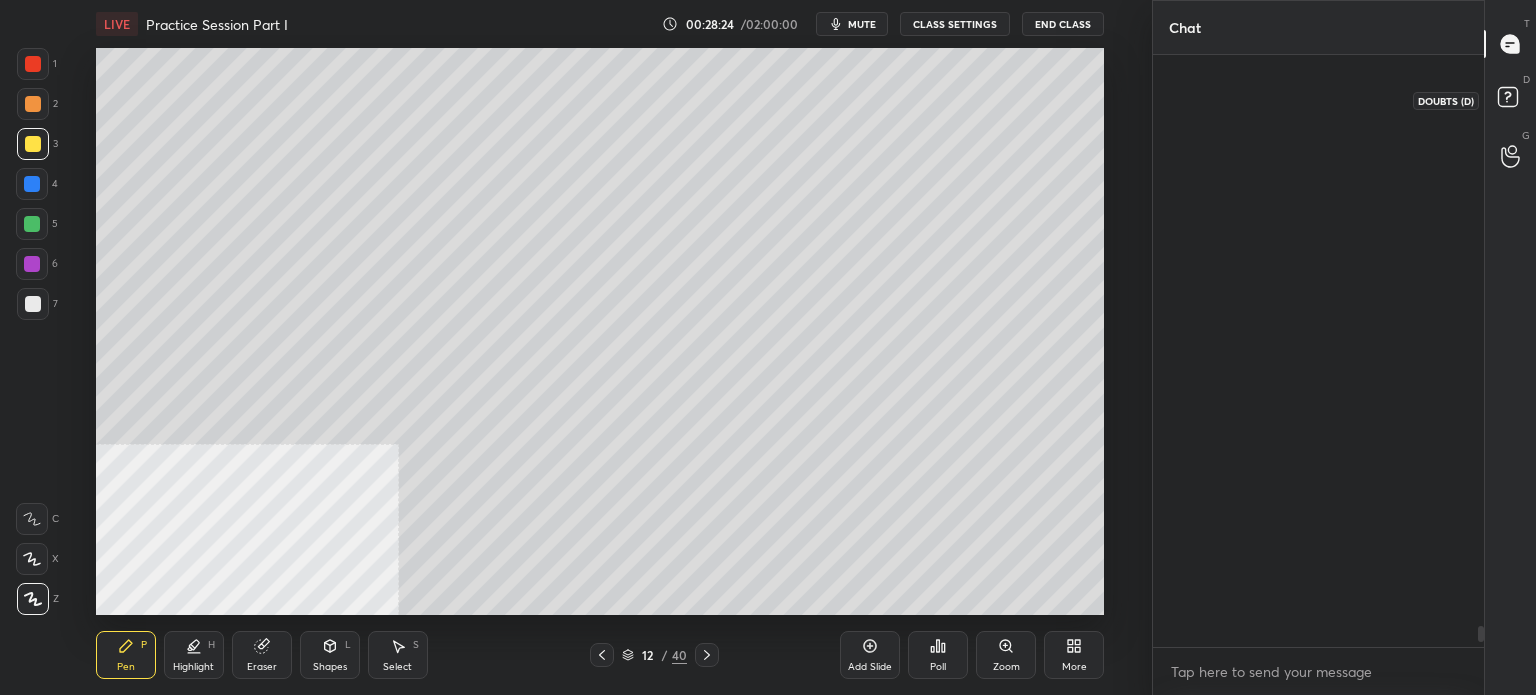 scroll, scrollTop: 16456, scrollLeft: 0, axis: vertical 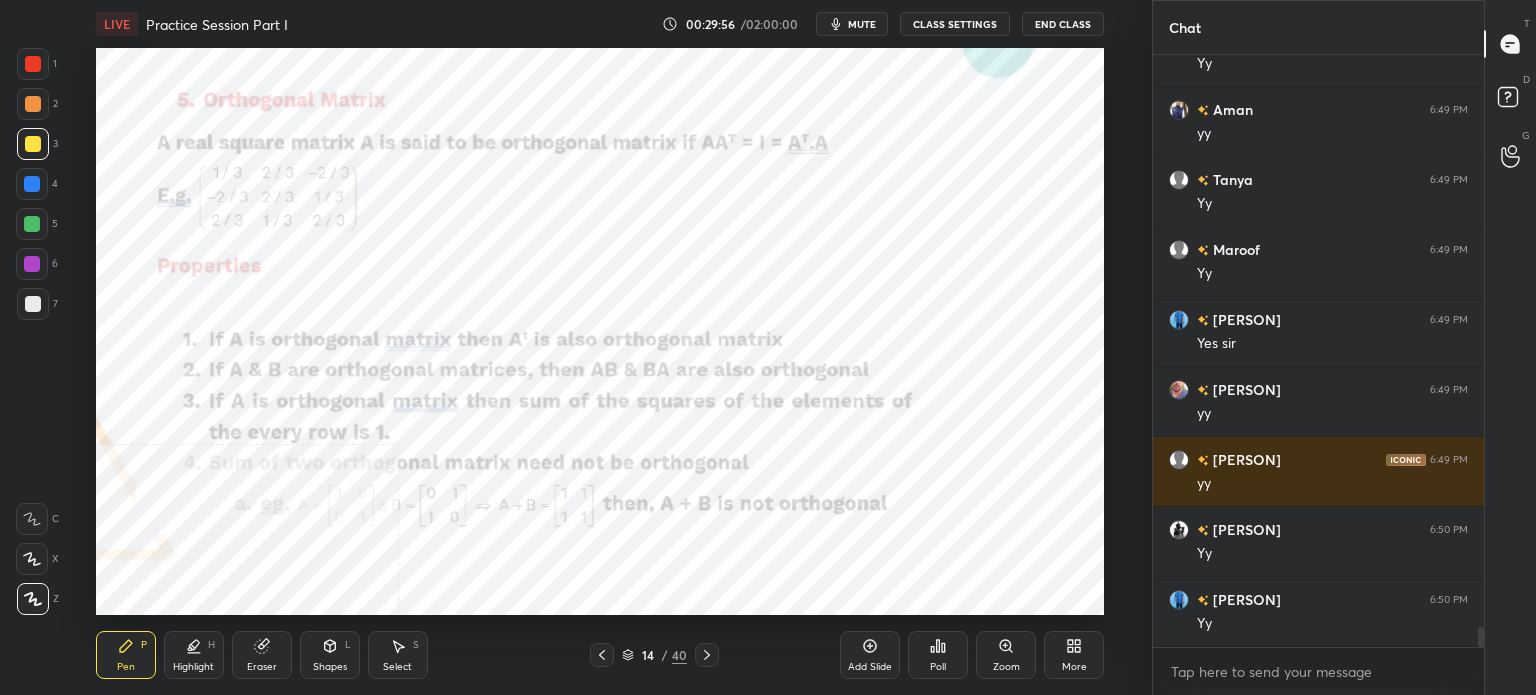 click at bounding box center (33, 64) 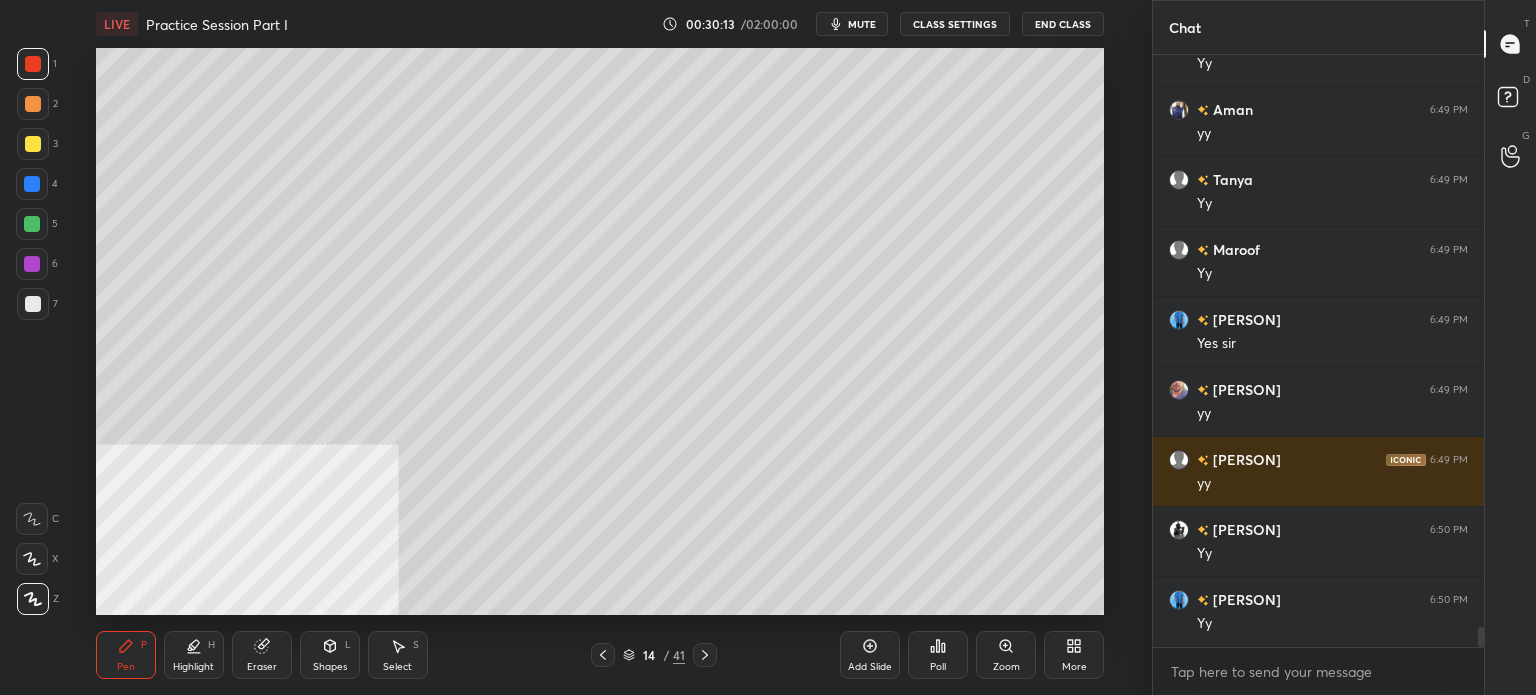click at bounding box center [33, 144] 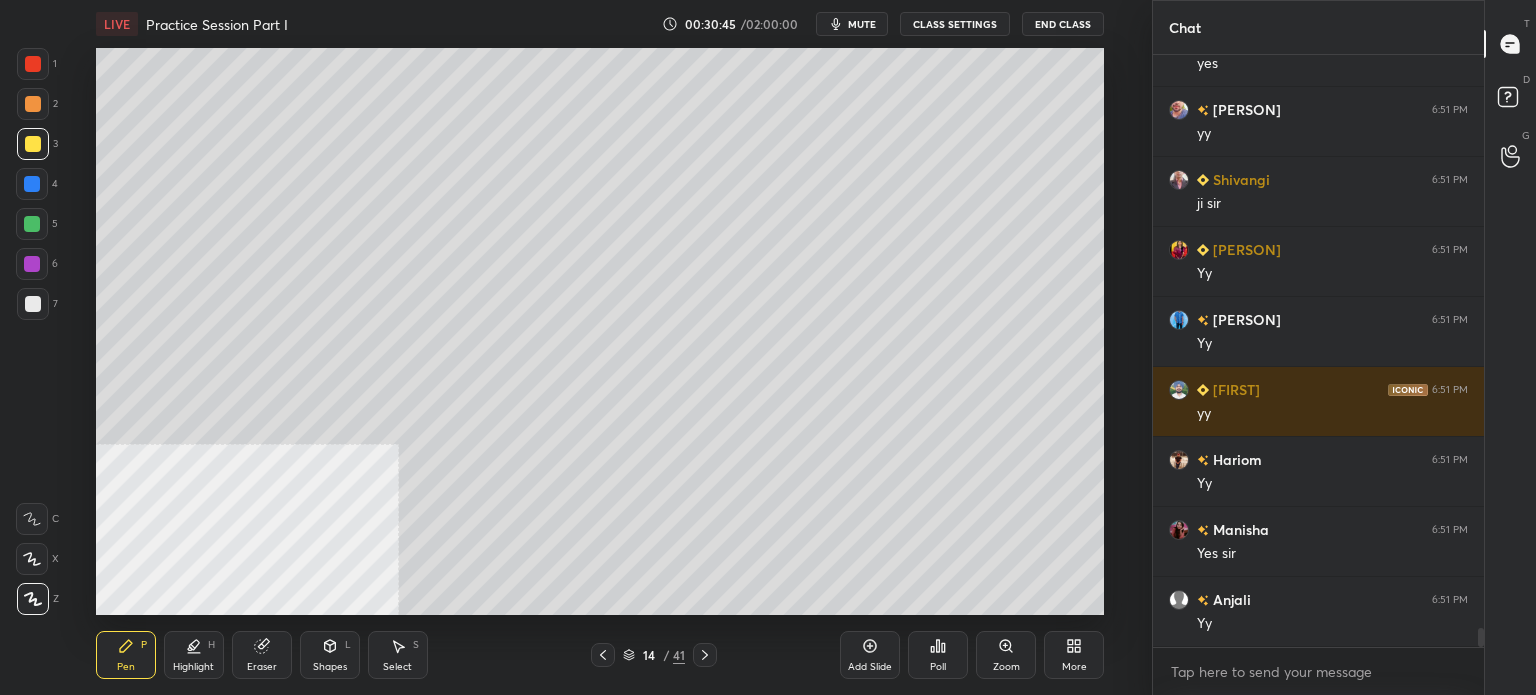 scroll, scrollTop: 17576, scrollLeft: 0, axis: vertical 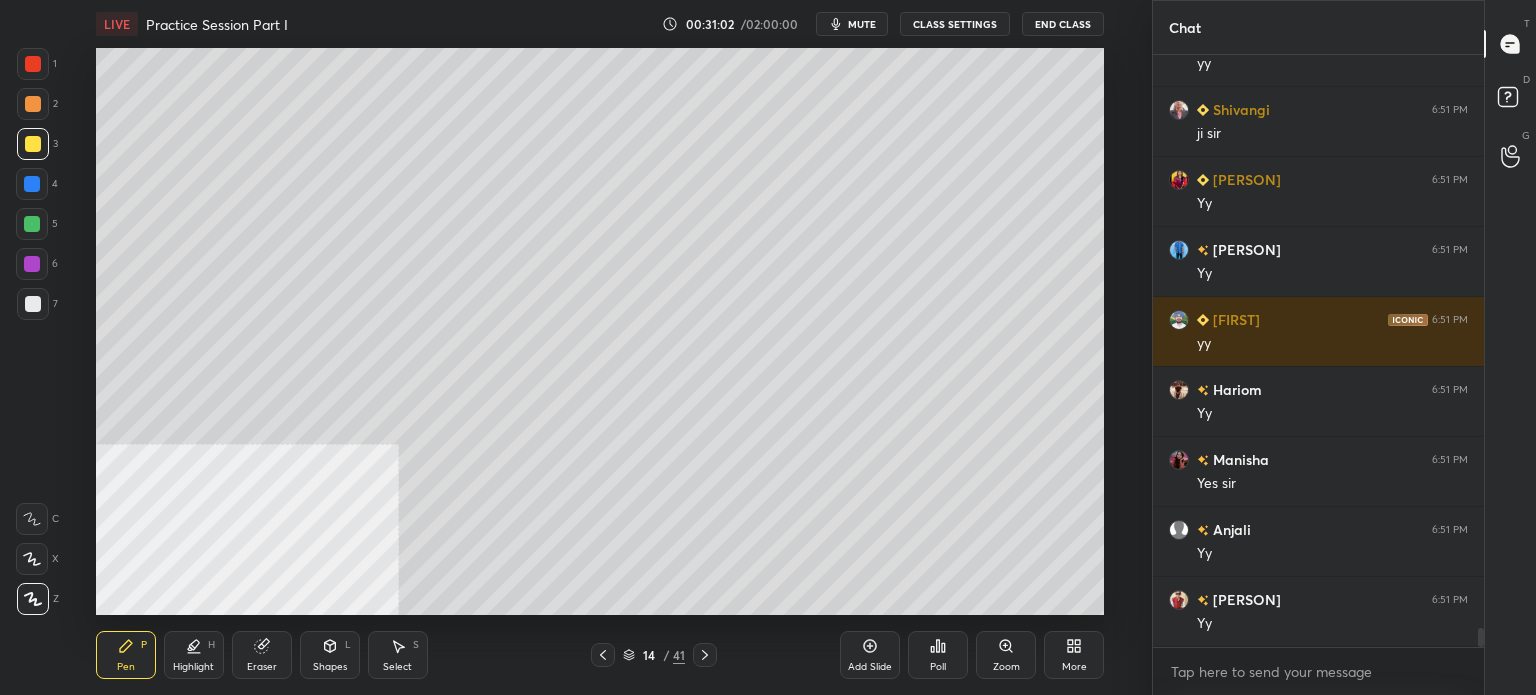 click on "Select S" at bounding box center [398, 655] 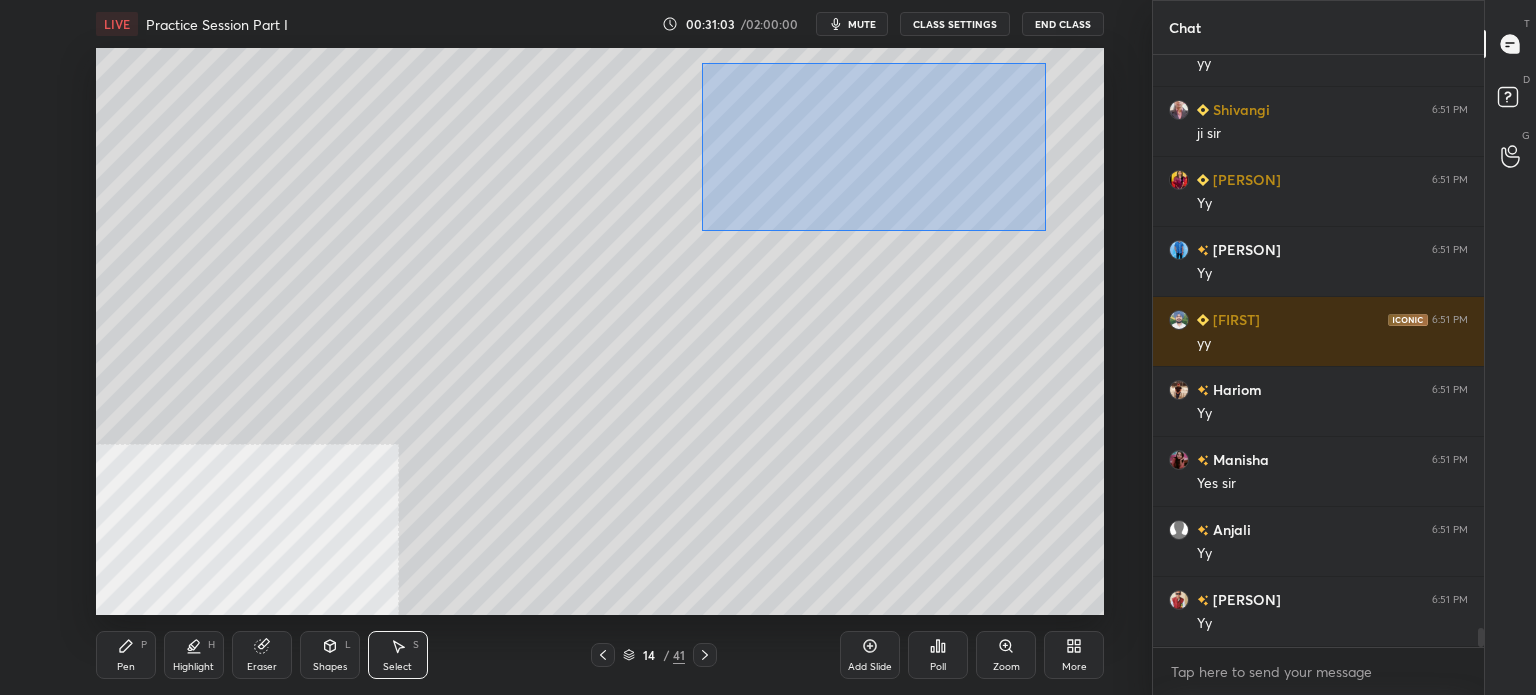 drag, startPoint x: 920, startPoint y: 173, endPoint x: 1116, endPoint y: 279, distance: 222.82729 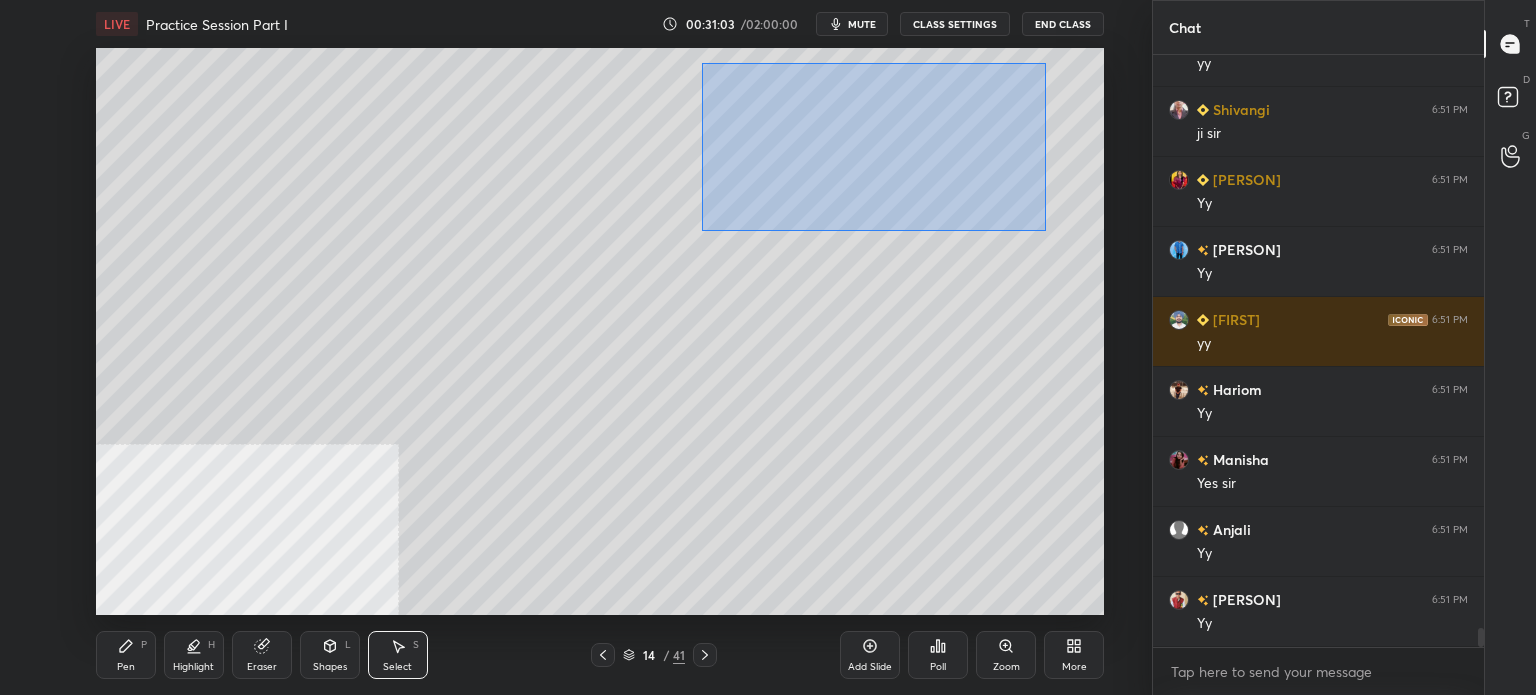 click on "0 ° Undo Copy Duplicate Duplicate to new slide Delete Setting up your live class Poll for   secs No correct answer Start poll" at bounding box center [600, 331] 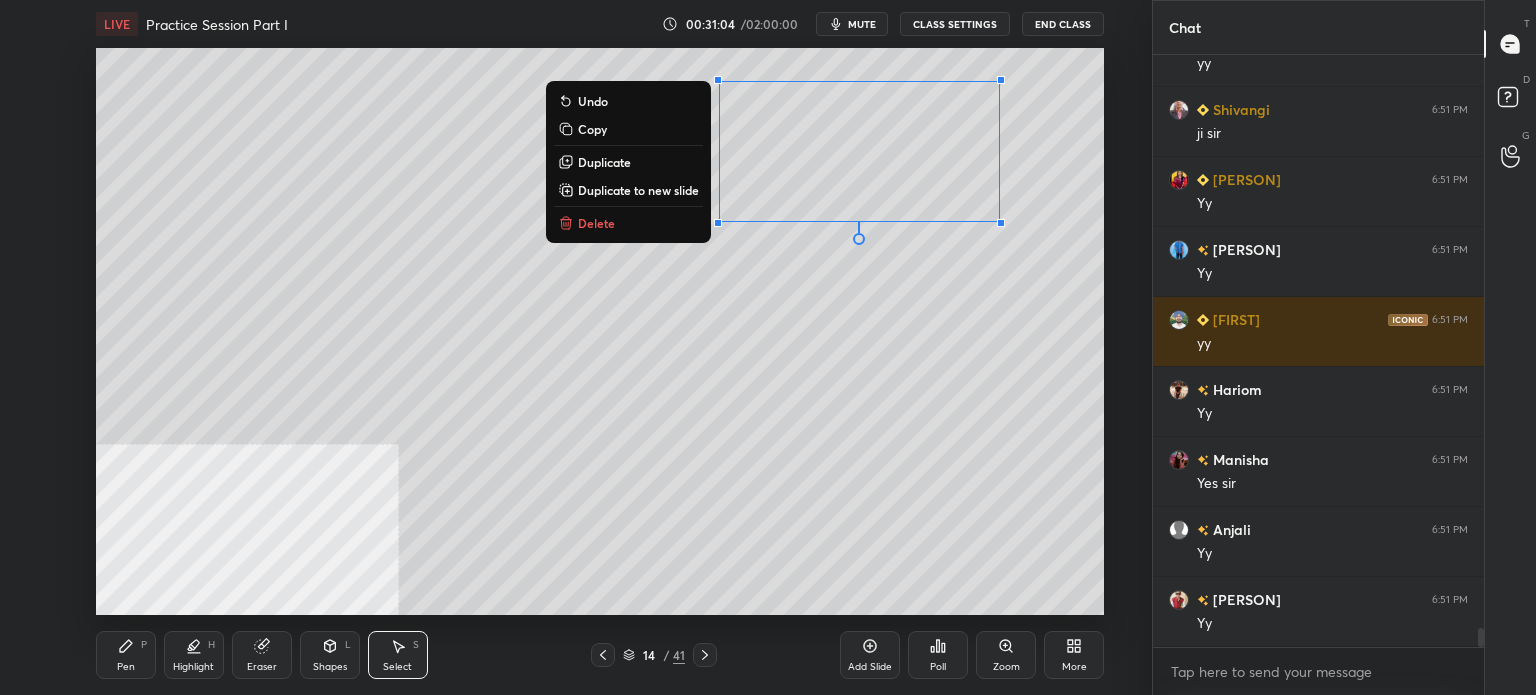 click on "Delete" at bounding box center [628, 223] 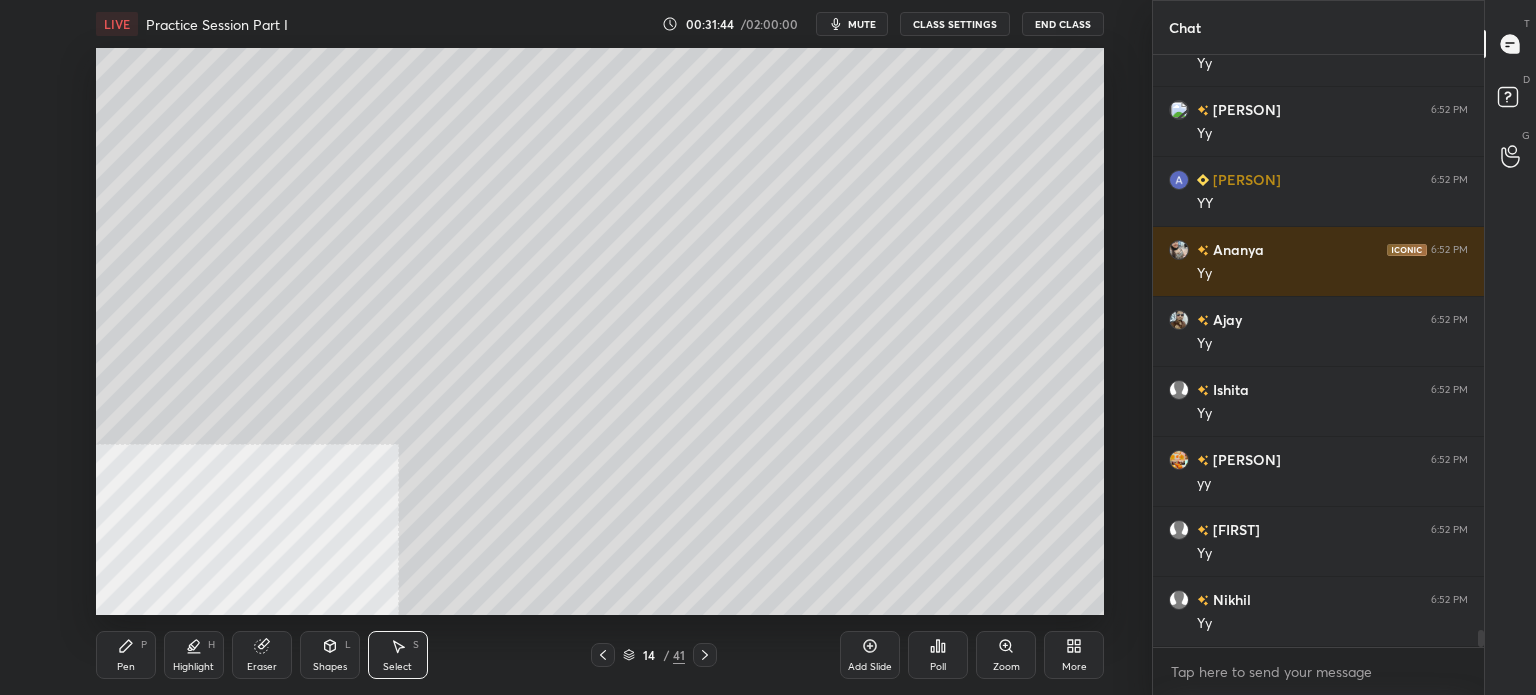 scroll, scrollTop: 20446, scrollLeft: 0, axis: vertical 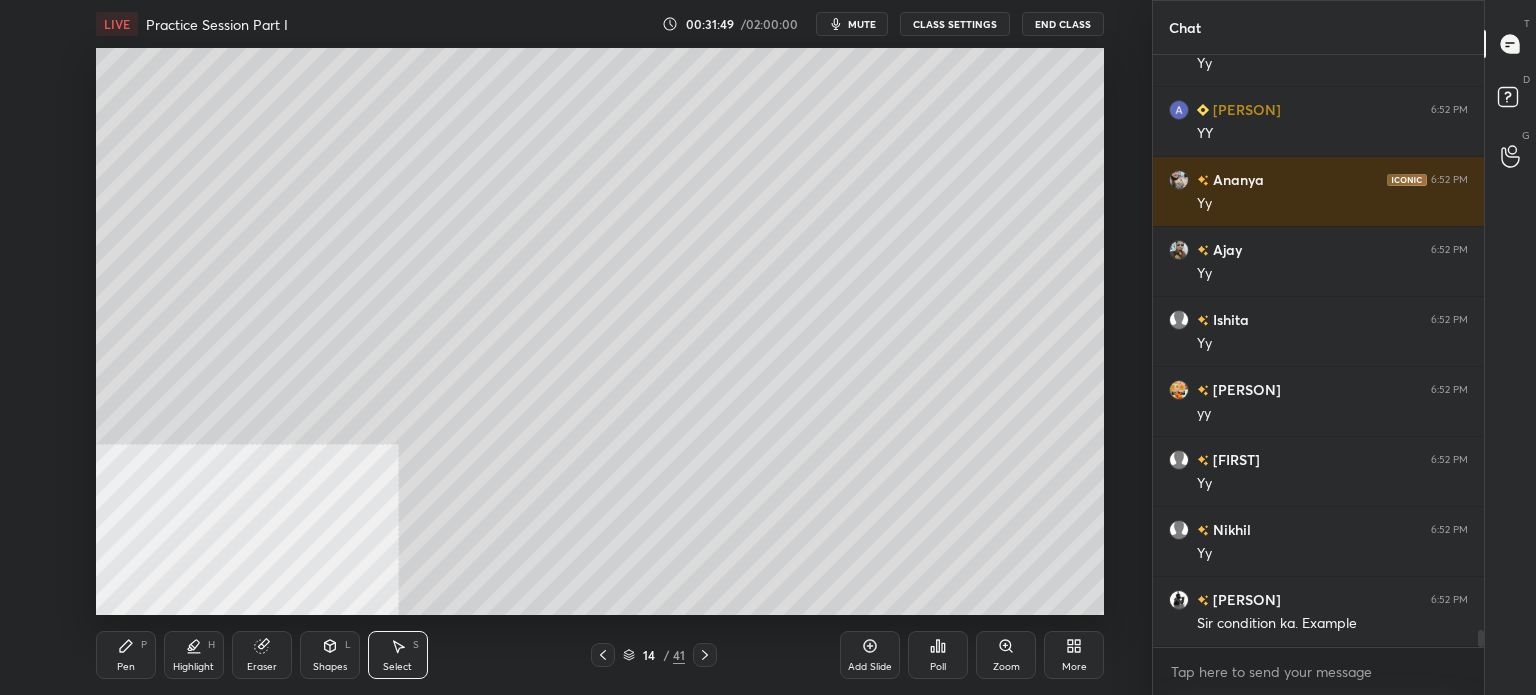 click on "Pen P" at bounding box center (126, 655) 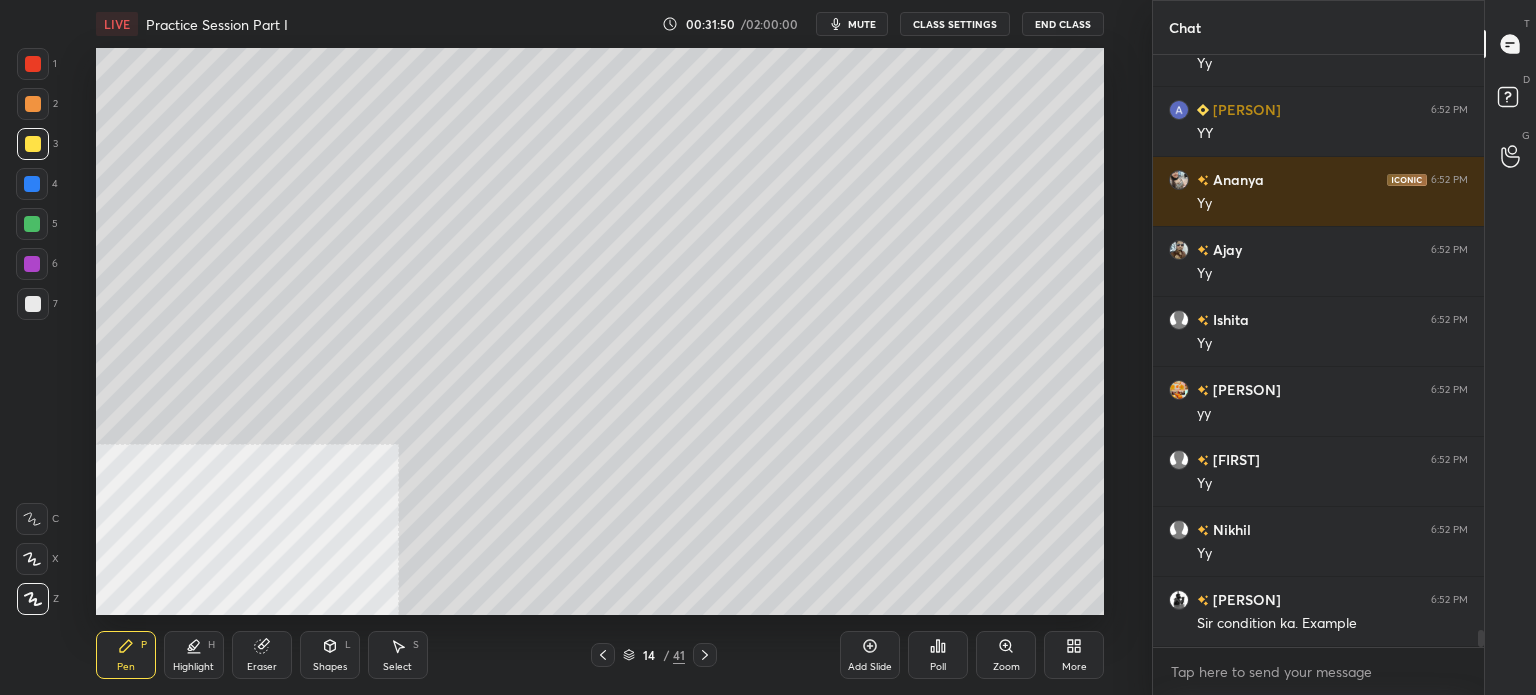 click at bounding box center (33, 104) 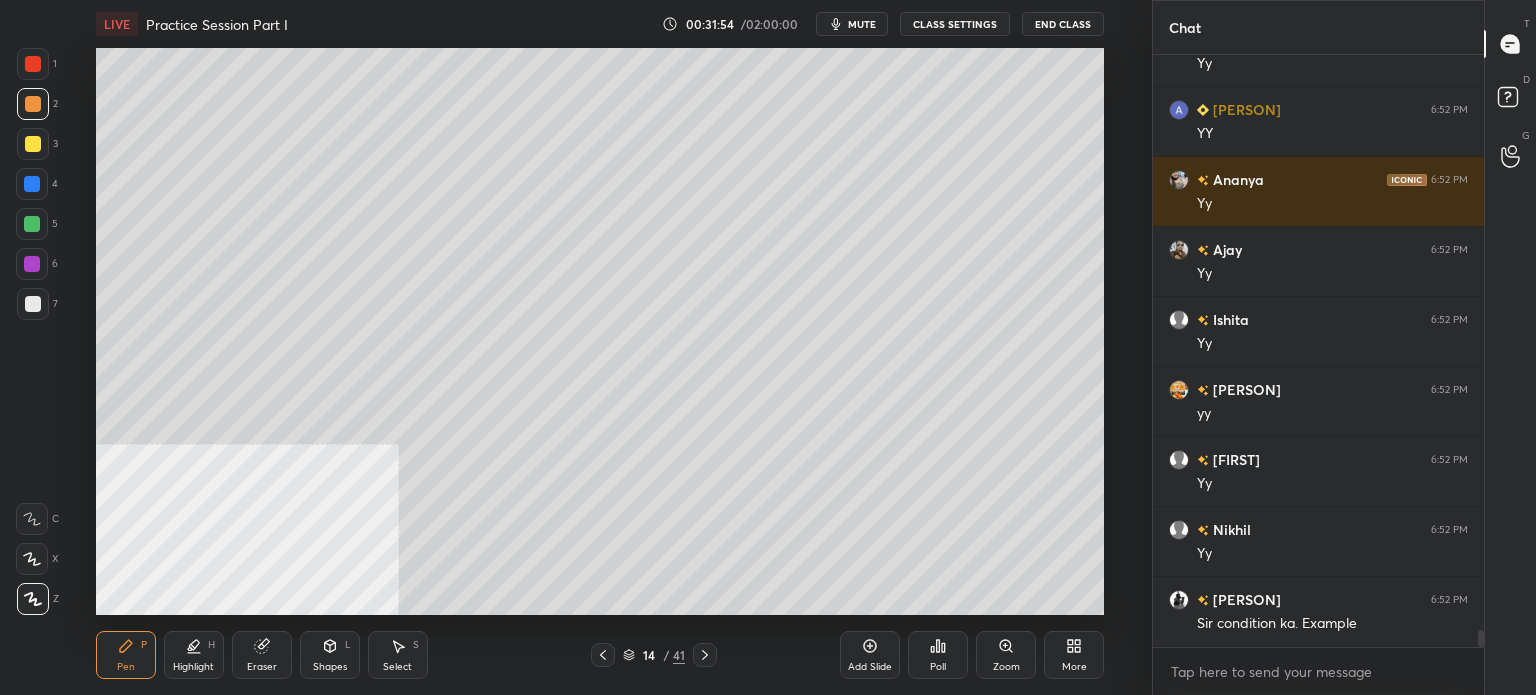 scroll, scrollTop: 20534, scrollLeft: 0, axis: vertical 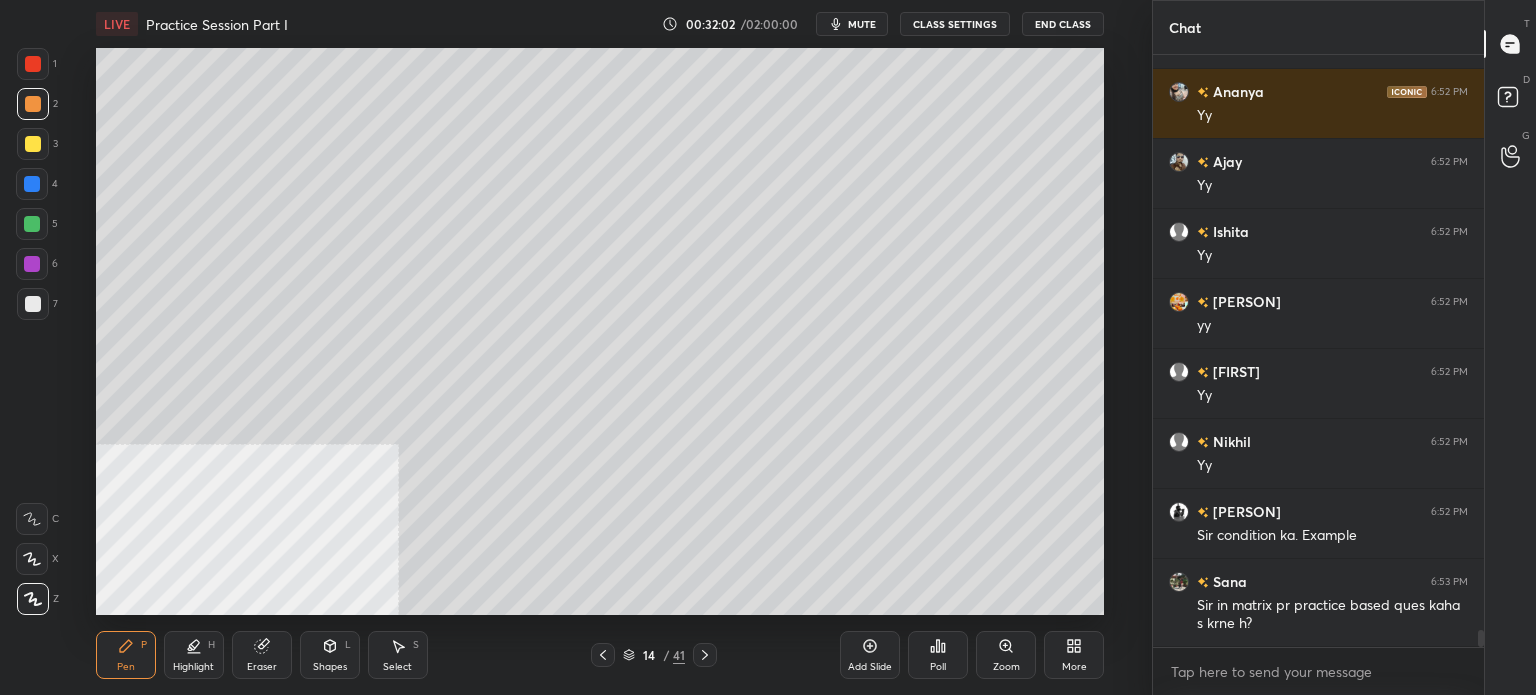 click on "Eraser" at bounding box center [262, 655] 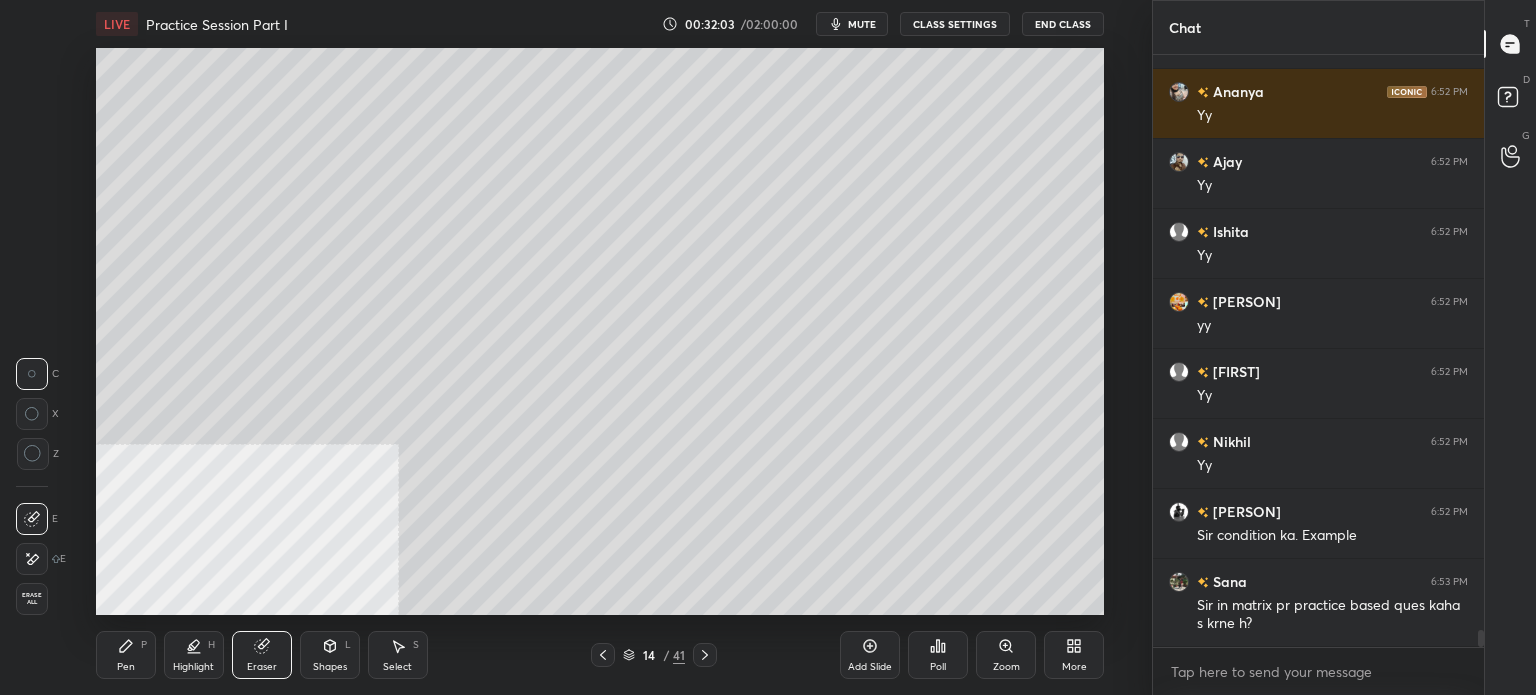 click on "Pen P" at bounding box center [126, 655] 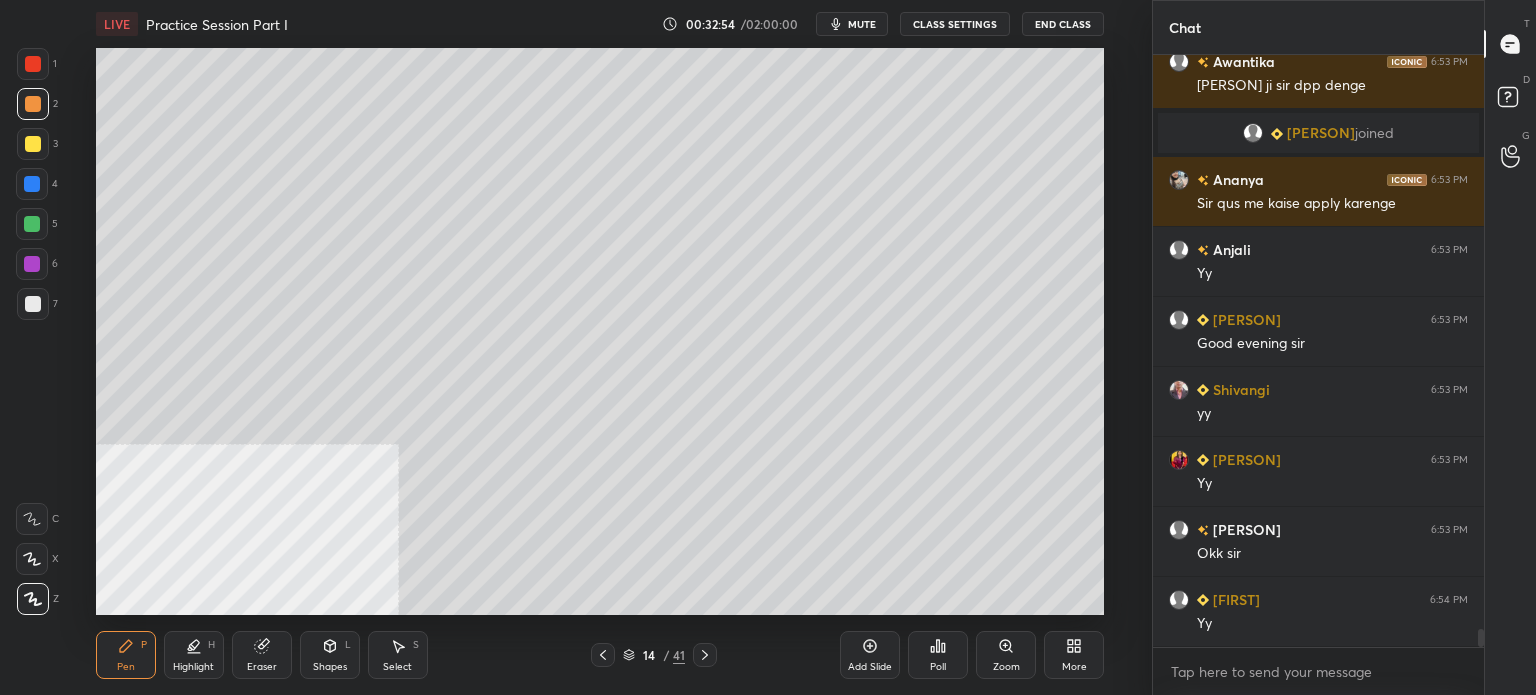 scroll, scrollTop: 19402, scrollLeft: 0, axis: vertical 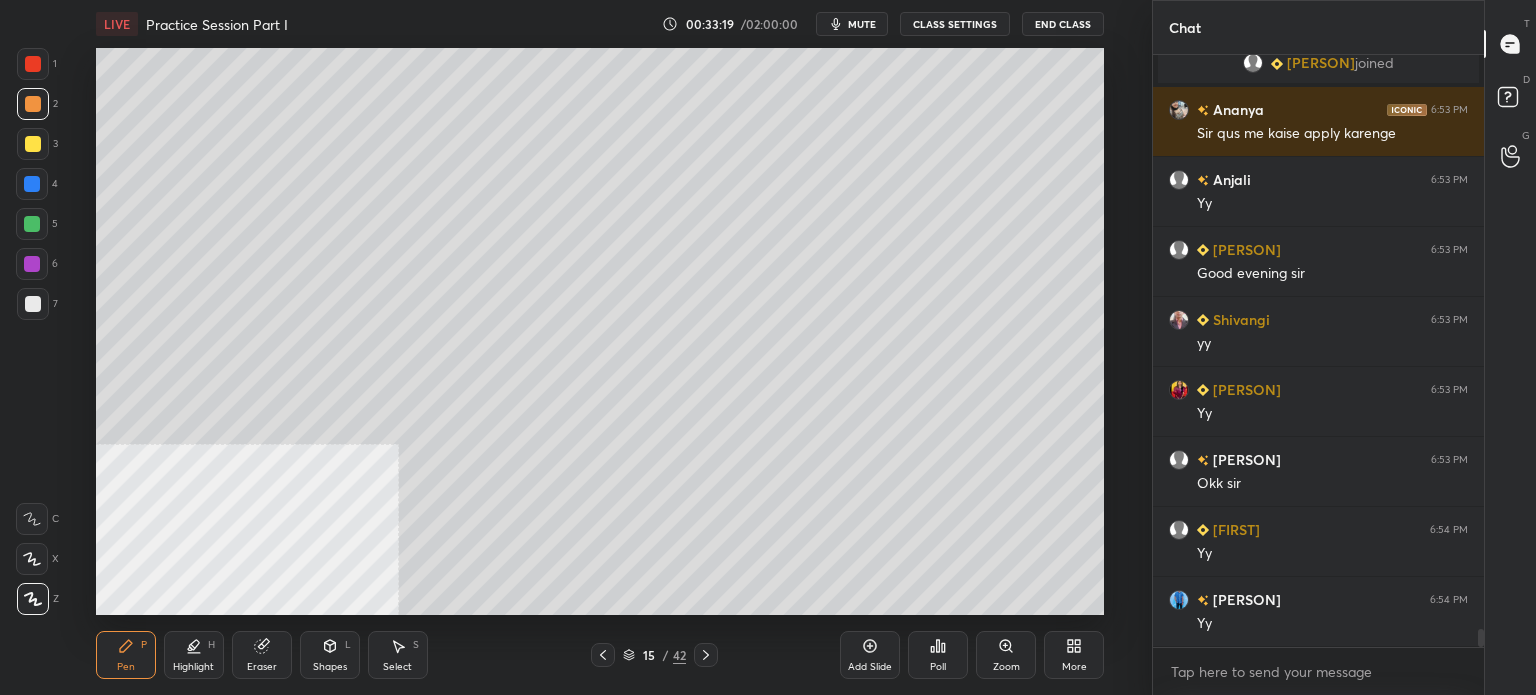 click at bounding box center [33, 144] 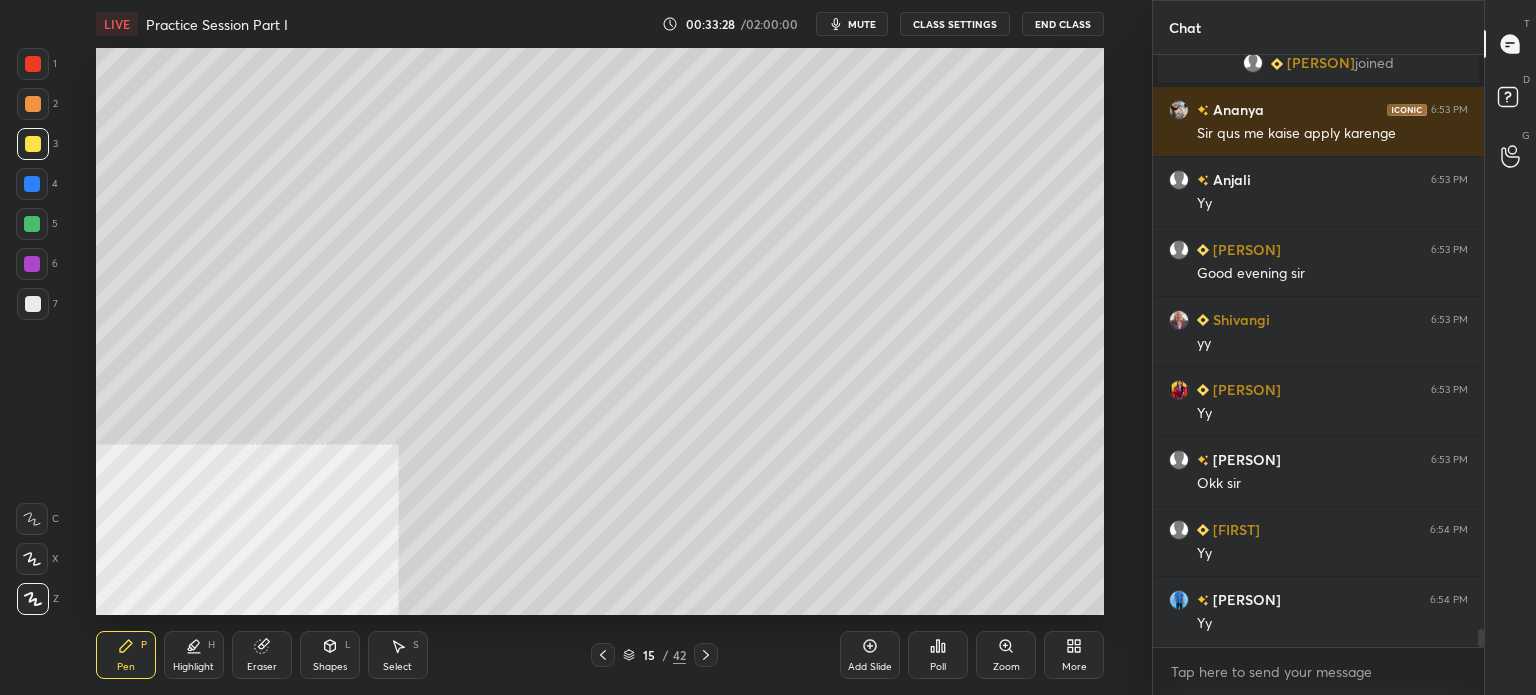 click on "Eraser" at bounding box center (262, 667) 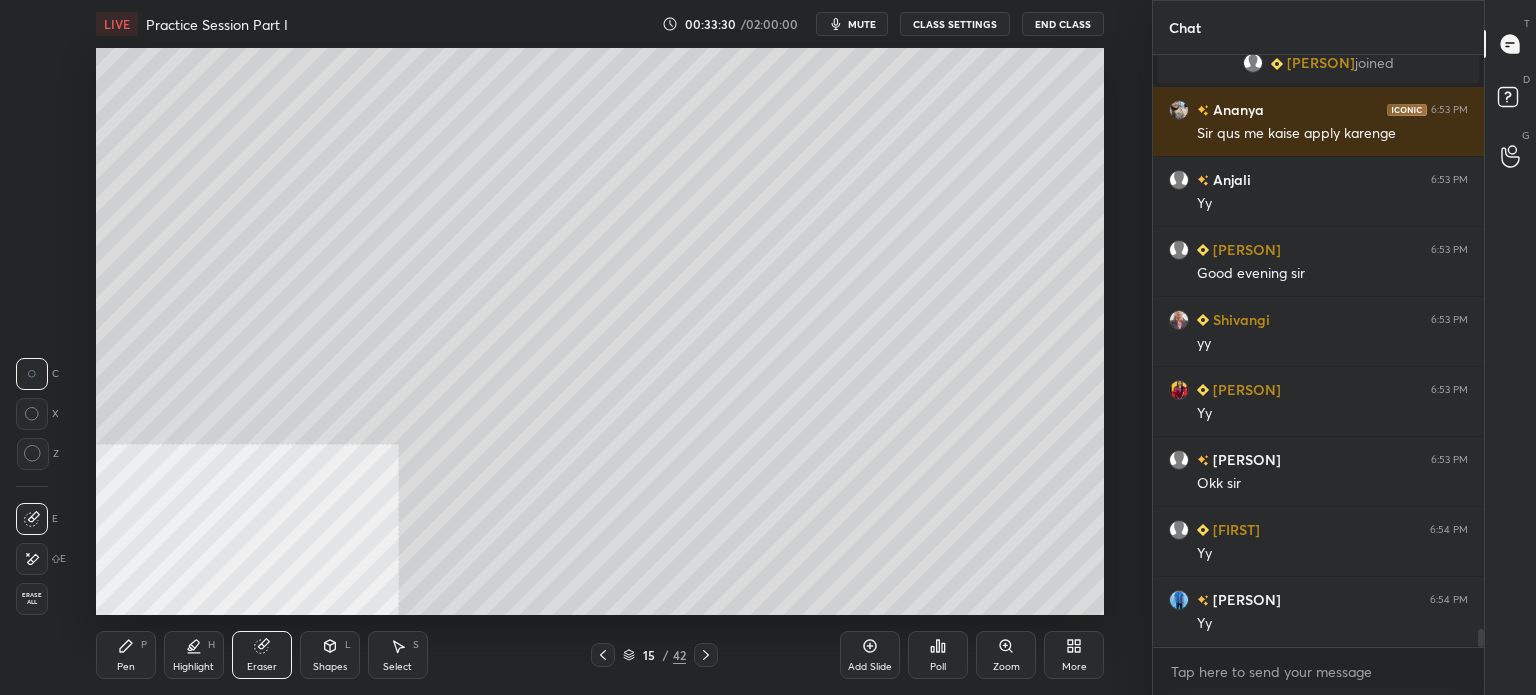 click on "Pen P" at bounding box center (126, 655) 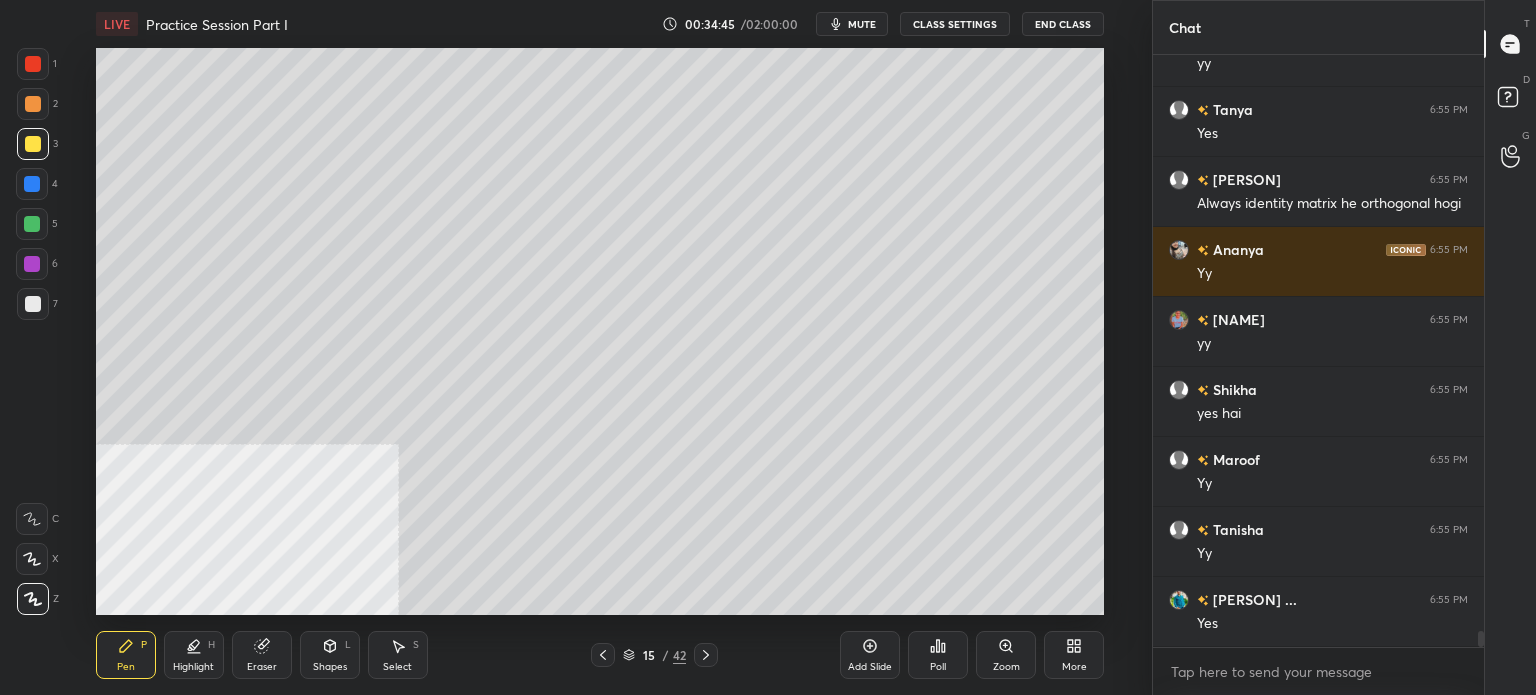 scroll, scrollTop: 21082, scrollLeft: 0, axis: vertical 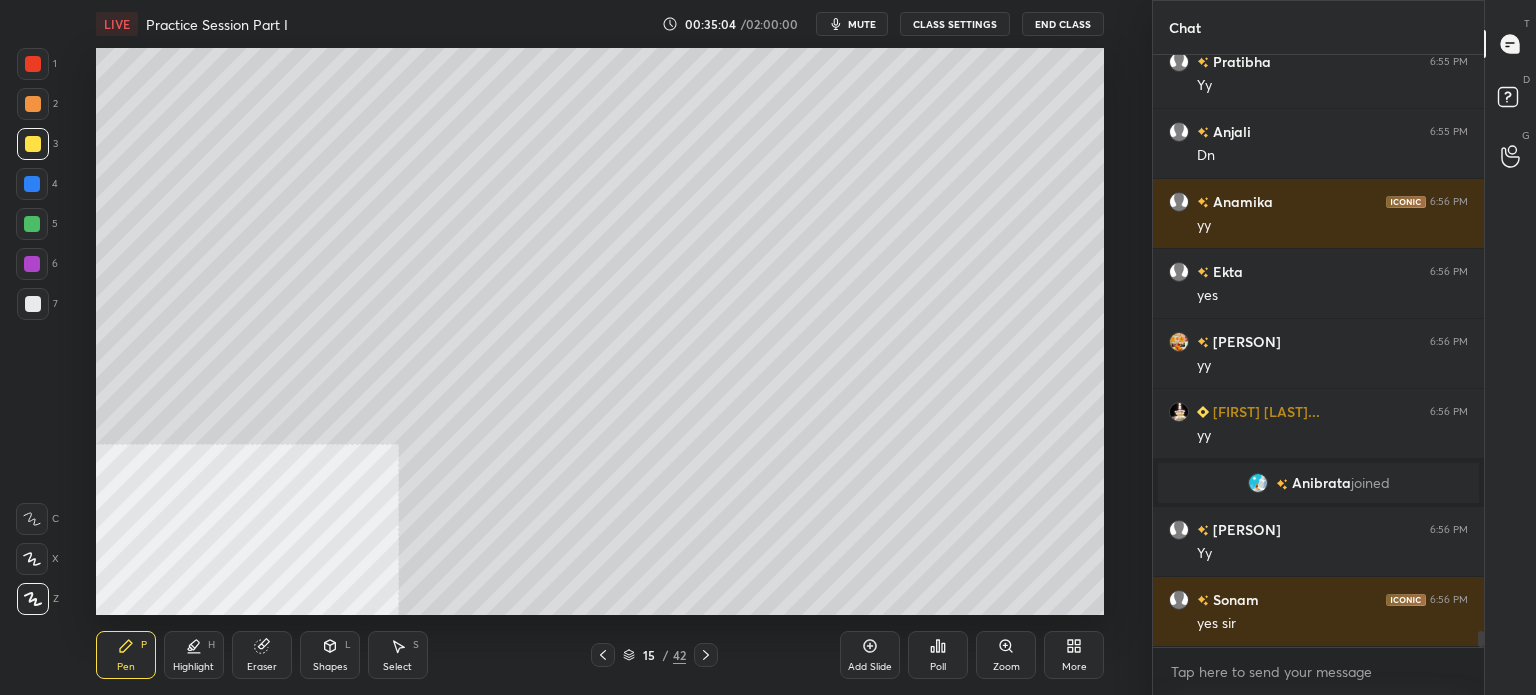click at bounding box center [33, 304] 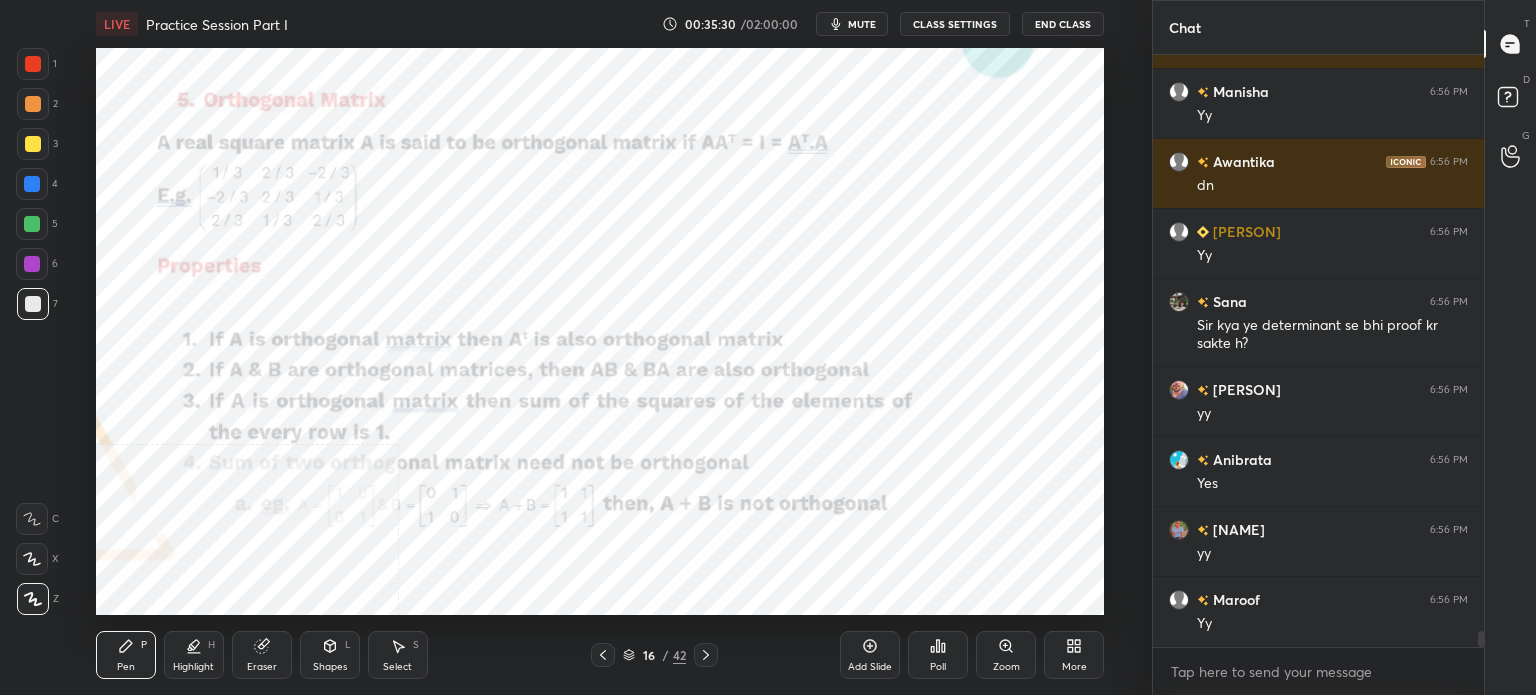 scroll, scrollTop: 21594, scrollLeft: 0, axis: vertical 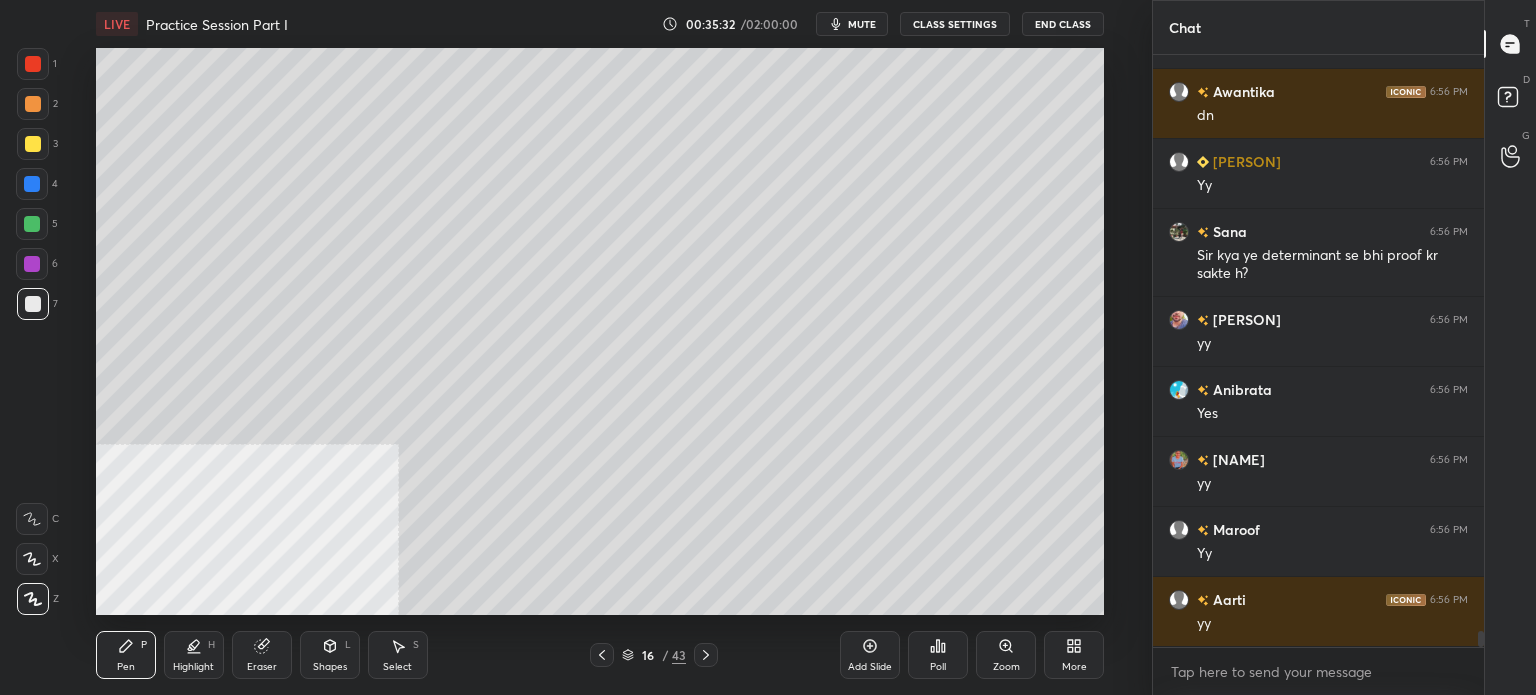 click at bounding box center (33, 144) 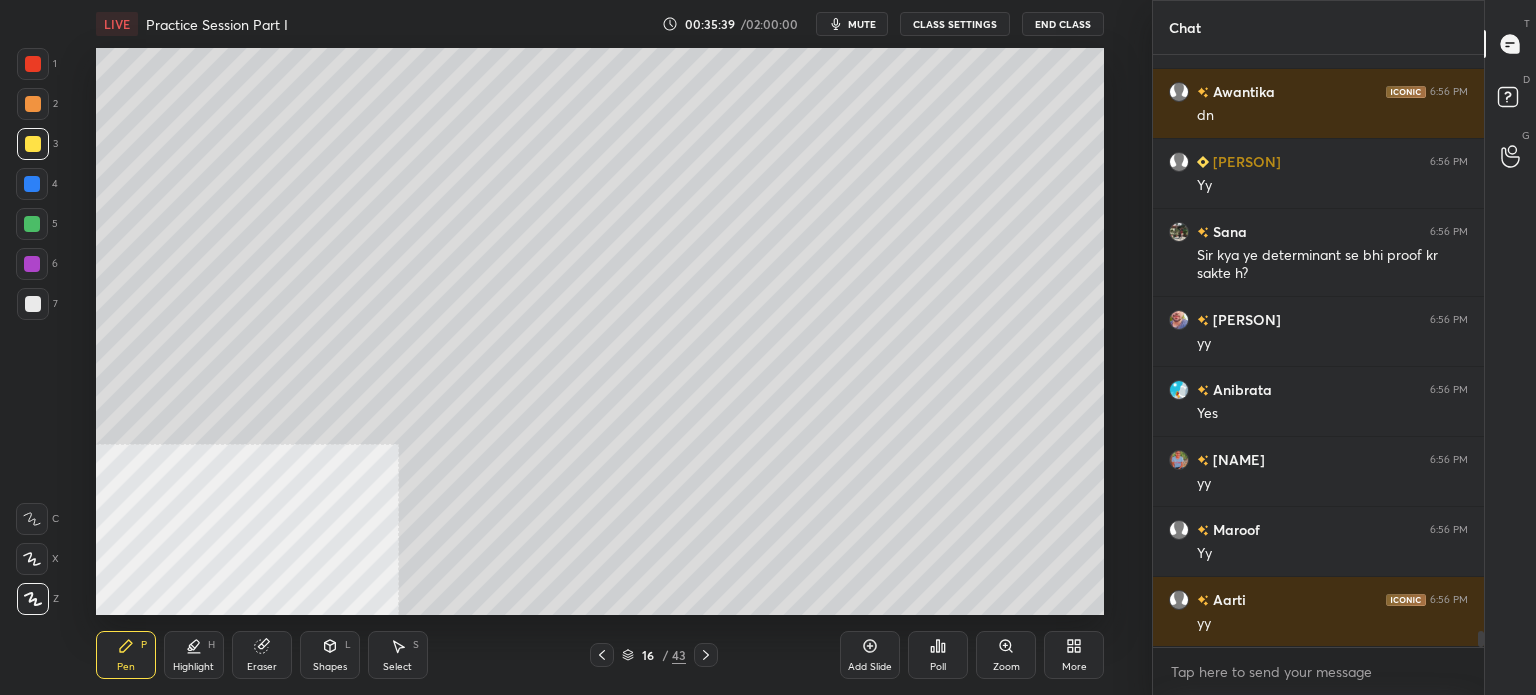 scroll, scrollTop: 21664, scrollLeft: 0, axis: vertical 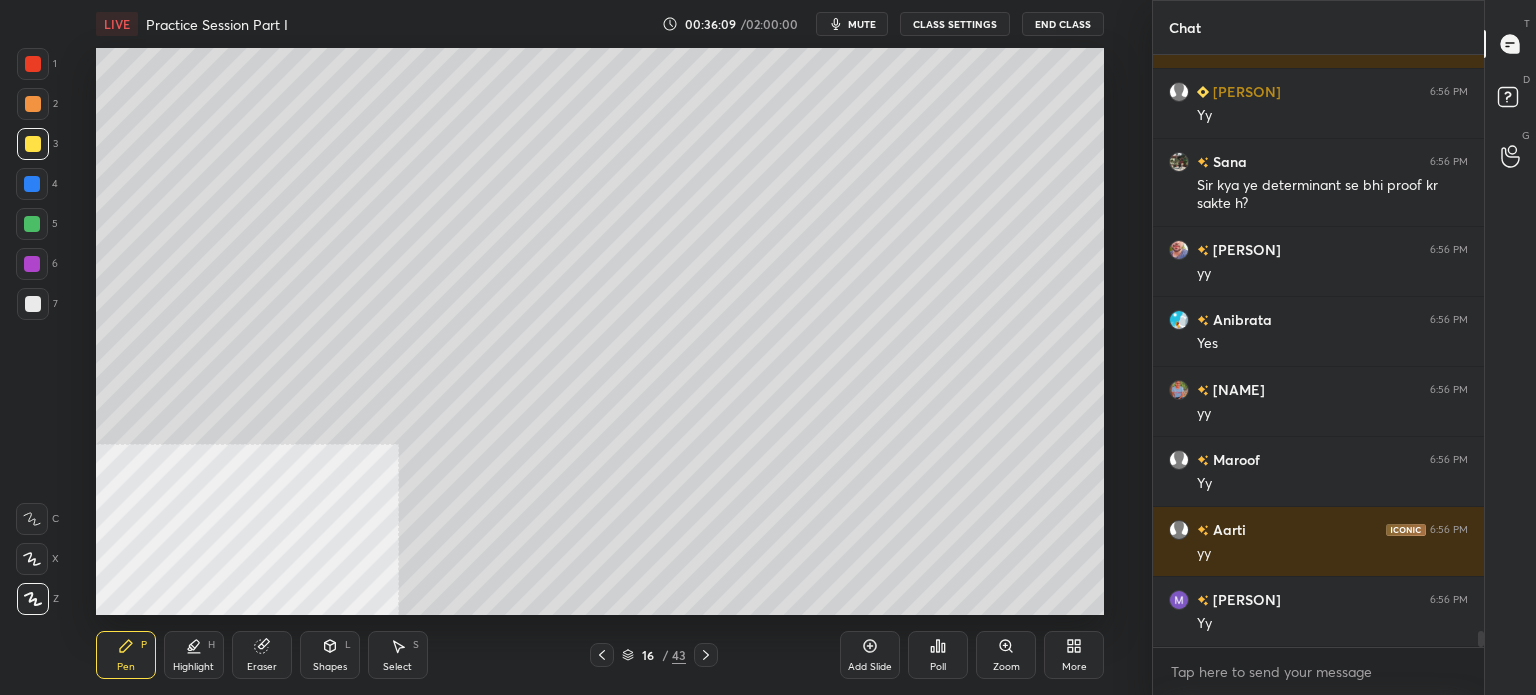 drag, startPoint x: 408, startPoint y: 649, endPoint x: 404, endPoint y: 619, distance: 30.265491 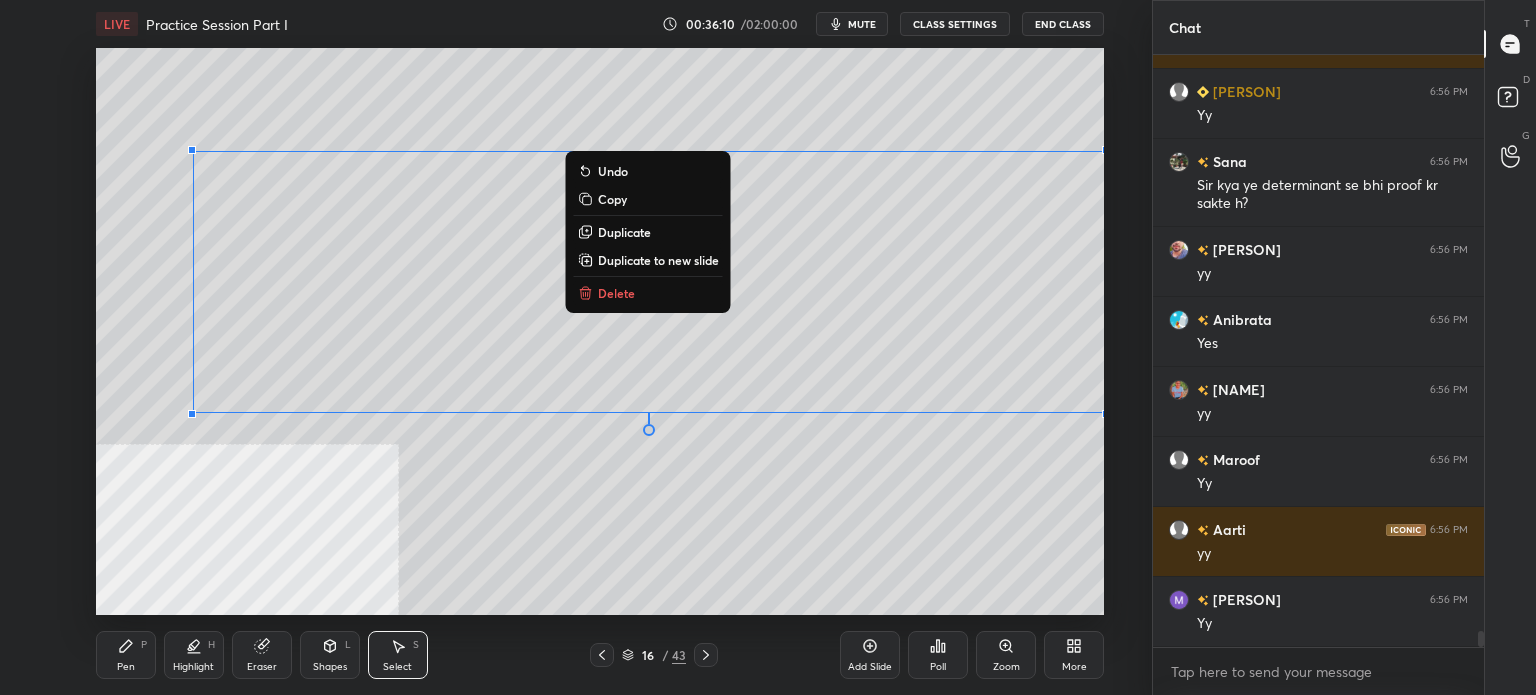 drag, startPoint x: 175, startPoint y: 171, endPoint x: 1099, endPoint y: 412, distance: 954.91205 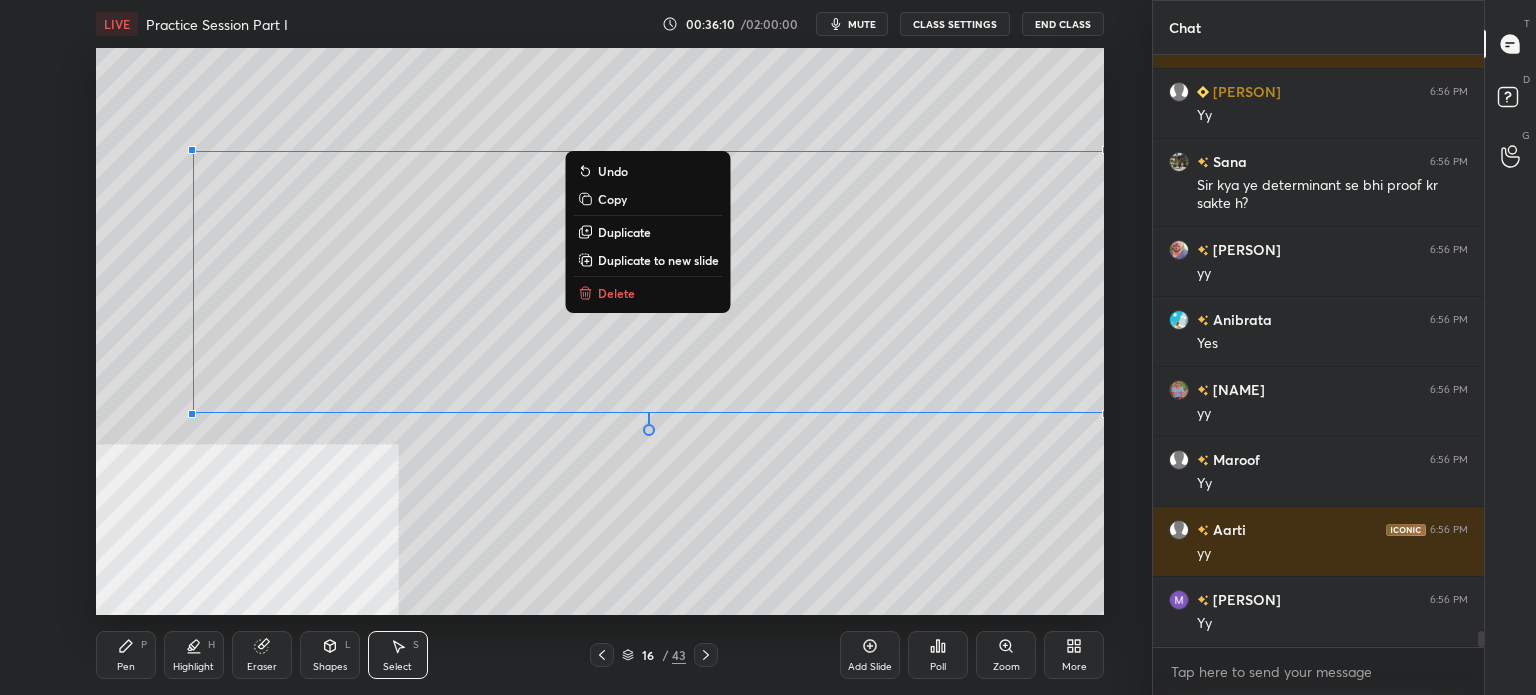 click on "0 ° Undo Copy Duplicate Duplicate to new slide Delete Setting up your live class Poll for   secs No correct answer Start poll" at bounding box center (600, 331) 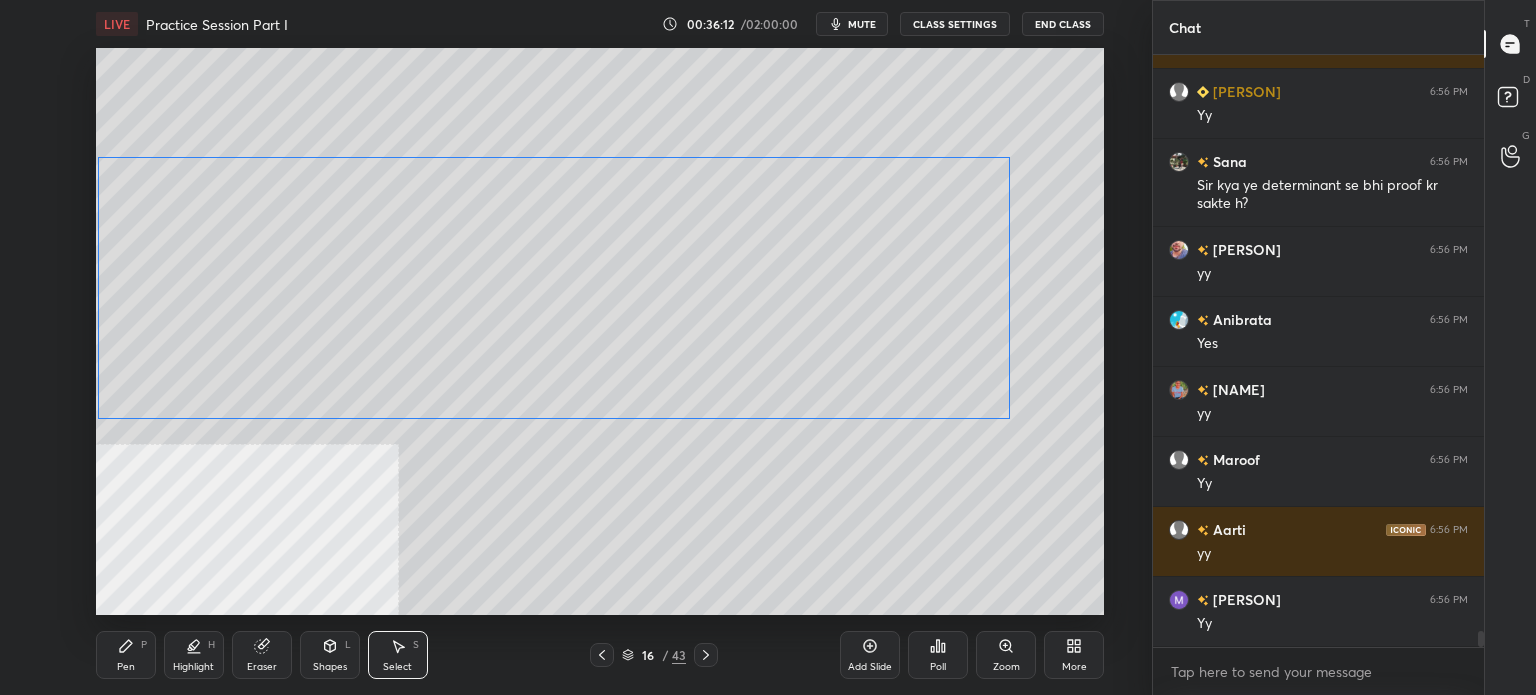 drag, startPoint x: 863, startPoint y: 356, endPoint x: 804, endPoint y: 363, distance: 59.413803 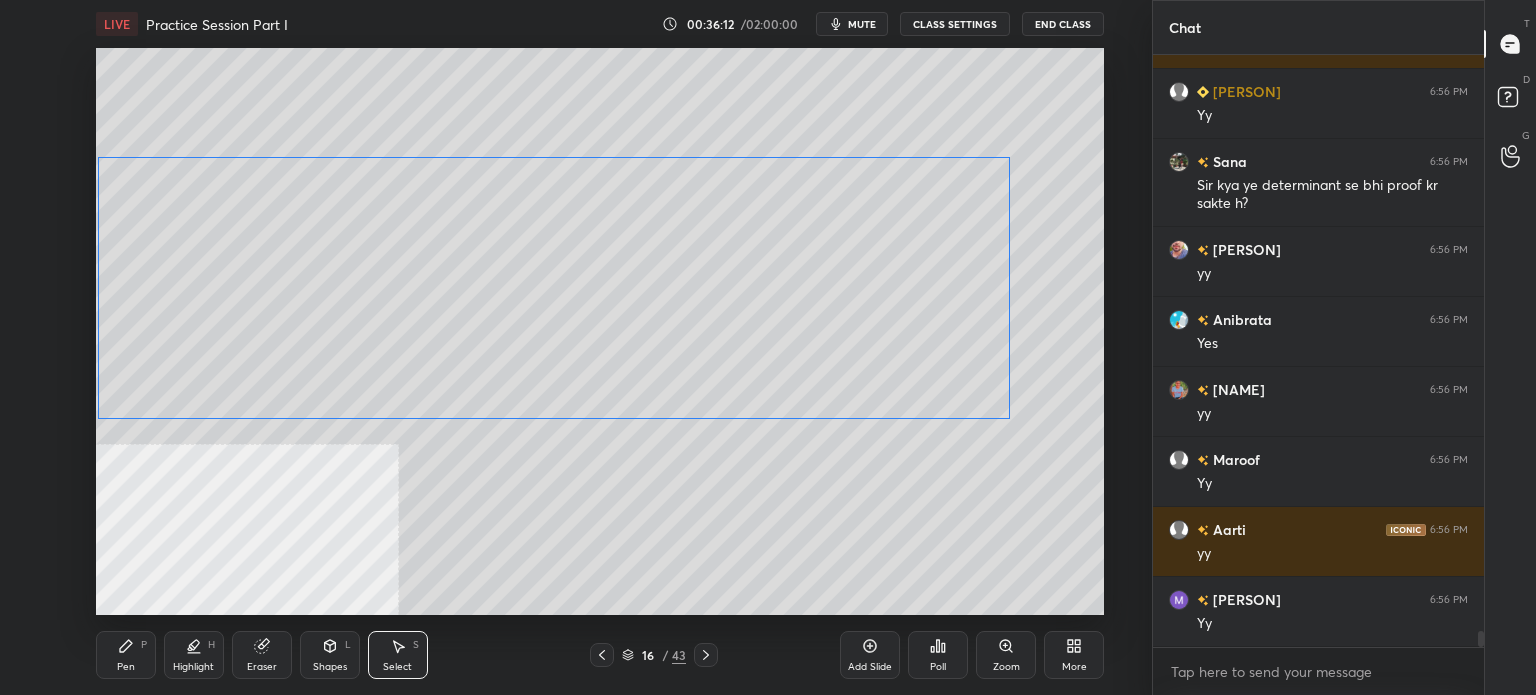click on "0 ° Undo Copy Duplicate Duplicate to new slide Delete" at bounding box center (600, 331) 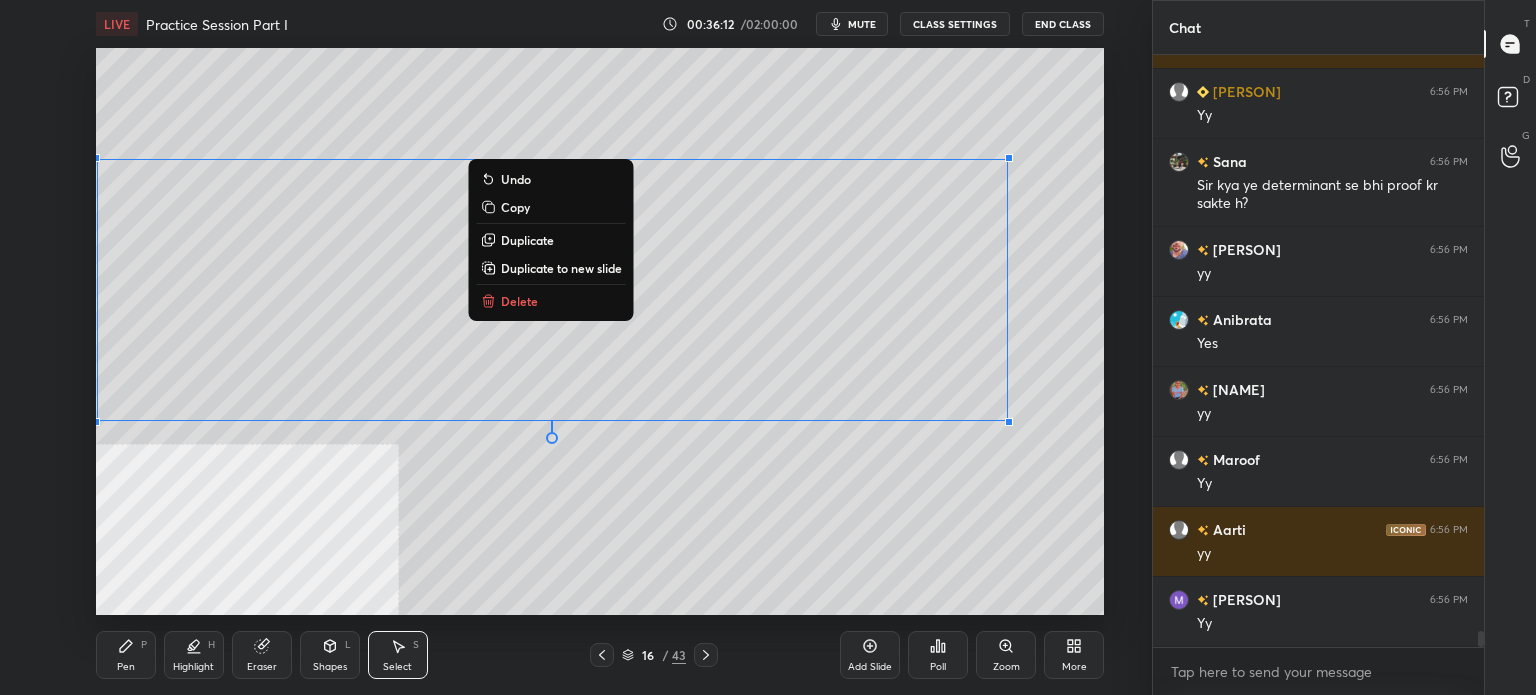click on "0 ° Undo Copy Duplicate Duplicate to new slide Delete" at bounding box center (600, 331) 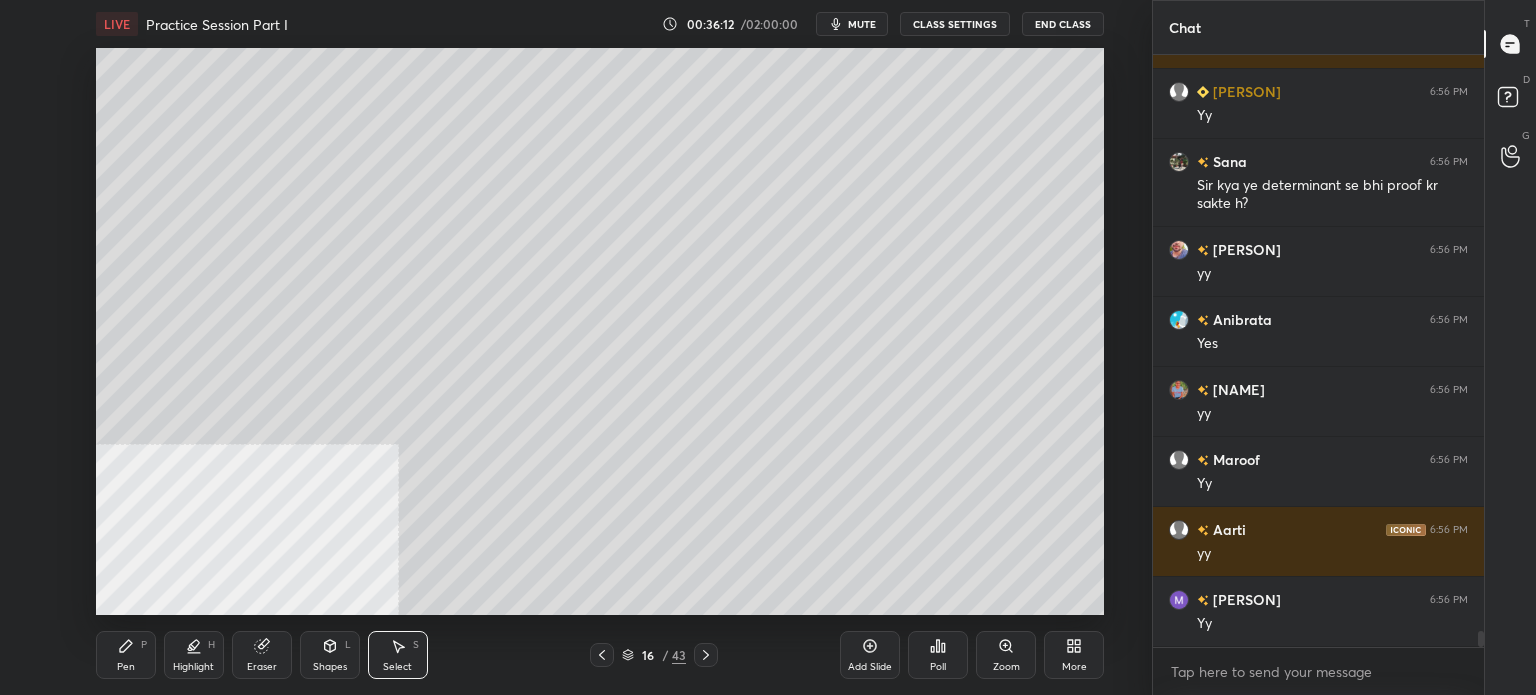 scroll, scrollTop: 21734, scrollLeft: 0, axis: vertical 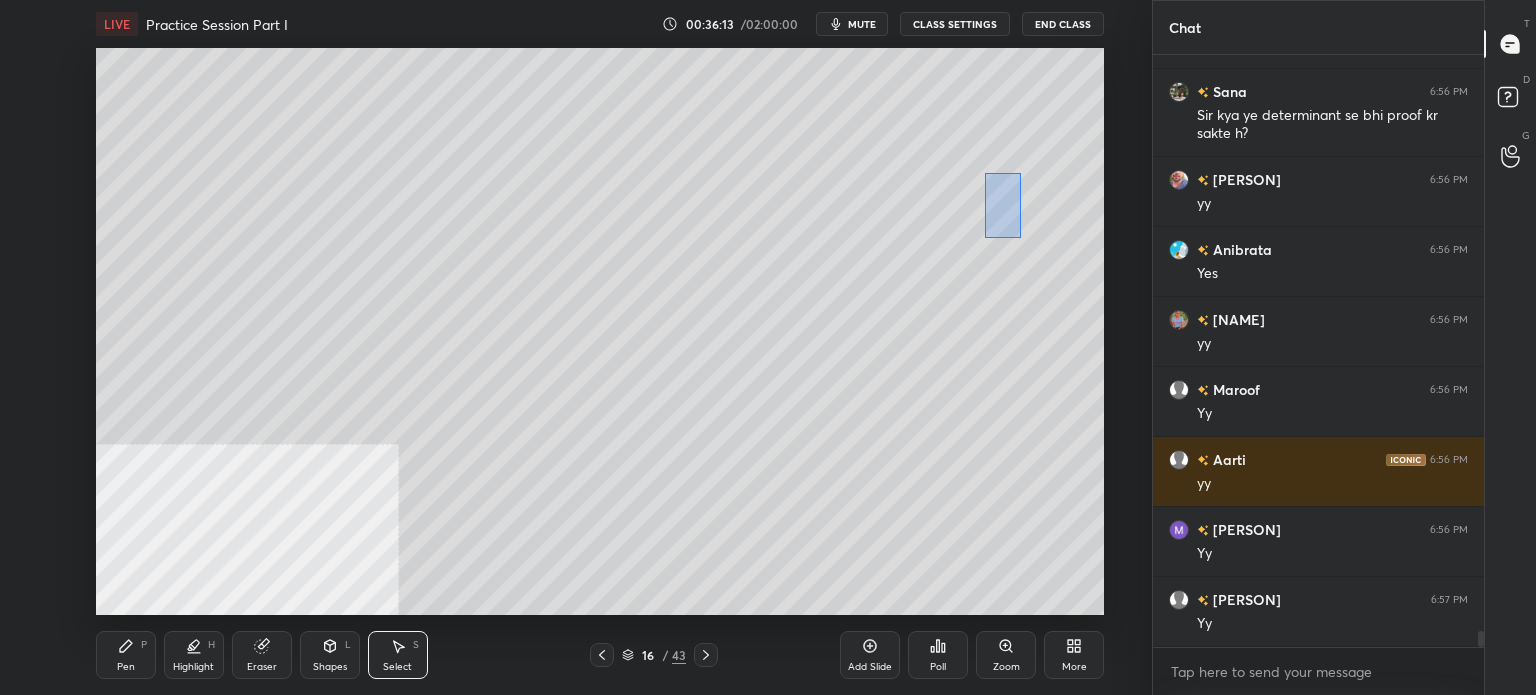 drag, startPoint x: 1008, startPoint y: 208, endPoint x: 1072, endPoint y: 307, distance: 117.88554 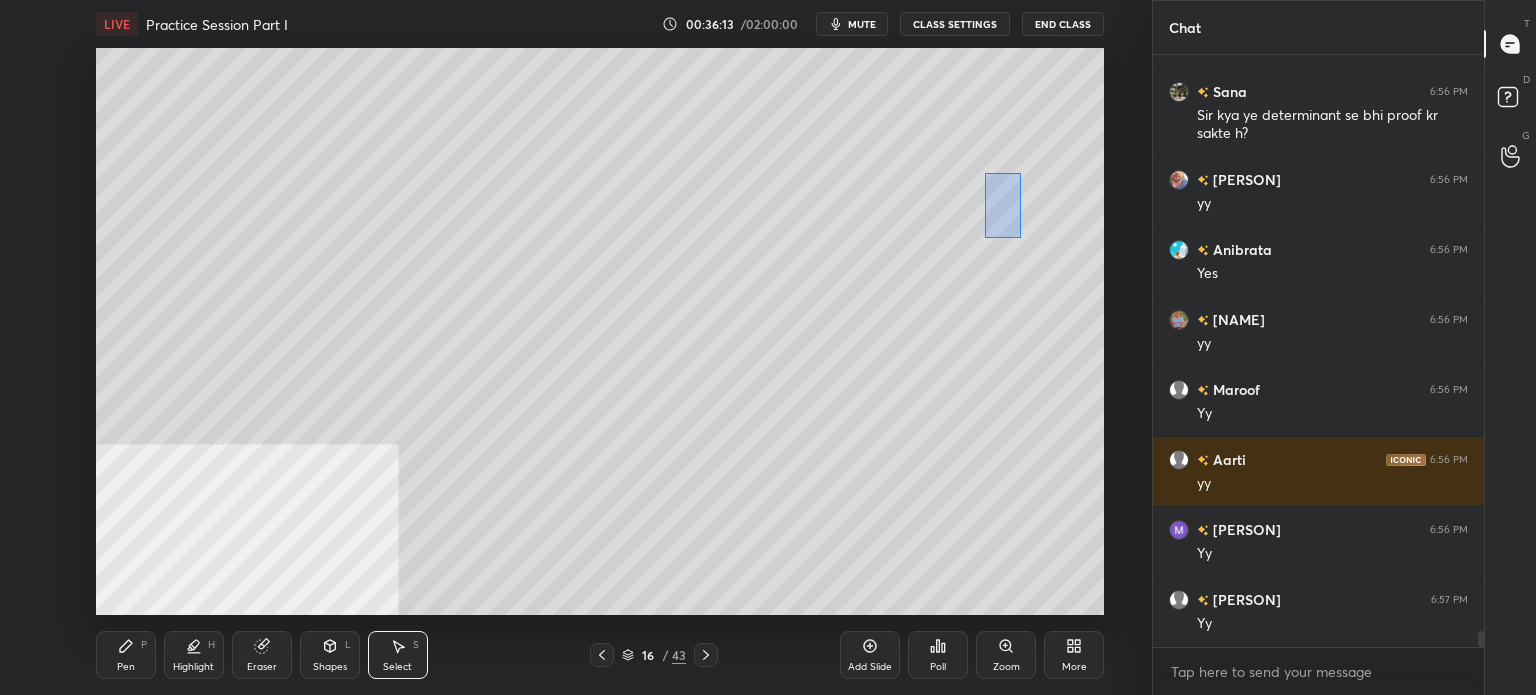 click on "0 ° Undo Copy Duplicate Duplicate to new slide Delete Setting up your live class Poll for   secs No correct answer Start poll" at bounding box center (600, 331) 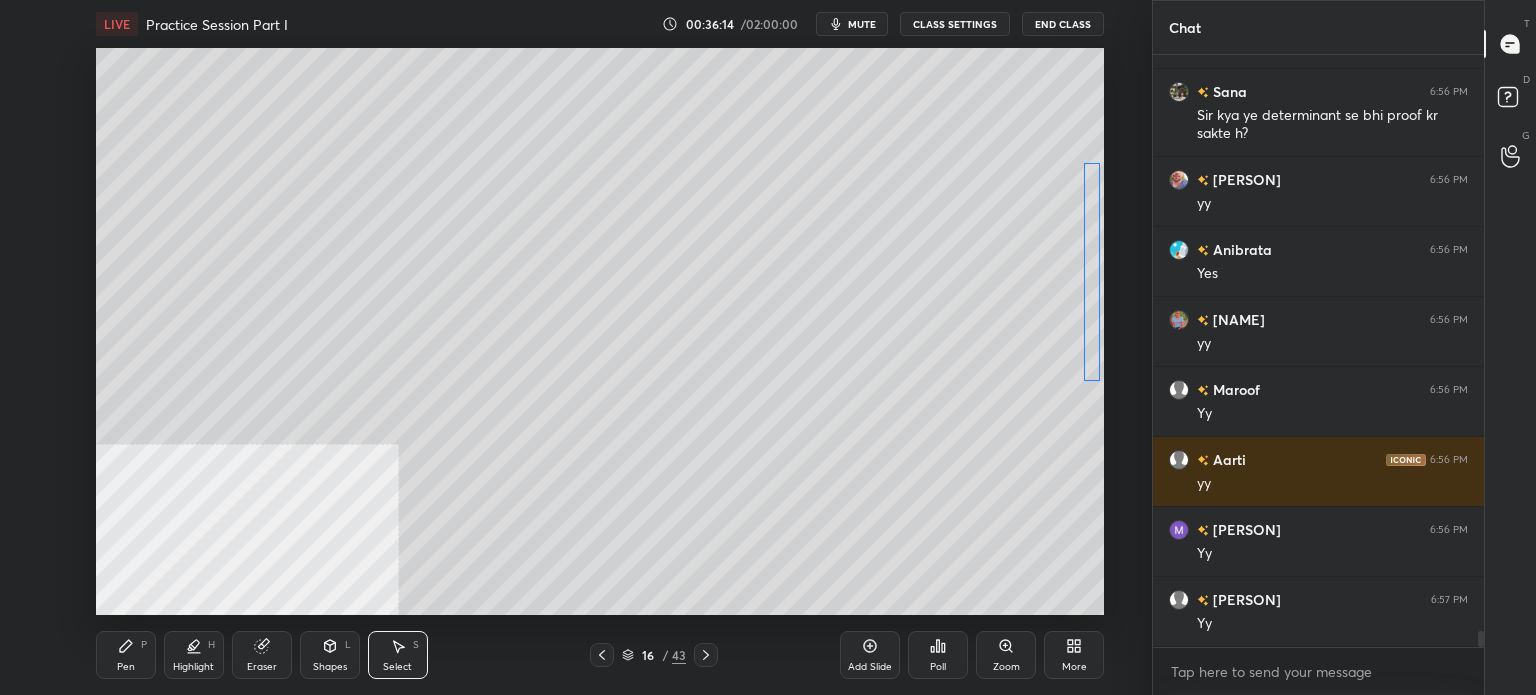 drag, startPoint x: 1008, startPoint y: 257, endPoint x: 1057, endPoint y: 271, distance: 50.96077 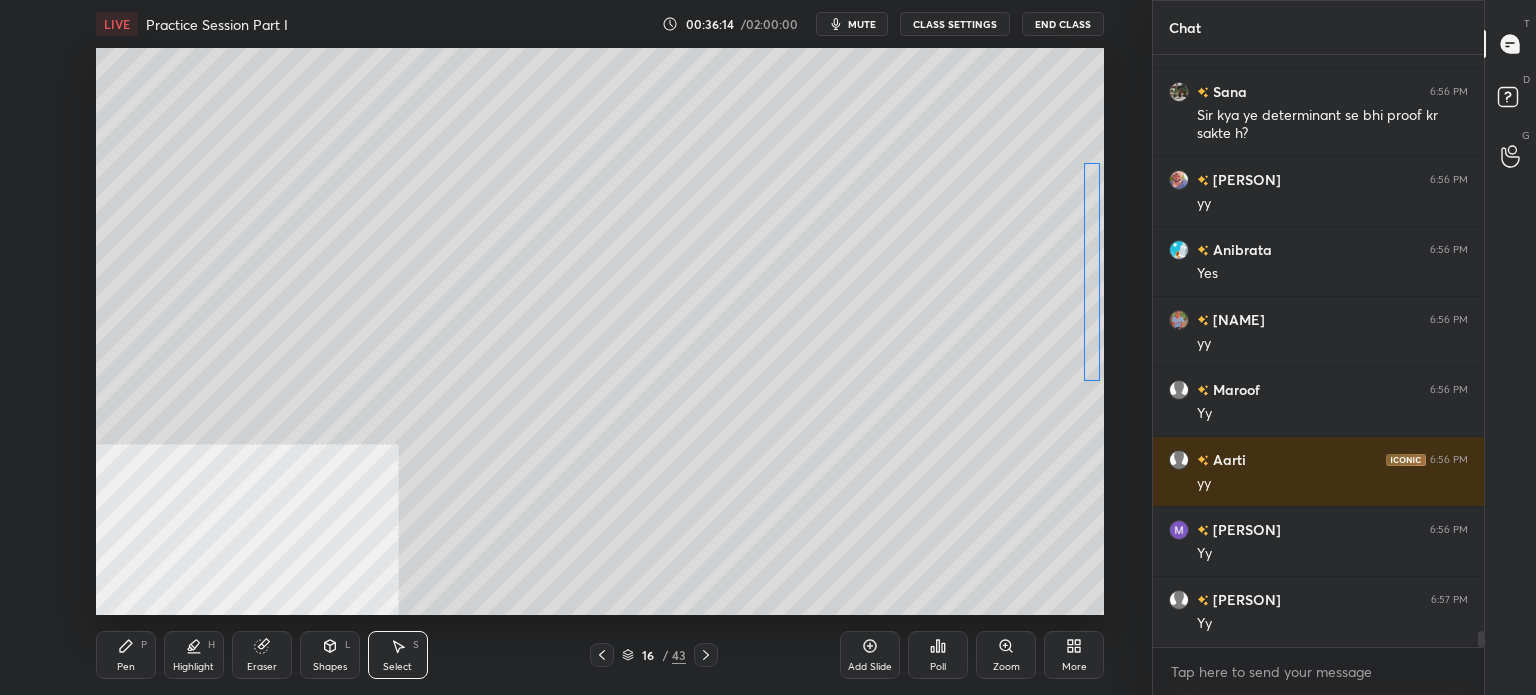 click on "0 ° Undo Copy Duplicate Duplicate to new slide Delete" at bounding box center (600, 331) 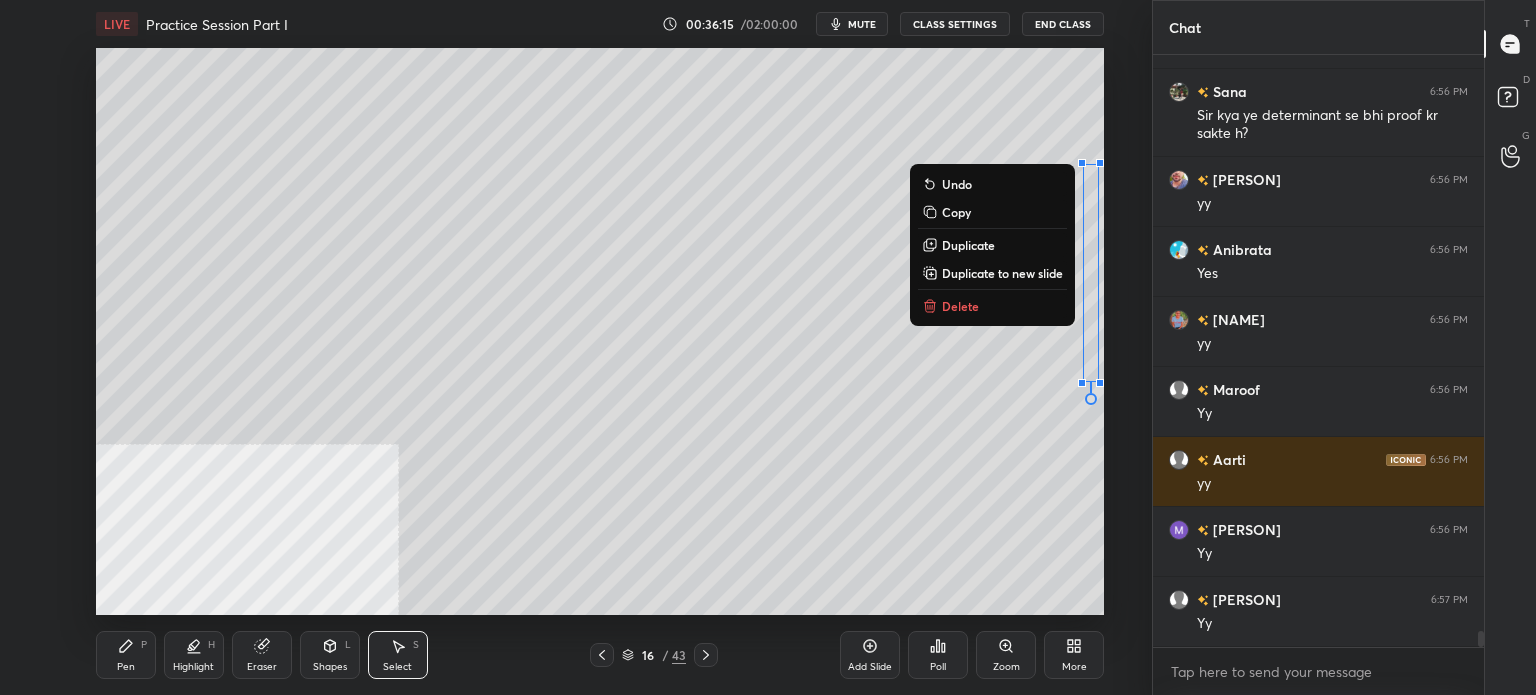 click on "Pen P" at bounding box center [126, 655] 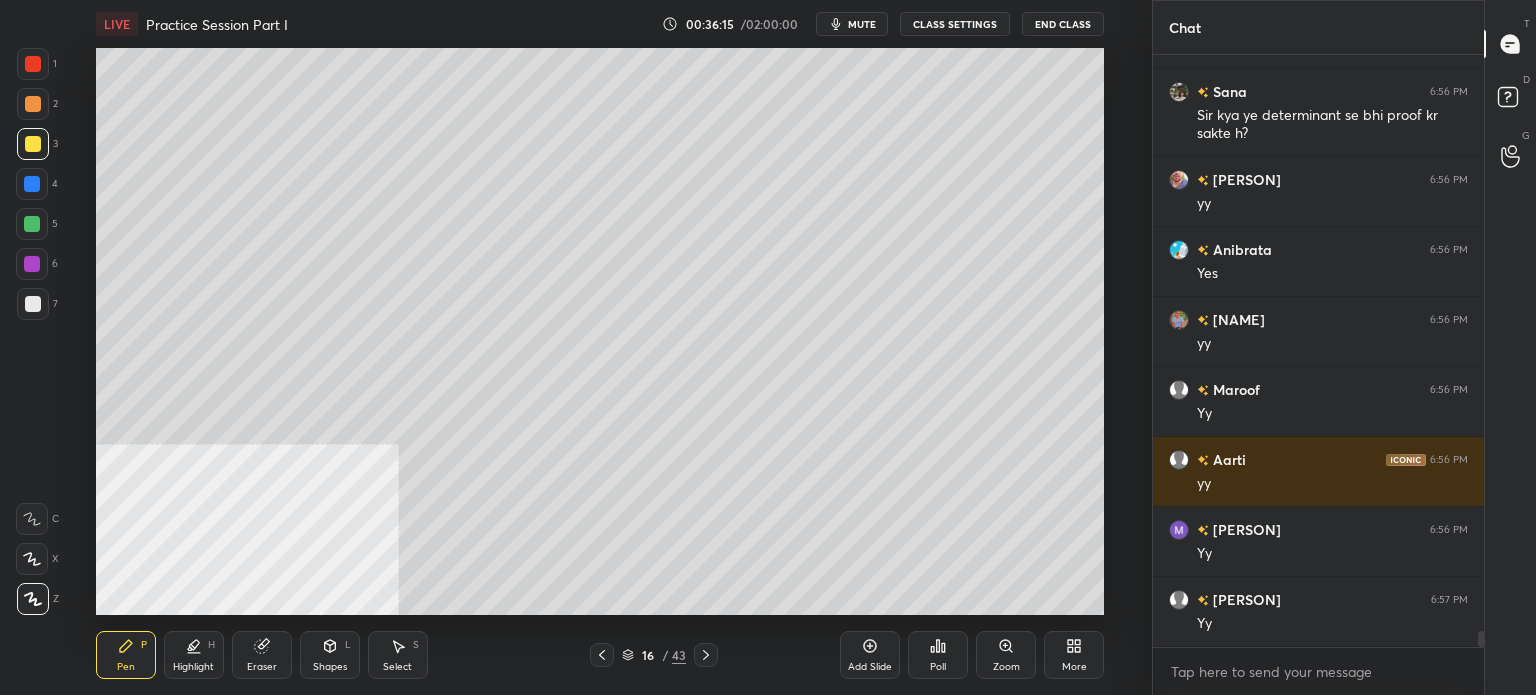 click at bounding box center (33, 104) 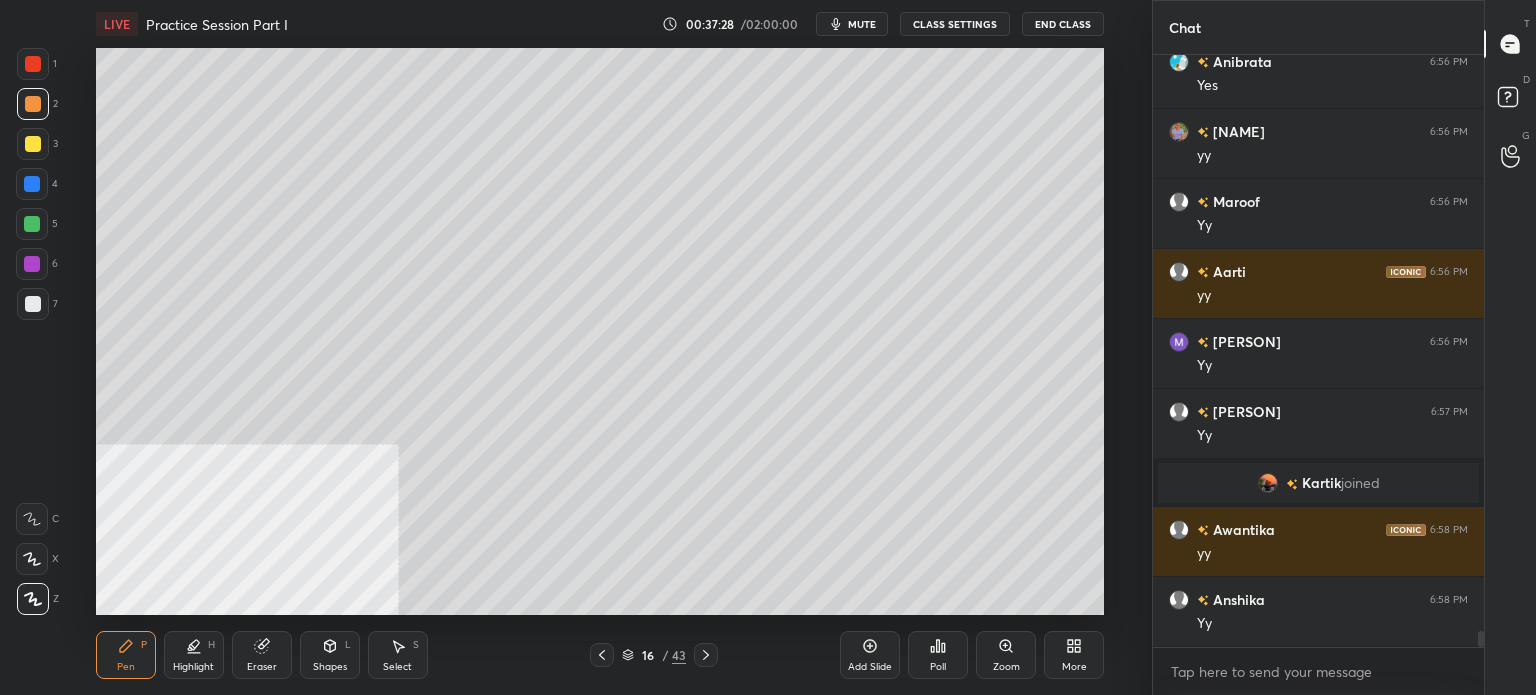 scroll, scrollTop: 21712, scrollLeft: 0, axis: vertical 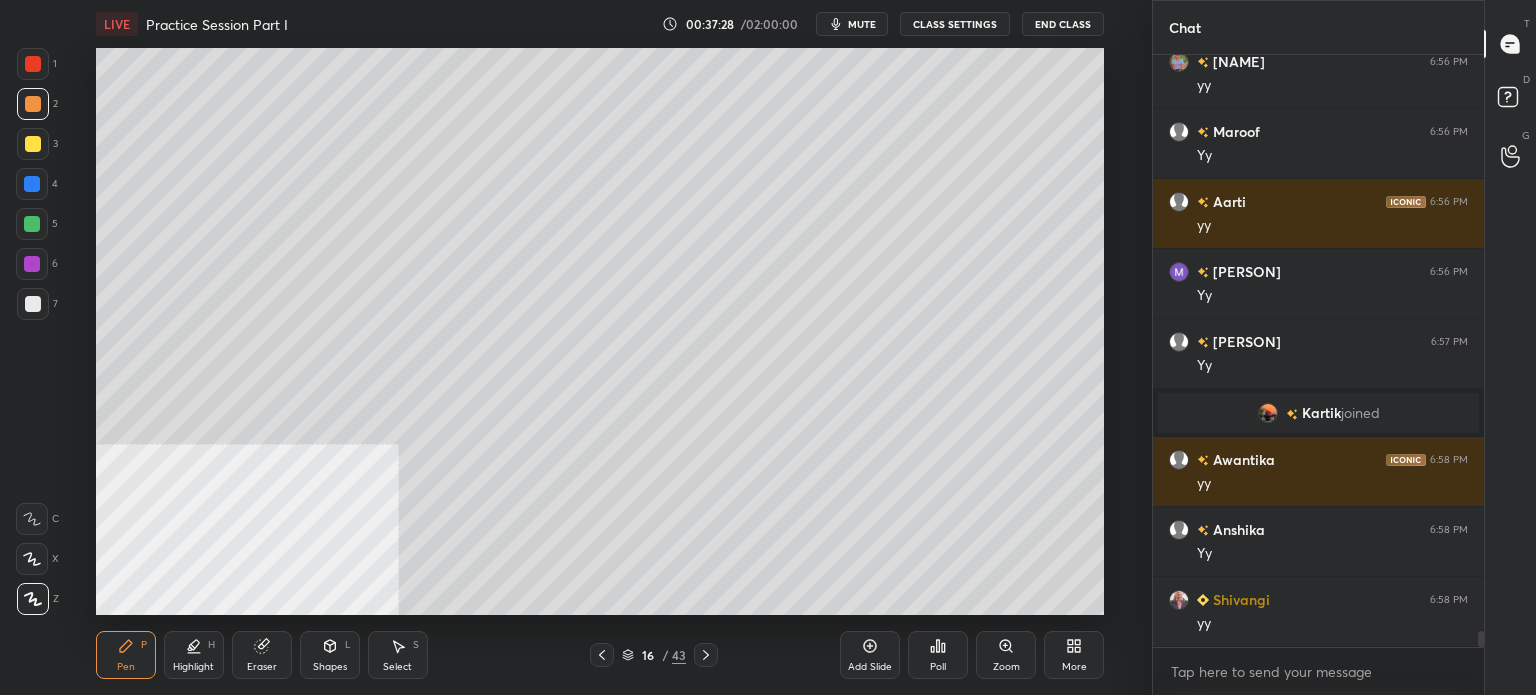 click at bounding box center [33, 304] 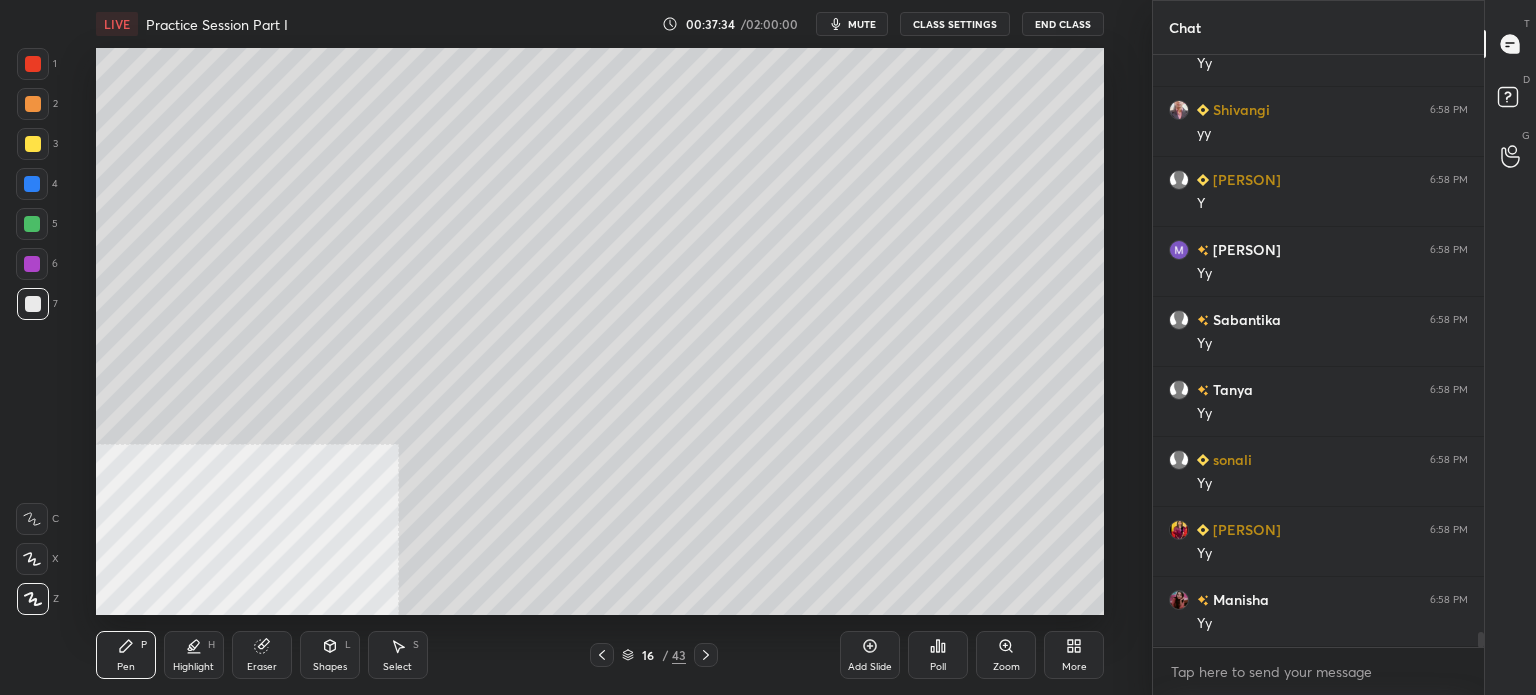 scroll, scrollTop: 22272, scrollLeft: 0, axis: vertical 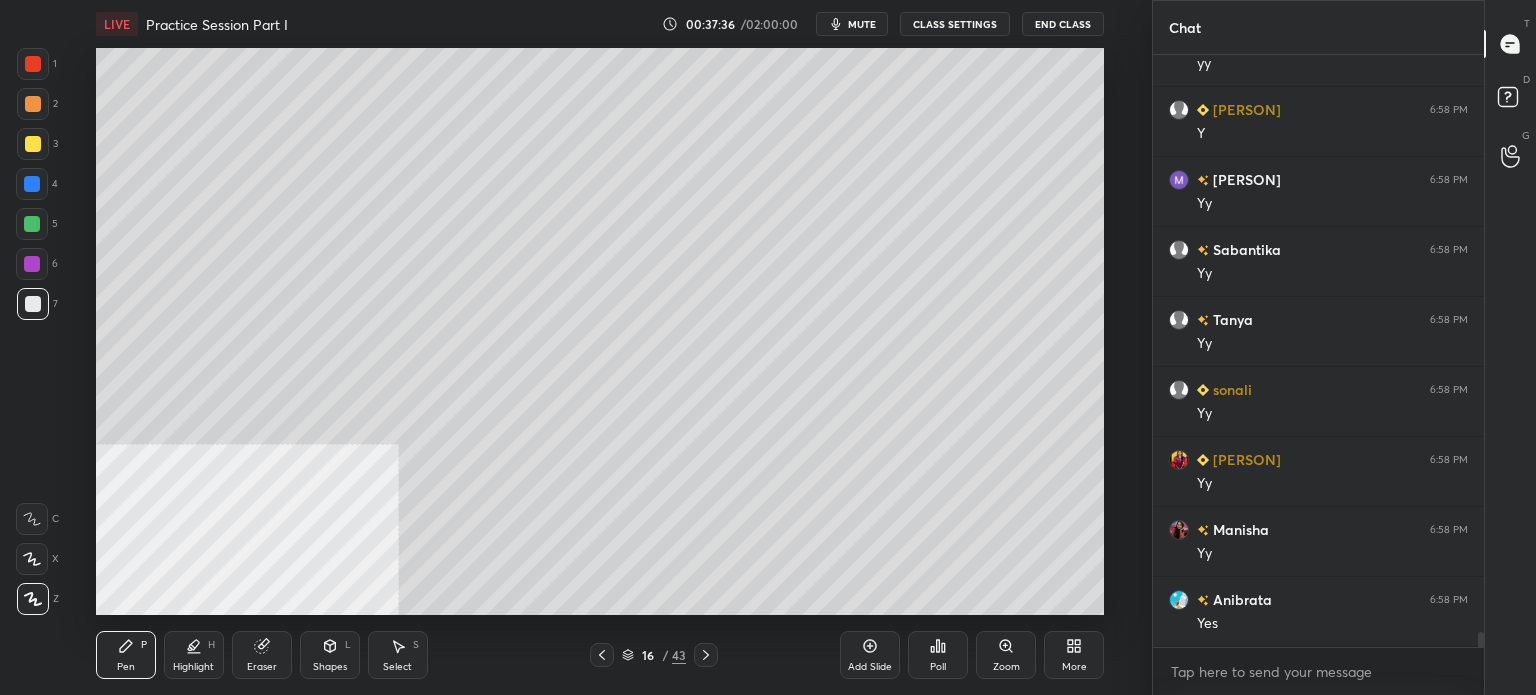 click at bounding box center [32, 224] 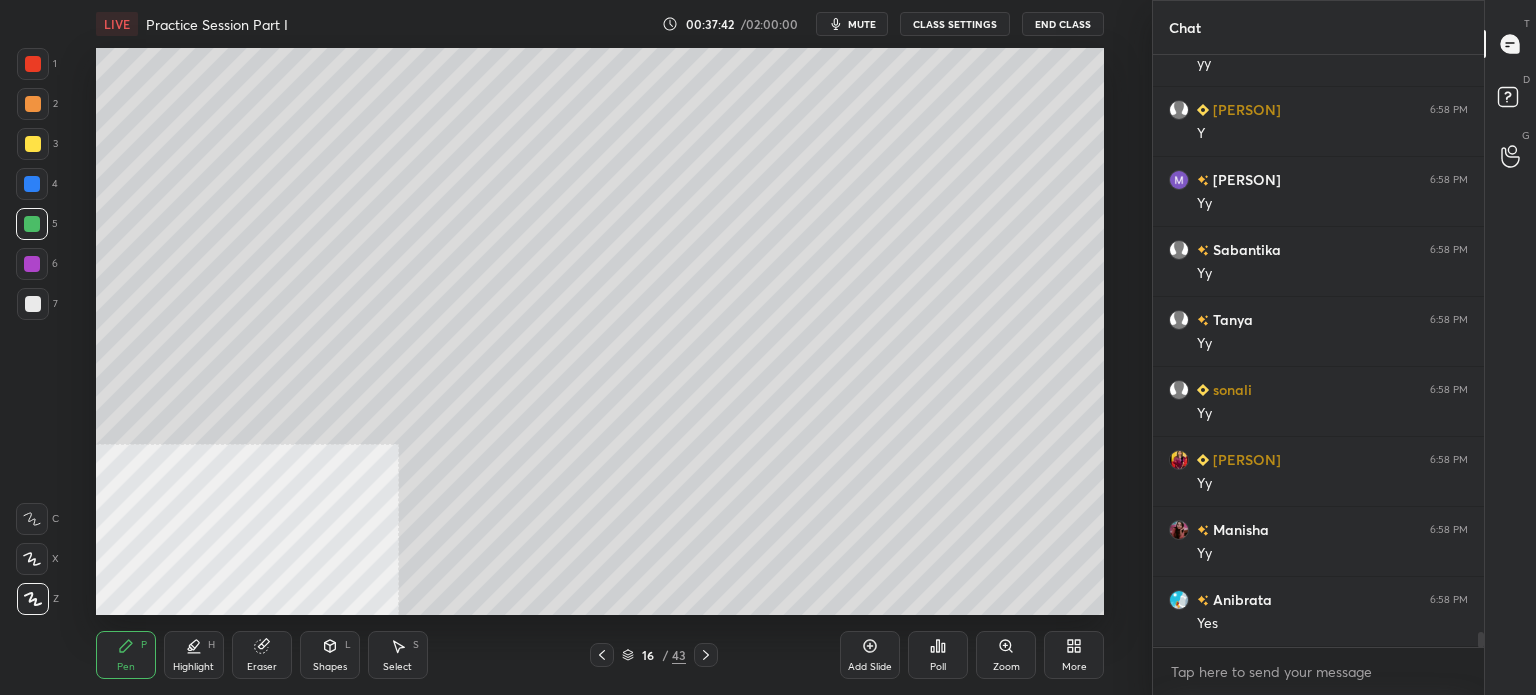 click 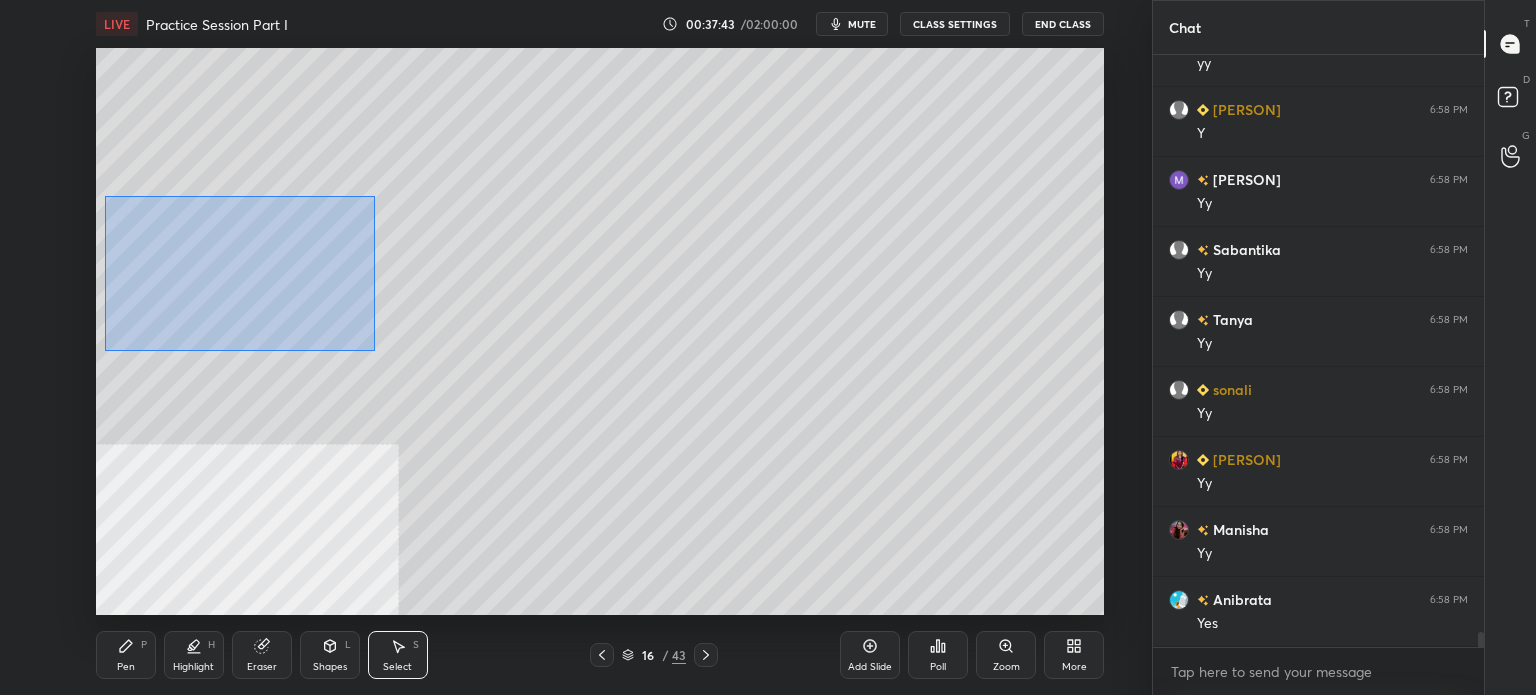 drag, startPoint x: 123, startPoint y: 214, endPoint x: 371, endPoint y: 349, distance: 282.36325 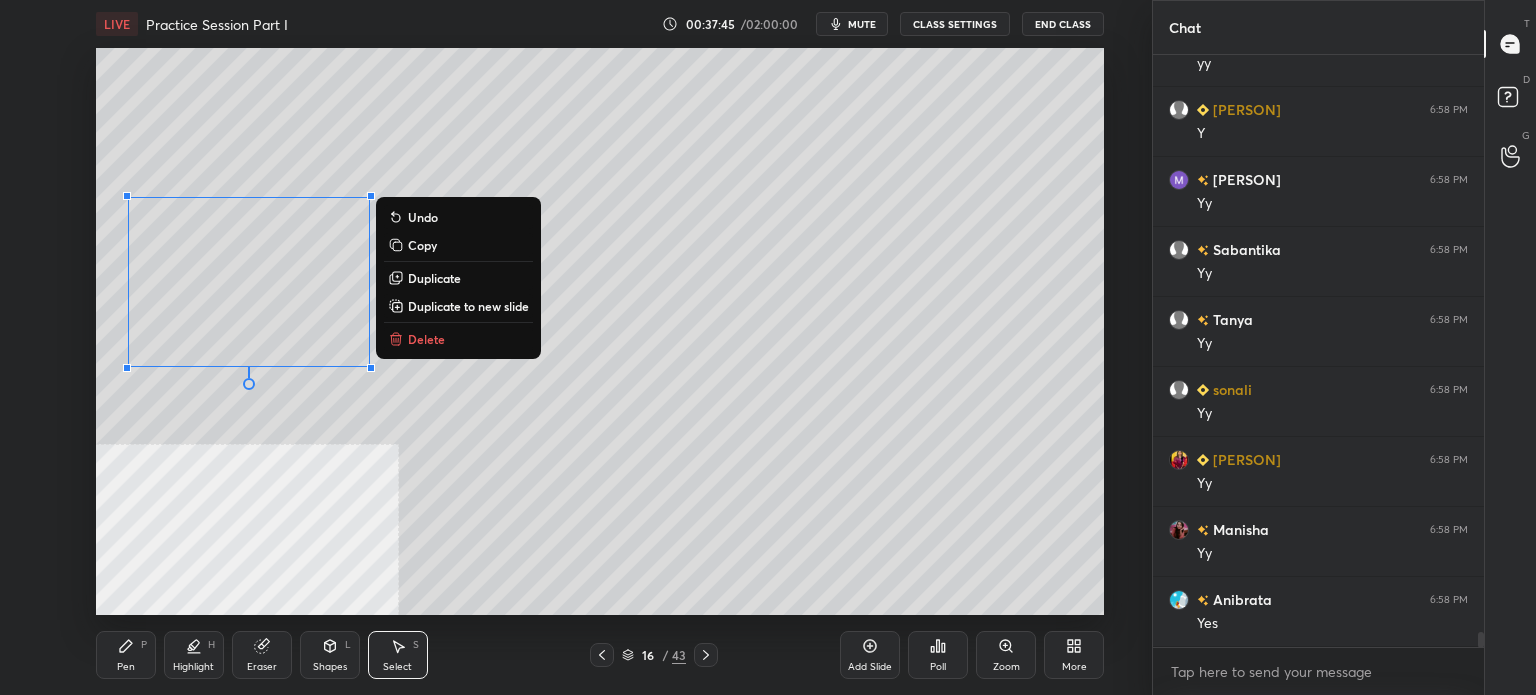 click on "Duplicate to new slide" at bounding box center [468, 306] 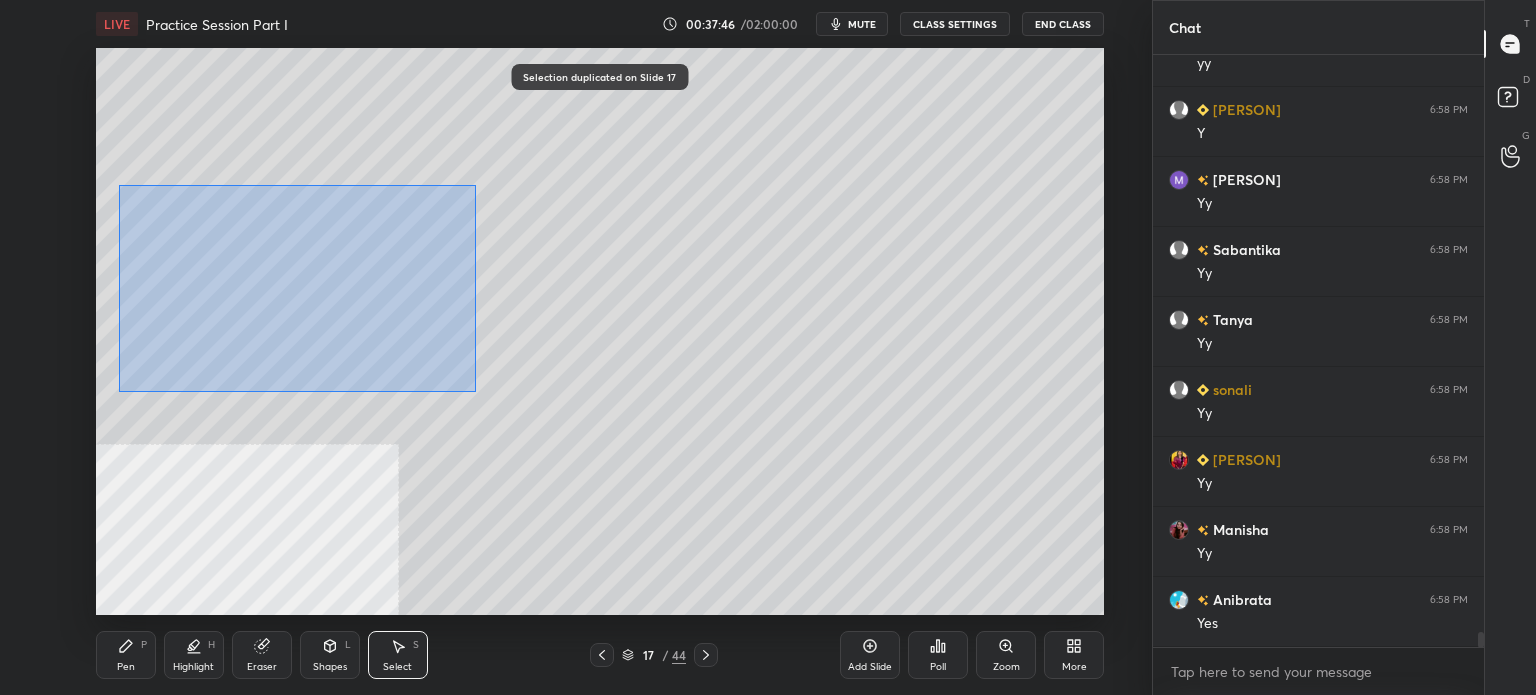 drag, startPoint x: 119, startPoint y: 185, endPoint x: 429, endPoint y: 342, distance: 347.48956 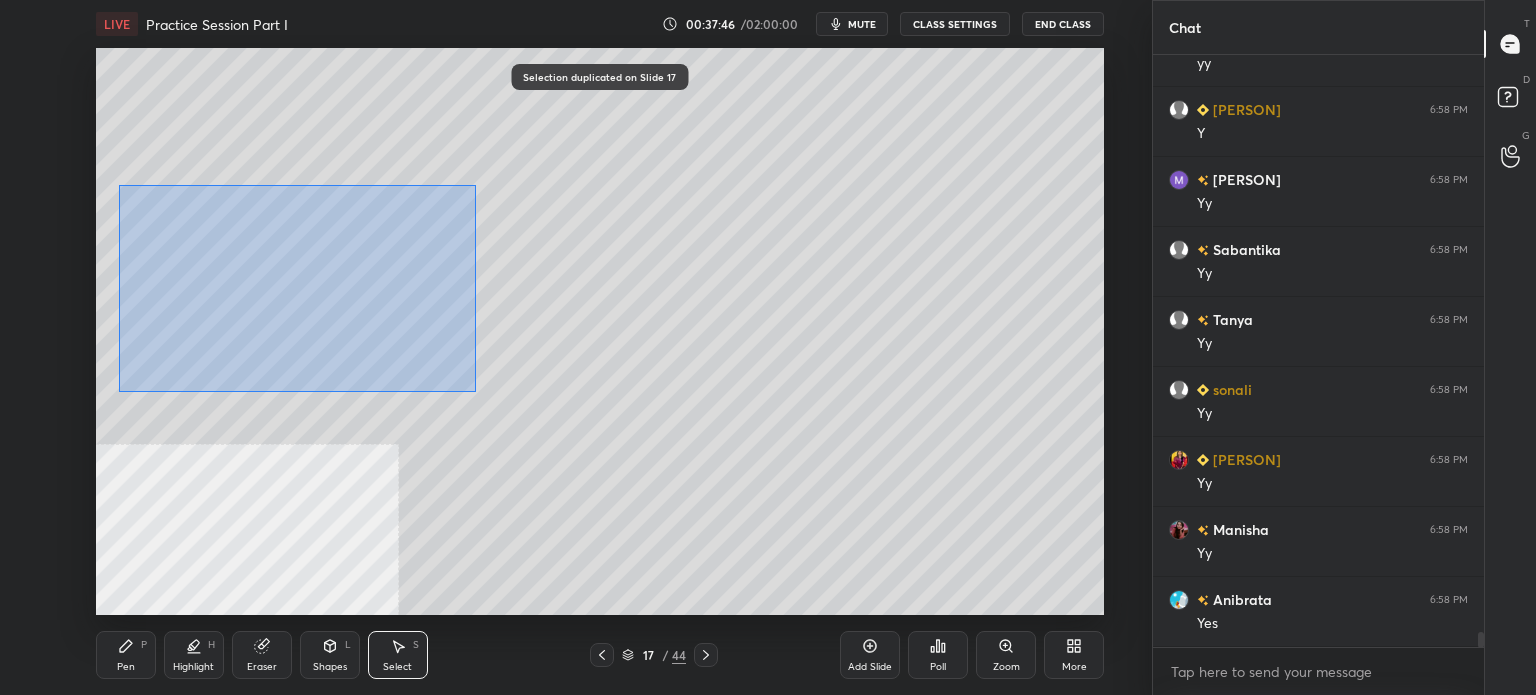 click on "0 ° Undo Copy Duplicate Duplicate to new slide Delete" at bounding box center (600, 331) 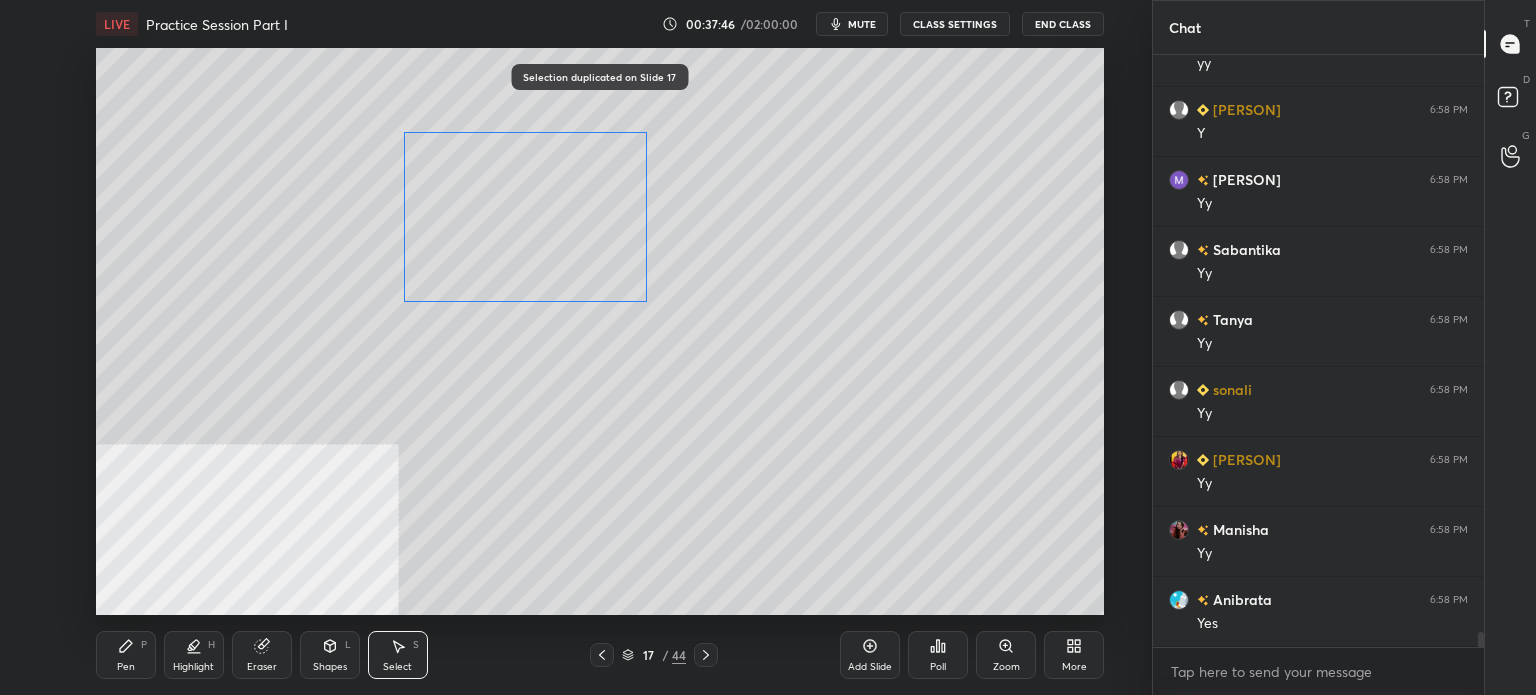 drag, startPoint x: 361, startPoint y: 298, endPoint x: 392, endPoint y: 403, distance: 109.48059 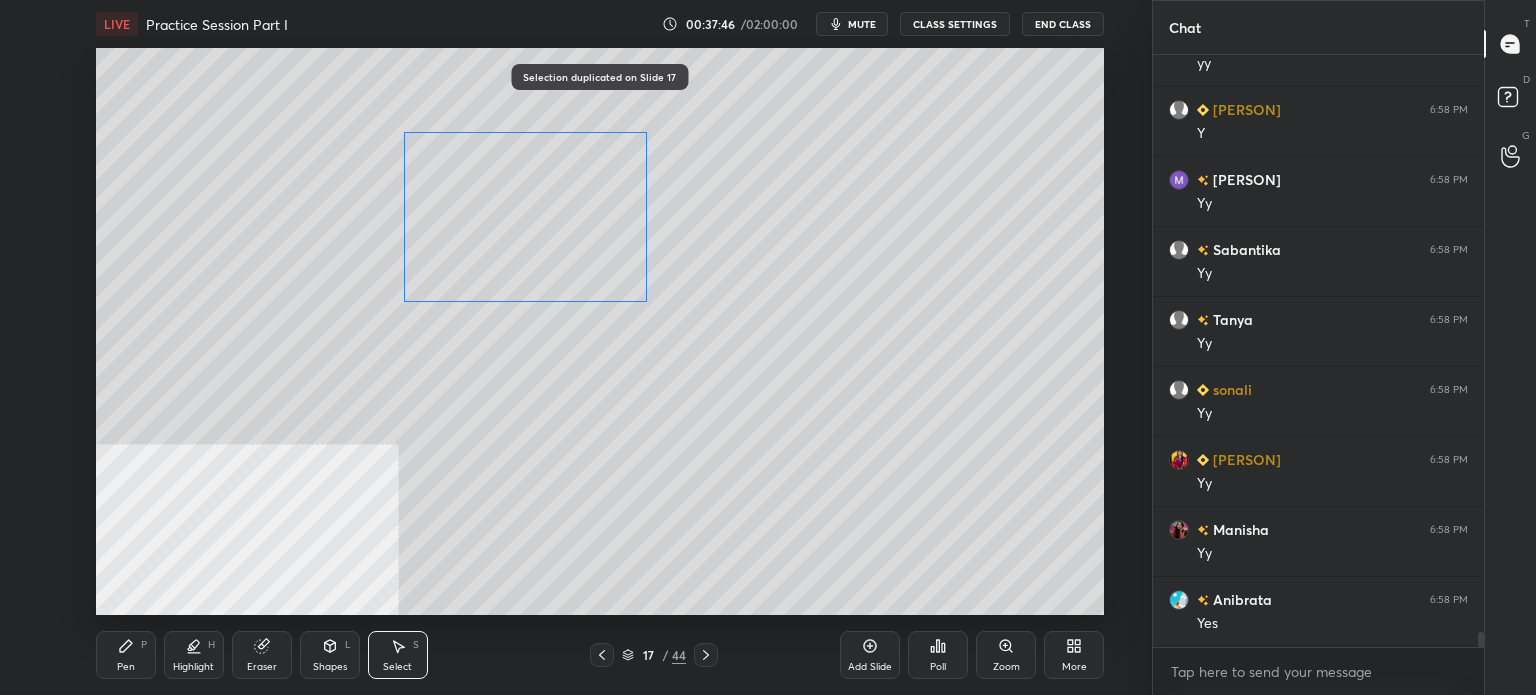 click on "0 ° Undo Copy Duplicate Duplicate to new slide Delete" at bounding box center [600, 331] 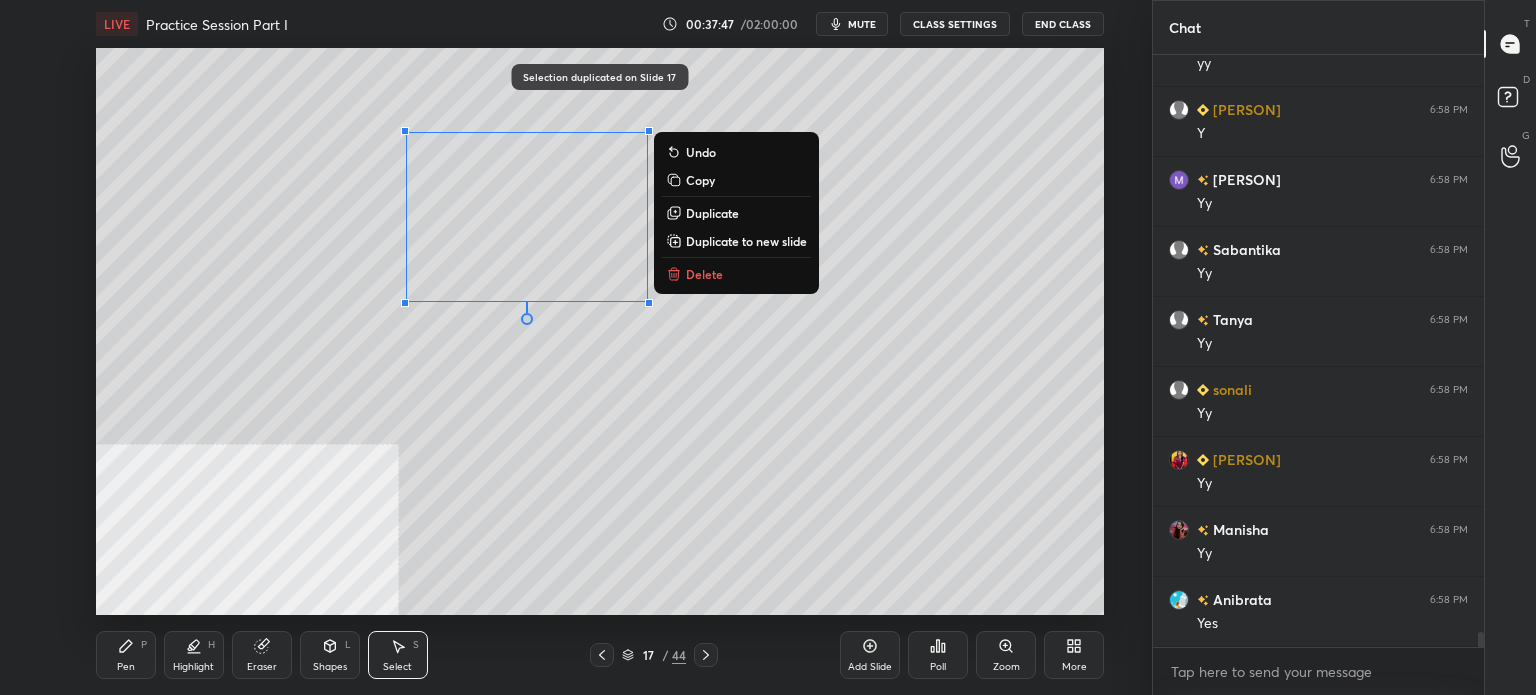 click on "Pen P" at bounding box center [126, 655] 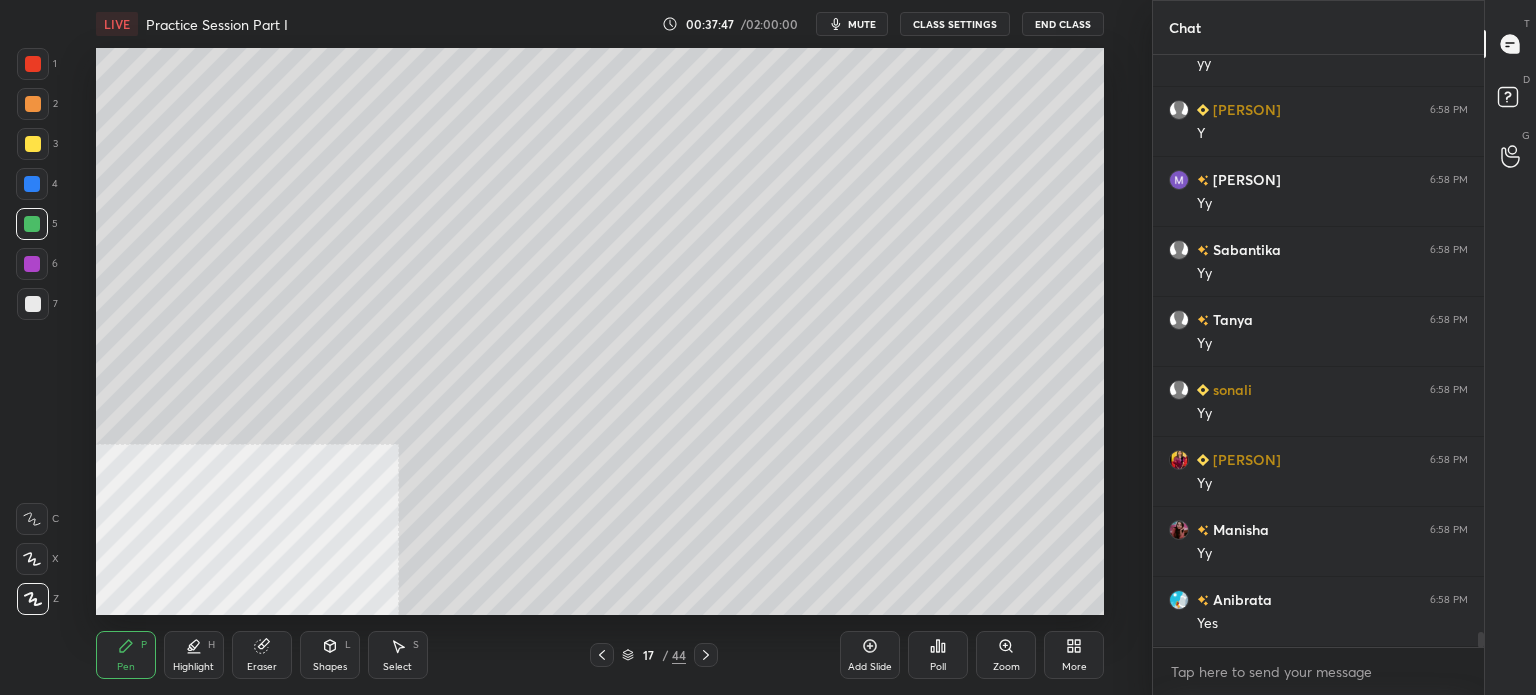 scroll, scrollTop: 22342, scrollLeft: 0, axis: vertical 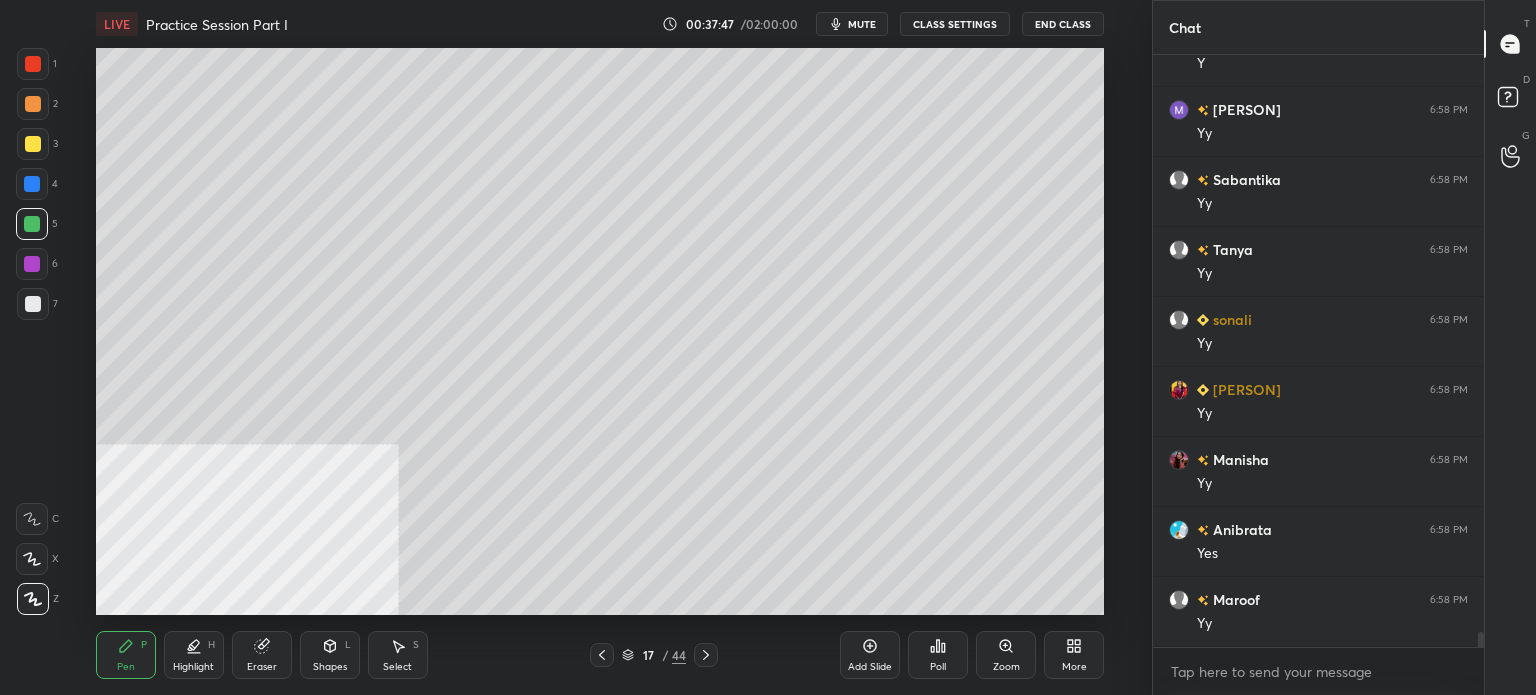 click at bounding box center (33, 144) 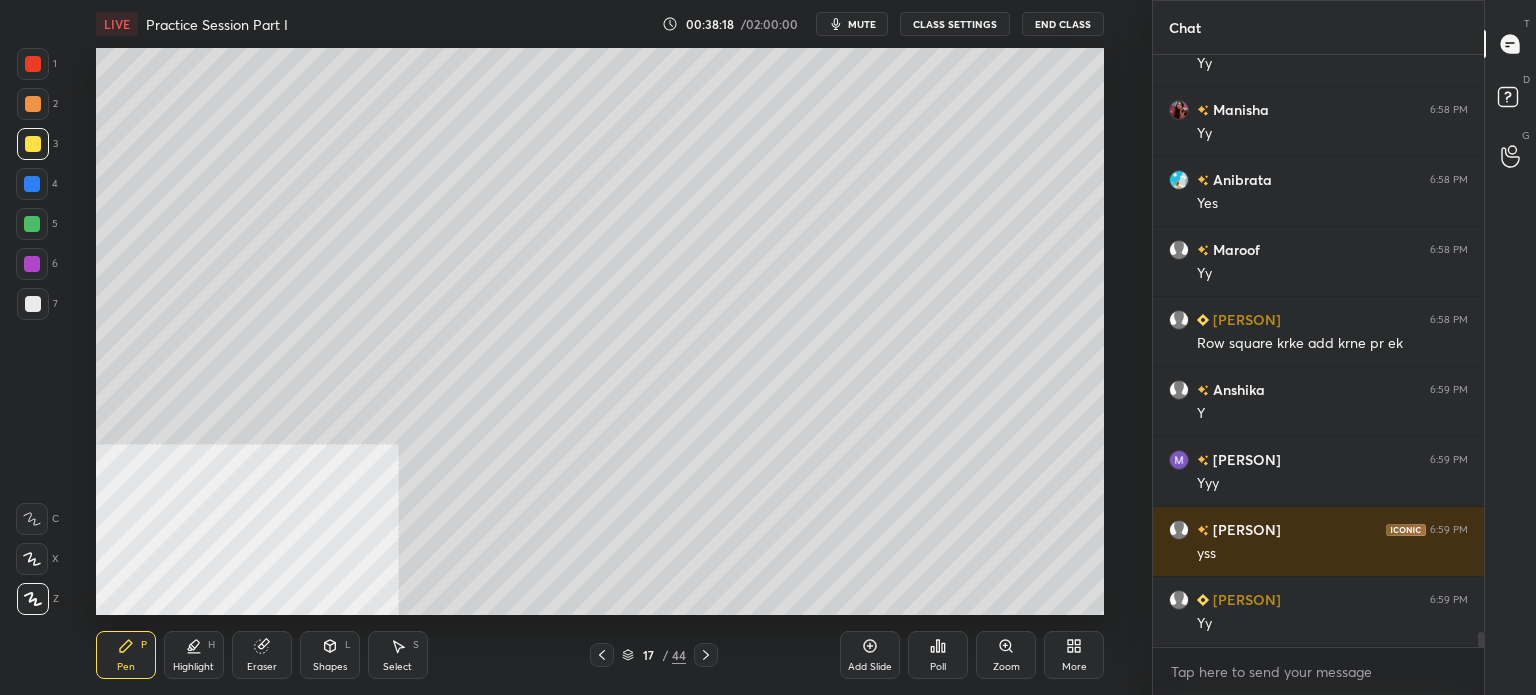 scroll, scrollTop: 22762, scrollLeft: 0, axis: vertical 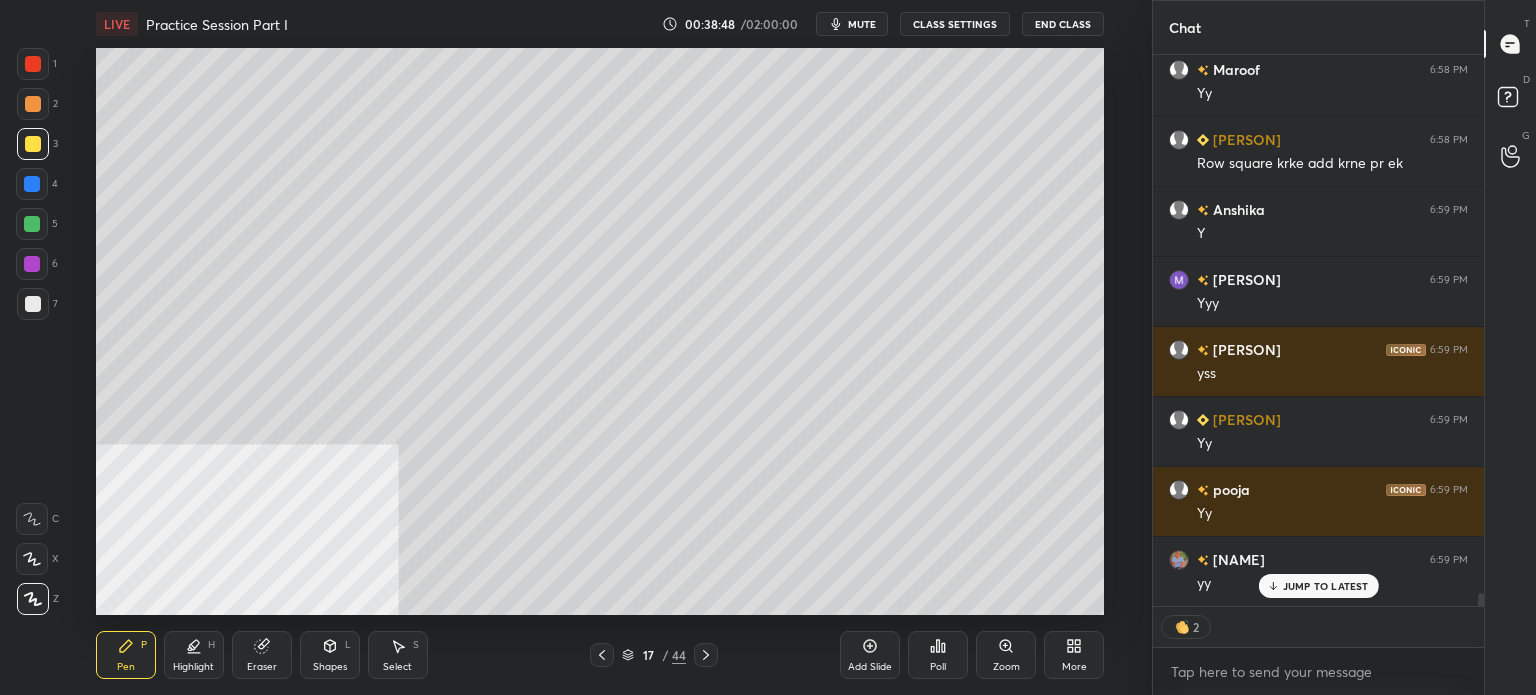 click on "JUMP TO LATEST" at bounding box center (1326, 586) 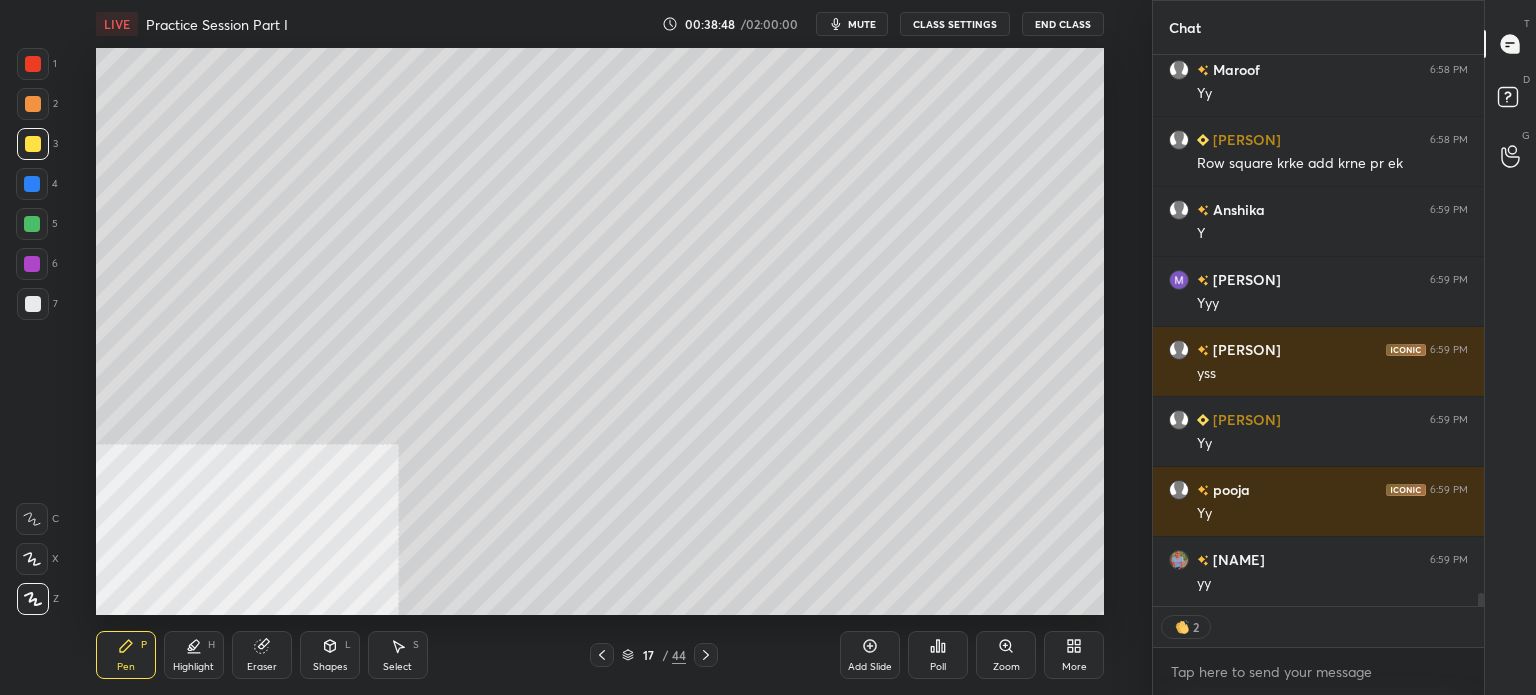 scroll, scrollTop: 22943, scrollLeft: 0, axis: vertical 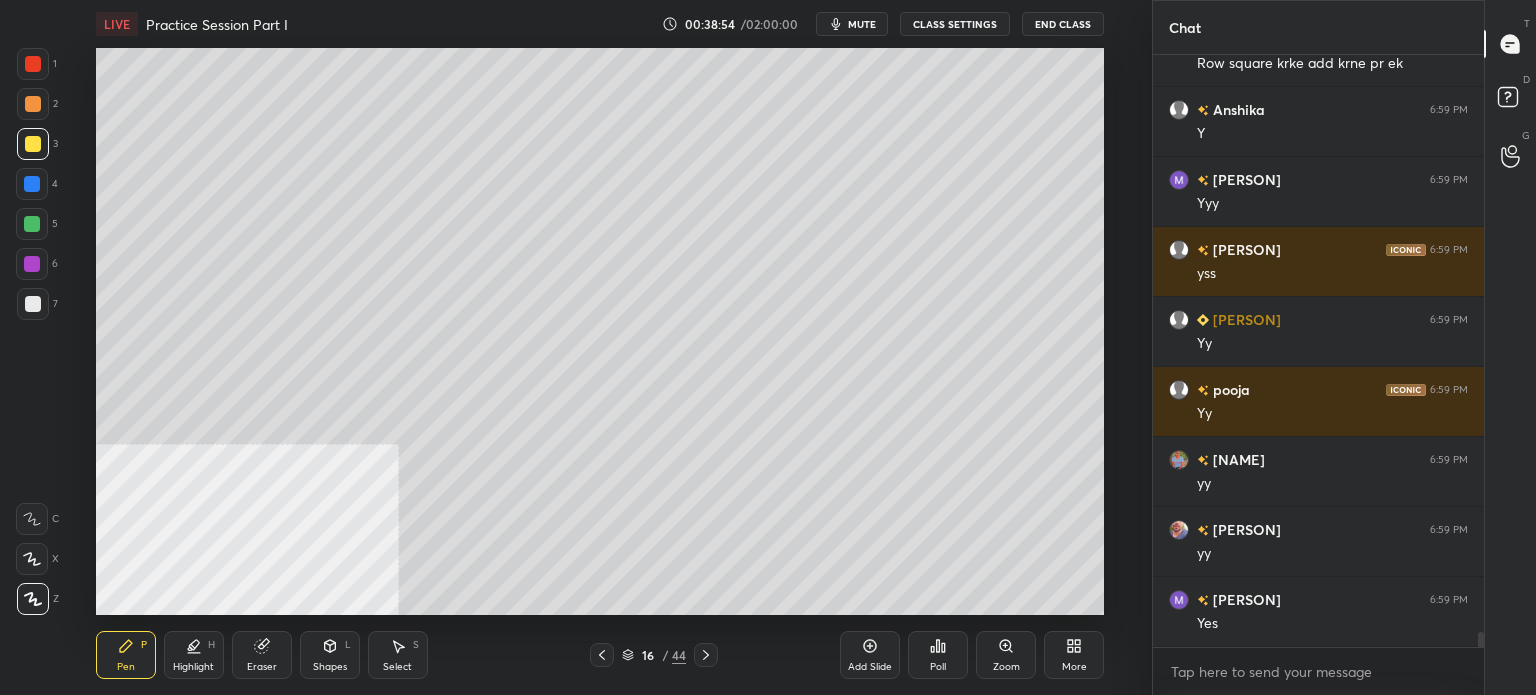 click 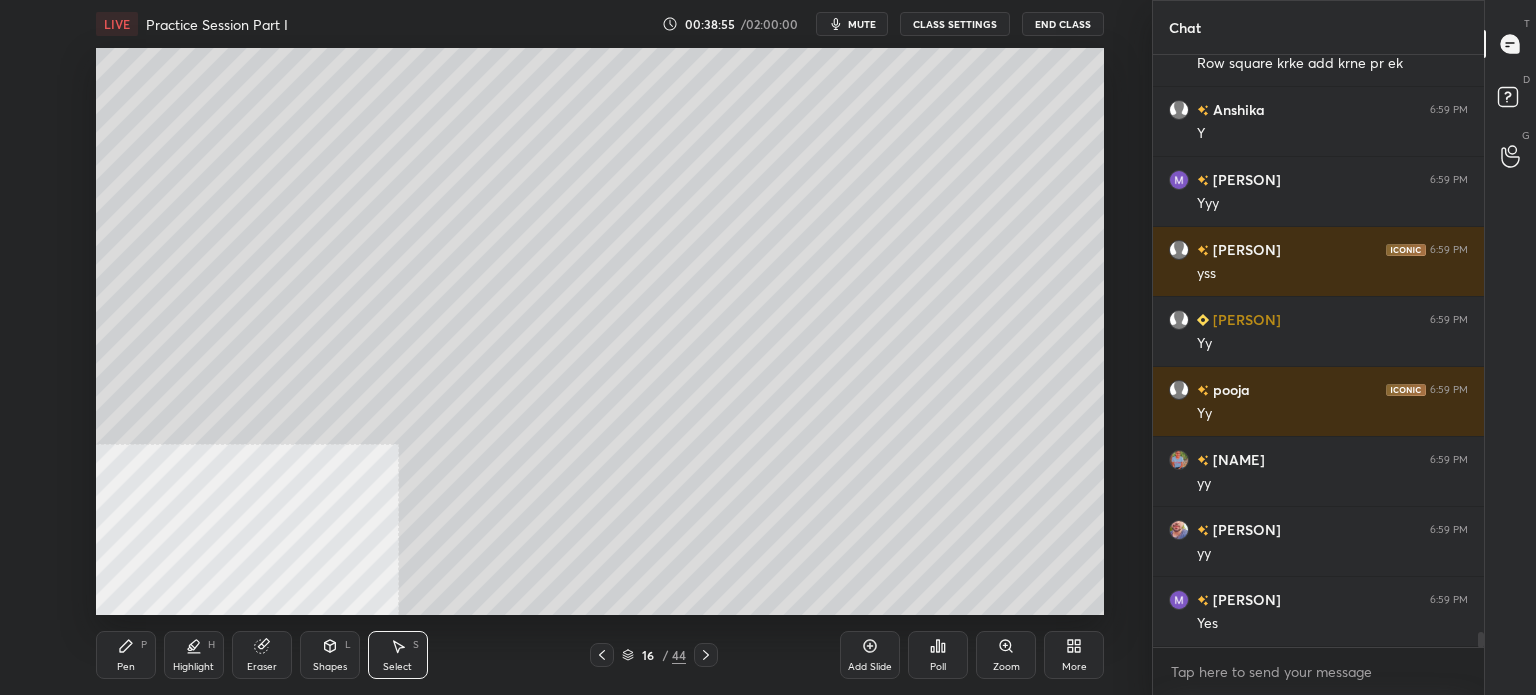 drag, startPoint x: 88, startPoint y: 194, endPoint x: 587, endPoint y: 399, distance: 539.46826 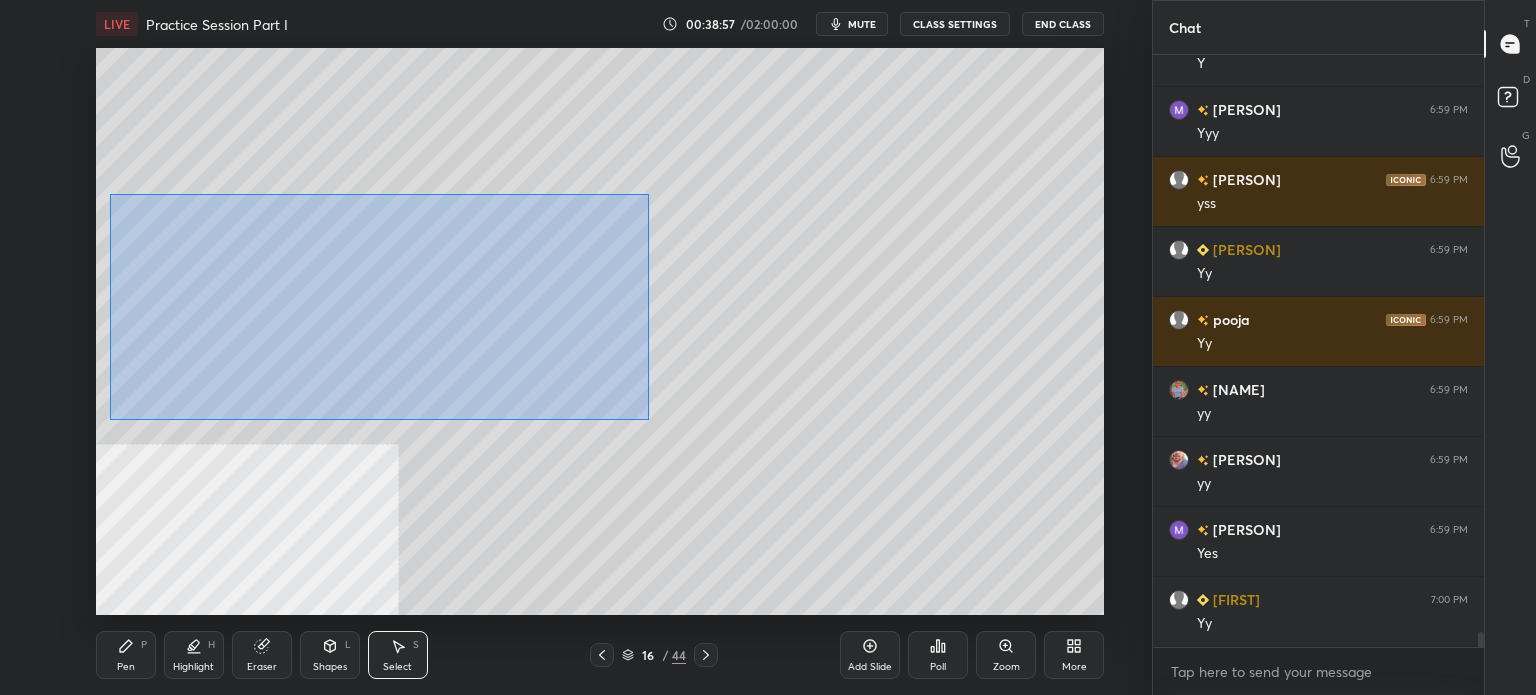 drag, startPoint x: 110, startPoint y: 194, endPoint x: 656, endPoint y: 422, distance: 591.6925 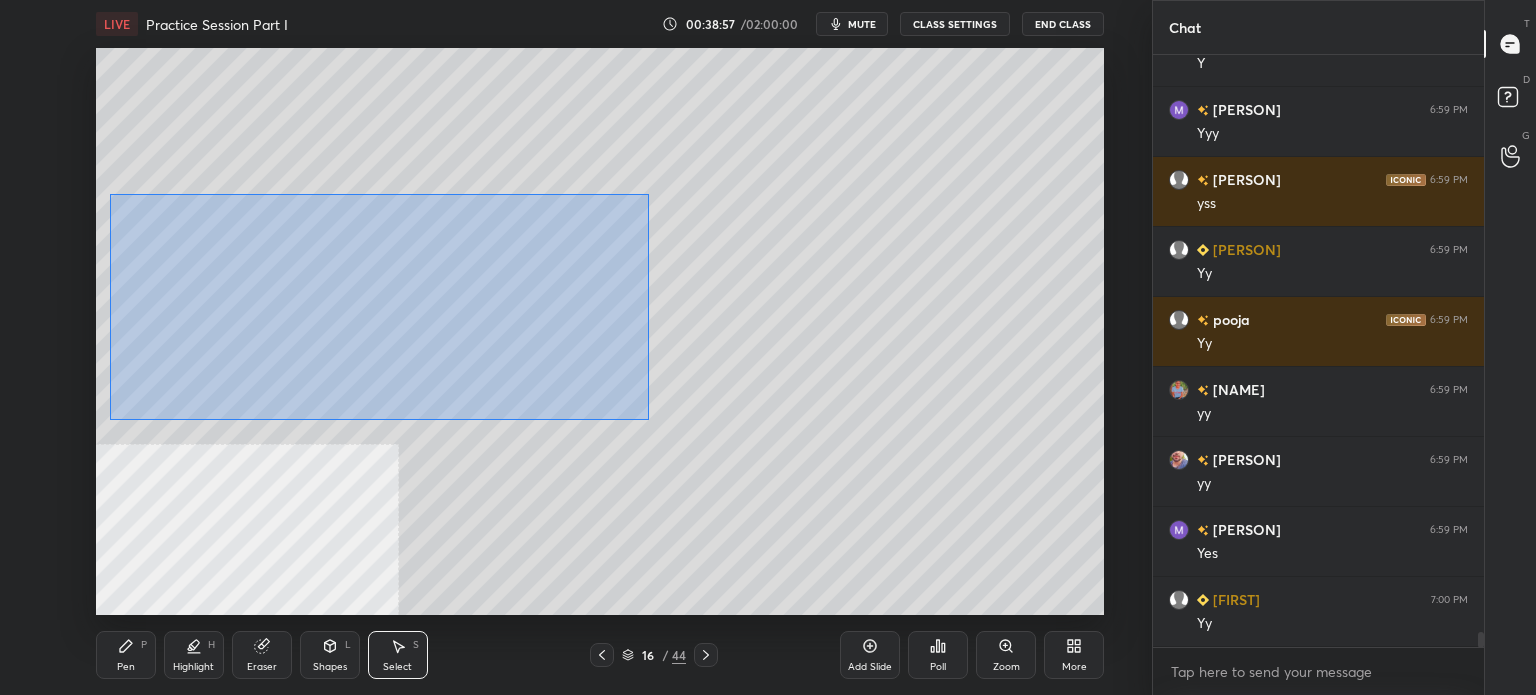 click on "0 ° Undo Copy Duplicate Duplicate to new slide Delete" at bounding box center (600, 331) 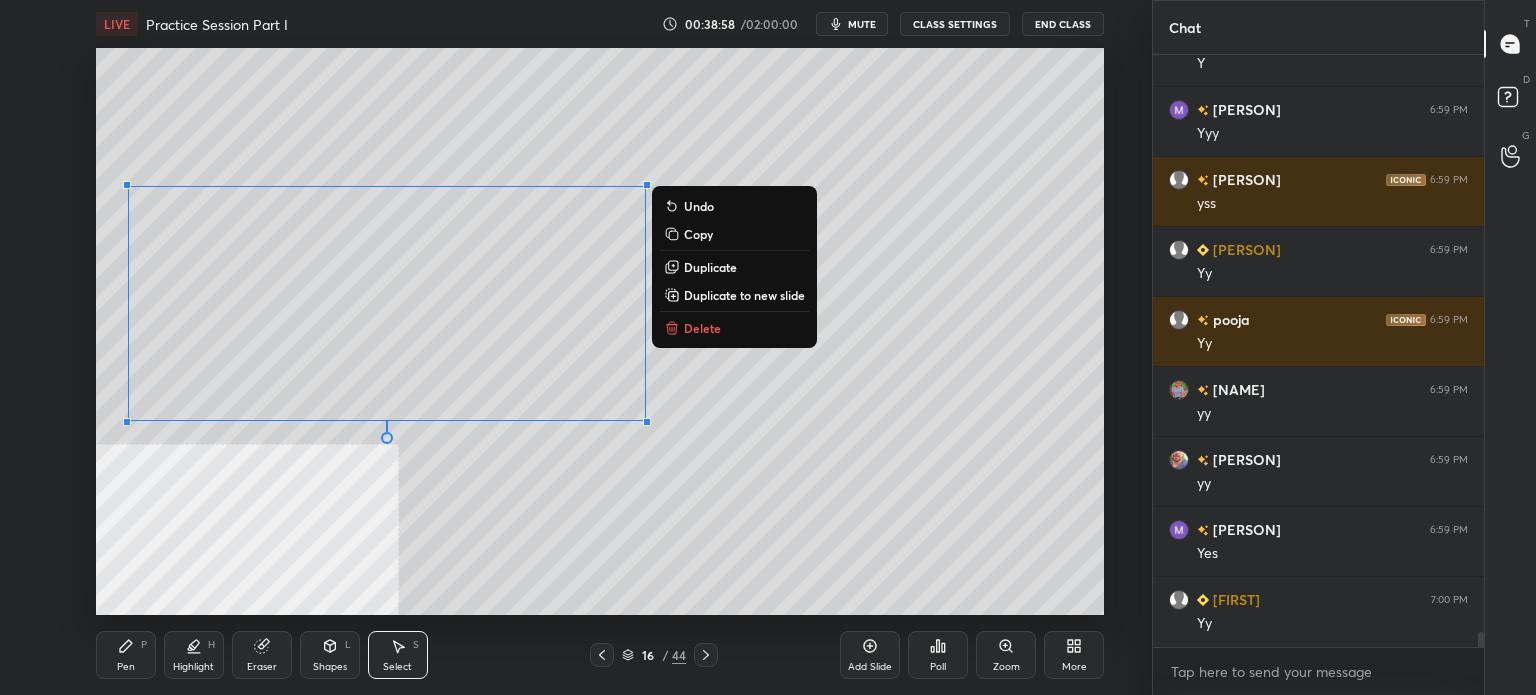 click on "Copy" at bounding box center (734, 234) 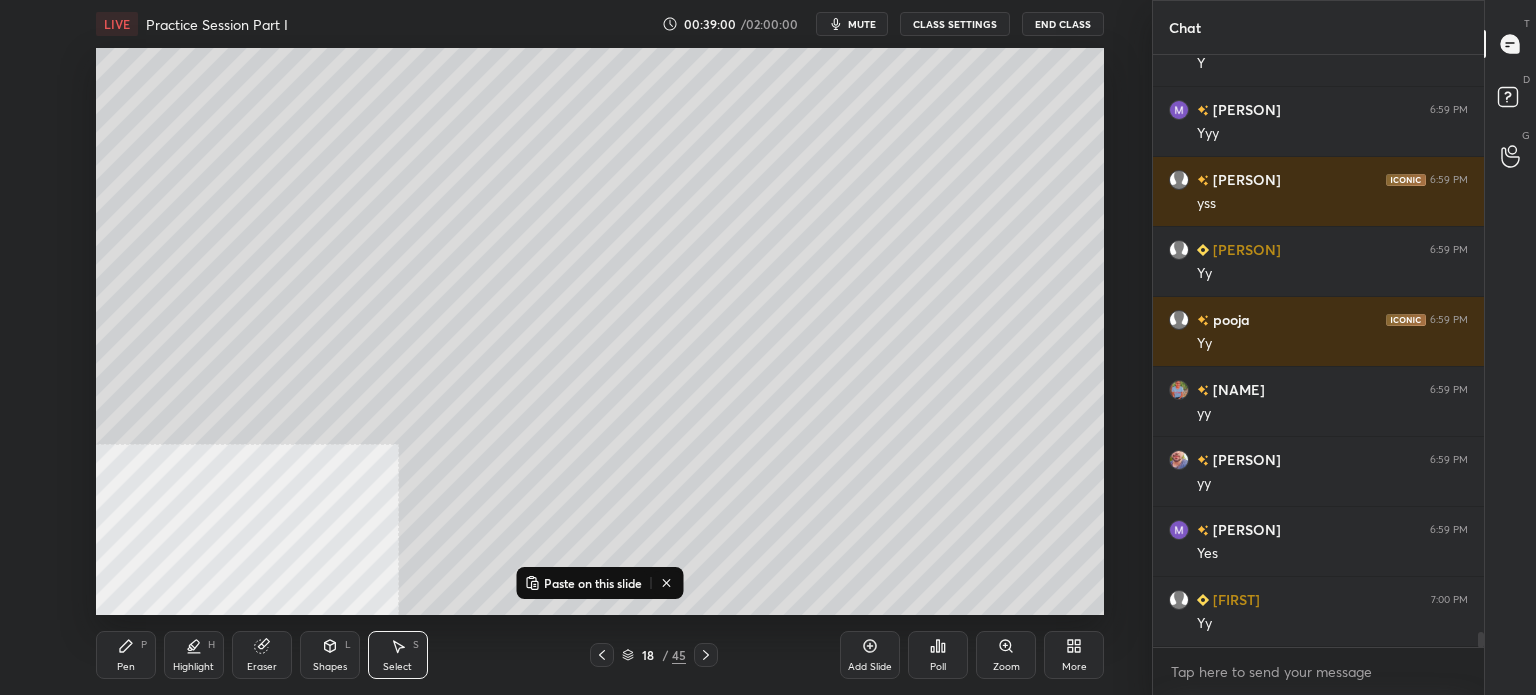 click on "Paste on this slide" at bounding box center (583, 583) 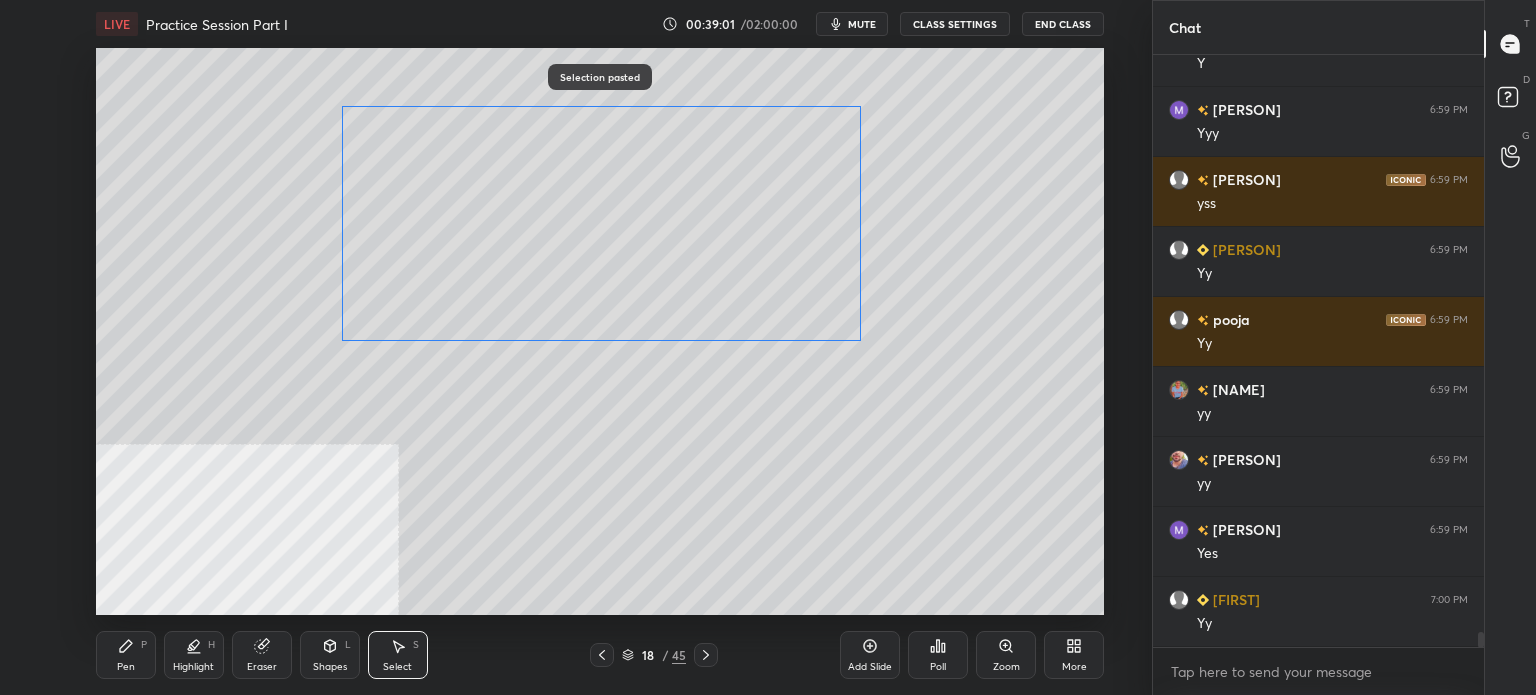 drag, startPoint x: 487, startPoint y: 302, endPoint x: 571, endPoint y: 309, distance: 84.29116 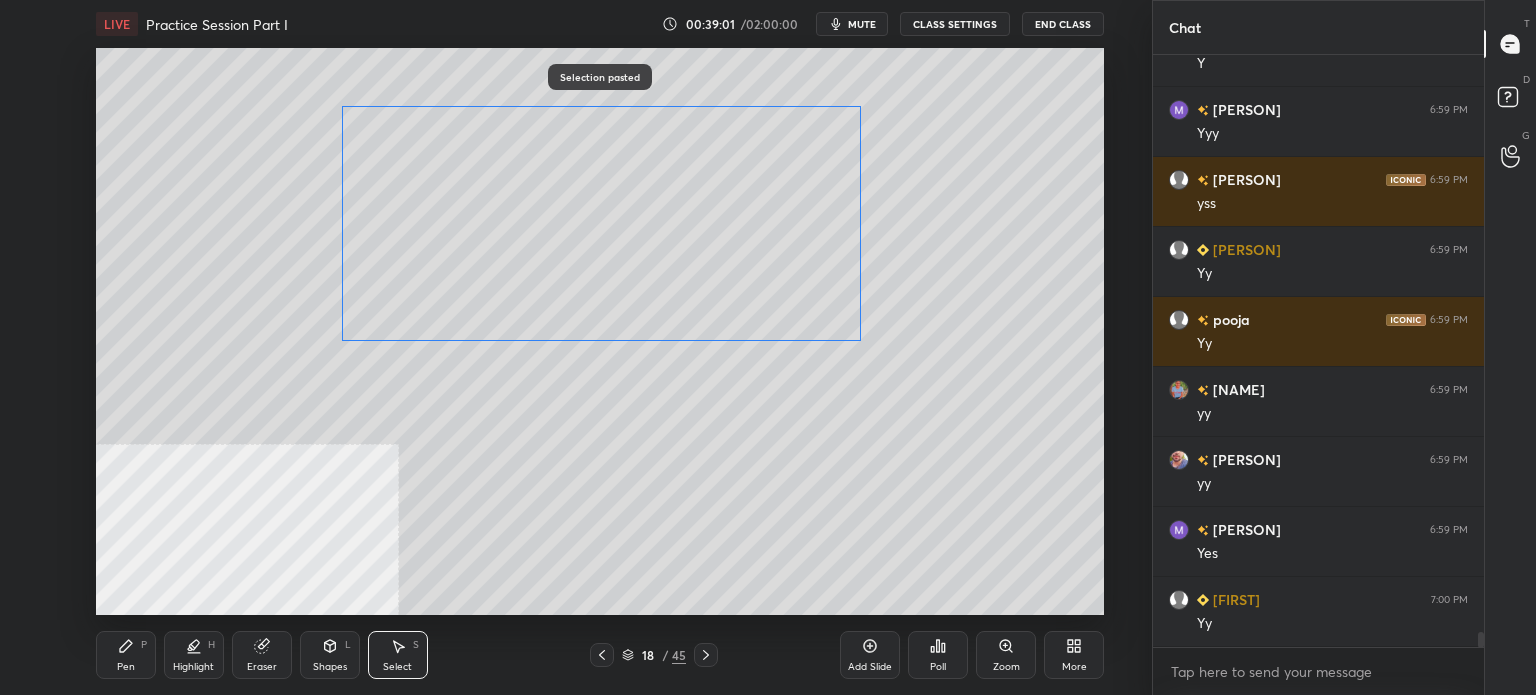 click on "0 ° Undo Copy Paste here Duplicate Duplicate to new slide Delete" at bounding box center (600, 331) 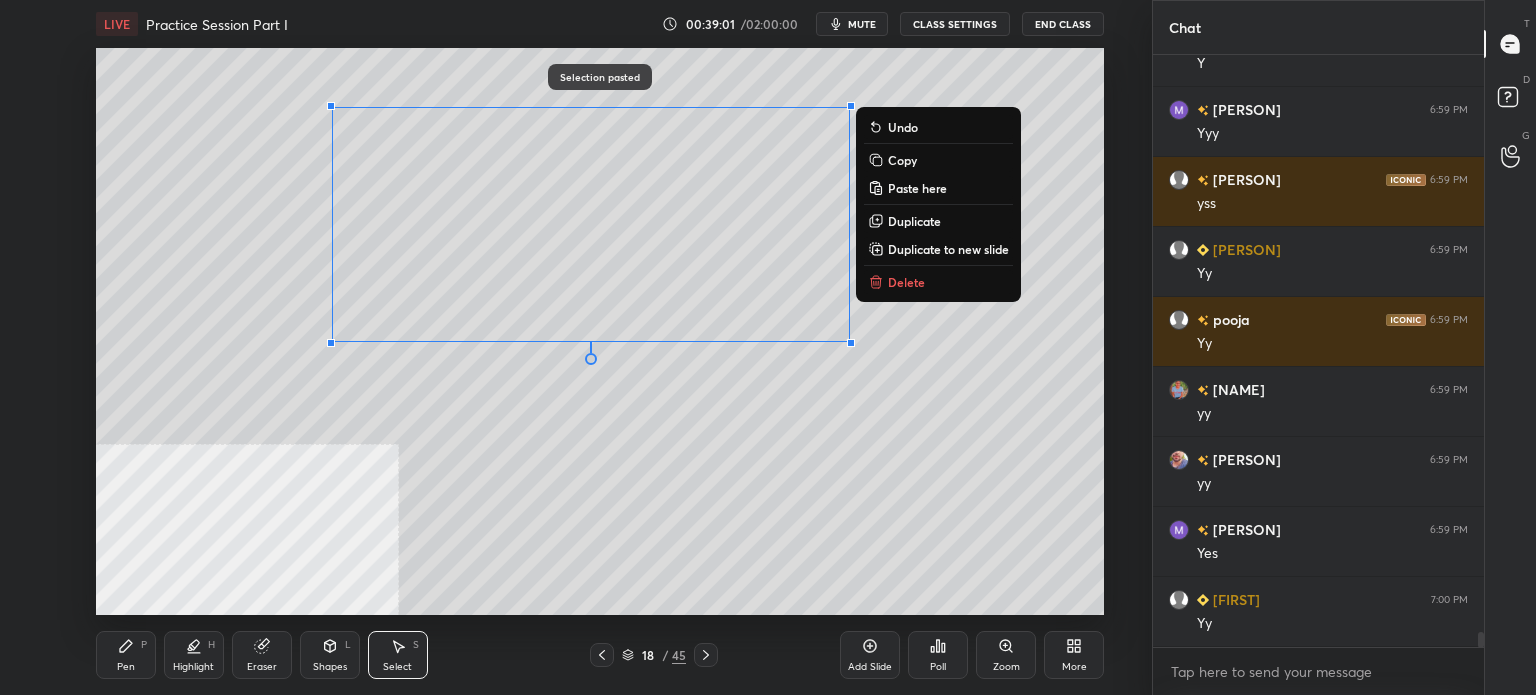 click on "0 ° Undo Copy Paste here Duplicate Duplicate to new slide Delete" at bounding box center [600, 331] 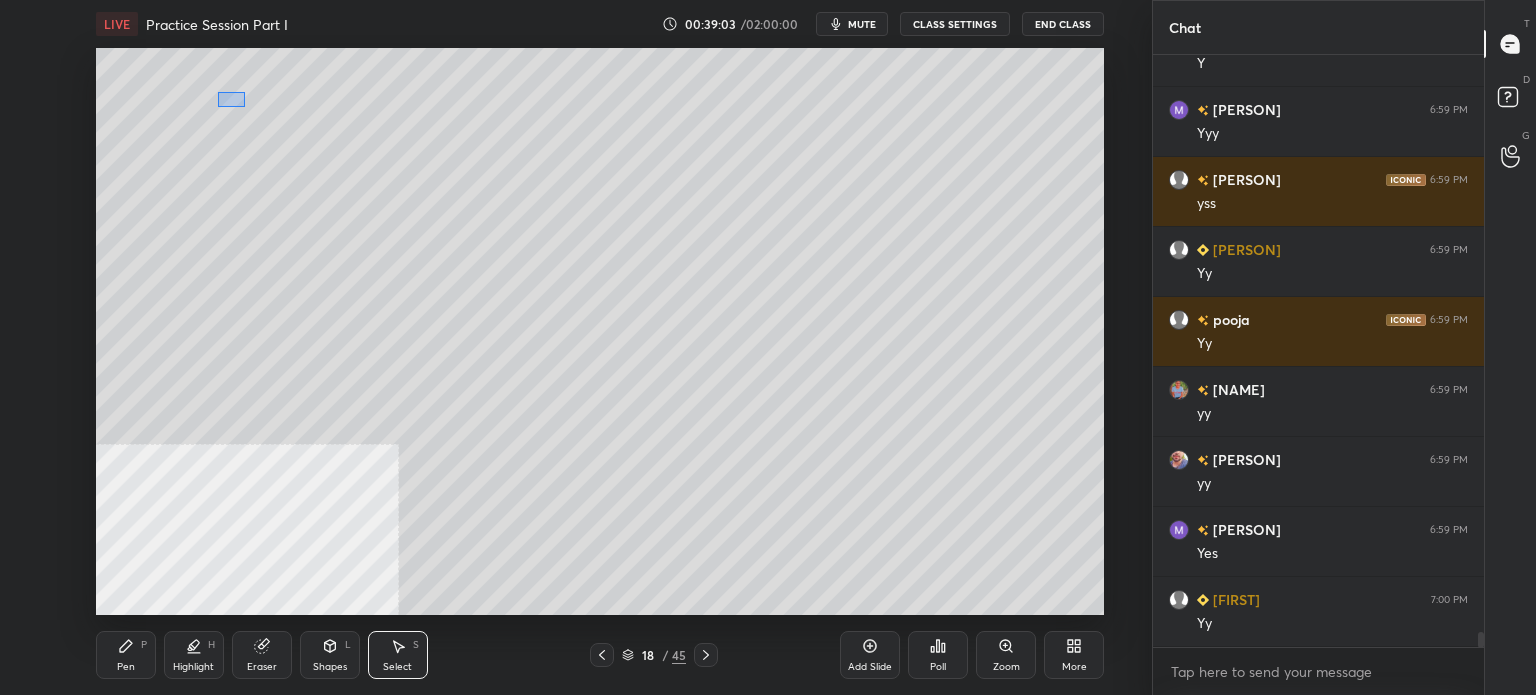 drag, startPoint x: 244, startPoint y: 107, endPoint x: 976, endPoint y: 350, distance: 771.2801 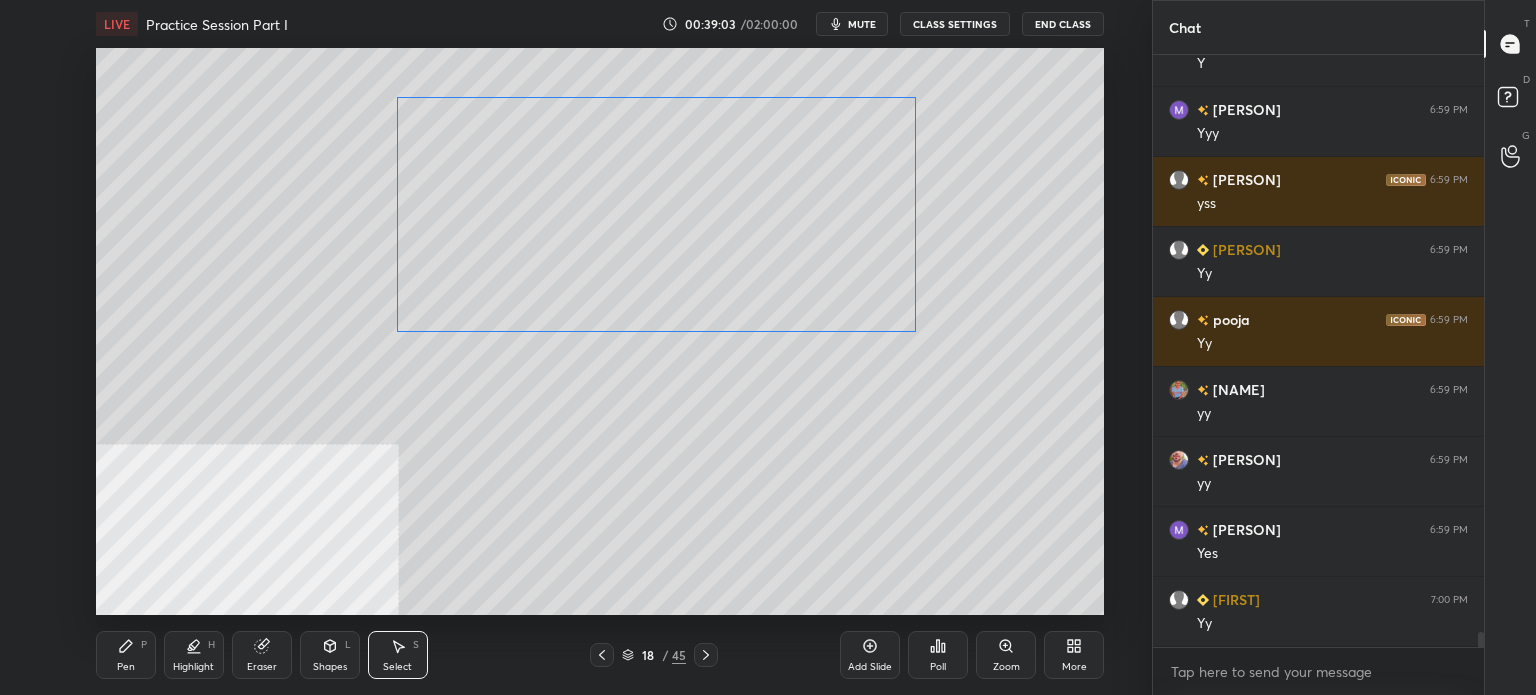 drag, startPoint x: 745, startPoint y: 245, endPoint x: 771, endPoint y: 331, distance: 89.84431 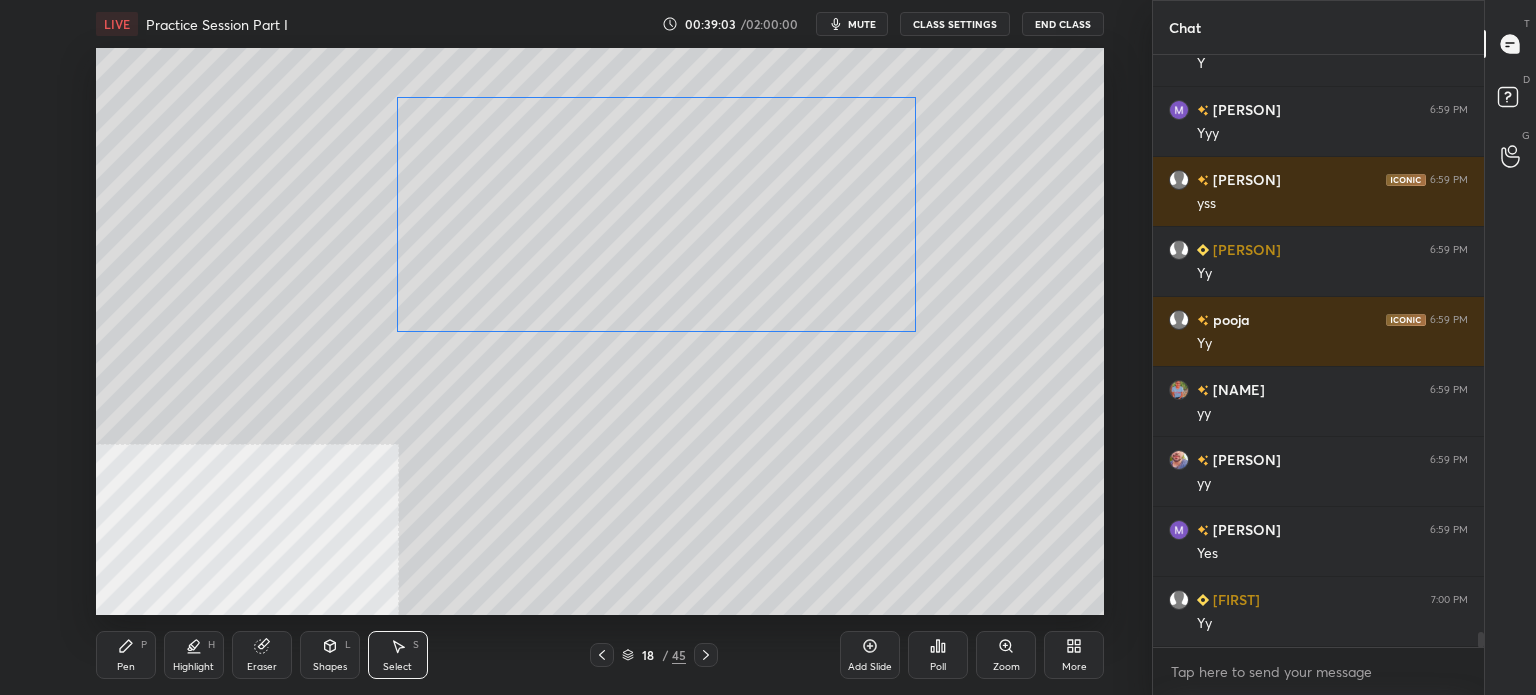 click on "0 ° Undo Copy Paste here Duplicate Duplicate to new slide Delete" at bounding box center (600, 331) 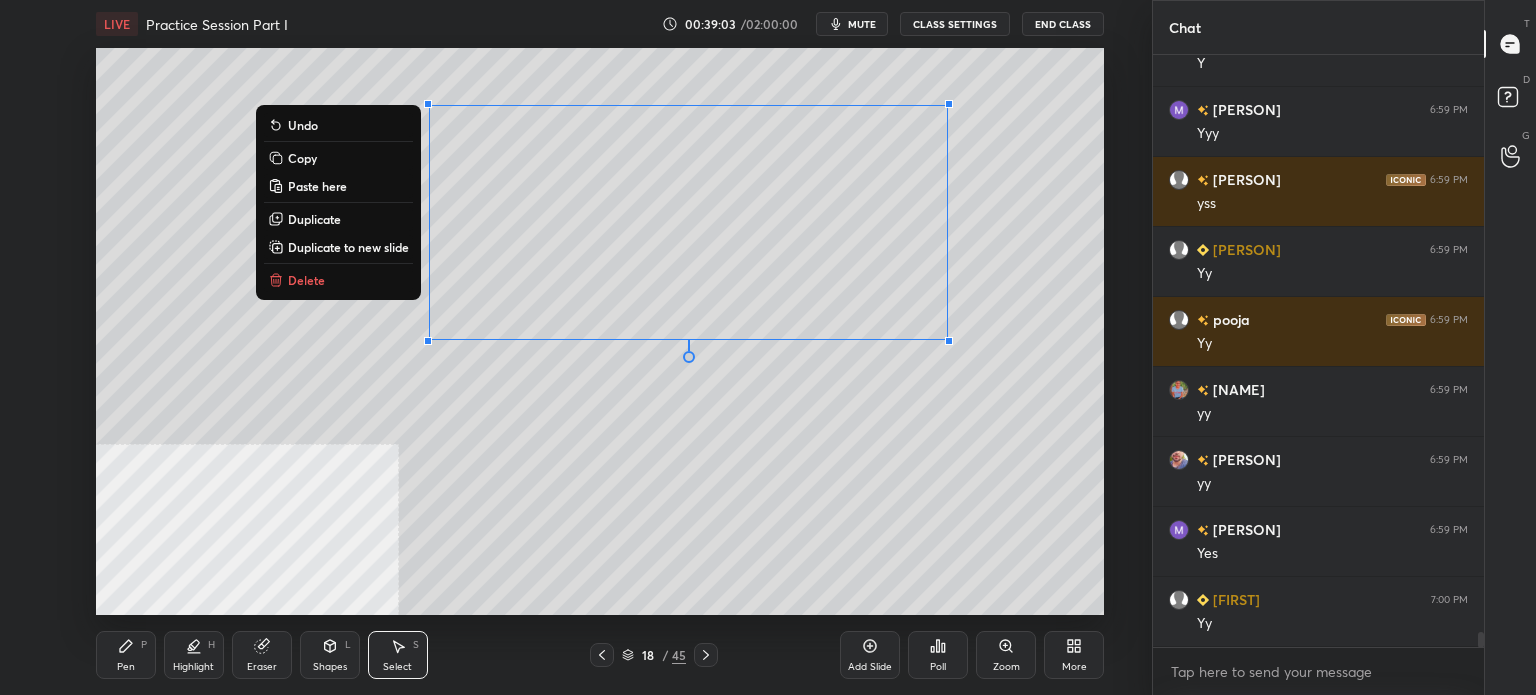click on "0 ° Undo Copy Paste here Duplicate Duplicate to new slide Delete" at bounding box center [600, 331] 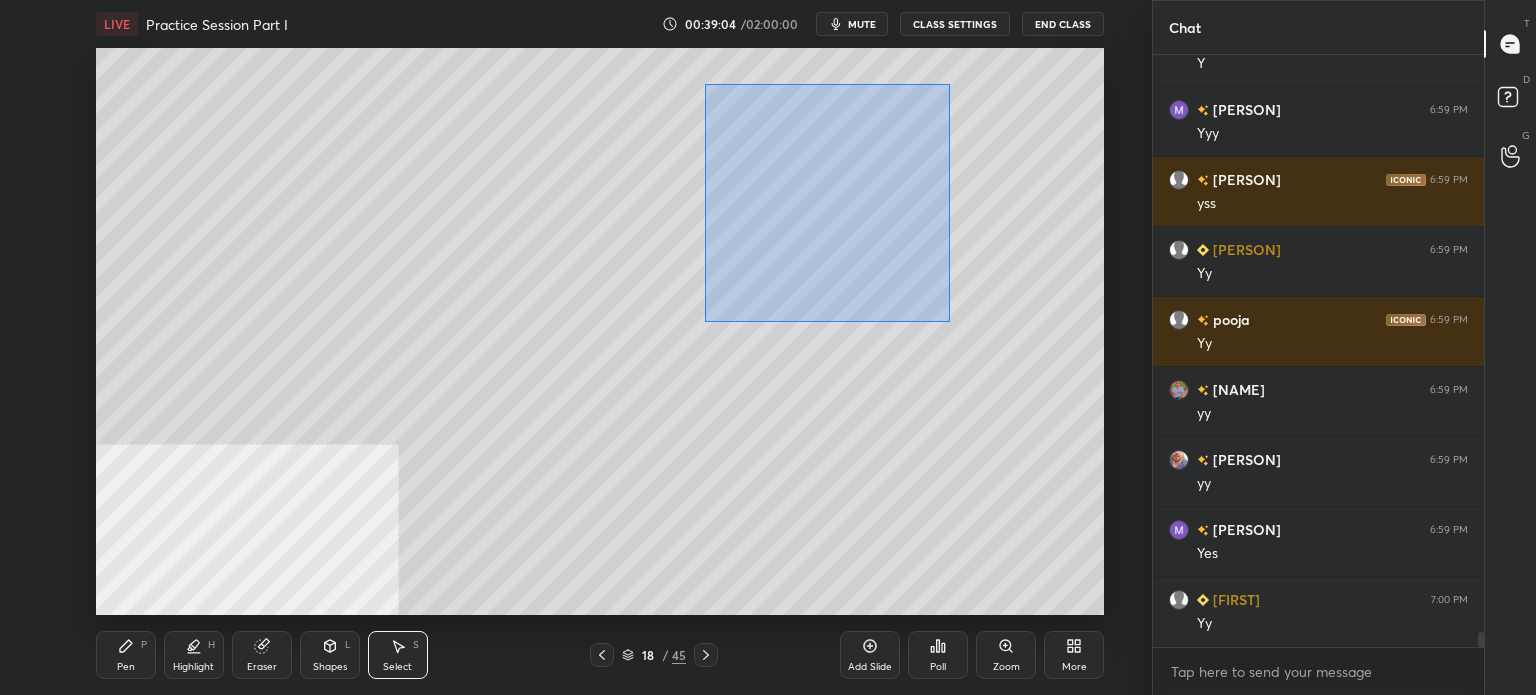drag, startPoint x: 743, startPoint y: 149, endPoint x: 968, endPoint y: 302, distance: 272.0919 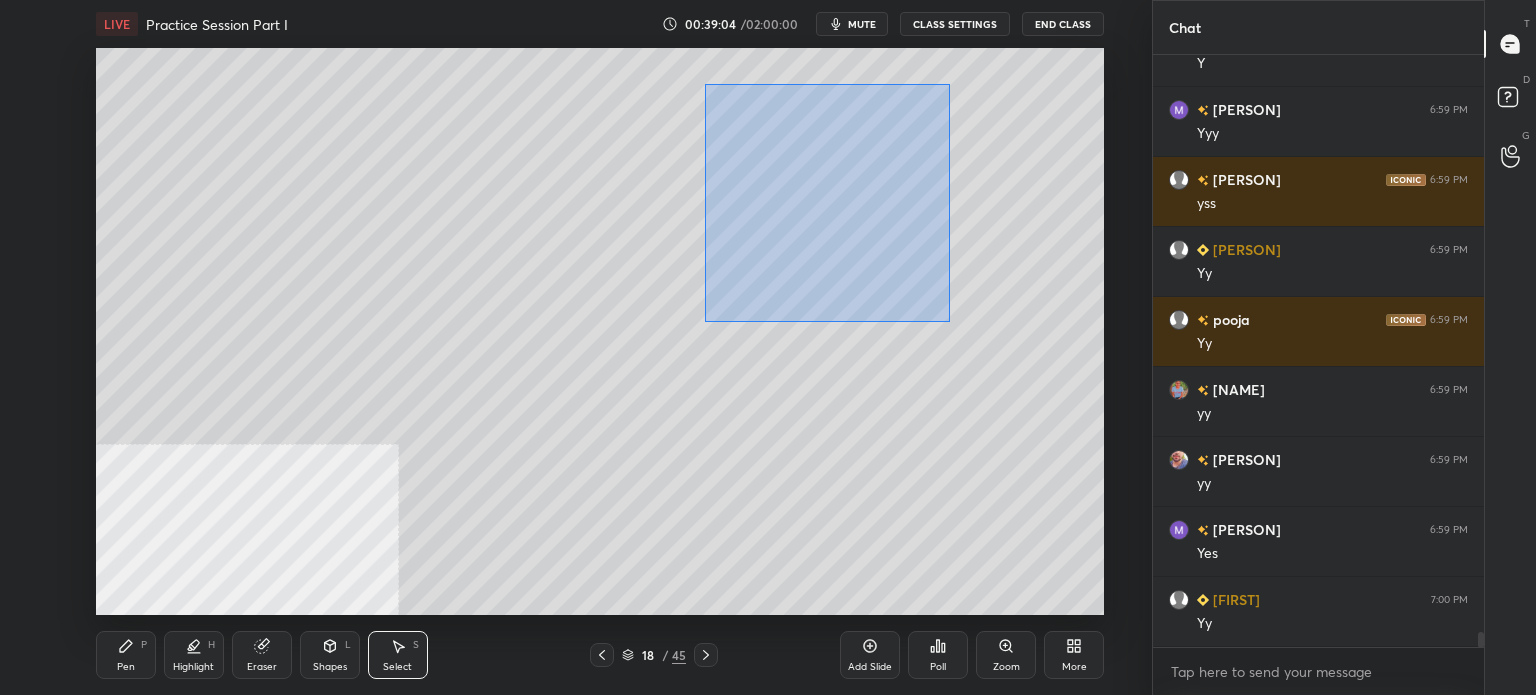 click on "0 ° Undo Copy Paste here Duplicate Duplicate to new slide Delete" at bounding box center [600, 331] 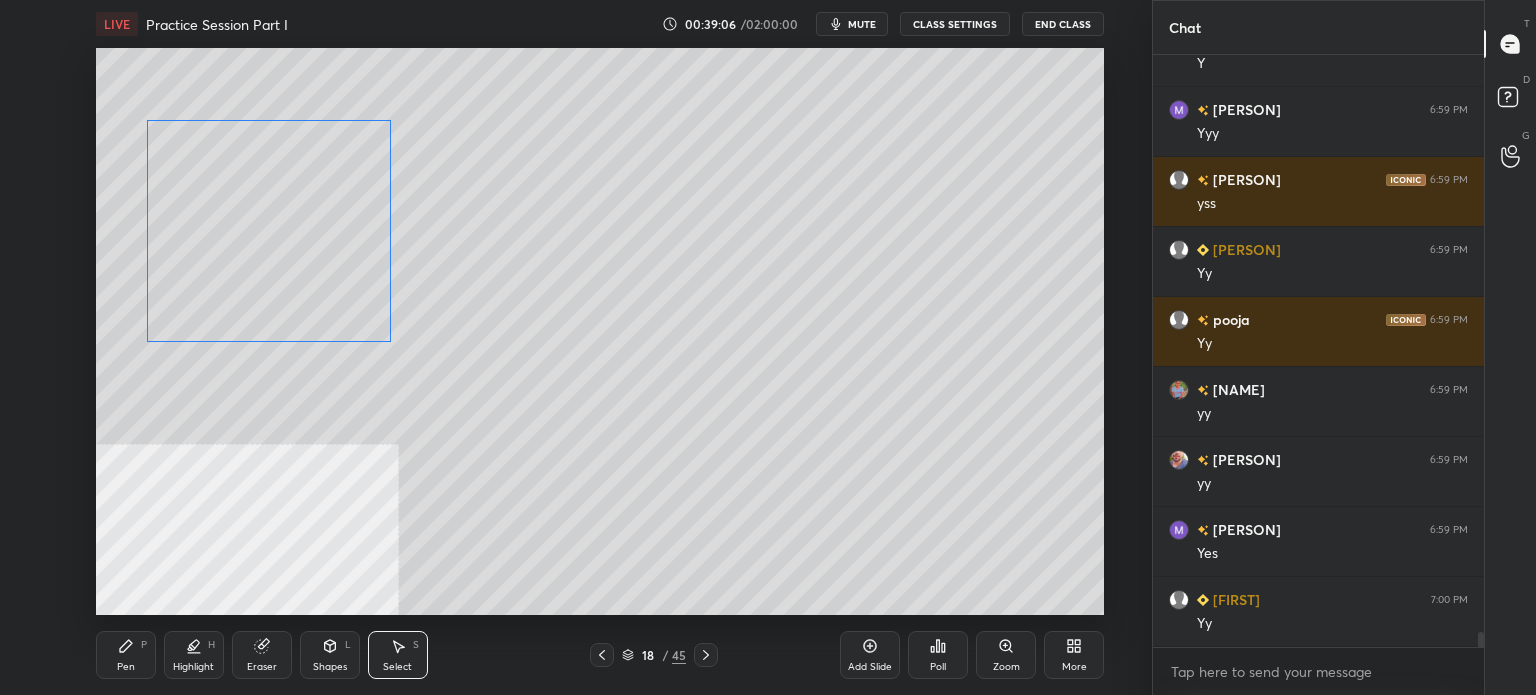 drag, startPoint x: 872, startPoint y: 276, endPoint x: 354, endPoint y: 288, distance: 518.139 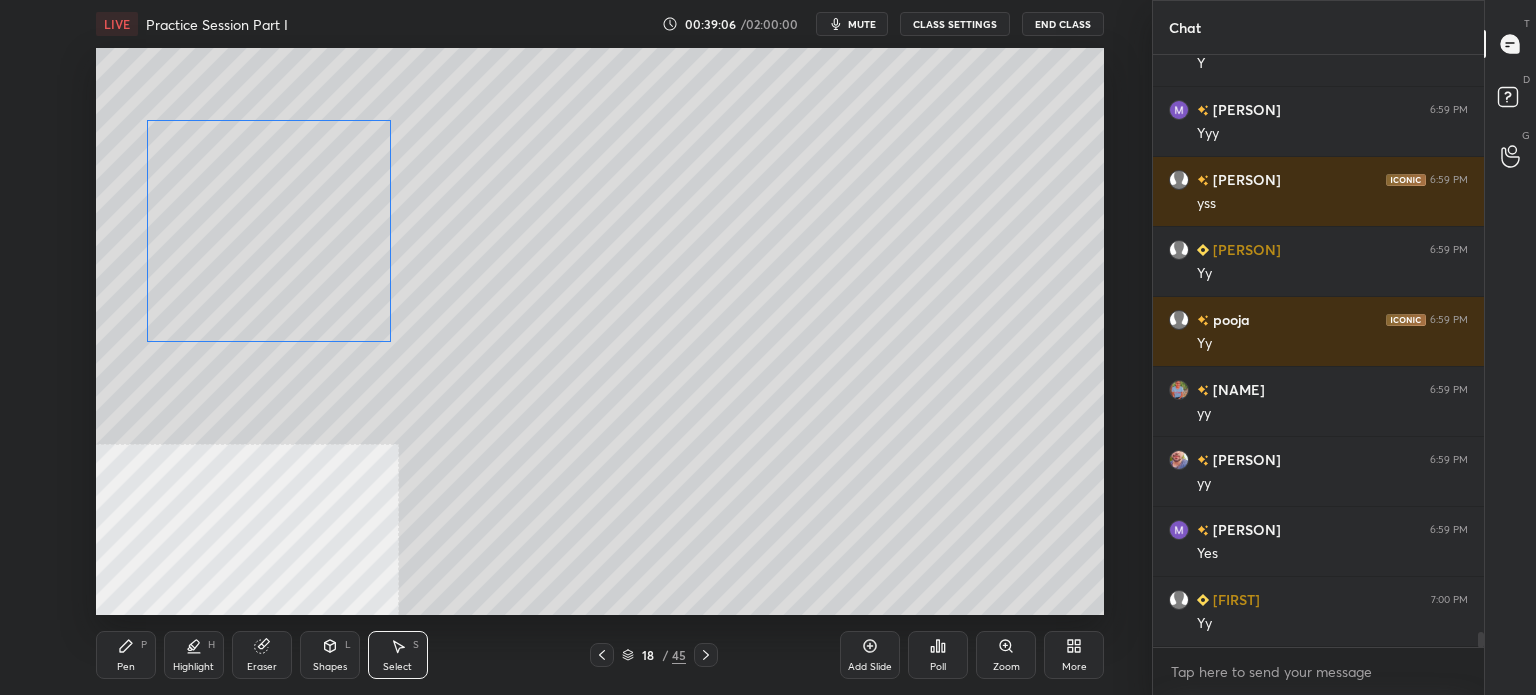click on "0 ° Undo Copy Paste here Duplicate Duplicate to new slide Delete" at bounding box center [600, 331] 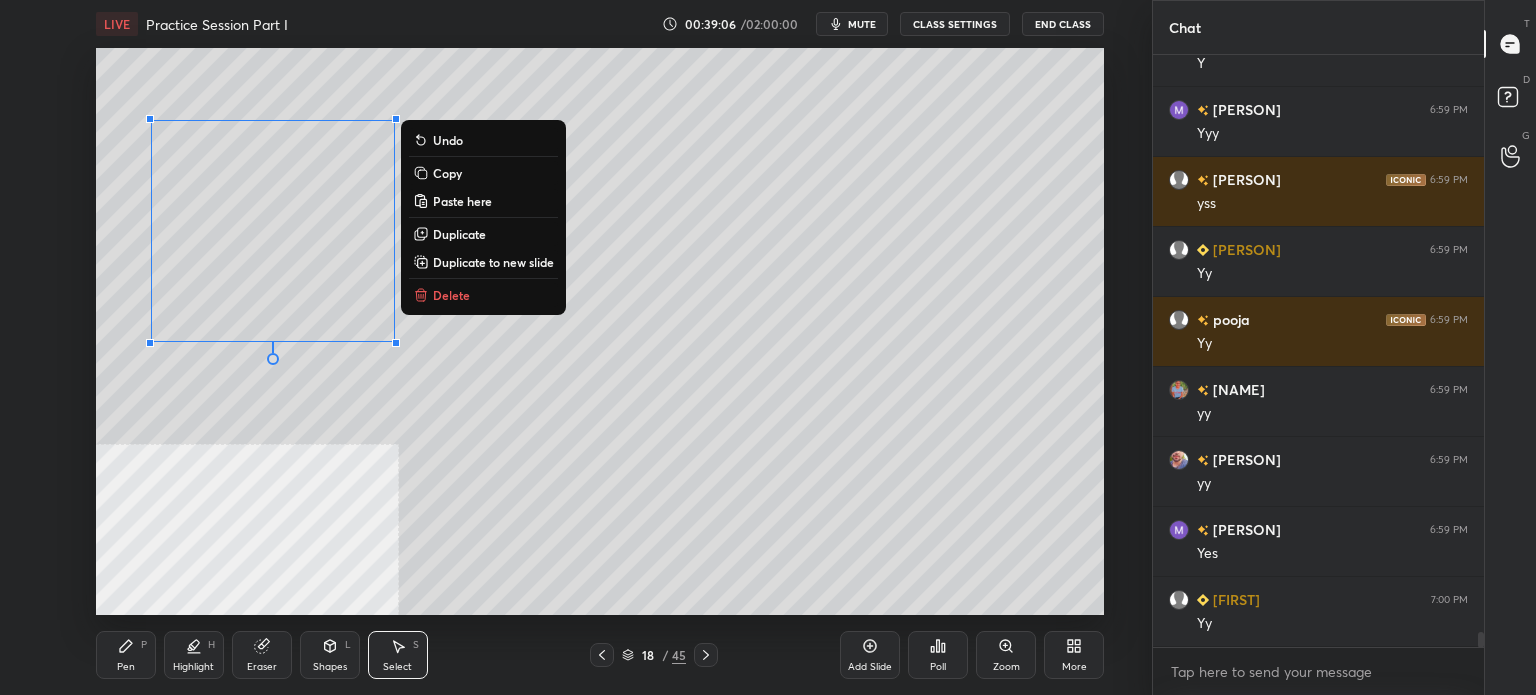 click on "Pen P" at bounding box center [126, 655] 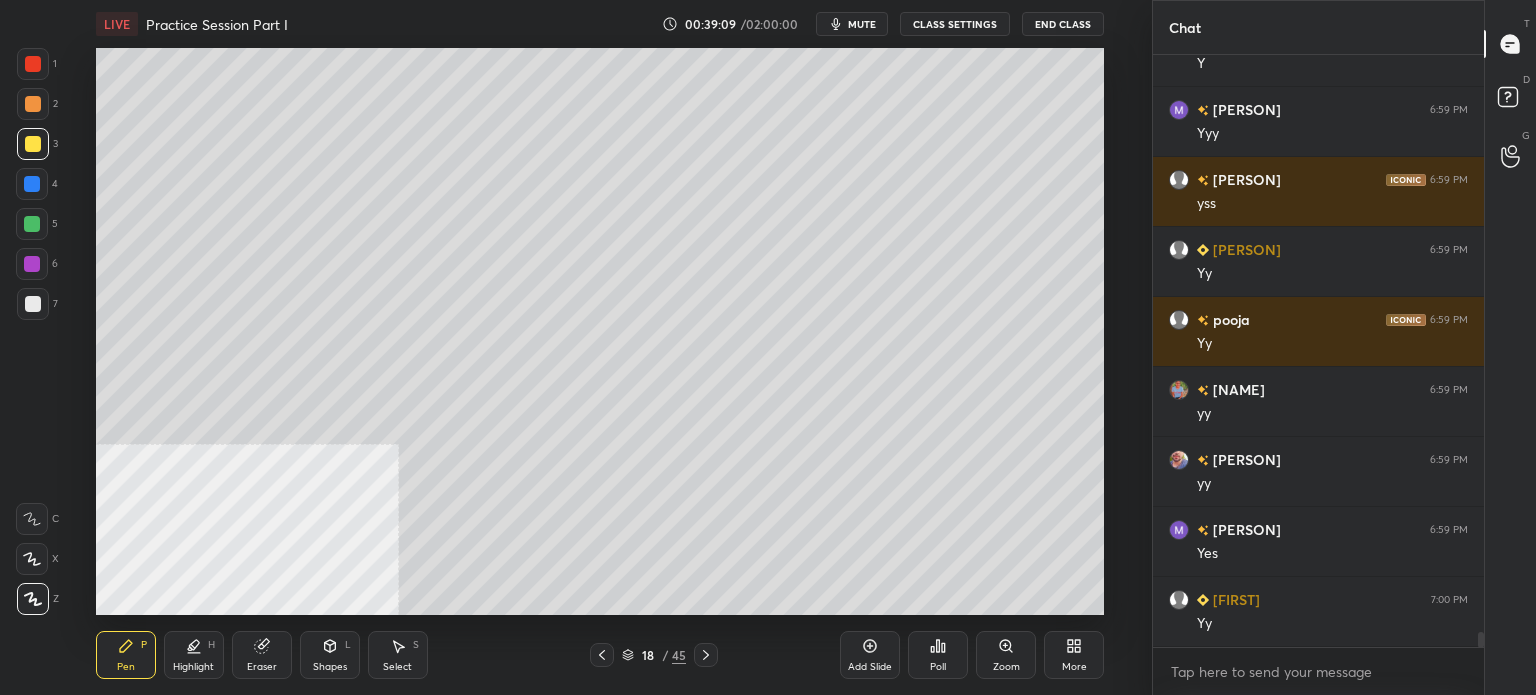 click 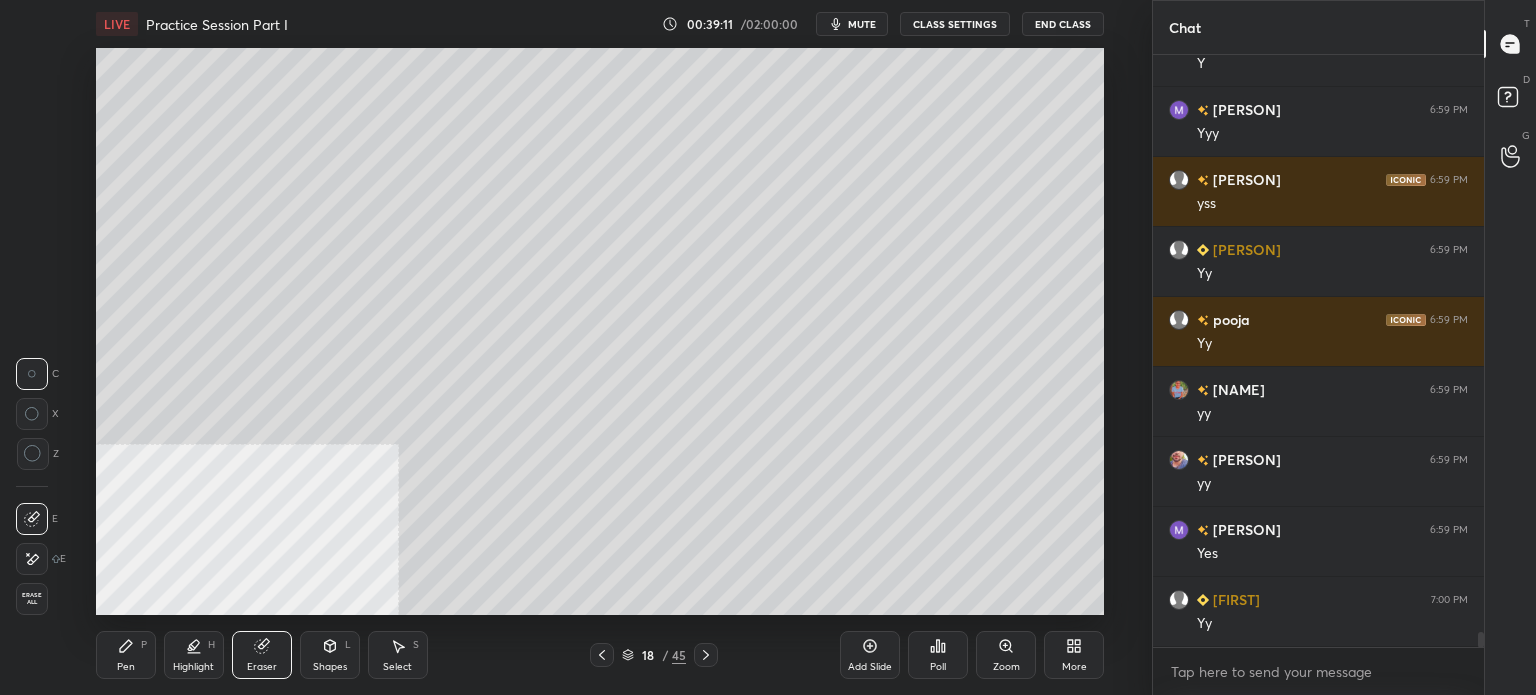 click 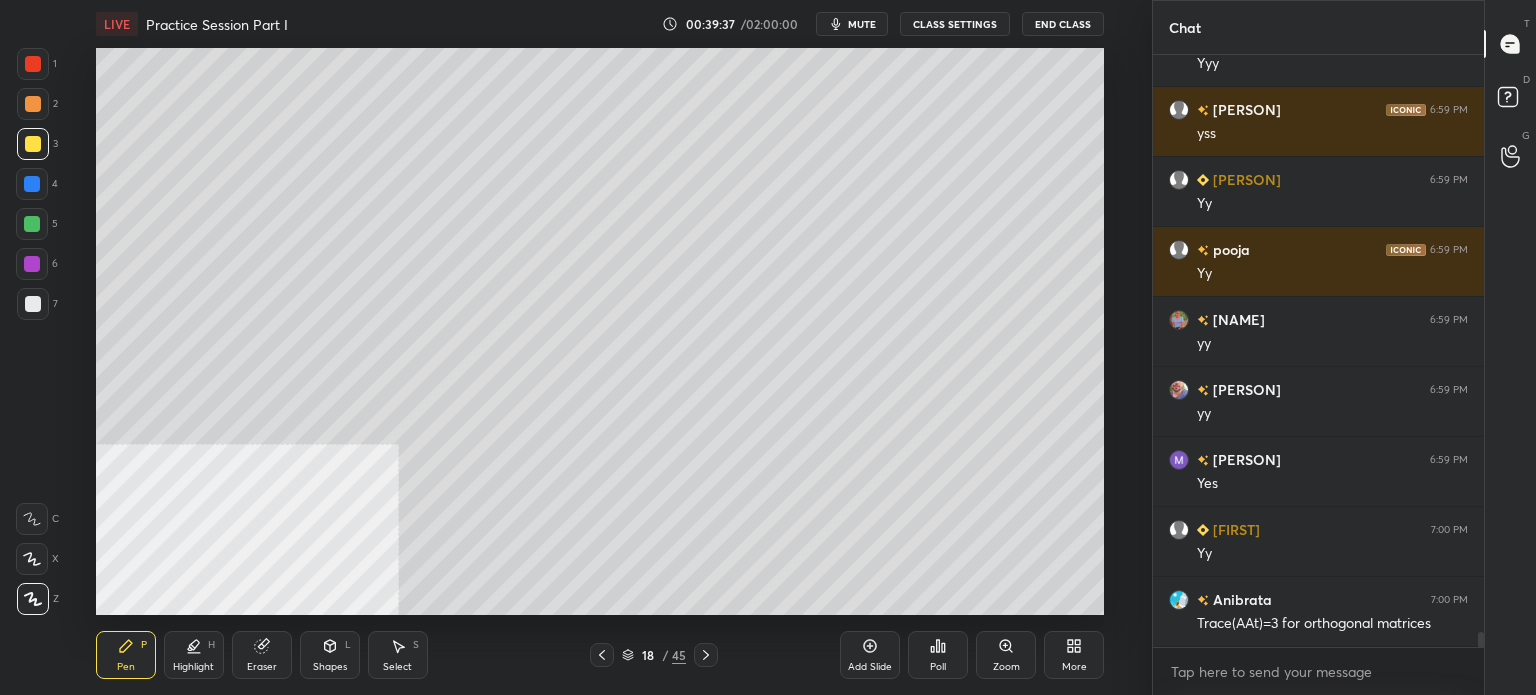 scroll, scrollTop: 23198, scrollLeft: 0, axis: vertical 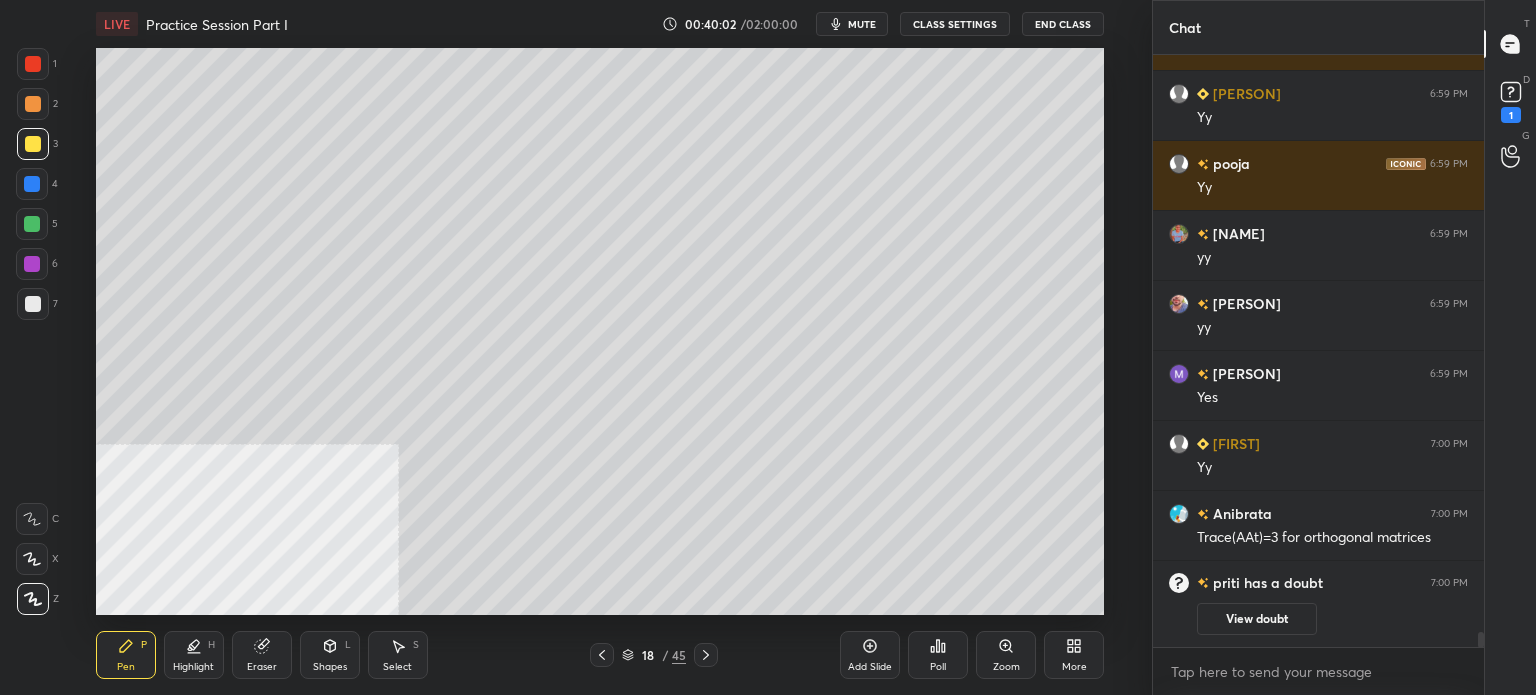click on "Select S" at bounding box center (398, 655) 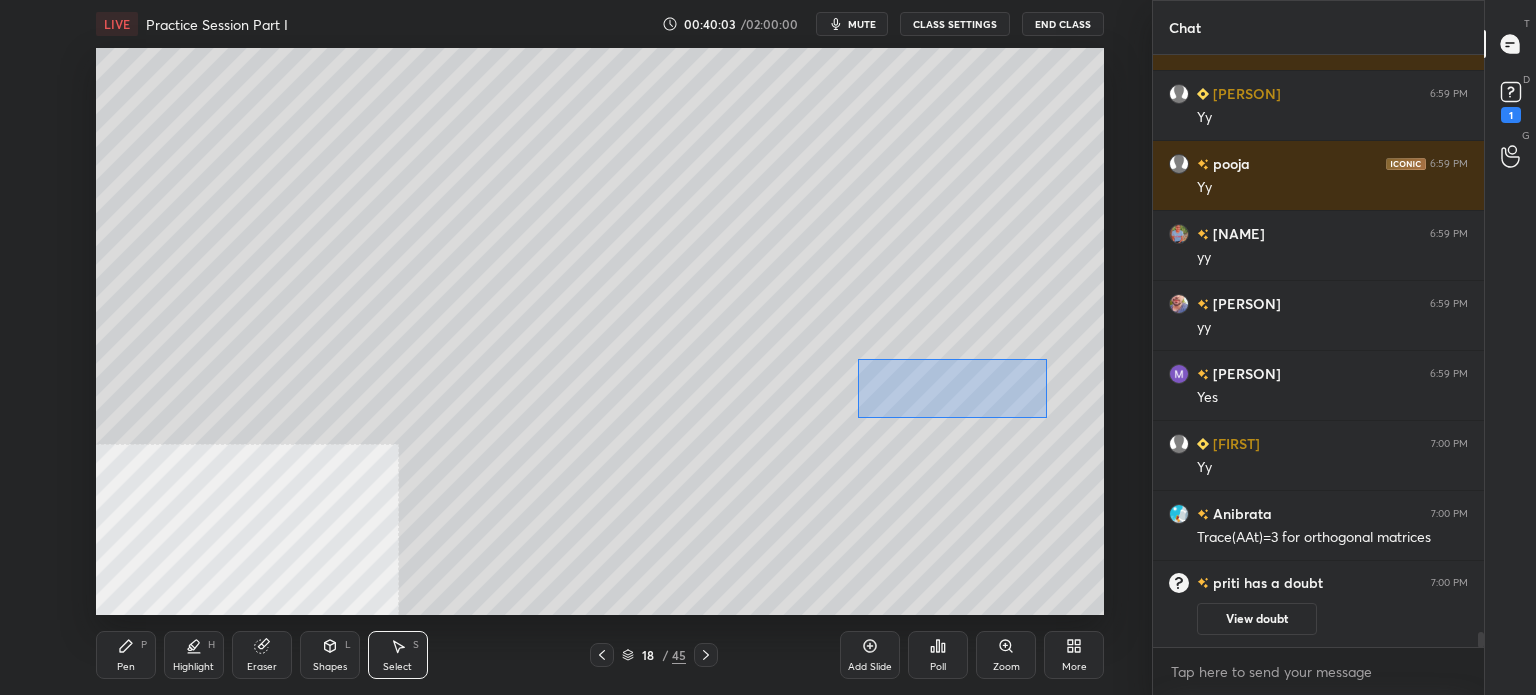 drag, startPoint x: 877, startPoint y: 370, endPoint x: 1000, endPoint y: 423, distance: 133.93282 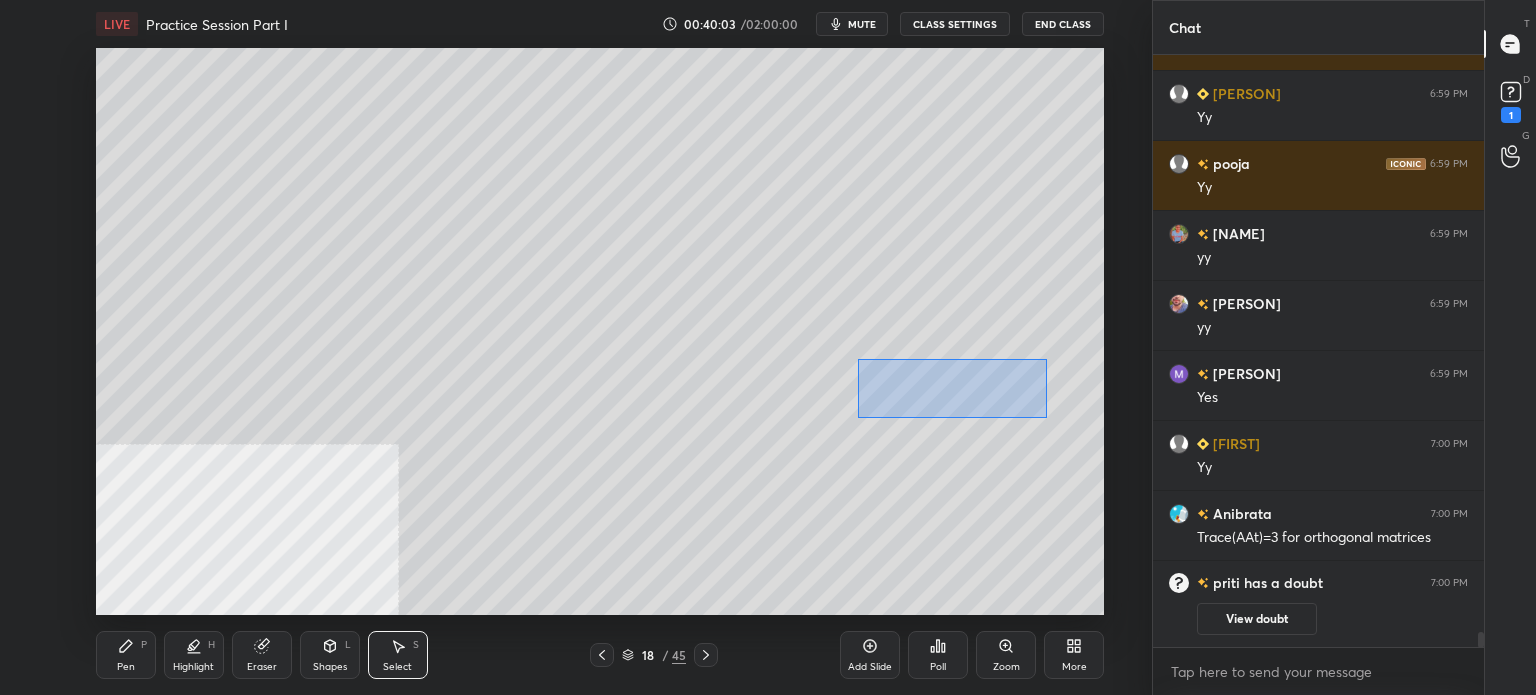 click on "0 ° Undo Copy Paste here Duplicate Duplicate to new slide Delete" at bounding box center (600, 331) 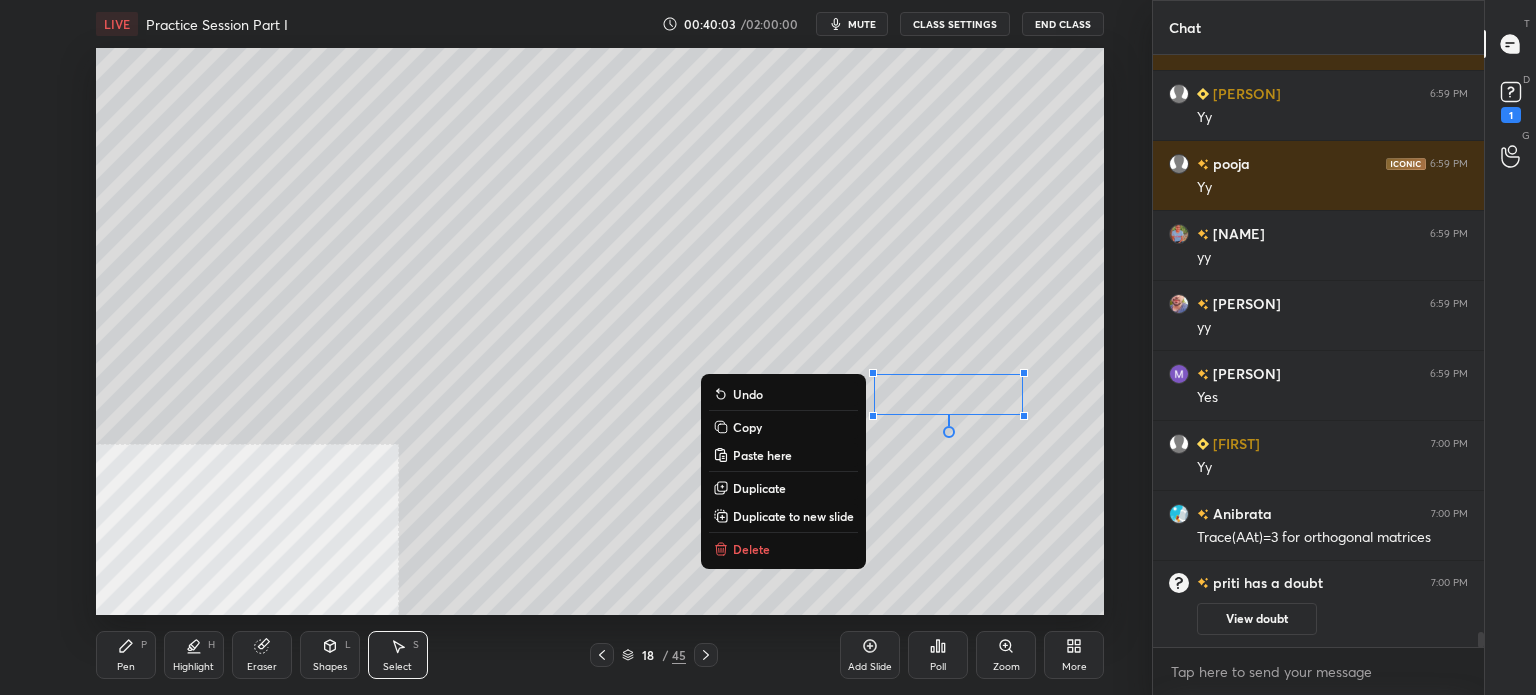 click on "Duplicate" at bounding box center [759, 488] 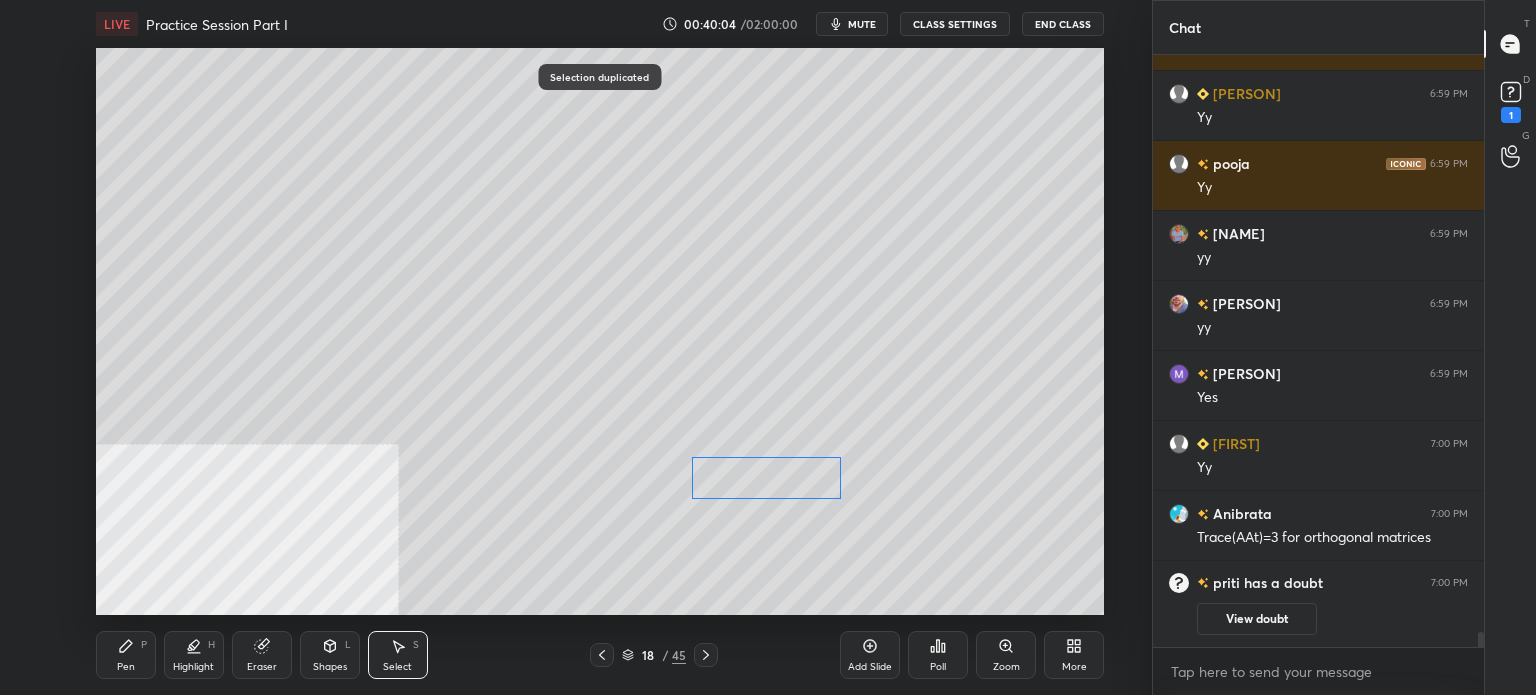 drag, startPoint x: 947, startPoint y: 418, endPoint x: 722, endPoint y: 370, distance: 230.06303 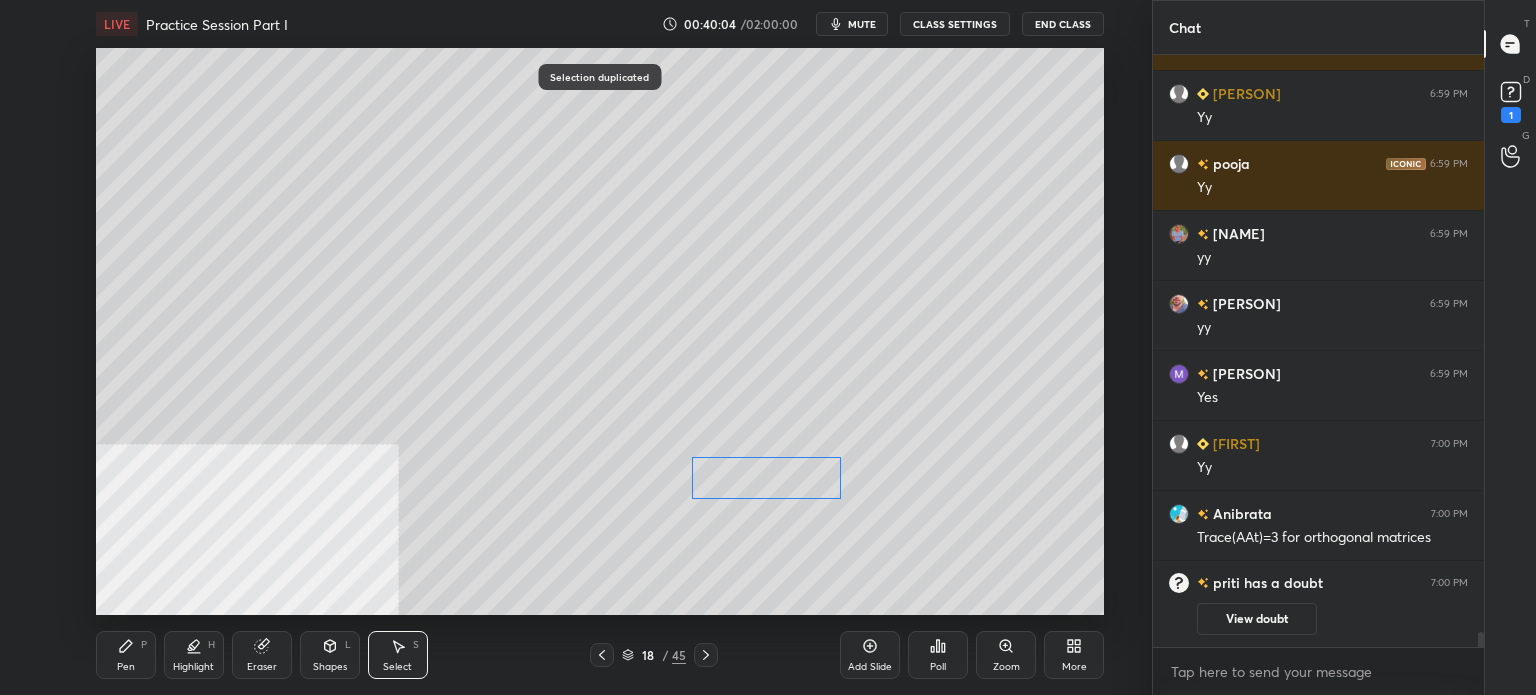 click on "0 ° Undo Copy Paste here Duplicate Duplicate to new slide Delete" at bounding box center (600, 331) 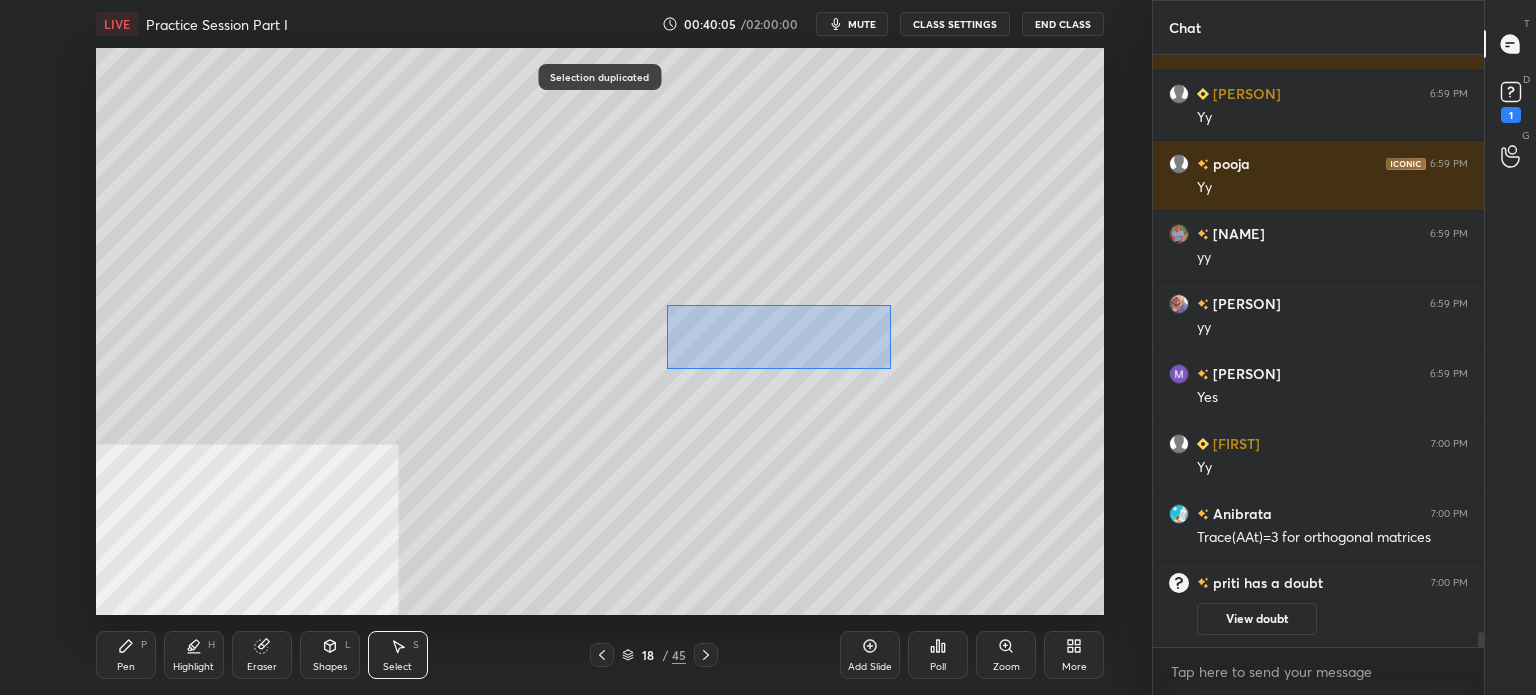 drag, startPoint x: 668, startPoint y: 306, endPoint x: 882, endPoint y: 368, distance: 222.80035 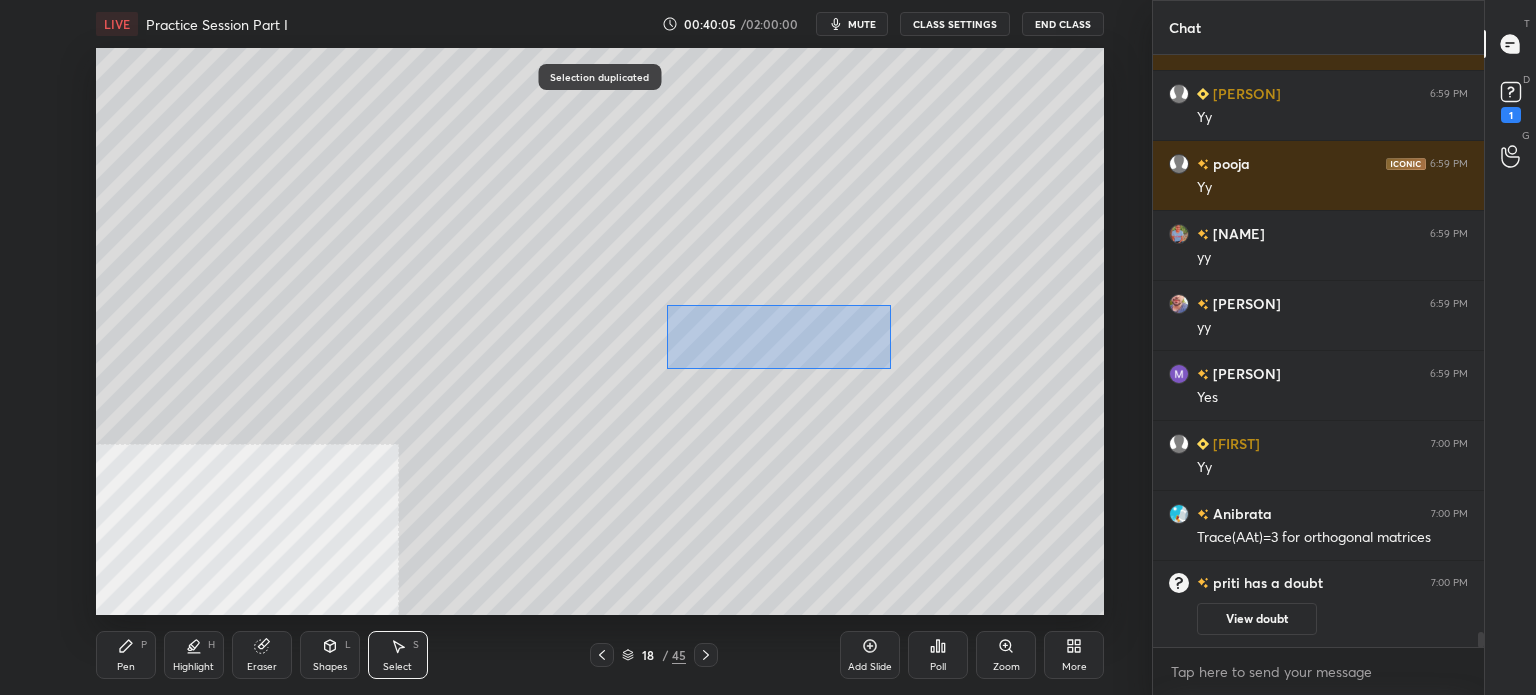 click on "0 ° Undo Copy Paste here Duplicate Duplicate to new slide Delete" at bounding box center (600, 331) 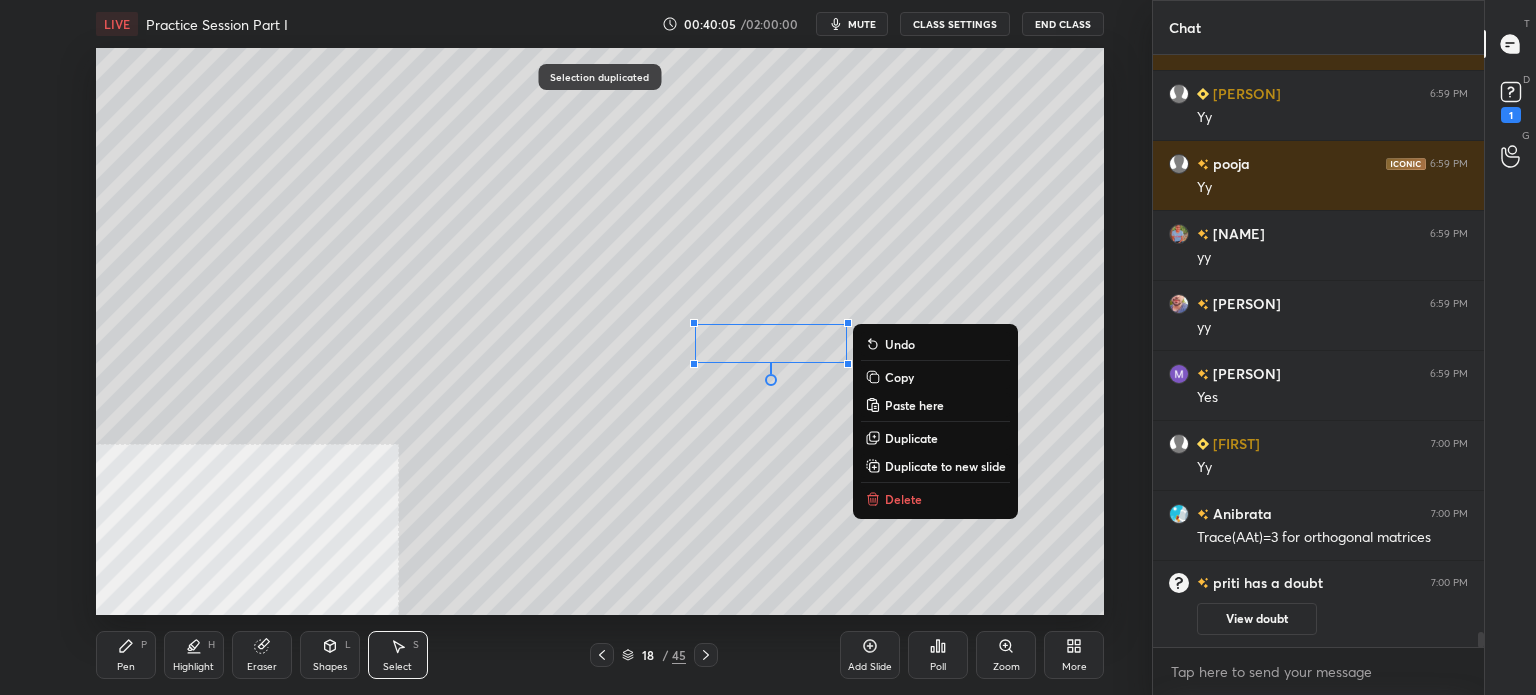 click on "Duplicate" at bounding box center [911, 438] 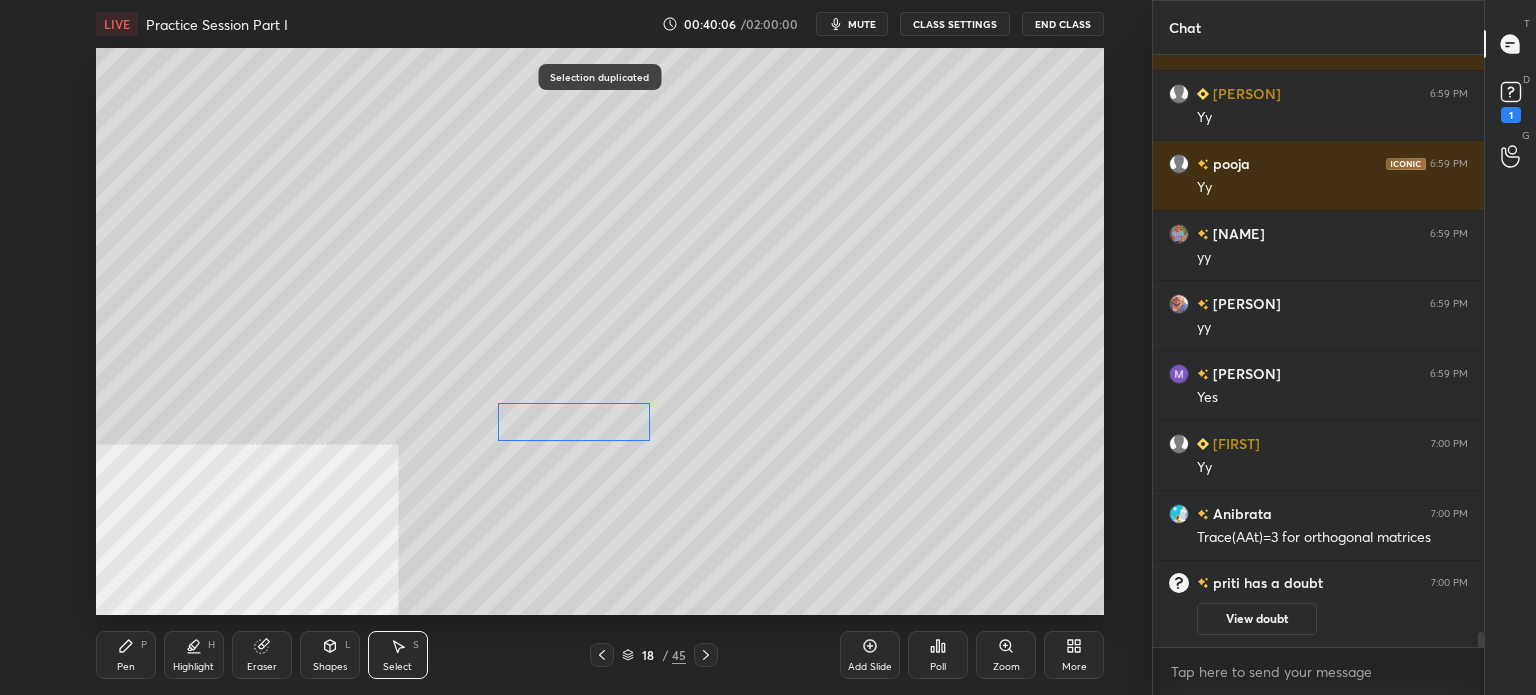 drag, startPoint x: 758, startPoint y: 379, endPoint x: 596, endPoint y: 417, distance: 166.39711 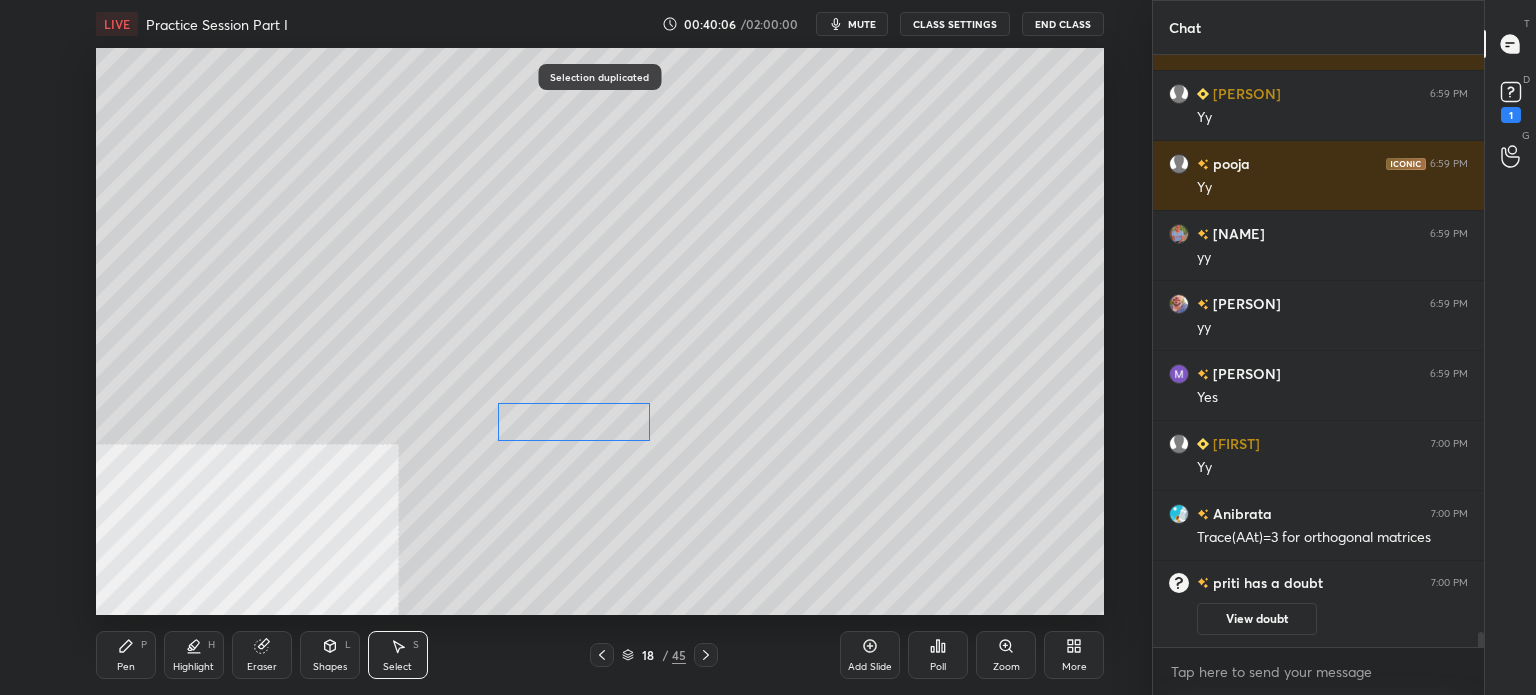 click on "0 ° Undo Copy Paste here Duplicate Duplicate to new slide Delete" at bounding box center (600, 331) 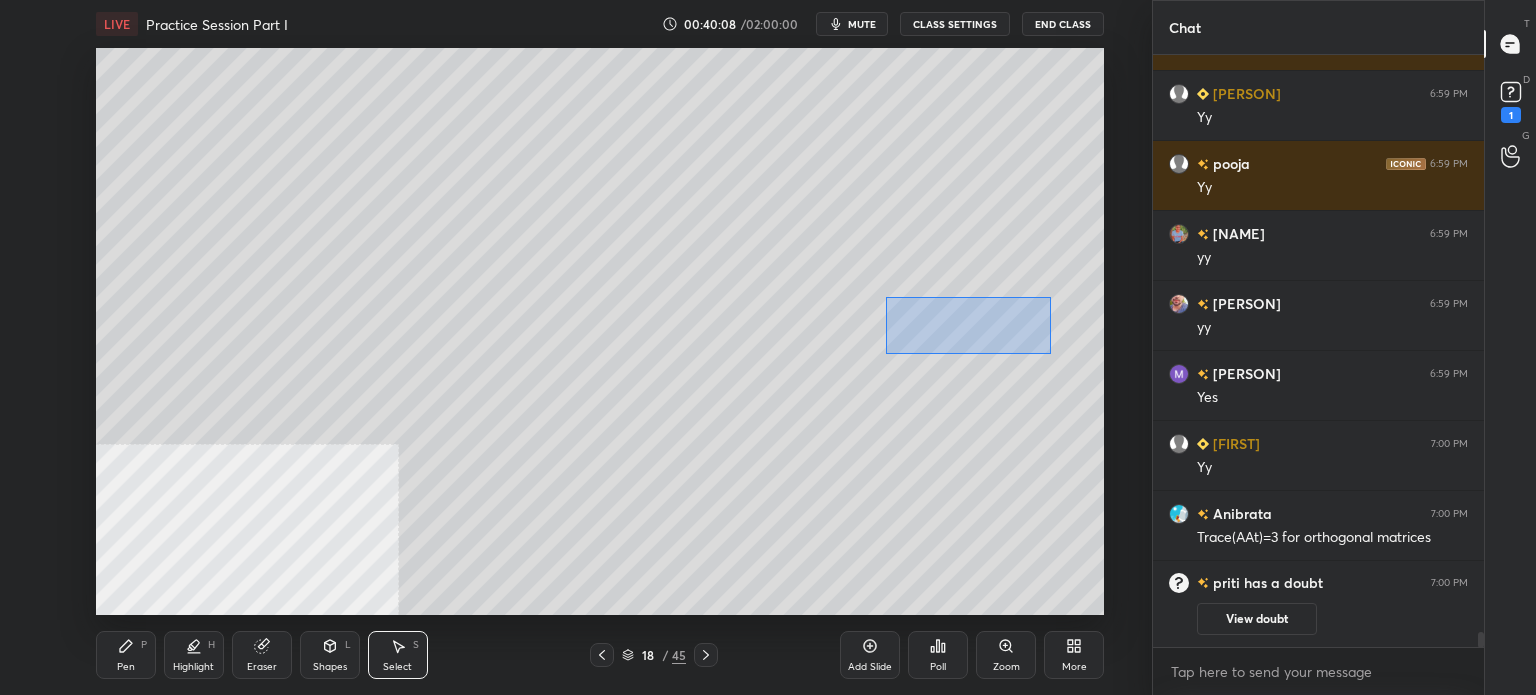 drag, startPoint x: 936, startPoint y: 317, endPoint x: 1049, endPoint y: 353, distance: 118.595955 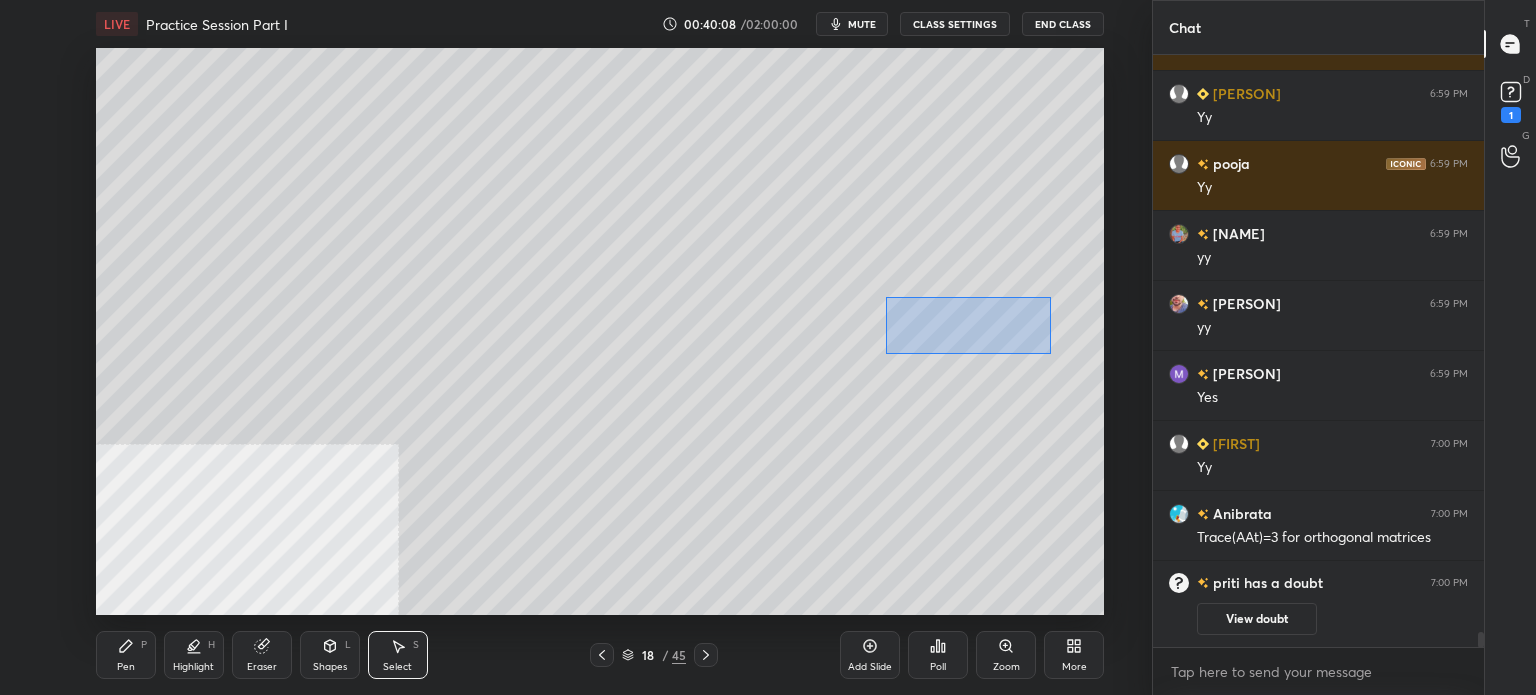 click on "0 ° Undo Copy Paste here Duplicate Duplicate to new slide Delete" at bounding box center (600, 331) 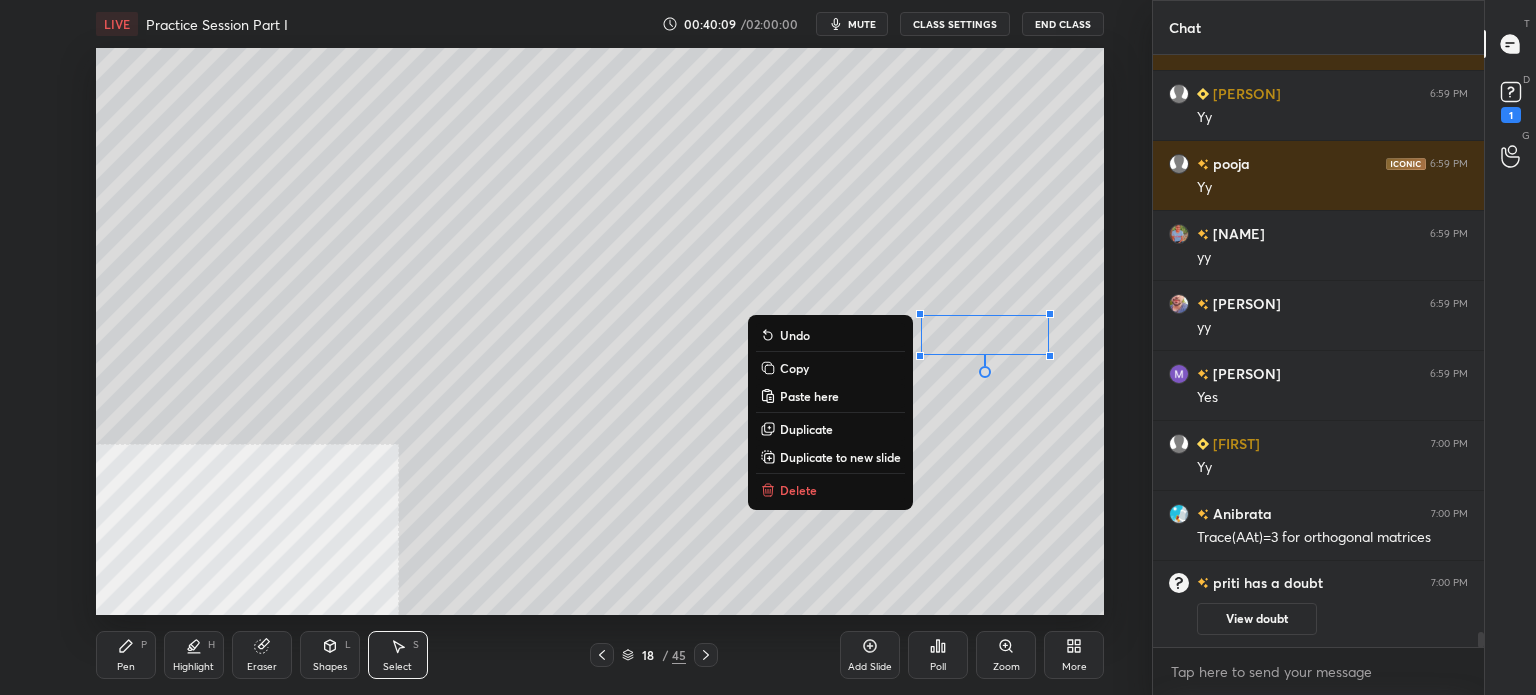 click on "Duplicate" at bounding box center (806, 429) 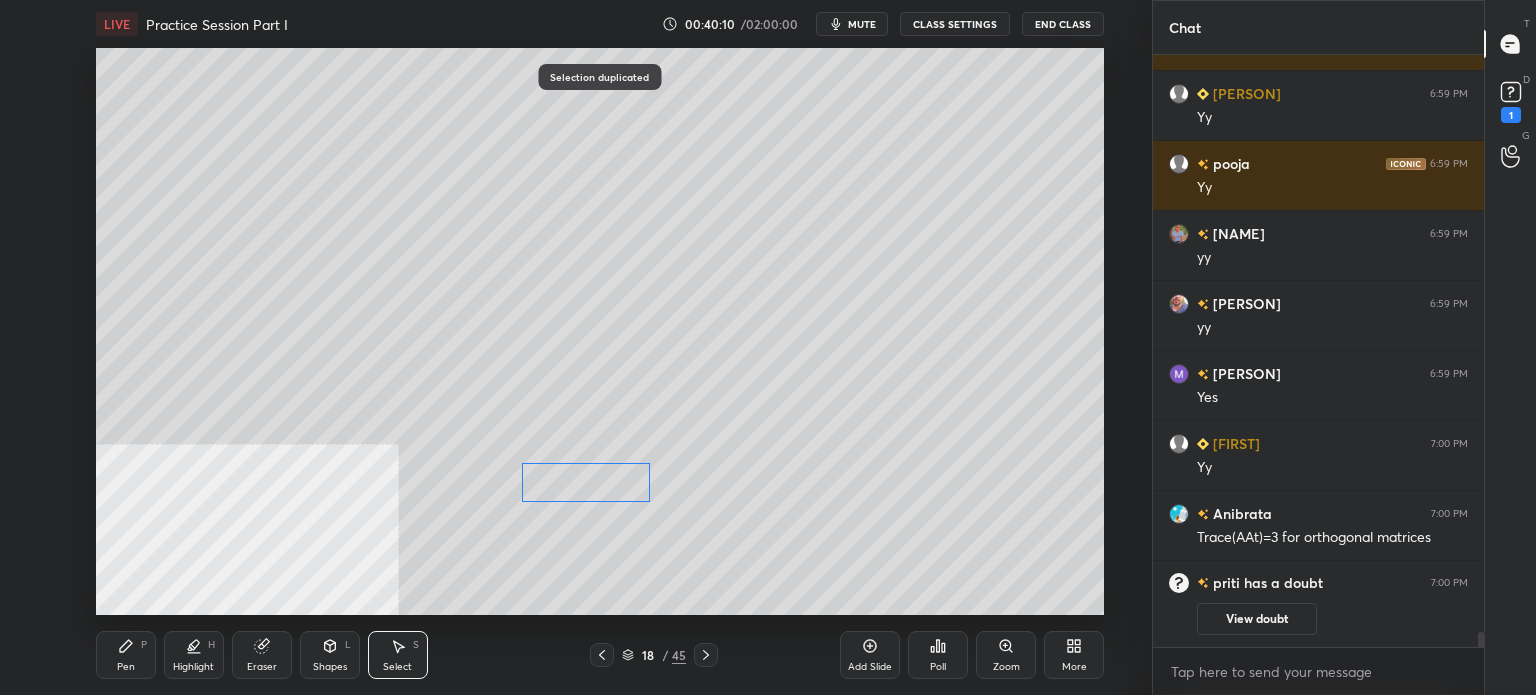 drag, startPoint x: 960, startPoint y: 377, endPoint x: 456, endPoint y: 539, distance: 529.3959 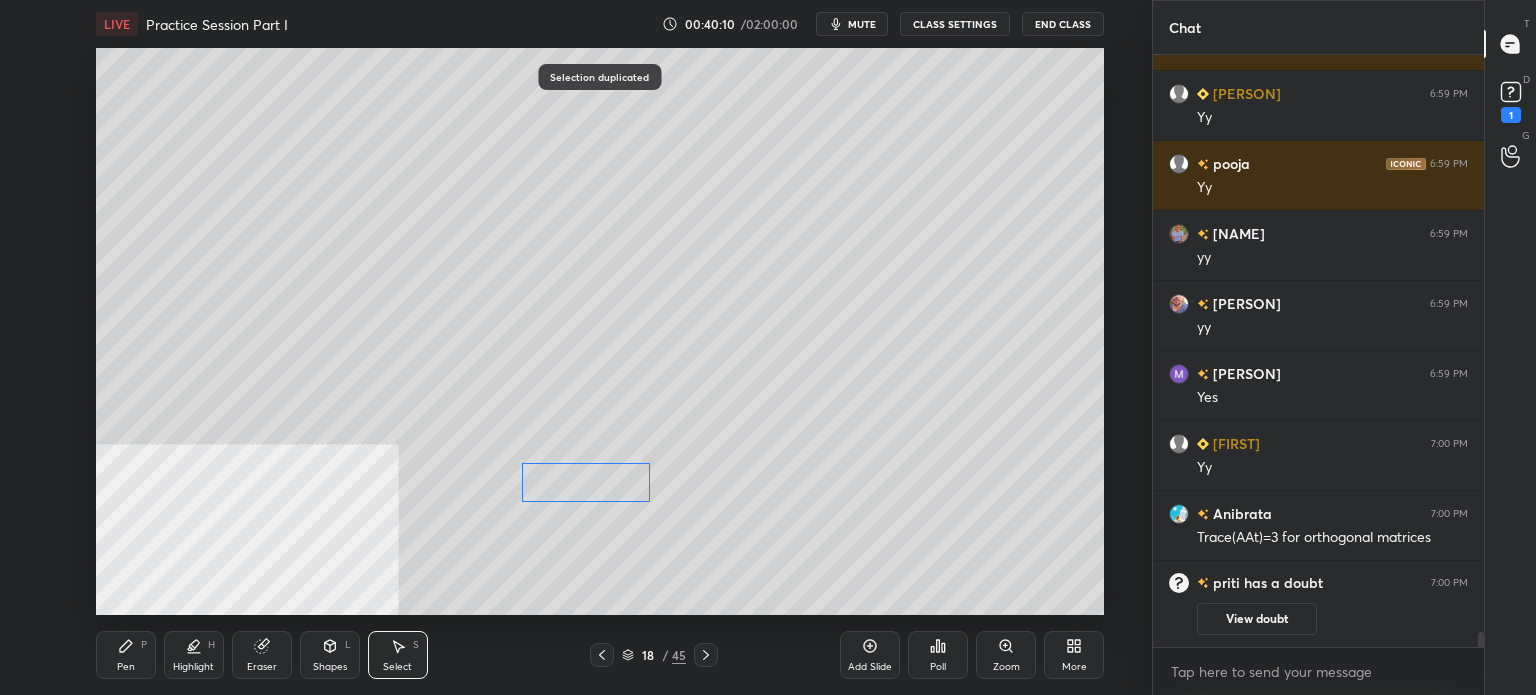 click on "0 ° Undo Copy Paste here Duplicate Duplicate to new slide Delete" at bounding box center [600, 331] 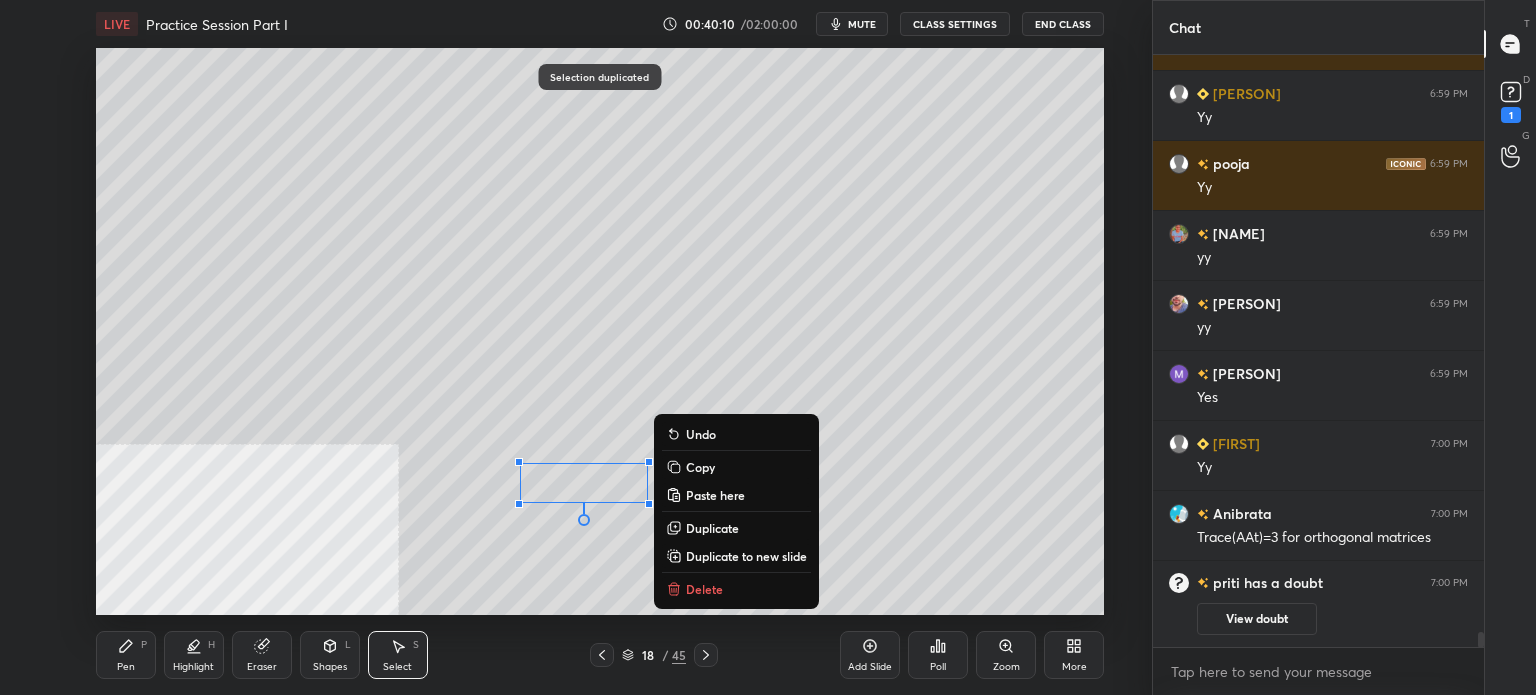 click on "Pen P" at bounding box center [126, 655] 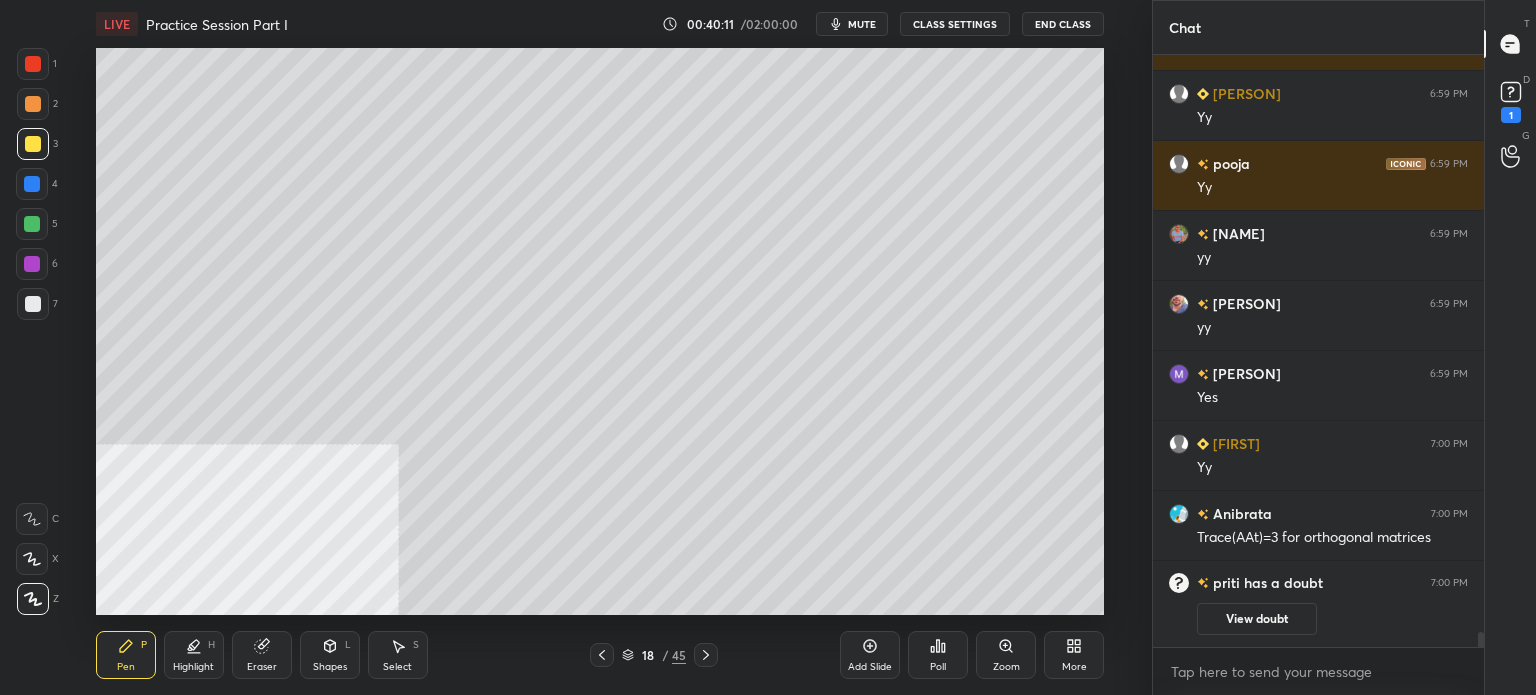 click at bounding box center [33, 304] 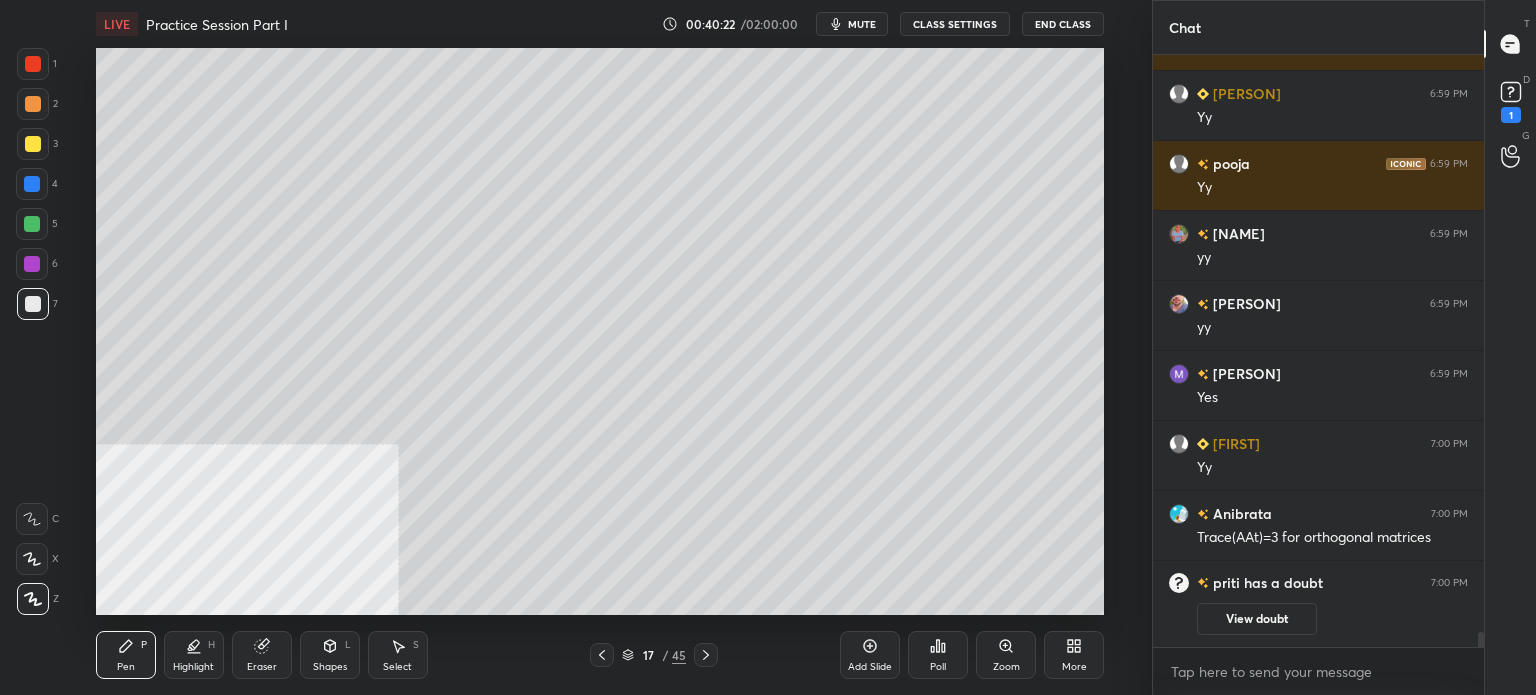 drag, startPoint x: 409, startPoint y: 650, endPoint x: 411, endPoint y: 616, distance: 34.058773 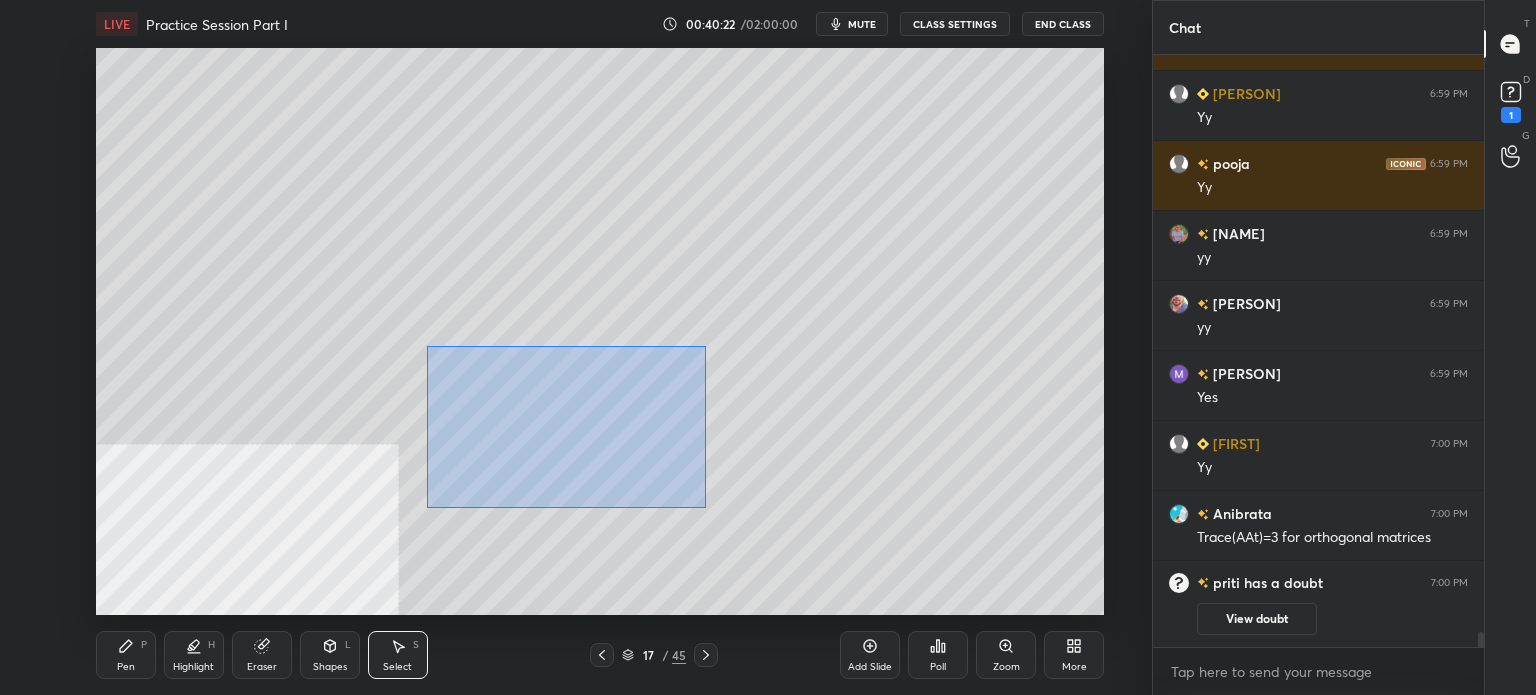 drag, startPoint x: 578, startPoint y: 449, endPoint x: 693, endPoint y: 489, distance: 121.75796 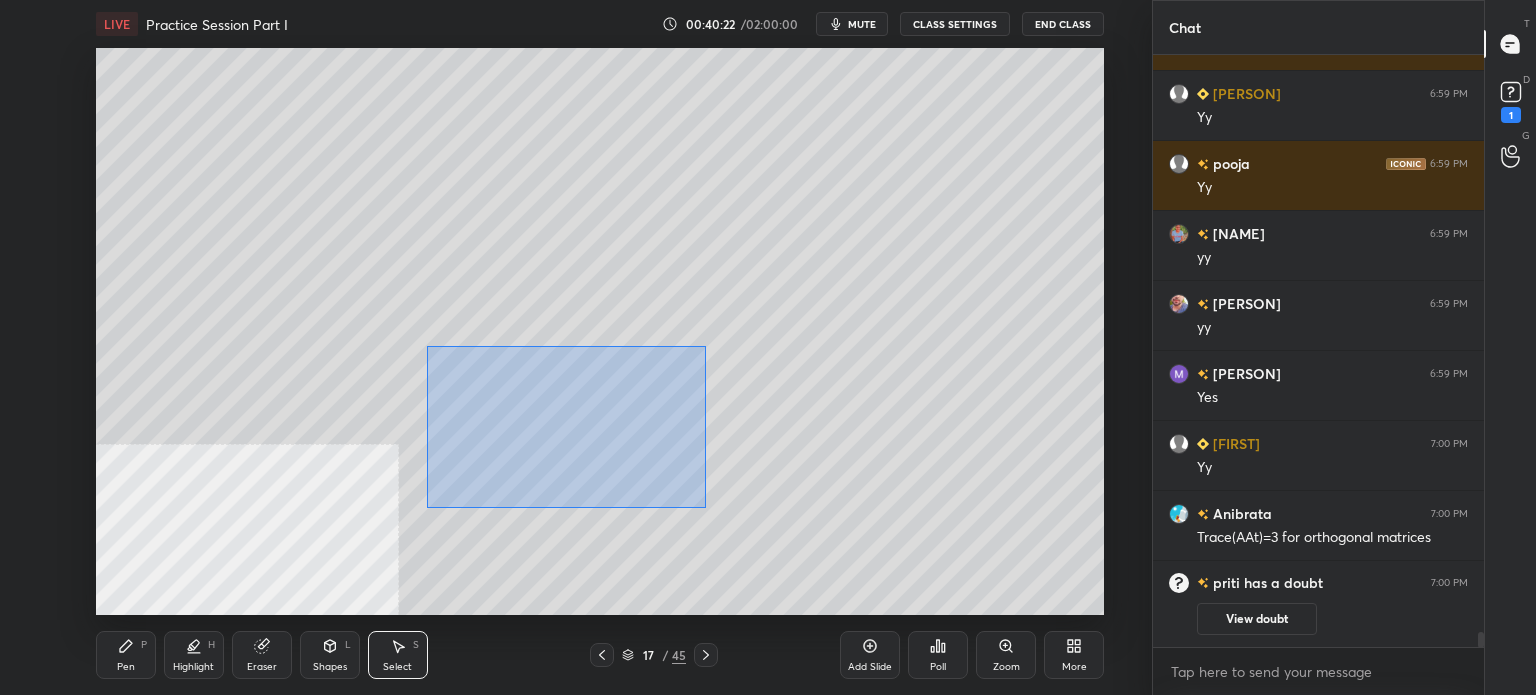 click on "0 ° Undo Copy Paste here Duplicate Duplicate to new slide Delete" at bounding box center [600, 331] 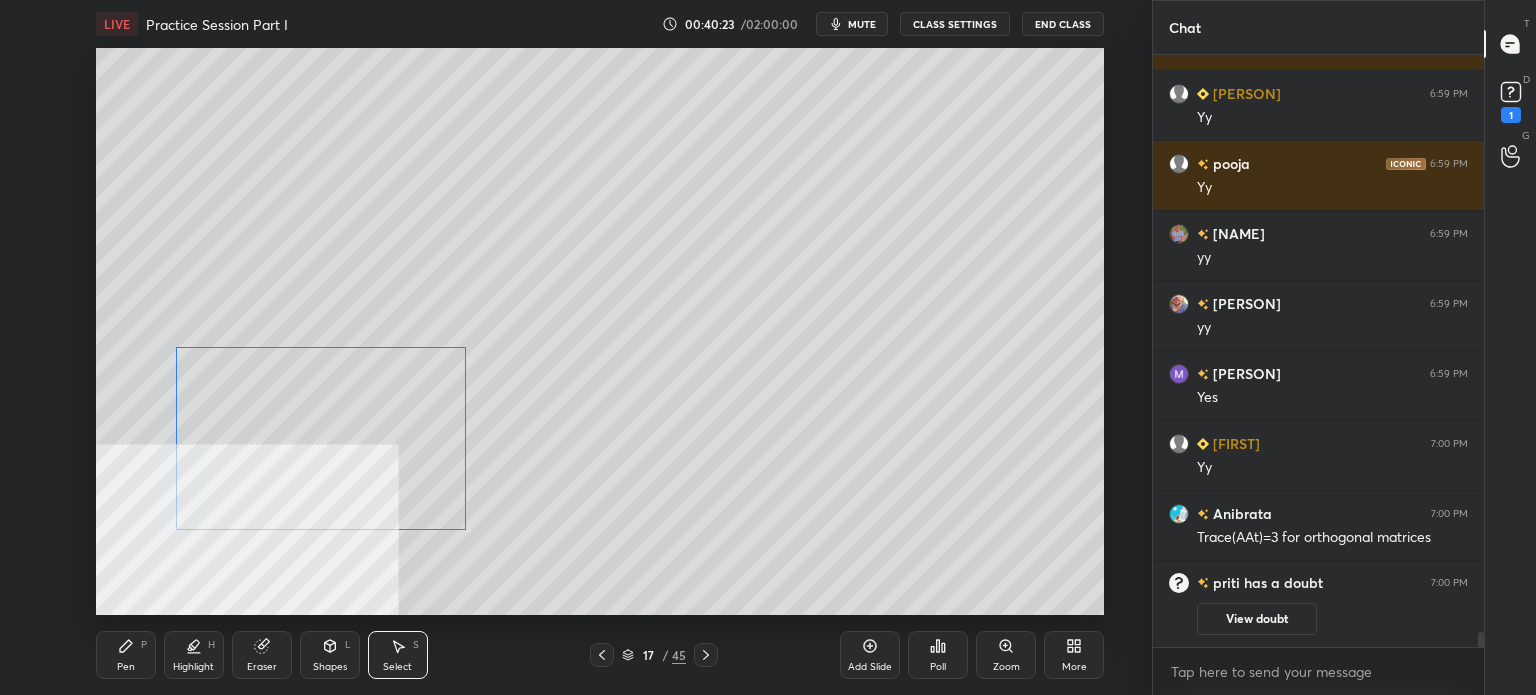 drag, startPoint x: 554, startPoint y: 475, endPoint x: 402, endPoint y: 482, distance: 152.1611 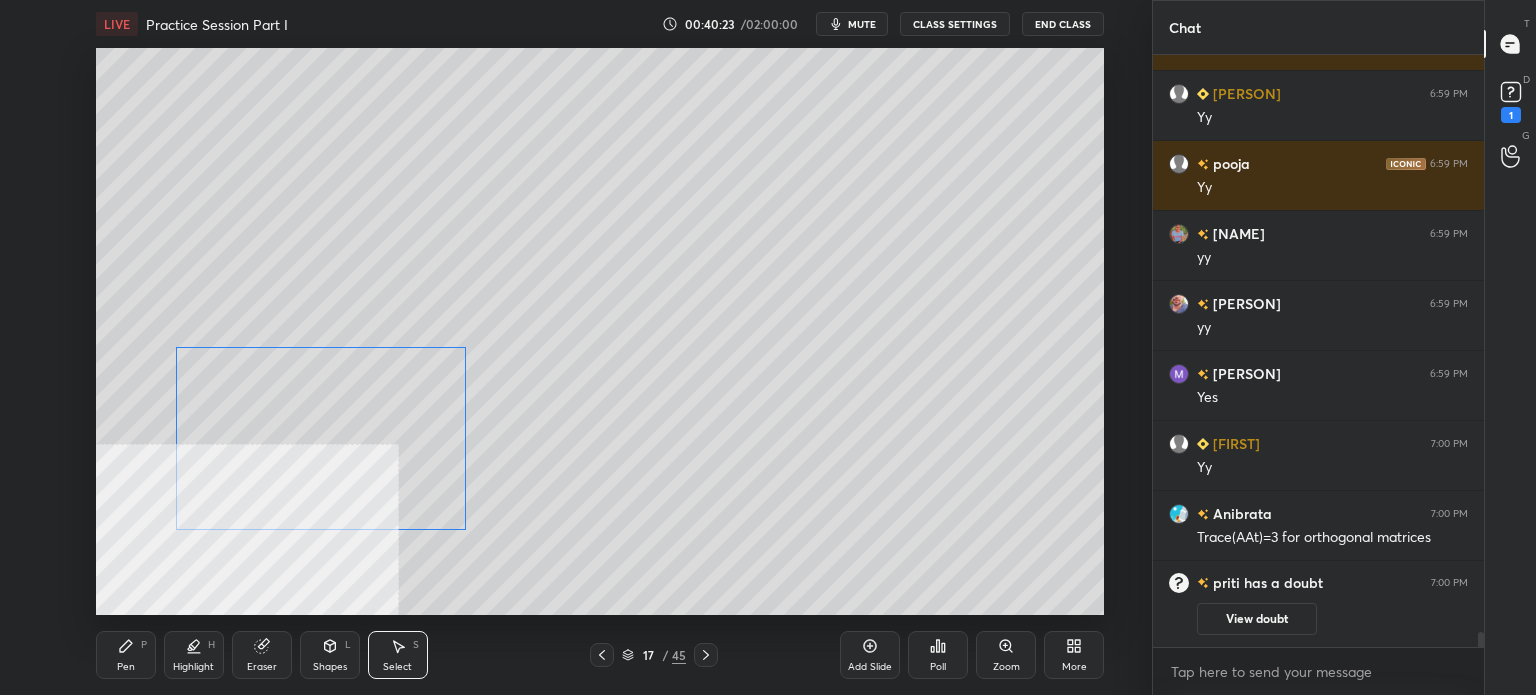 click on "0 ° Undo Copy Paste here Duplicate Duplicate to new slide Delete" at bounding box center (600, 331) 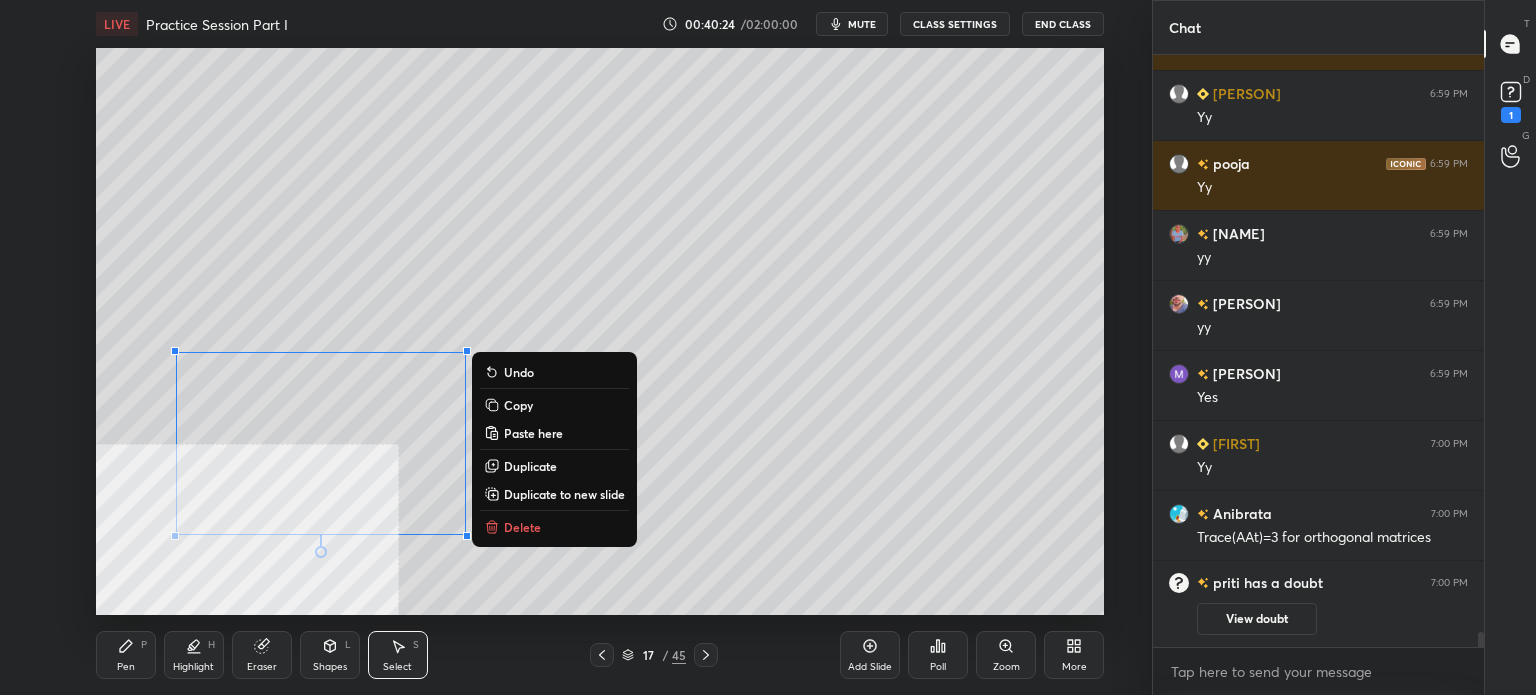 click on "Pen P" at bounding box center [126, 655] 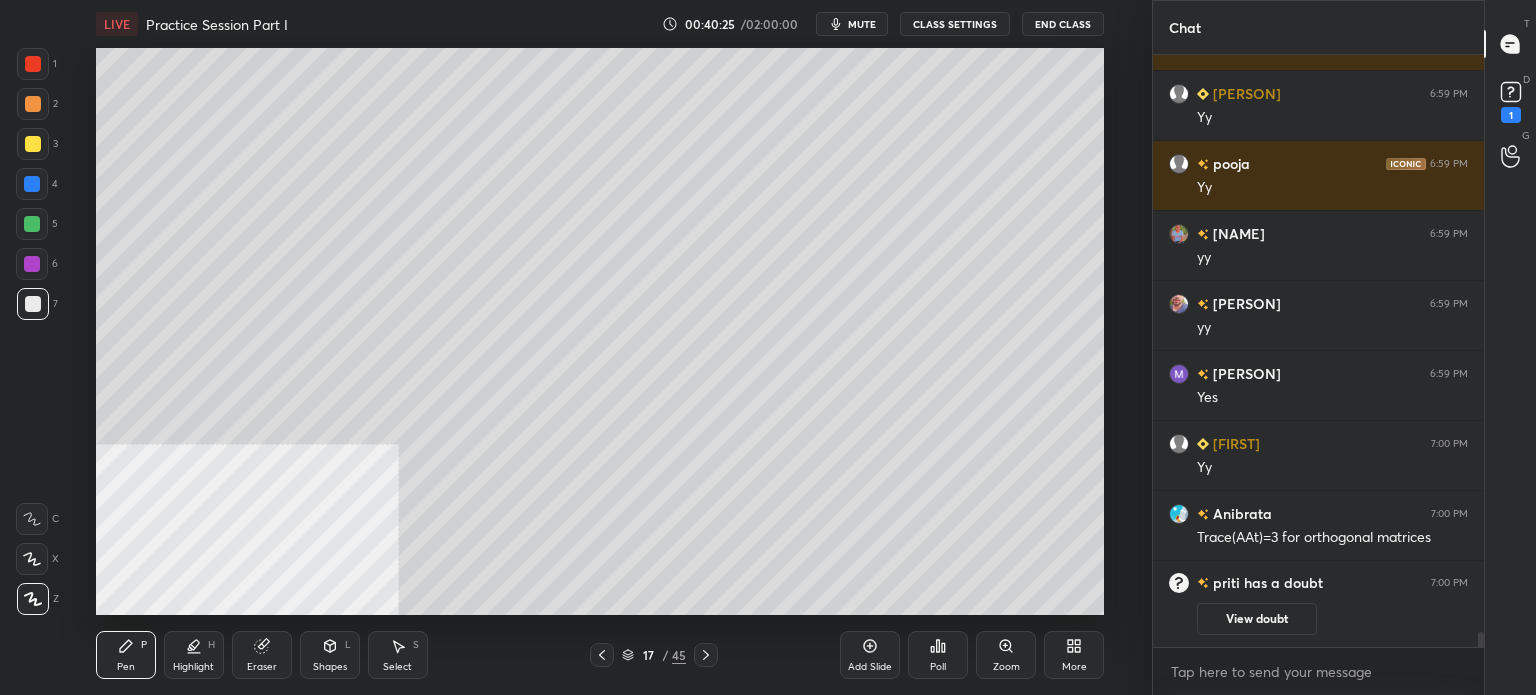 click at bounding box center (32, 264) 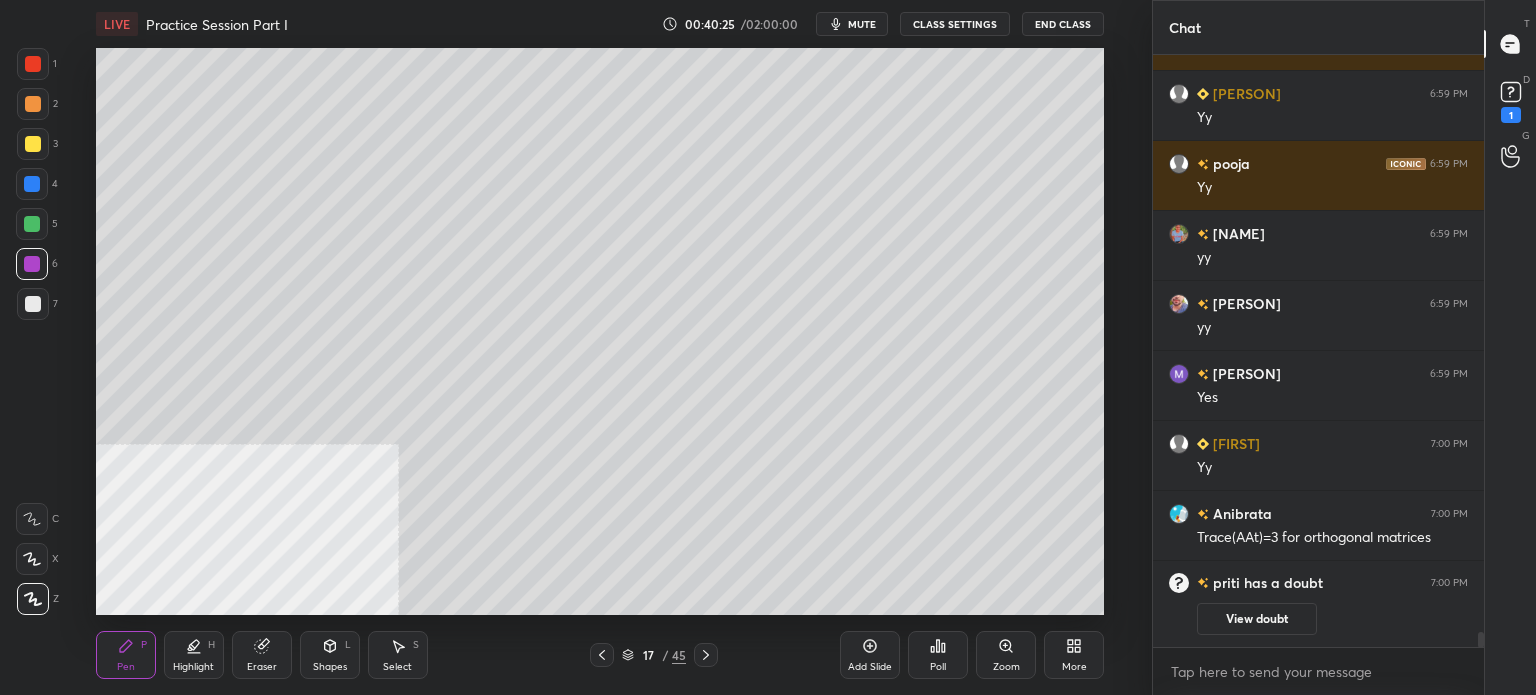click at bounding box center [32, 224] 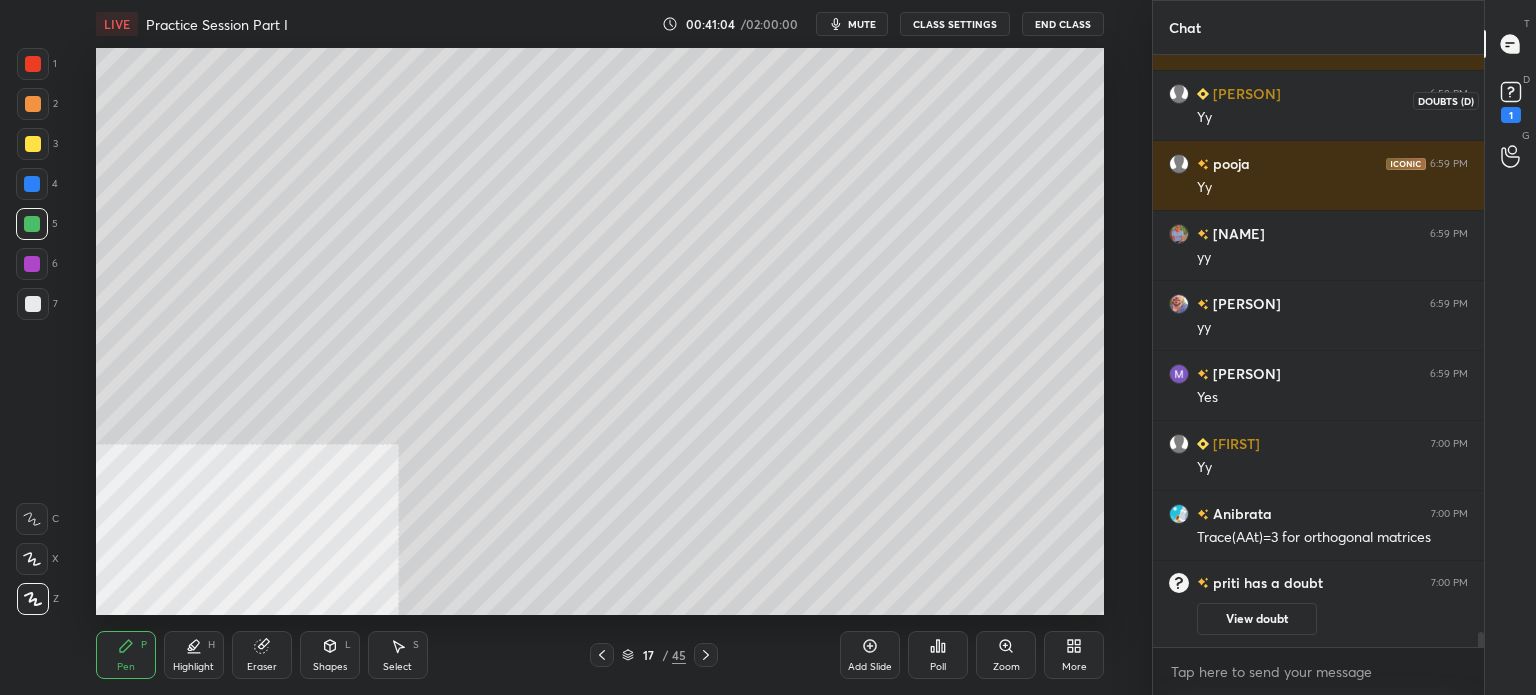 click 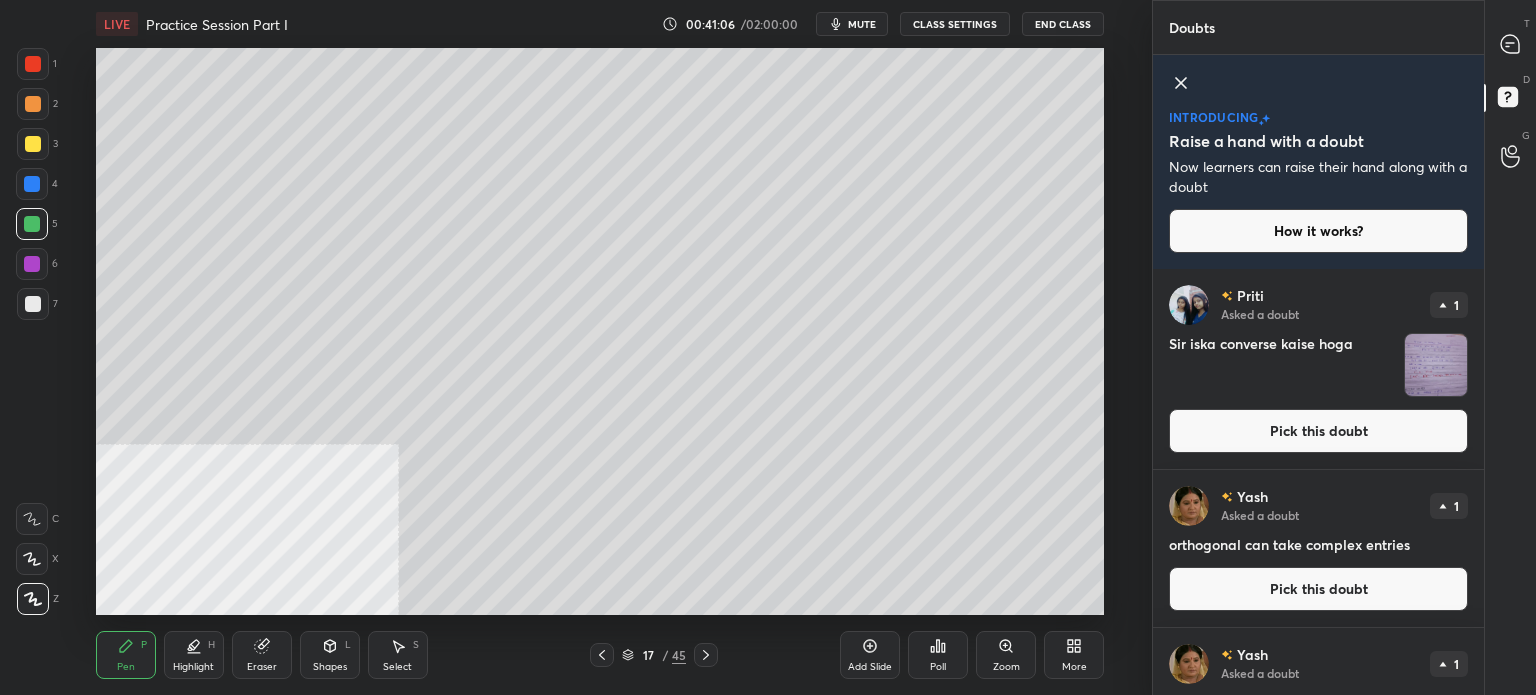 click on "Pick this doubt" at bounding box center [1318, 431] 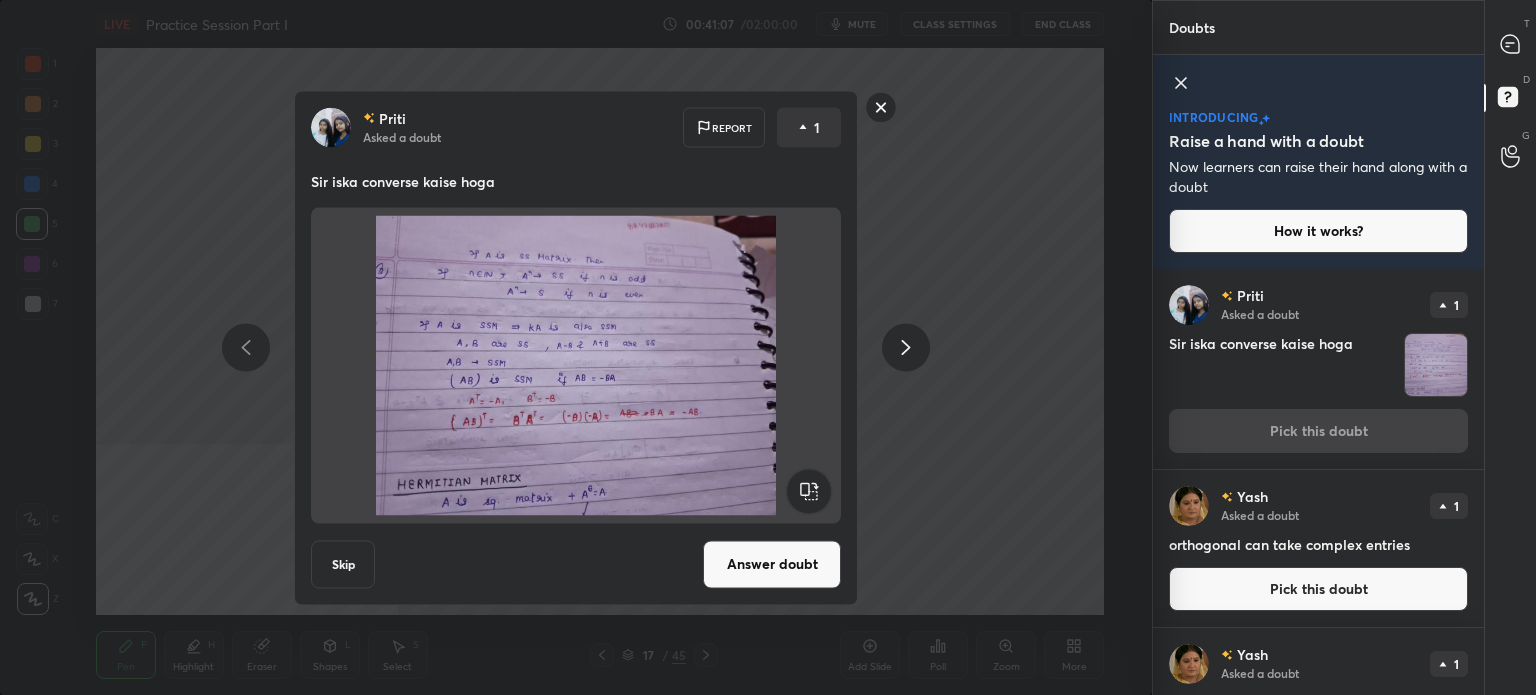 click on "Priti Asked a doubt Report 1 Sir iska converse kaise hoga Skip Answer doubt" at bounding box center [576, 347] 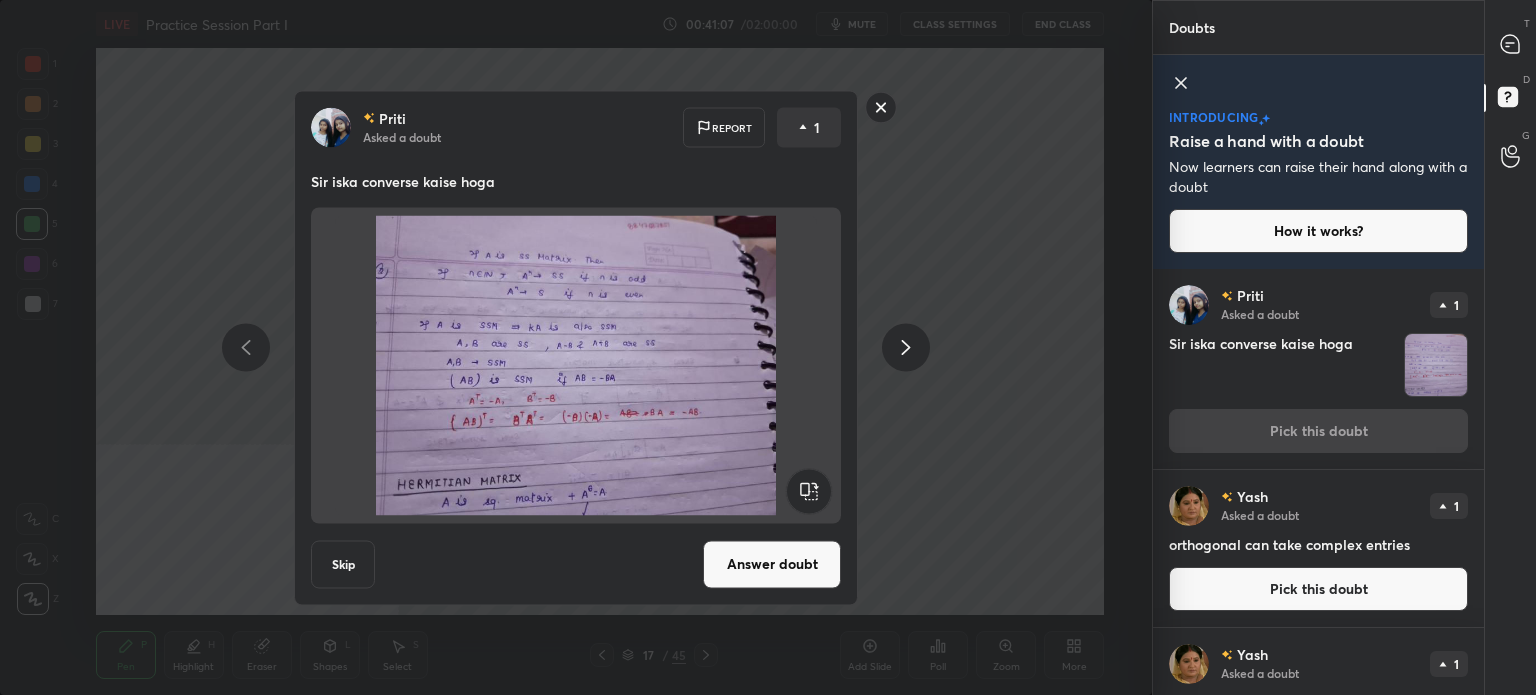 click 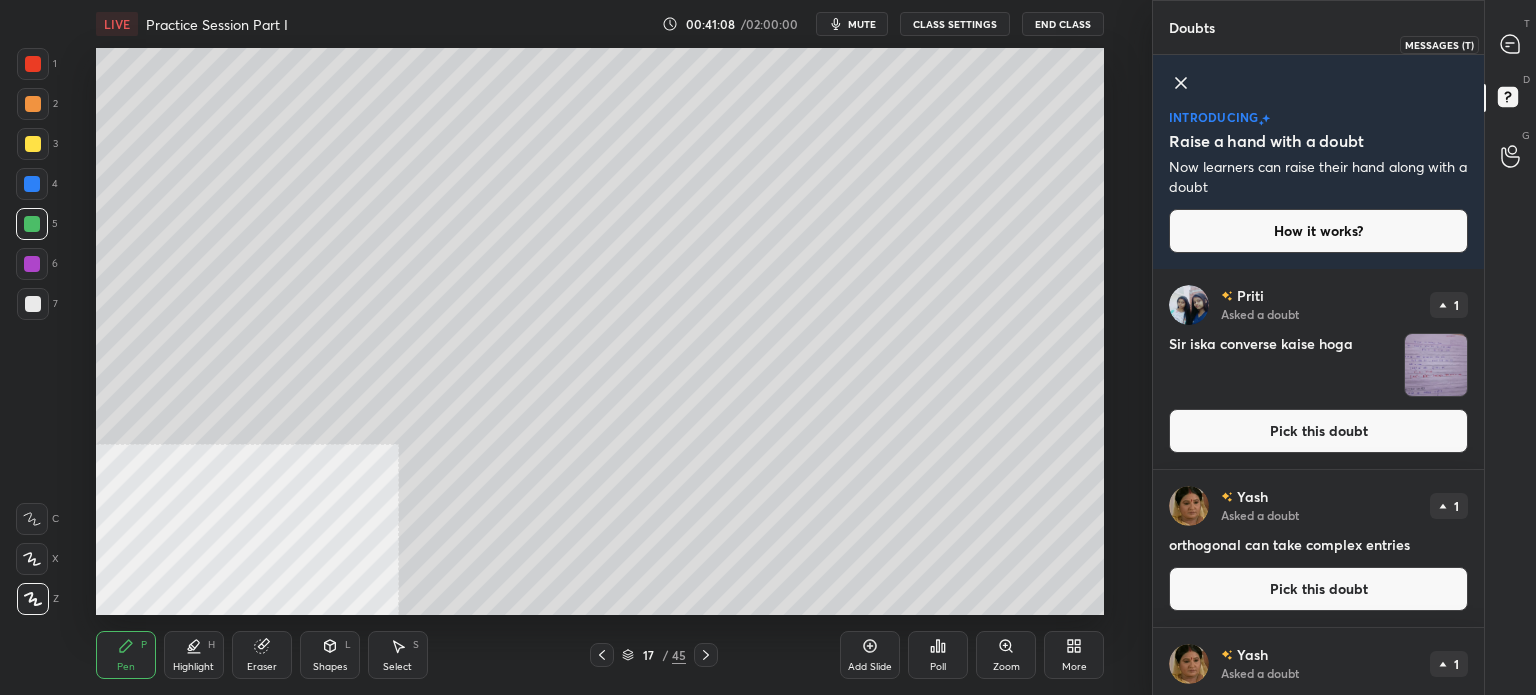 click at bounding box center [1511, 44] 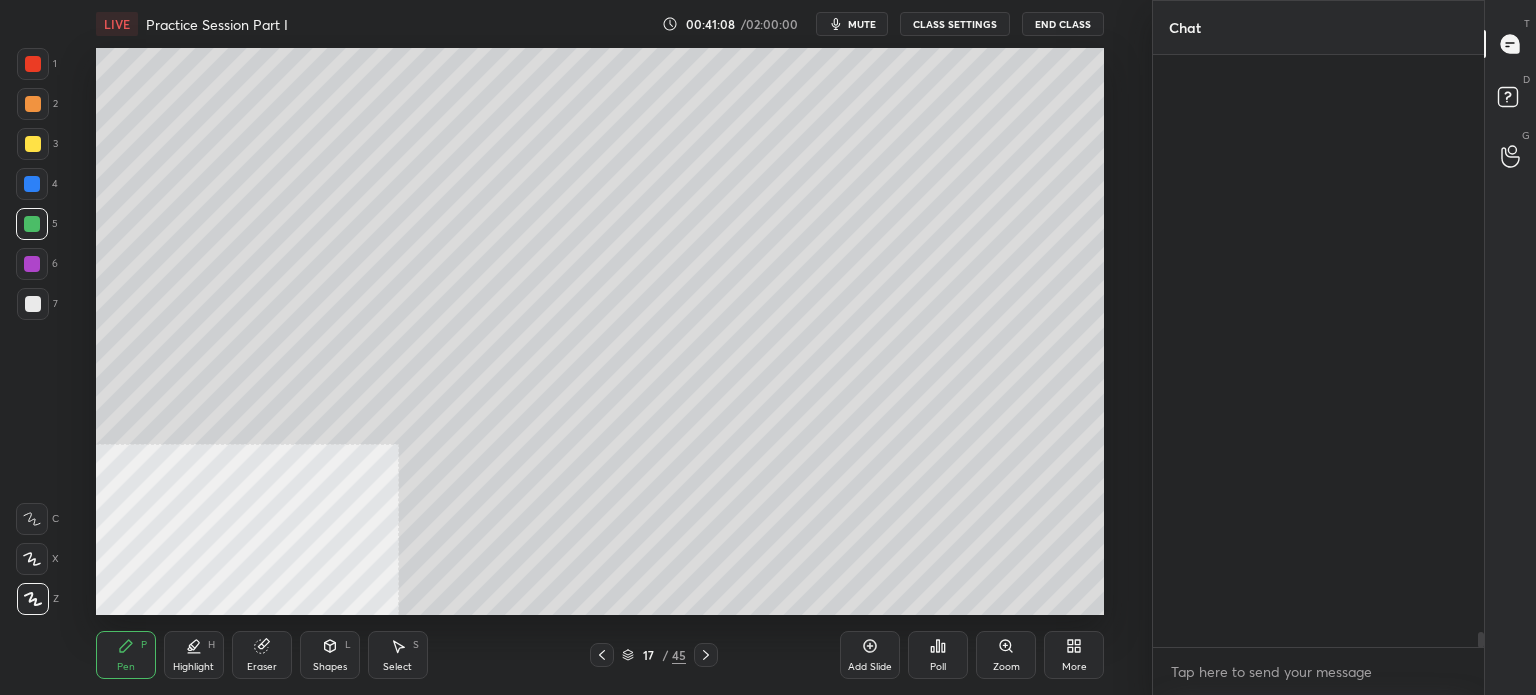 scroll, scrollTop: 23214, scrollLeft: 0, axis: vertical 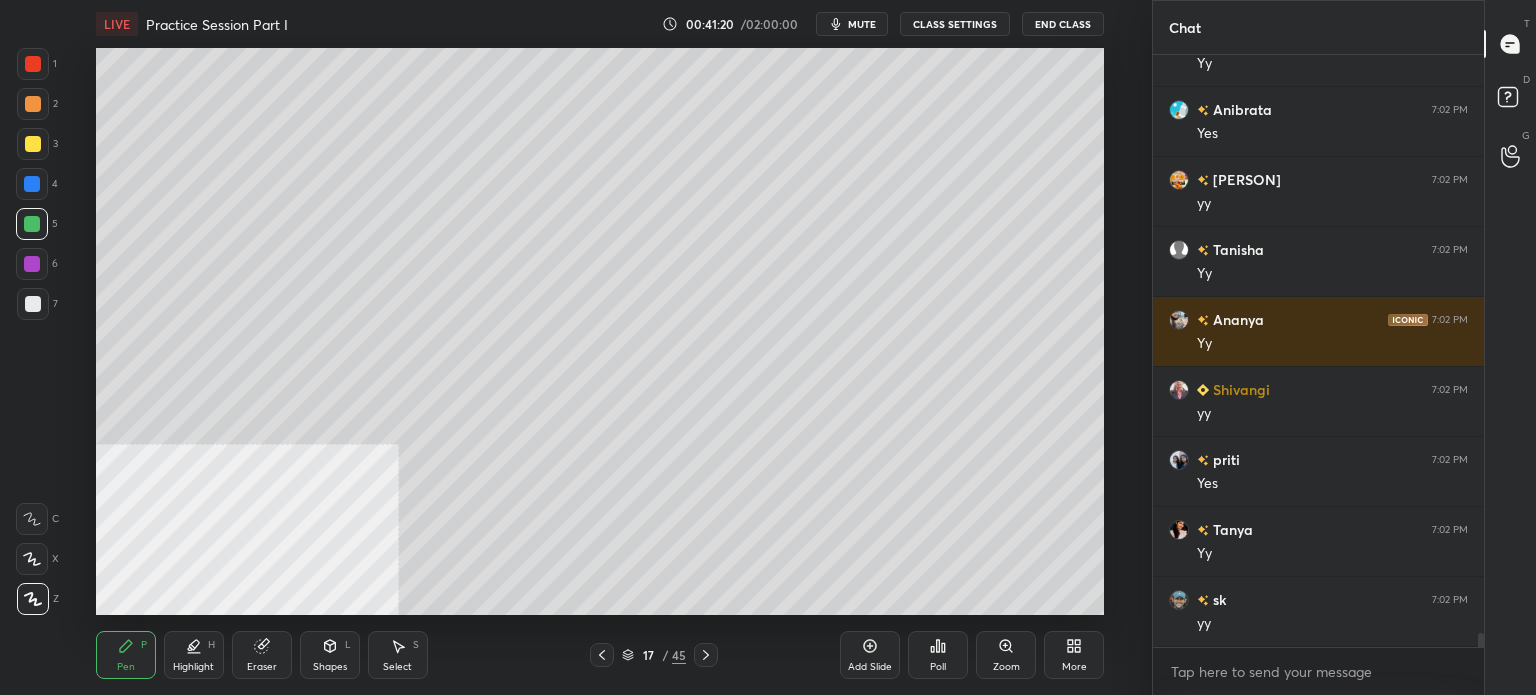 click on "Select S" at bounding box center (398, 655) 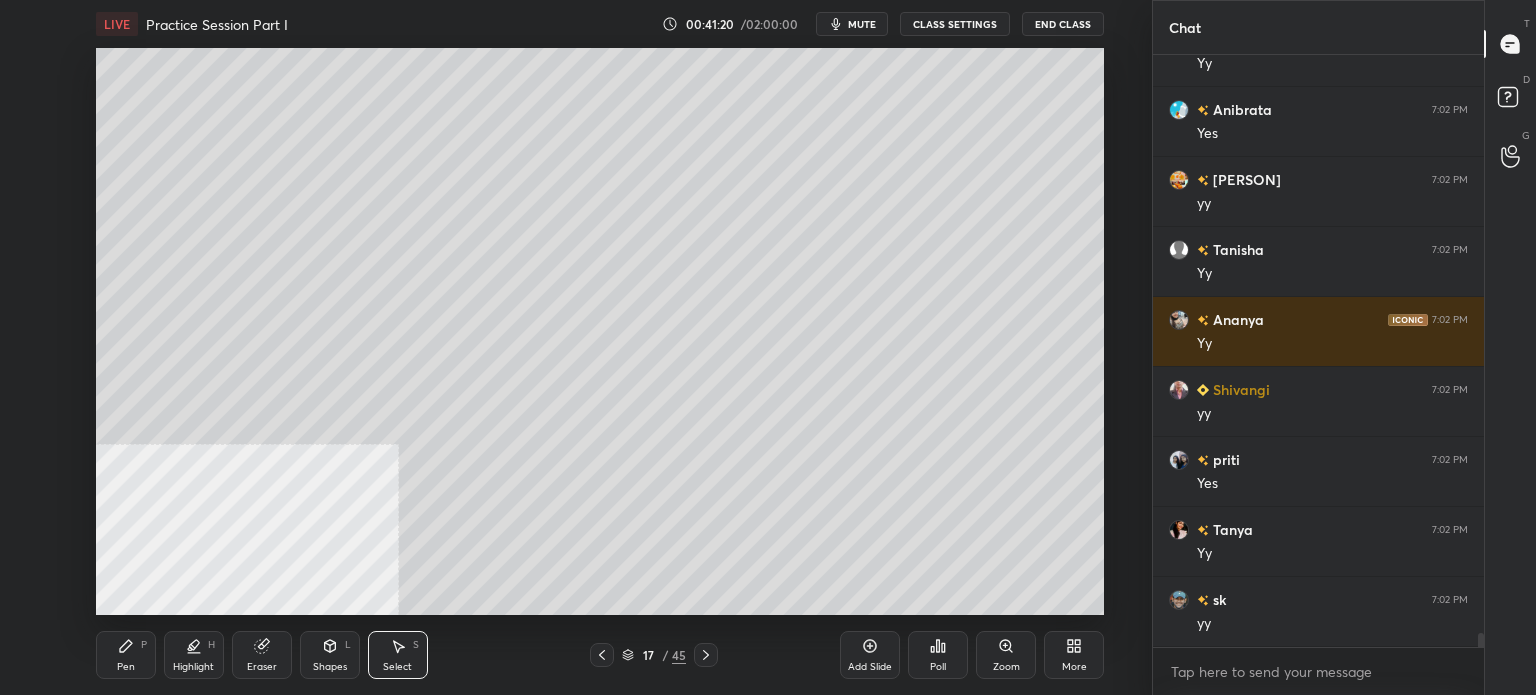 scroll, scrollTop: 24124, scrollLeft: 0, axis: vertical 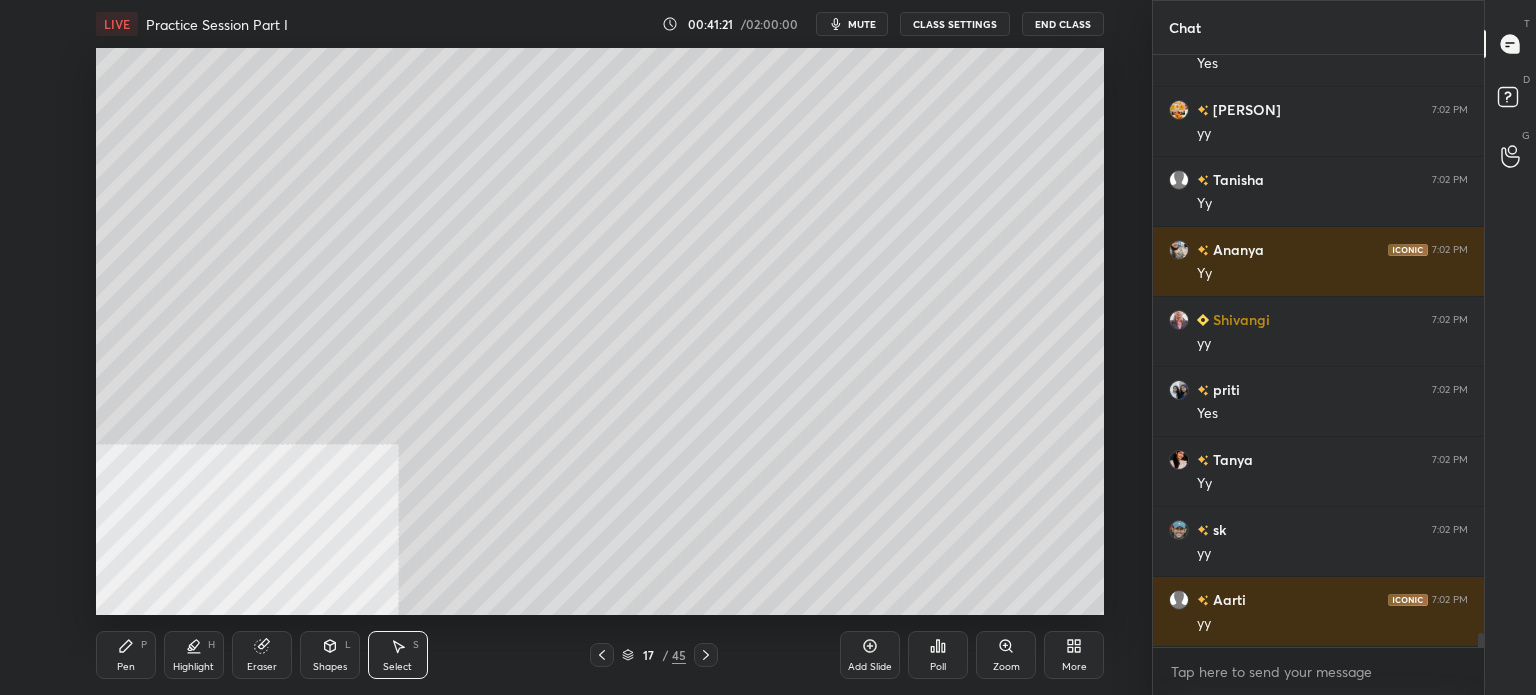 click on "Pen" at bounding box center [126, 667] 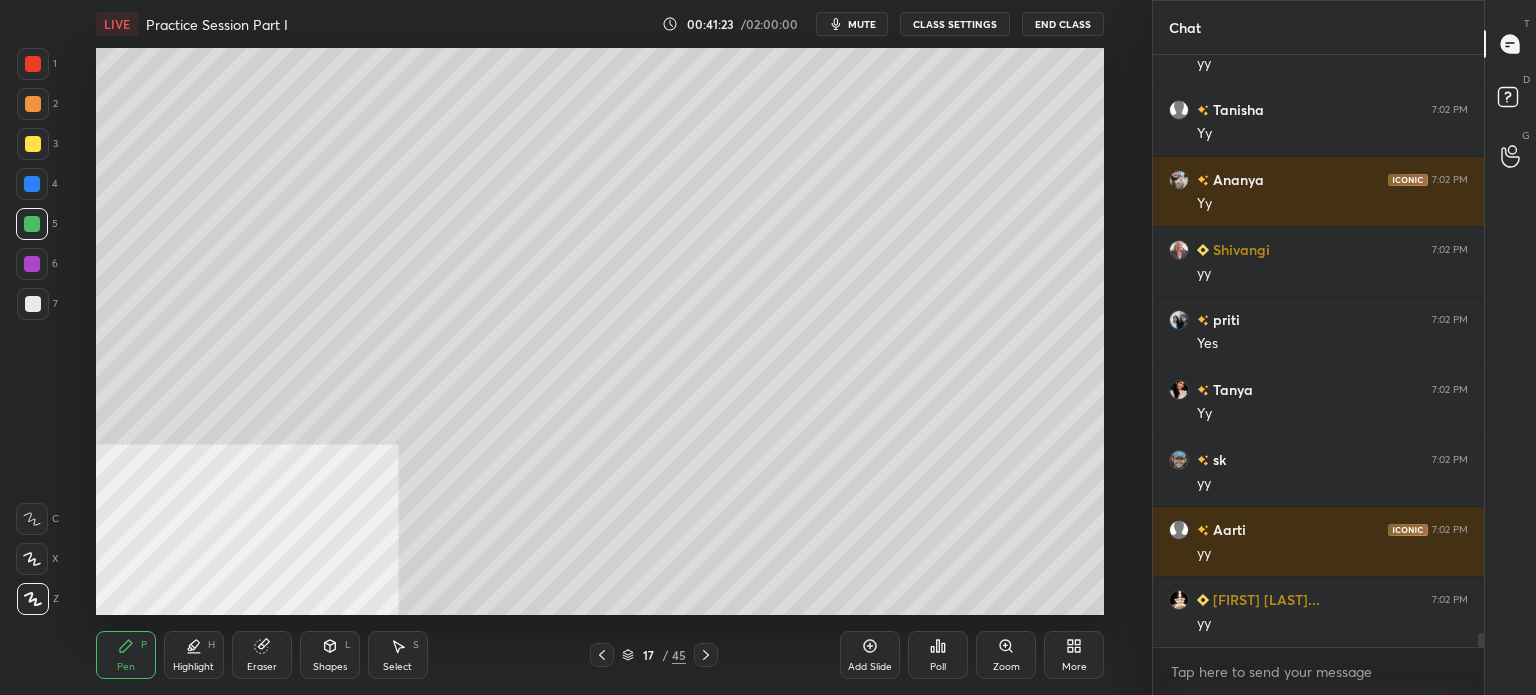 click at bounding box center [33, 304] 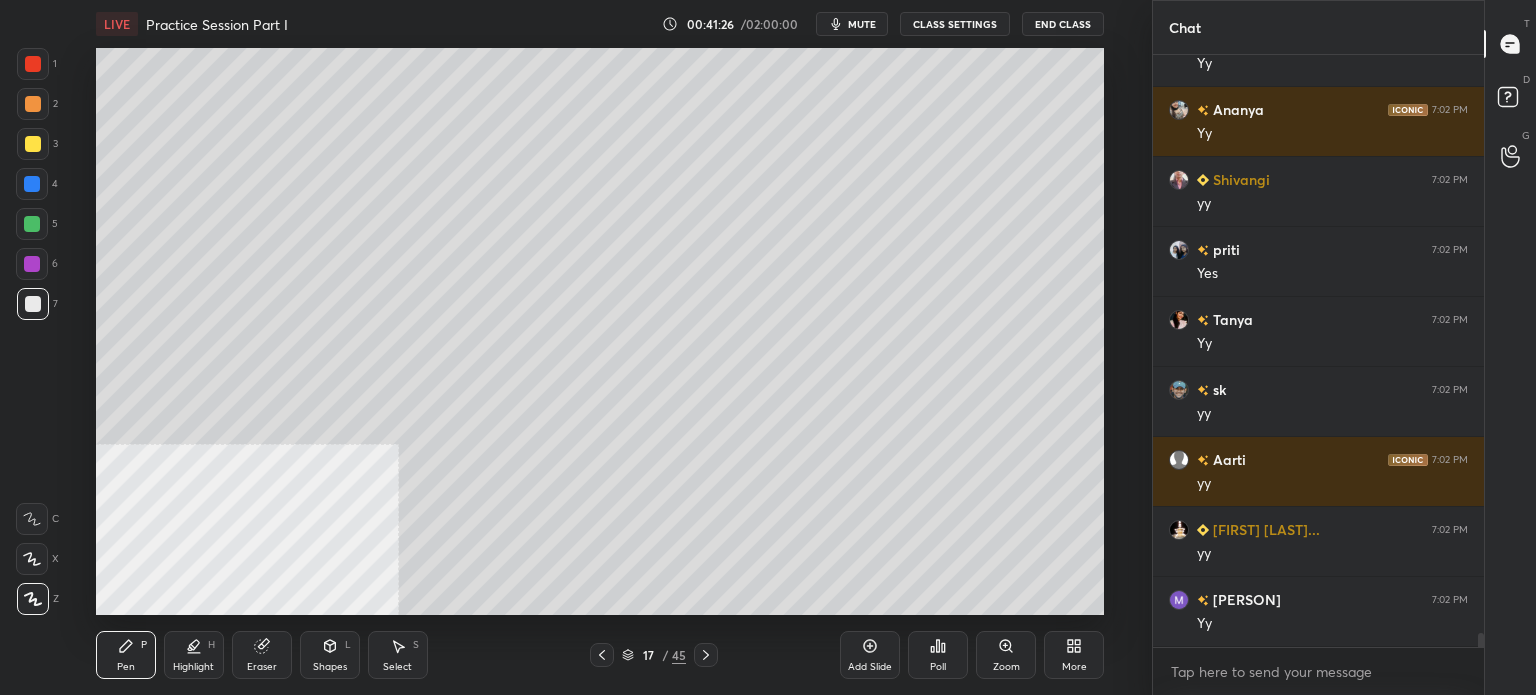 scroll, scrollTop: 24334, scrollLeft: 0, axis: vertical 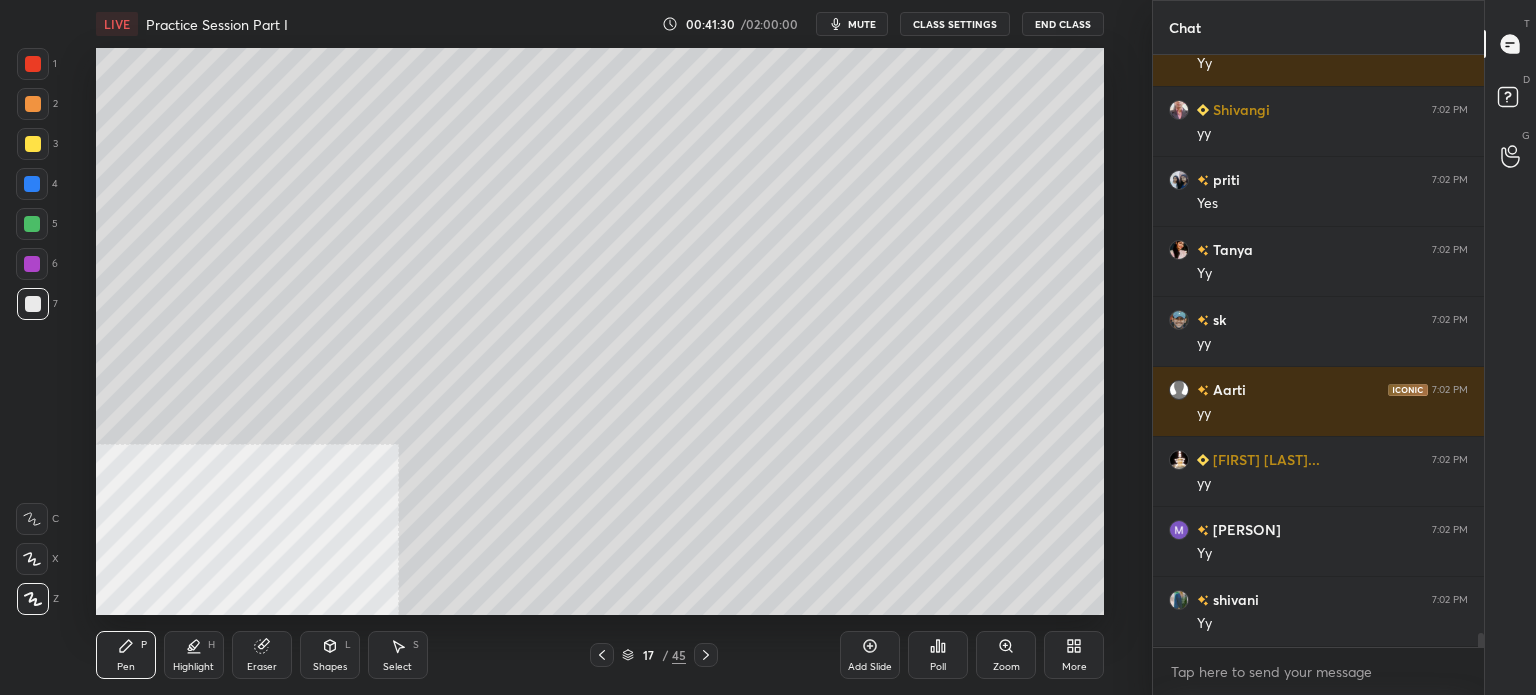 click 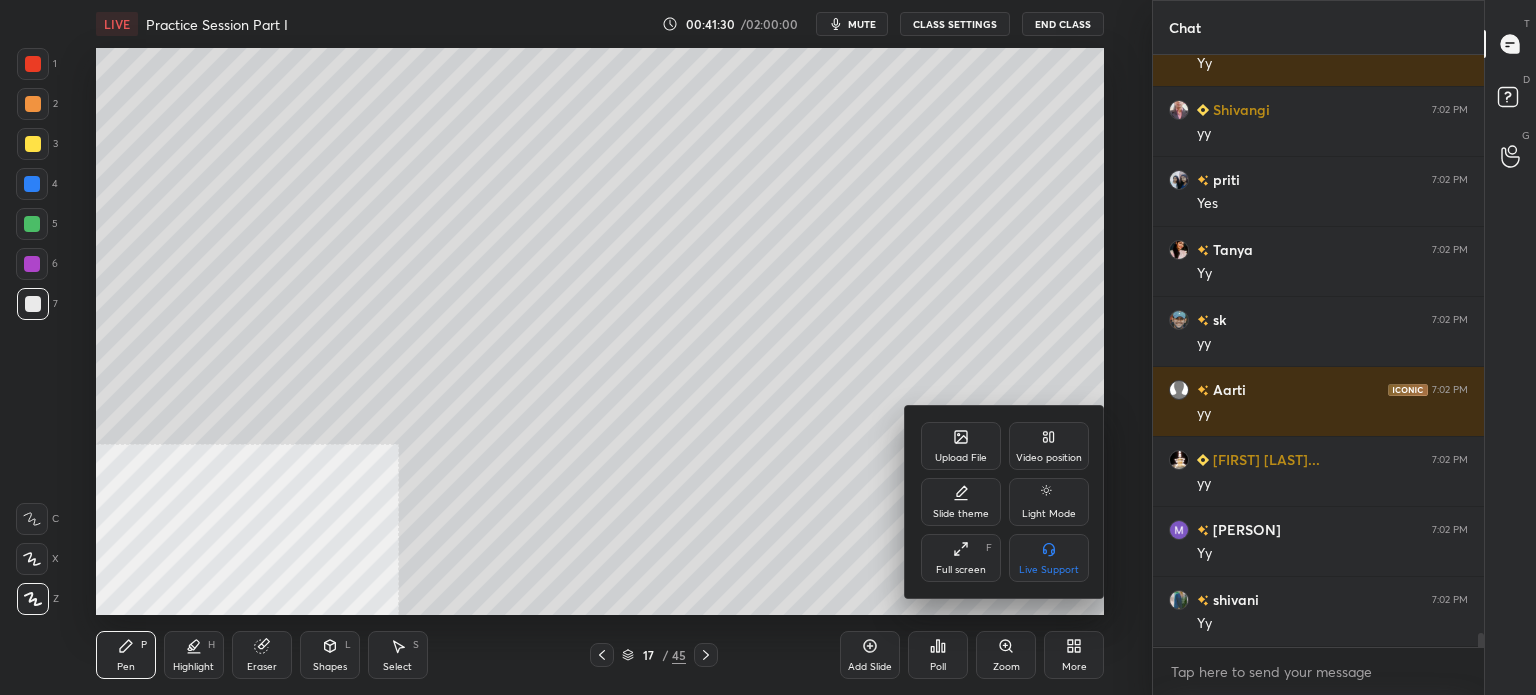 click on "Video position" at bounding box center (1049, 446) 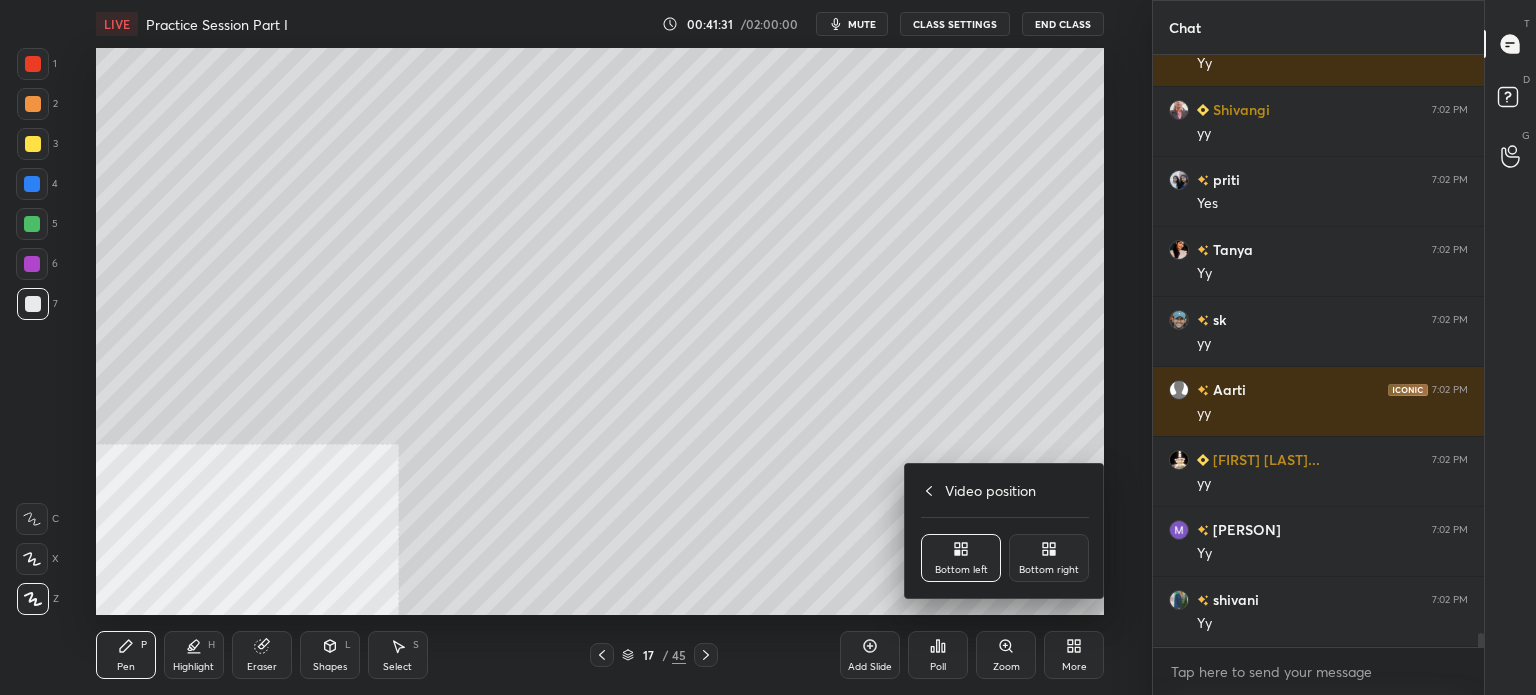 click on "Bottom right" at bounding box center [1049, 558] 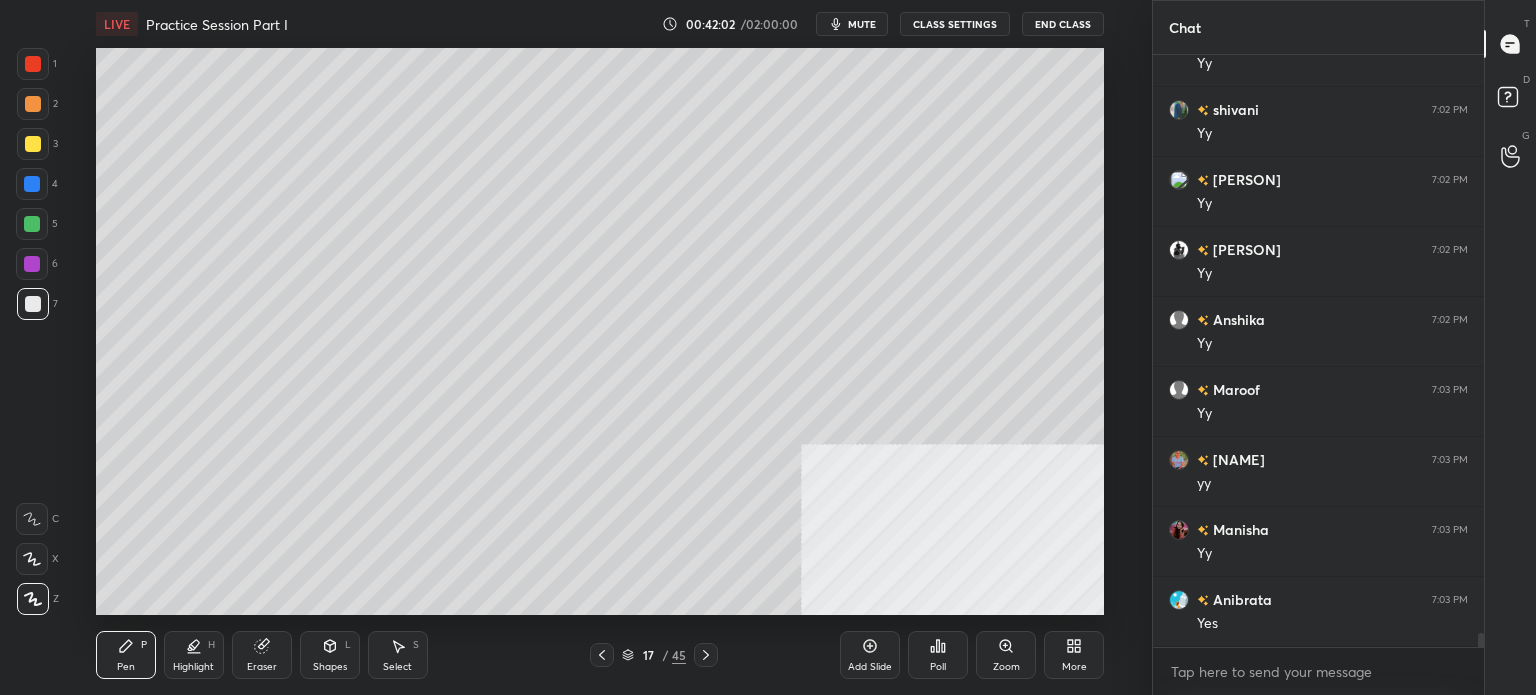scroll, scrollTop: 24894, scrollLeft: 0, axis: vertical 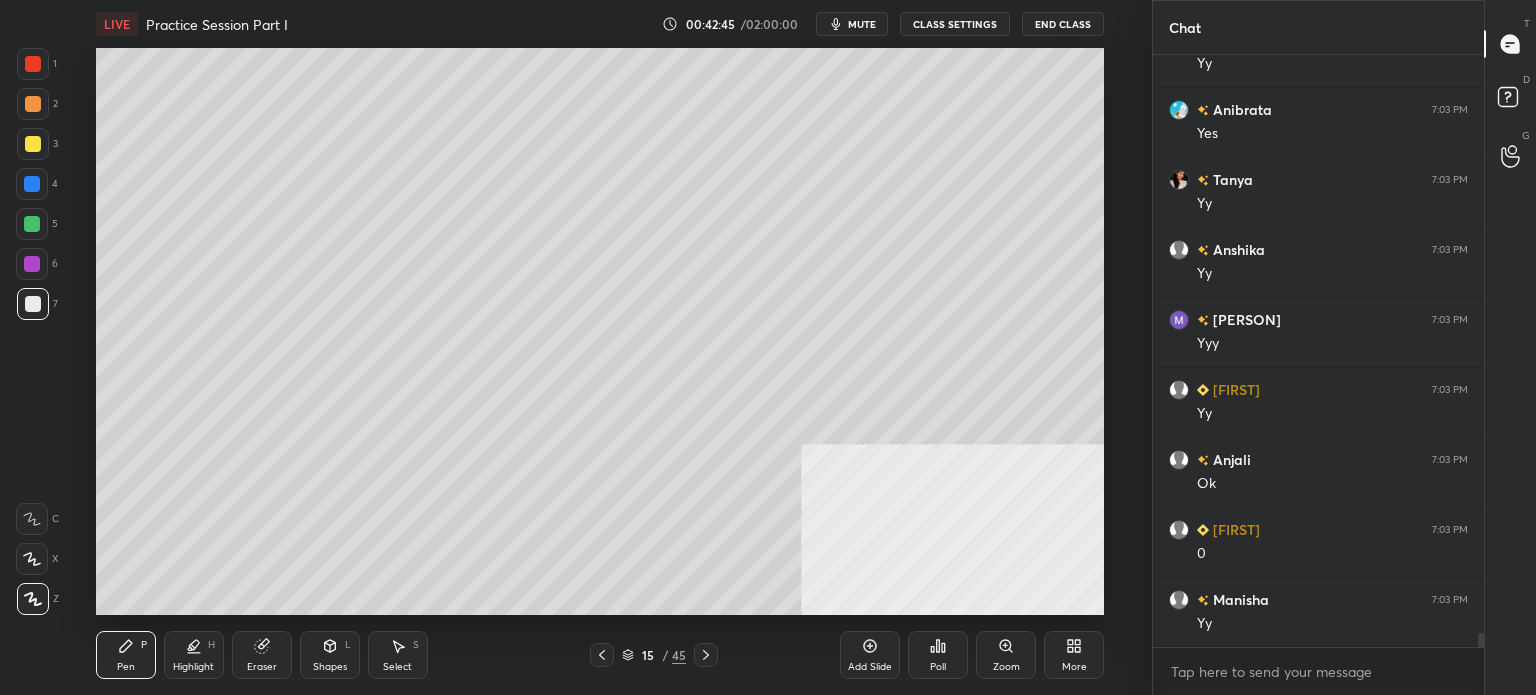 click on "Pen P" at bounding box center [126, 655] 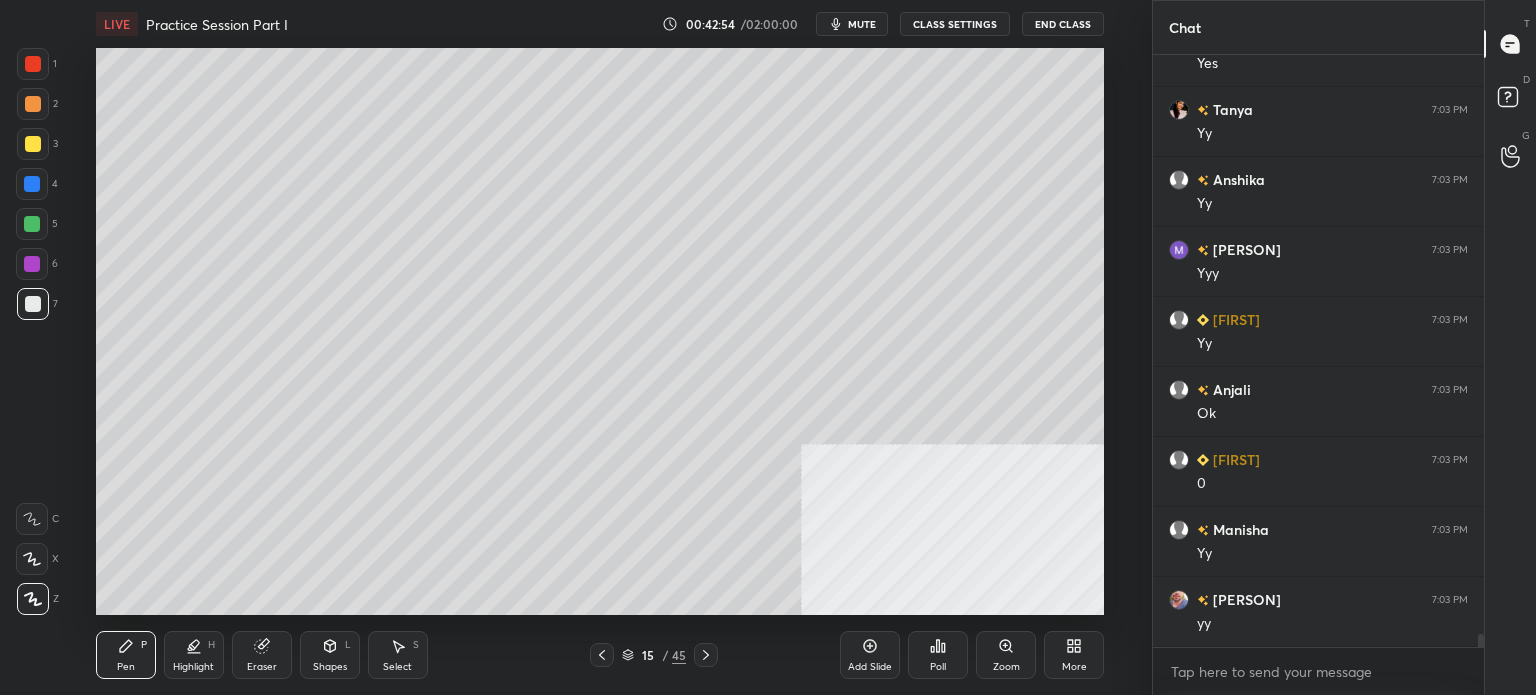 scroll, scrollTop: 25472, scrollLeft: 0, axis: vertical 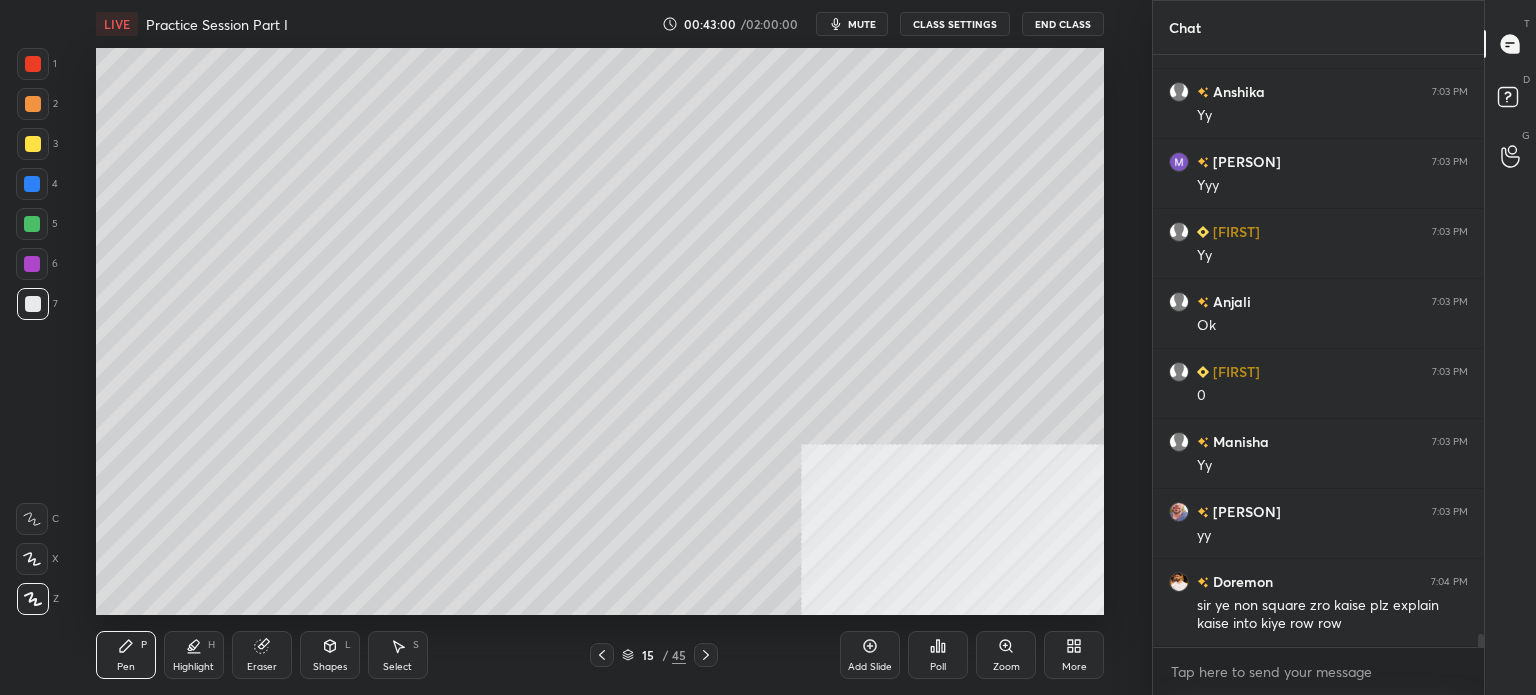 click on "Eraser" at bounding box center [262, 667] 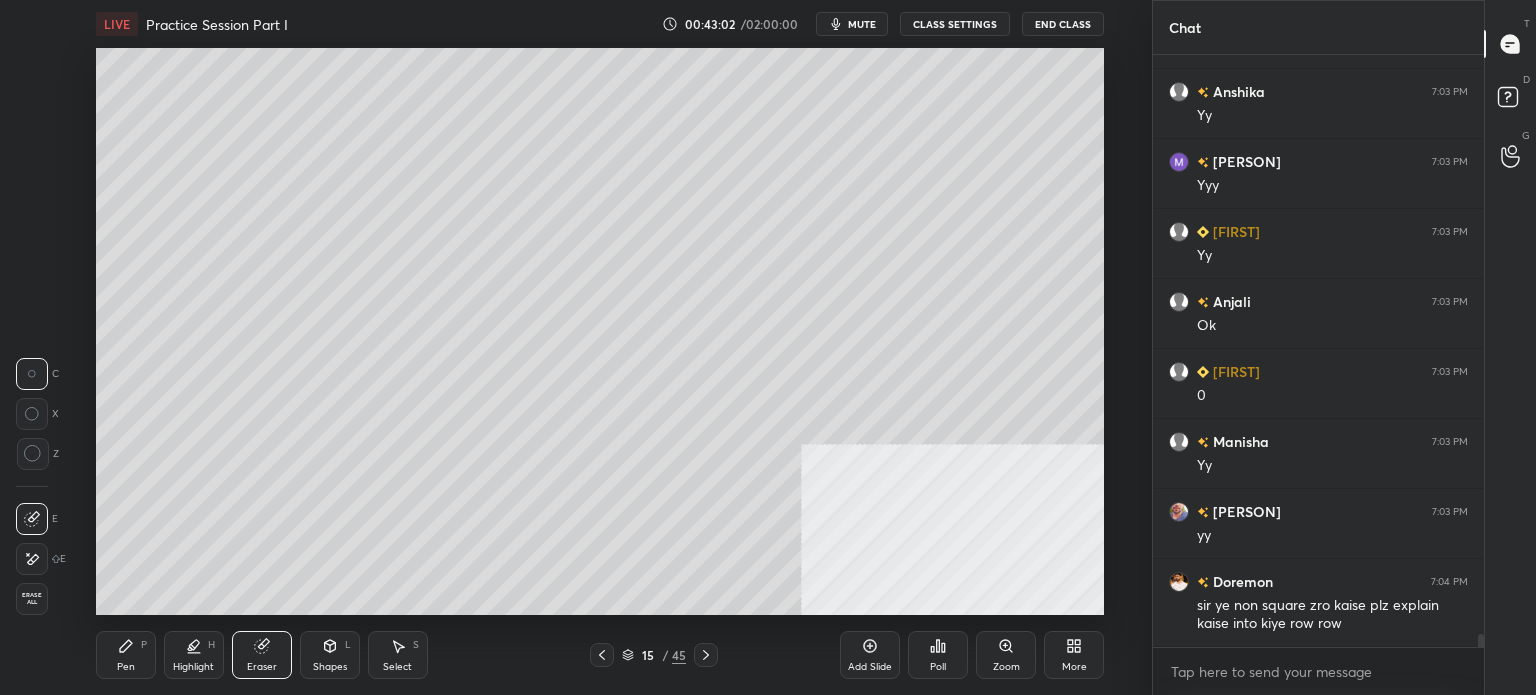 click on "E" at bounding box center [41, 559] 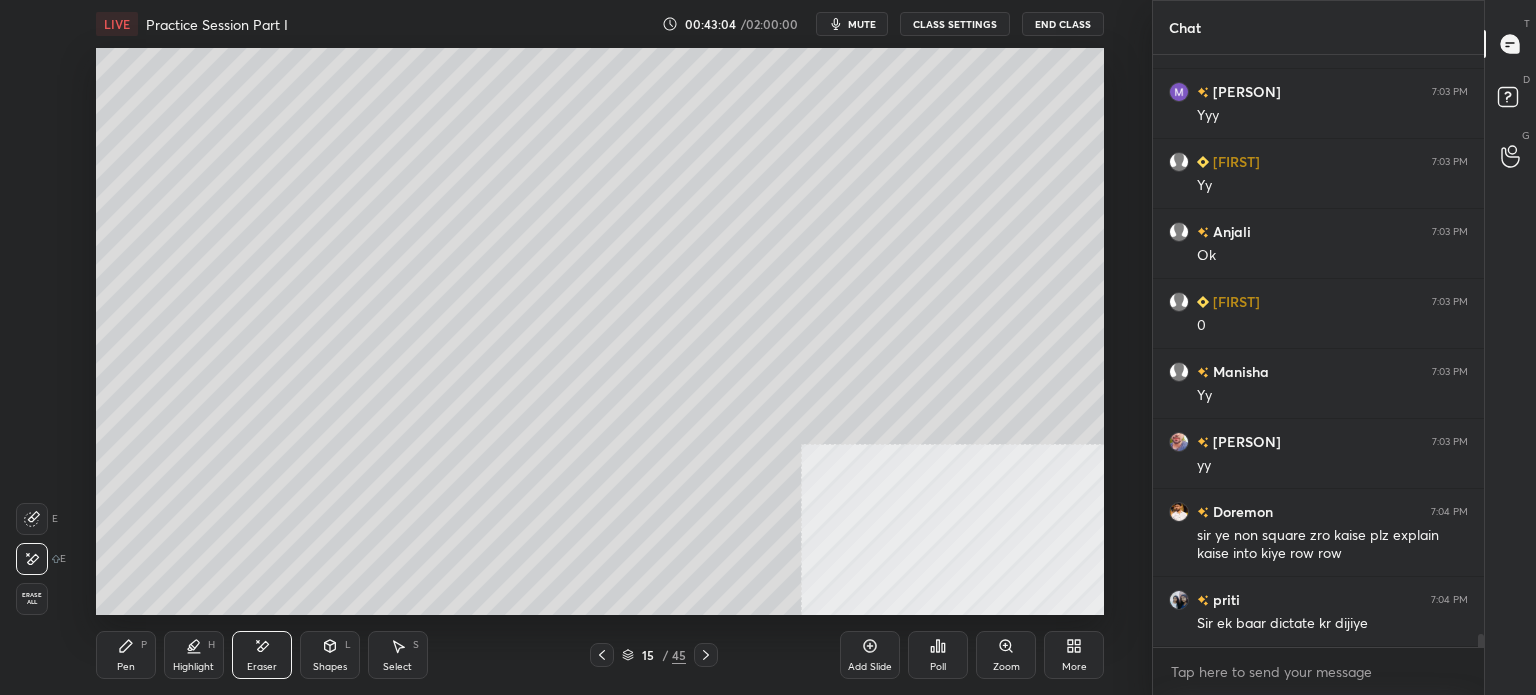 scroll, scrollTop: 25612, scrollLeft: 0, axis: vertical 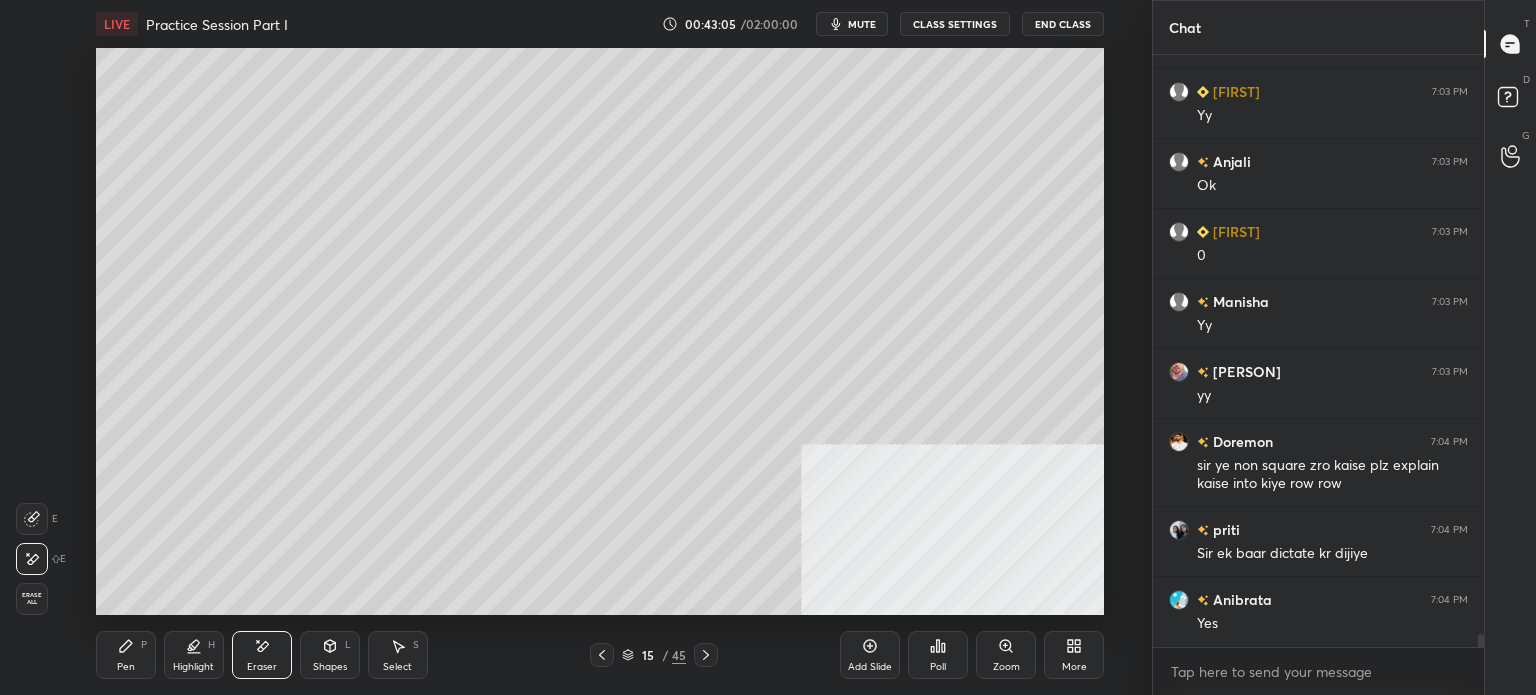 click 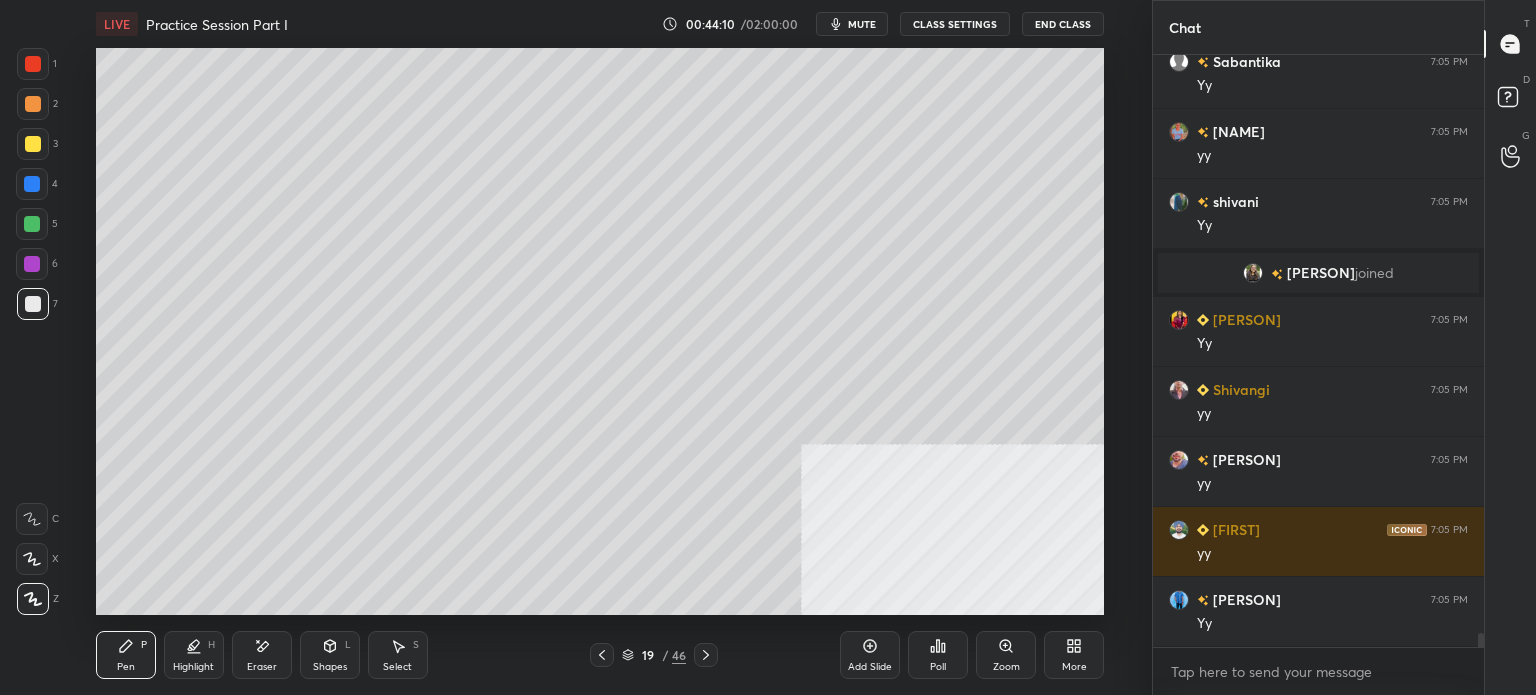 scroll, scrollTop: 25294, scrollLeft: 0, axis: vertical 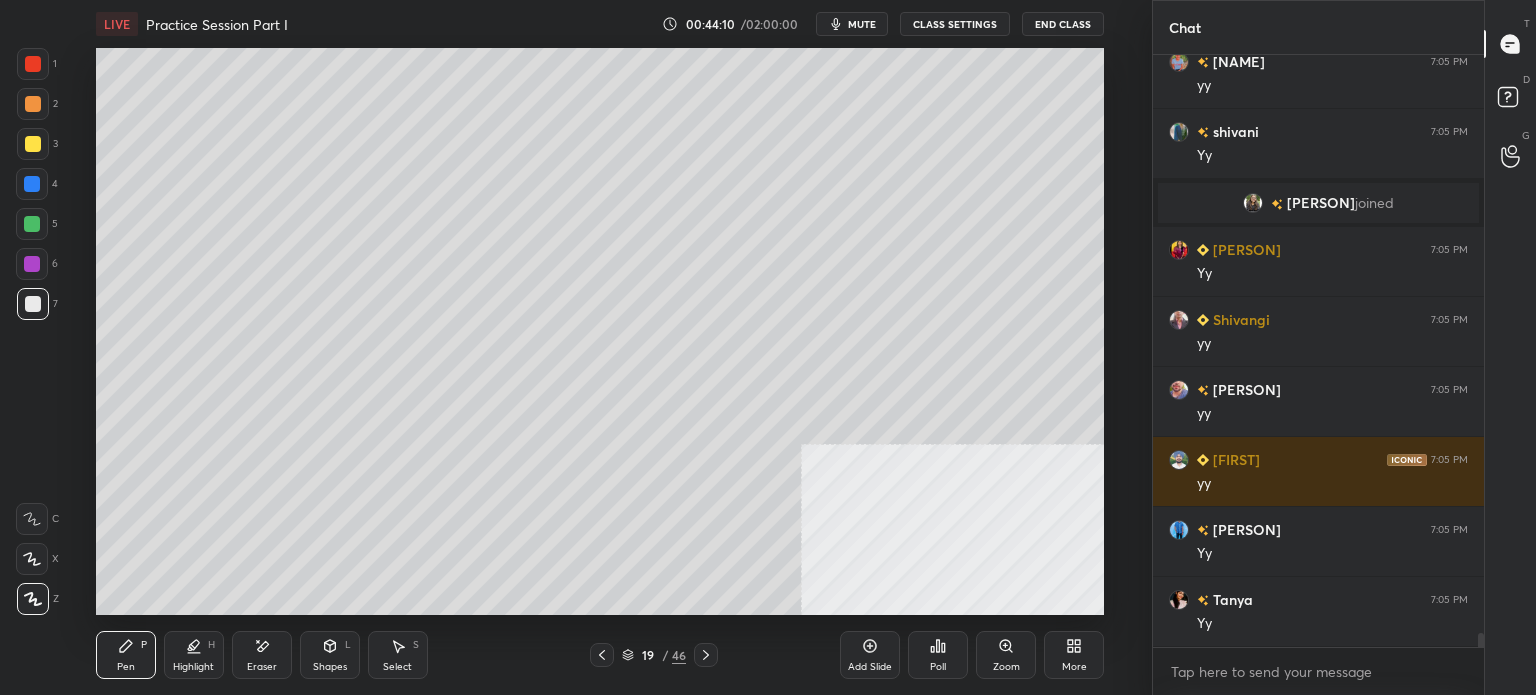 click at bounding box center [33, 144] 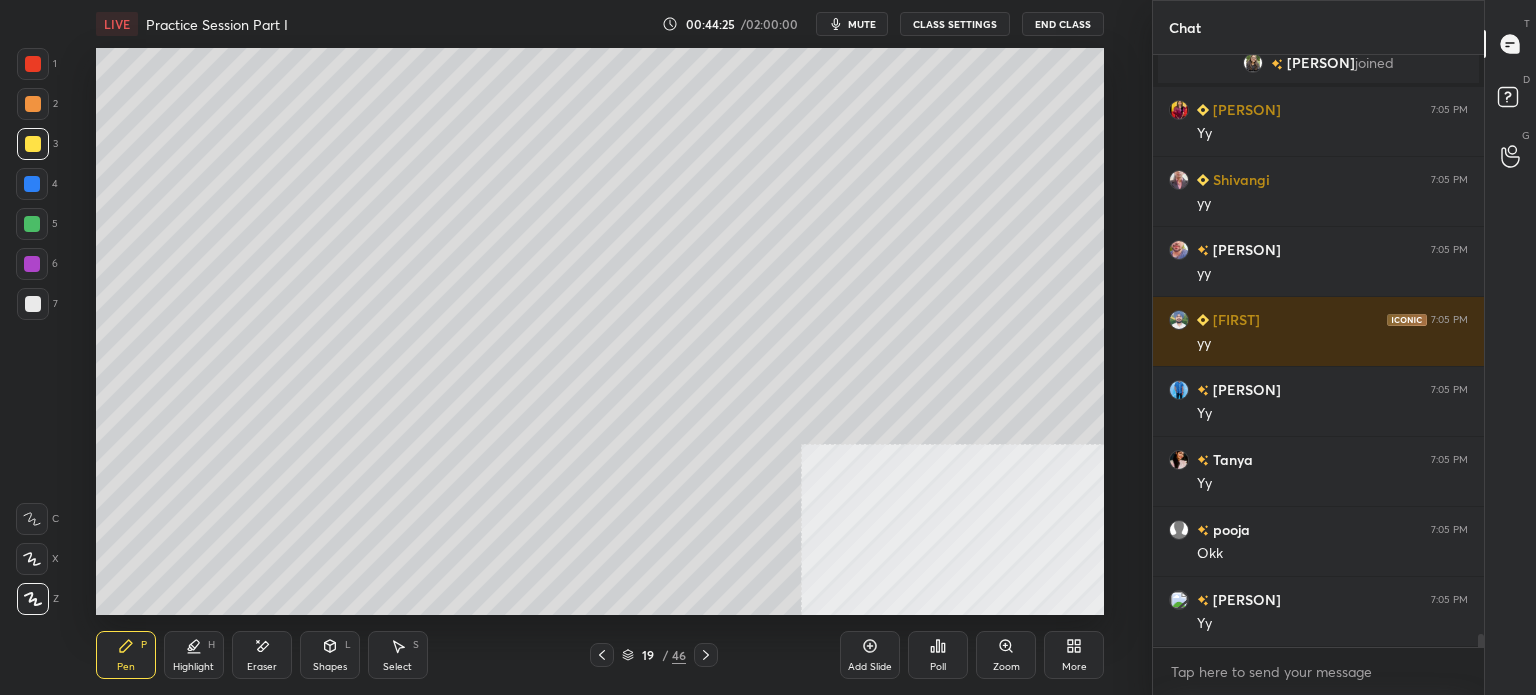 scroll, scrollTop: 25504, scrollLeft: 0, axis: vertical 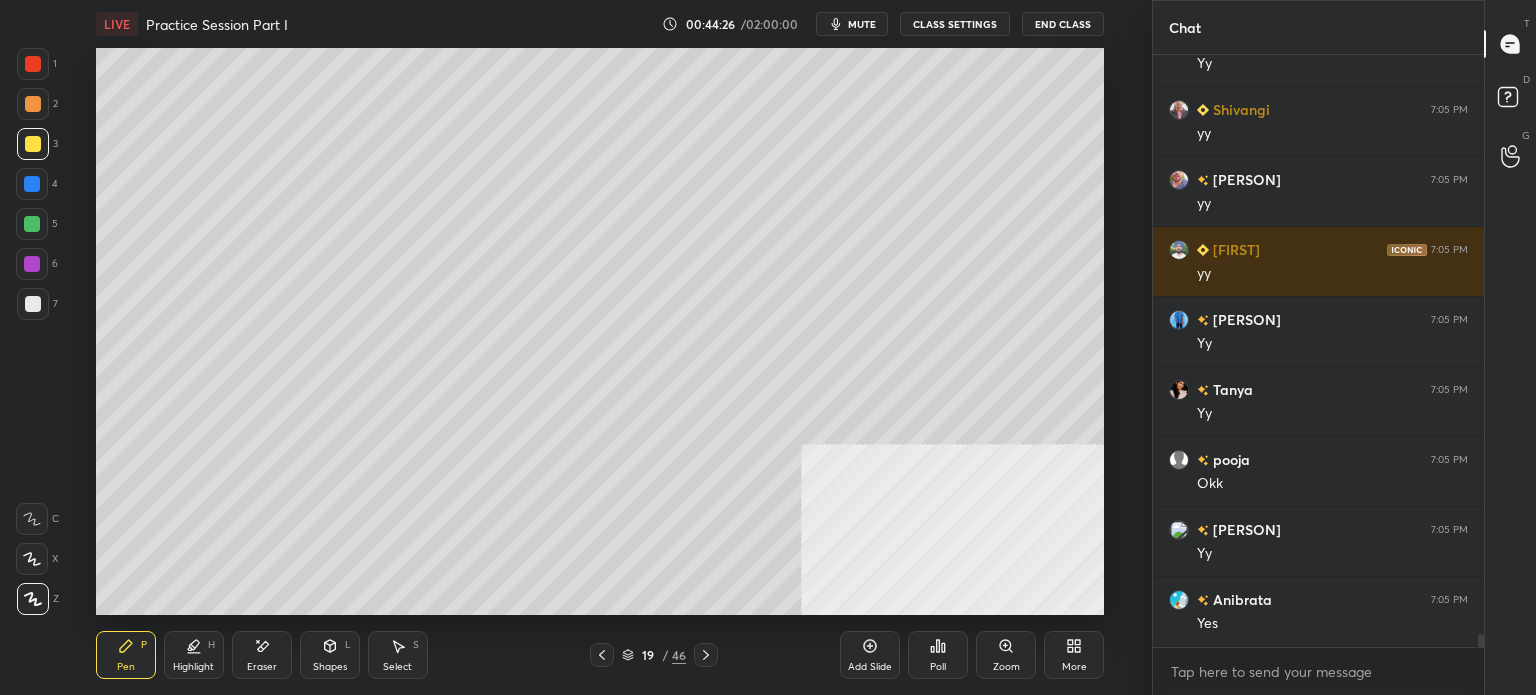 click at bounding box center (33, 104) 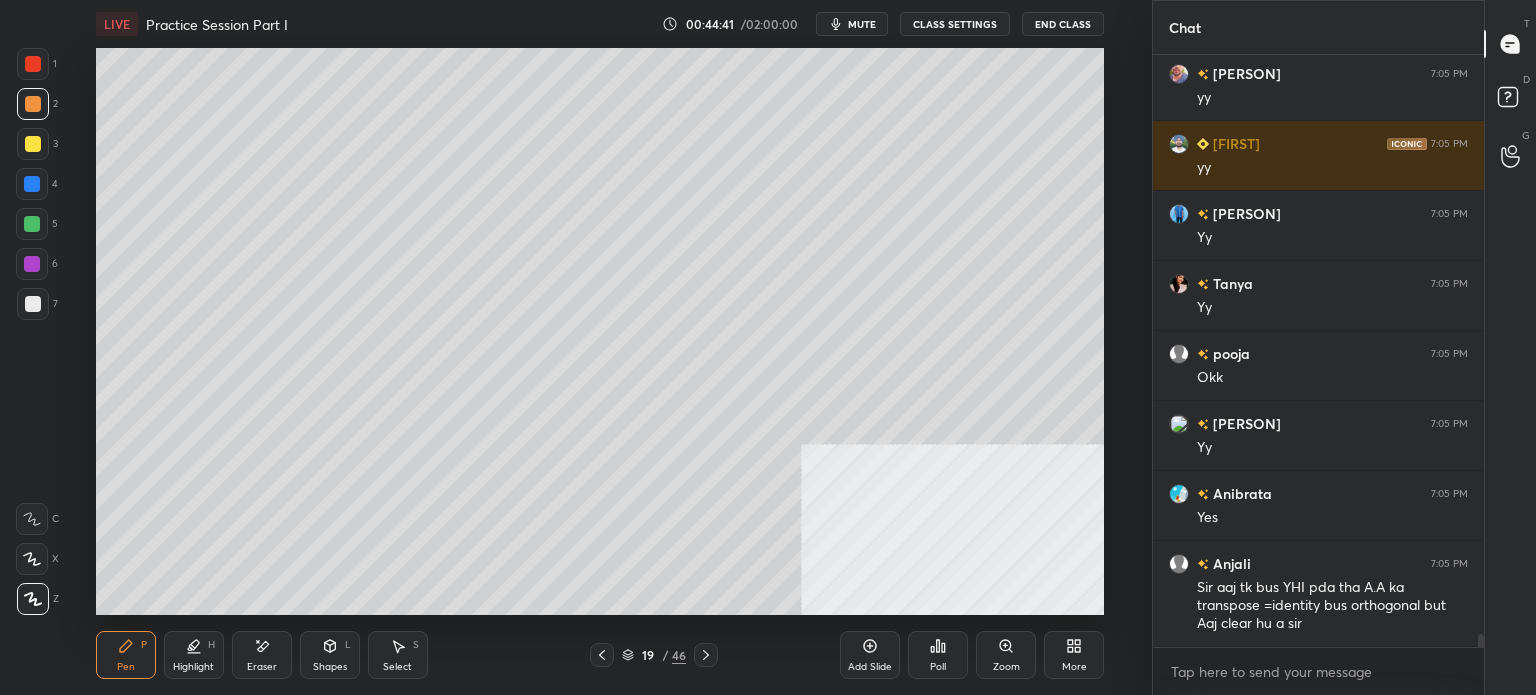scroll, scrollTop: 25680, scrollLeft: 0, axis: vertical 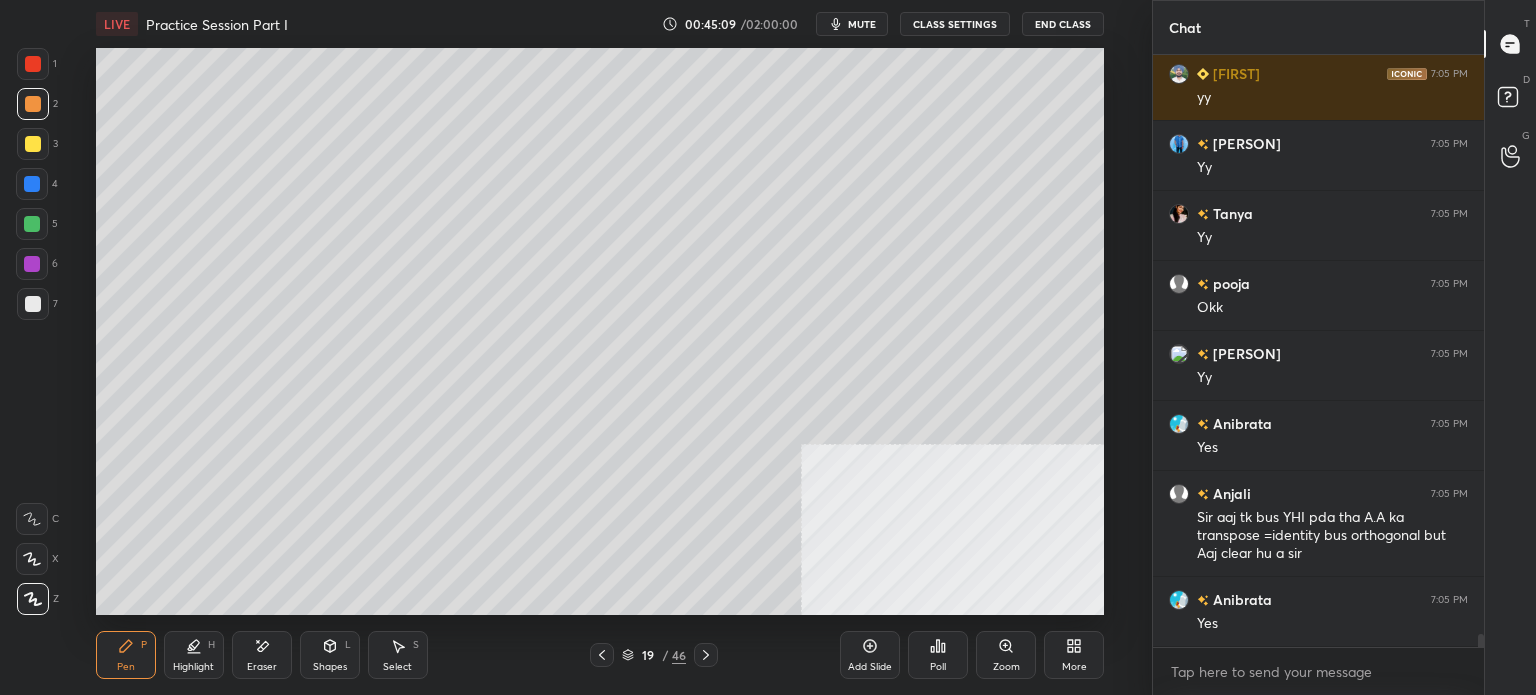 click at bounding box center [33, 144] 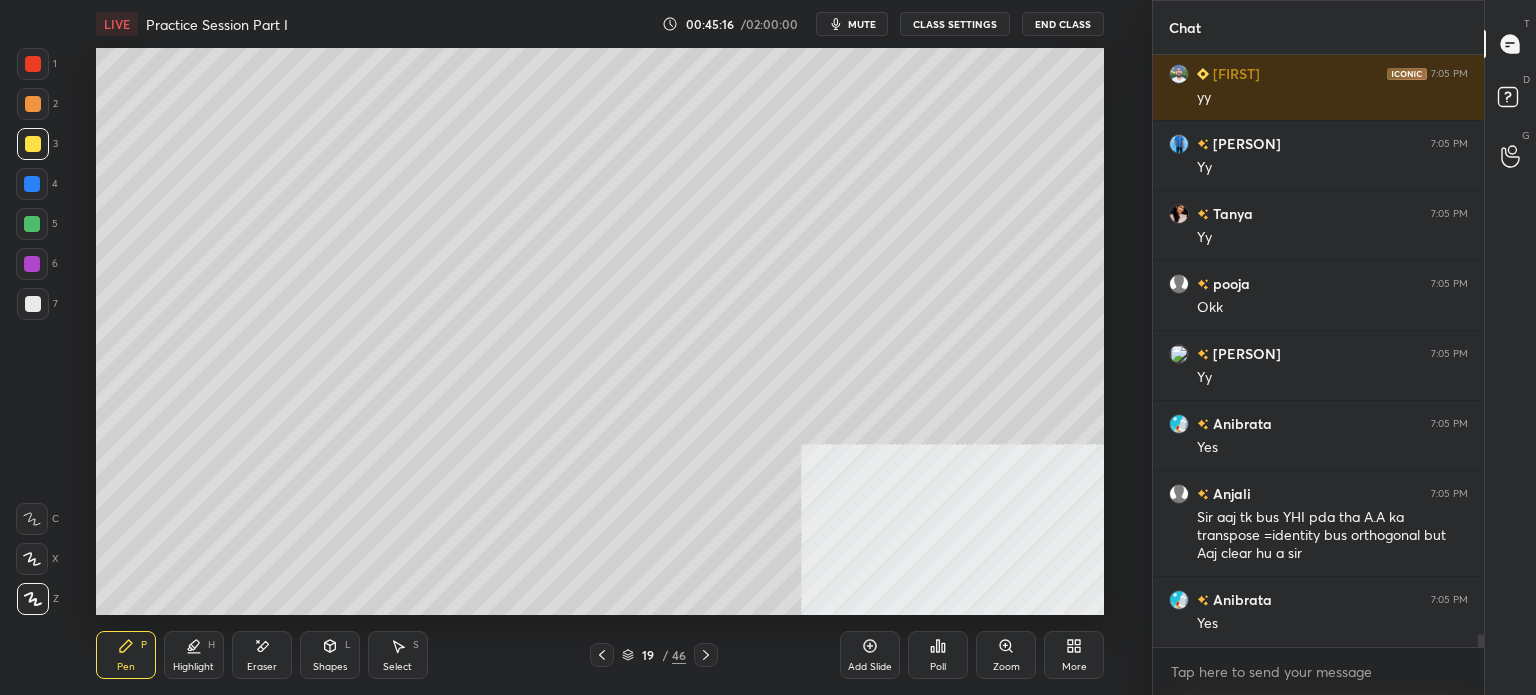 click at bounding box center [33, 304] 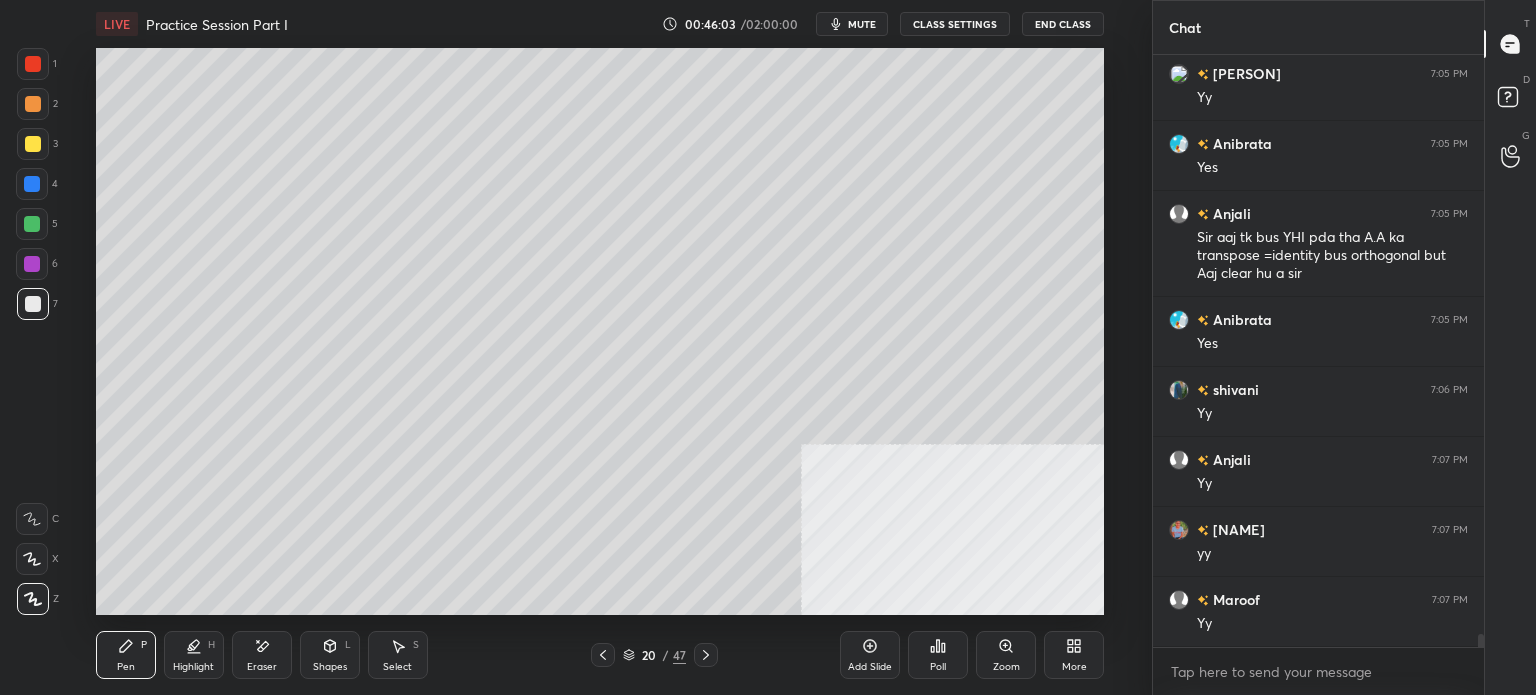 scroll, scrollTop: 26030, scrollLeft: 0, axis: vertical 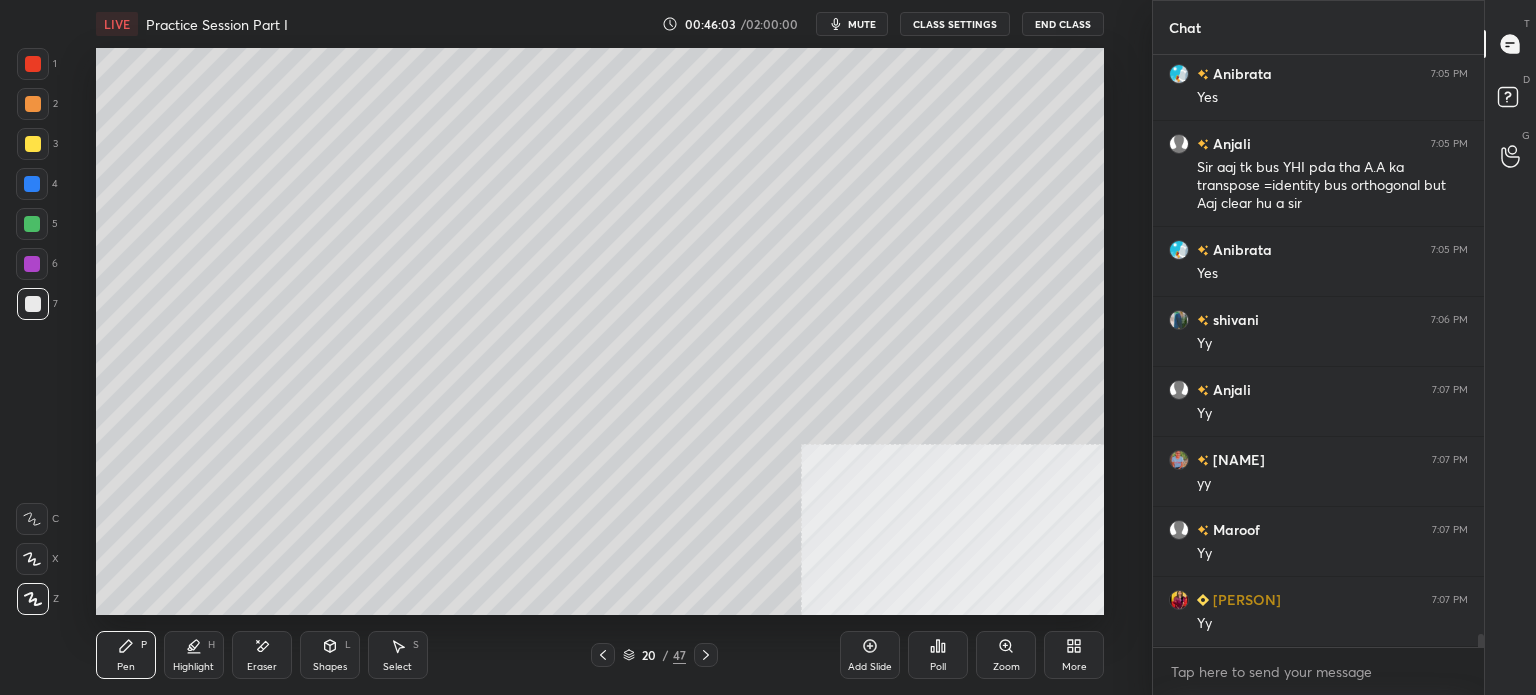 click at bounding box center [33, 144] 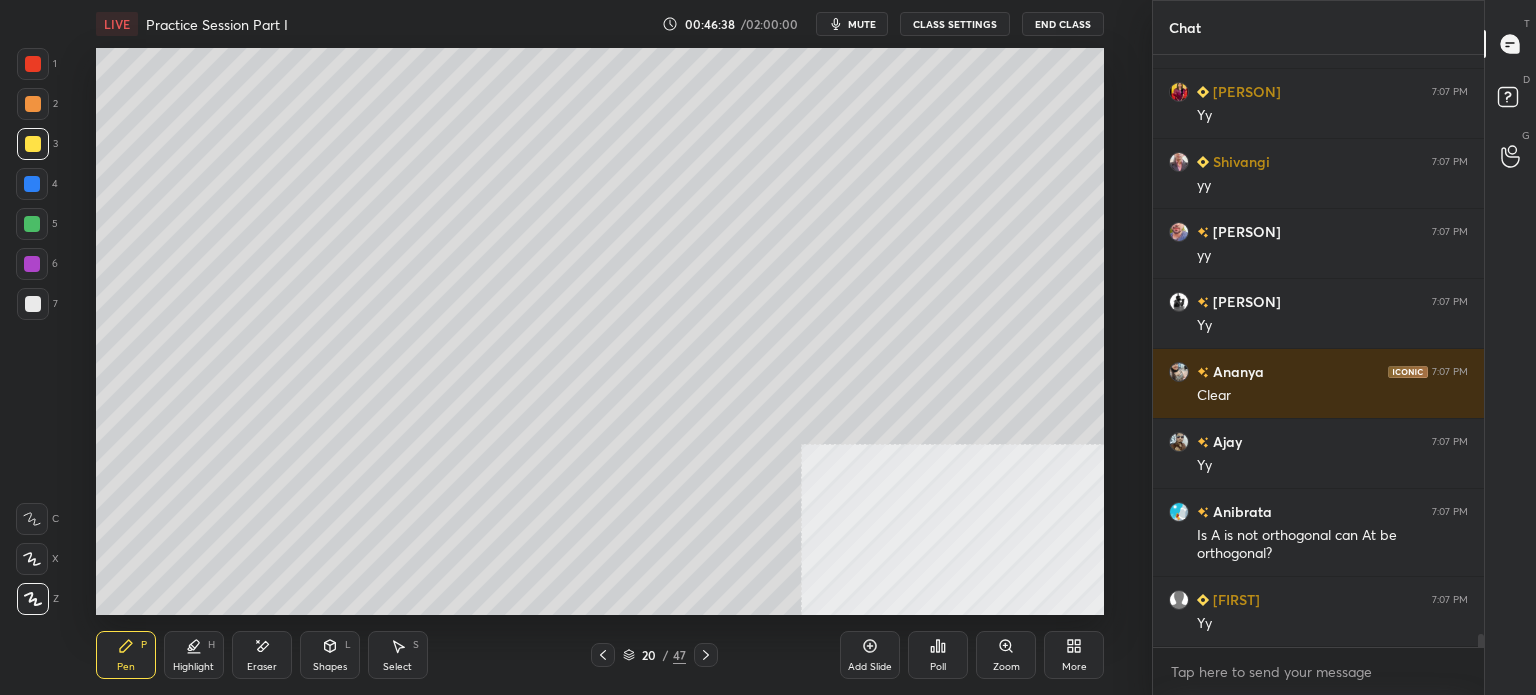 scroll, scrollTop: 26608, scrollLeft: 0, axis: vertical 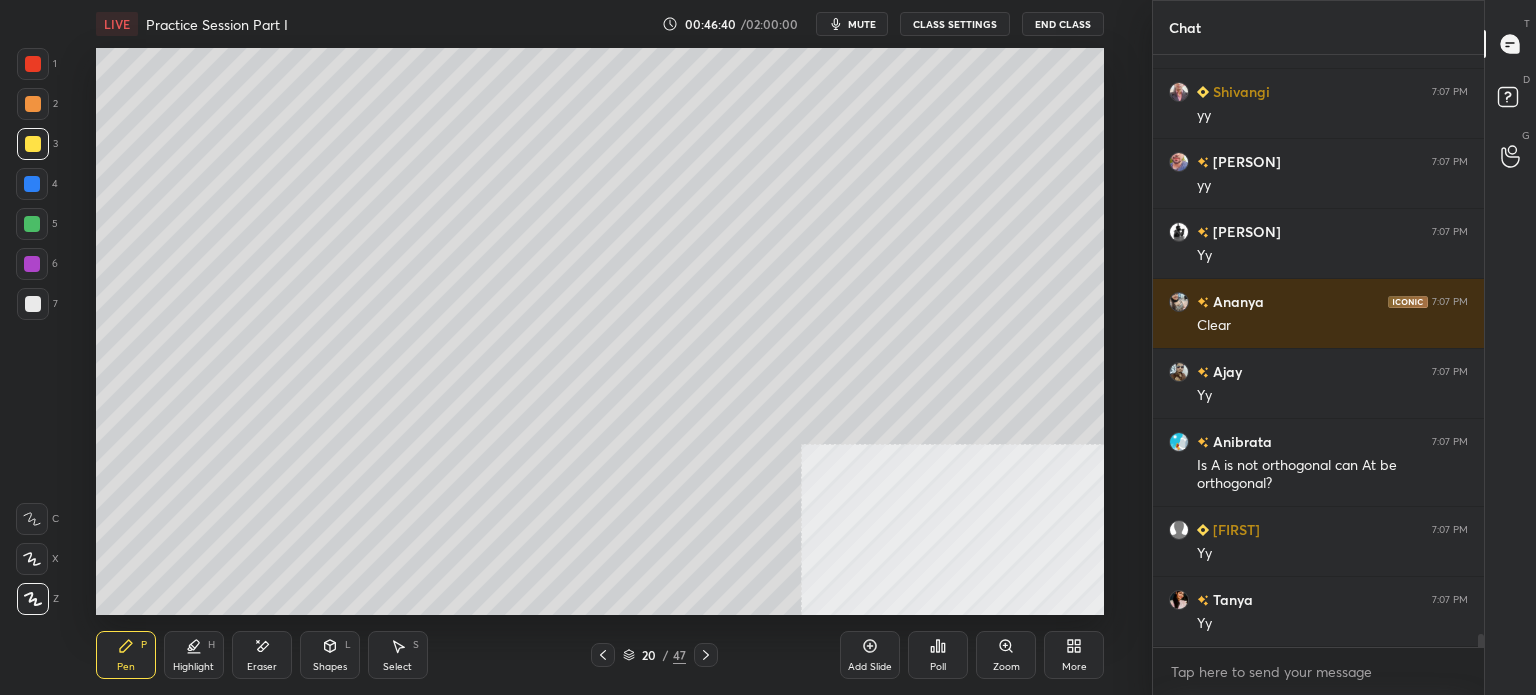 click at bounding box center [32, 184] 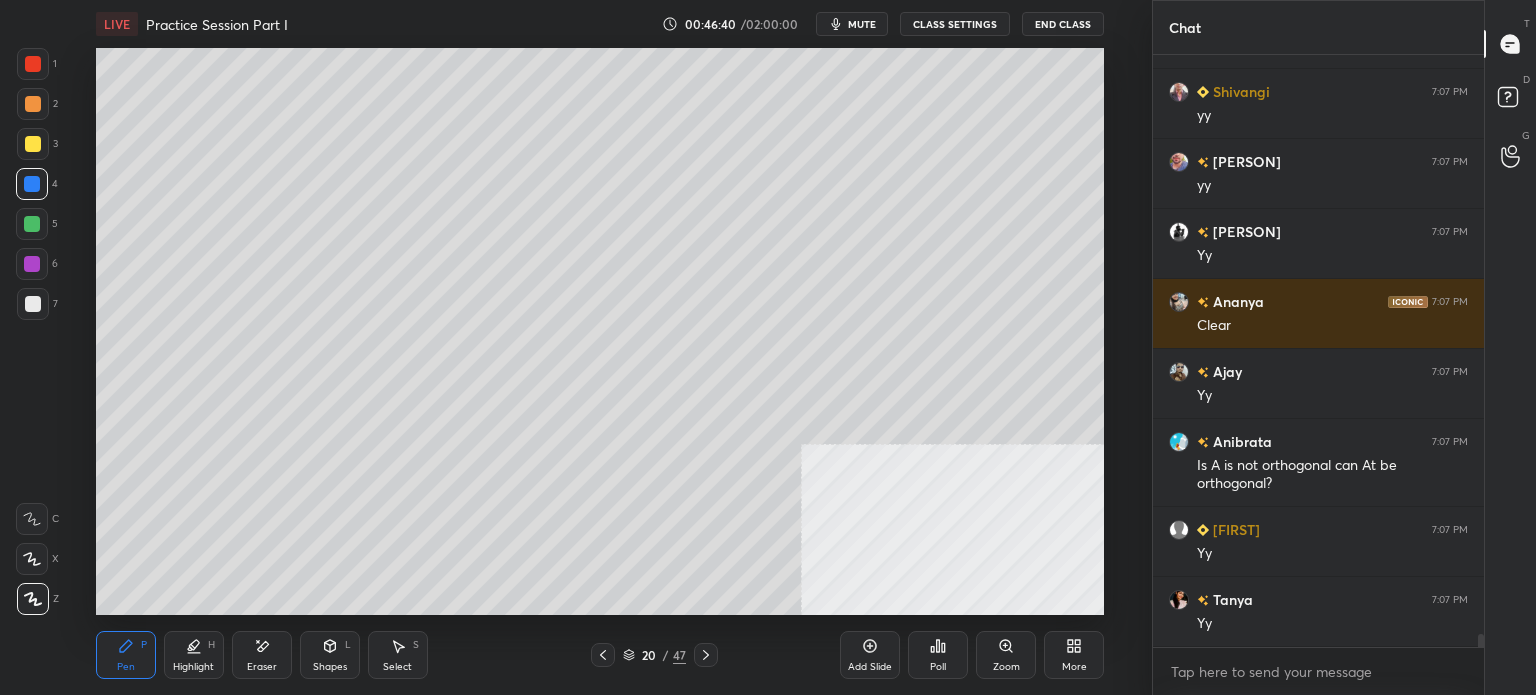click at bounding box center [32, 224] 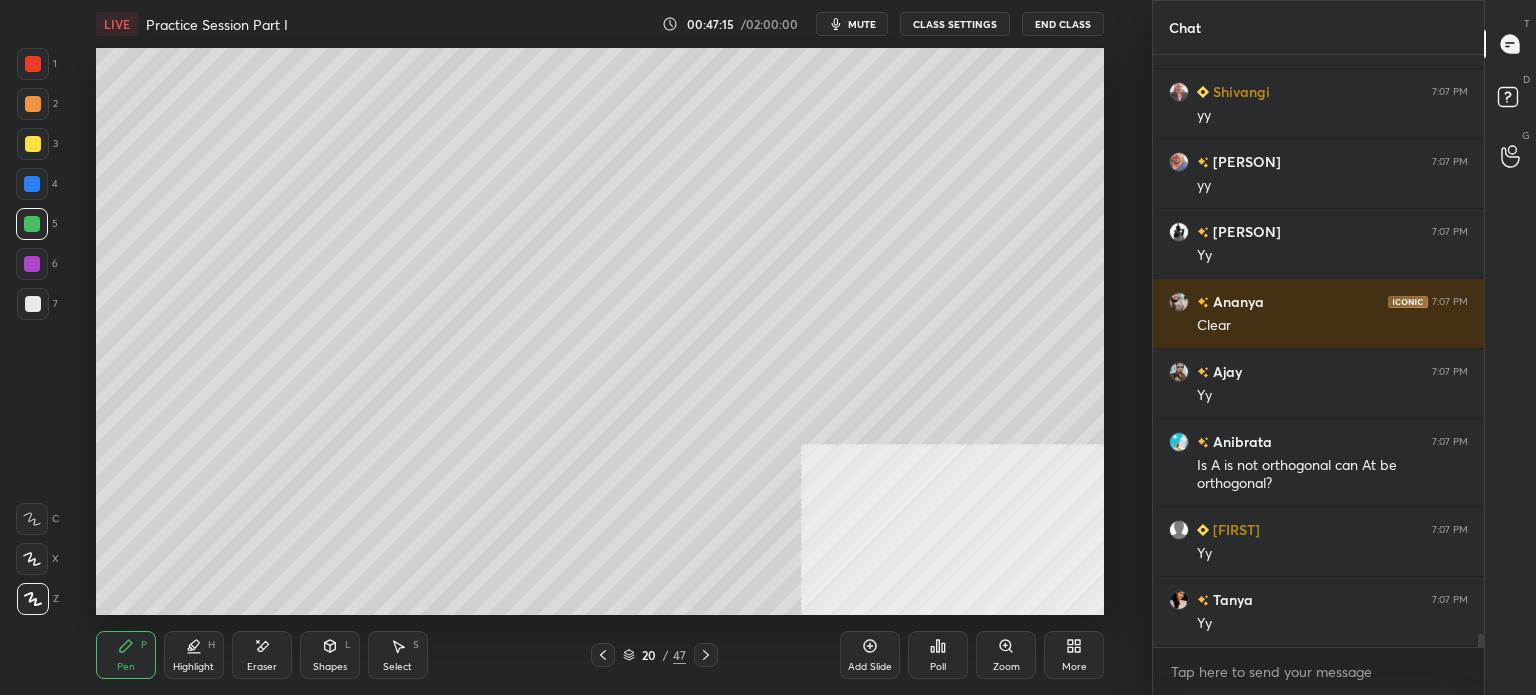 click on "Select S" at bounding box center [398, 655] 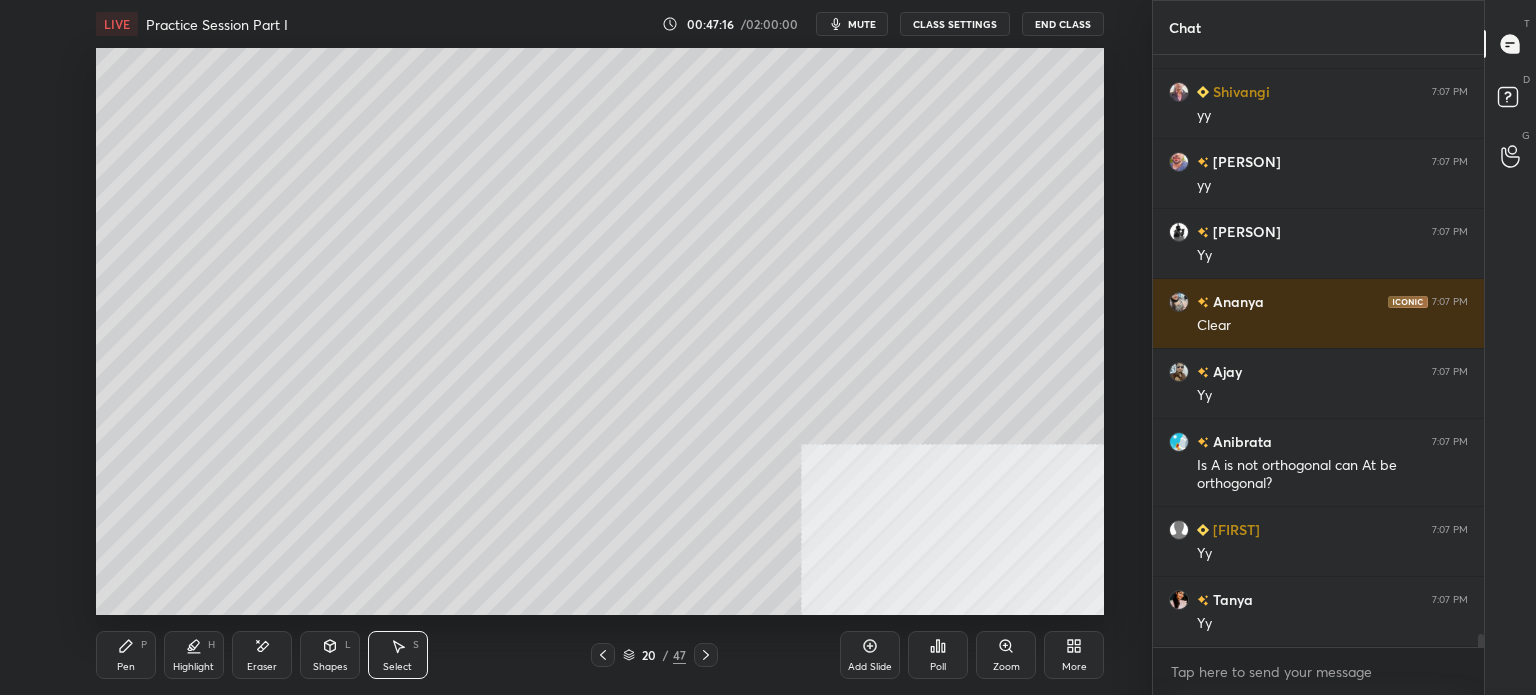 drag, startPoint x: 682, startPoint y: 302, endPoint x: 812, endPoint y: 355, distance: 140.38875 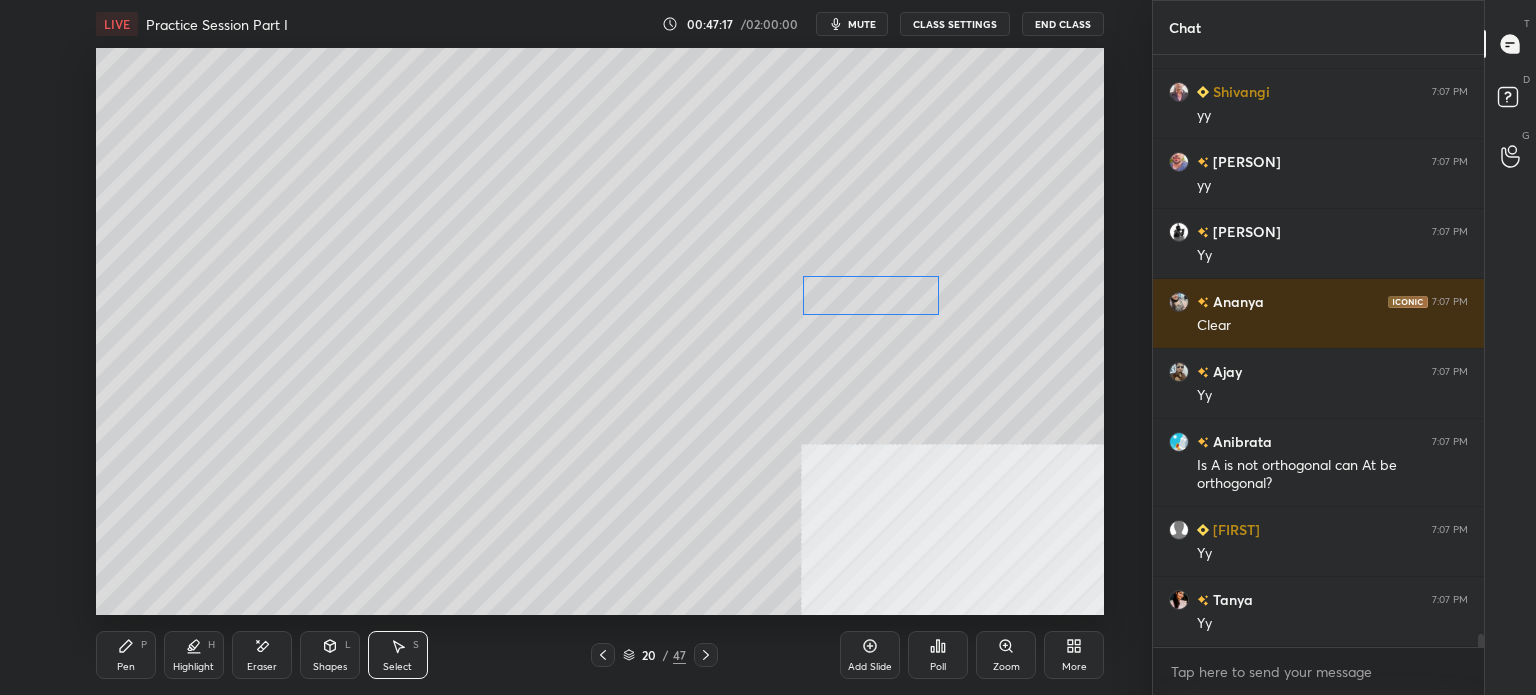 drag, startPoint x: 728, startPoint y: 297, endPoint x: 863, endPoint y: 302, distance: 135.09256 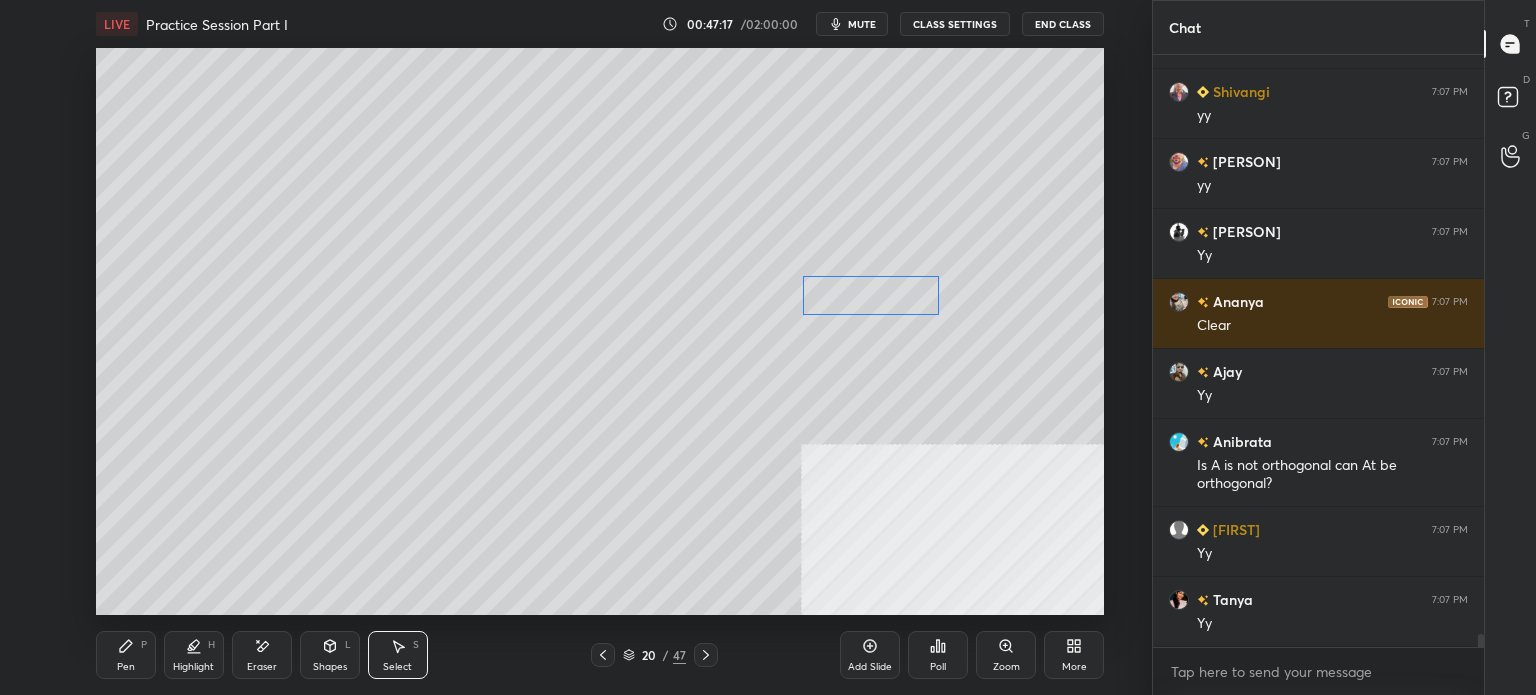 click on "0 ° Undo Copy Paste here Duplicate Duplicate to new slide Delete" at bounding box center [600, 331] 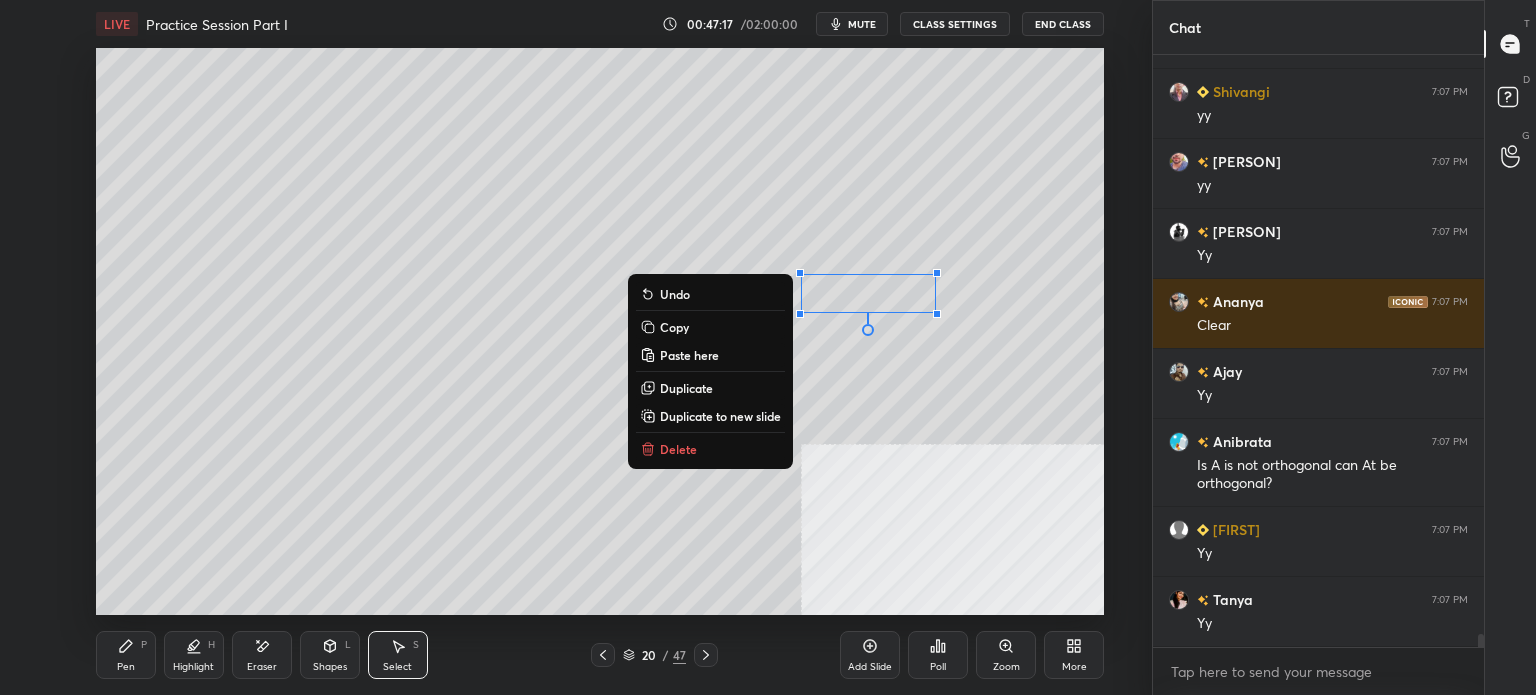 scroll, scrollTop: 26678, scrollLeft: 0, axis: vertical 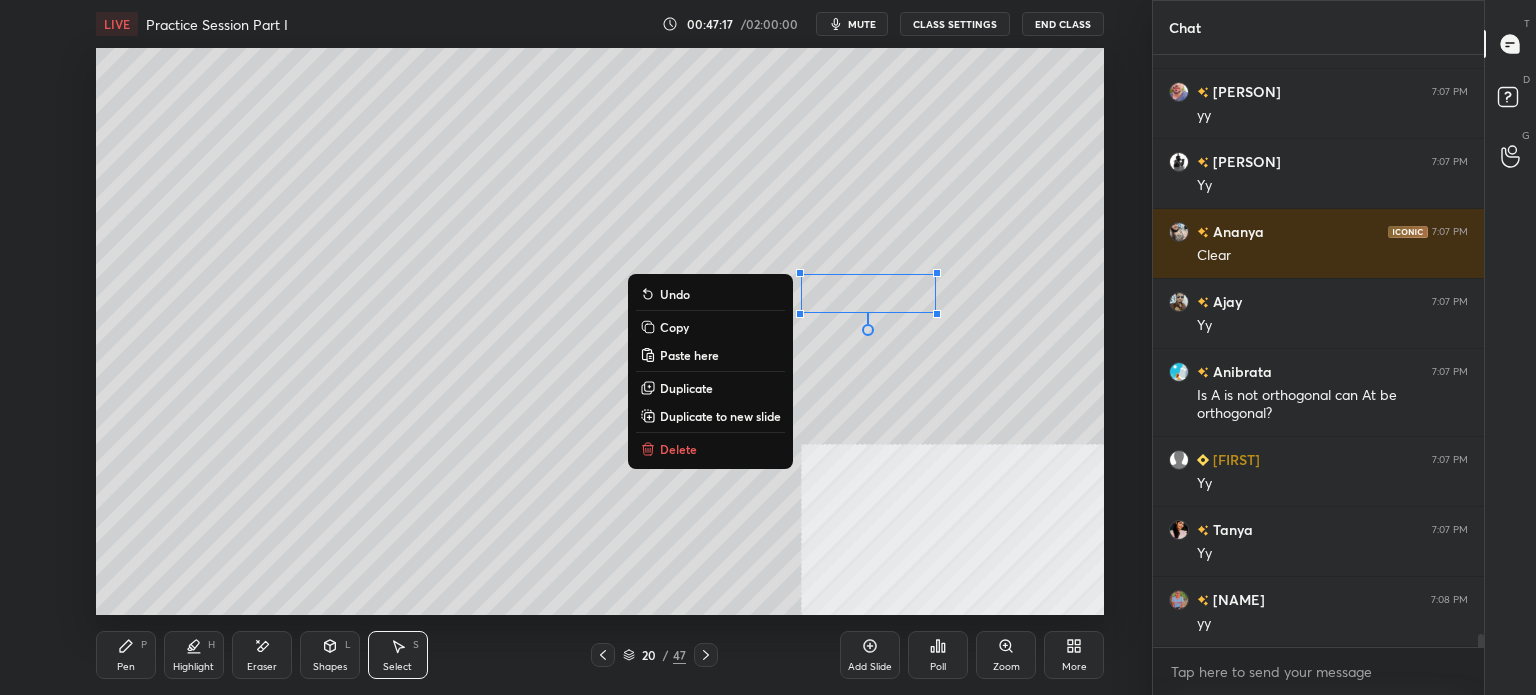 click on "Pen P" at bounding box center (126, 655) 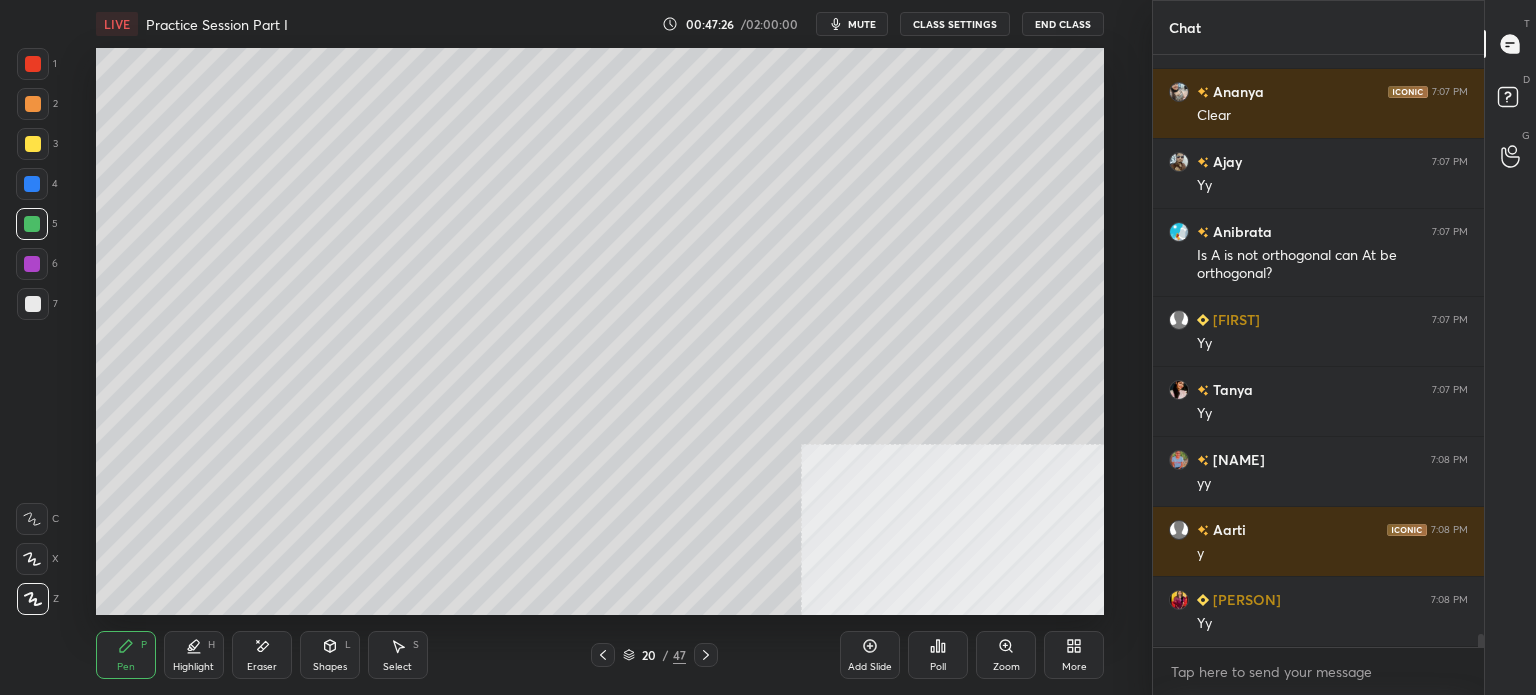 scroll, scrollTop: 26888, scrollLeft: 0, axis: vertical 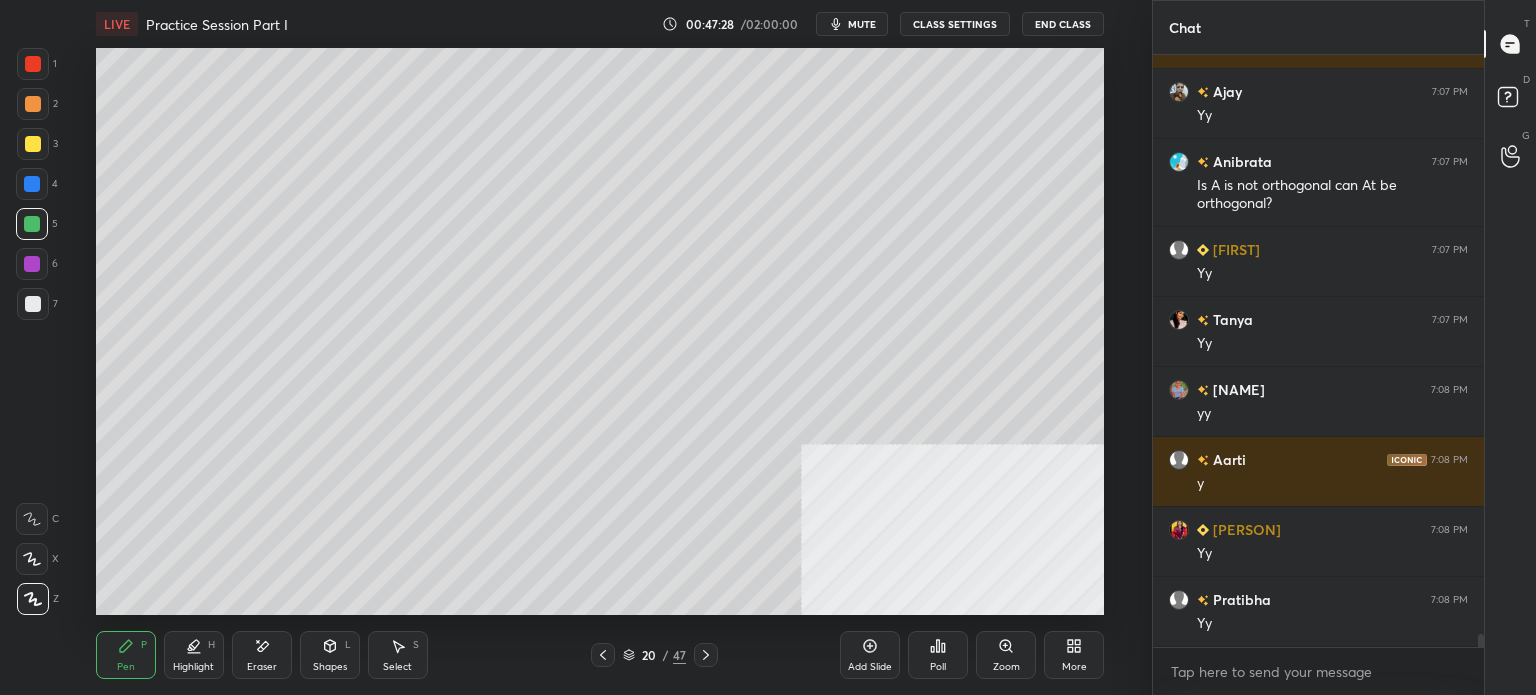 click on "Eraser" at bounding box center (262, 655) 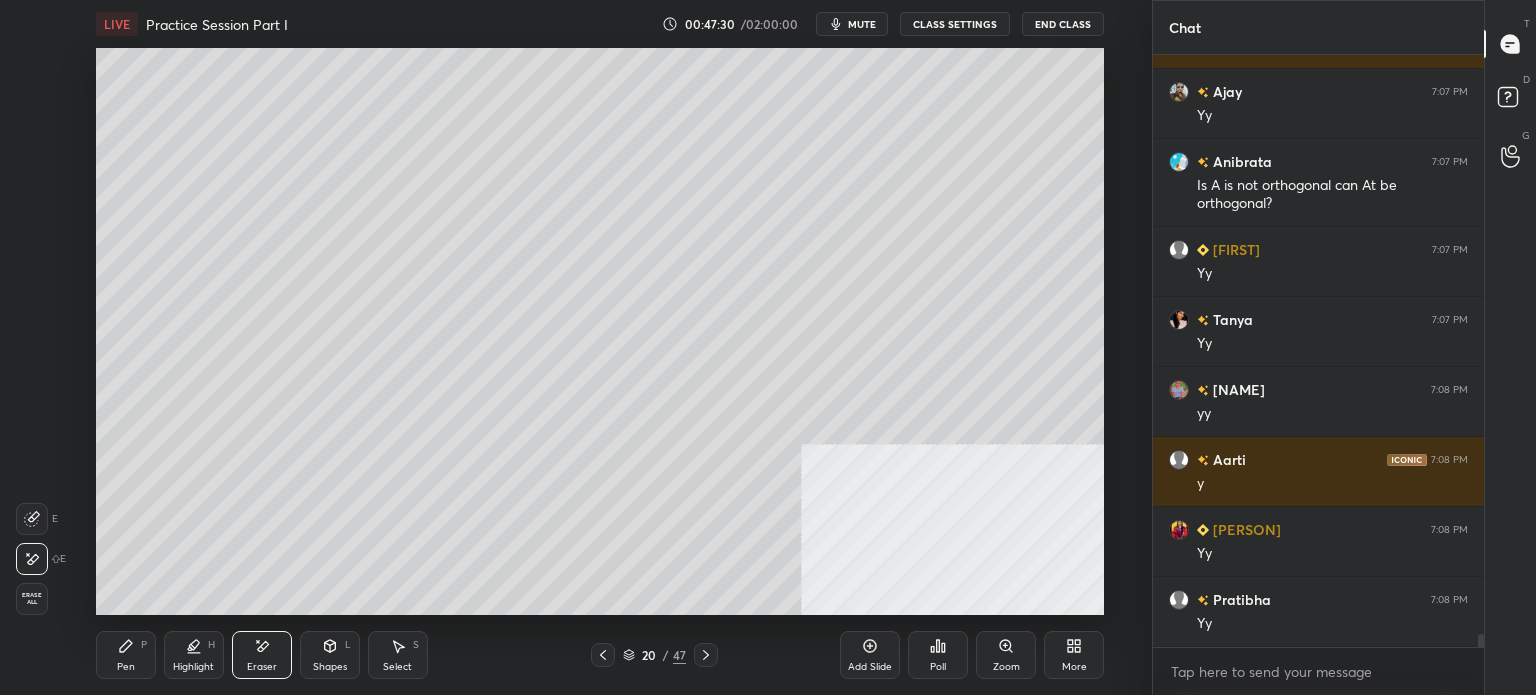 click on "Pen P" at bounding box center [126, 655] 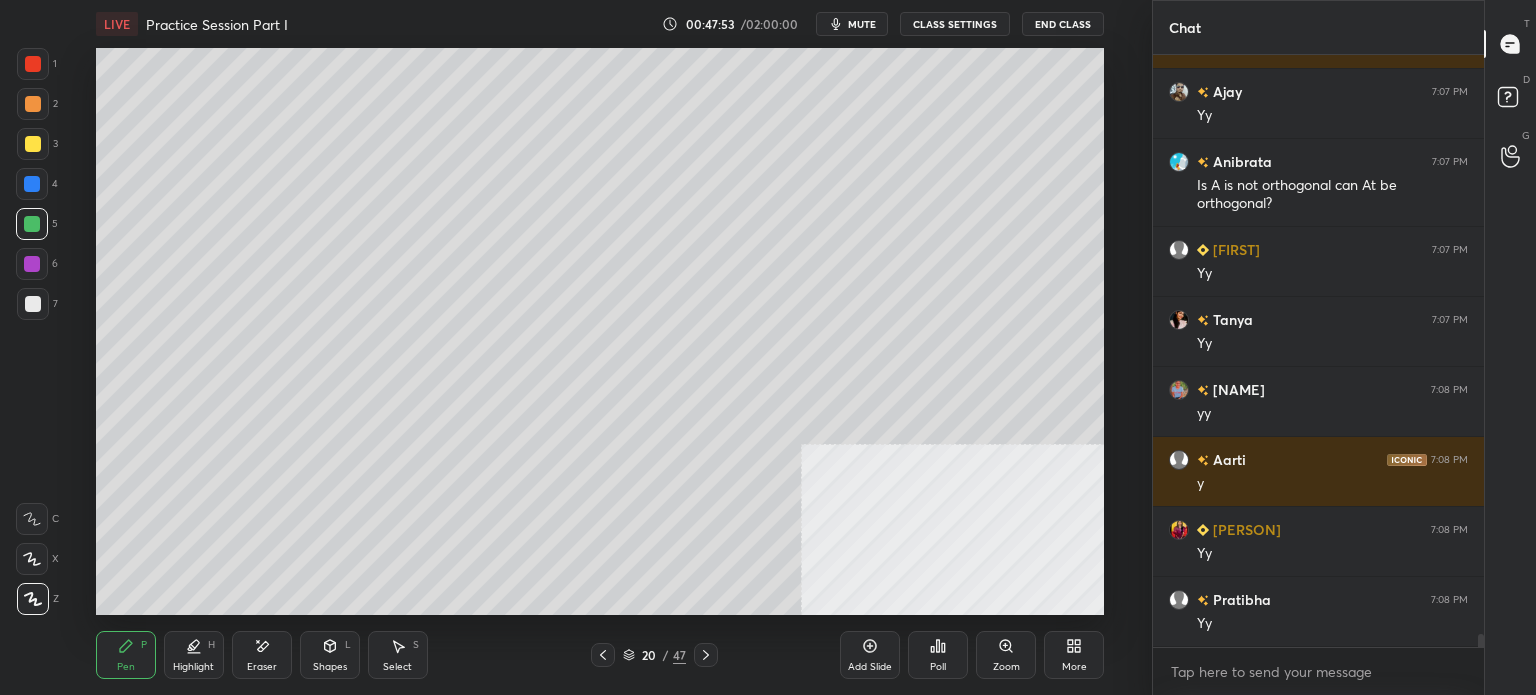 click on "mute" at bounding box center [862, 24] 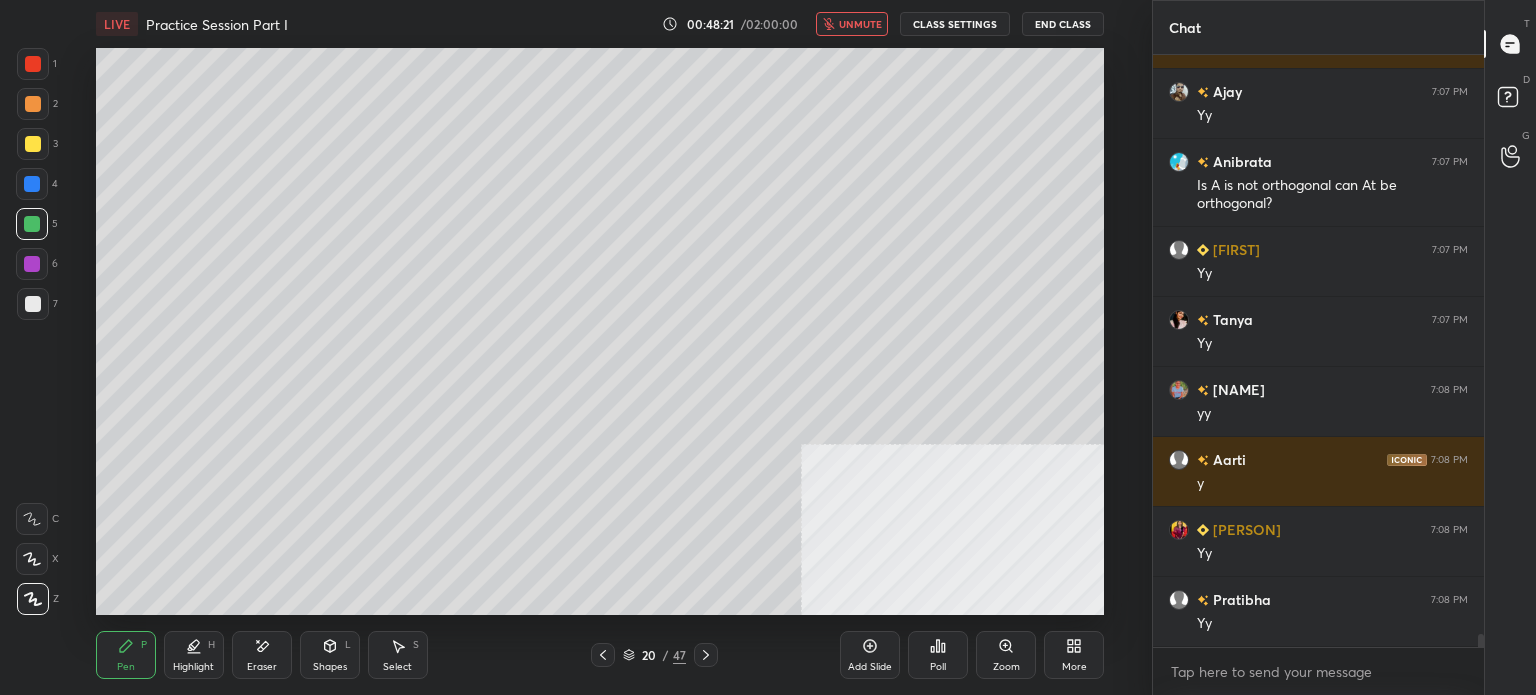 click on "LIVE Practice Session Part I 00:48:21 /  02:00:00 unmute CLASS SETTINGS End Class" at bounding box center [600, 24] 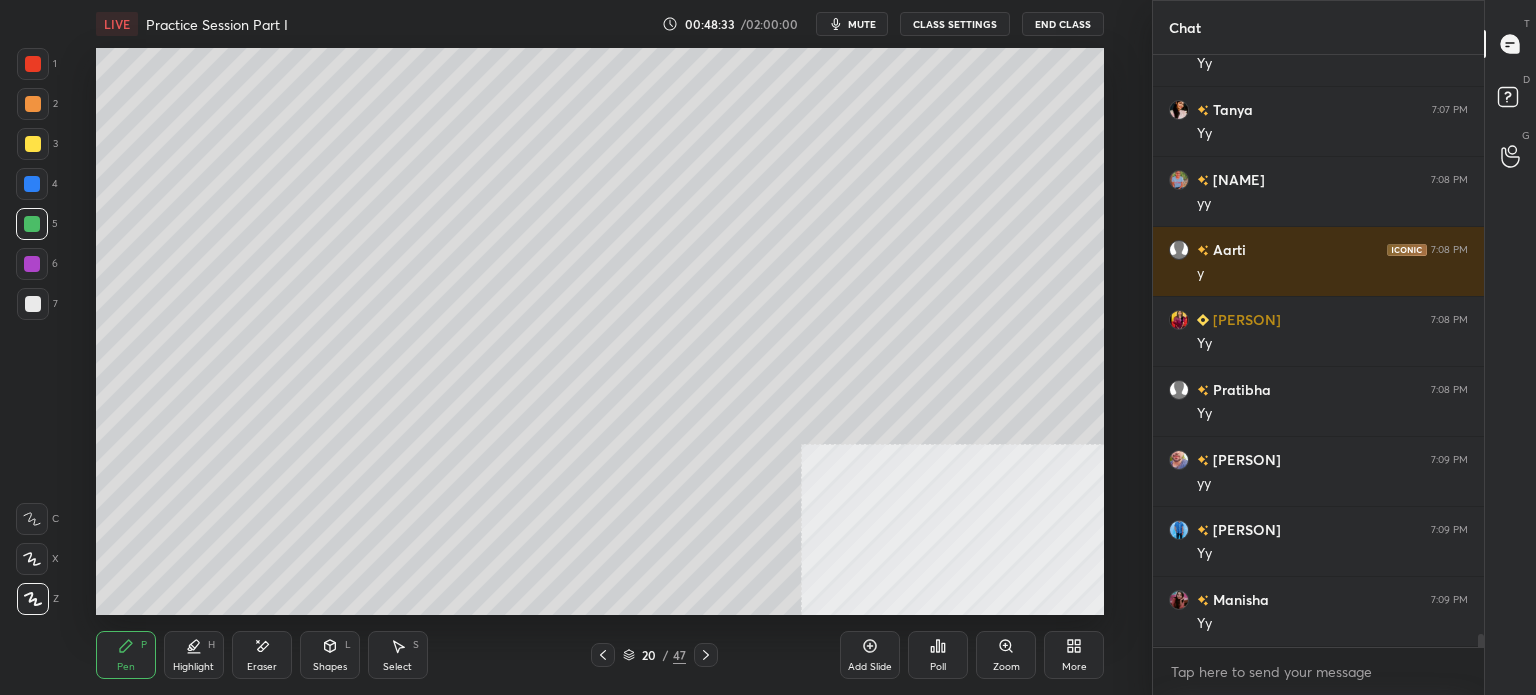 scroll, scrollTop: 27168, scrollLeft: 0, axis: vertical 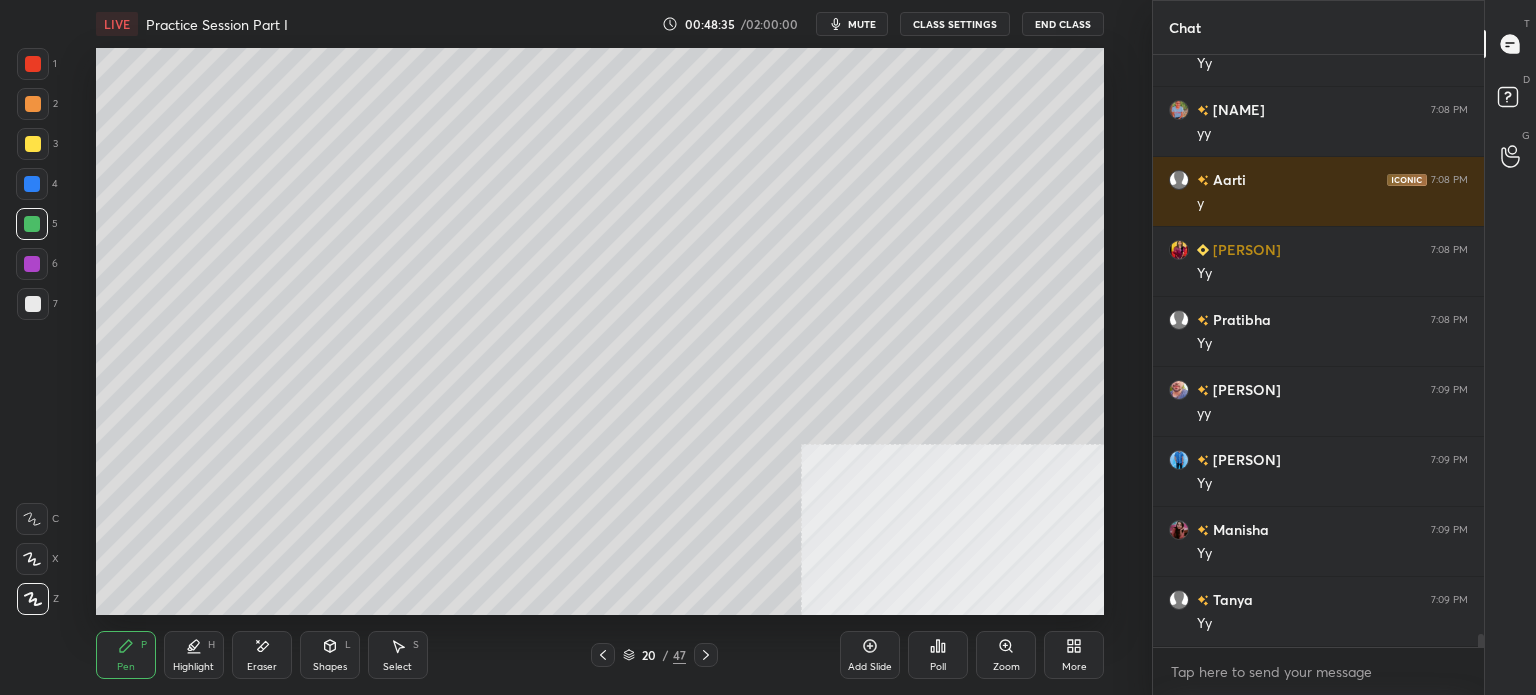 click on "Setting up your live class Poll for   secs No correct answer Start poll" at bounding box center [600, 331] 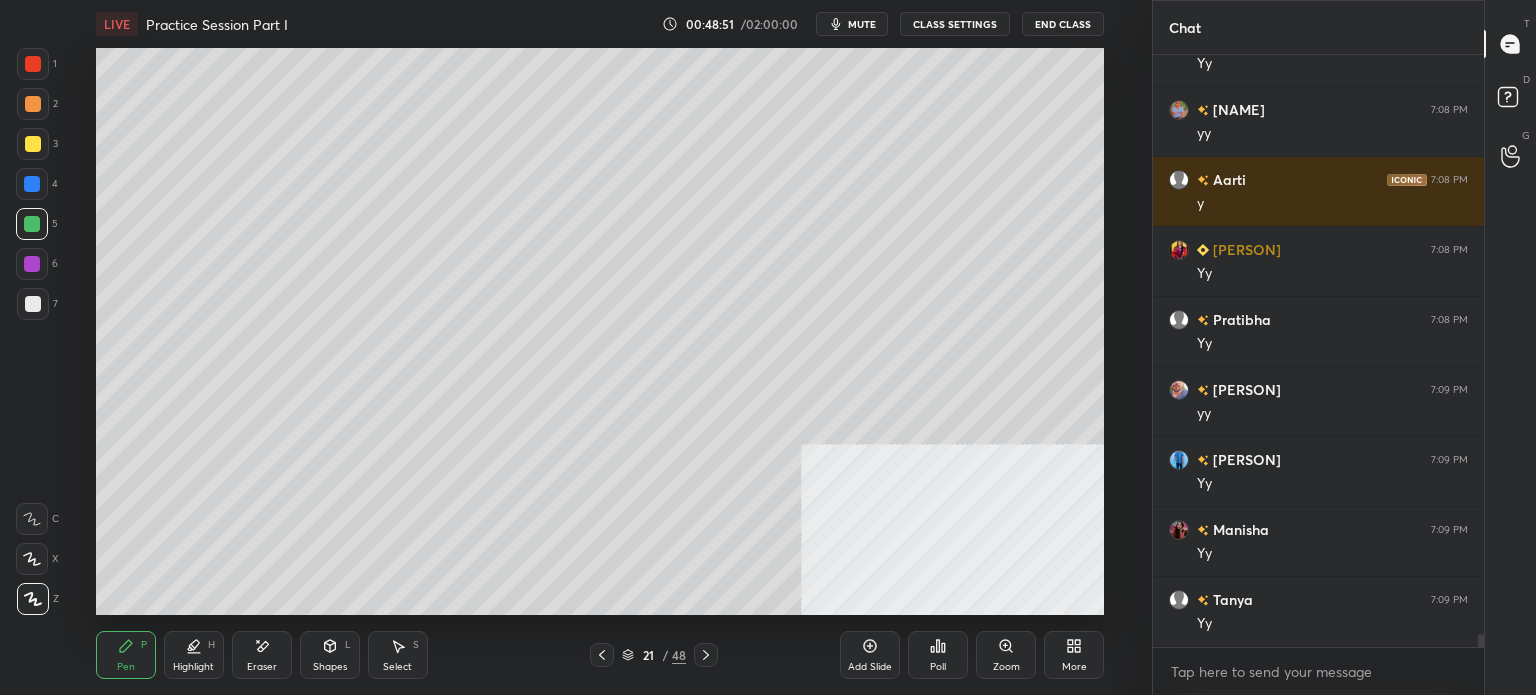 click at bounding box center (33, 144) 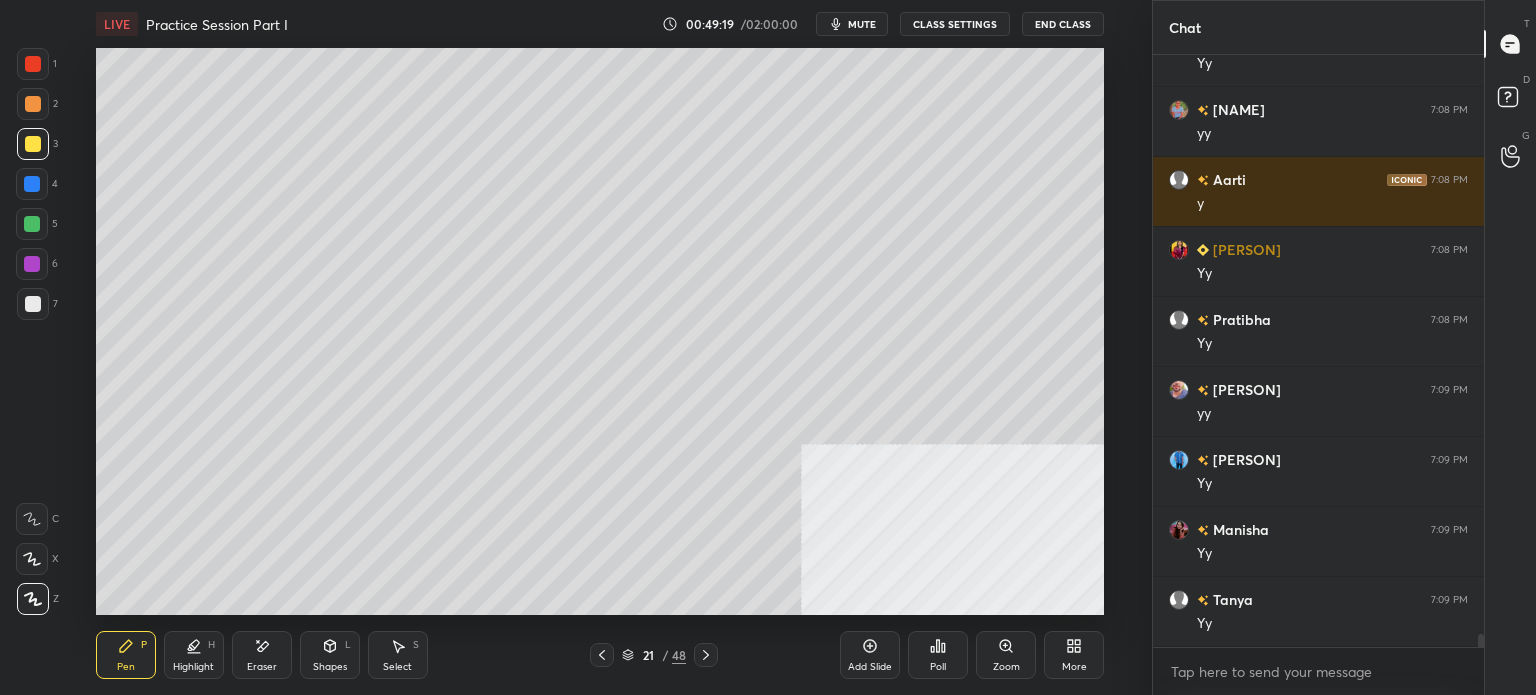 click on "mute" at bounding box center (852, 24) 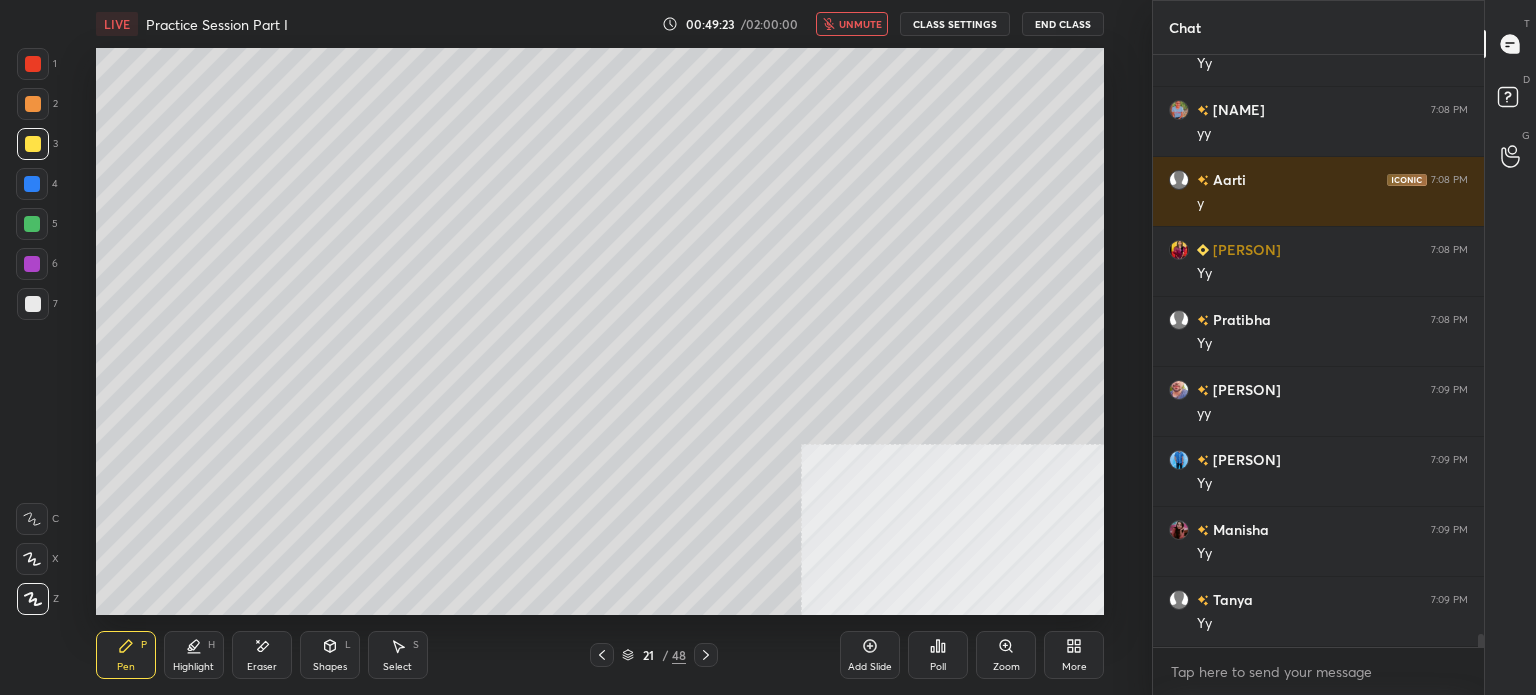 scroll, scrollTop: 27238, scrollLeft: 0, axis: vertical 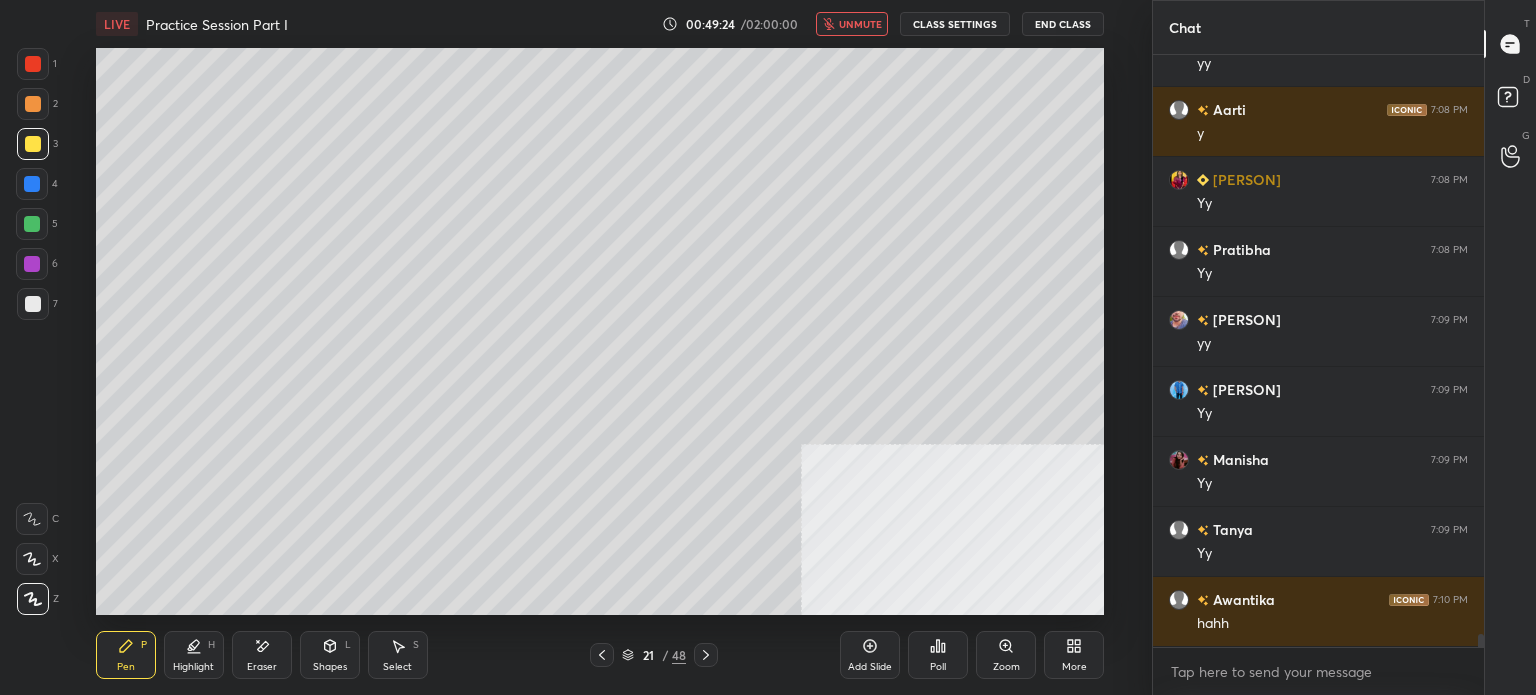 click on "unmute" at bounding box center (860, 24) 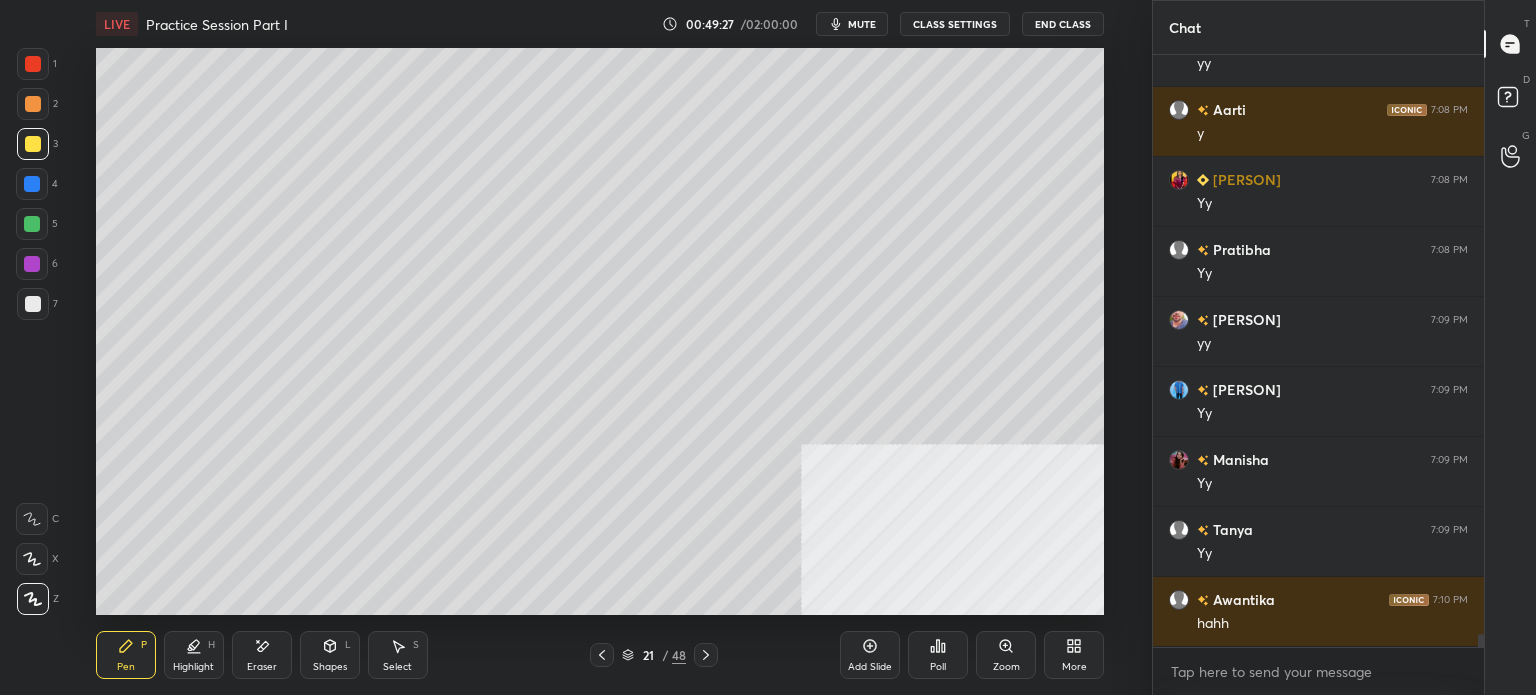 scroll, scrollTop: 27308, scrollLeft: 0, axis: vertical 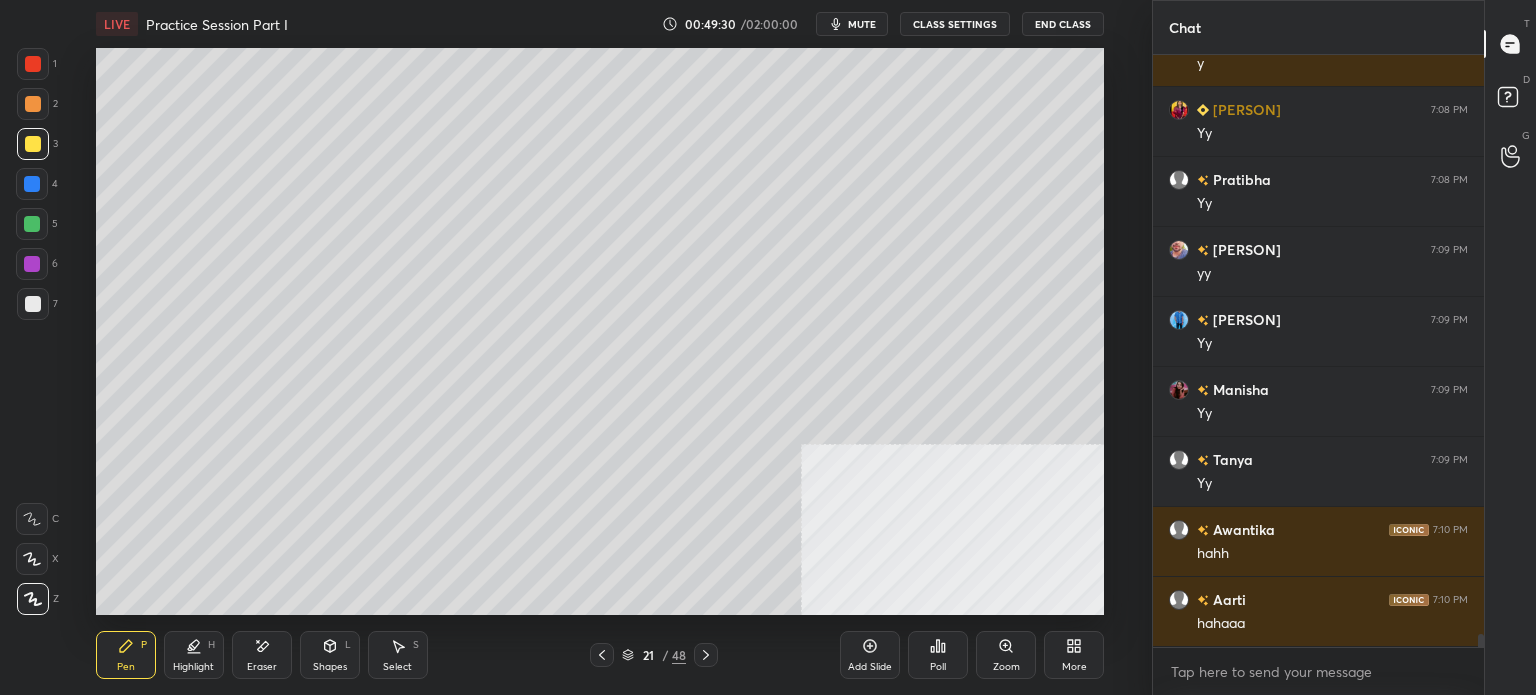 click on "mute" at bounding box center [862, 24] 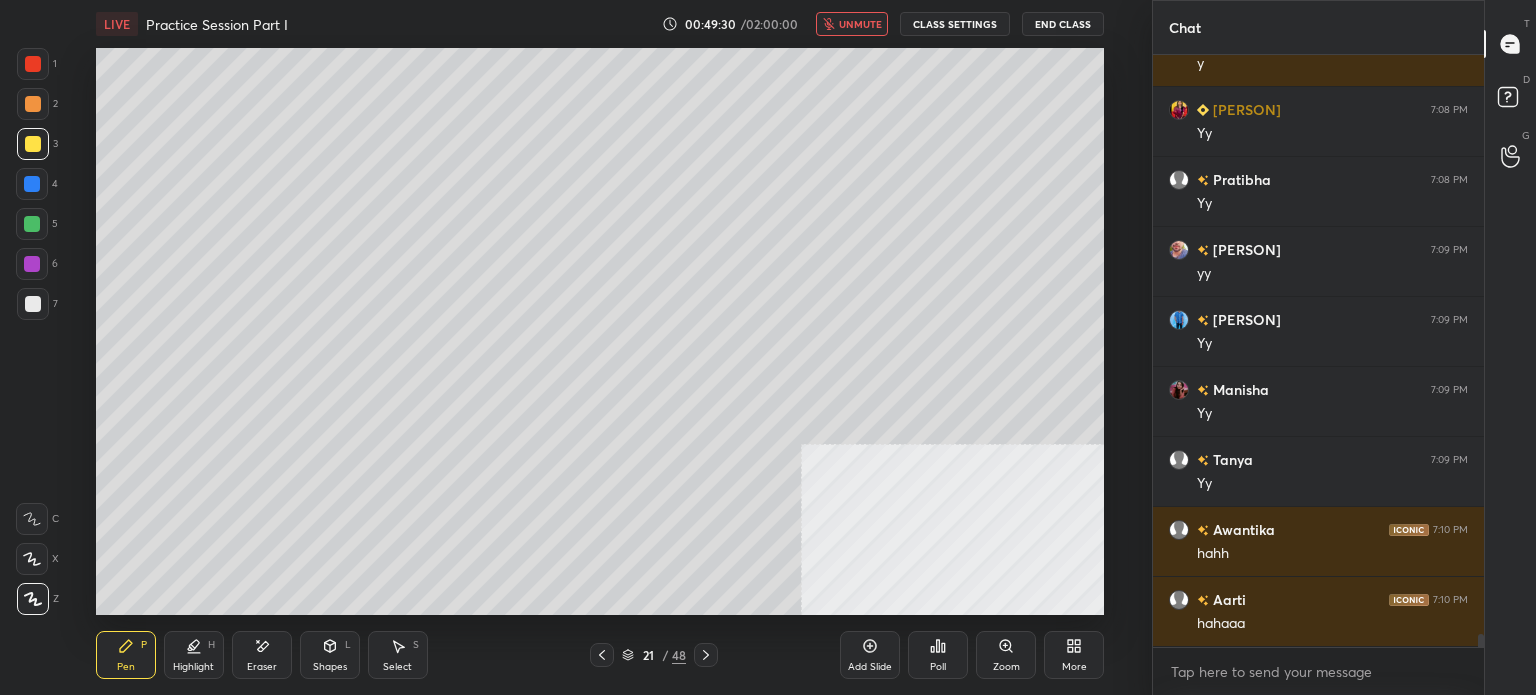 scroll, scrollTop: 27378, scrollLeft: 0, axis: vertical 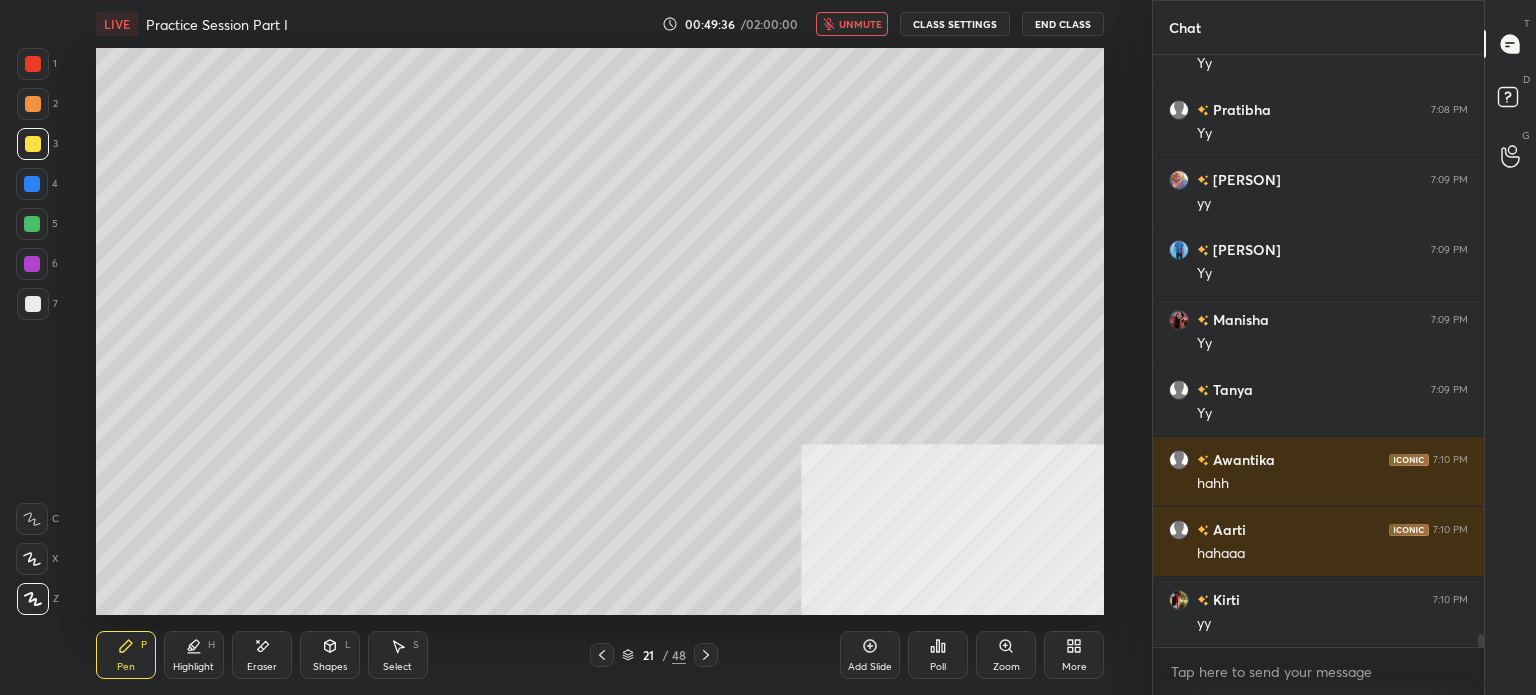click on "unmute" at bounding box center [860, 24] 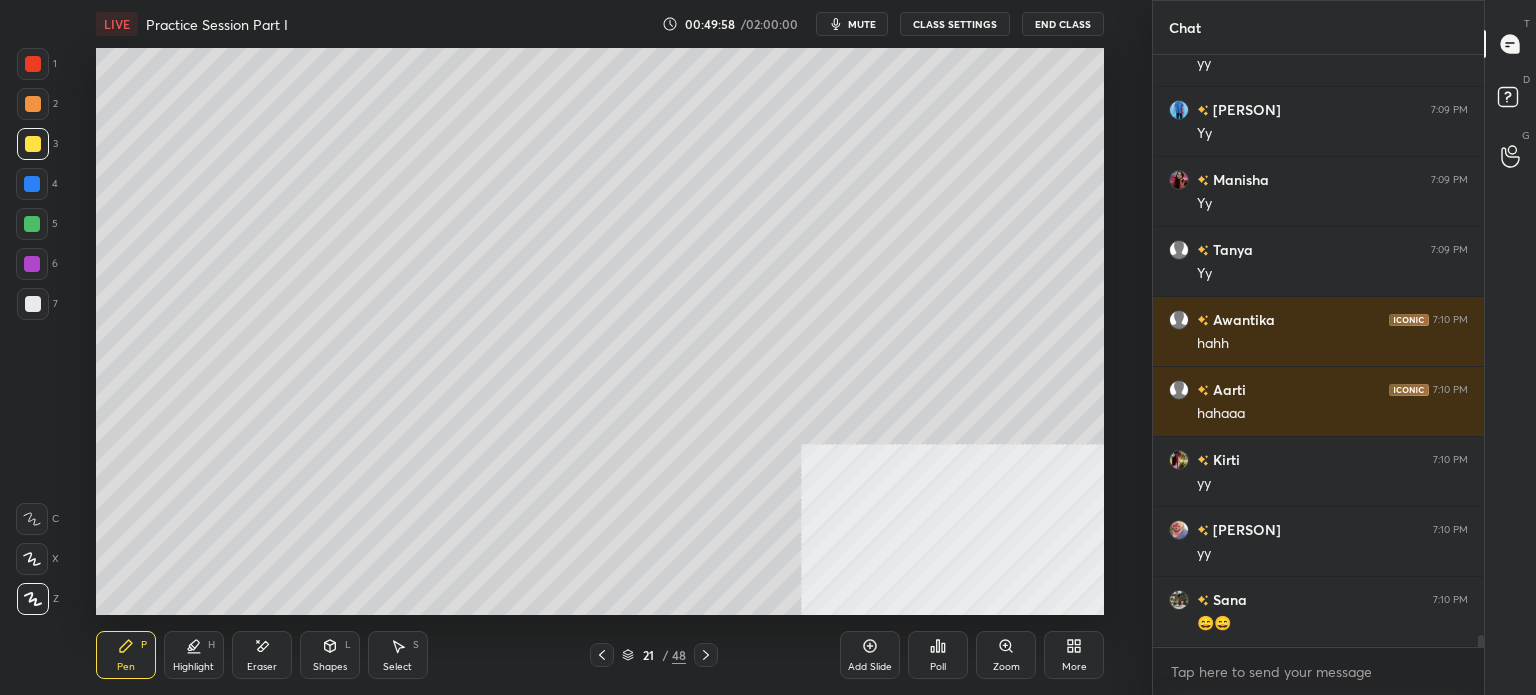 scroll, scrollTop: 27588, scrollLeft: 0, axis: vertical 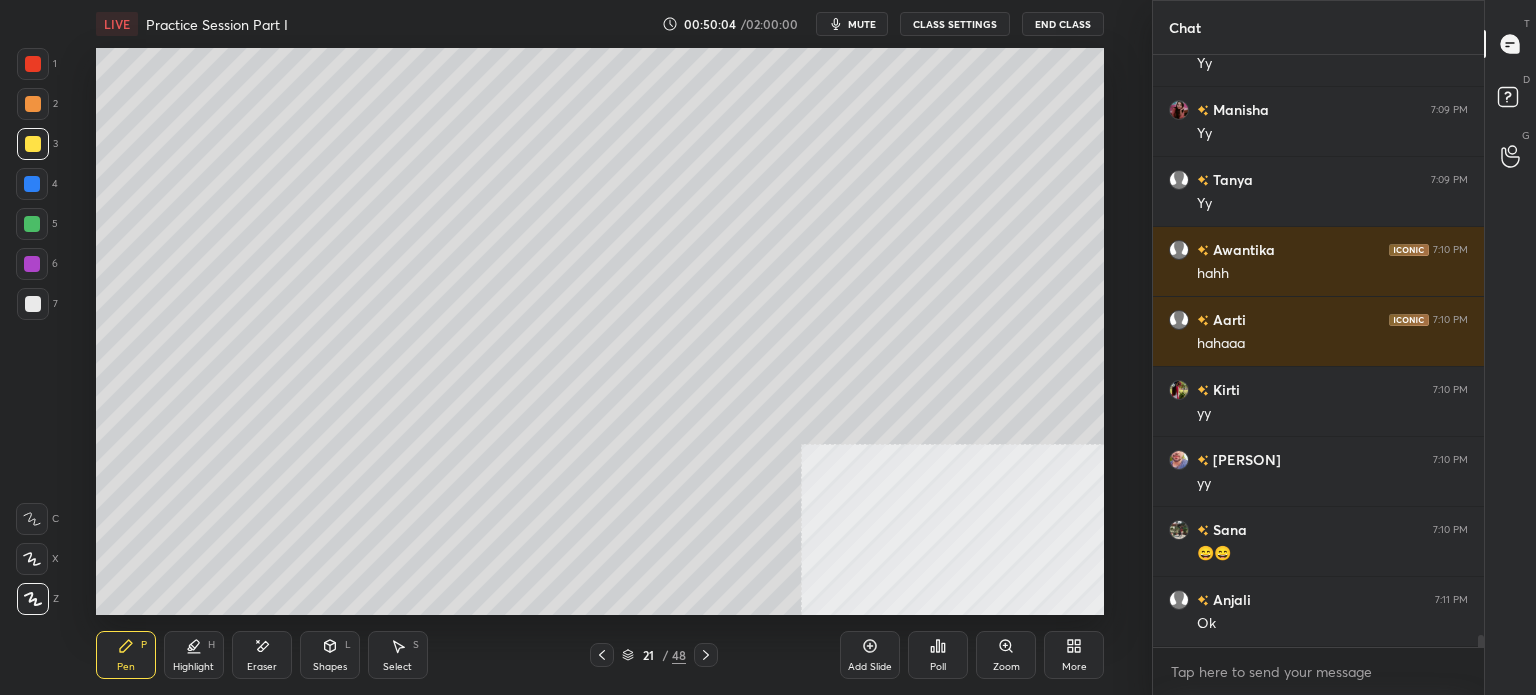 click on "Setting up your live class Poll for   secs No correct answer Start poll" at bounding box center (600, 331) 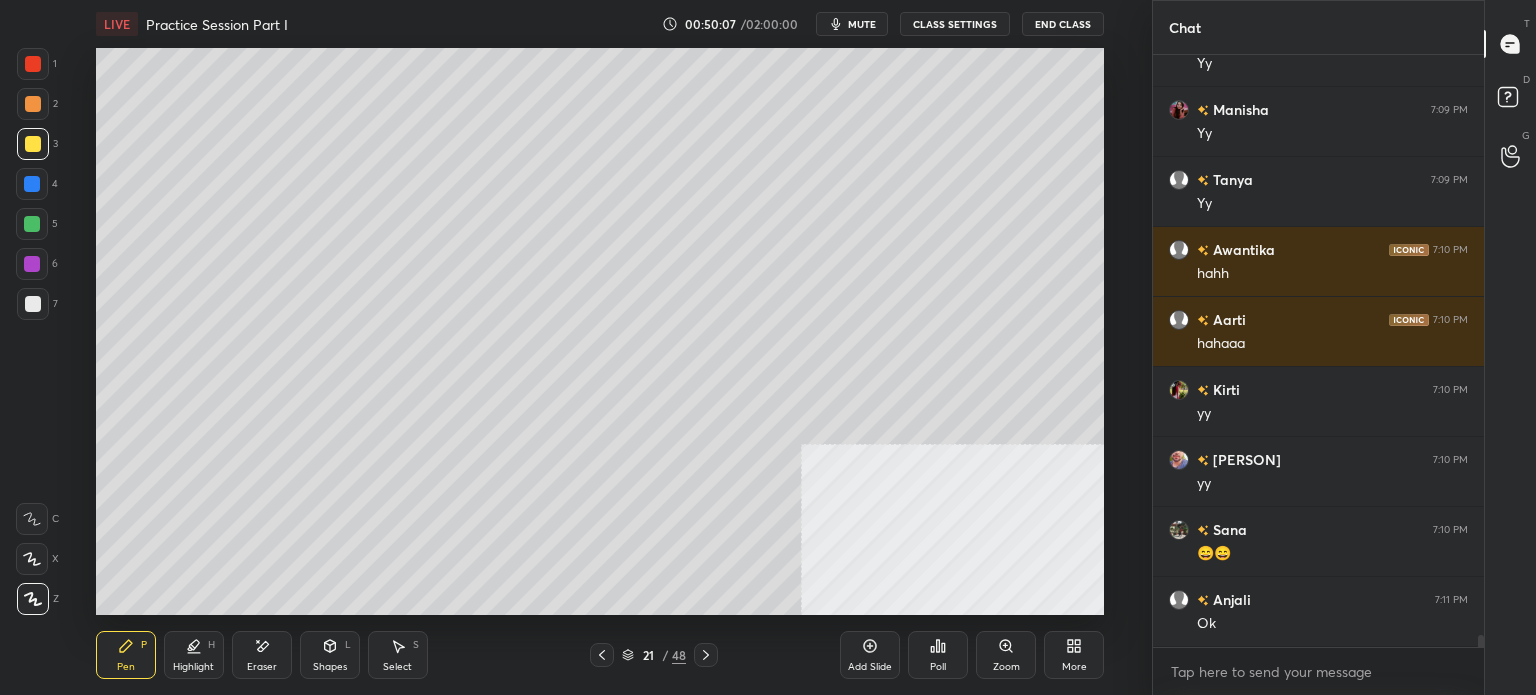 click on "mute" at bounding box center [862, 24] 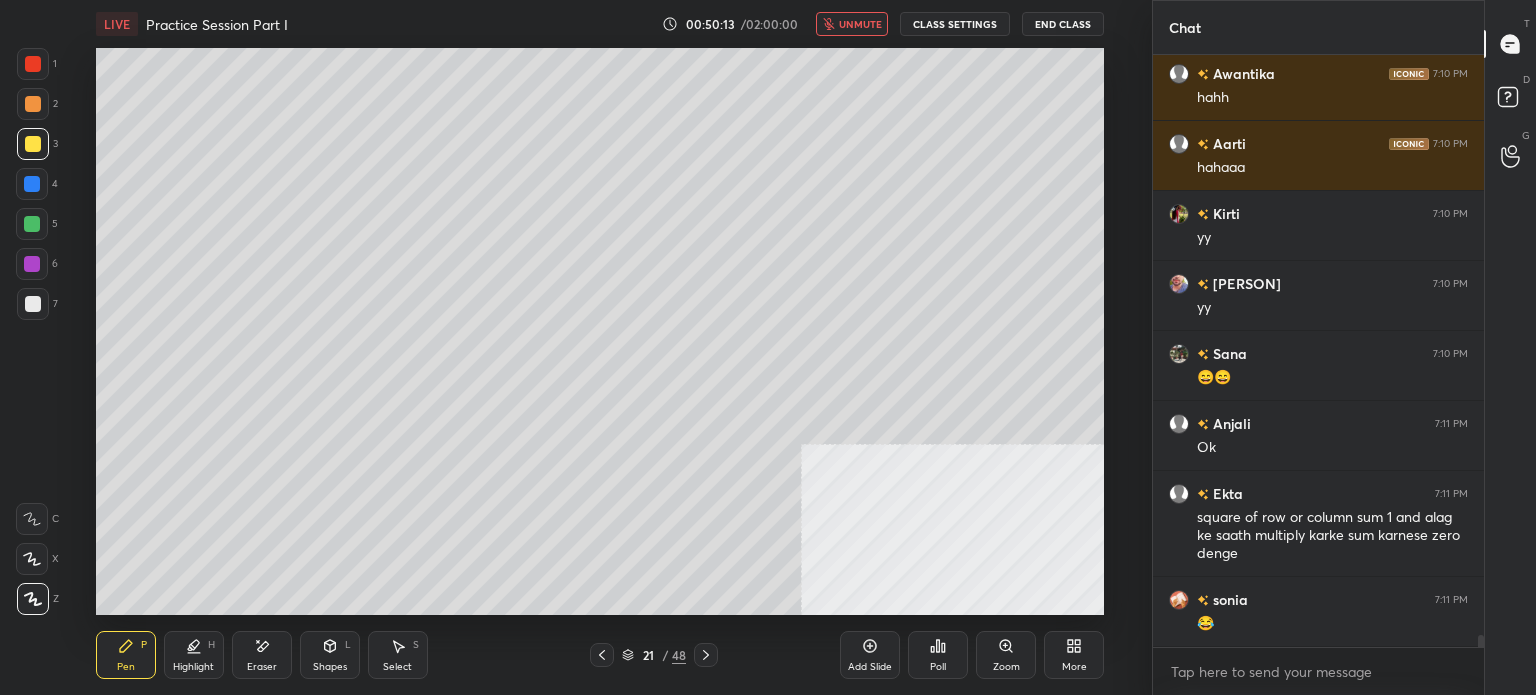 scroll, scrollTop: 27834, scrollLeft: 0, axis: vertical 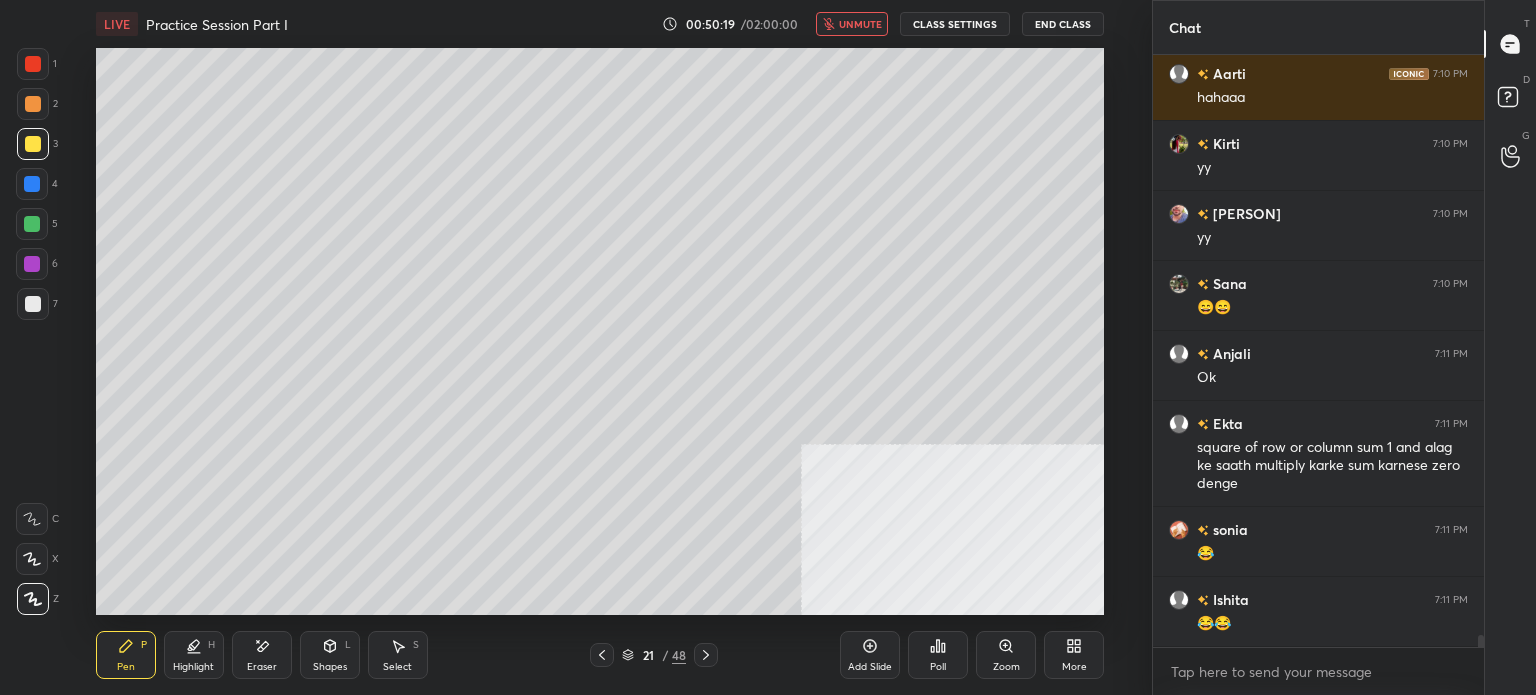 type 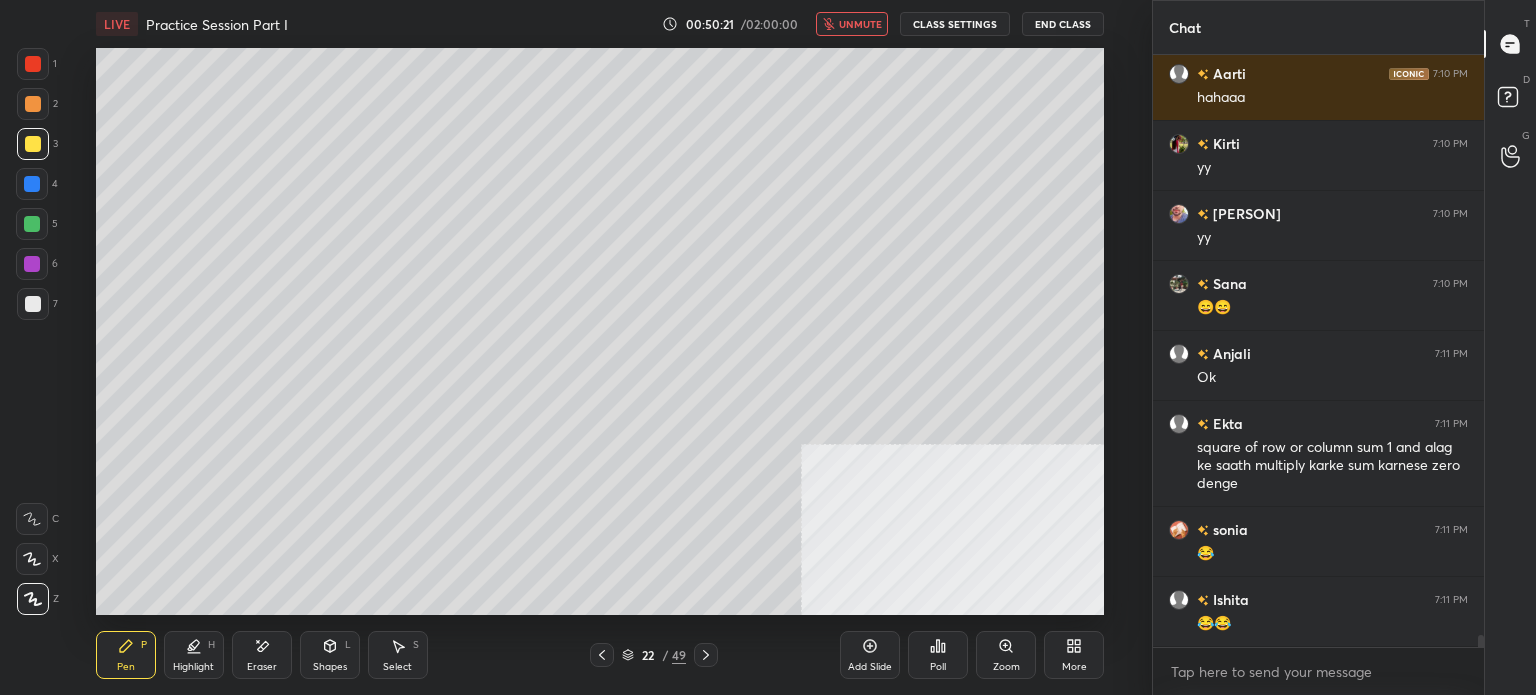 scroll, scrollTop: 27904, scrollLeft: 0, axis: vertical 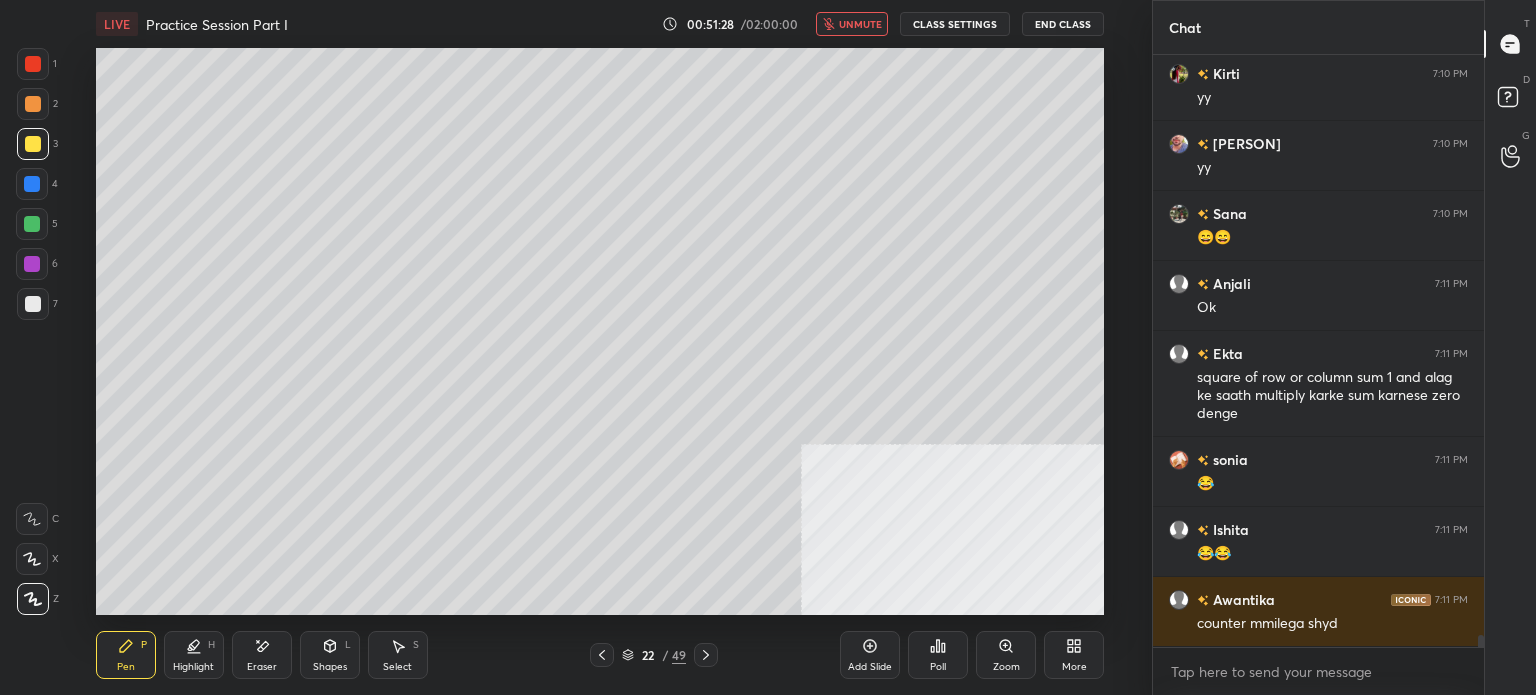 click on "unmute" at bounding box center (852, 24) 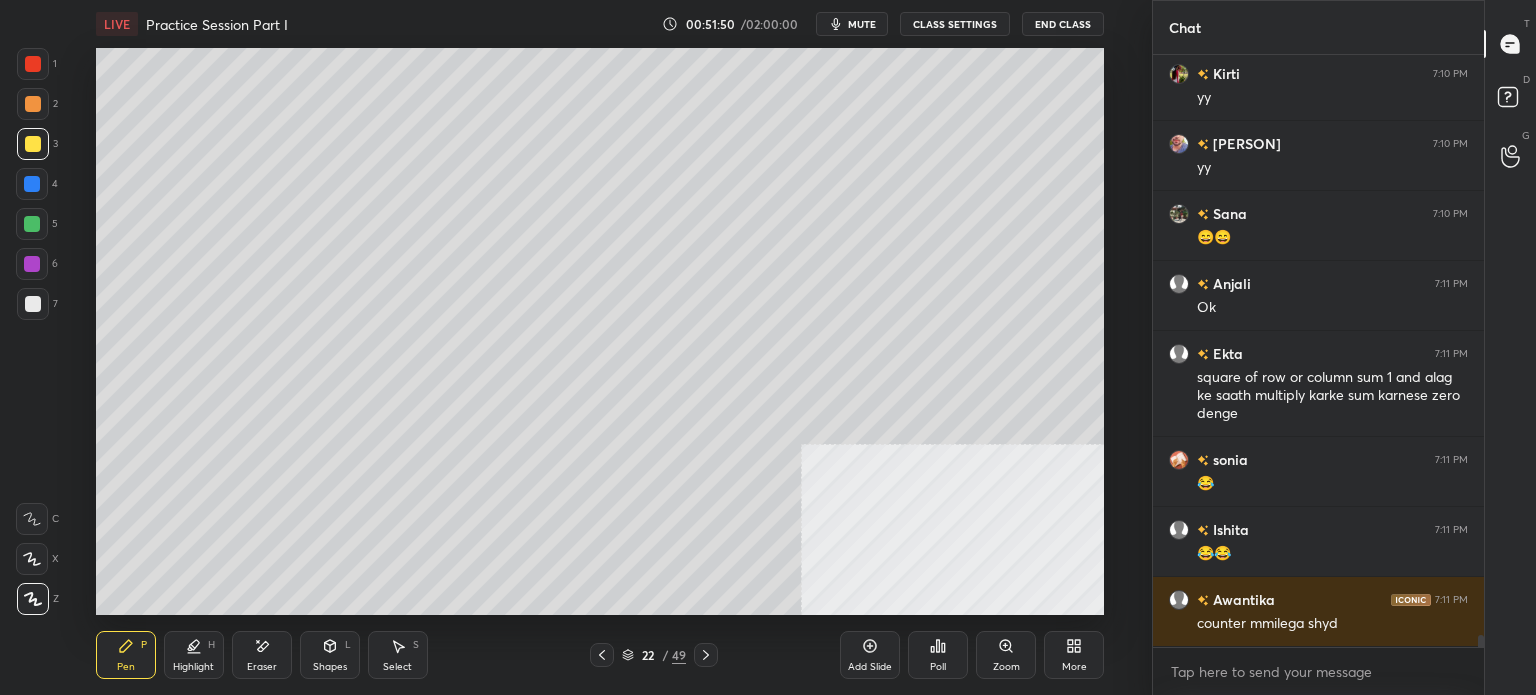 drag, startPoint x: 1111, startPoint y: 190, endPoint x: 1107, endPoint y: 176, distance: 14.56022 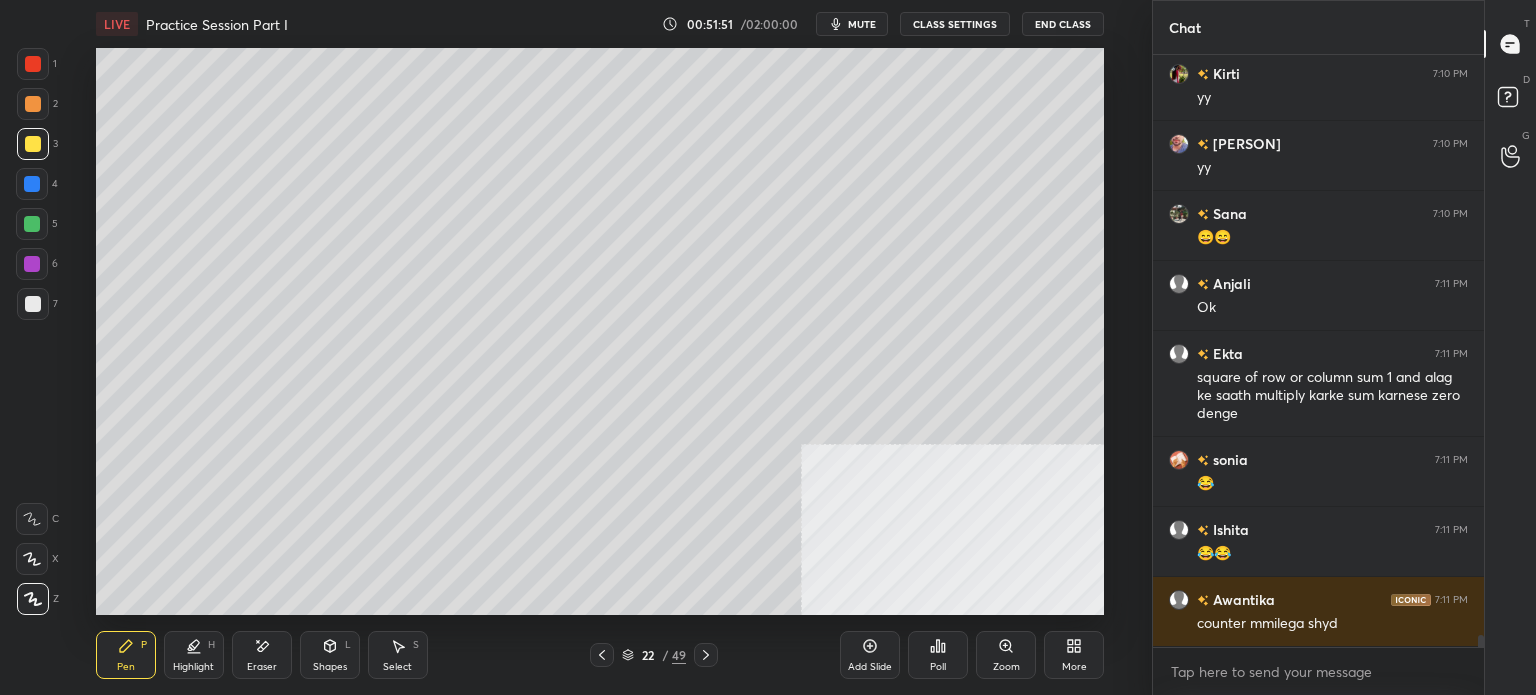 click on "mute" at bounding box center [862, 24] 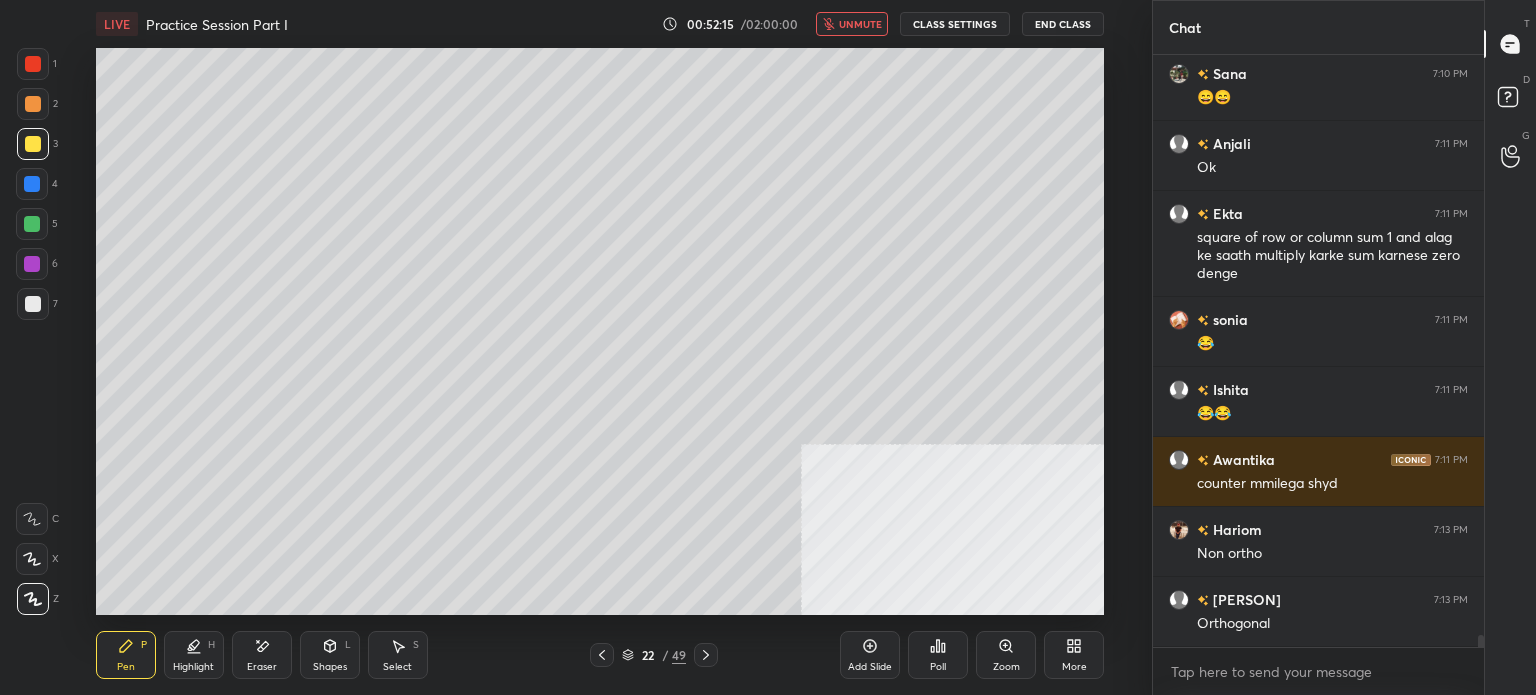 scroll, scrollTop: 28114, scrollLeft: 0, axis: vertical 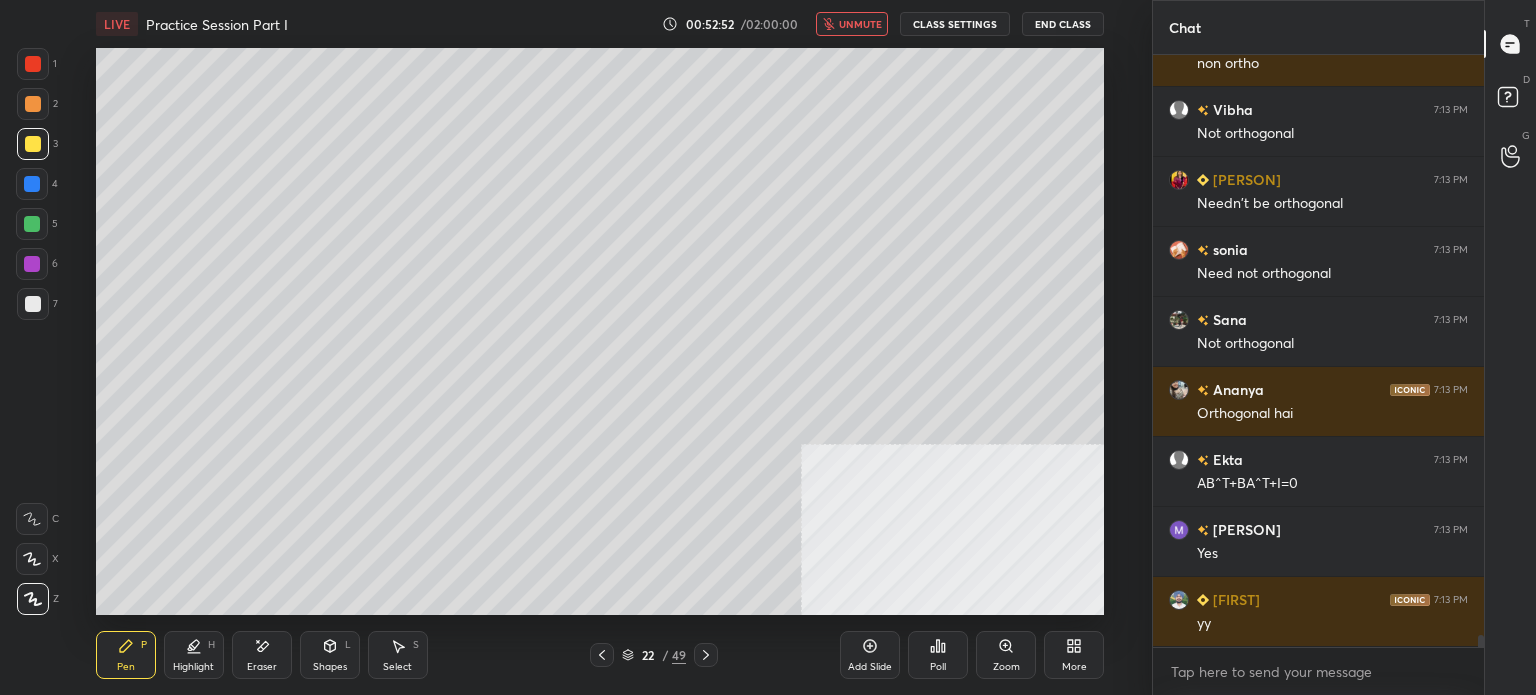 click on "unmute" at bounding box center (860, 24) 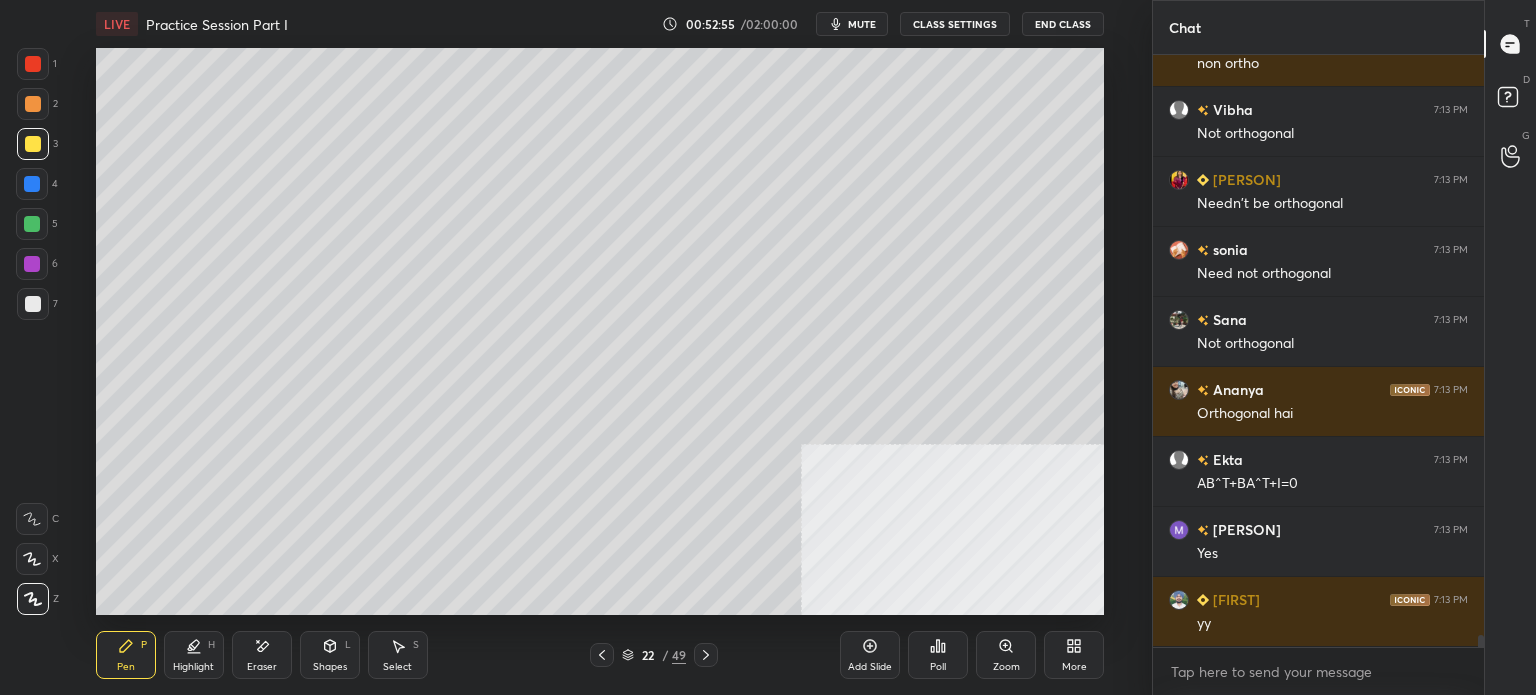 scroll, scrollTop: 28954, scrollLeft: 0, axis: vertical 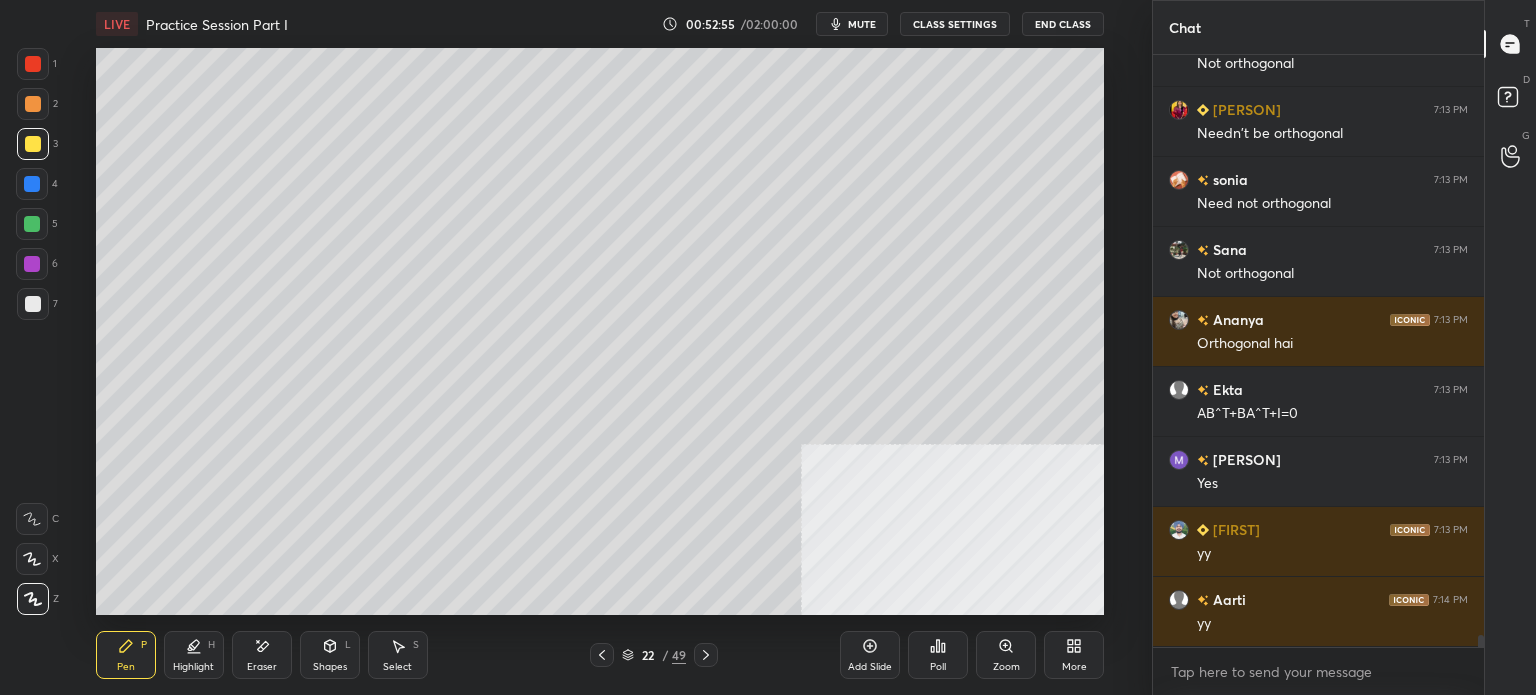 click on "LIVE Practice Session Part I 00:52:55 /  02:00:00 mute CLASS SETTINGS End Class" at bounding box center [600, 24] 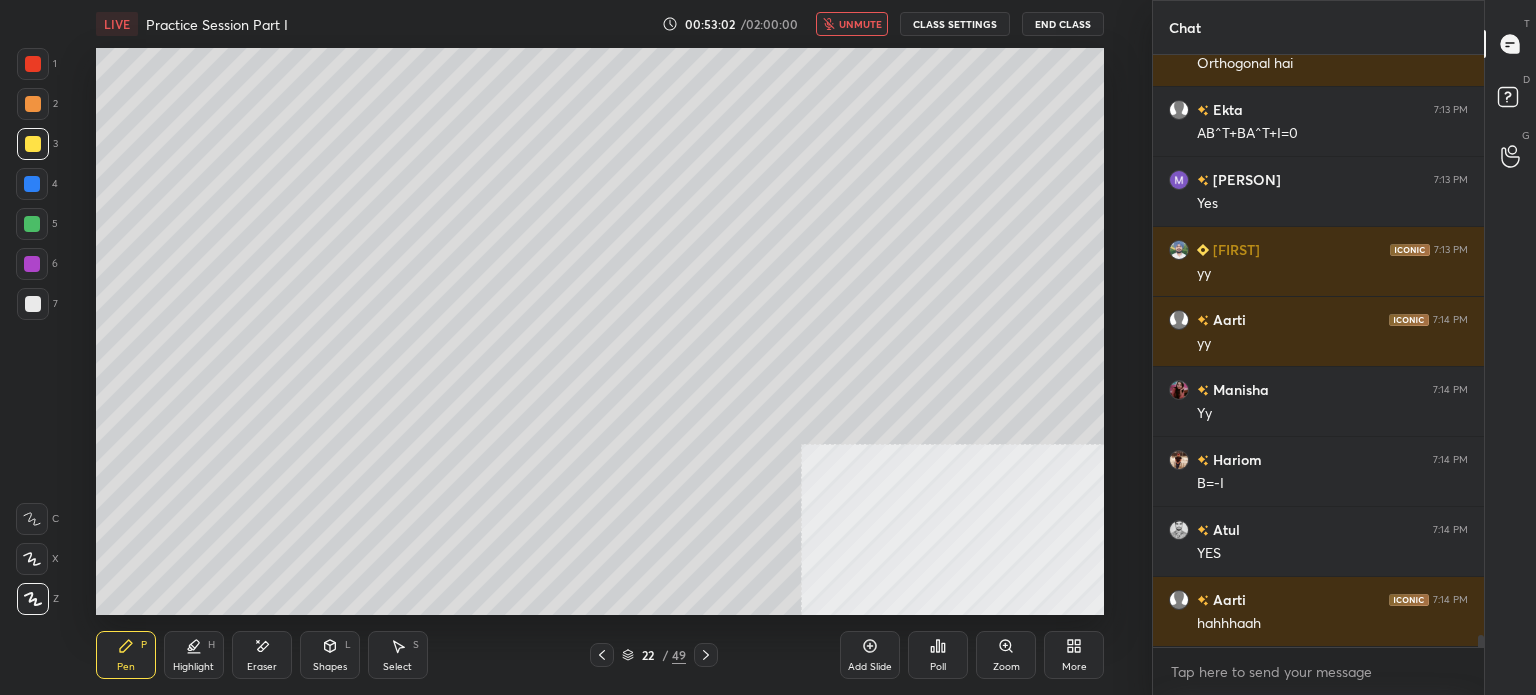 scroll, scrollTop: 29304, scrollLeft: 0, axis: vertical 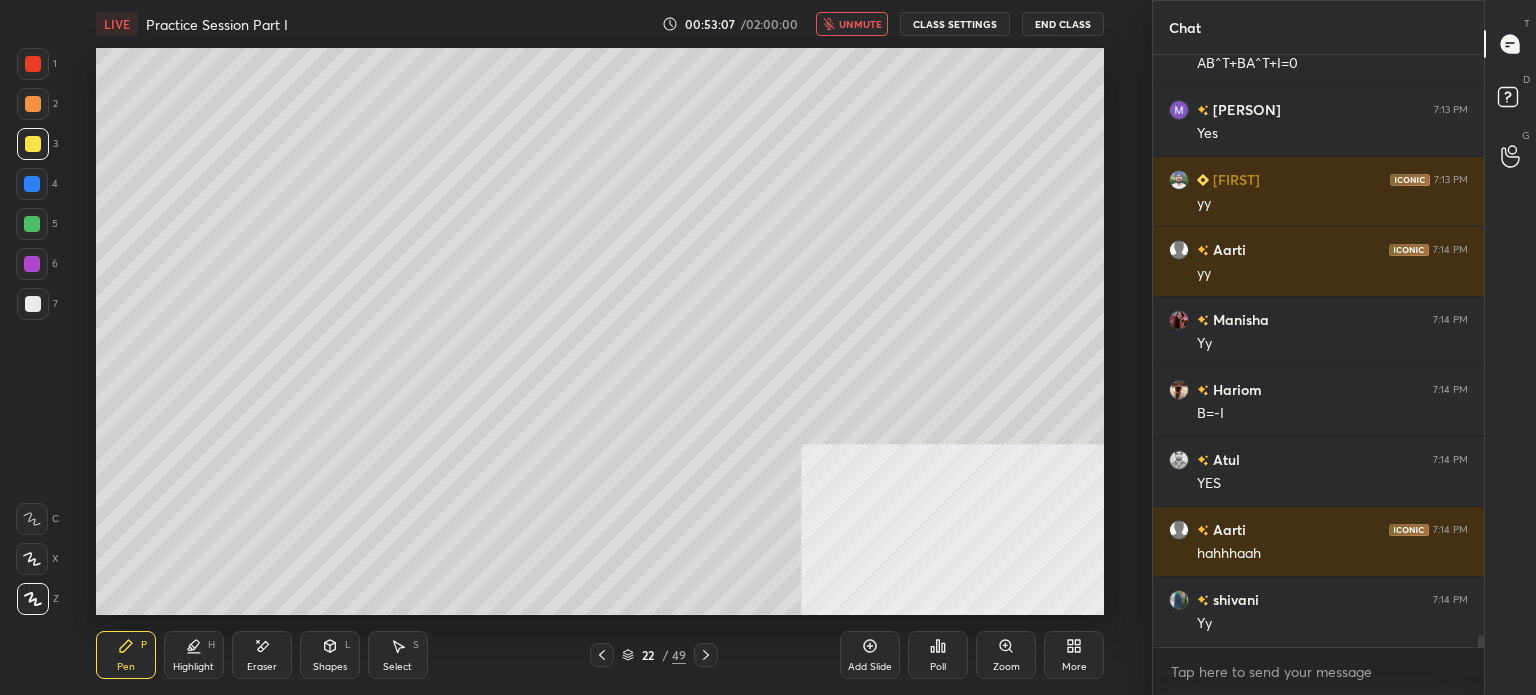 click on "unmute" at bounding box center [860, 24] 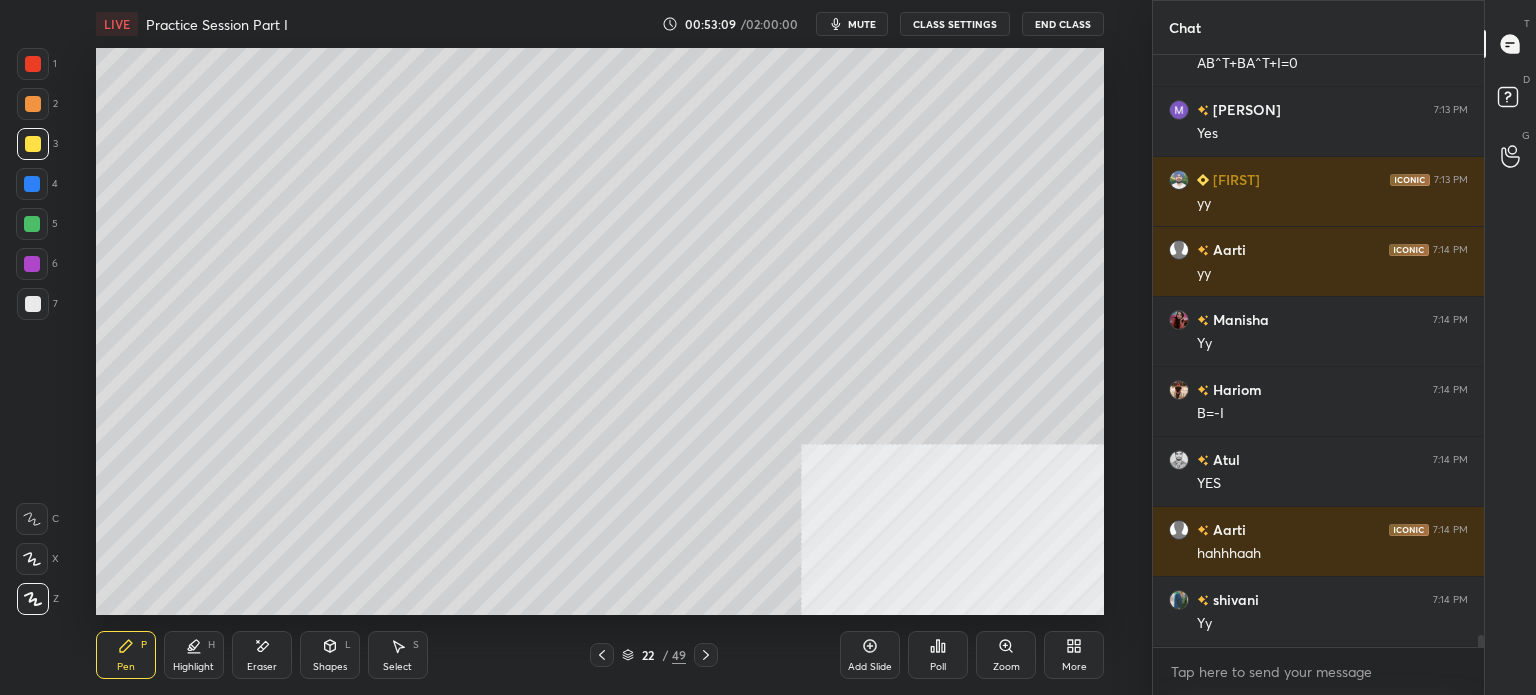 scroll, scrollTop: 29392, scrollLeft: 0, axis: vertical 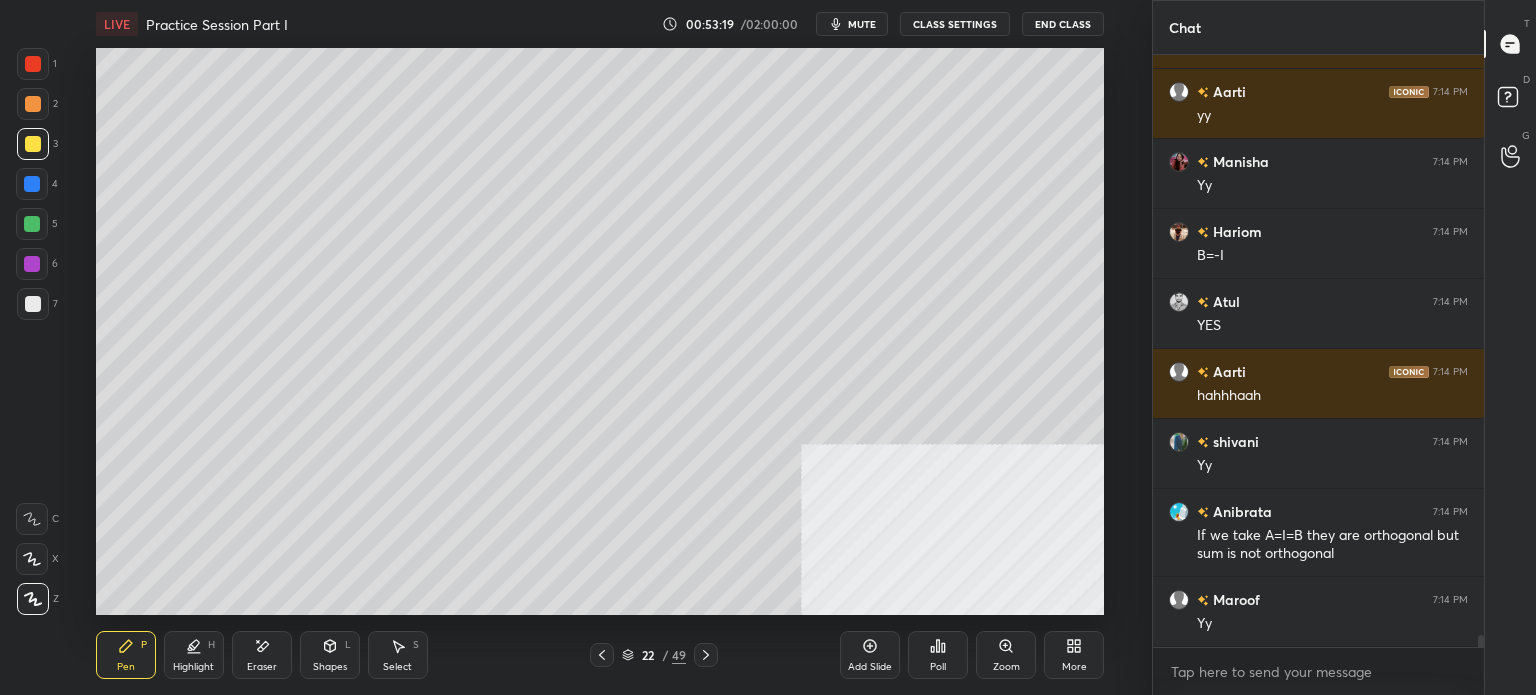 click on "mute" at bounding box center [852, 24] 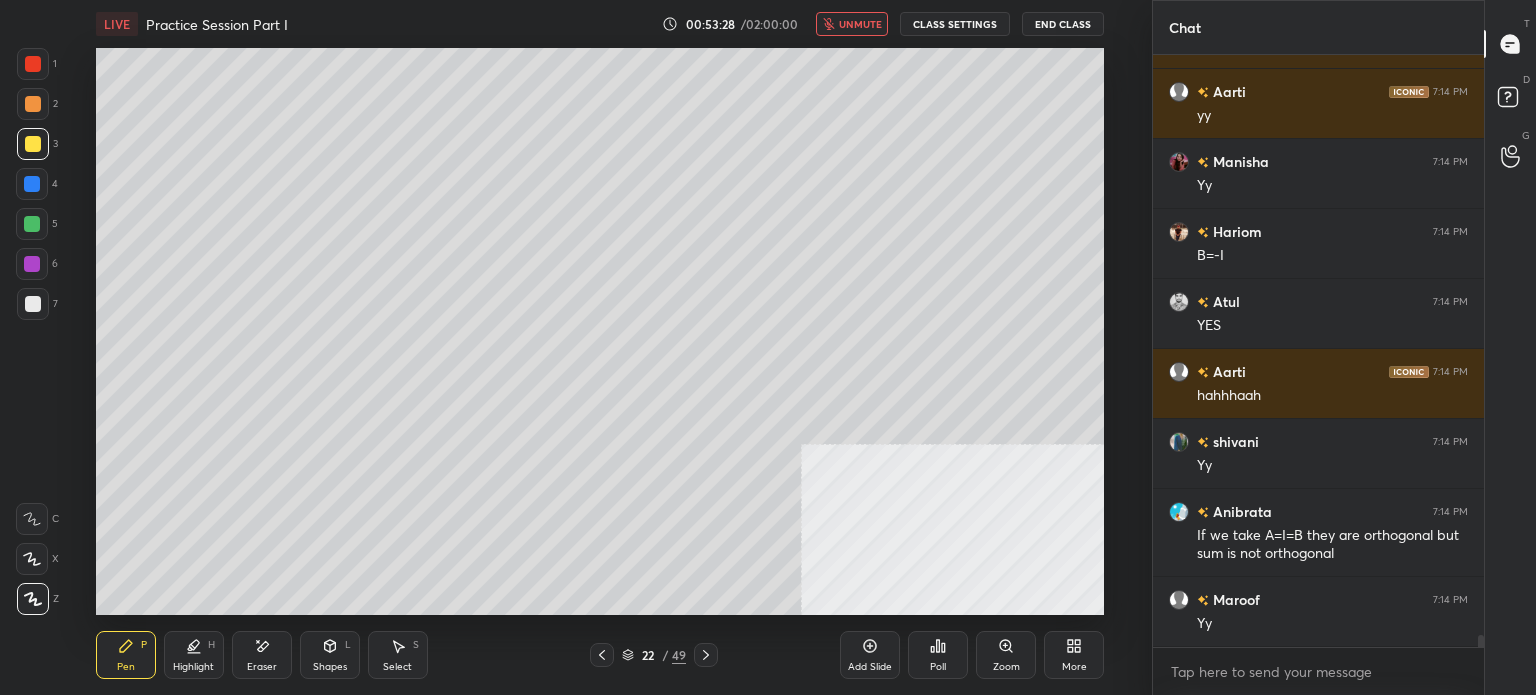 click on "unmute" at bounding box center (860, 24) 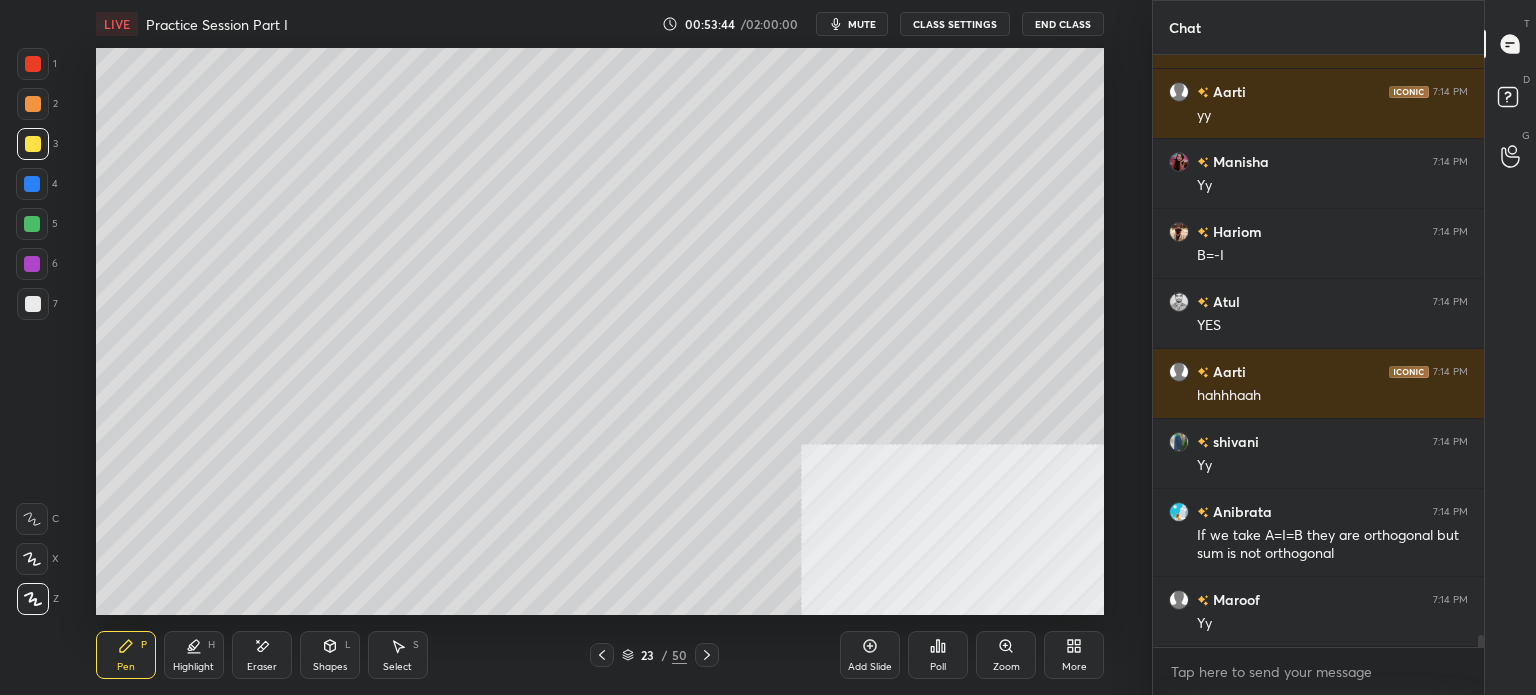 click at bounding box center [33, 104] 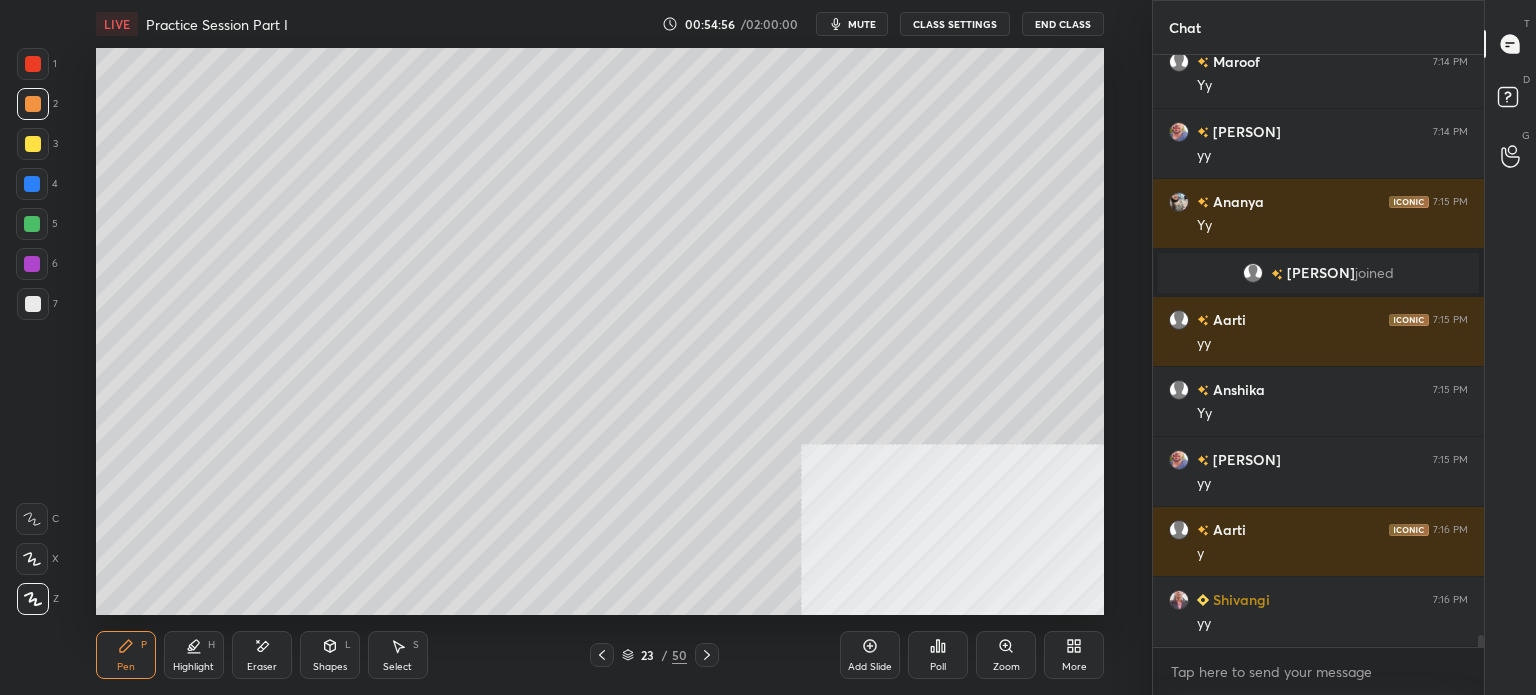 scroll, scrollTop: 28624, scrollLeft: 0, axis: vertical 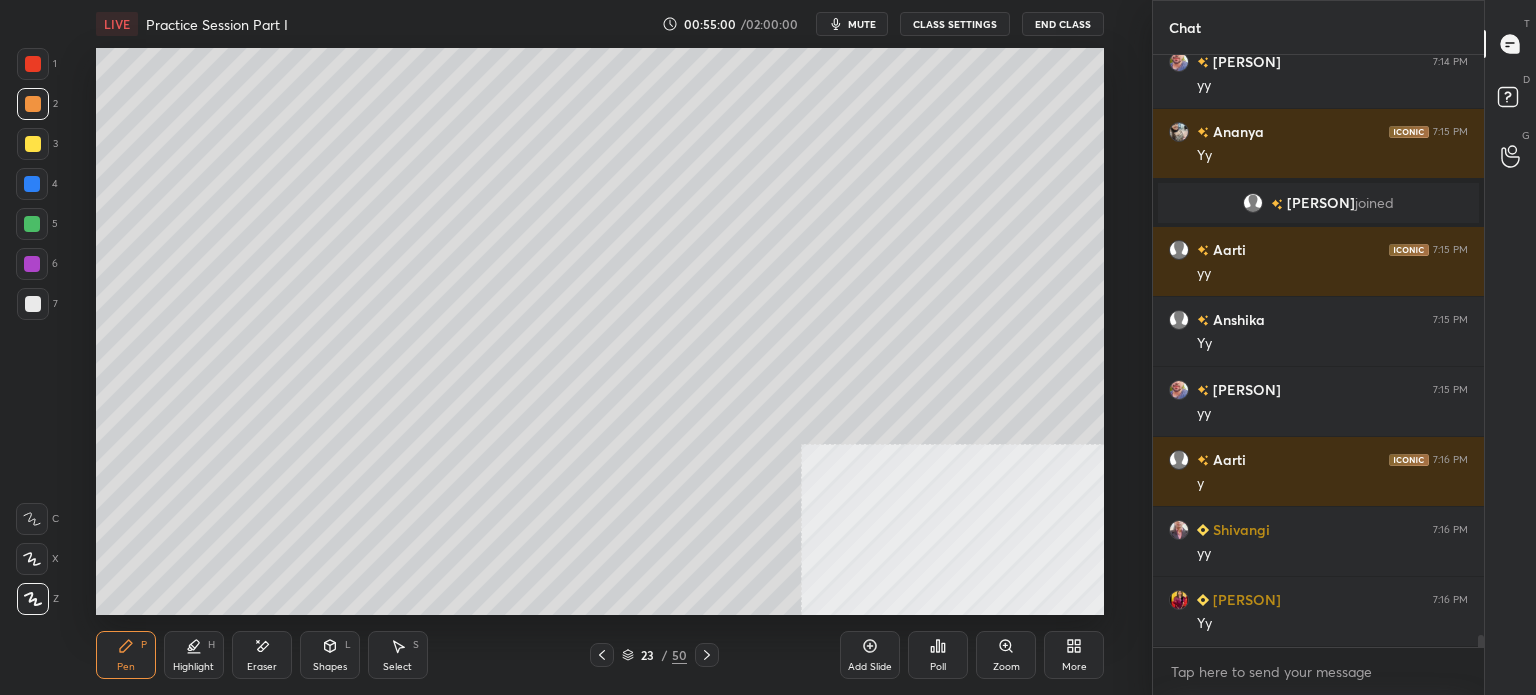 click on "Setting up your live class Poll for   secs No correct answer Start poll" at bounding box center [600, 331] 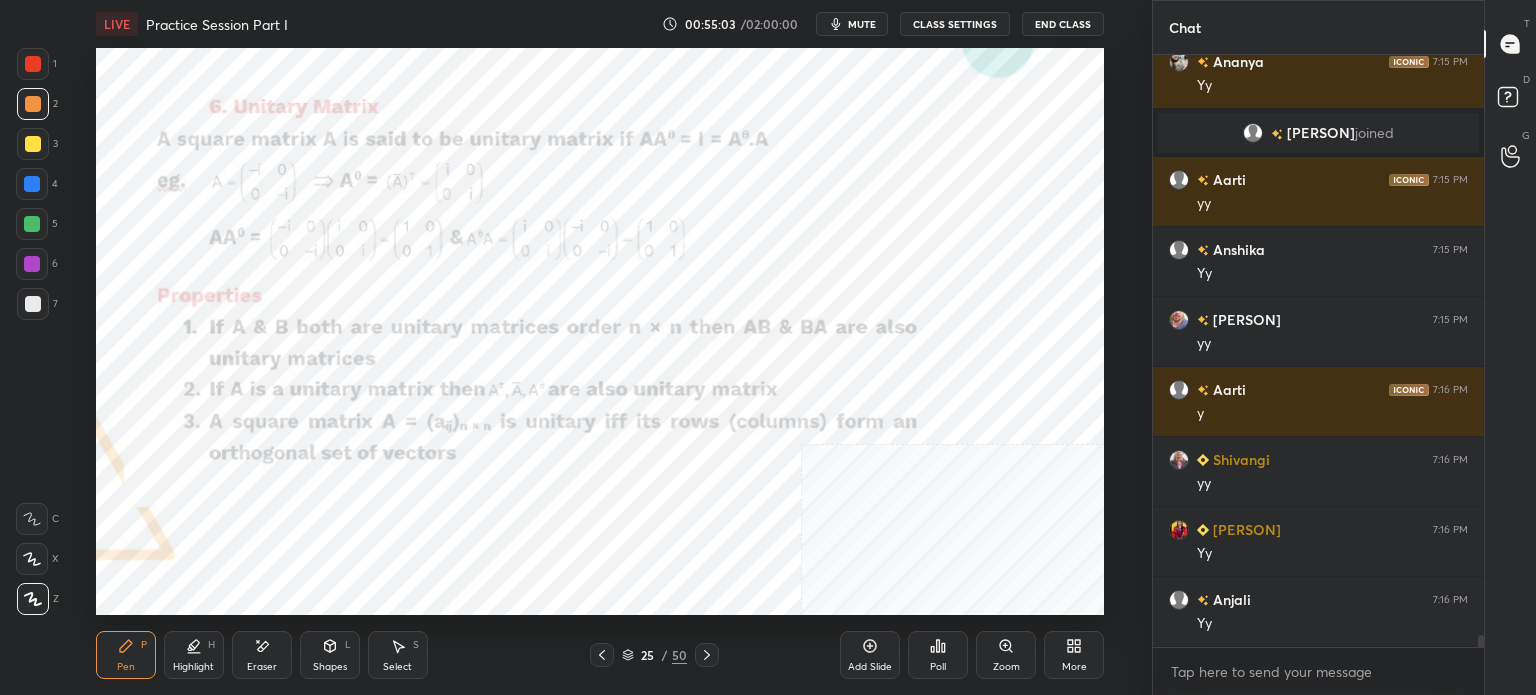 click at bounding box center [33, 64] 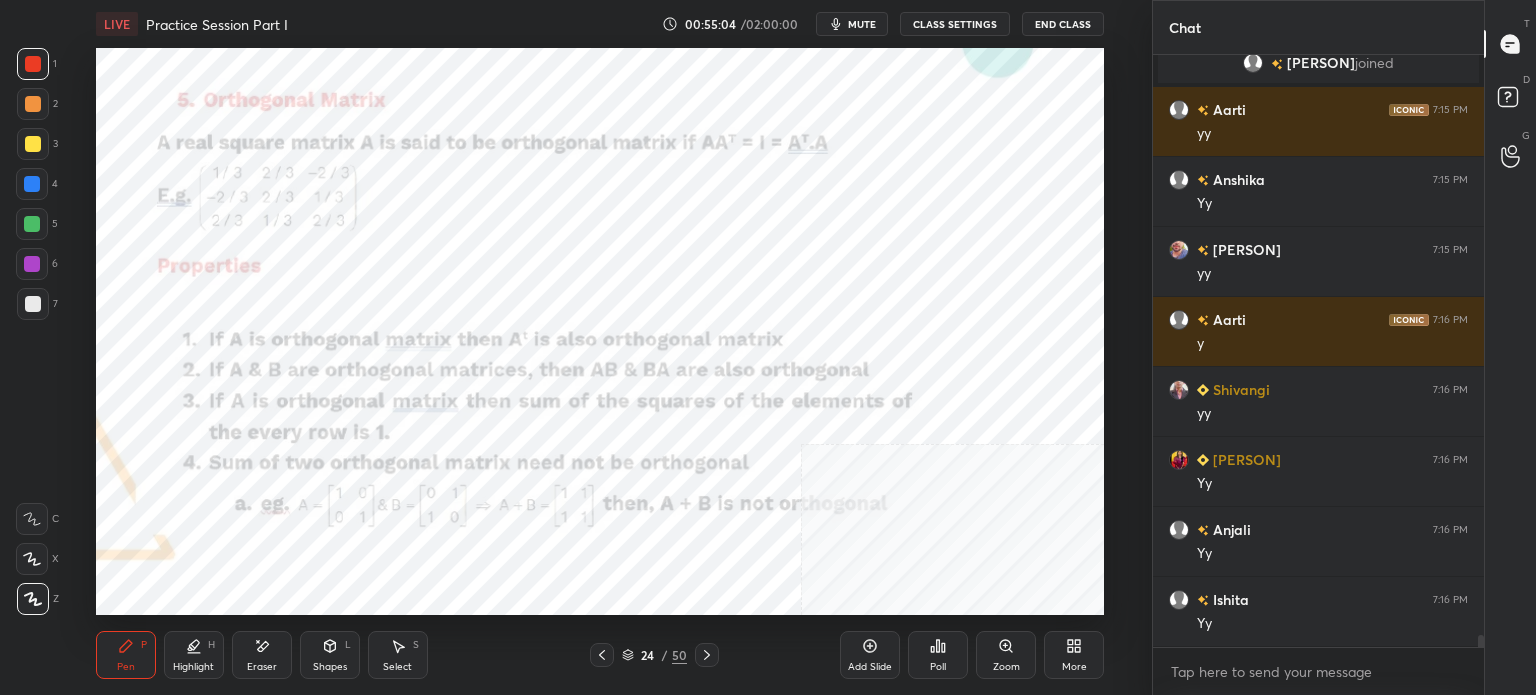 scroll, scrollTop: 28834, scrollLeft: 0, axis: vertical 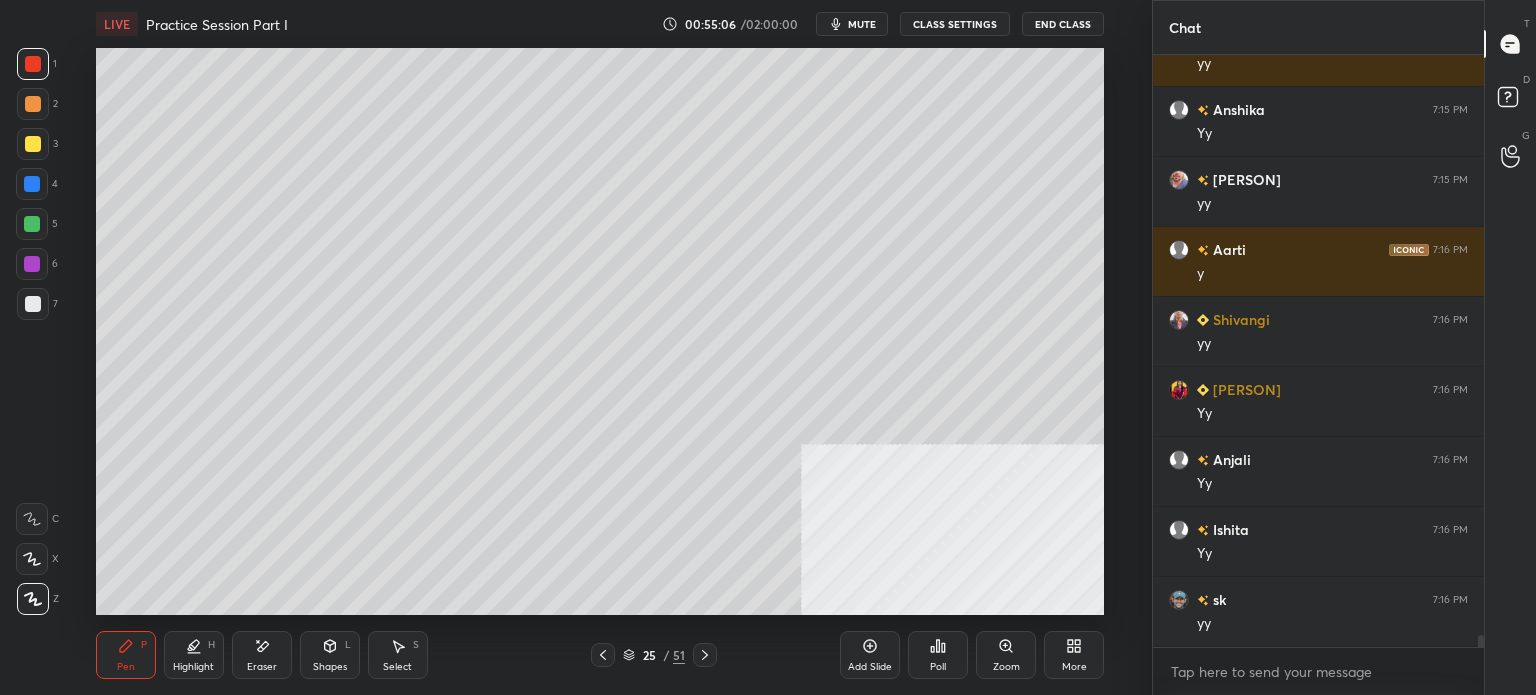 click at bounding box center [33, 144] 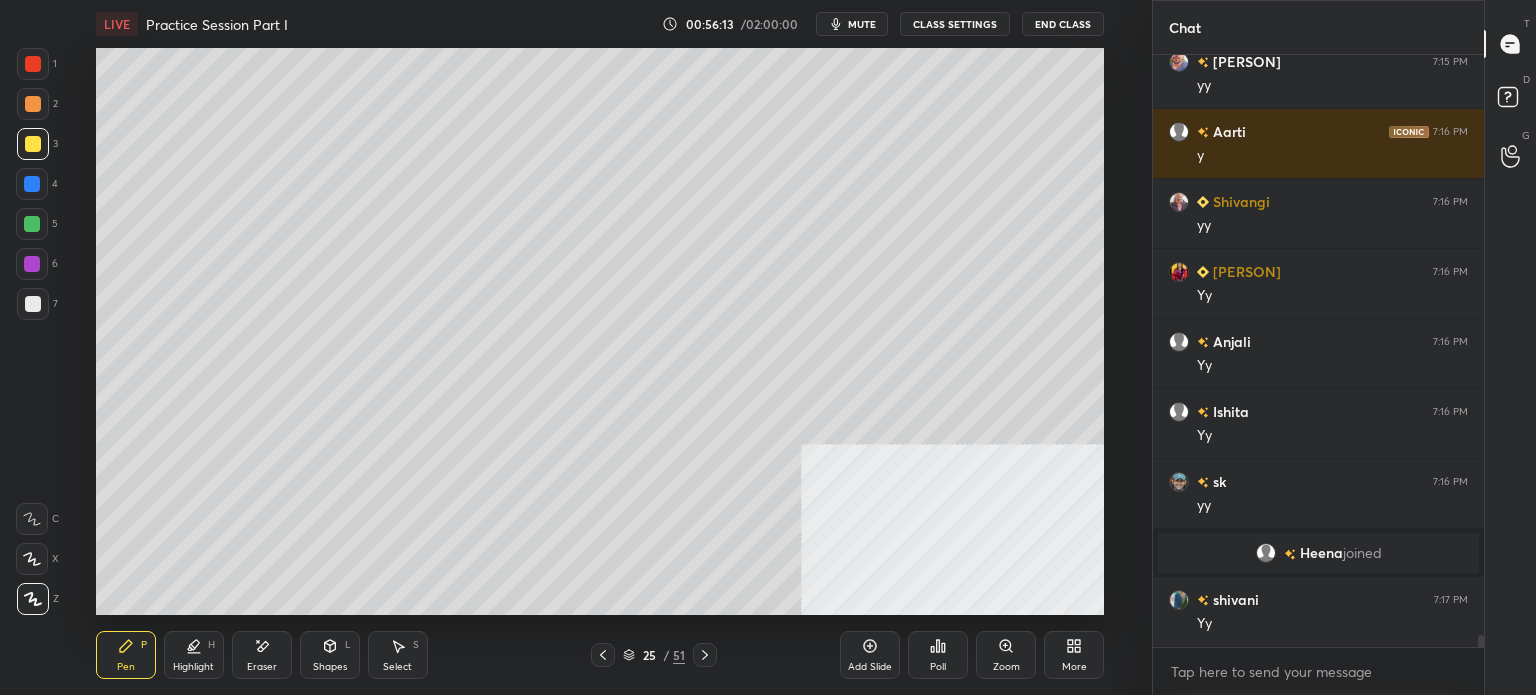 scroll, scrollTop: 28862, scrollLeft: 0, axis: vertical 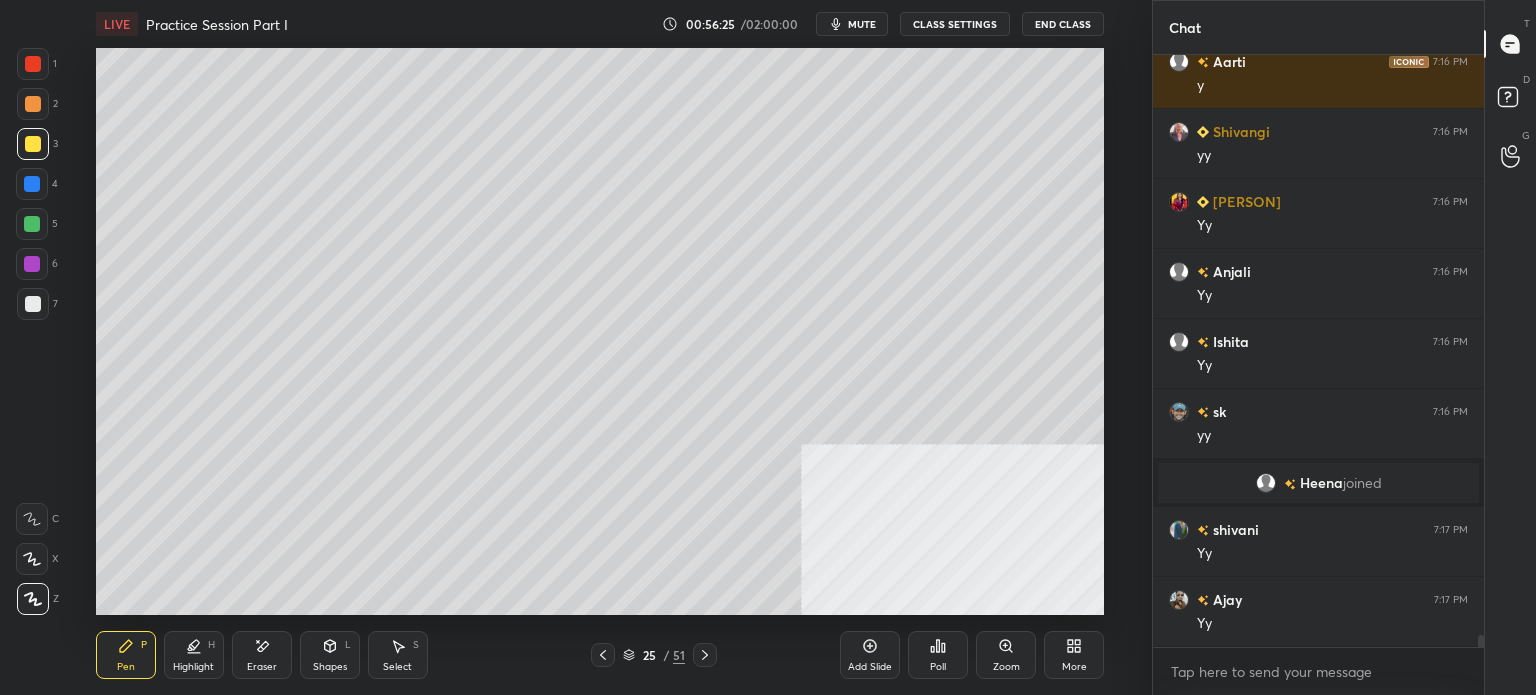 drag, startPoint x: 867, startPoint y: 30, endPoint x: 856, endPoint y: 31, distance: 11.045361 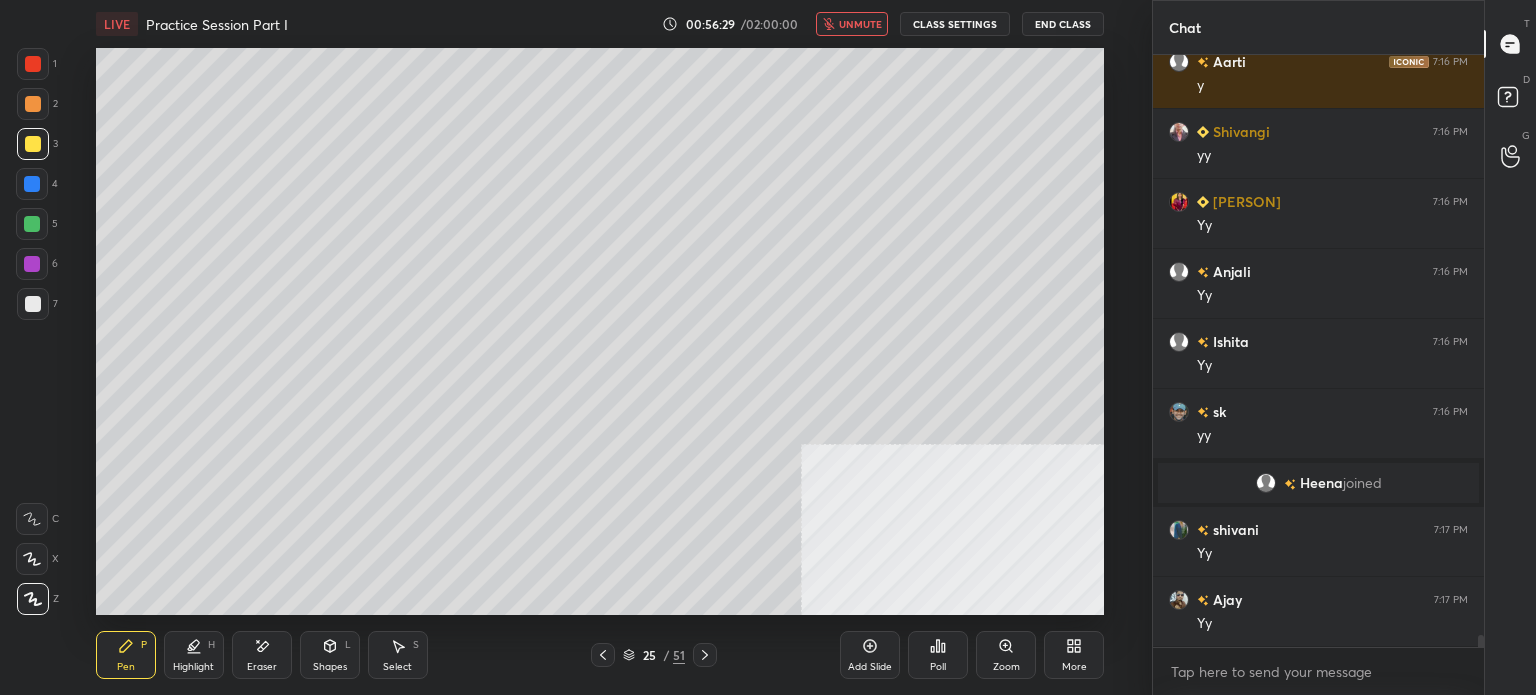 click on "unmute" at bounding box center [860, 24] 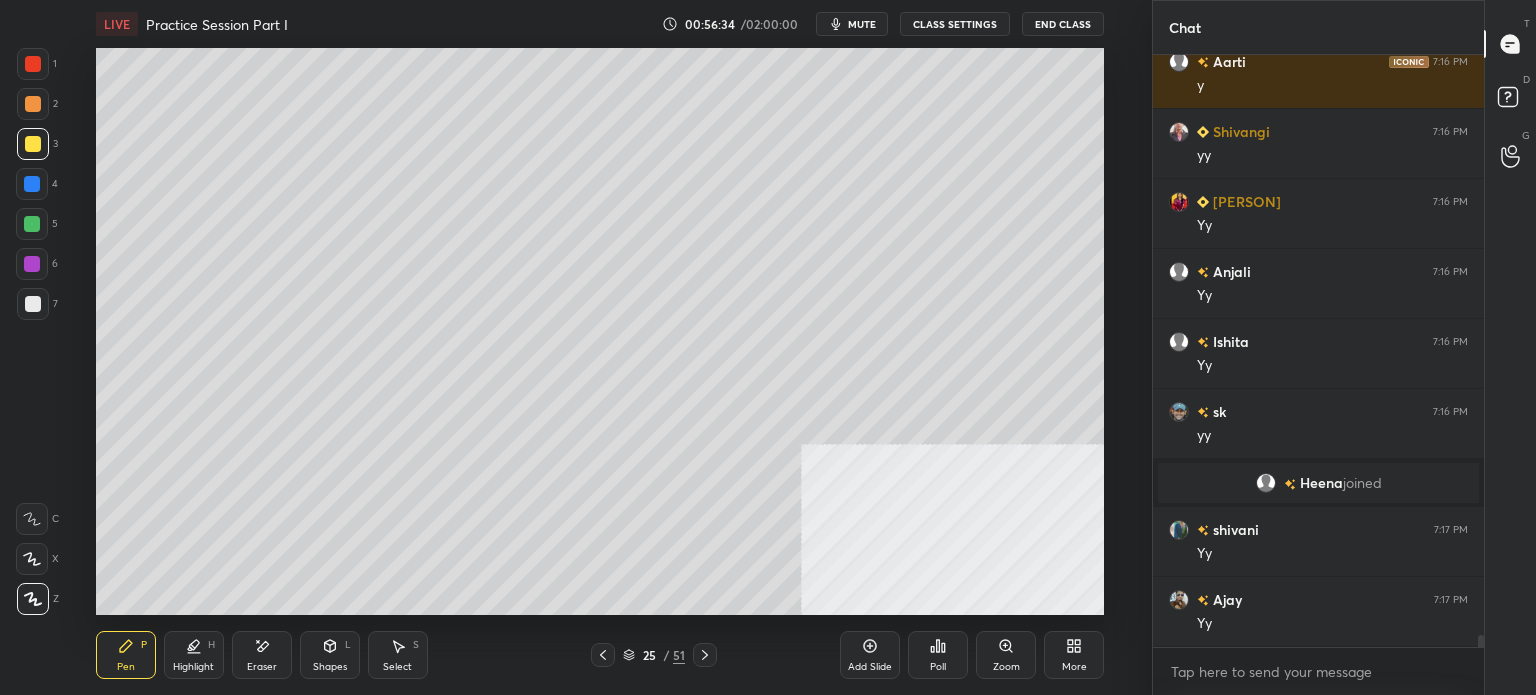 click at bounding box center [33, 304] 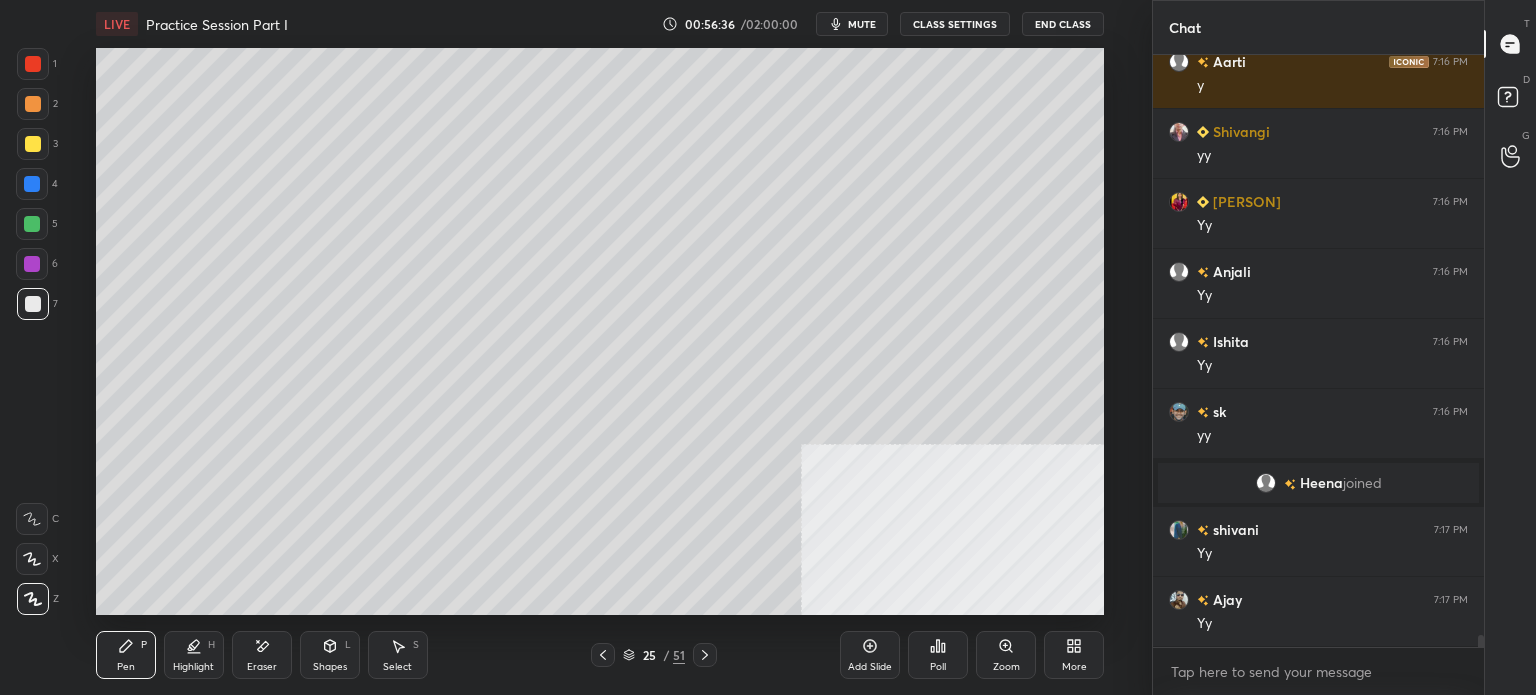 scroll, scrollTop: 28932, scrollLeft: 0, axis: vertical 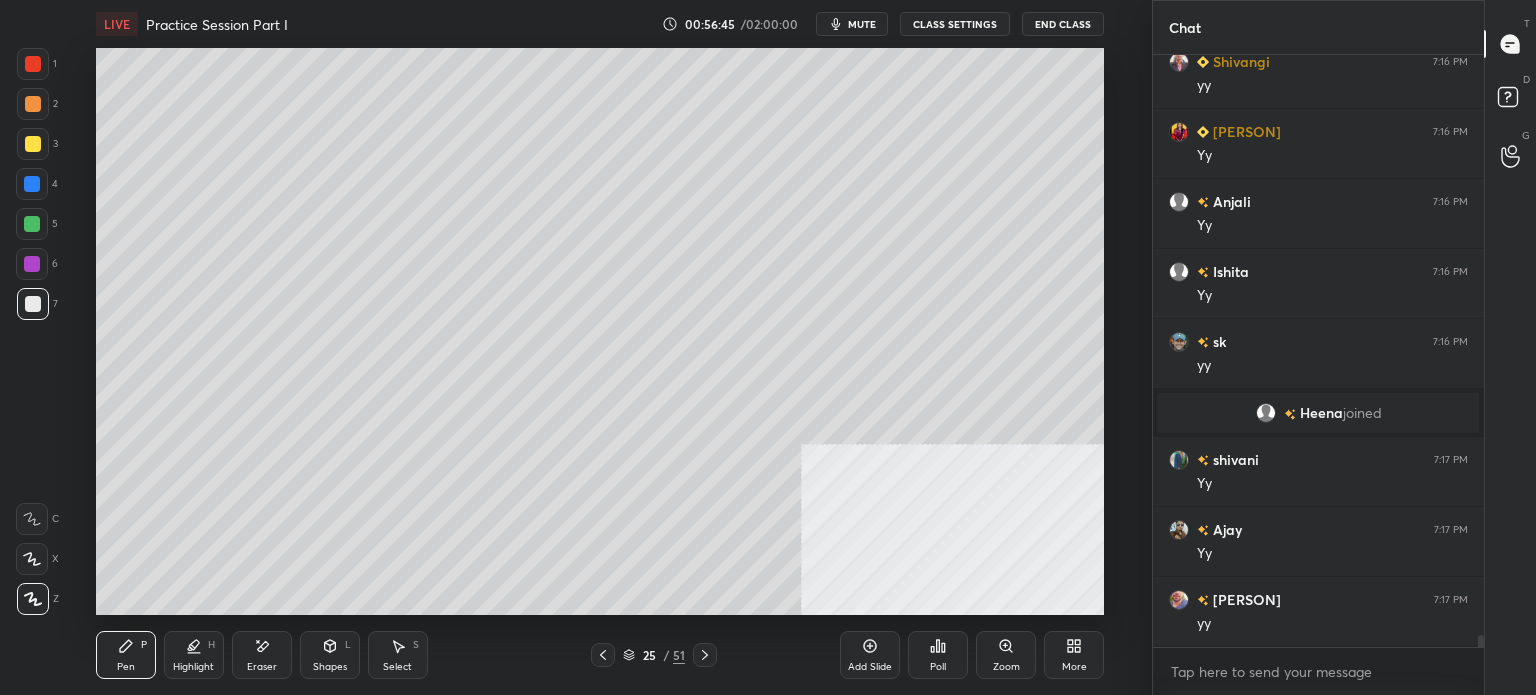 click on "LIVE Practice Session Part I 00:56:45 /  02:00:00 mute CLASS SETTINGS End Class" at bounding box center (600, 24) 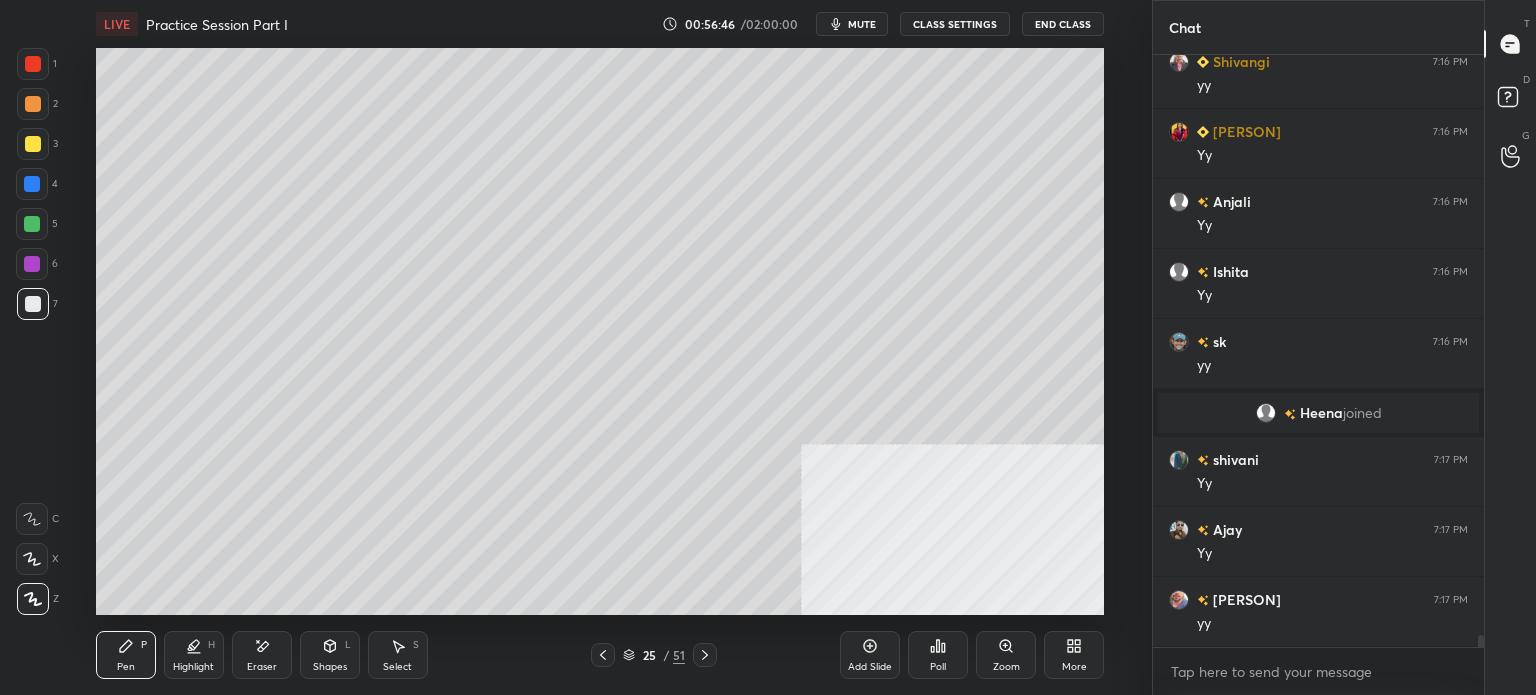 click on "mute" at bounding box center [862, 24] 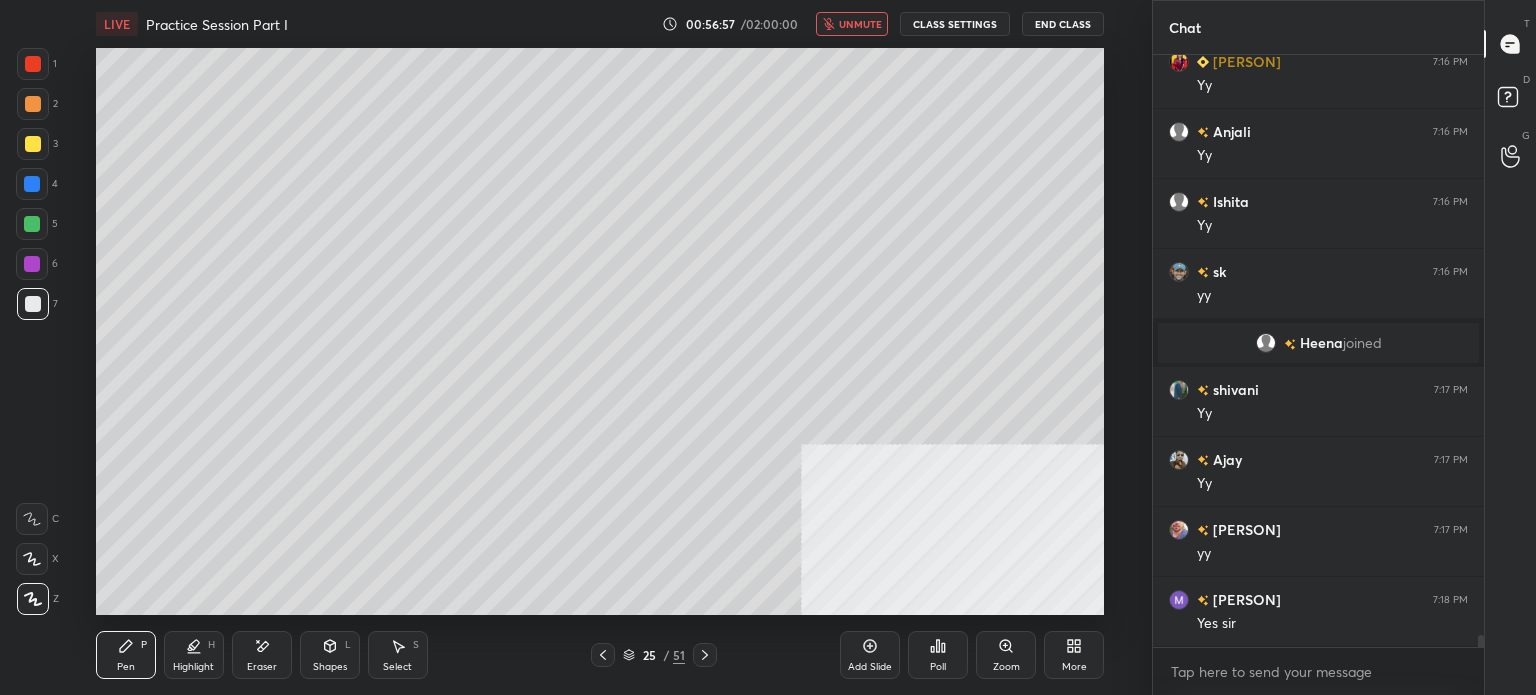 scroll, scrollTop: 29072, scrollLeft: 0, axis: vertical 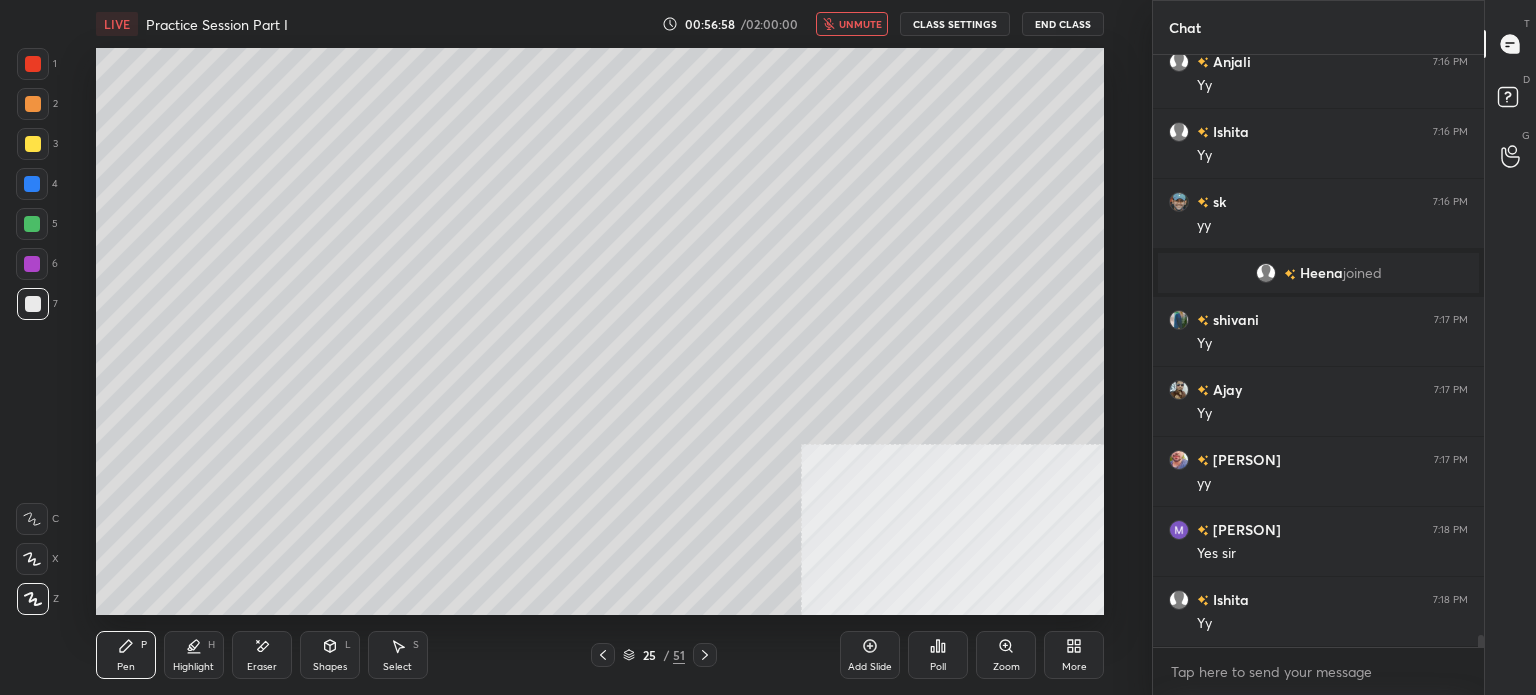 click on "unmute" at bounding box center (860, 24) 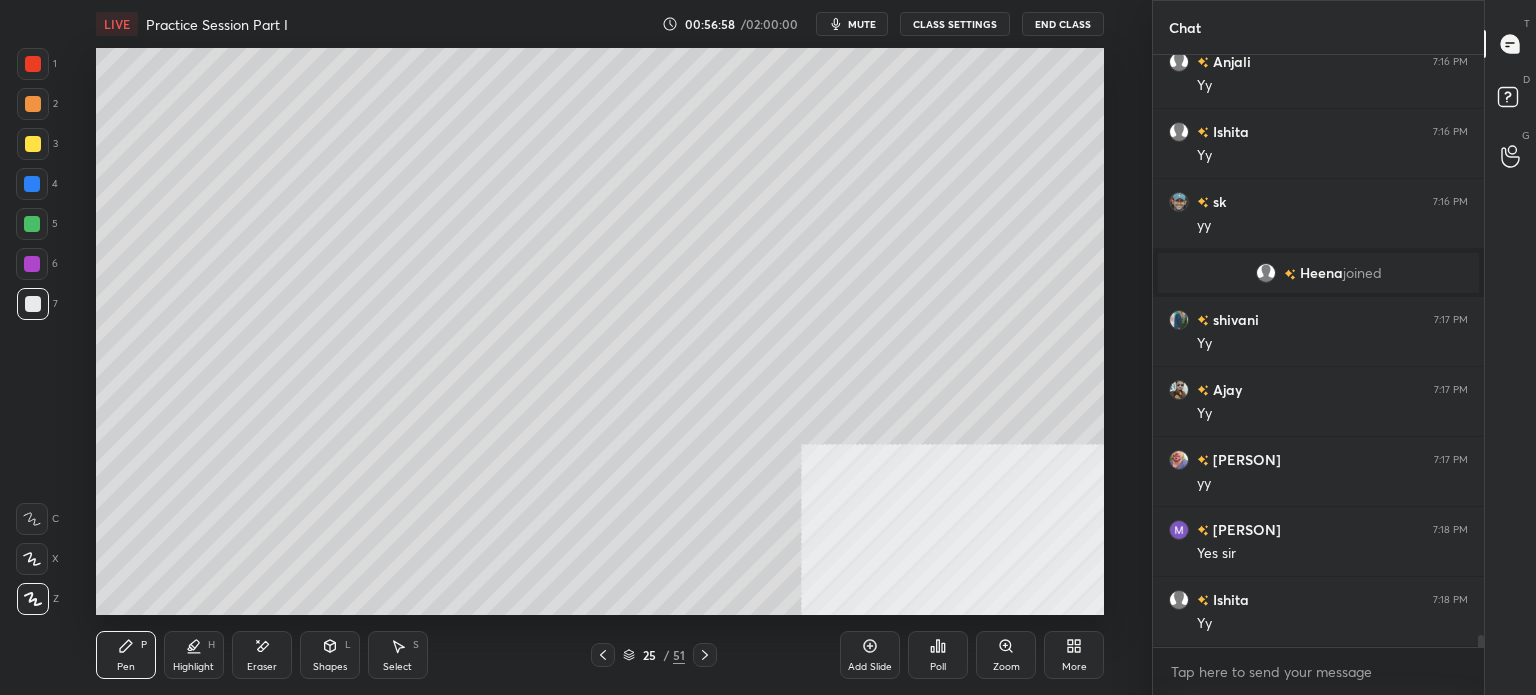 click on "mute" at bounding box center (862, 24) 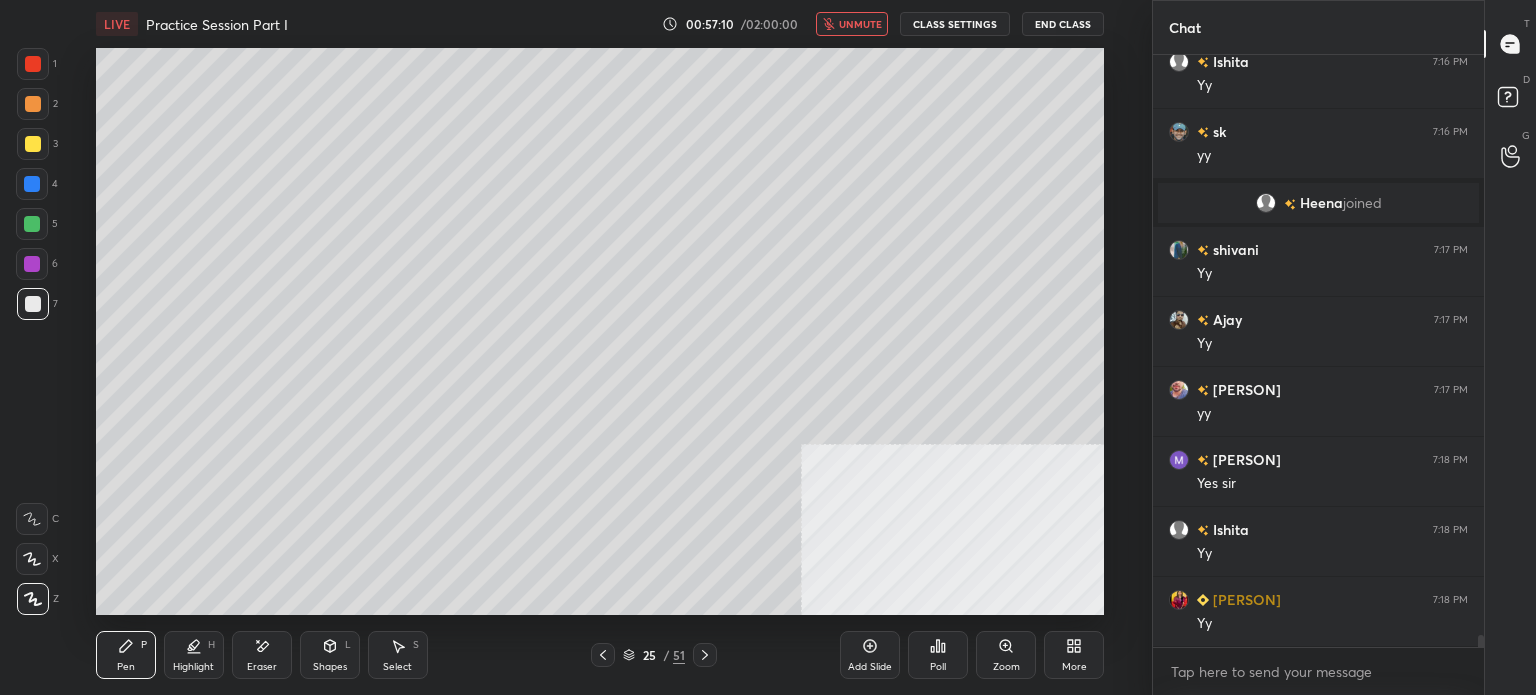 scroll, scrollTop: 29212, scrollLeft: 0, axis: vertical 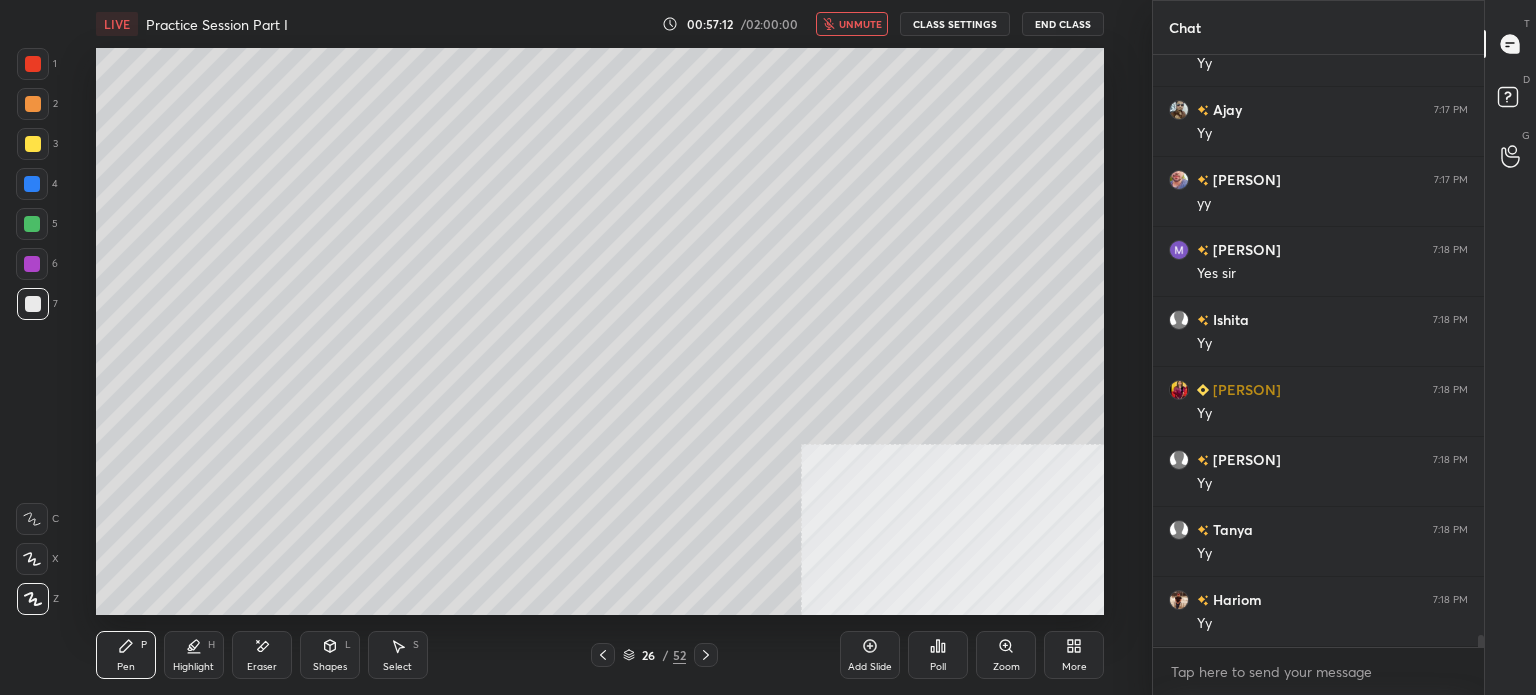 click at bounding box center (33, 144) 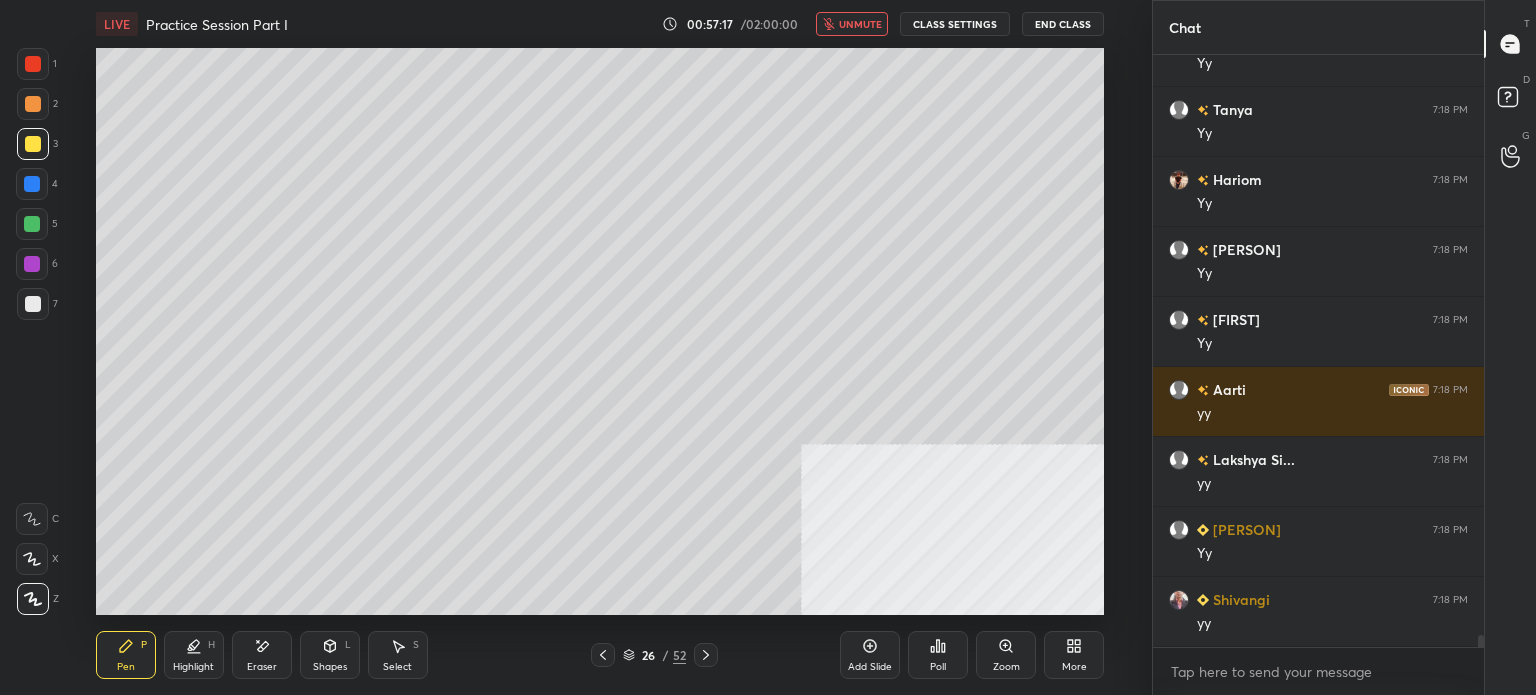 scroll, scrollTop: 29842, scrollLeft: 0, axis: vertical 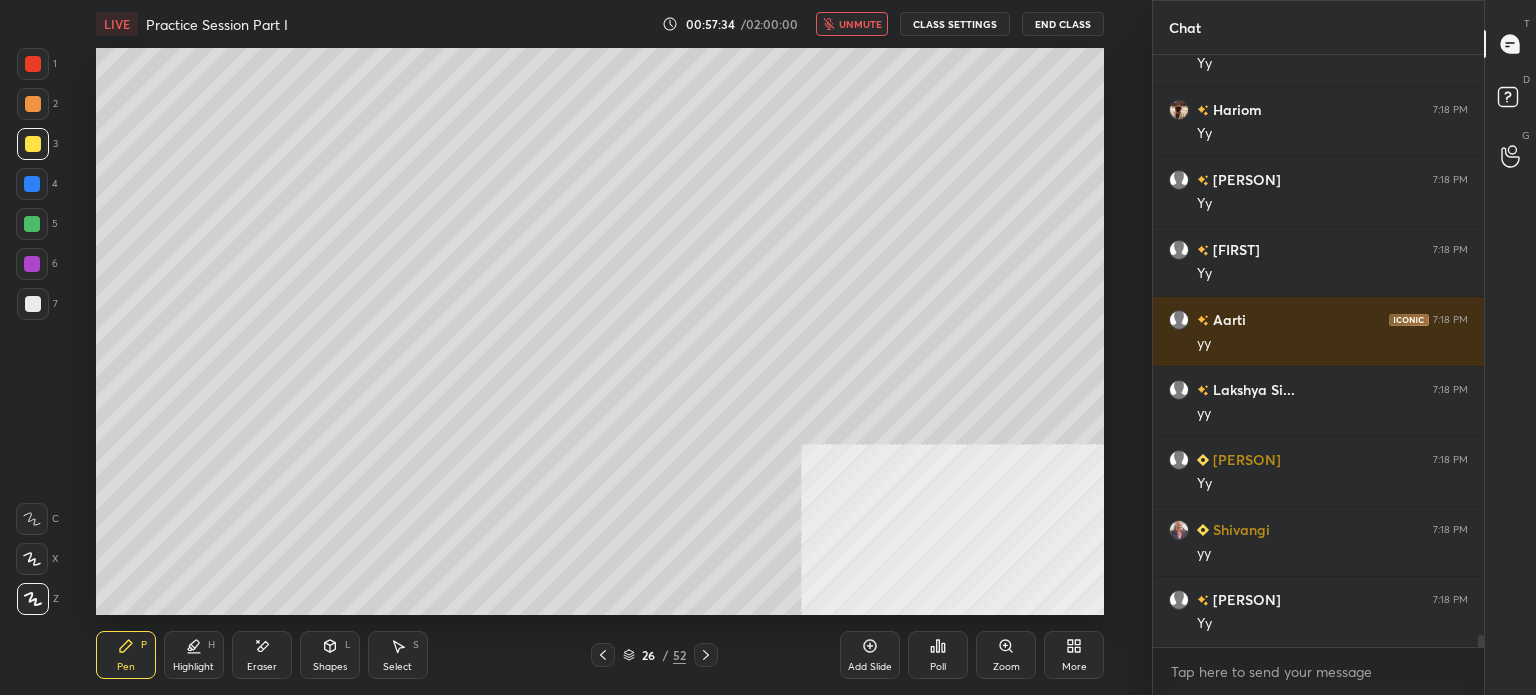 click on "unmute" at bounding box center (860, 24) 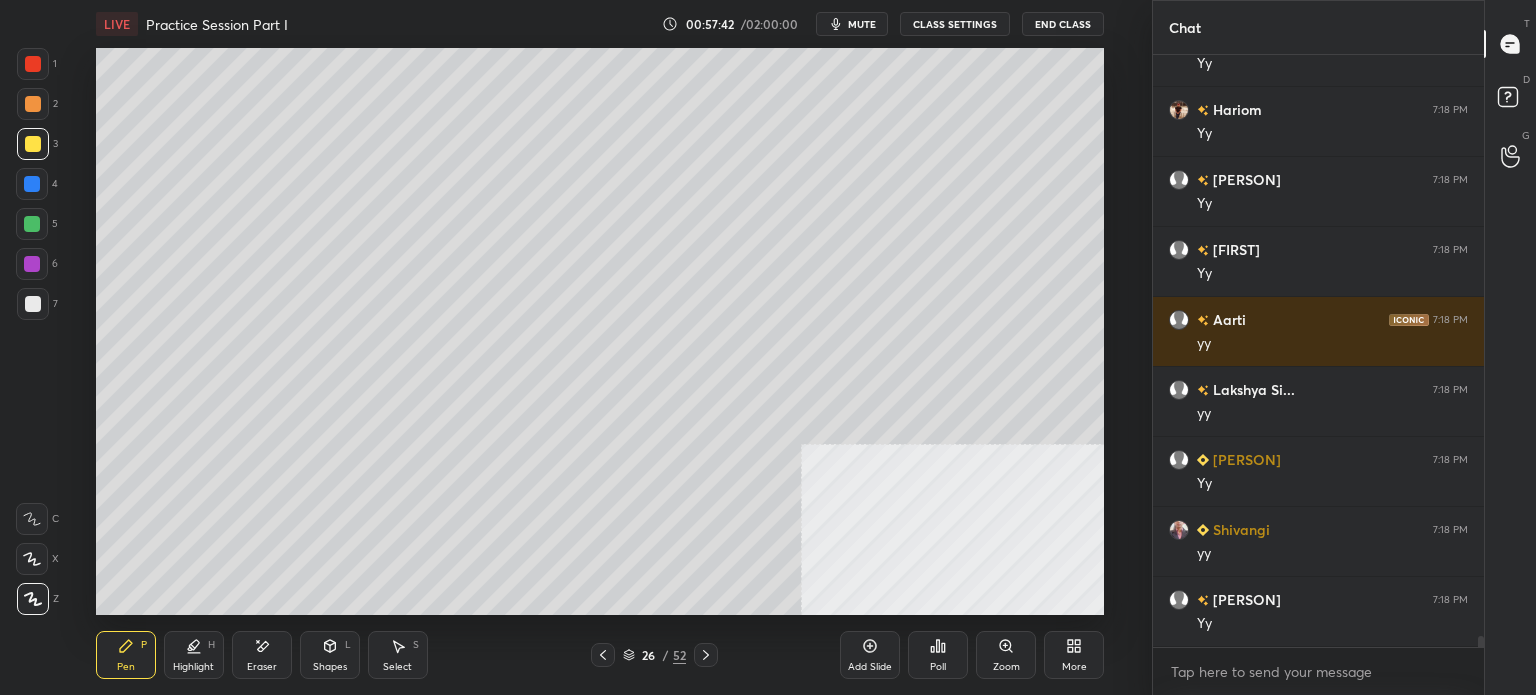 scroll, scrollTop: 29912, scrollLeft: 0, axis: vertical 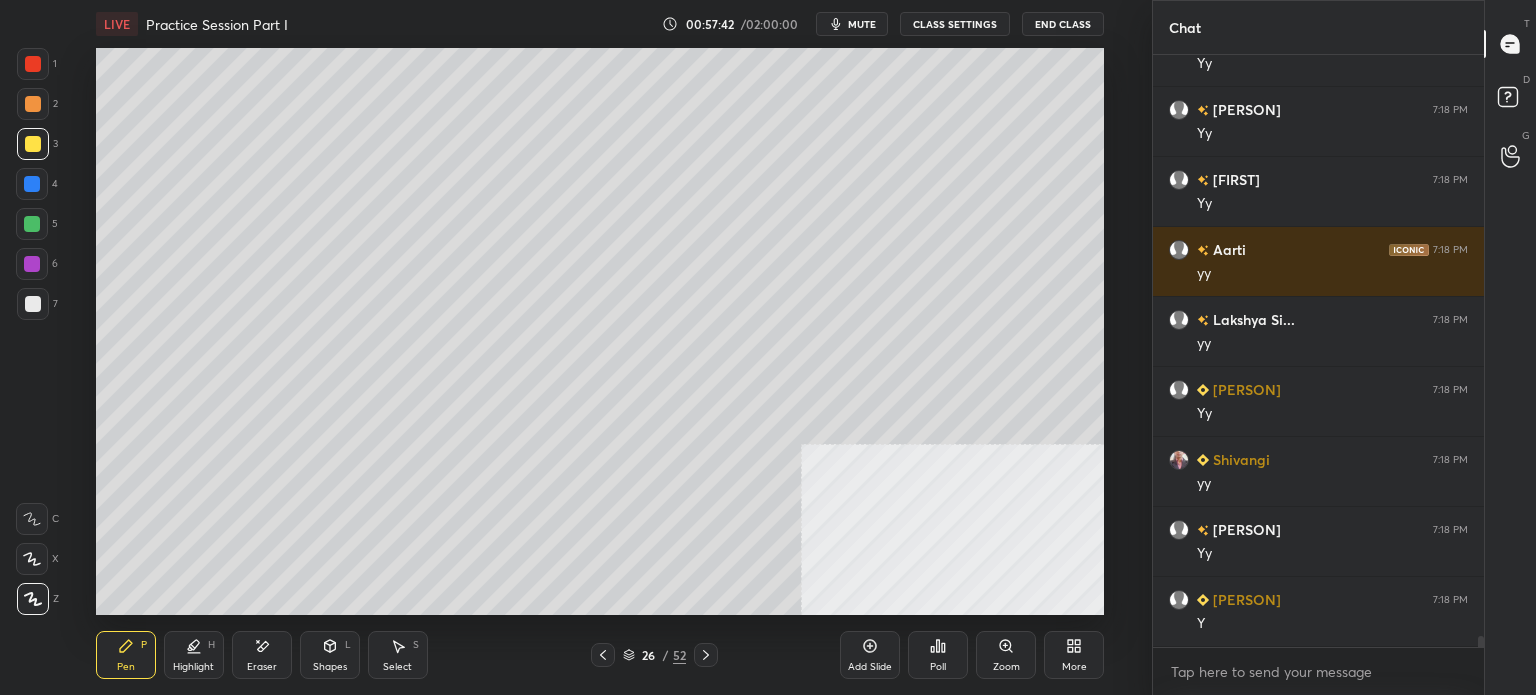 click at bounding box center [33, 304] 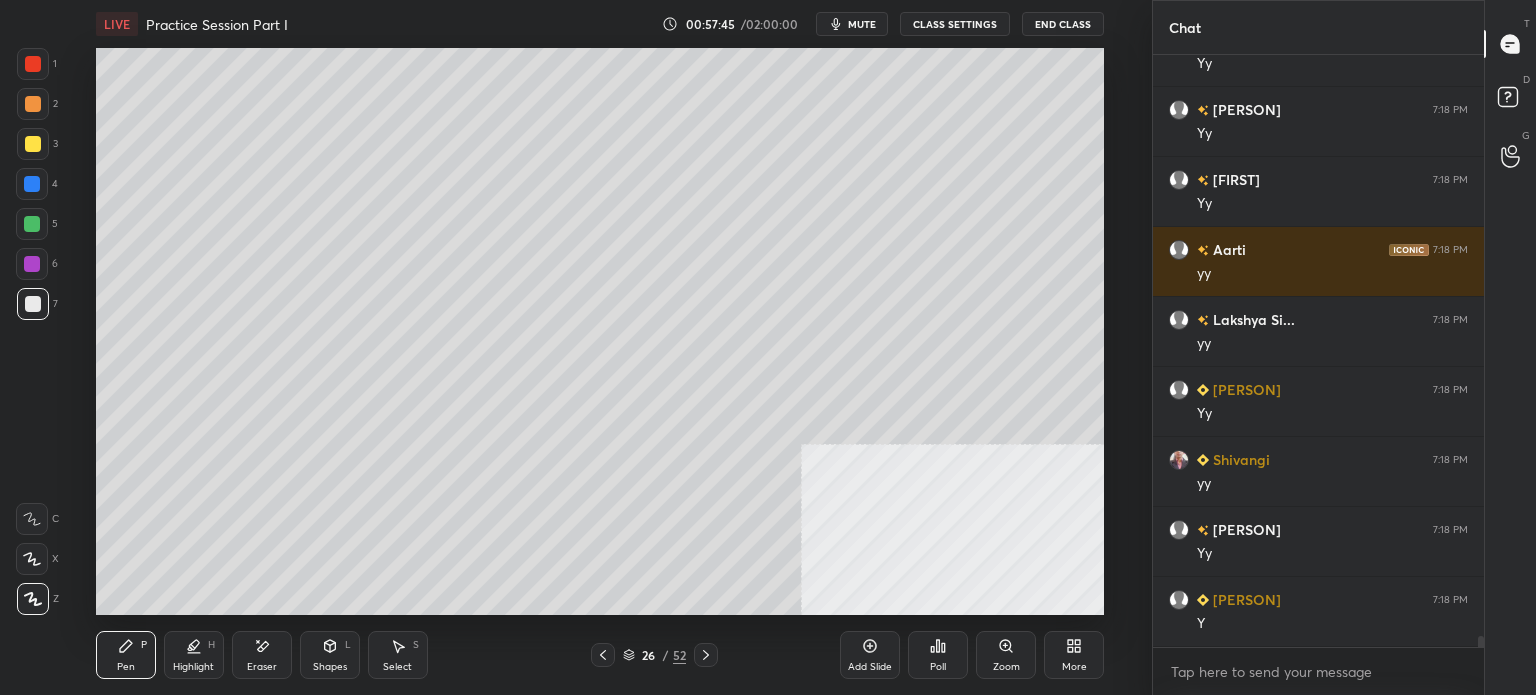 scroll, scrollTop: 29982, scrollLeft: 0, axis: vertical 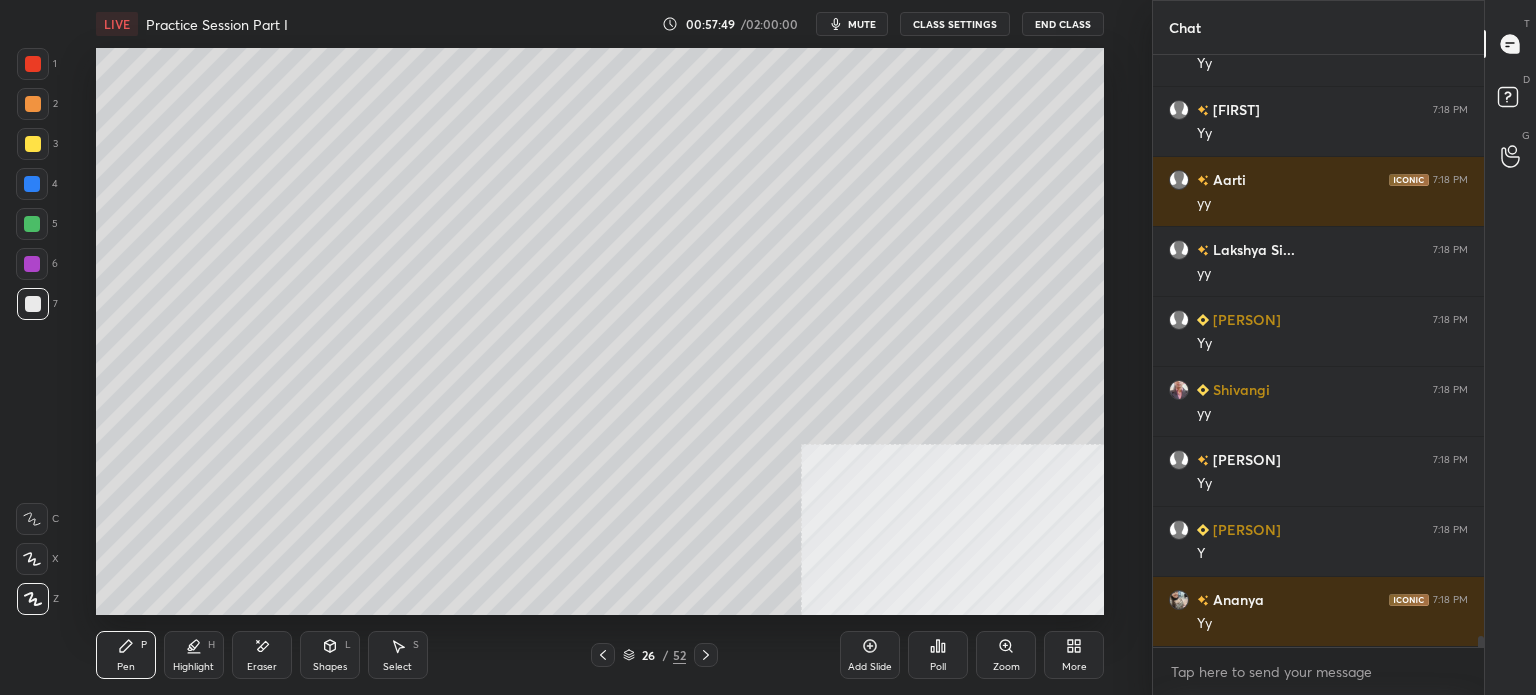 click on "mute" at bounding box center [852, 24] 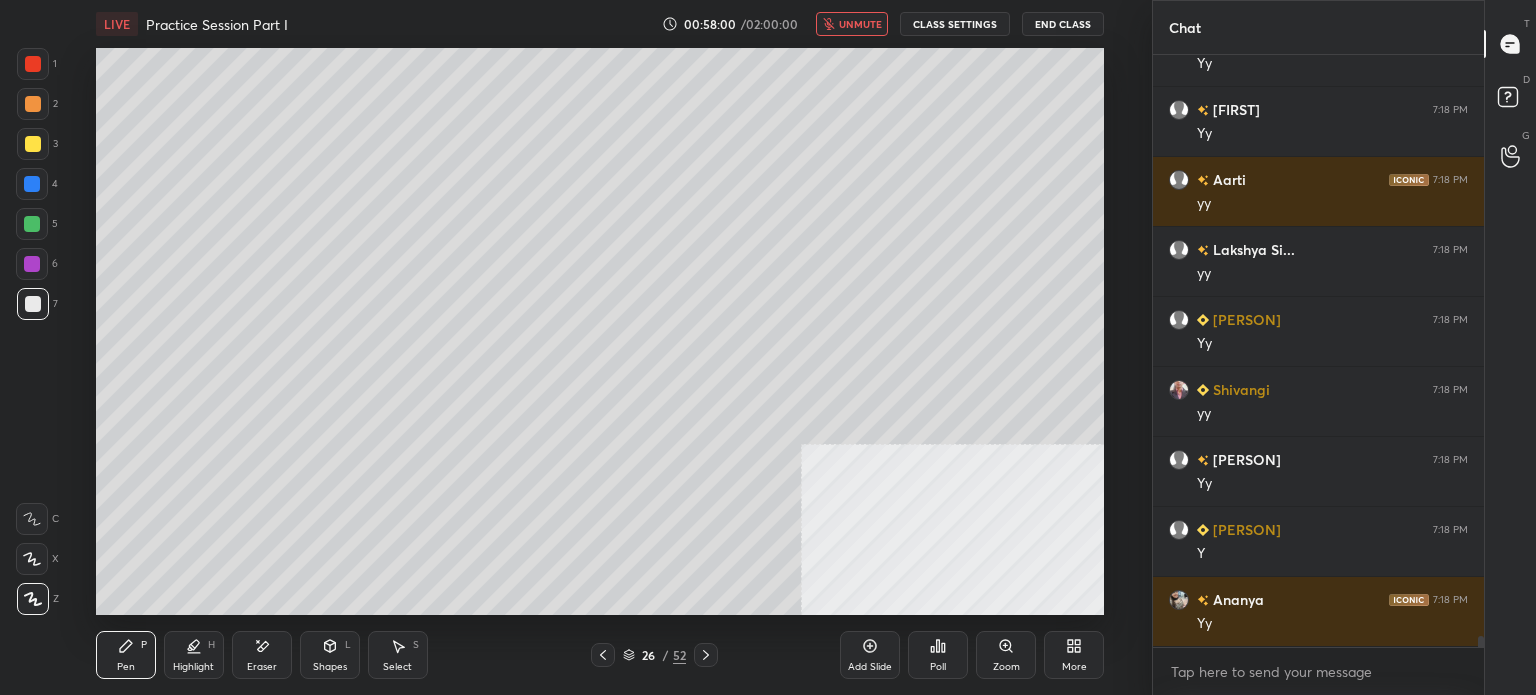 scroll, scrollTop: 30052, scrollLeft: 0, axis: vertical 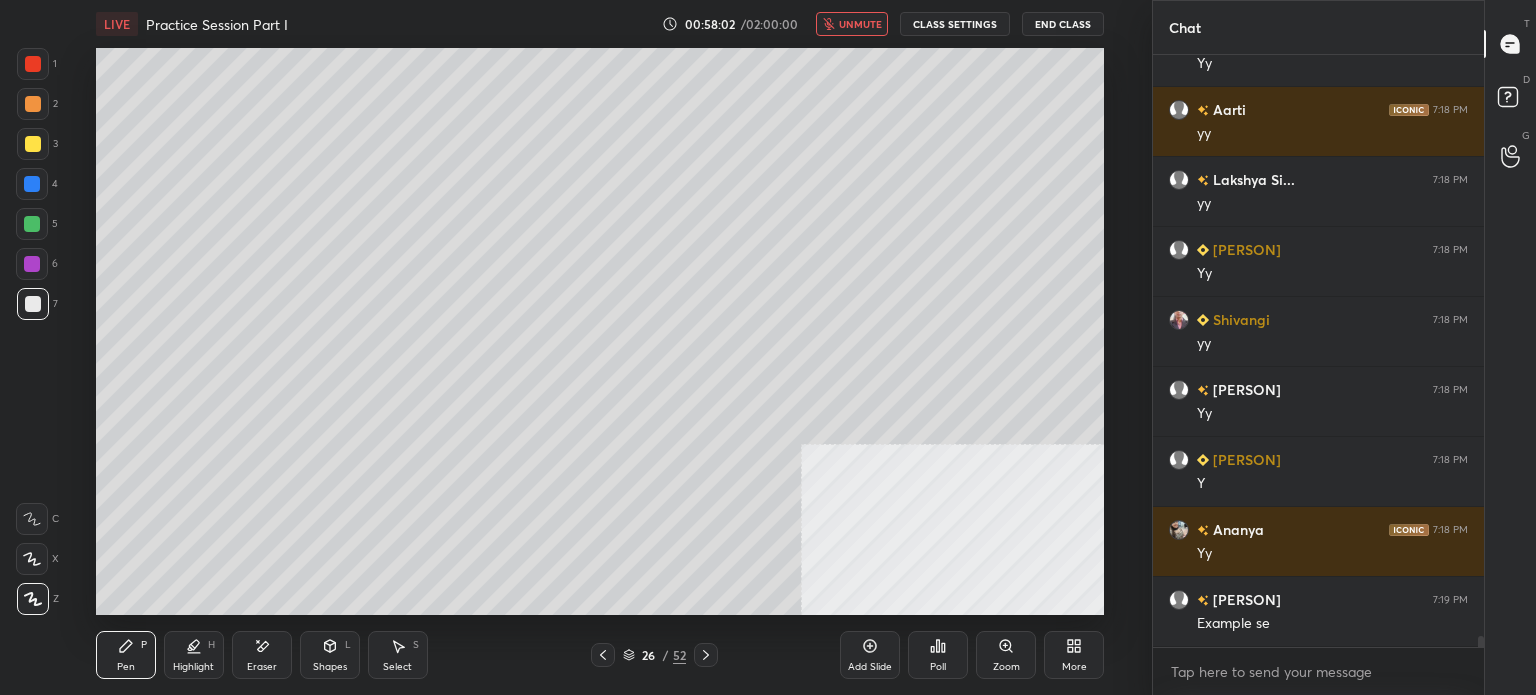 click on "Setting up your live class Poll for   secs No correct answer Start poll" at bounding box center (600, 331) 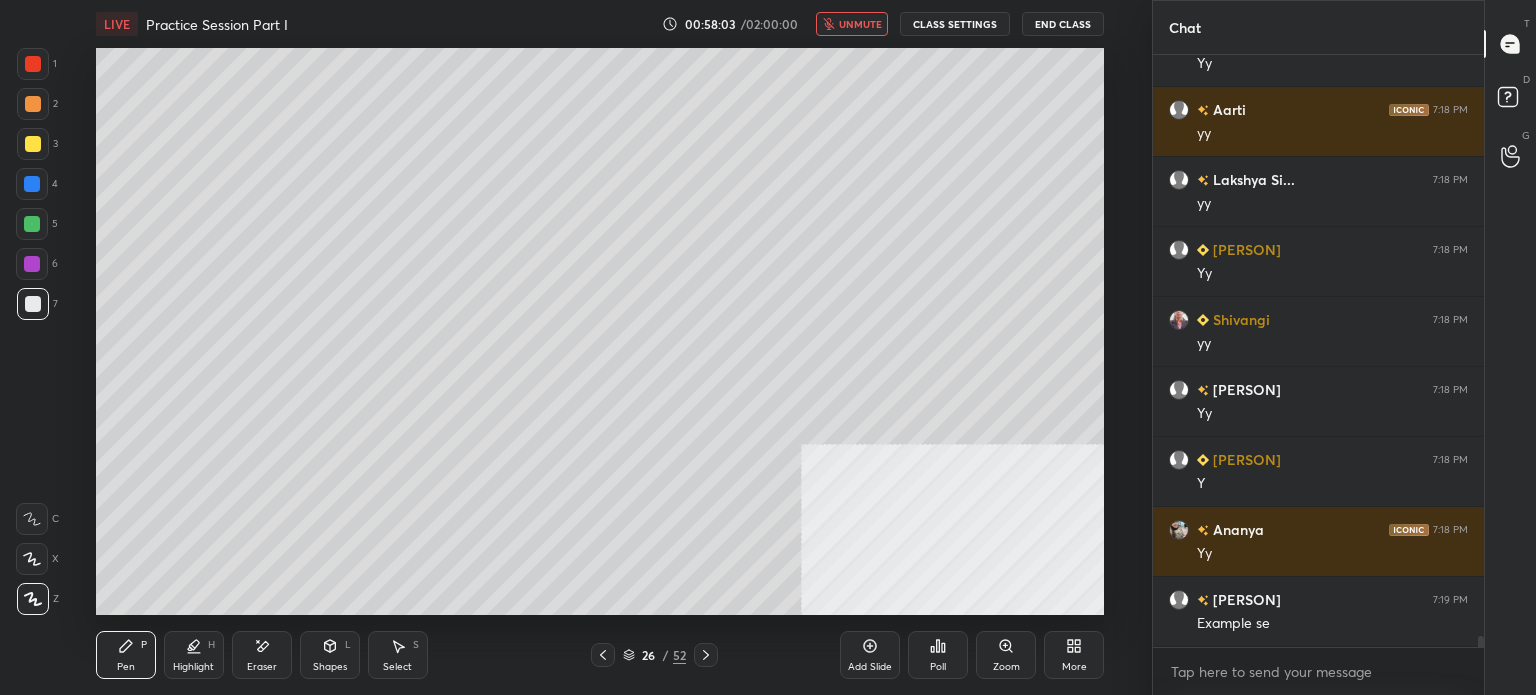 click on "unmute" at bounding box center [860, 24] 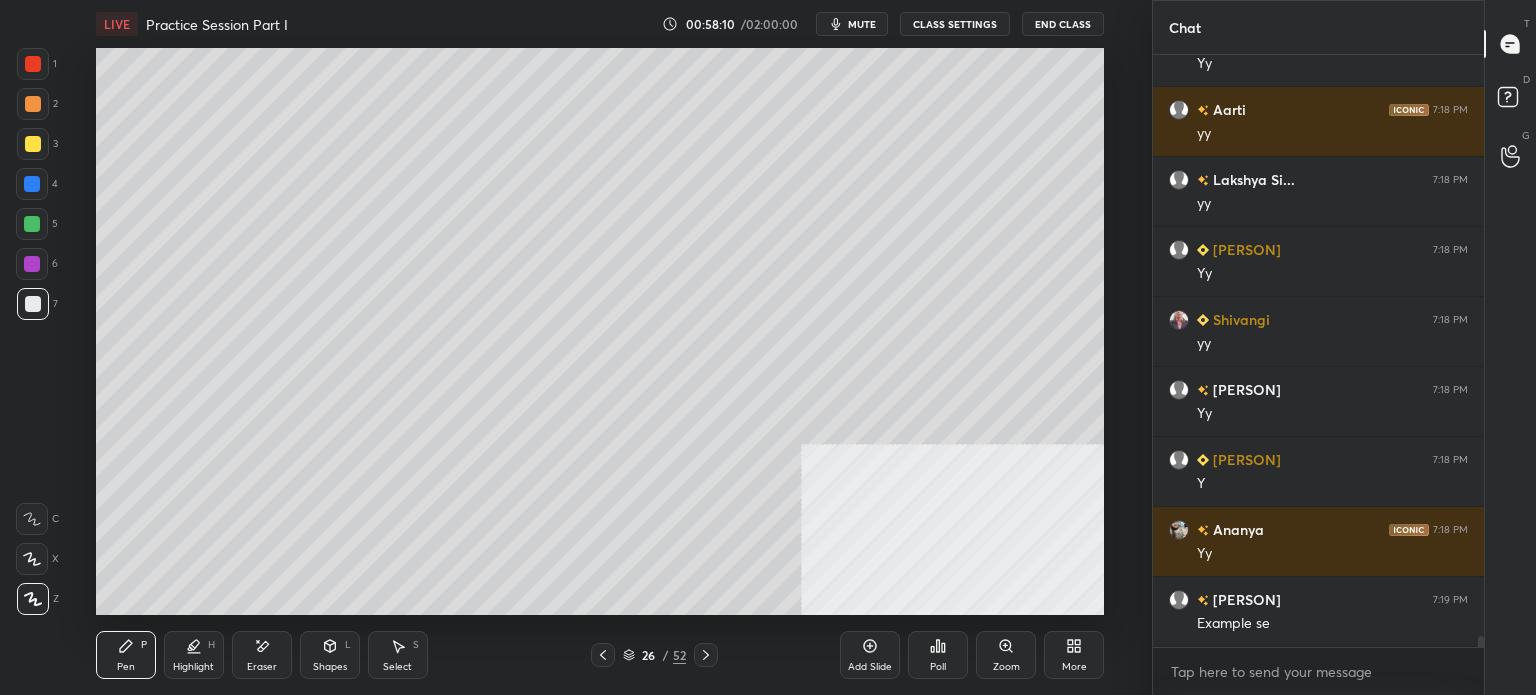 scroll, scrollTop: 30122, scrollLeft: 0, axis: vertical 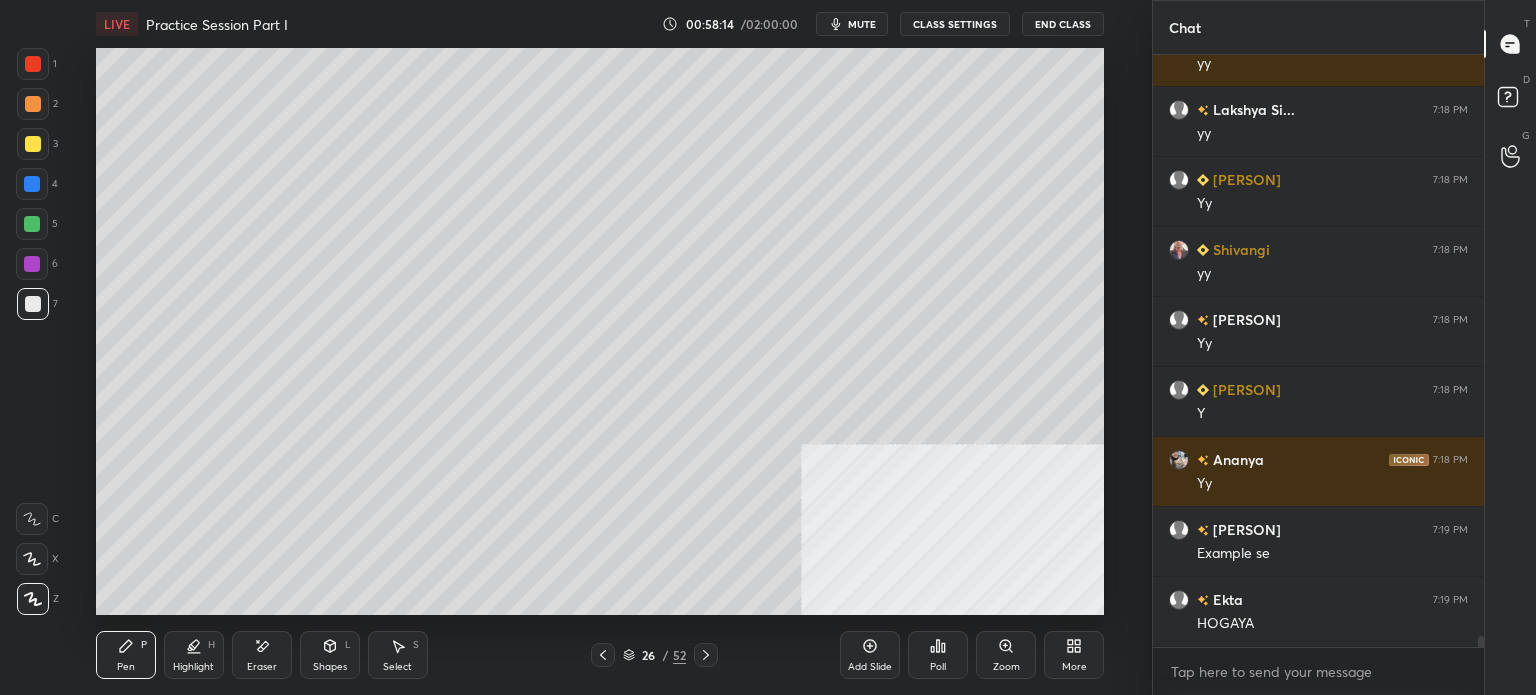 click on "mute" at bounding box center [862, 24] 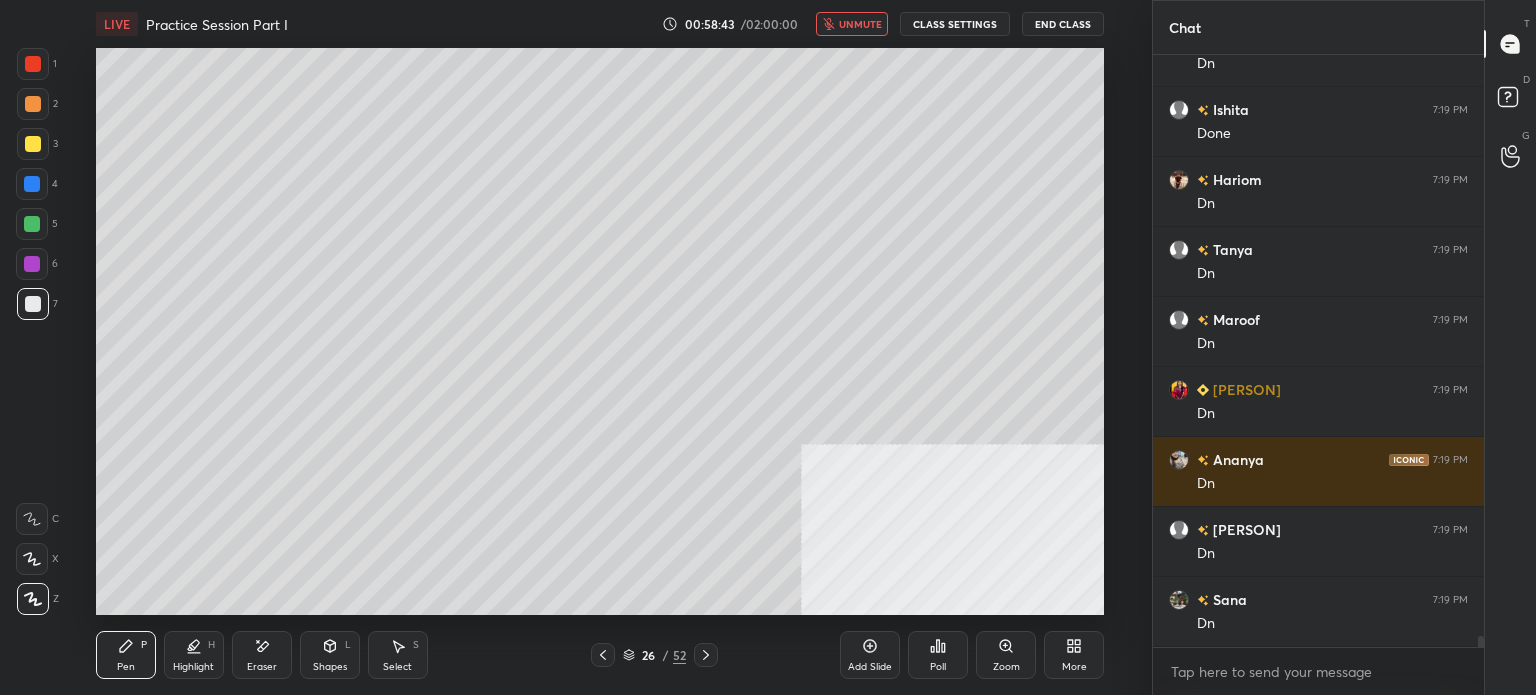 scroll, scrollTop: 31452, scrollLeft: 0, axis: vertical 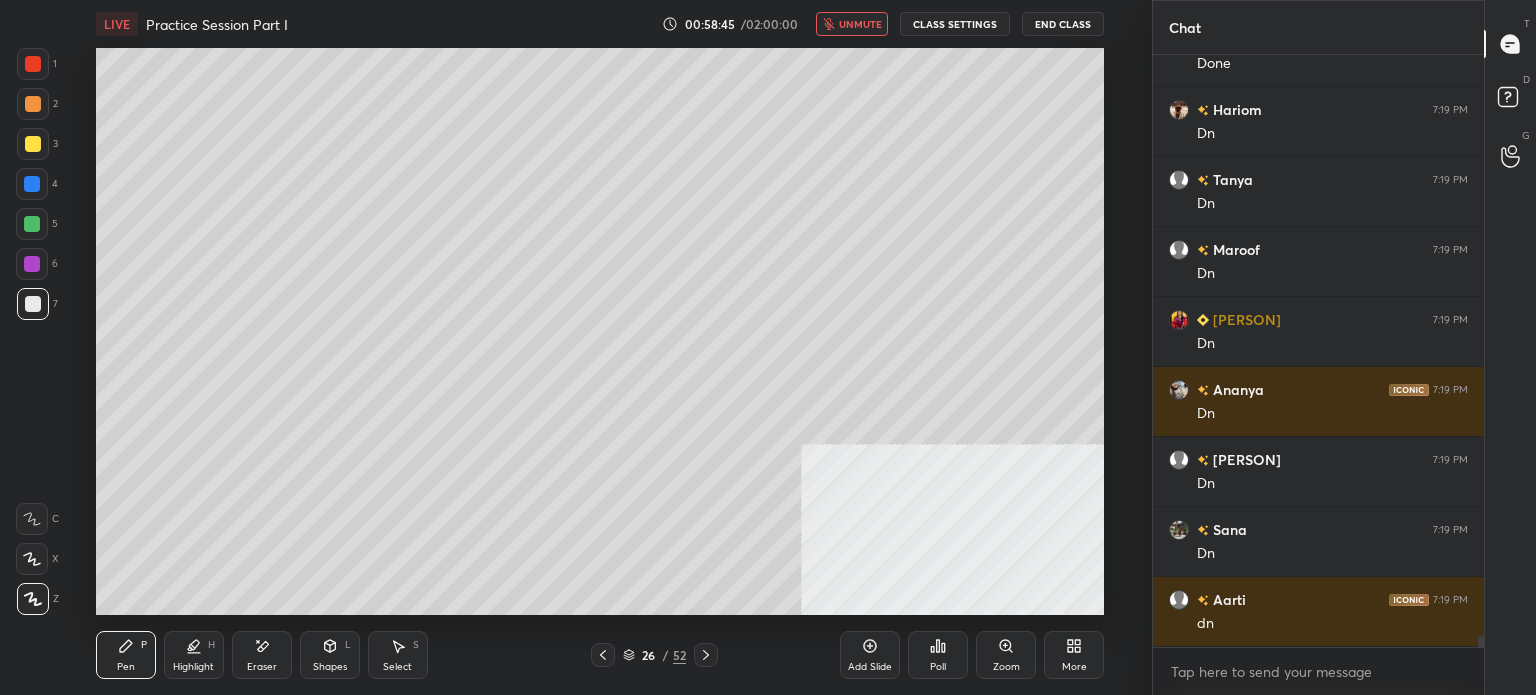 click on "unmute" at bounding box center (860, 24) 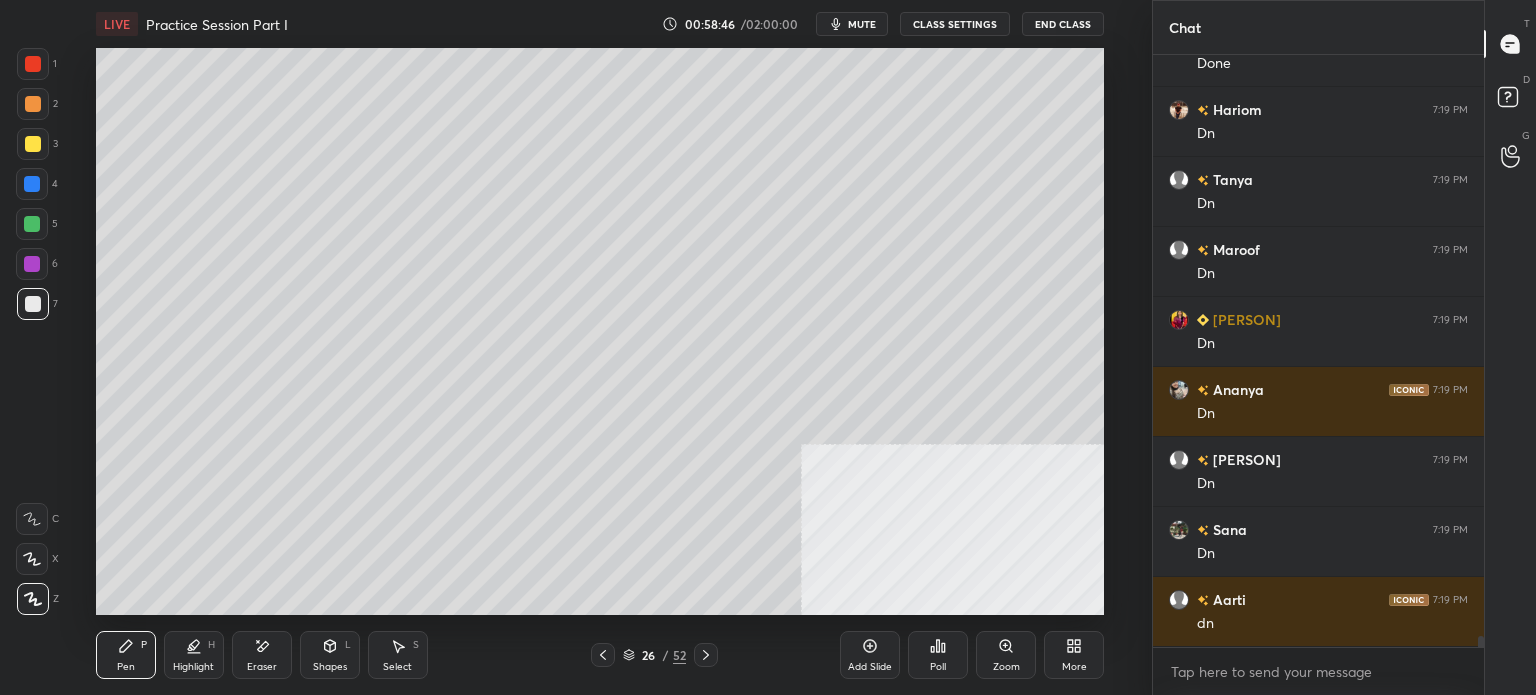 scroll, scrollTop: 31522, scrollLeft: 0, axis: vertical 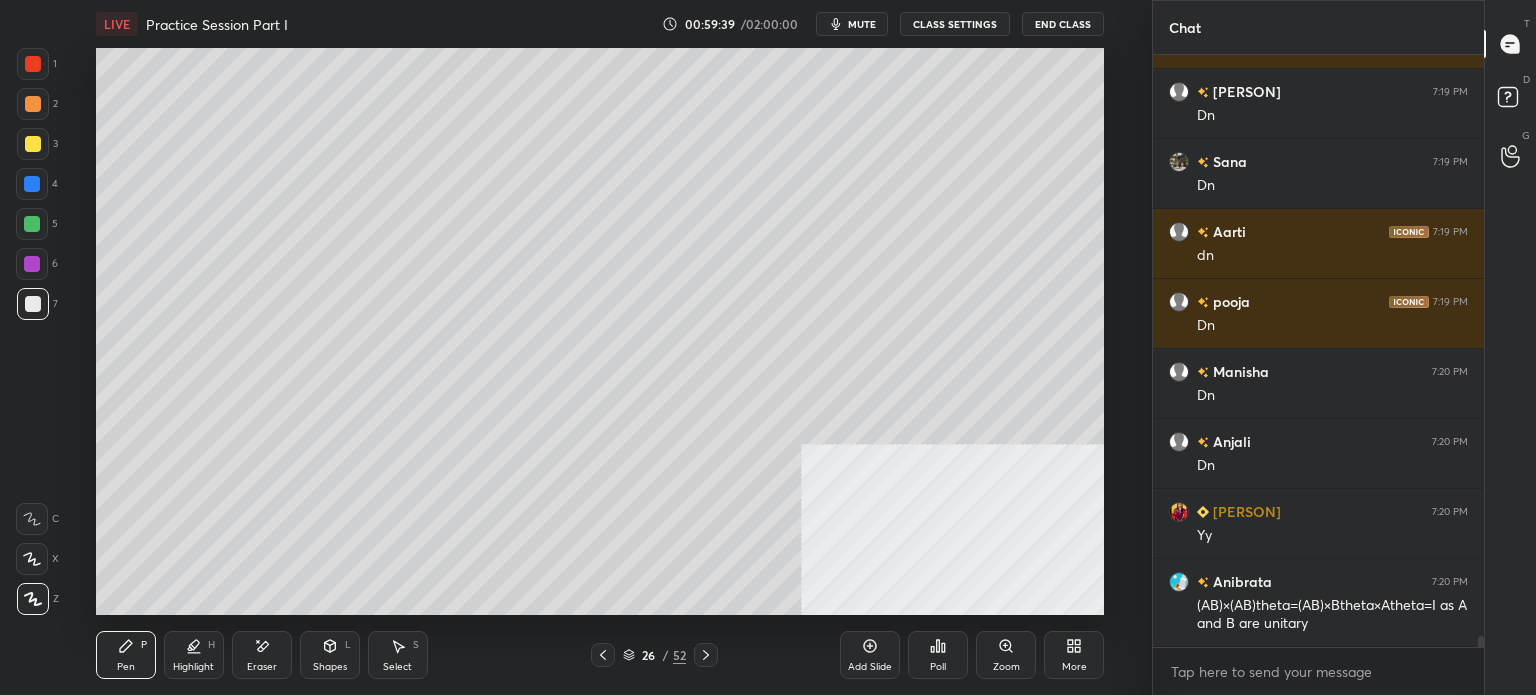 click on "mute" at bounding box center (862, 24) 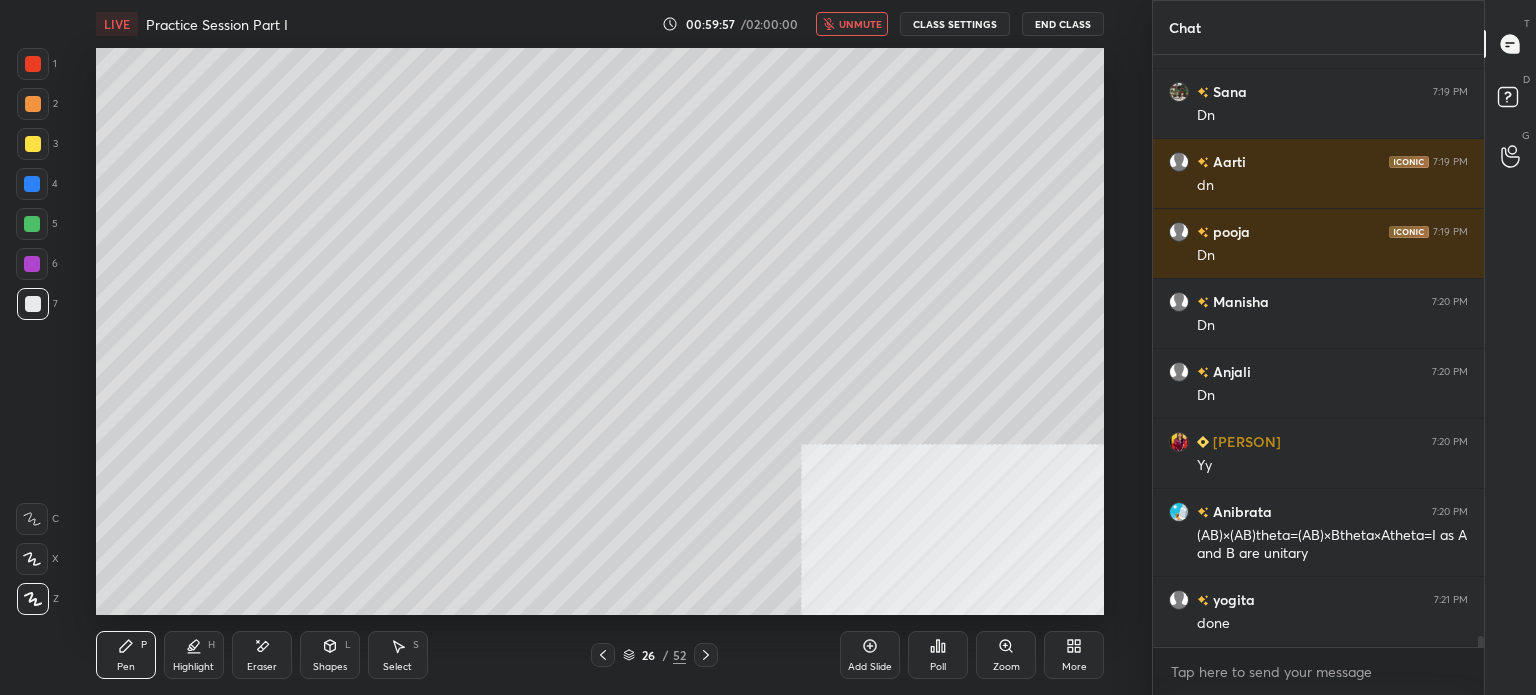 scroll, scrollTop: 31960, scrollLeft: 0, axis: vertical 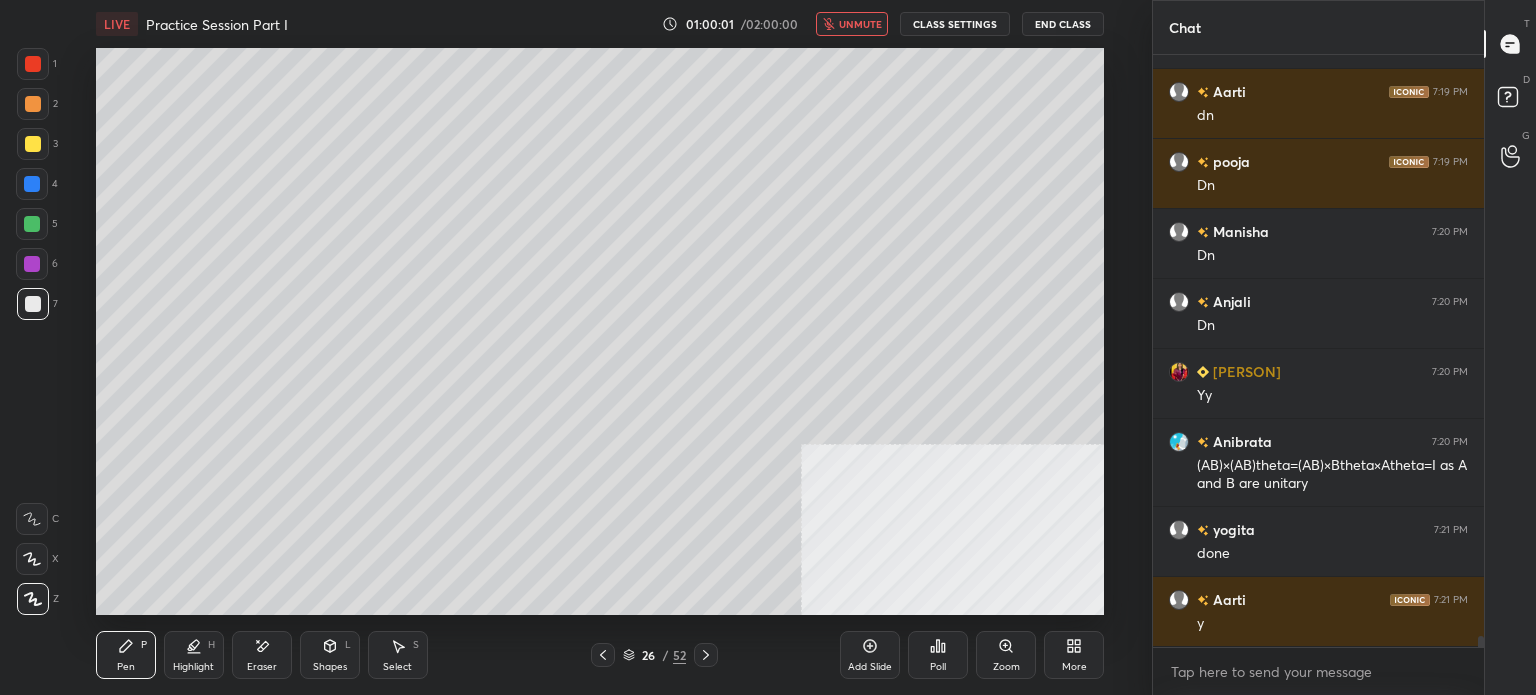 click on "unmute" at bounding box center [860, 24] 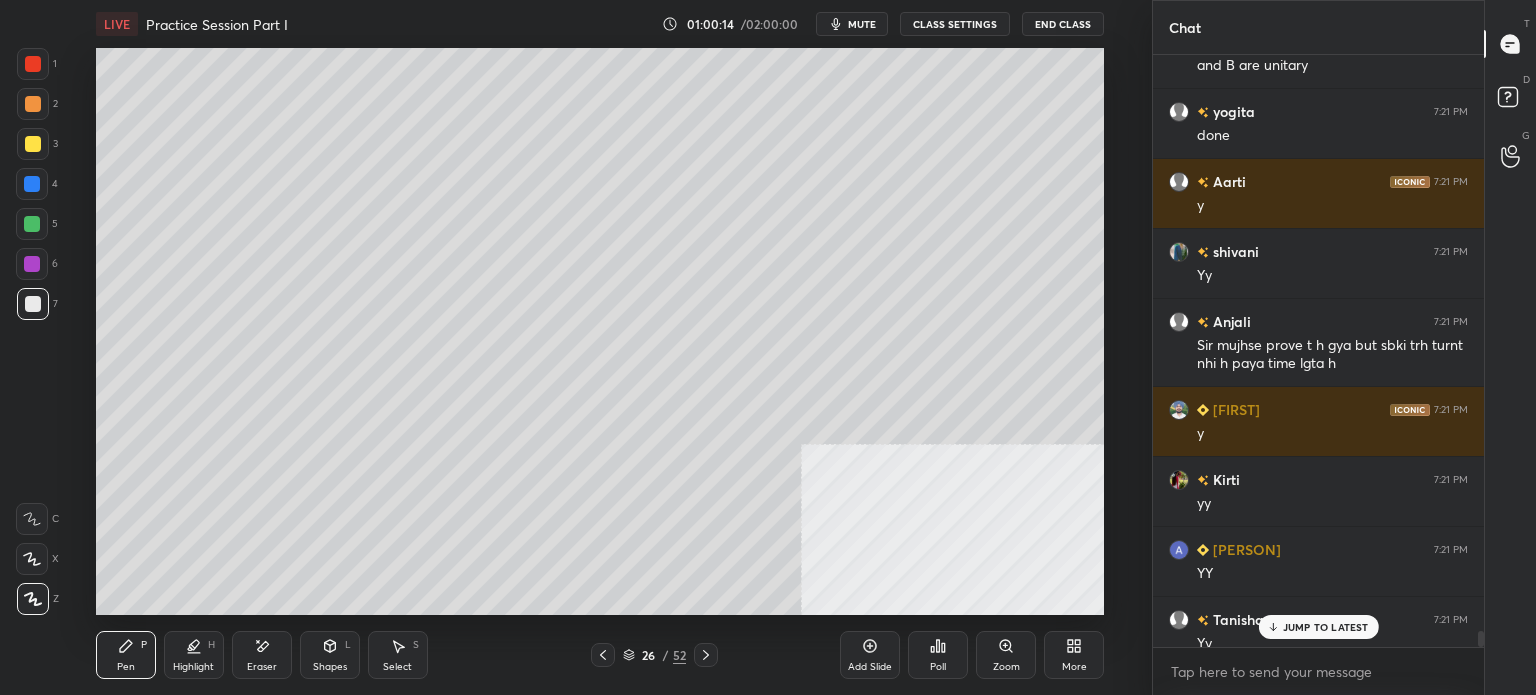 scroll, scrollTop: 32678, scrollLeft: 0, axis: vertical 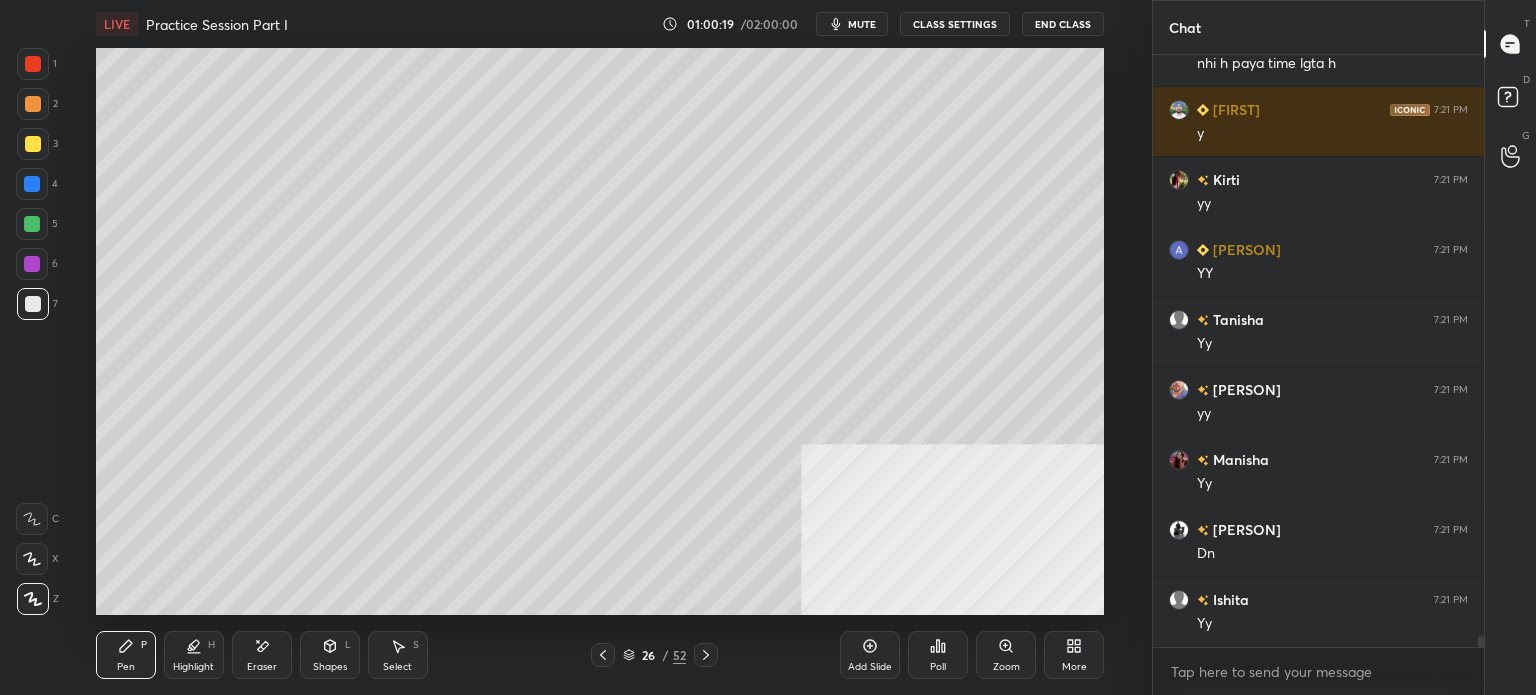 click on "mute" at bounding box center [862, 24] 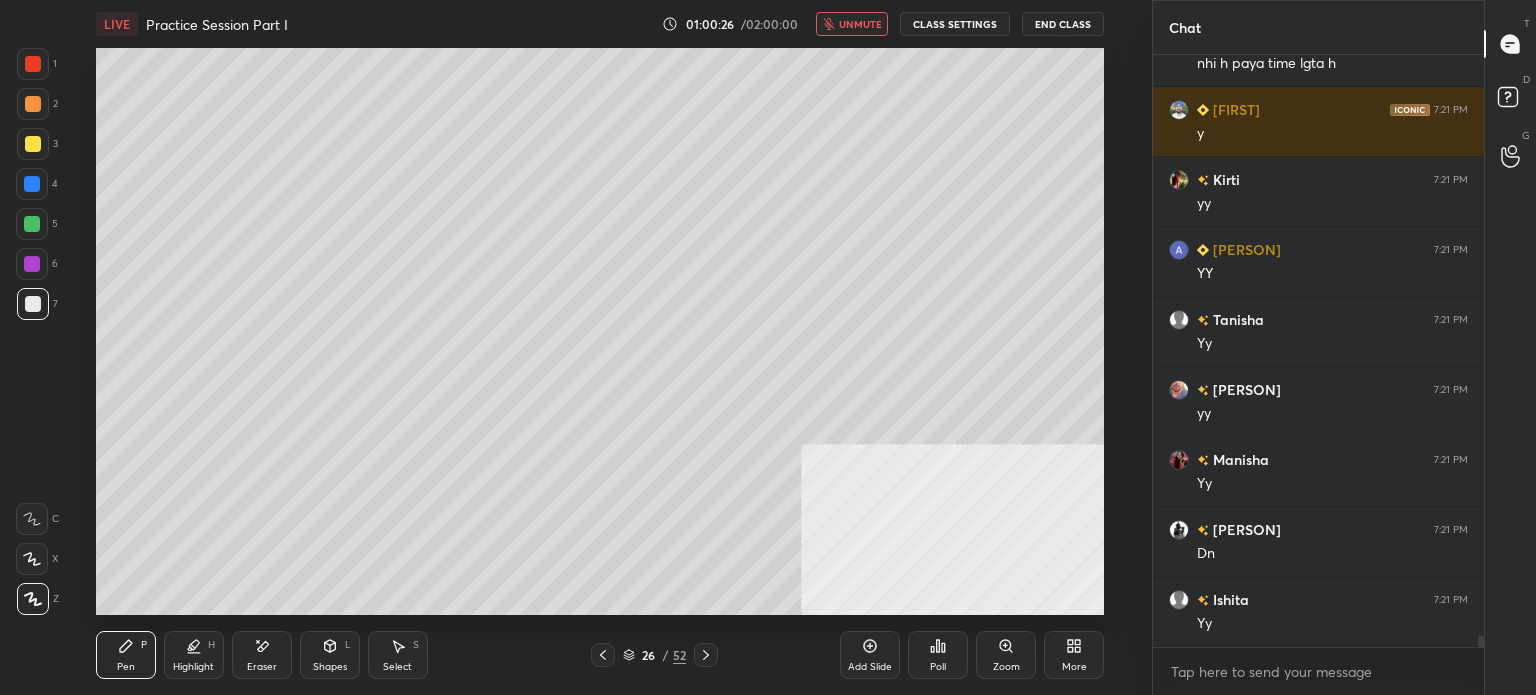 click on "unmute" at bounding box center (860, 24) 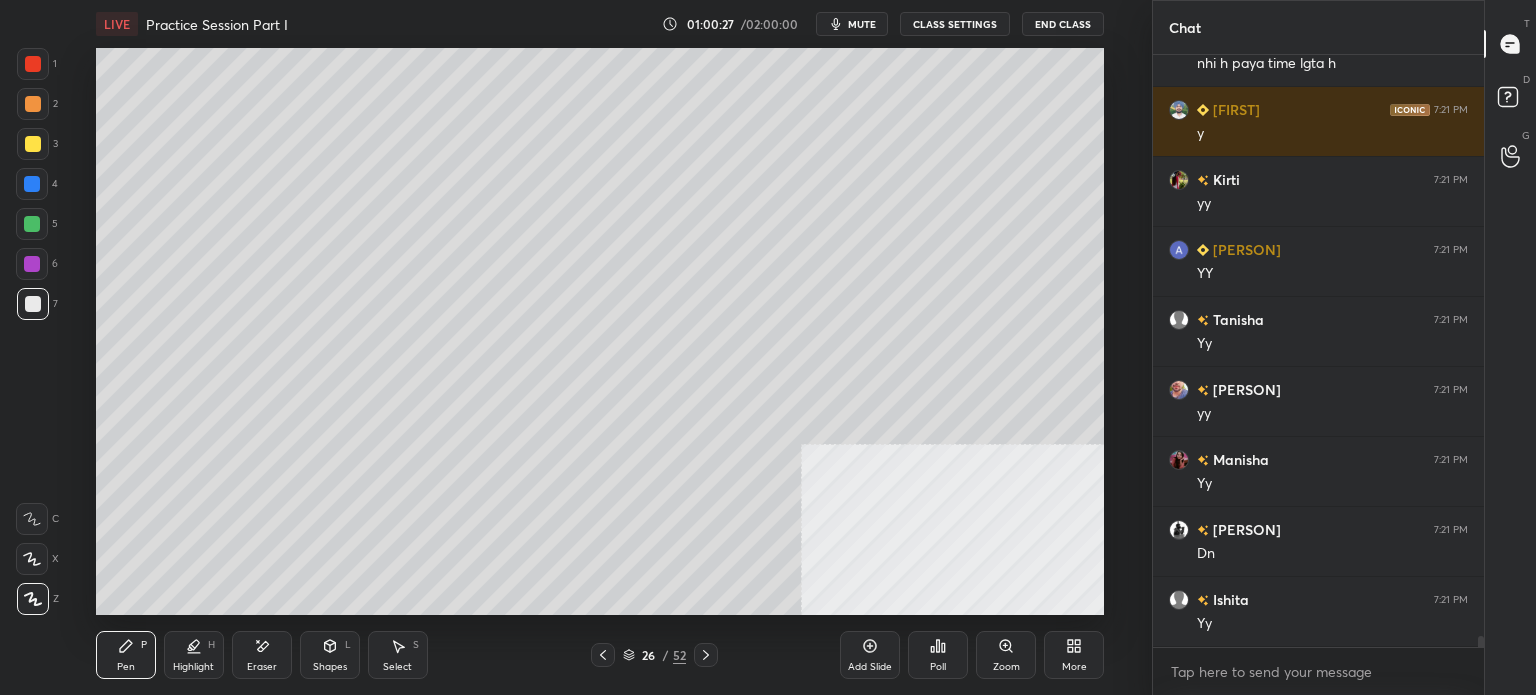 scroll, scrollTop: 32748, scrollLeft: 0, axis: vertical 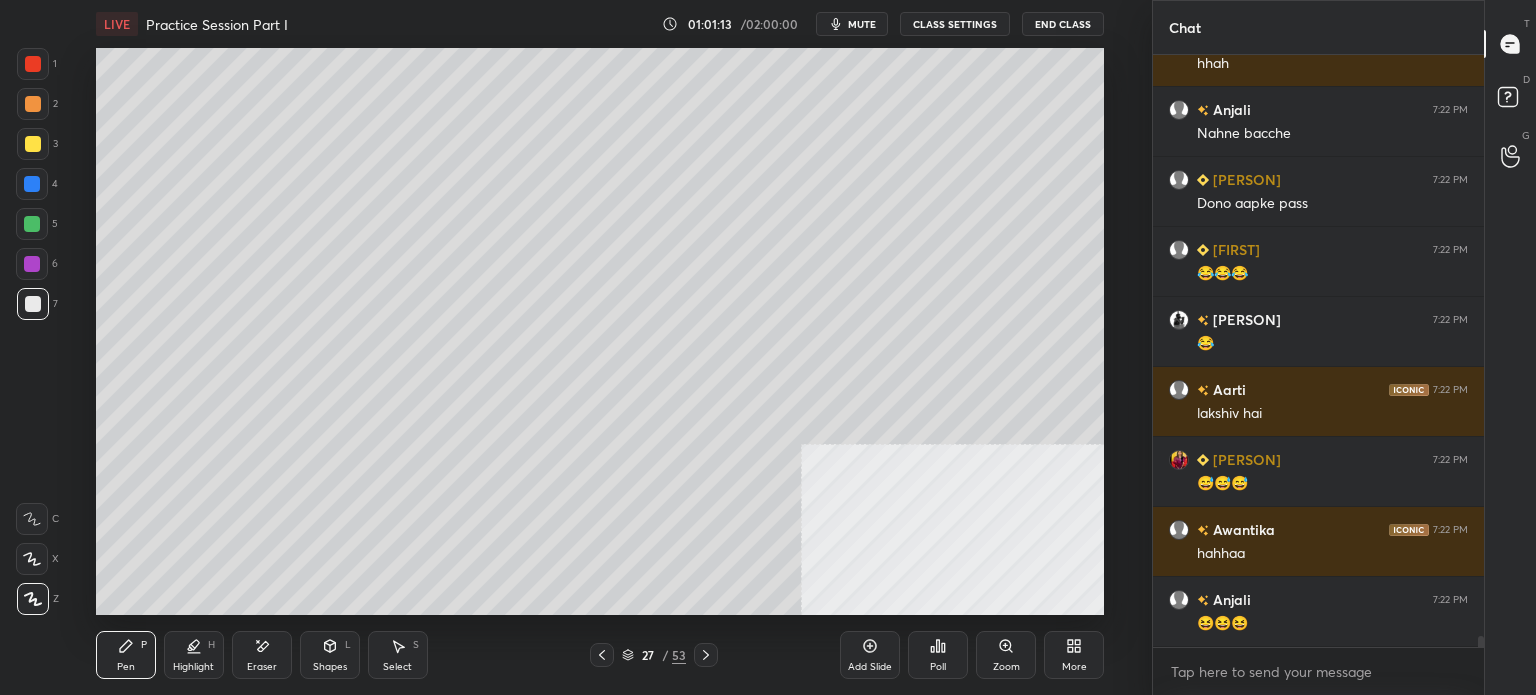 click at bounding box center (33, 144) 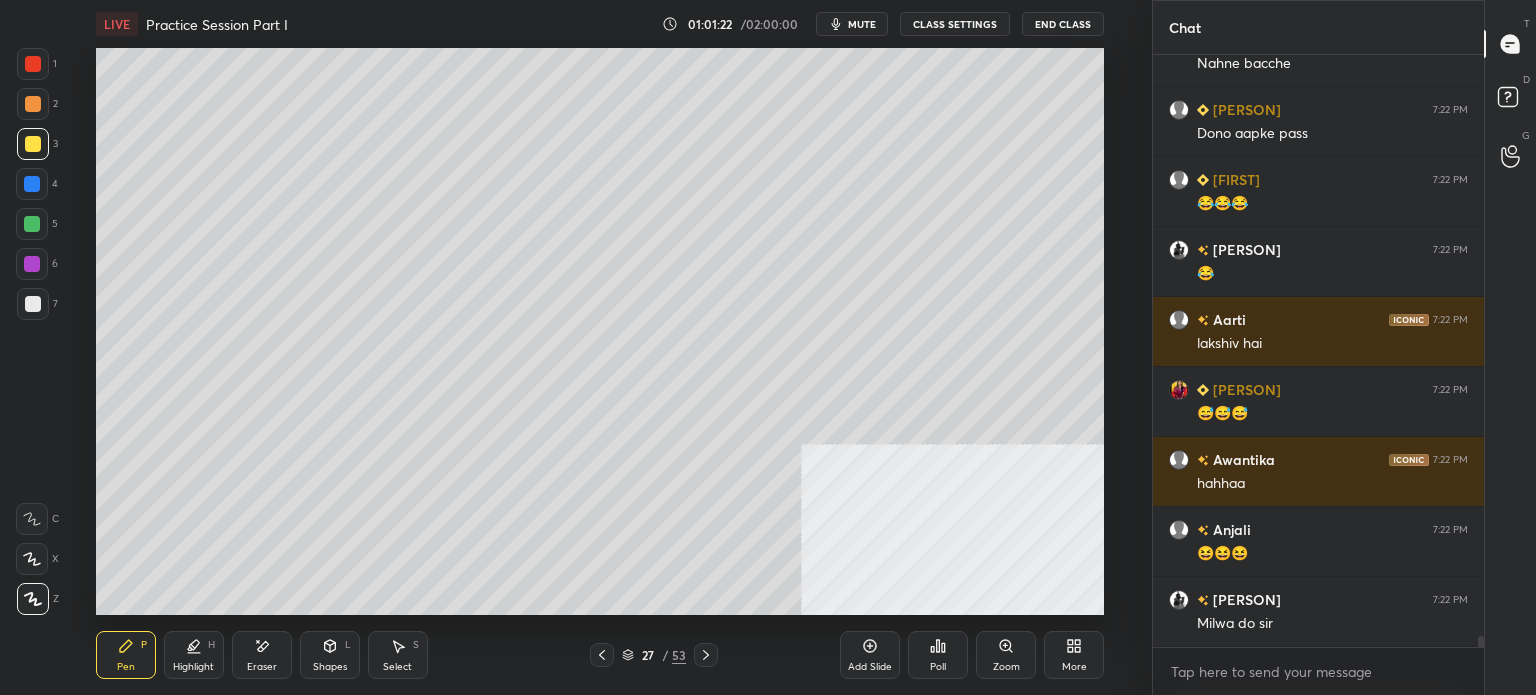 scroll, scrollTop: 32552, scrollLeft: 0, axis: vertical 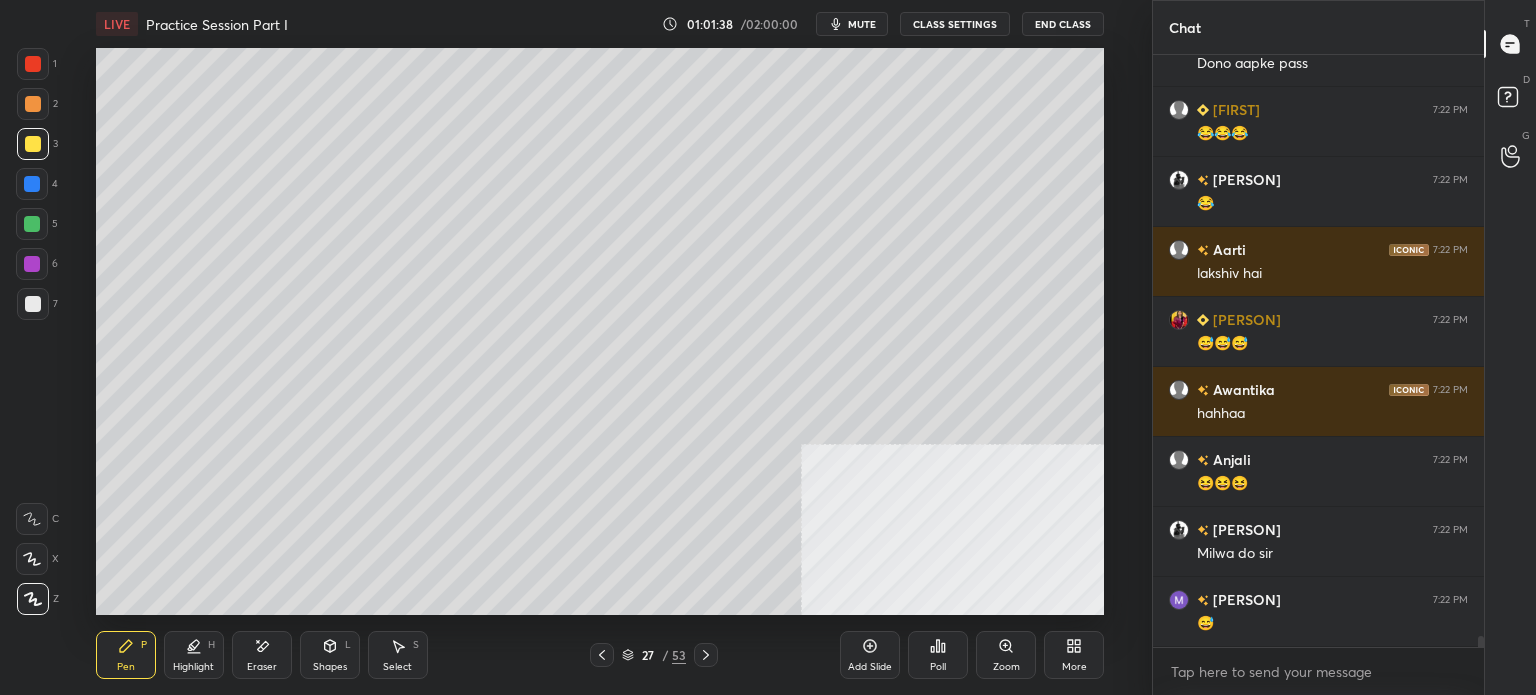click on "Shapes" at bounding box center (330, 667) 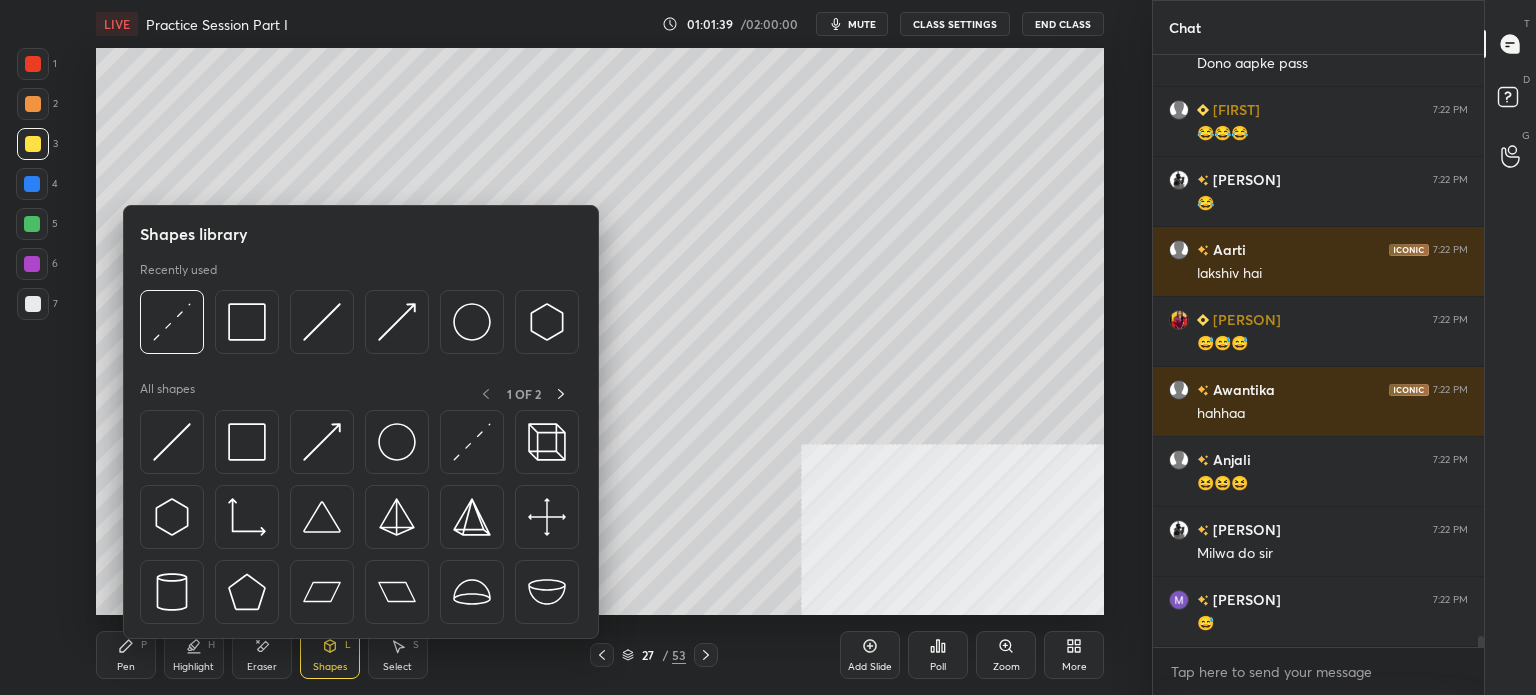 click on "Eraser" at bounding box center (262, 667) 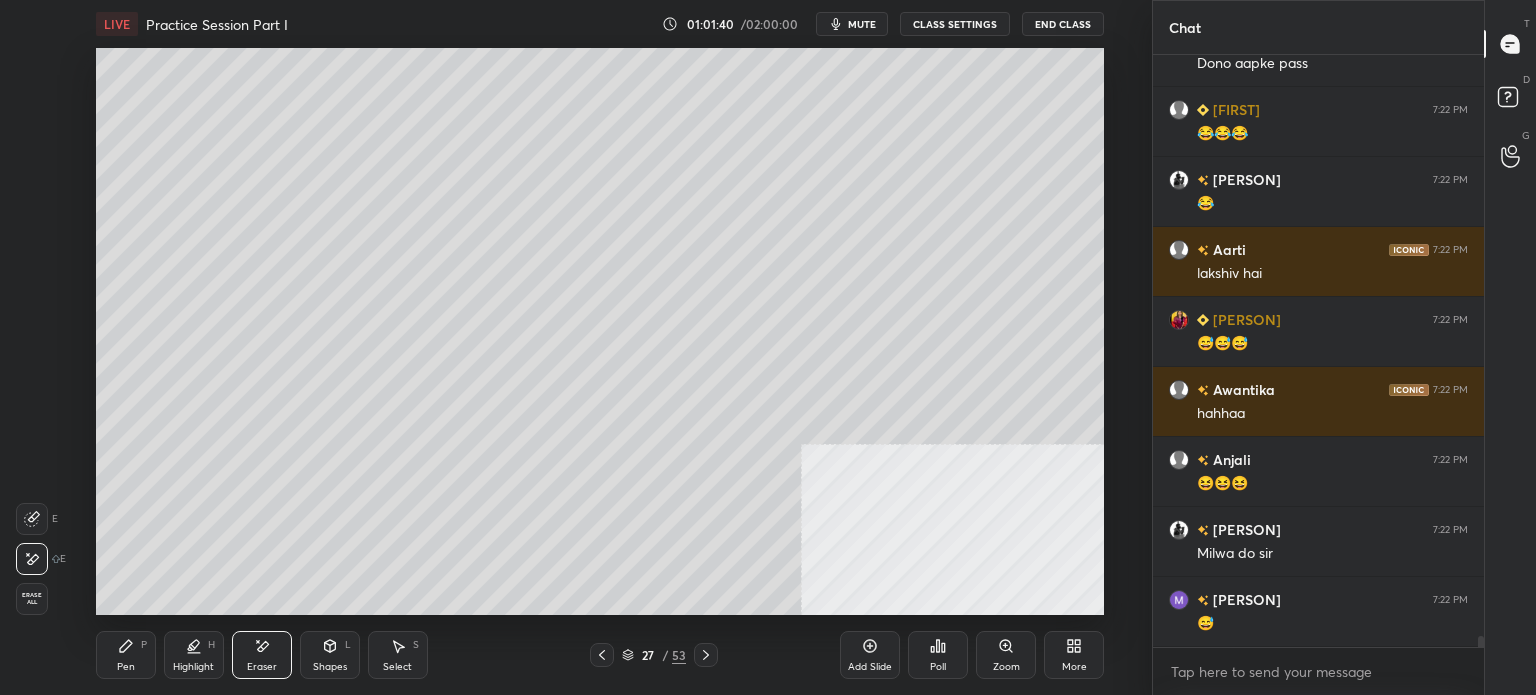 click on "Pen" at bounding box center [126, 667] 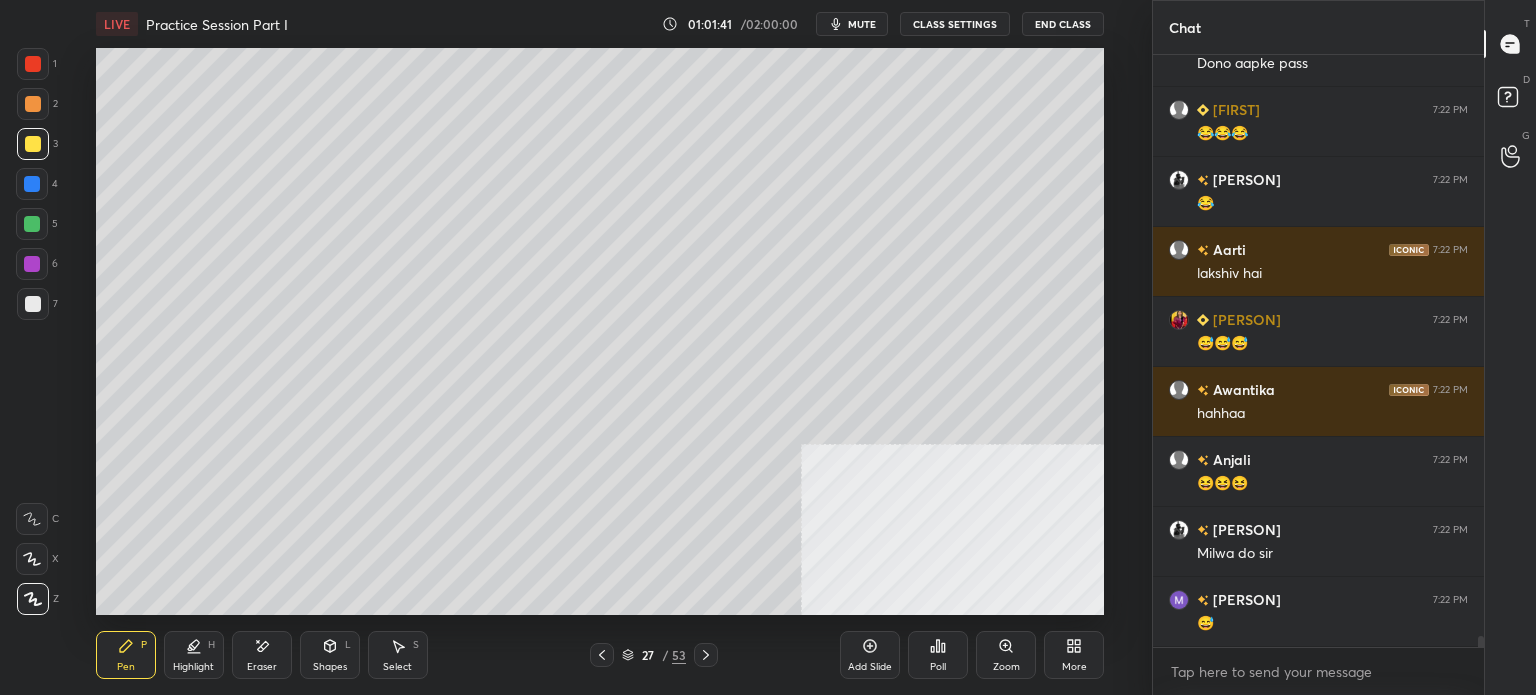 click at bounding box center (33, 304) 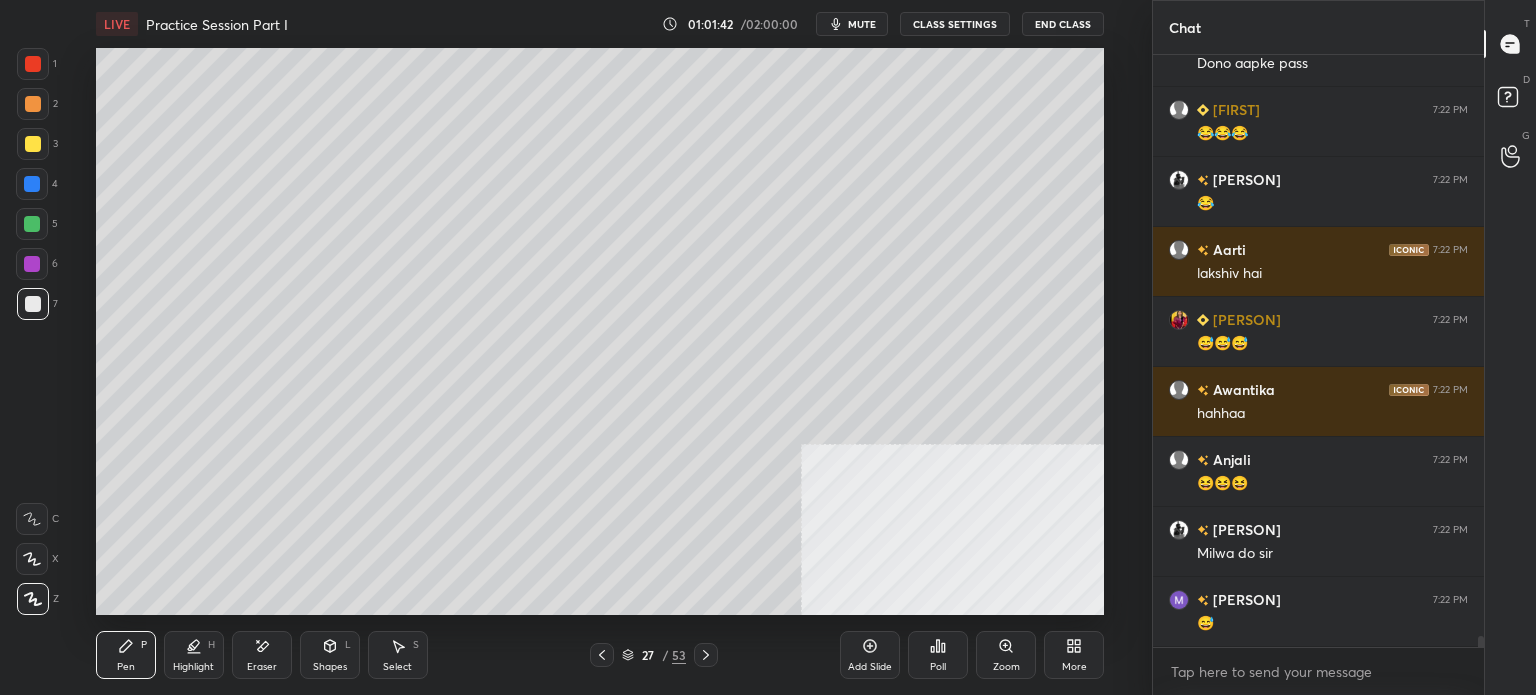 click at bounding box center [33, 144] 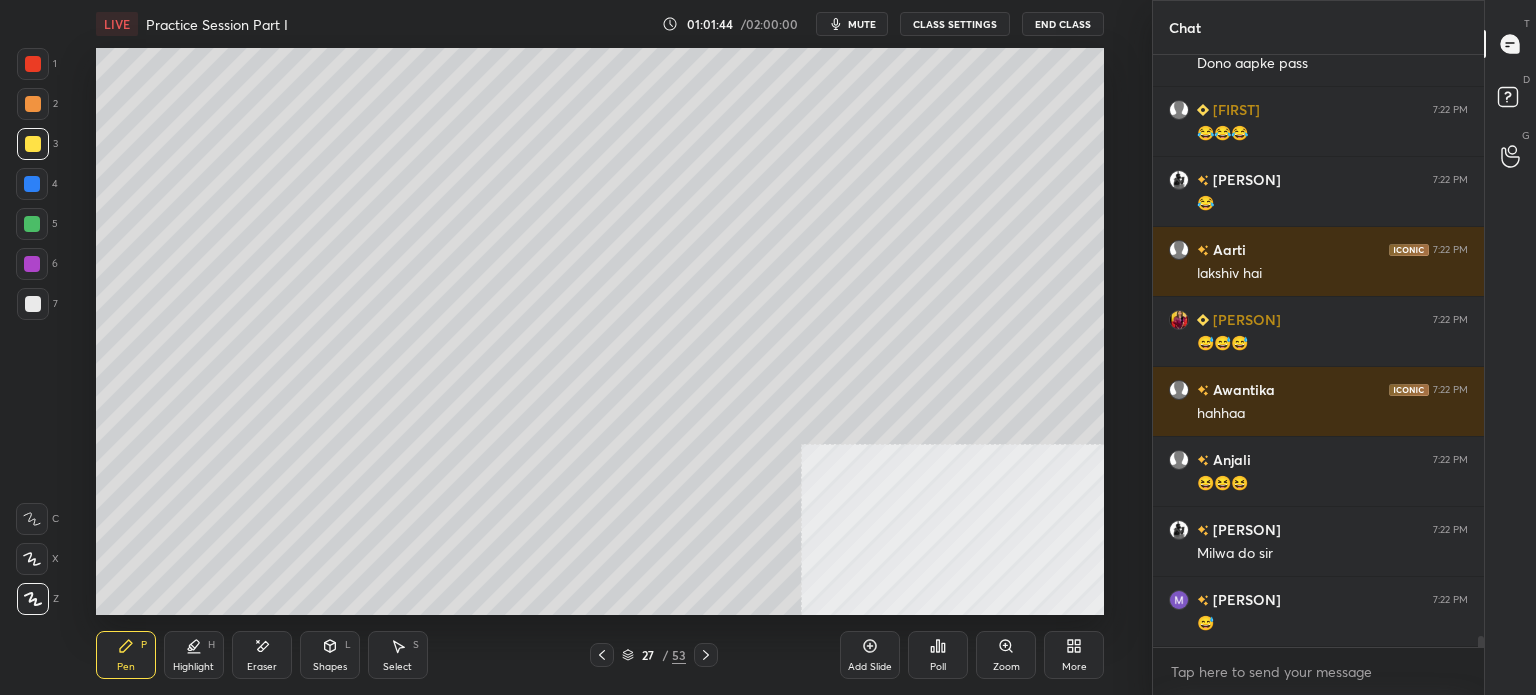 scroll, scrollTop: 32622, scrollLeft: 0, axis: vertical 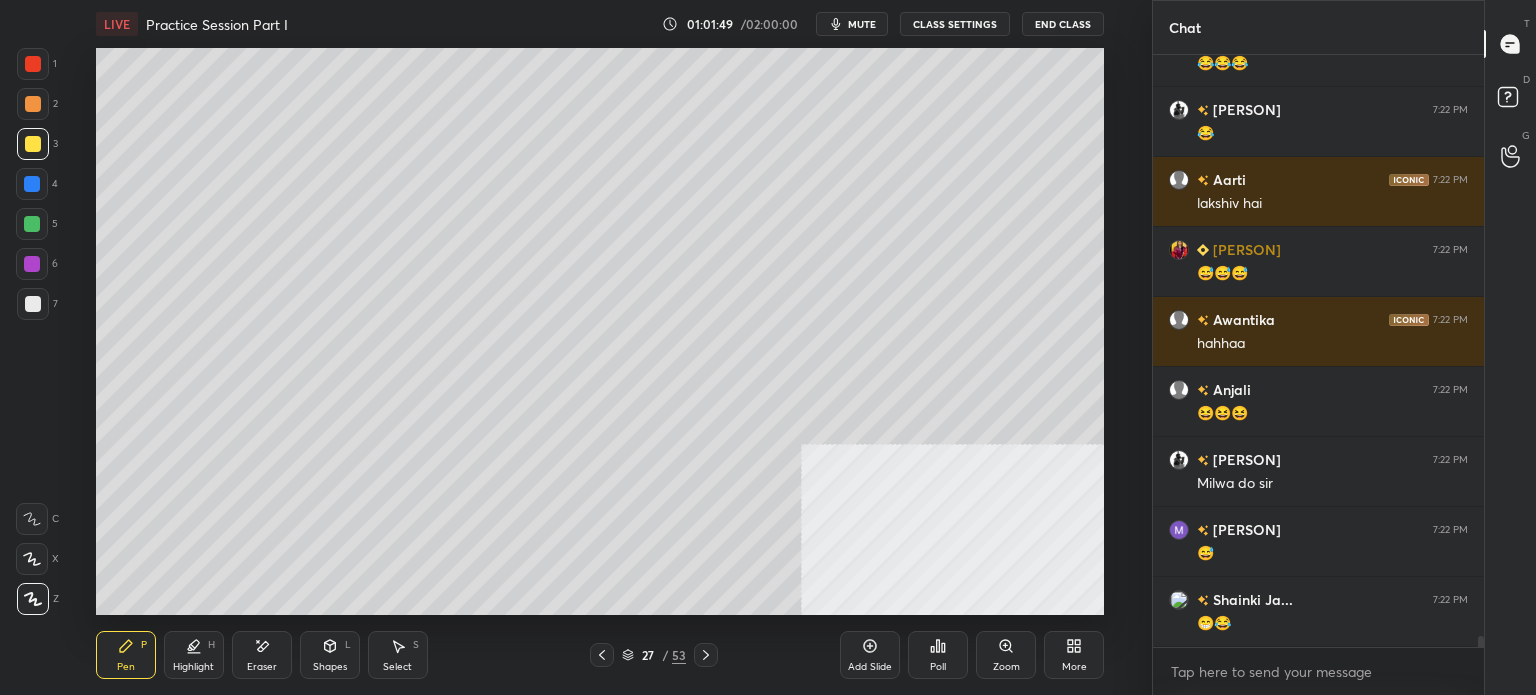 click on "mute" at bounding box center [862, 24] 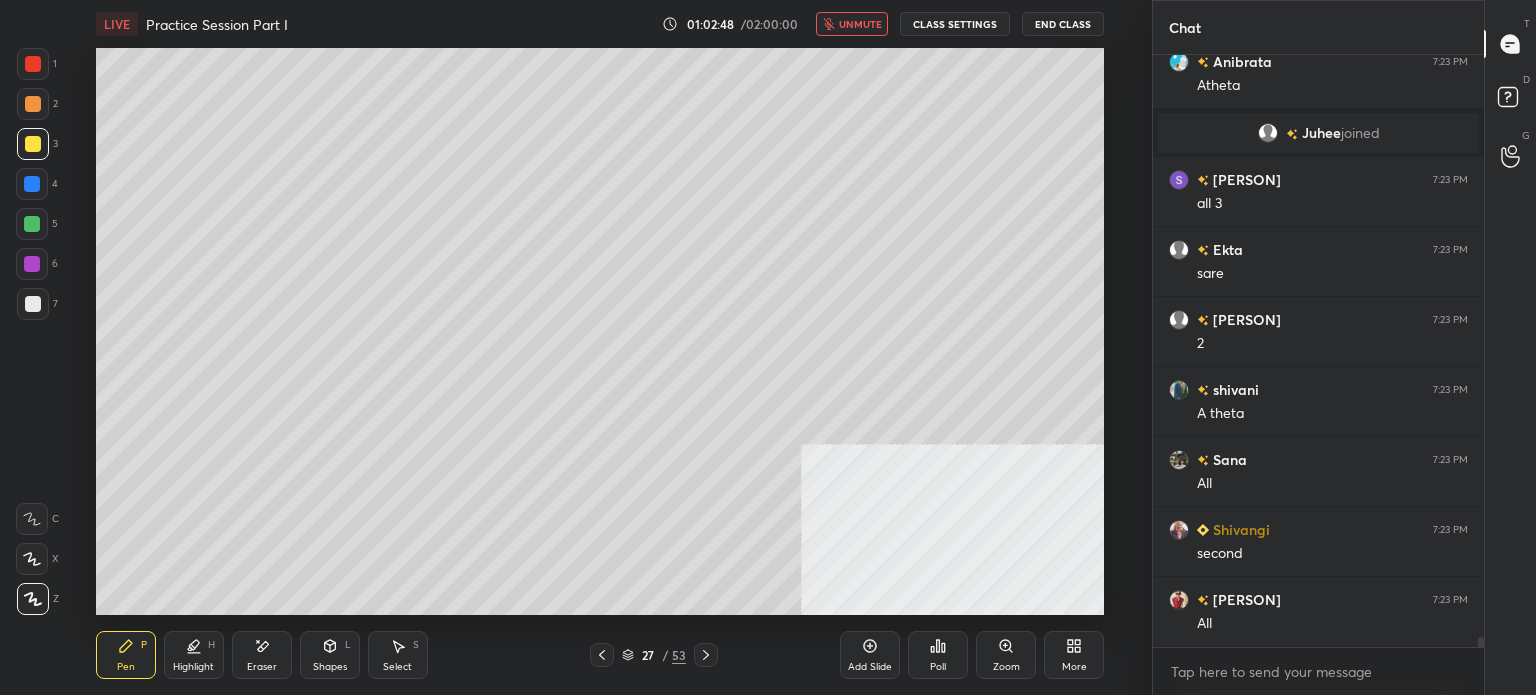 scroll, scrollTop: 32944, scrollLeft: 0, axis: vertical 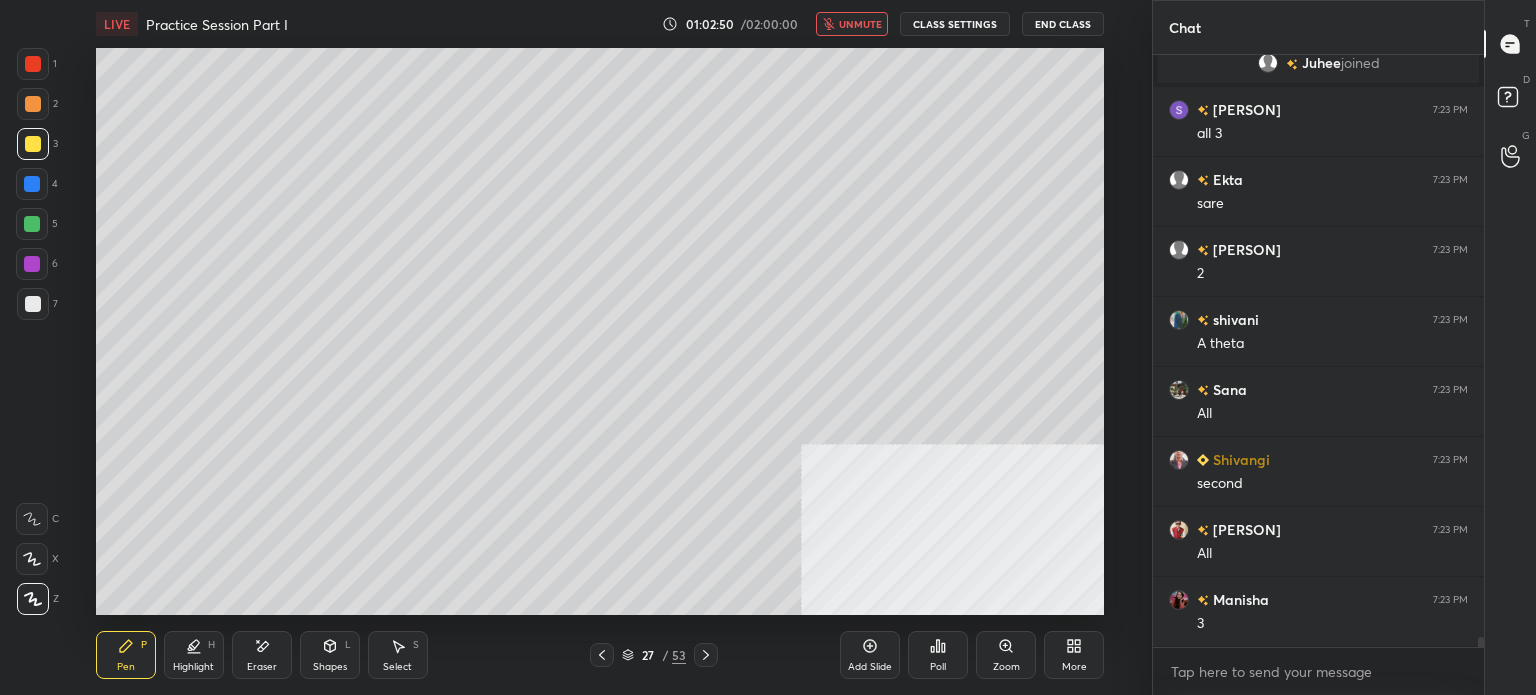 drag, startPoint x: 31, startPoint y: 310, endPoint x: 74, endPoint y: 311, distance: 43.011627 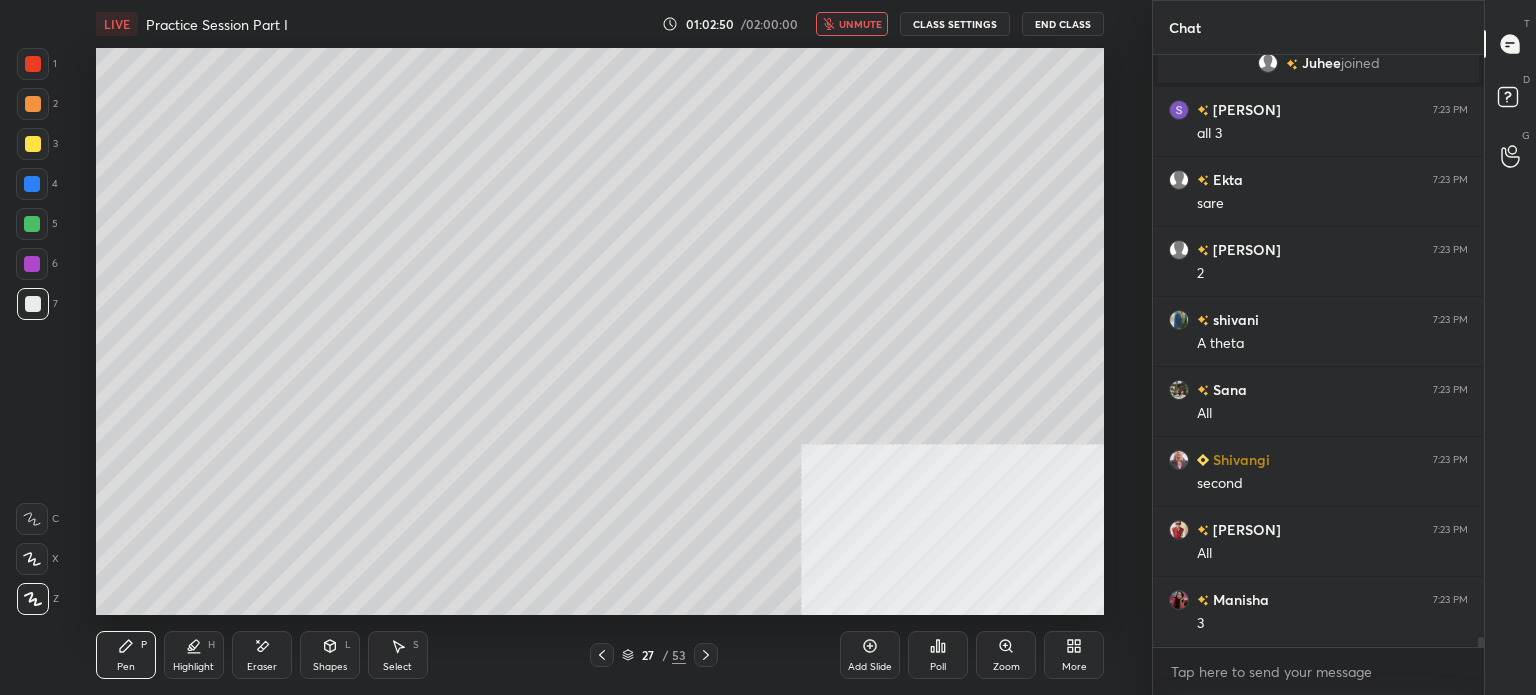 click on "unmute" at bounding box center [860, 24] 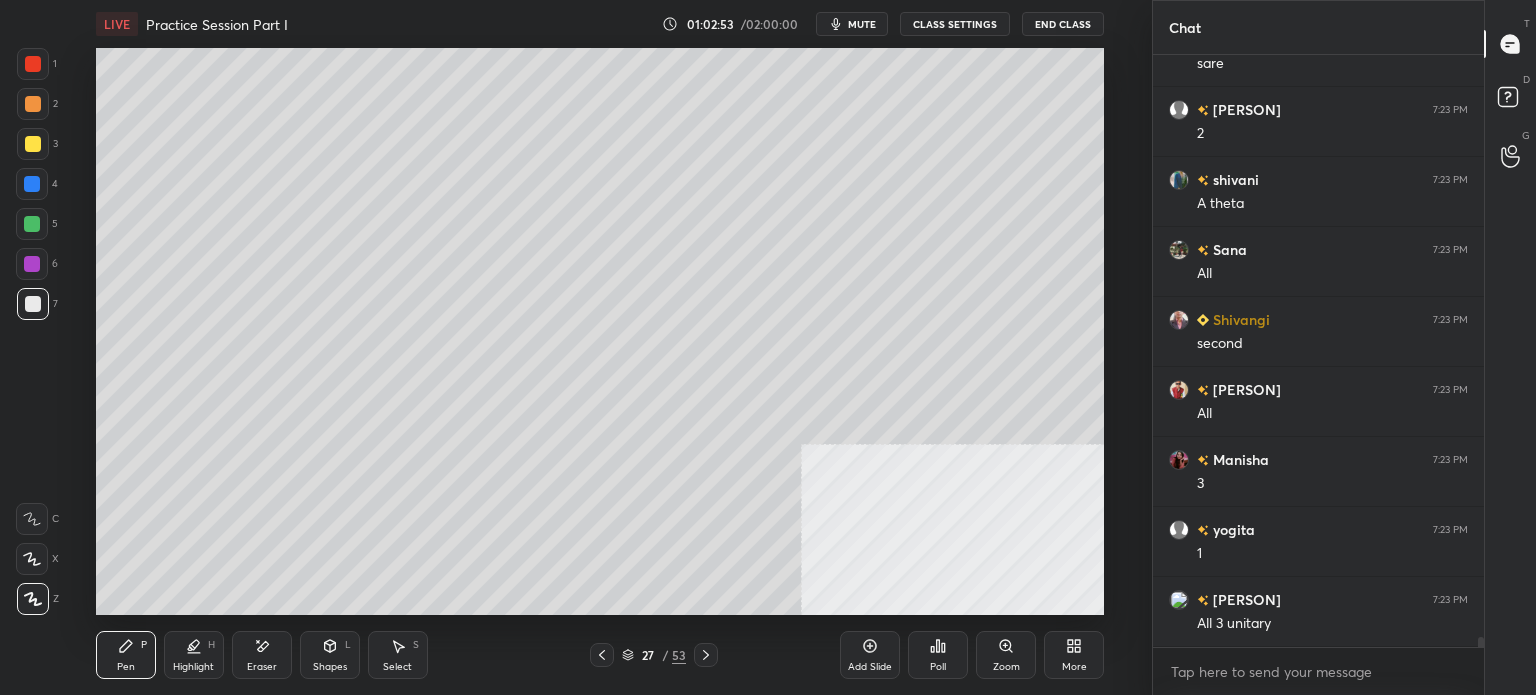 scroll, scrollTop: 33154, scrollLeft: 0, axis: vertical 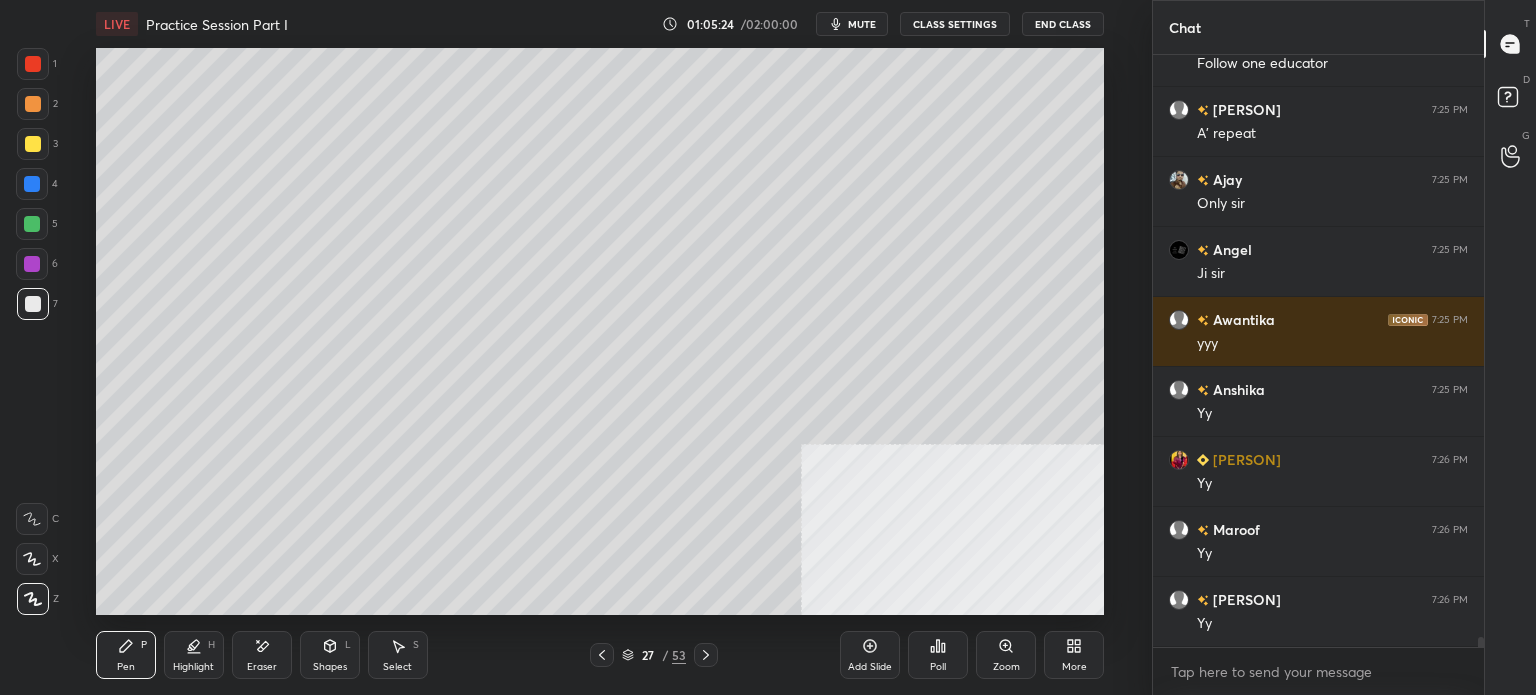 click 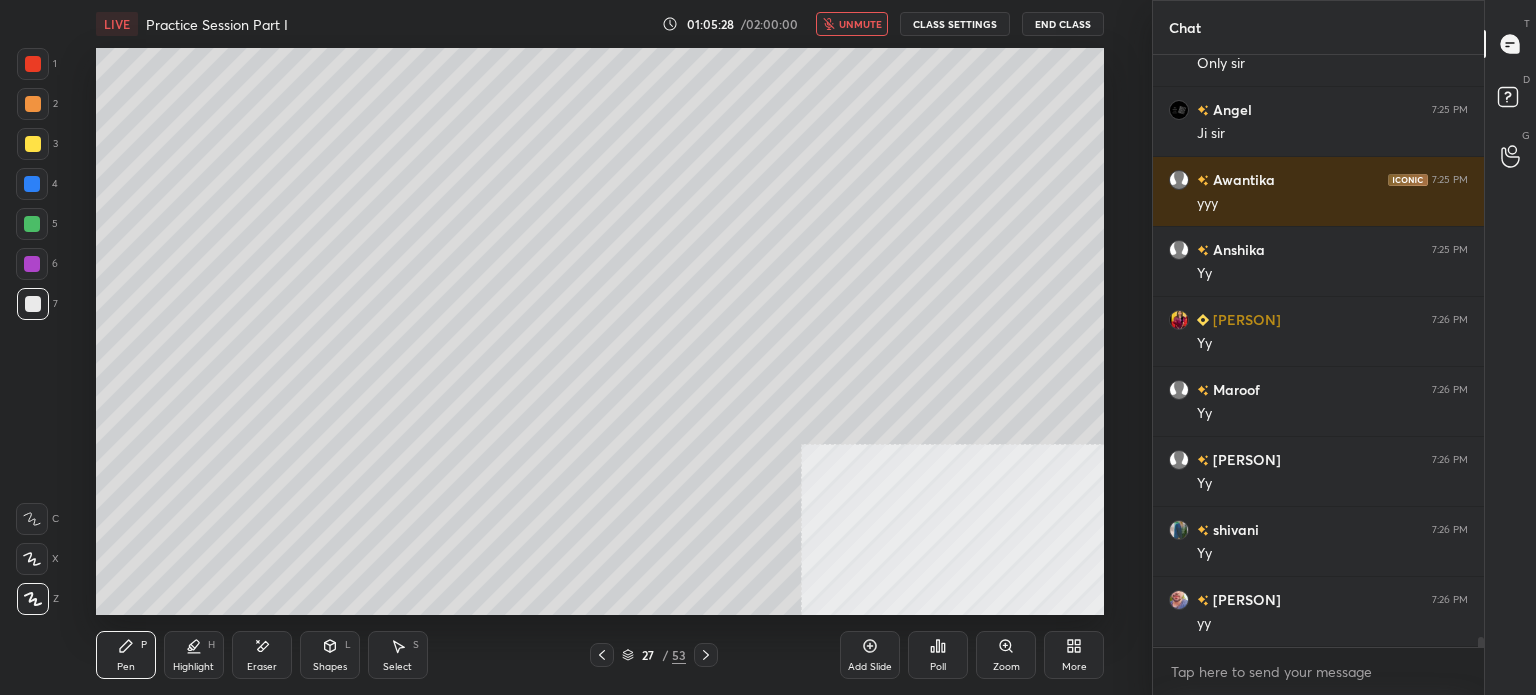 scroll, scrollTop: 34712, scrollLeft: 0, axis: vertical 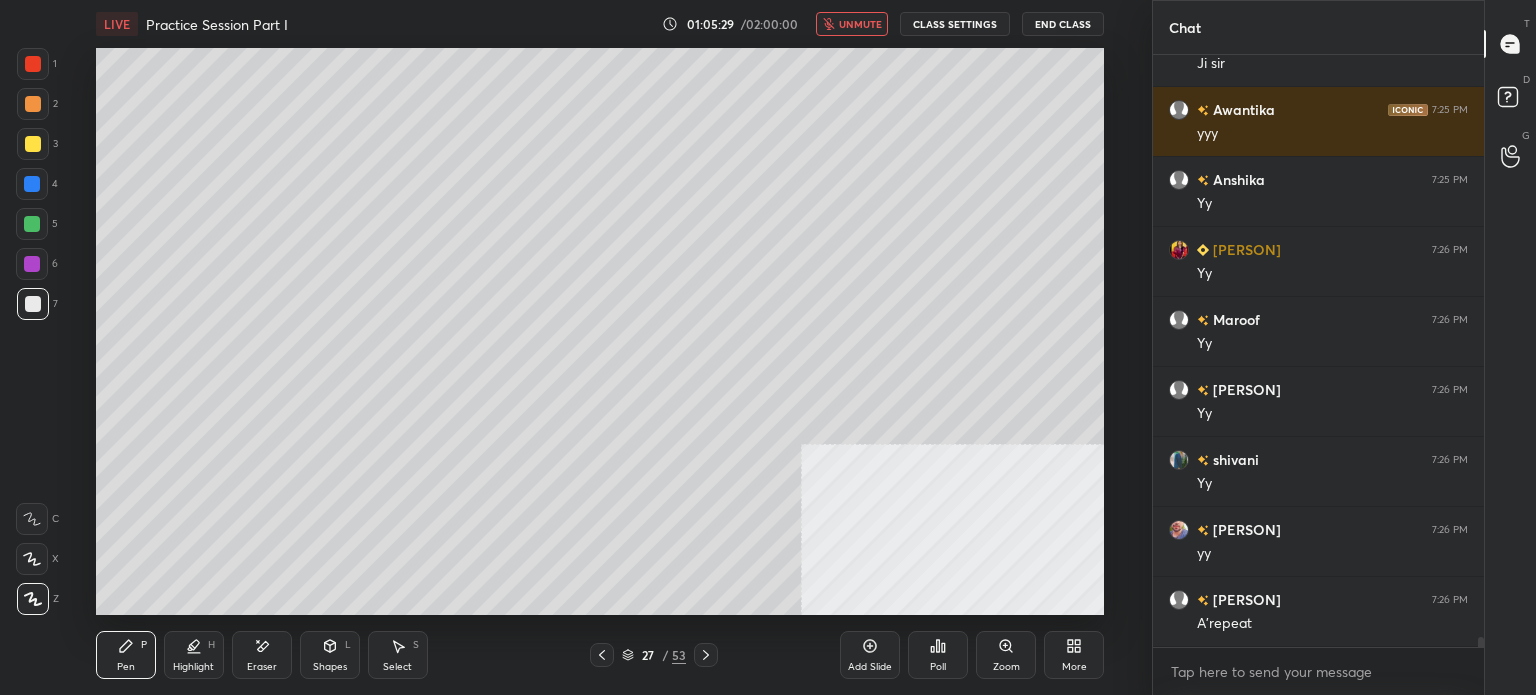 click on "unmute" at bounding box center (860, 24) 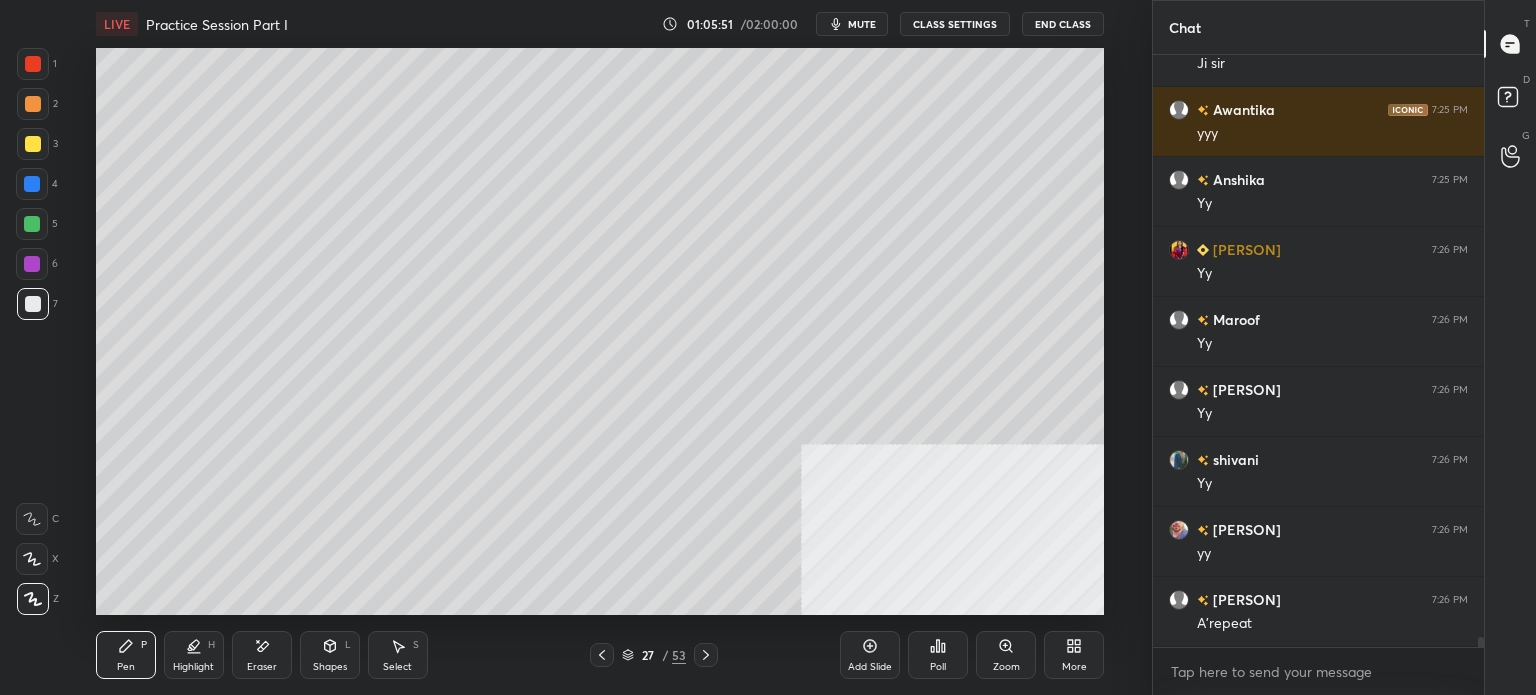 click on "mute" at bounding box center (852, 24) 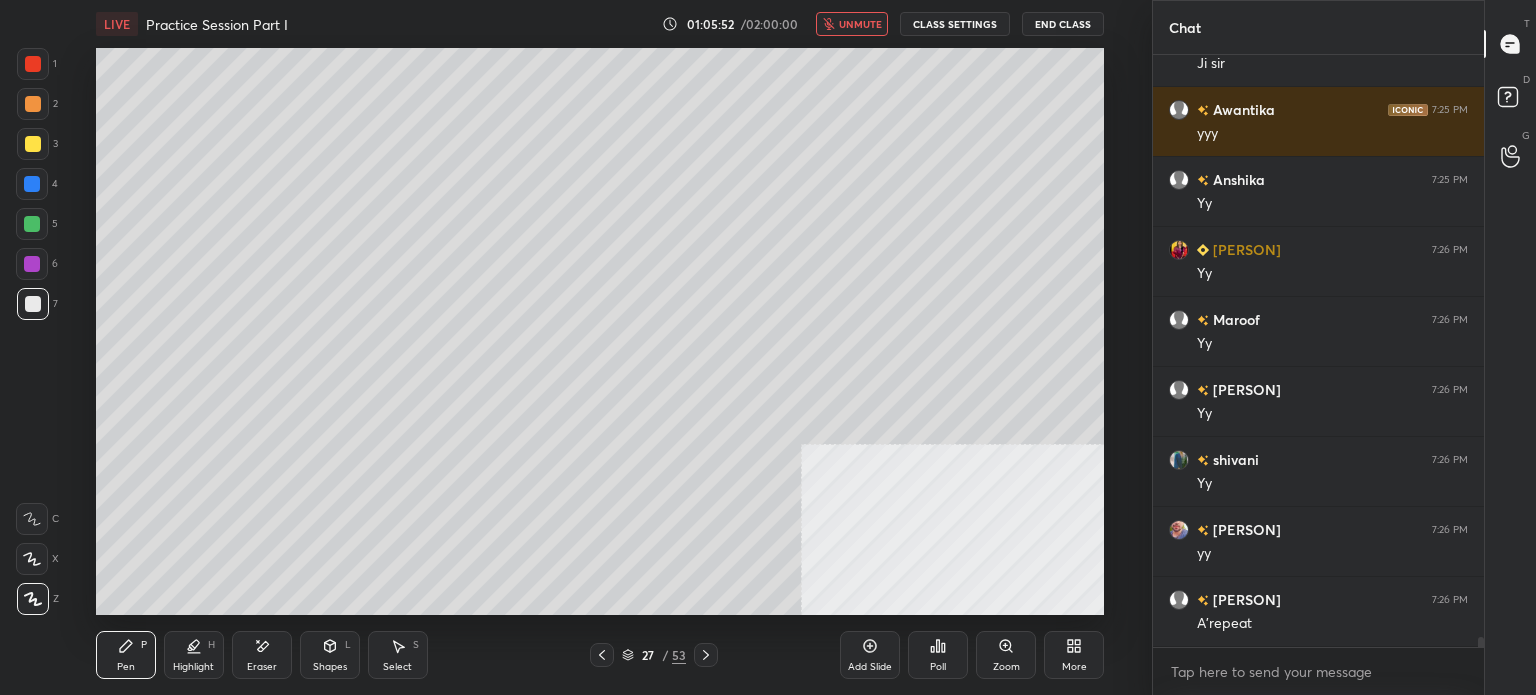 scroll, scrollTop: 34732, scrollLeft: 0, axis: vertical 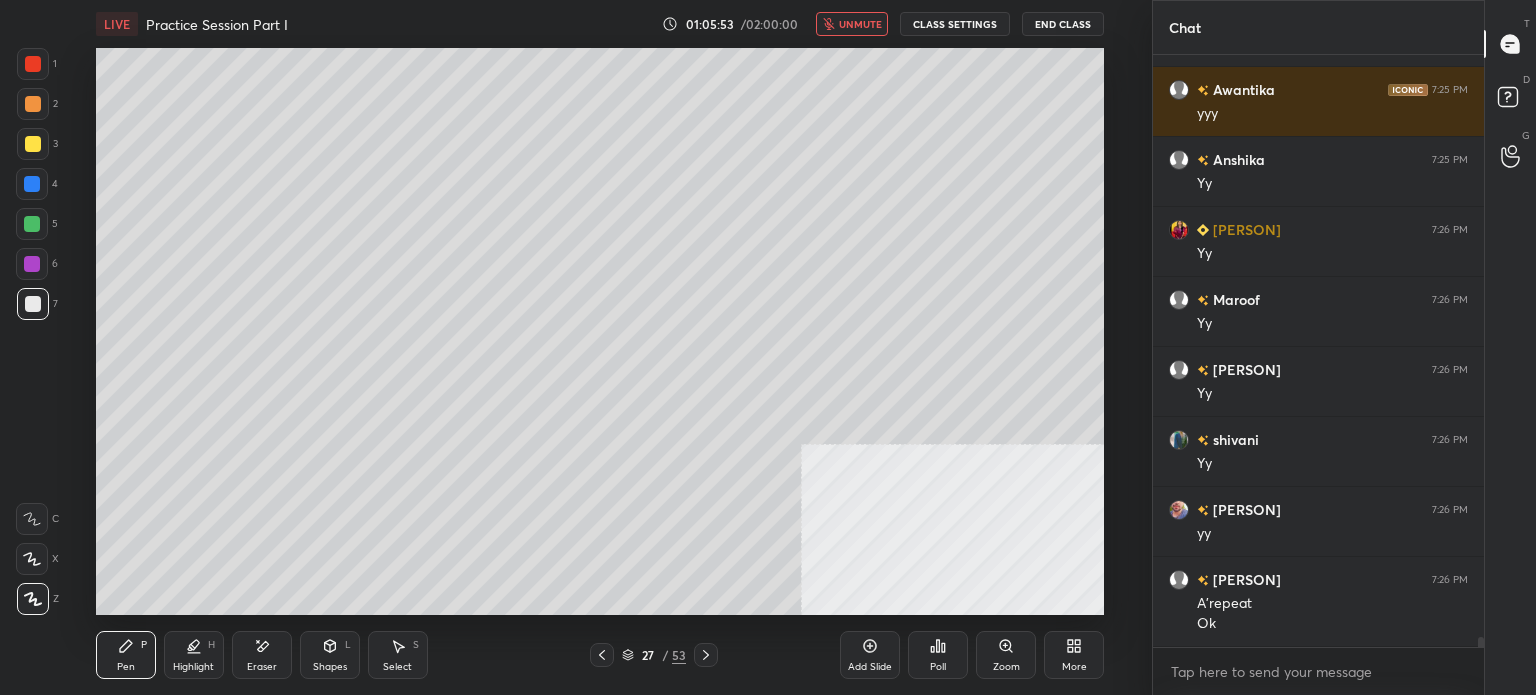 click on "unmute" at bounding box center (860, 24) 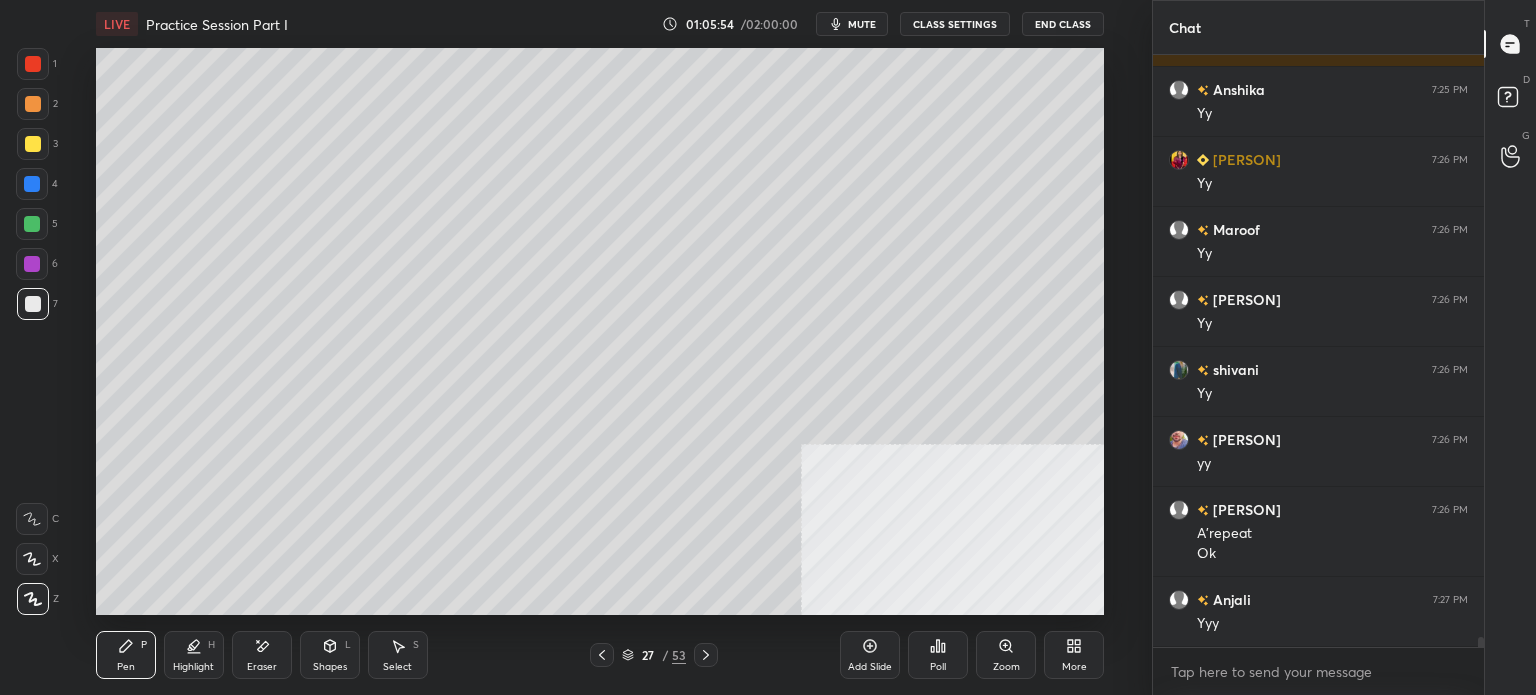 scroll, scrollTop: 34872, scrollLeft: 0, axis: vertical 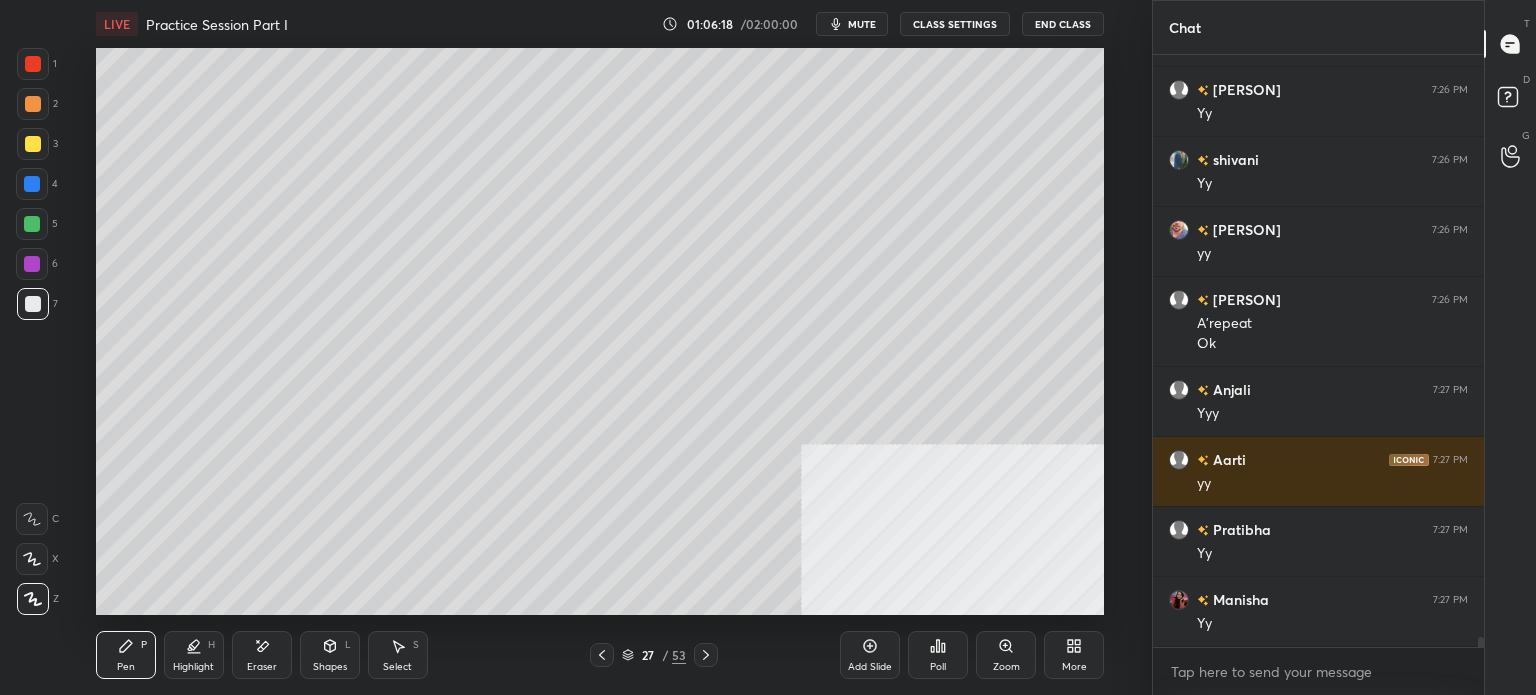 click on "mute" at bounding box center (862, 24) 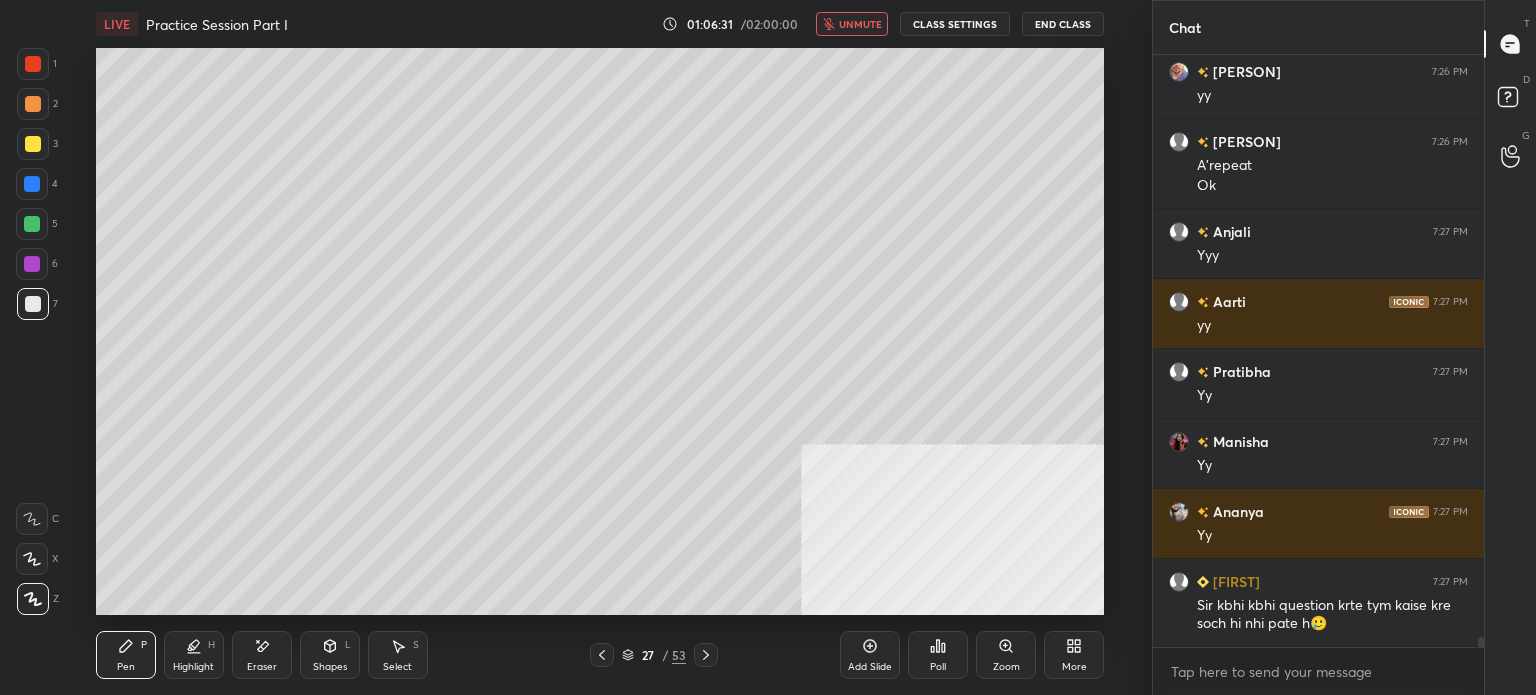 scroll, scrollTop: 35240, scrollLeft: 0, axis: vertical 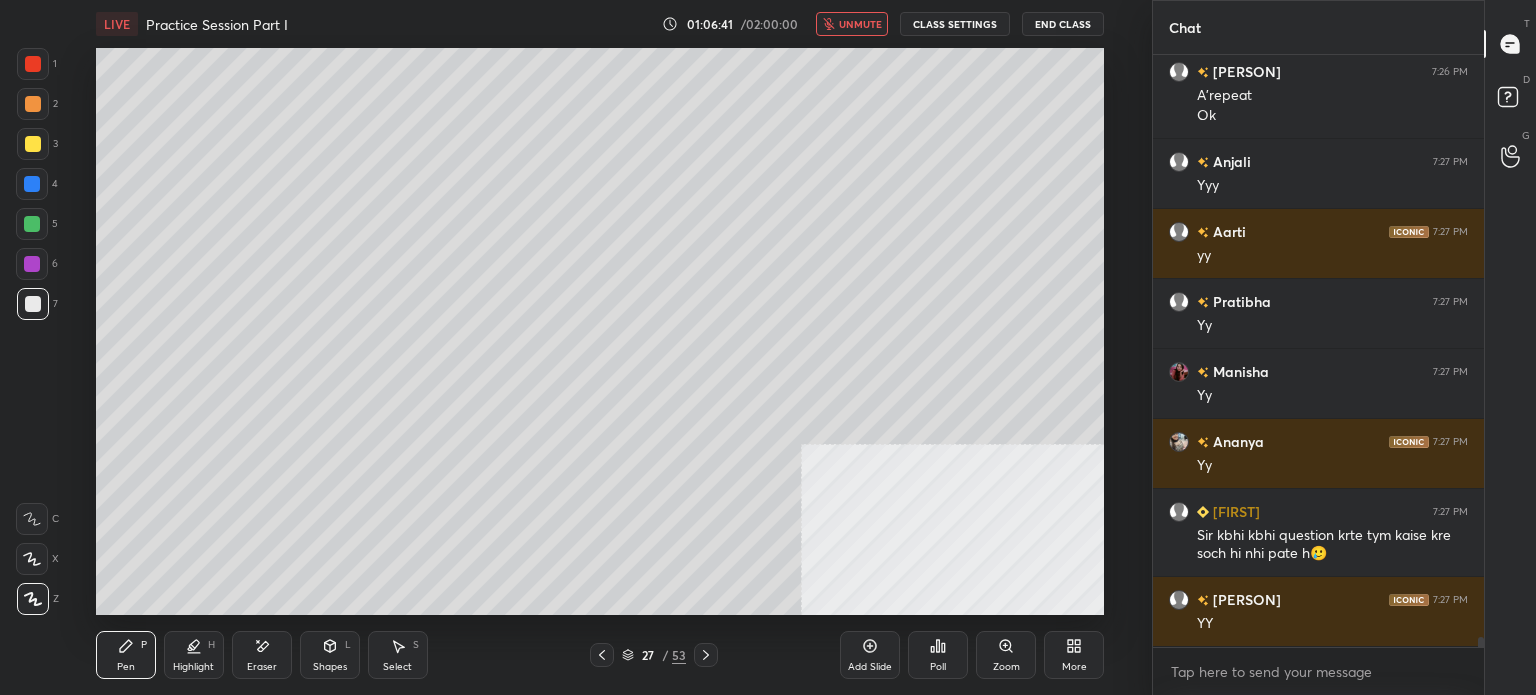 click on "unmute" at bounding box center [860, 24] 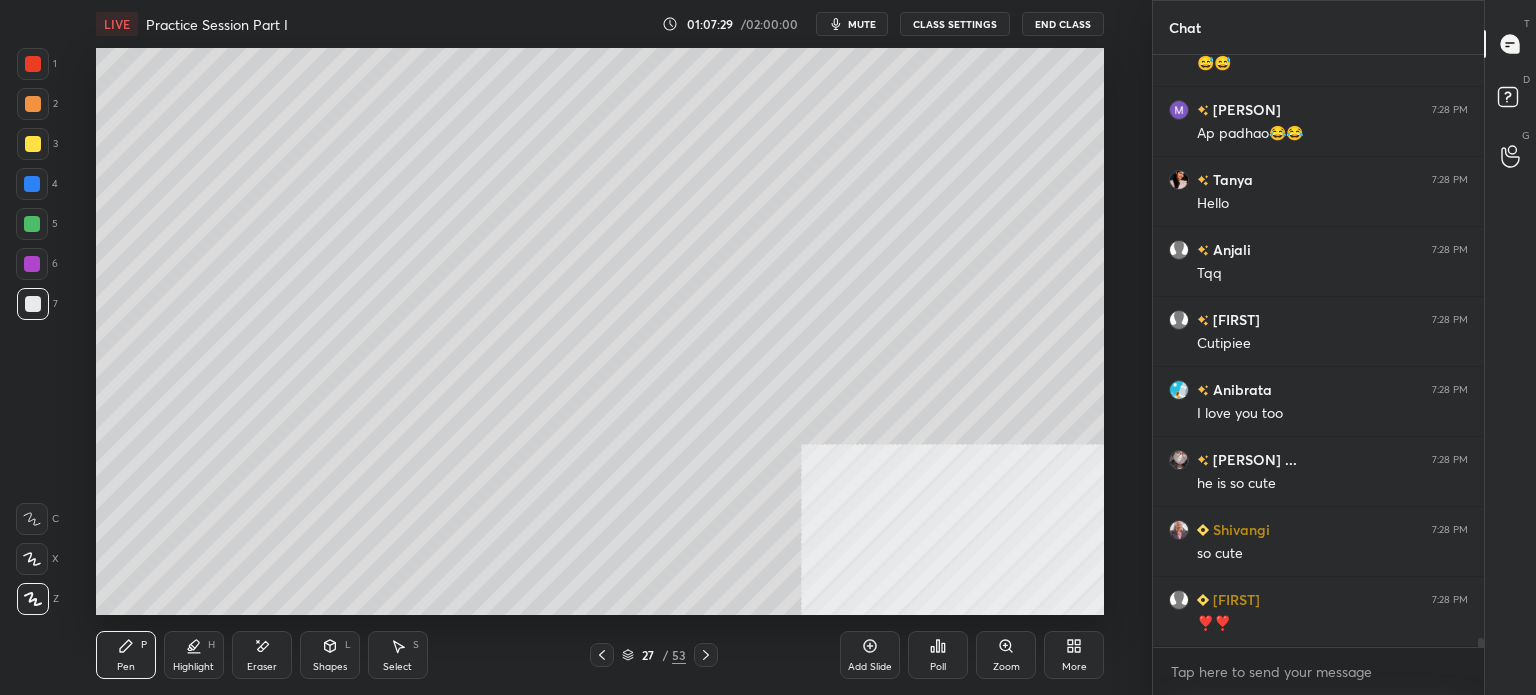 scroll, scrollTop: 38250, scrollLeft: 0, axis: vertical 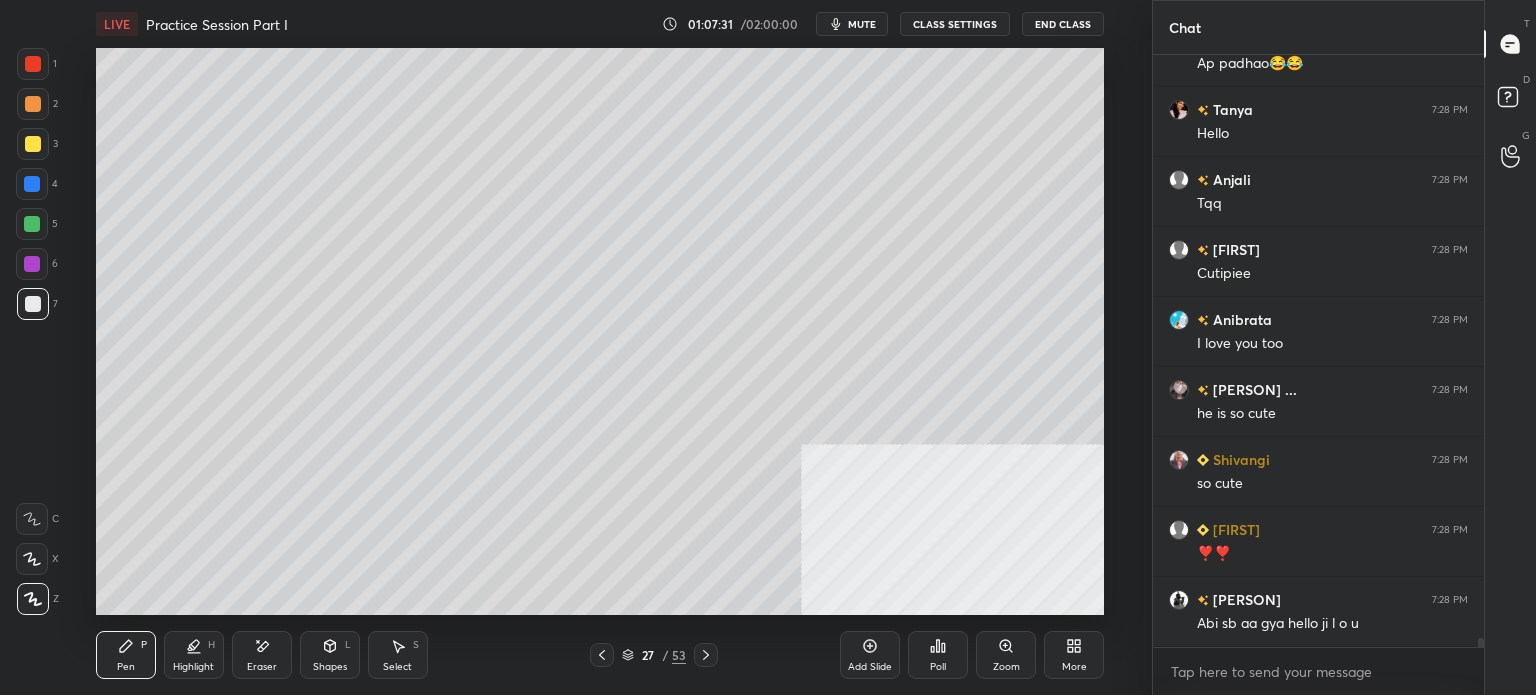 click on "mute" at bounding box center (852, 24) 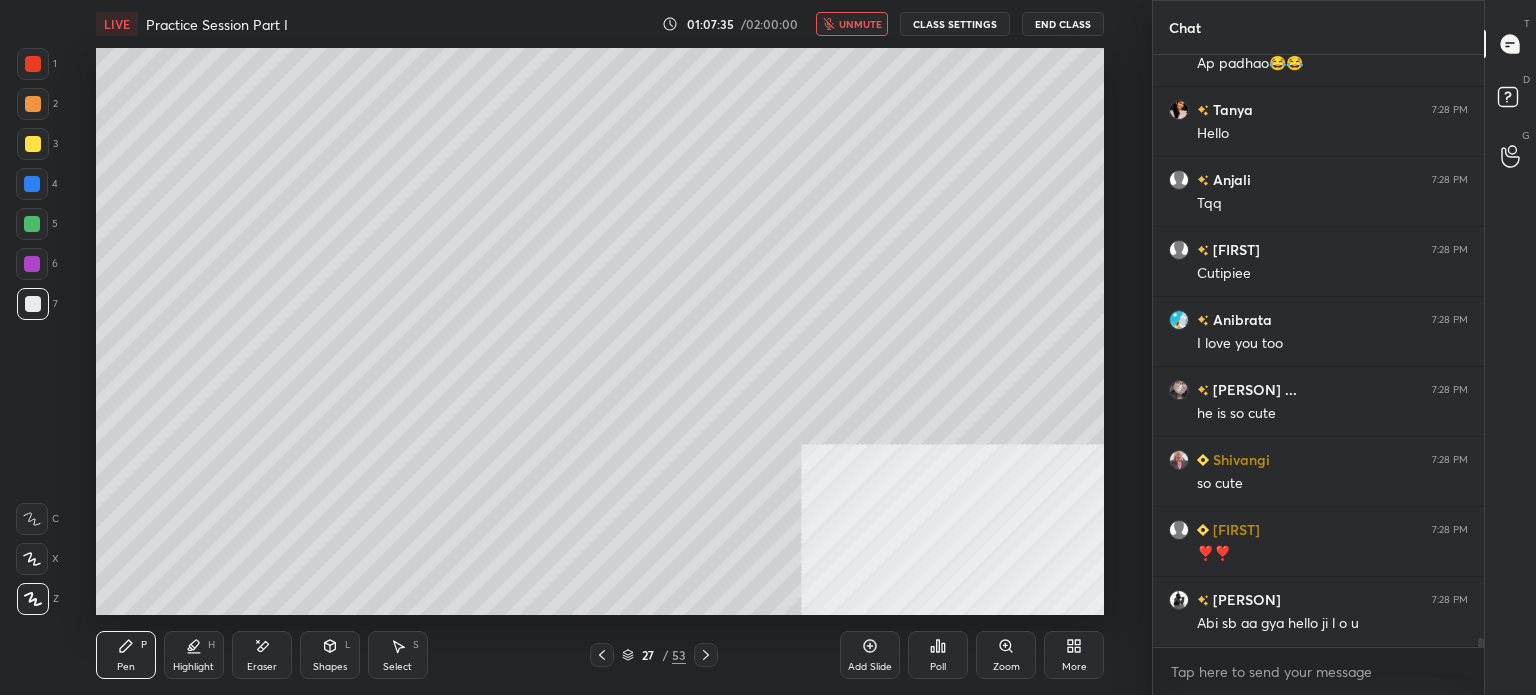 click on "unmute" at bounding box center [860, 24] 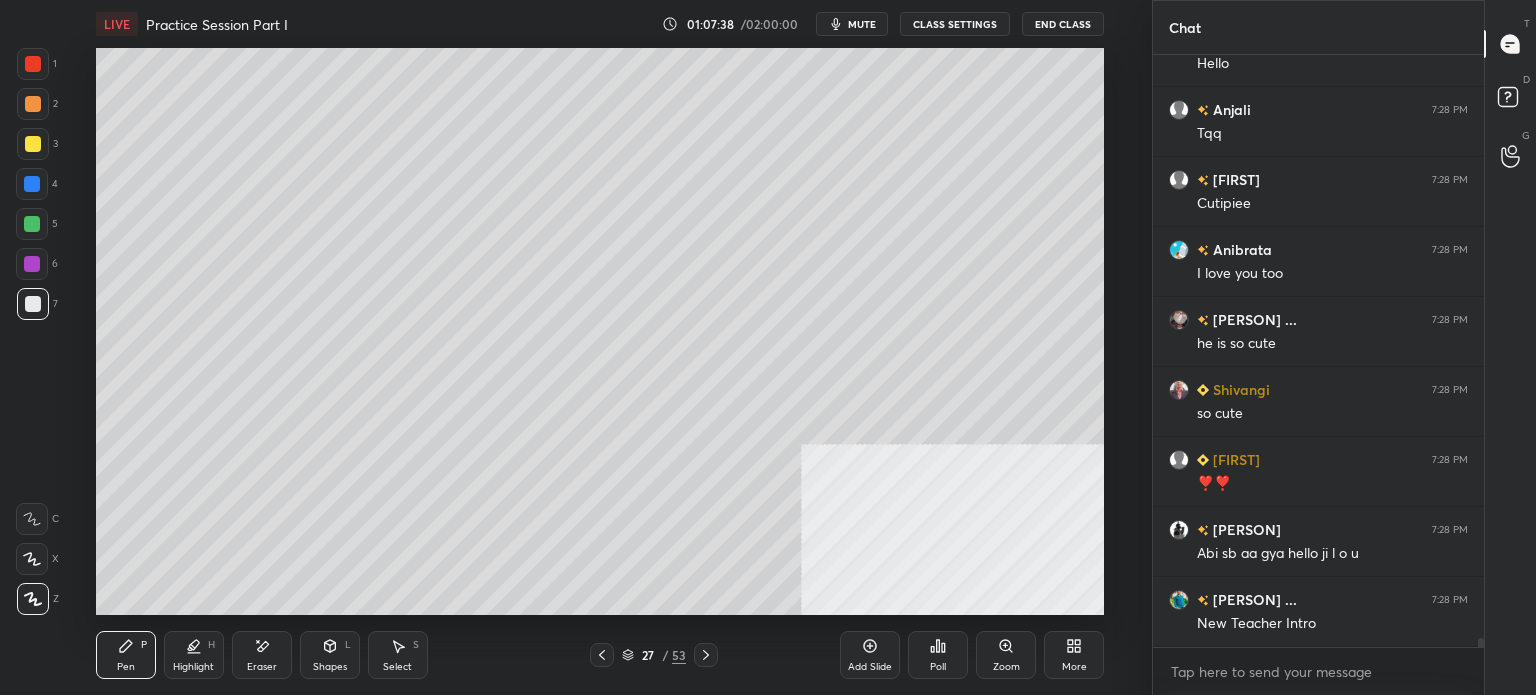 scroll, scrollTop: 38390, scrollLeft: 0, axis: vertical 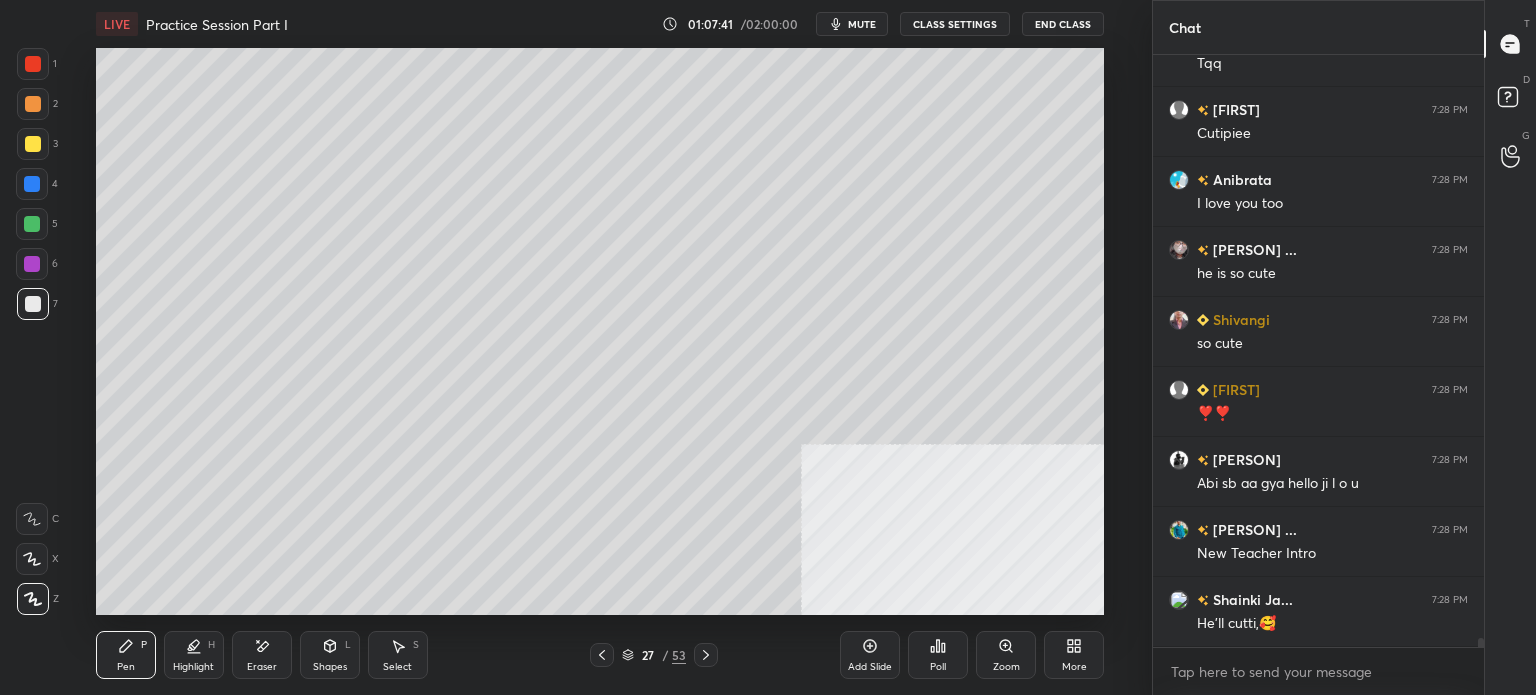 click on "Setting up your live class Poll for   secs No correct answer Start poll" at bounding box center [600, 331] 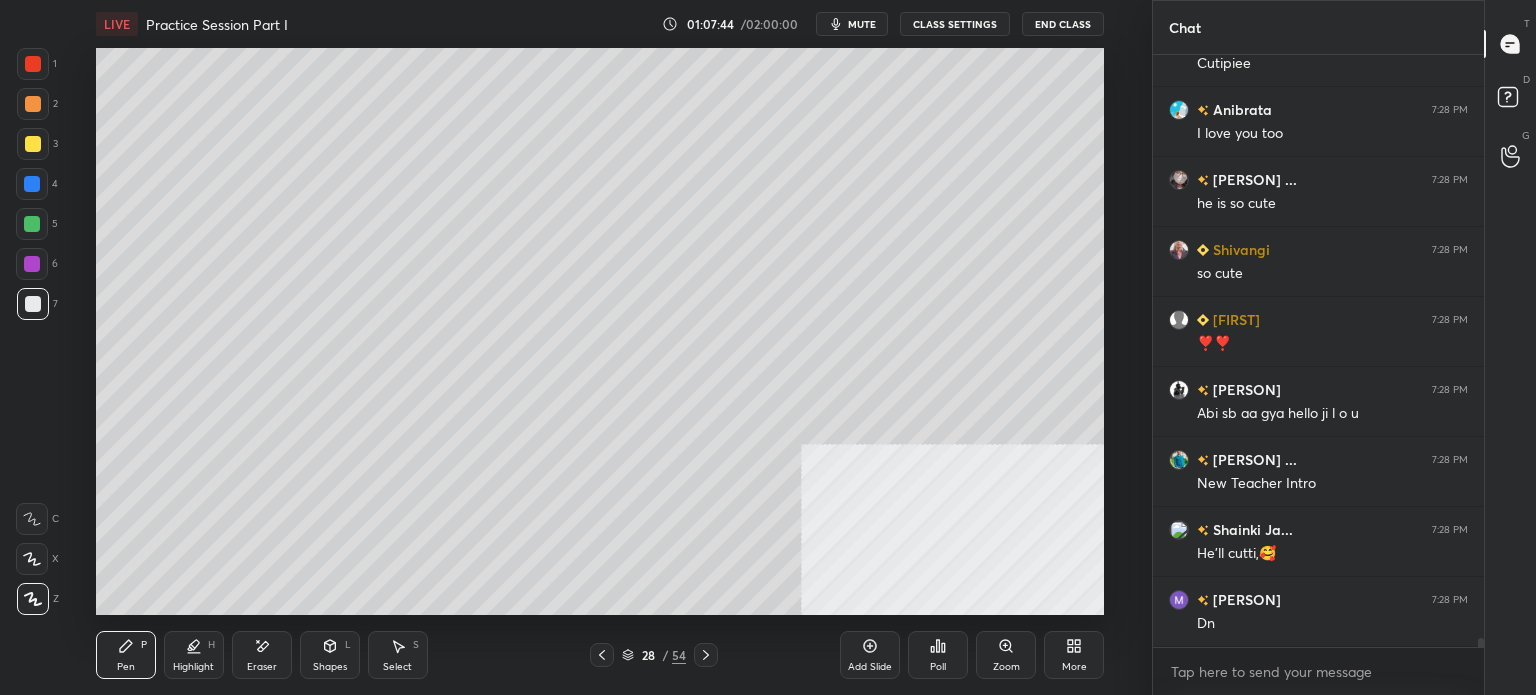 scroll, scrollTop: 38530, scrollLeft: 0, axis: vertical 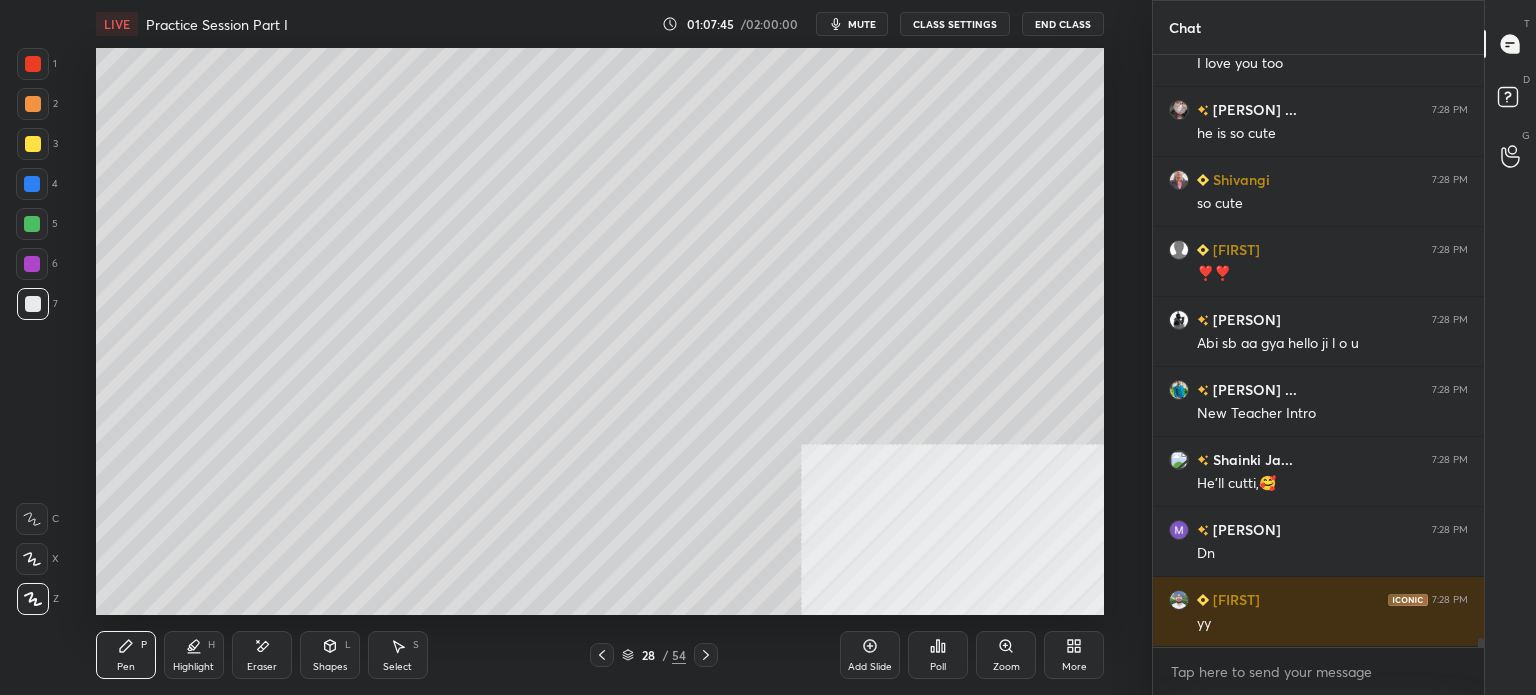 click at bounding box center (33, 144) 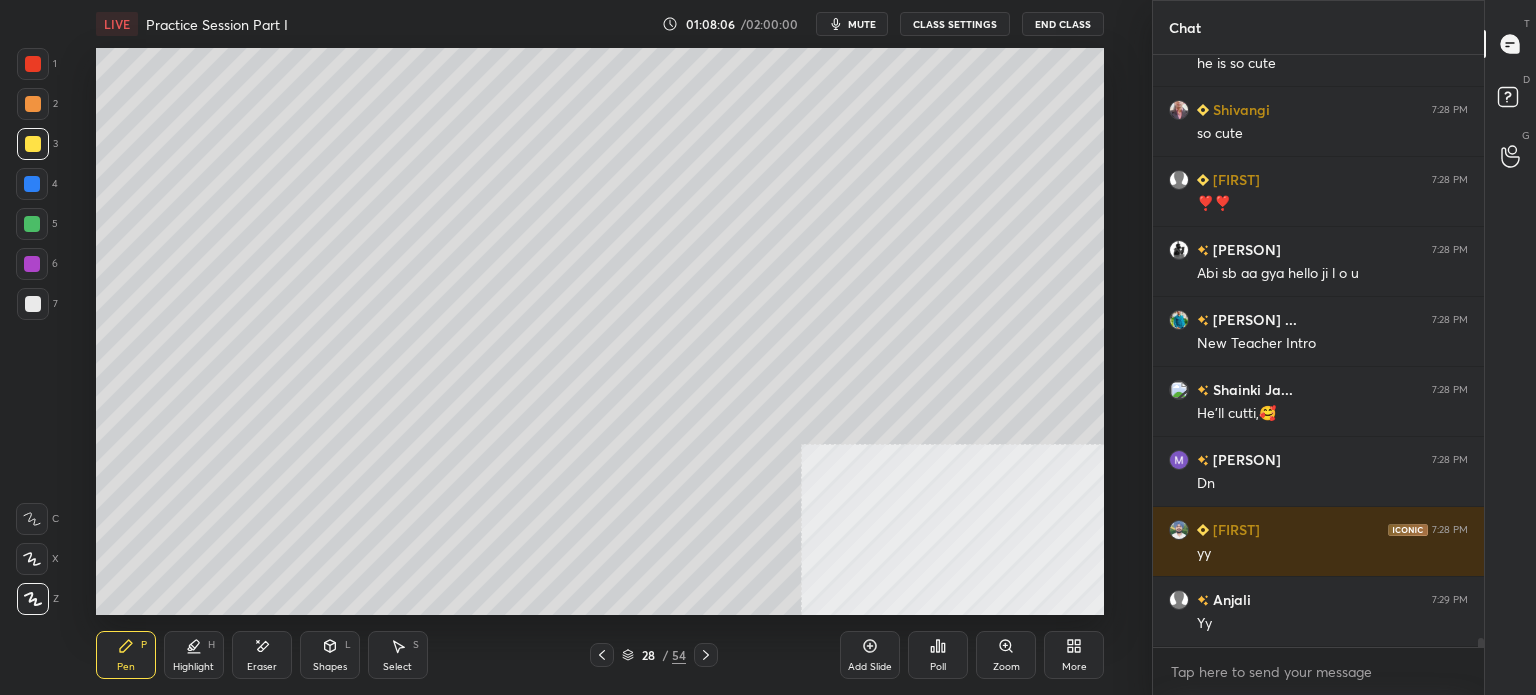 scroll, scrollTop: 38670, scrollLeft: 0, axis: vertical 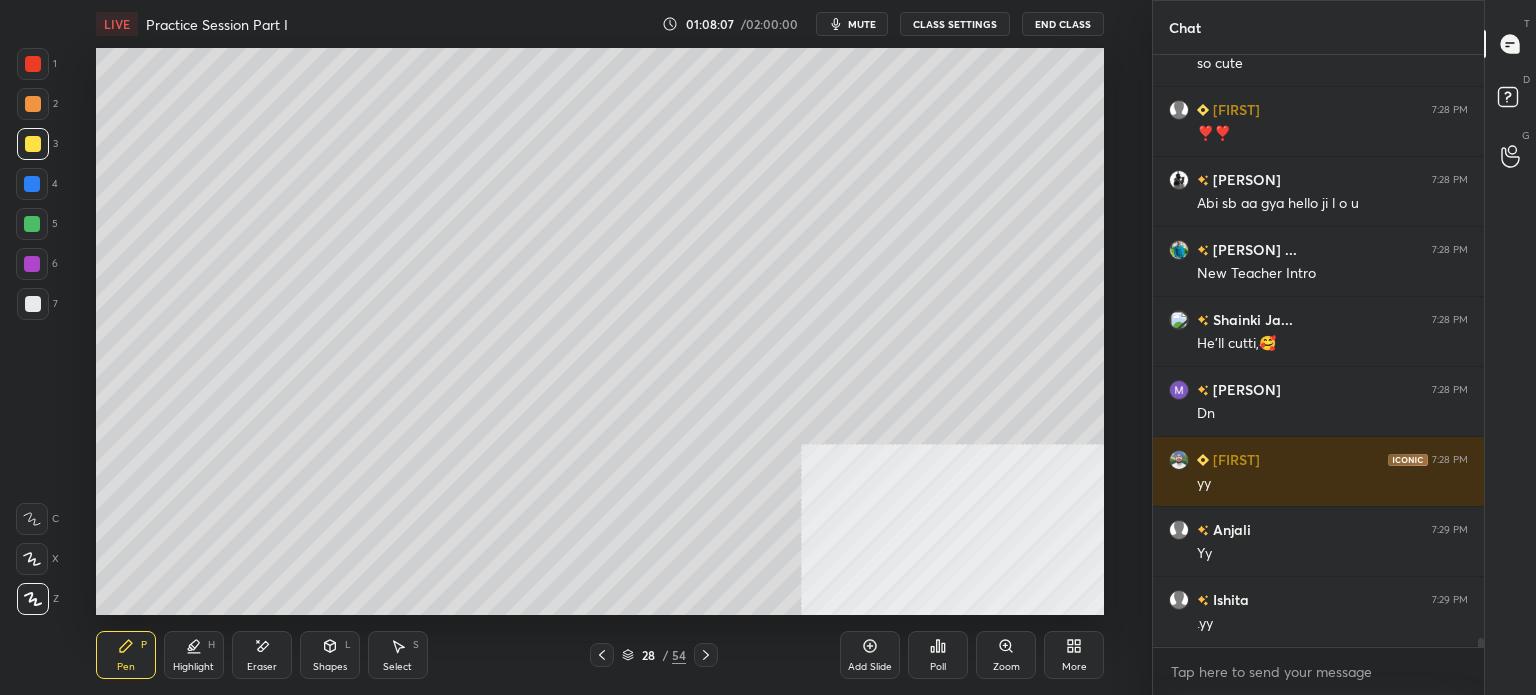 click at bounding box center [33, 144] 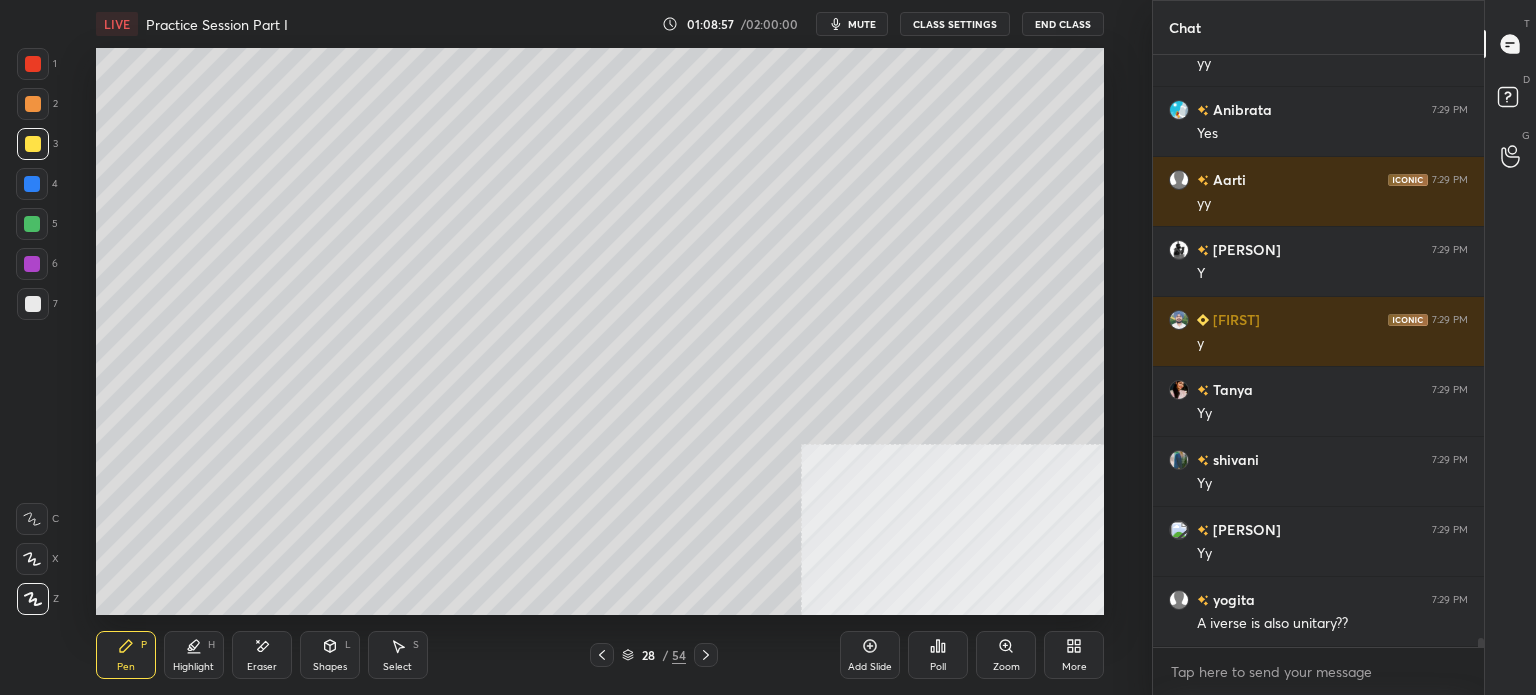 scroll, scrollTop: 39510, scrollLeft: 0, axis: vertical 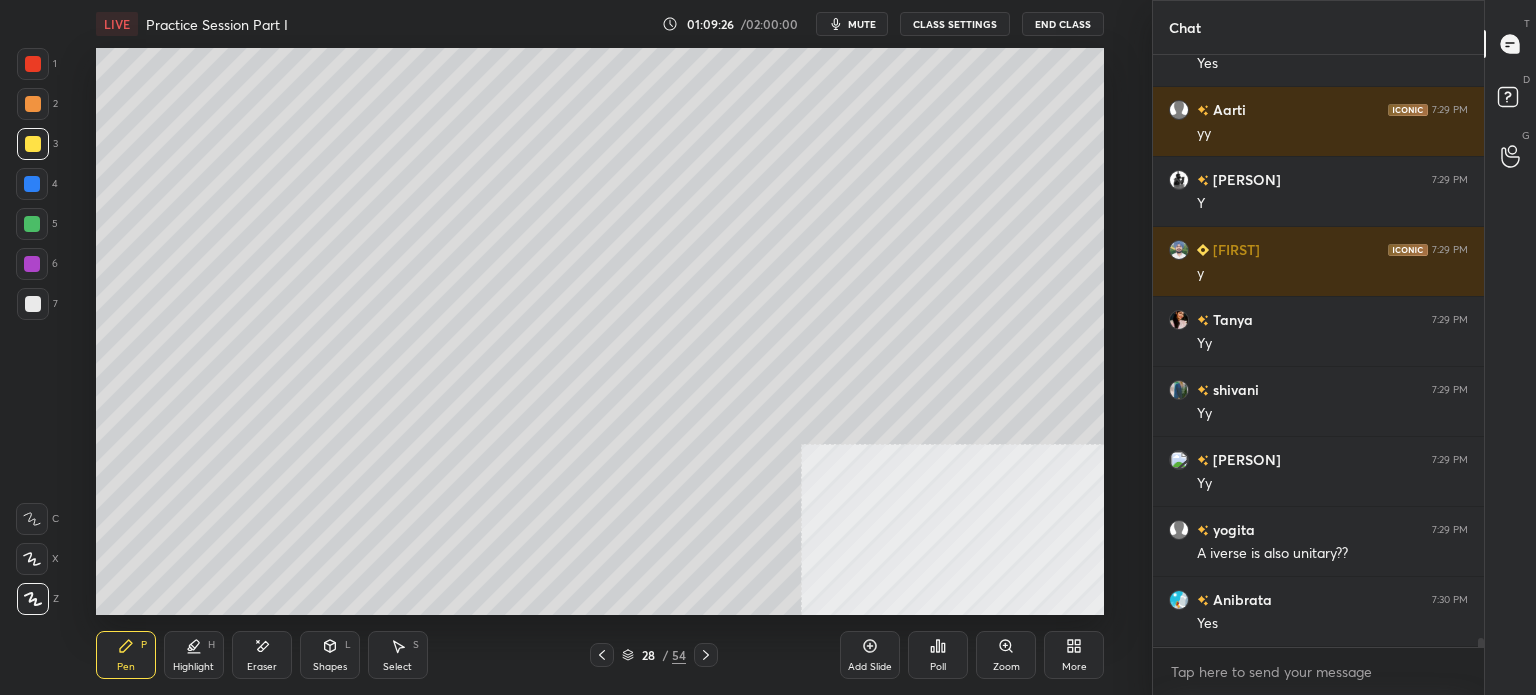 click on "Select" at bounding box center (397, 667) 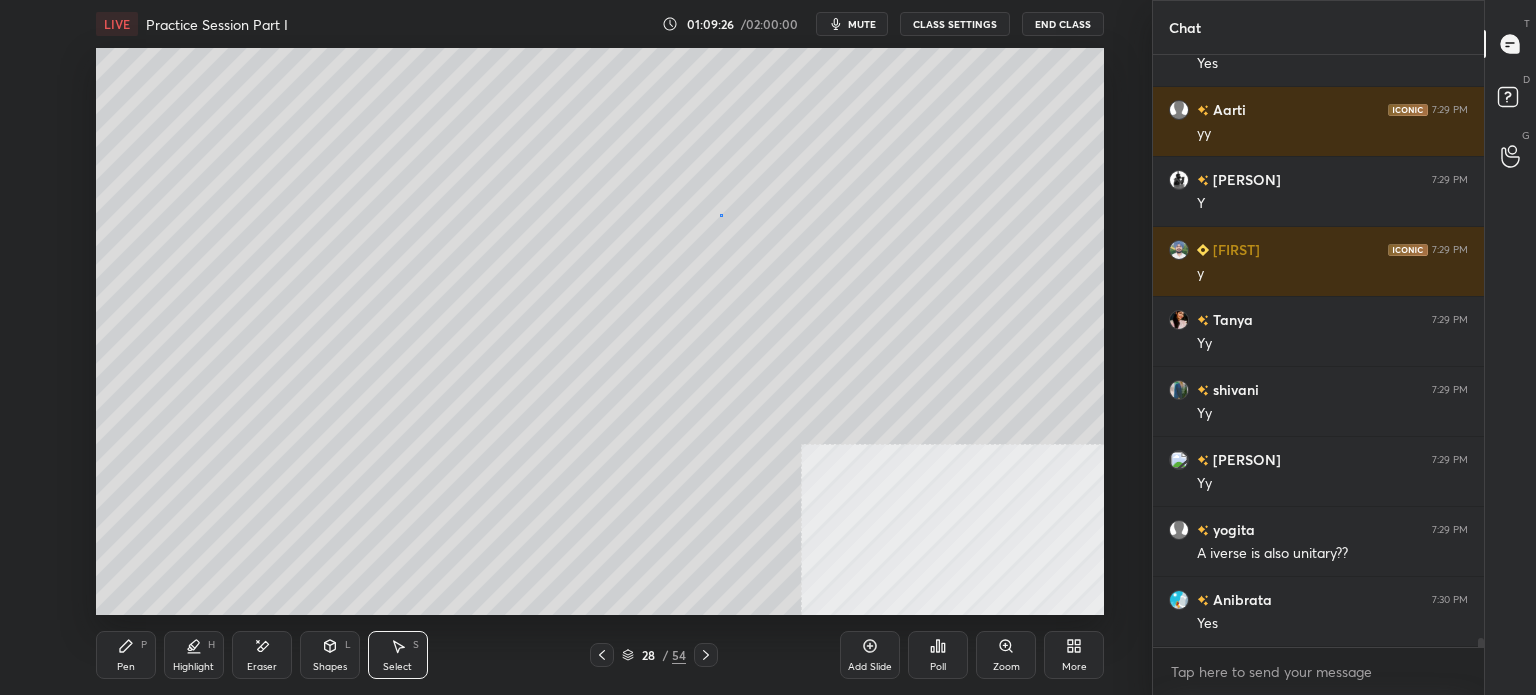 drag, startPoint x: 720, startPoint y: 214, endPoint x: 1054, endPoint y: 387, distance: 376.14493 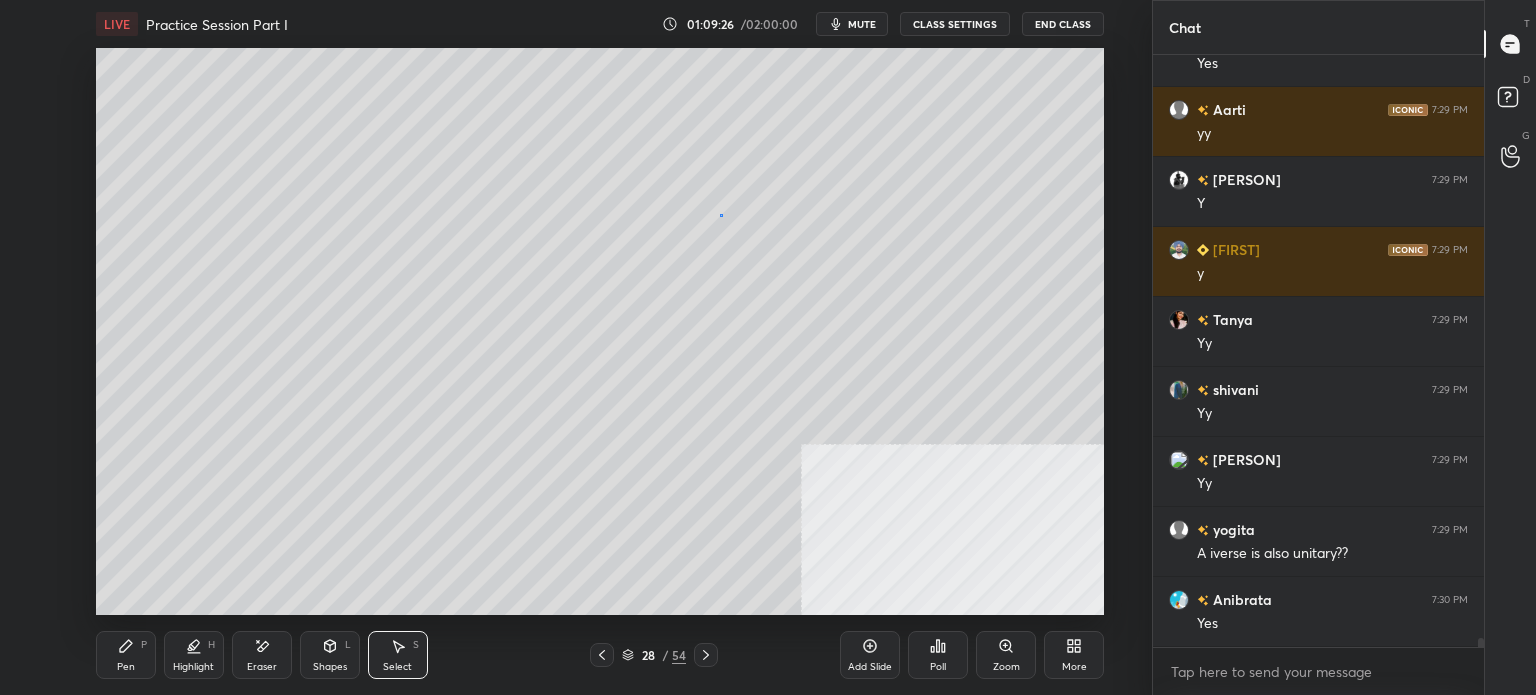 click on "0 ° Undo Copy Paste here Duplicate Duplicate to new slide Delete" at bounding box center (600, 331) 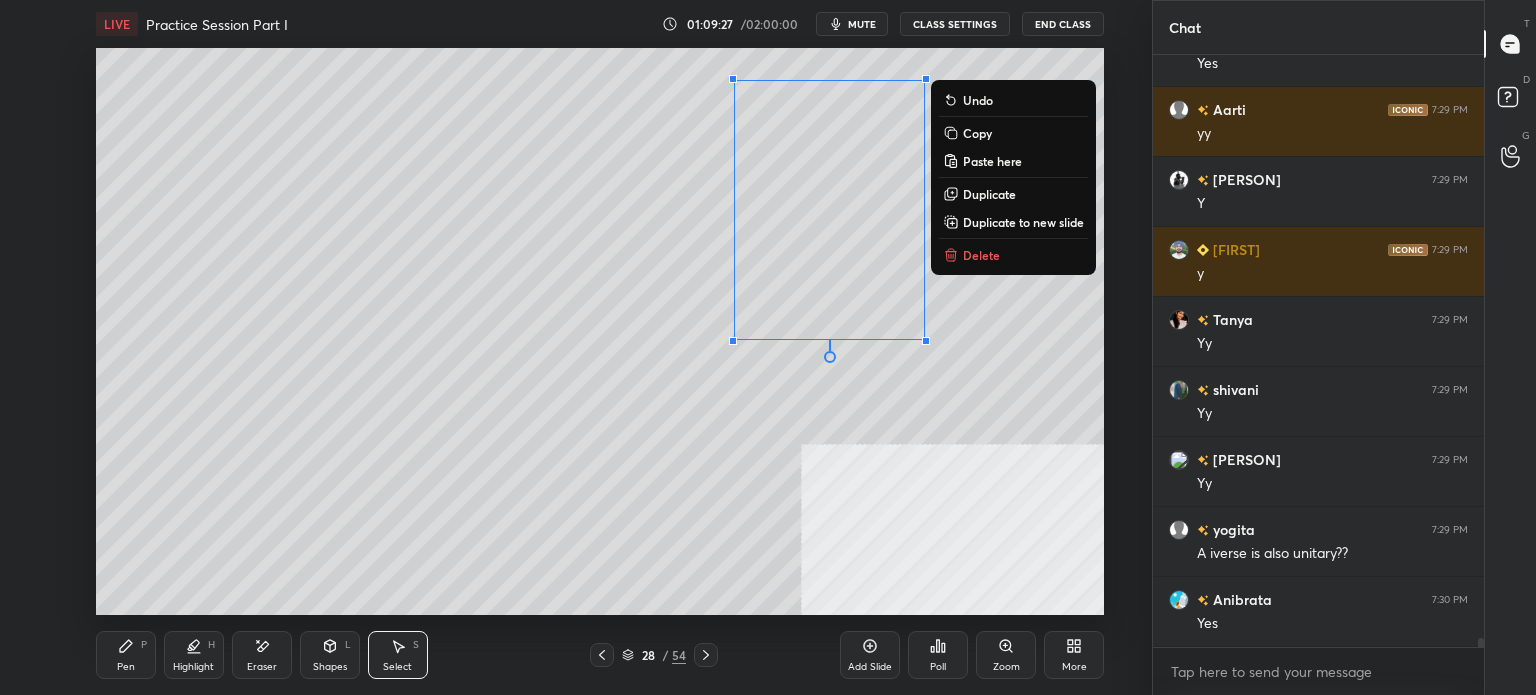 click on "0 ° Undo Copy Paste here Duplicate Duplicate to new slide Delete" at bounding box center [600, 331] 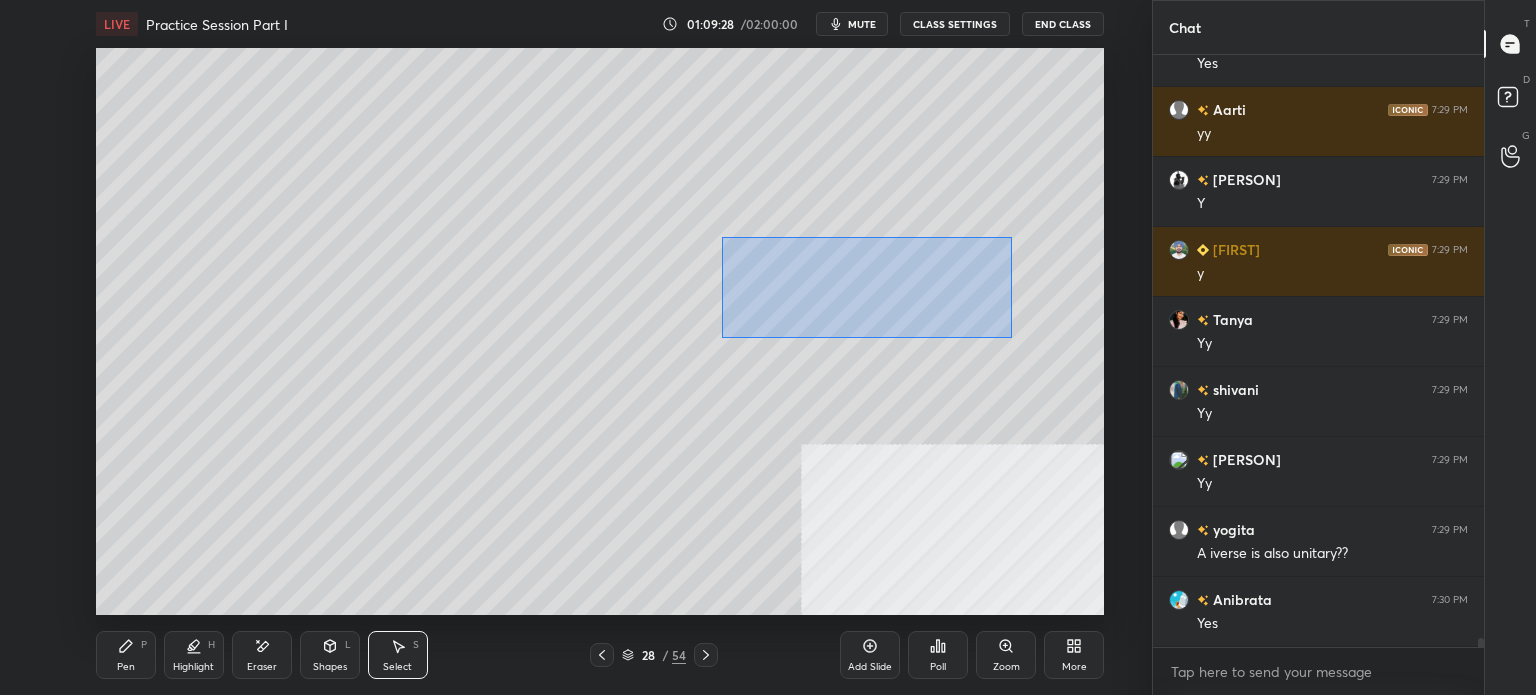 drag, startPoint x: 721, startPoint y: 237, endPoint x: 1044, endPoint y: 379, distance: 352.83566 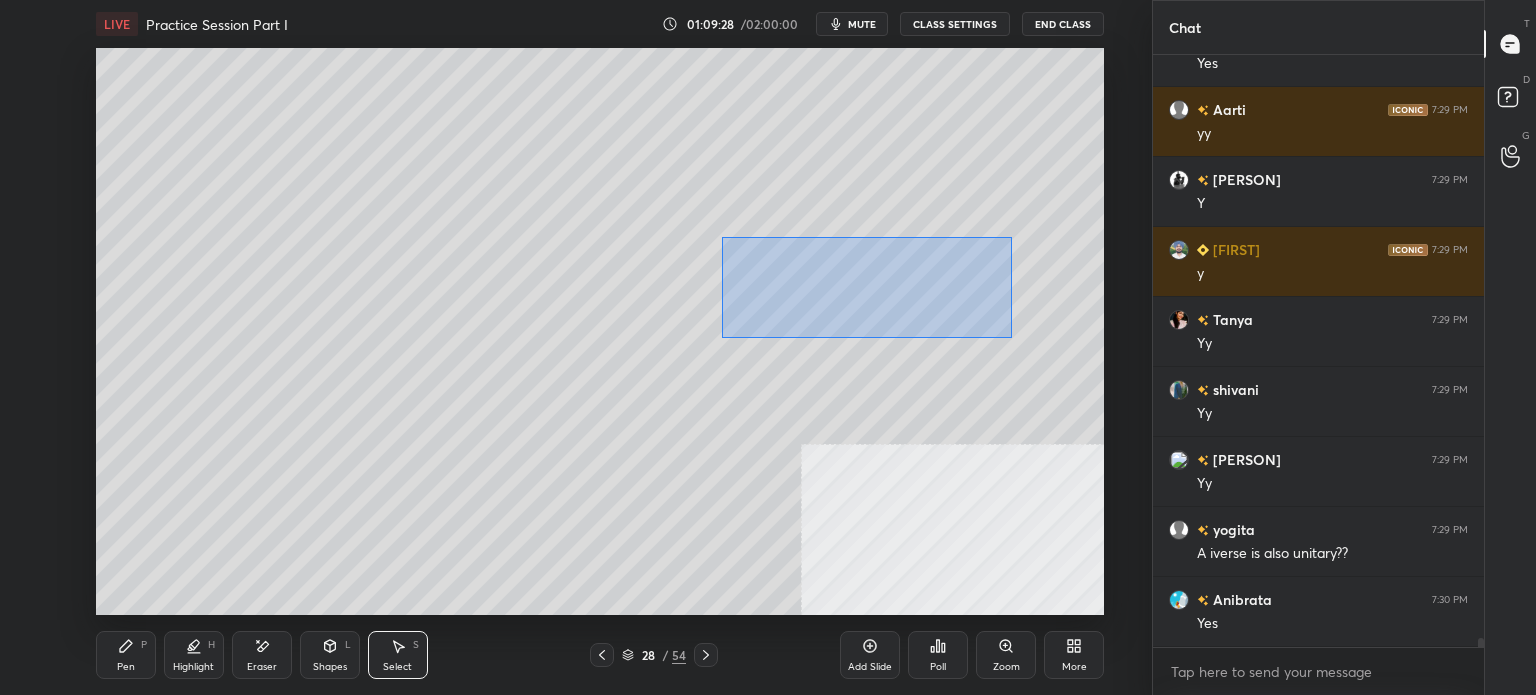 click on "1 2 3 4 5 6 7 C X Z E E Erase all   H H LIVE Practice Session Part I 01:09:28 /  02:00:00 mute CLASS SETTINGS End Class 0 ° Undo Copy Paste here Duplicate Duplicate to new slide Delete Setting up your live class Poll for   secs No correct answer Start poll Back Practice Session Part I • L3 of "Comprehensive Linear Algebra Dec 25: Theory, Applications, and Problem-solving" Ravi Mittal Pen P Highlight H Eraser Shapes L Select S 28 / 54 Add Slide Poll Zoom More" at bounding box center (576, 347) 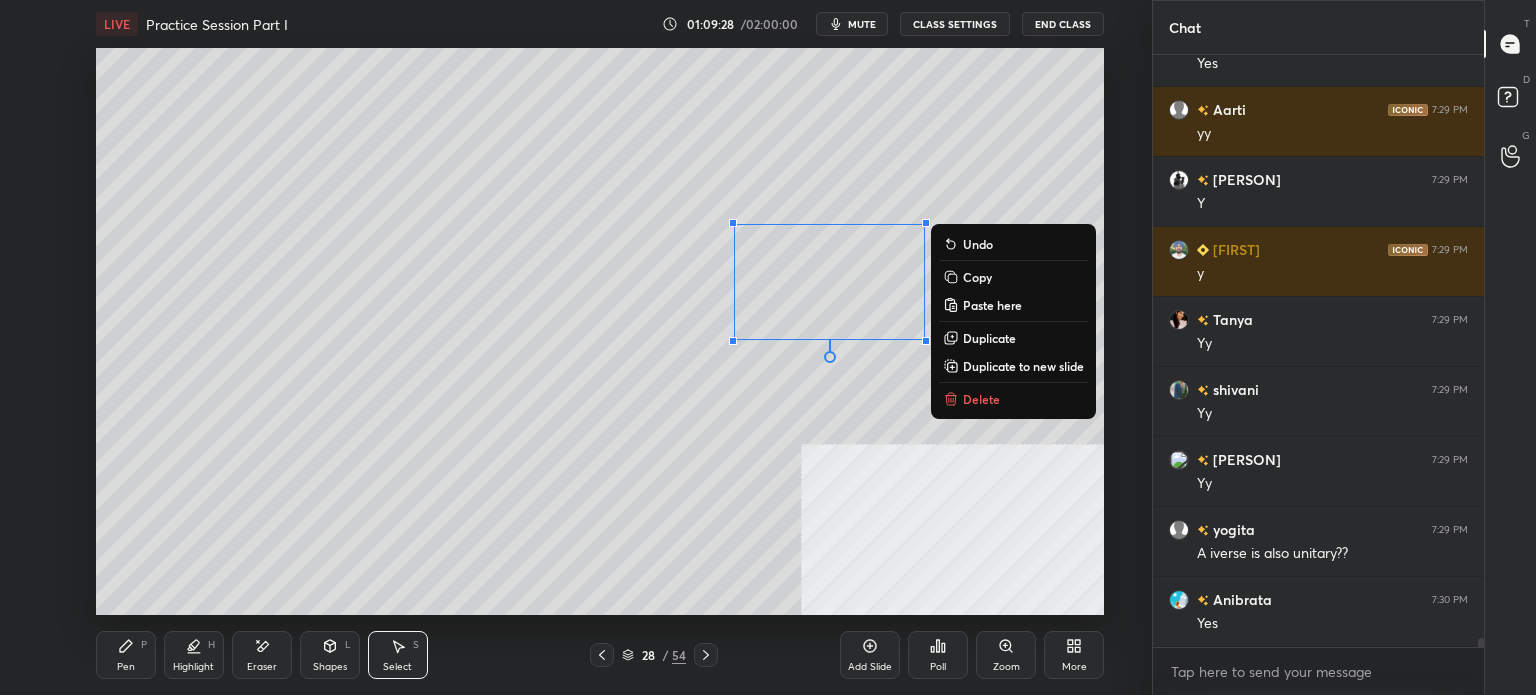 click on "Duplicate" at bounding box center (1013, 338) 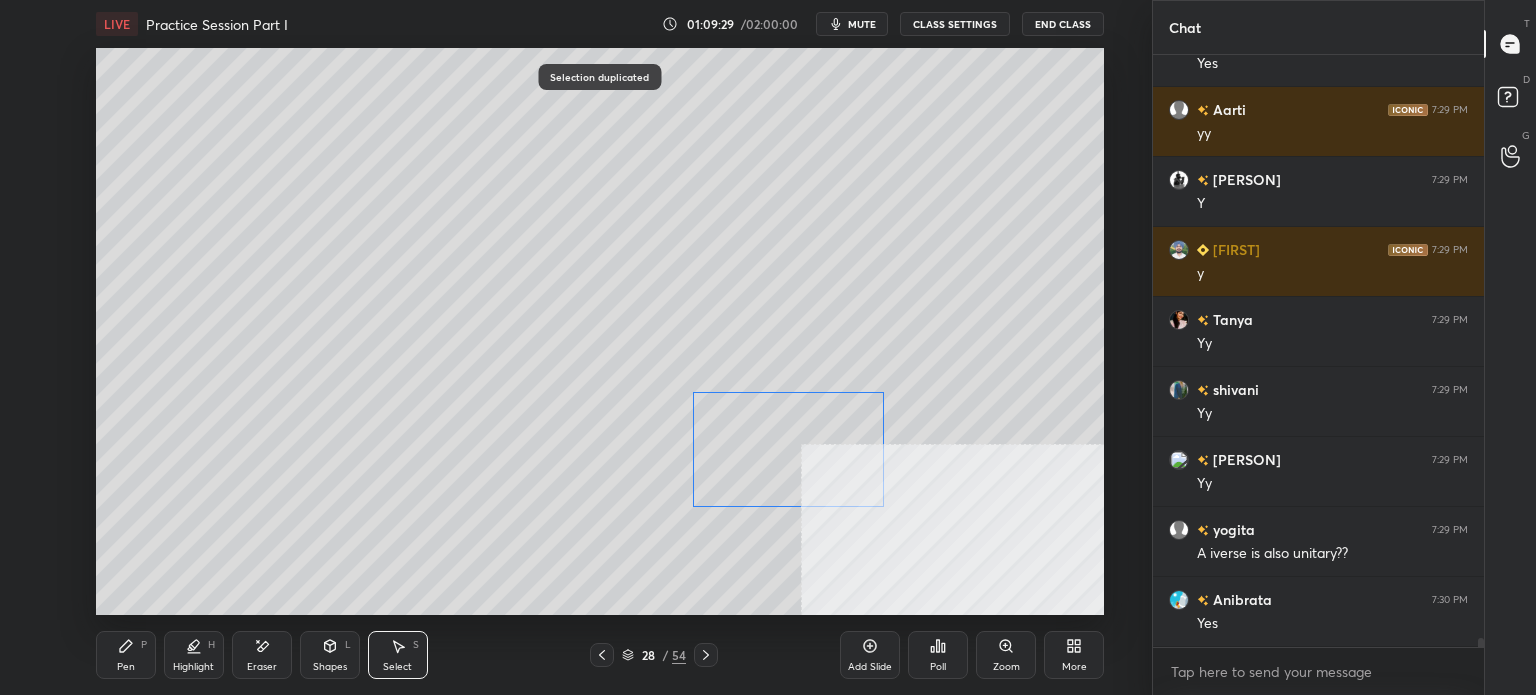drag, startPoint x: 867, startPoint y: 355, endPoint x: 807, endPoint y: 437, distance: 101.607086 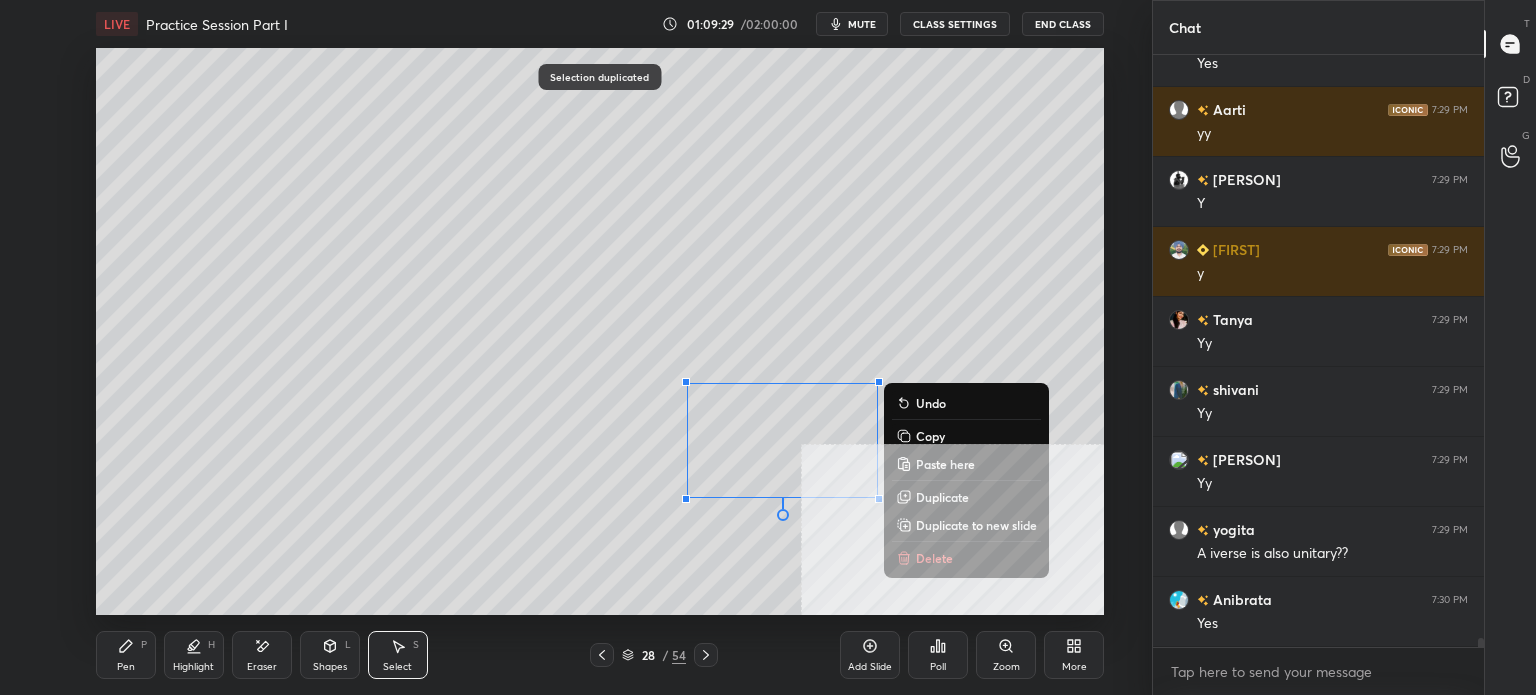 click on "0 ° Undo Copy Paste here Duplicate Duplicate to new slide Delete" at bounding box center (600, 331) 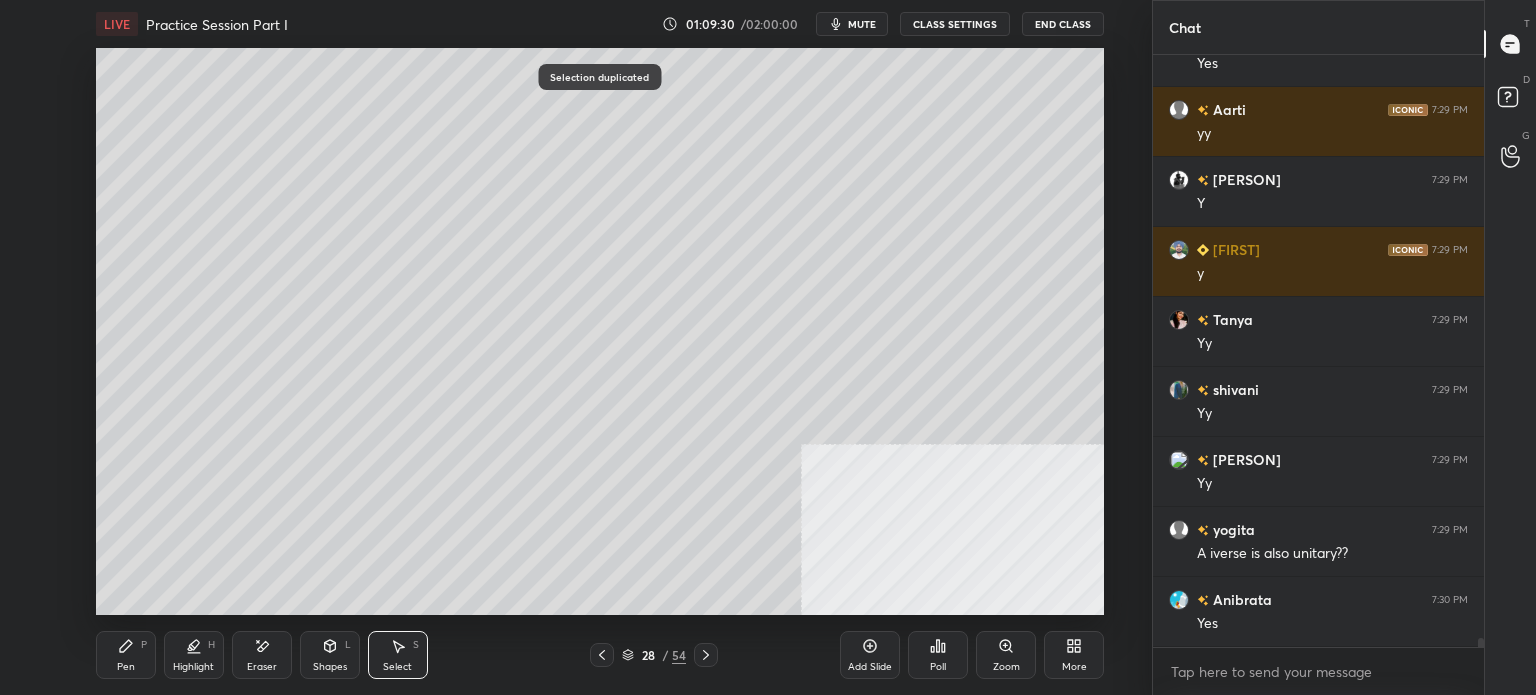 click on "Pen" at bounding box center [126, 667] 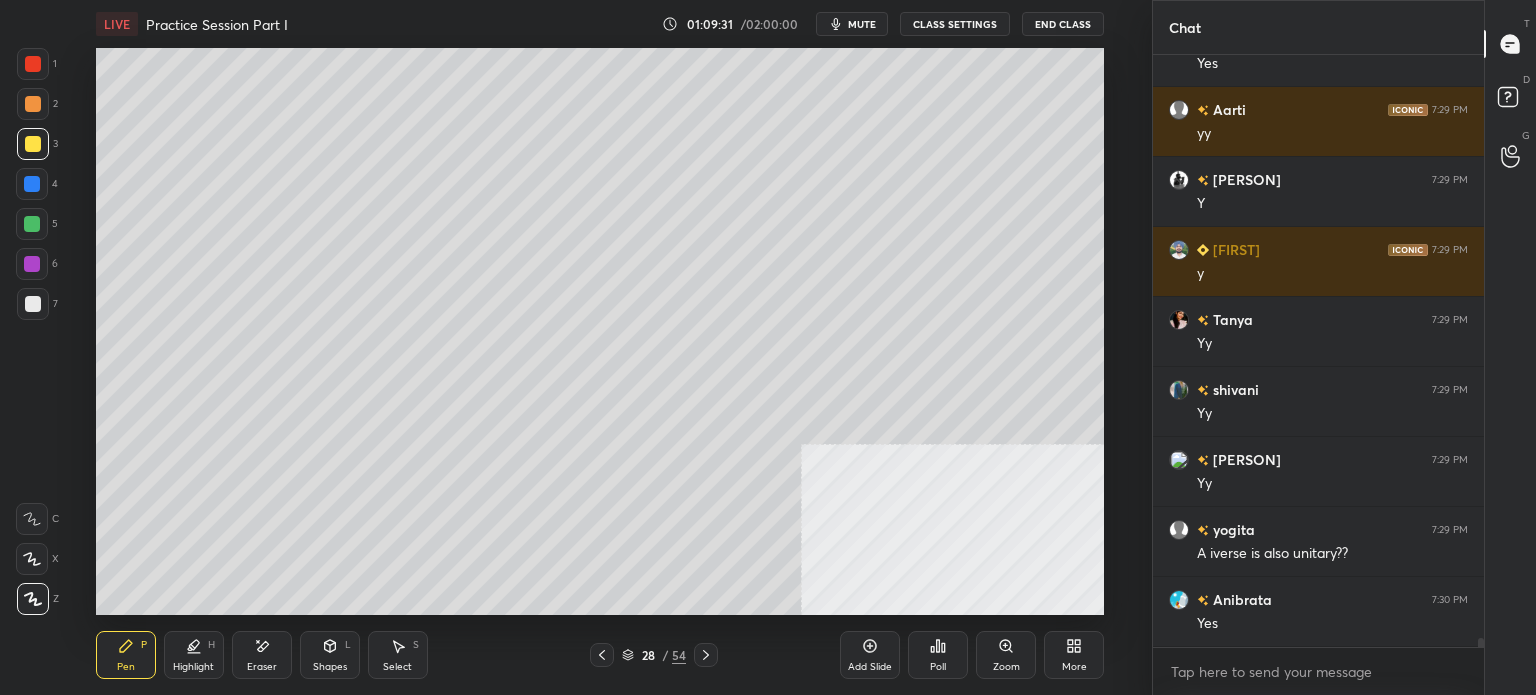 scroll, scrollTop: 39580, scrollLeft: 0, axis: vertical 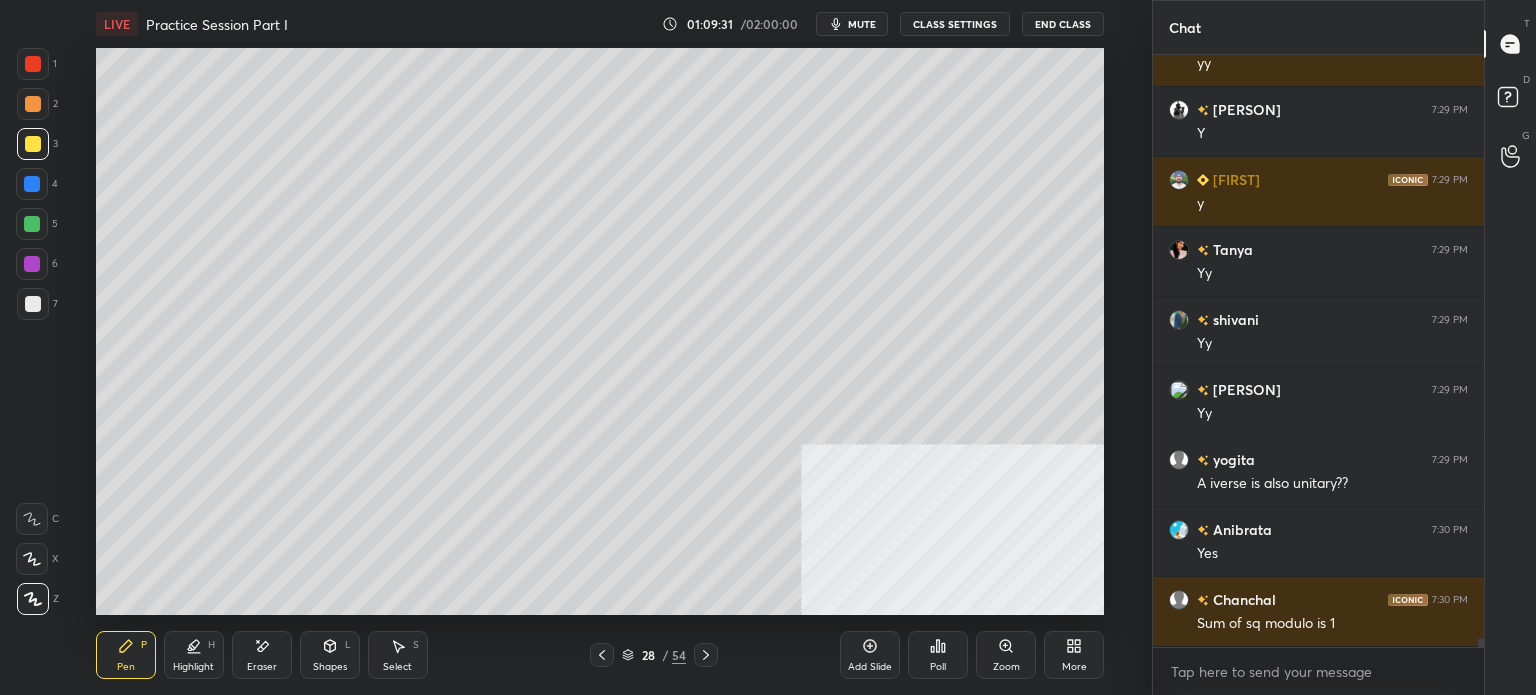 click at bounding box center (33, 304) 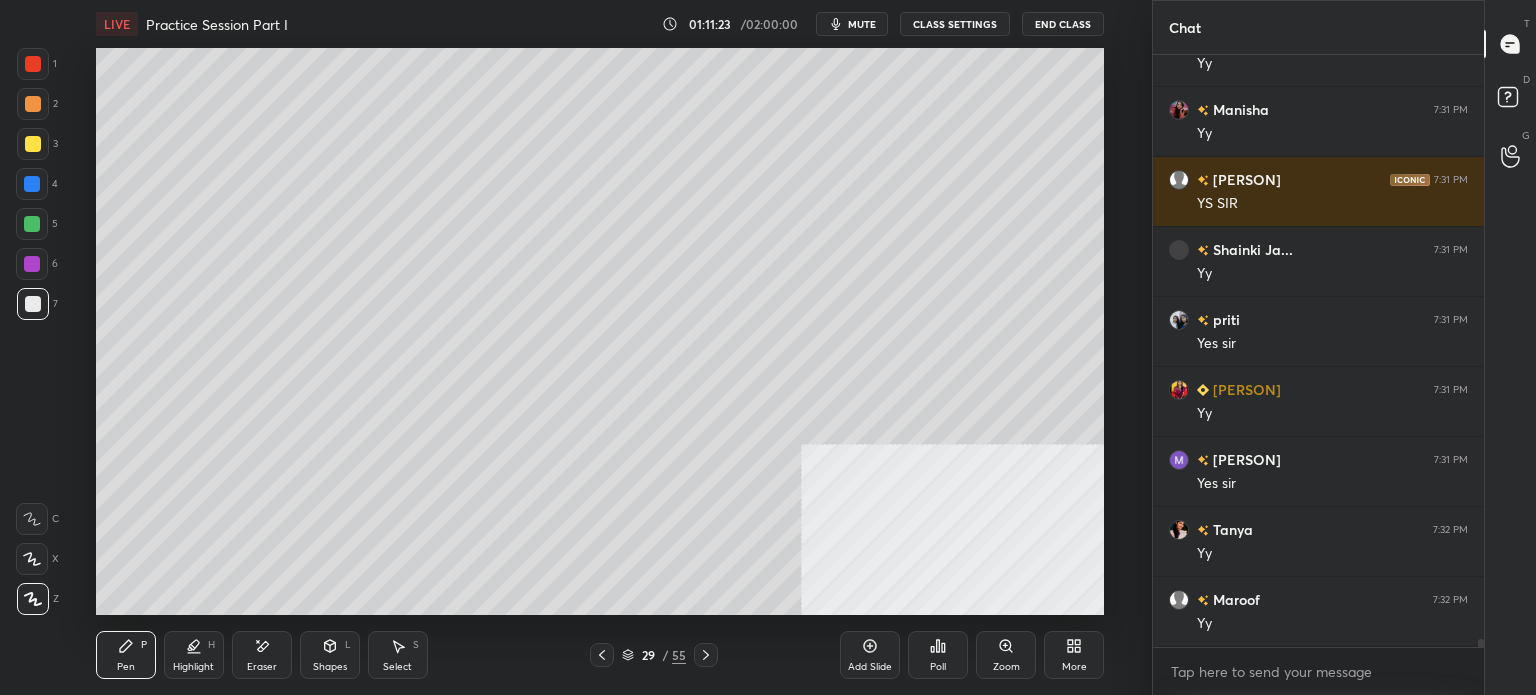scroll, scrollTop: 41260, scrollLeft: 0, axis: vertical 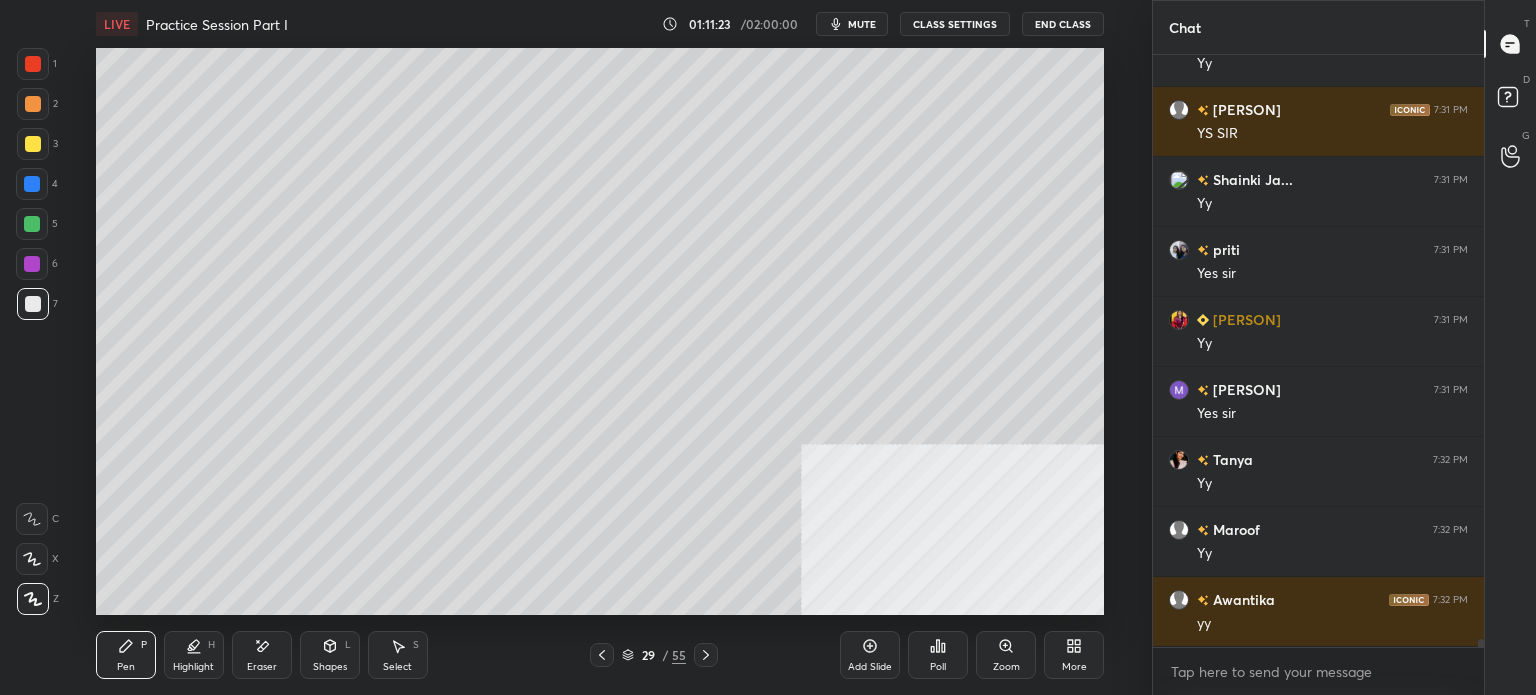 click at bounding box center [33, 144] 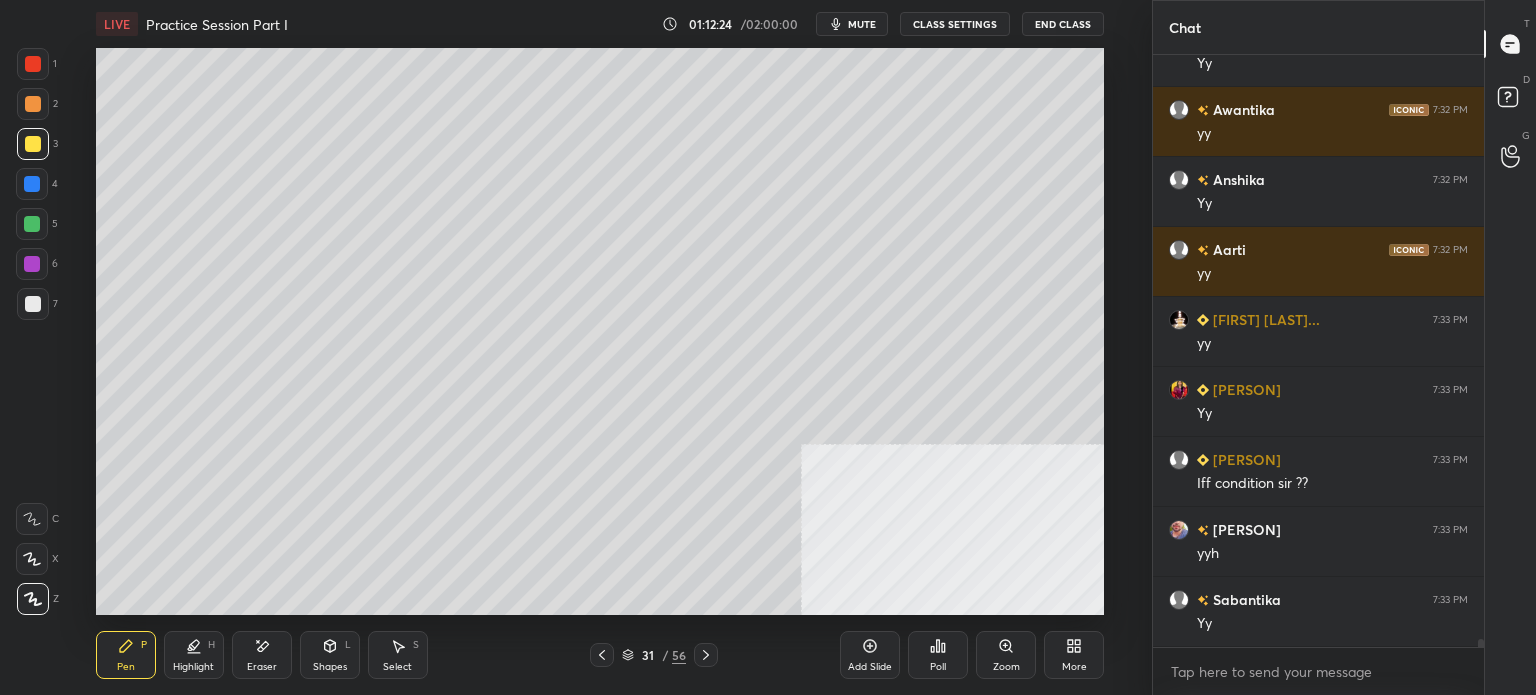 scroll, scrollTop: 41820, scrollLeft: 0, axis: vertical 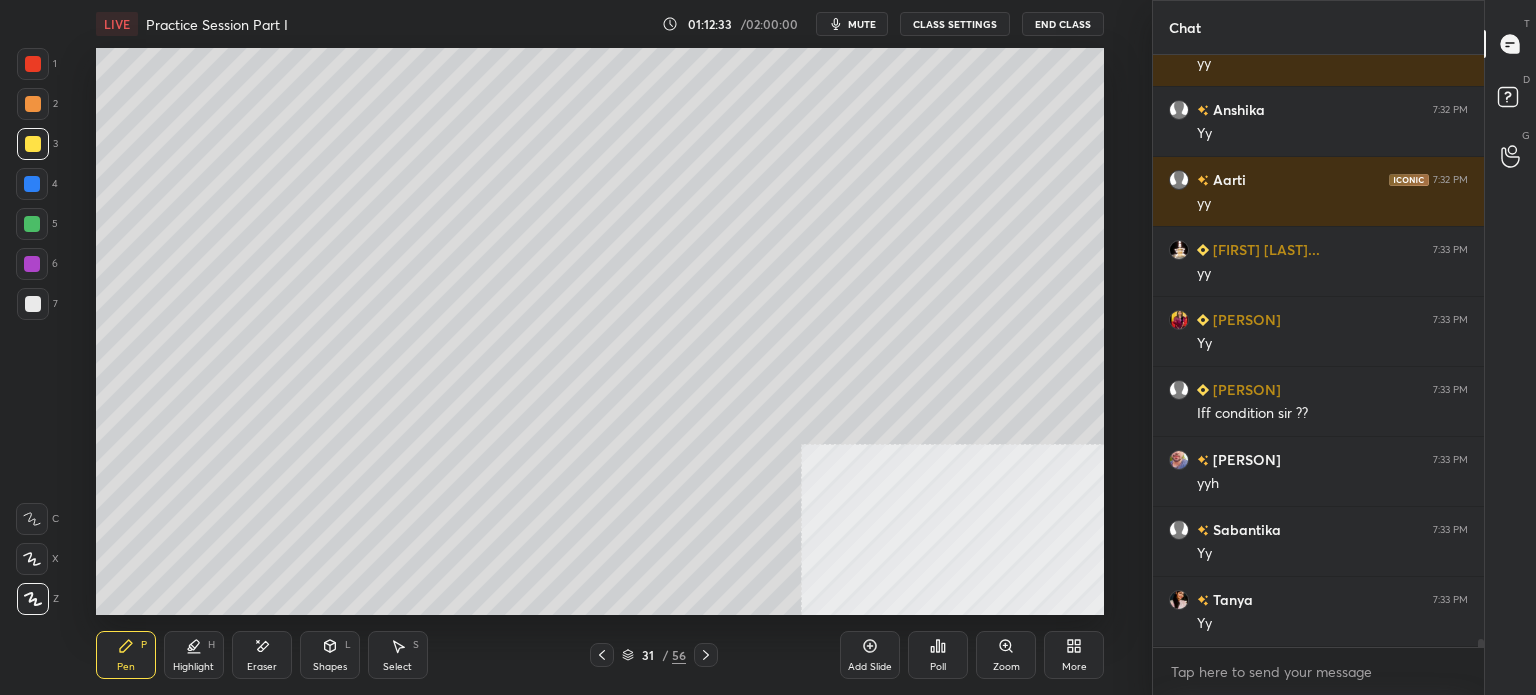 click on "Setting up your live class Poll for   secs No correct answer Start poll" at bounding box center [600, 331] 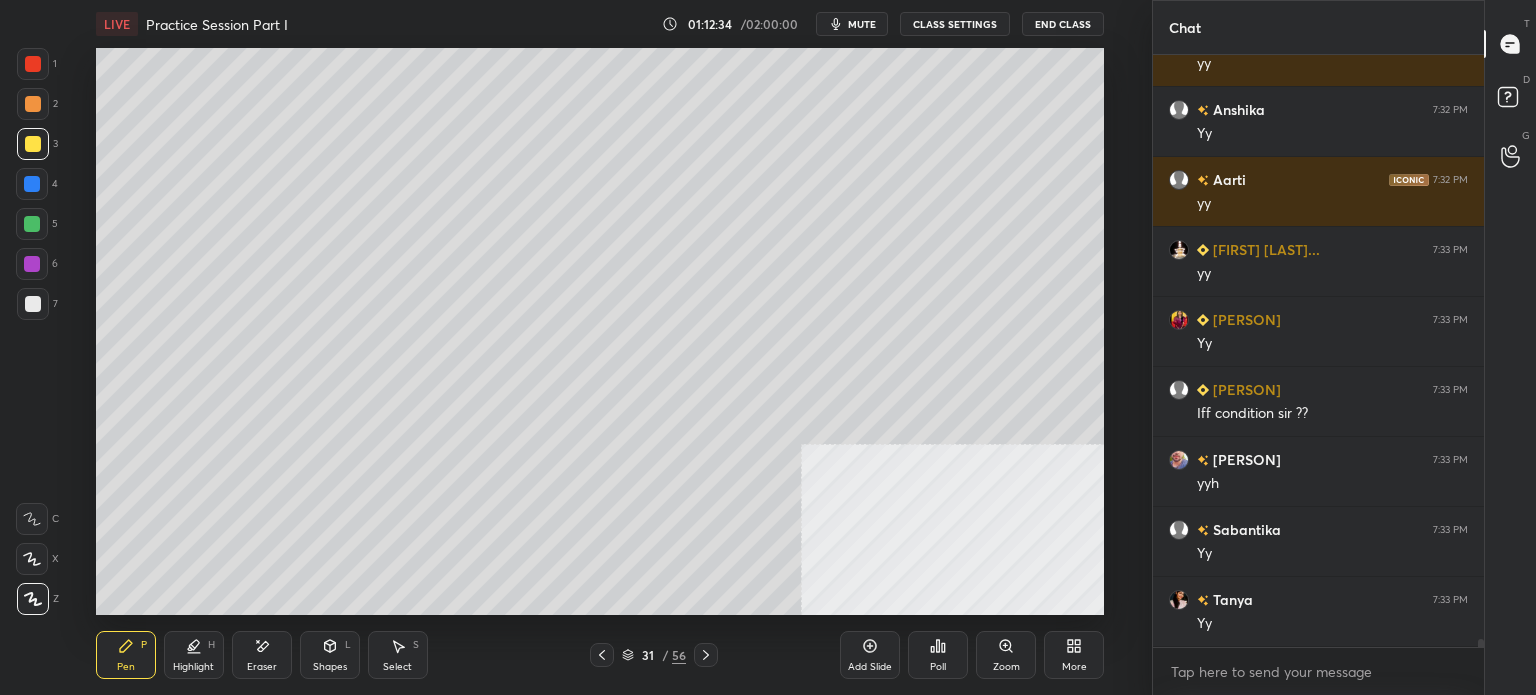 scroll, scrollTop: 41890, scrollLeft: 0, axis: vertical 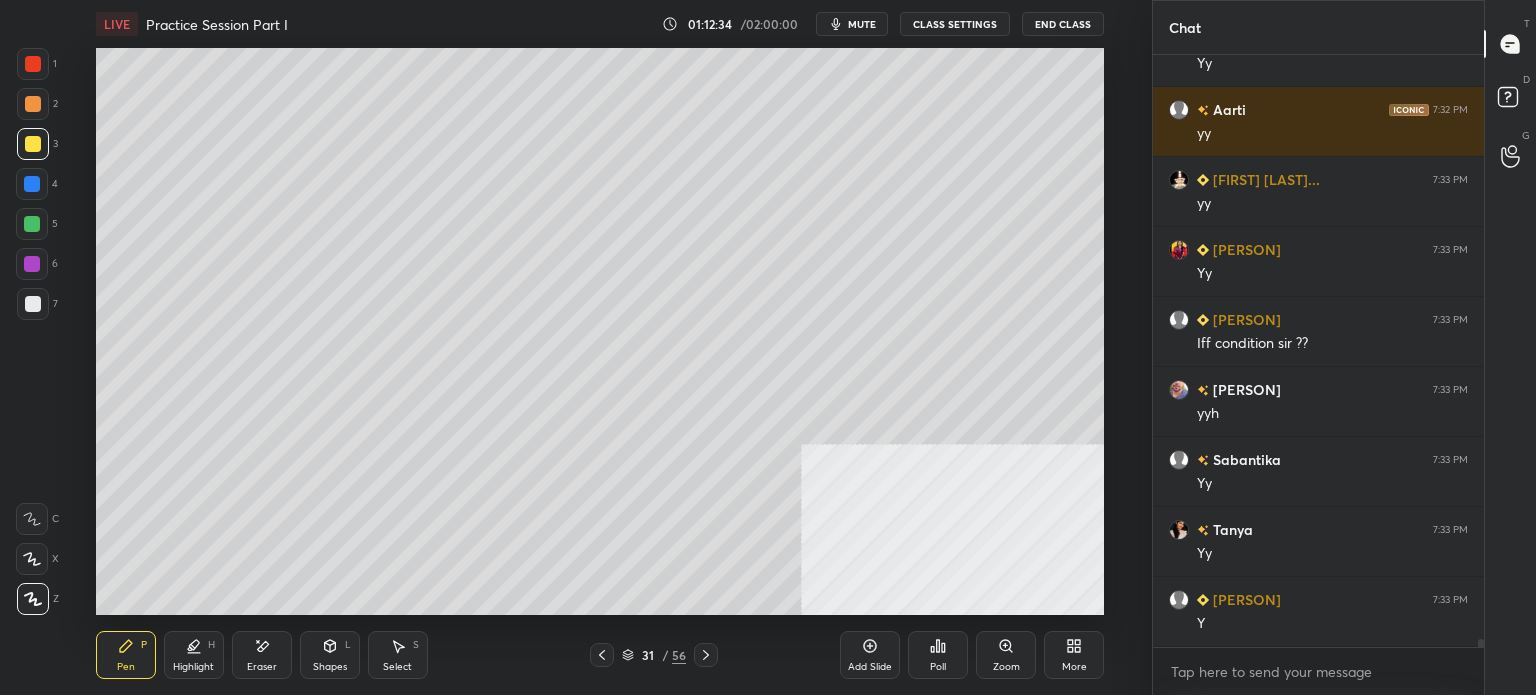 click at bounding box center (33, 144) 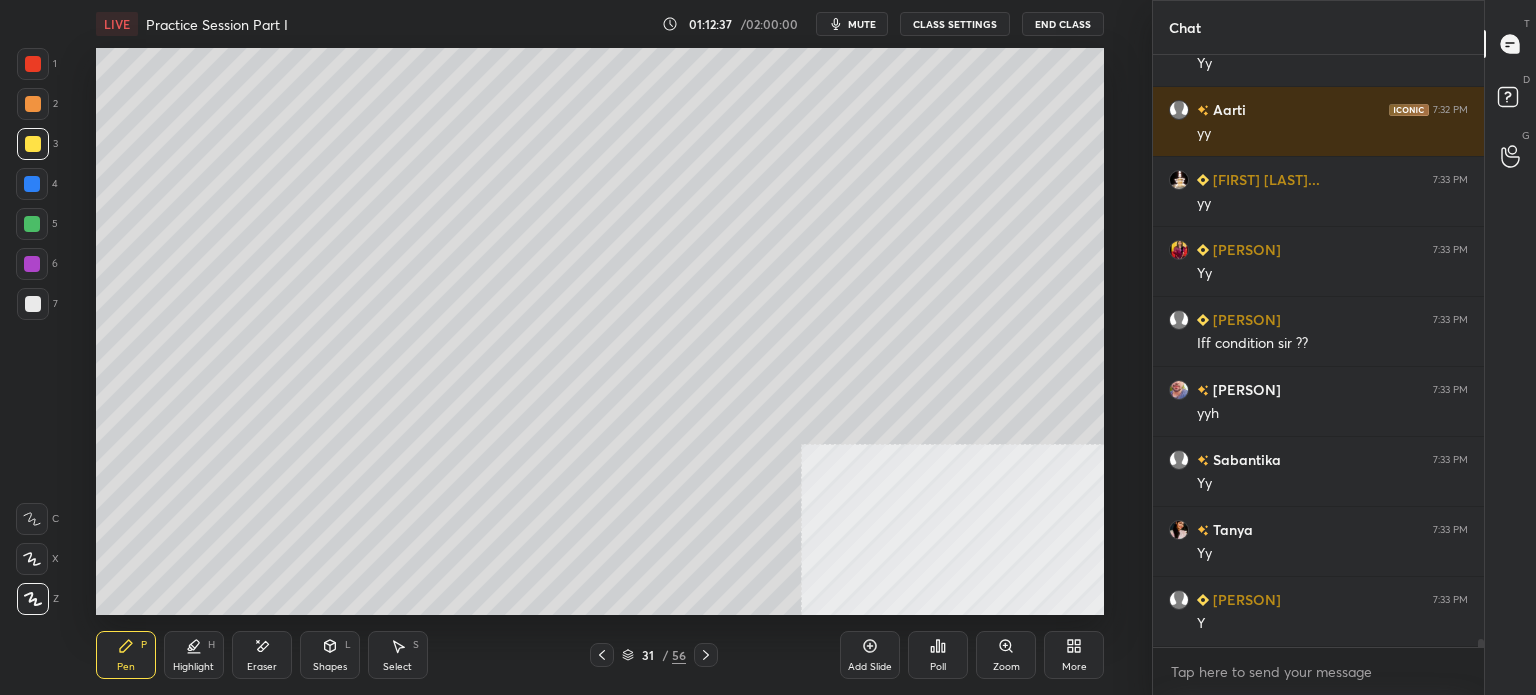 scroll, scrollTop: 41978, scrollLeft: 0, axis: vertical 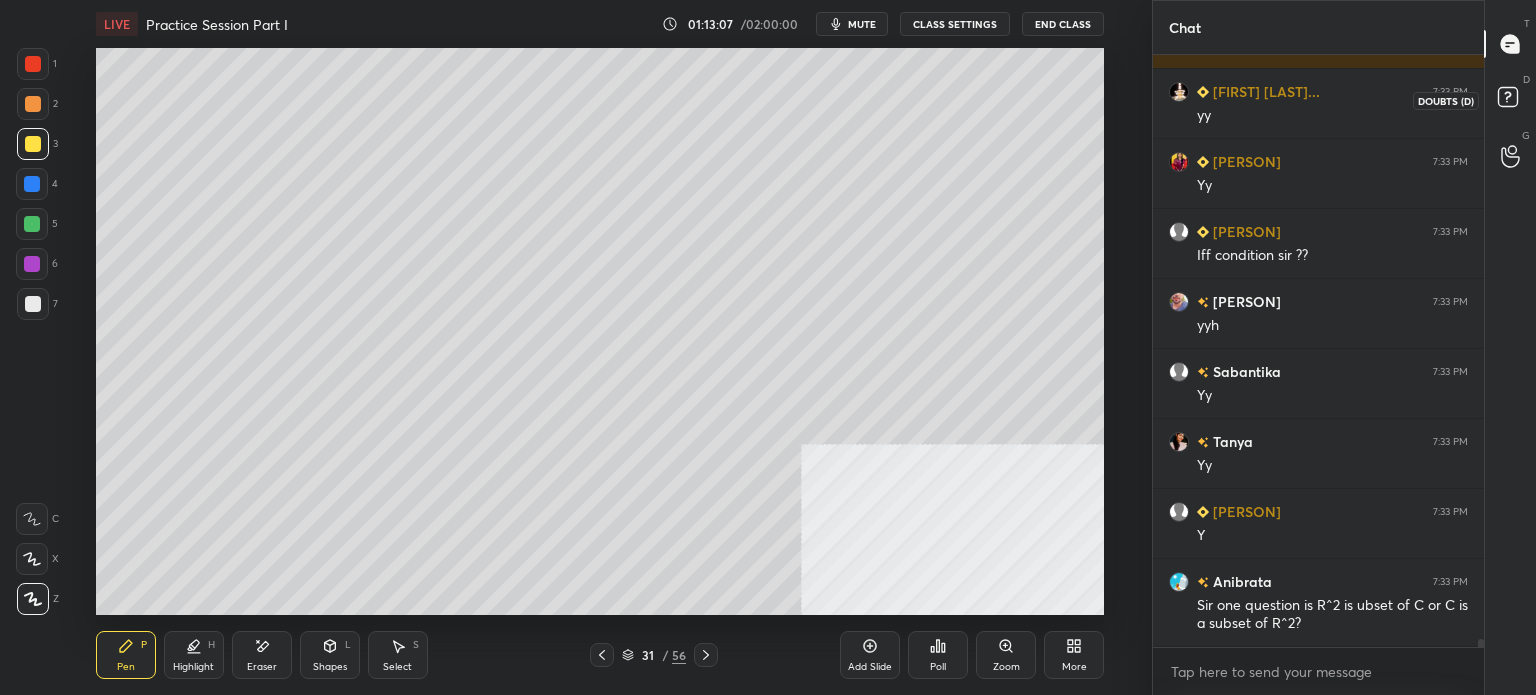 click 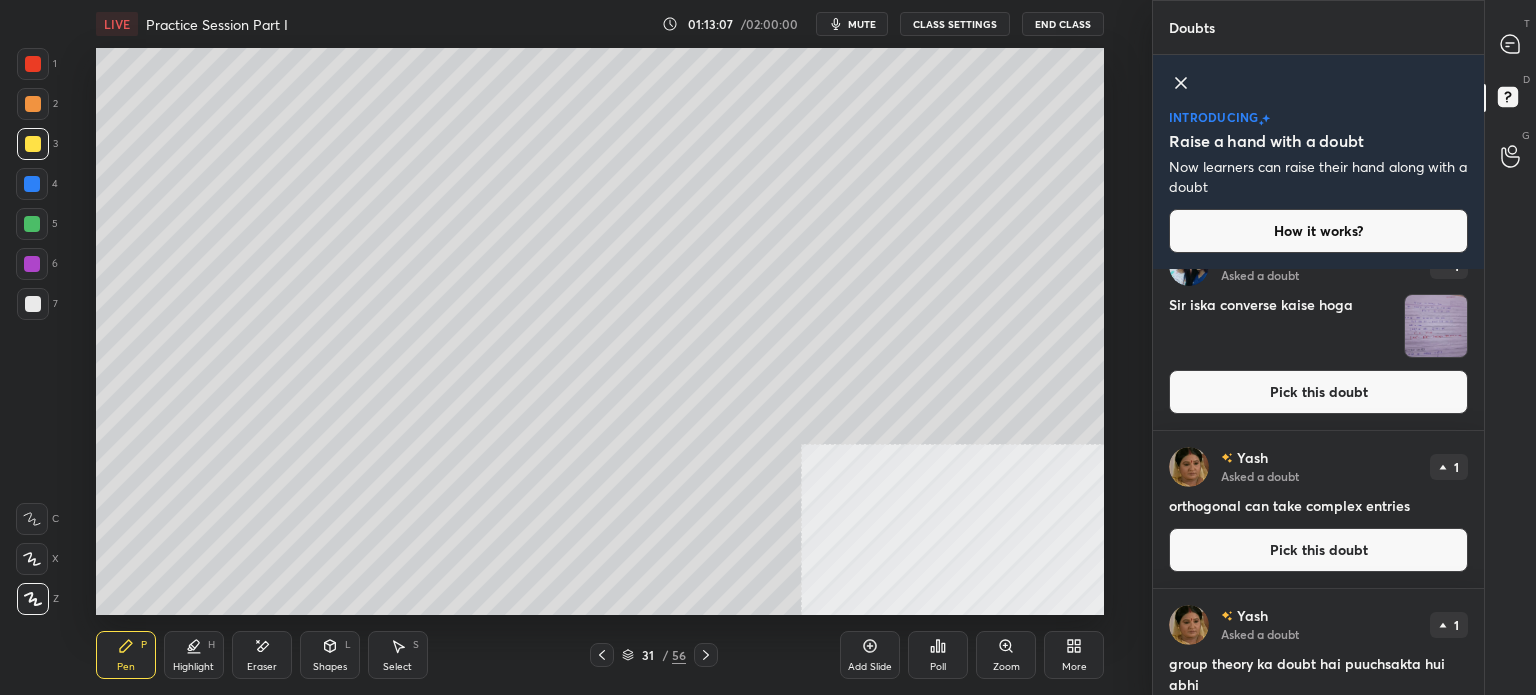 scroll, scrollTop: 112, scrollLeft: 0, axis: vertical 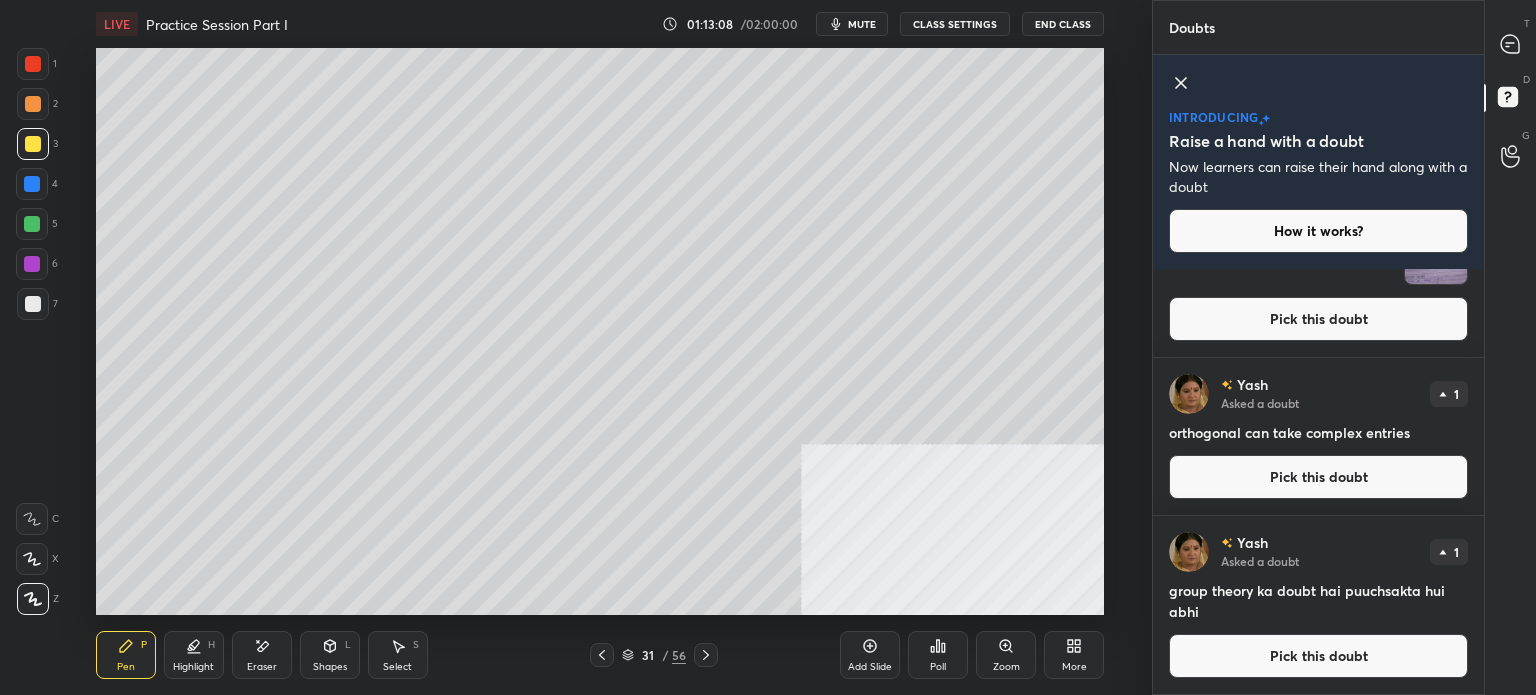 click 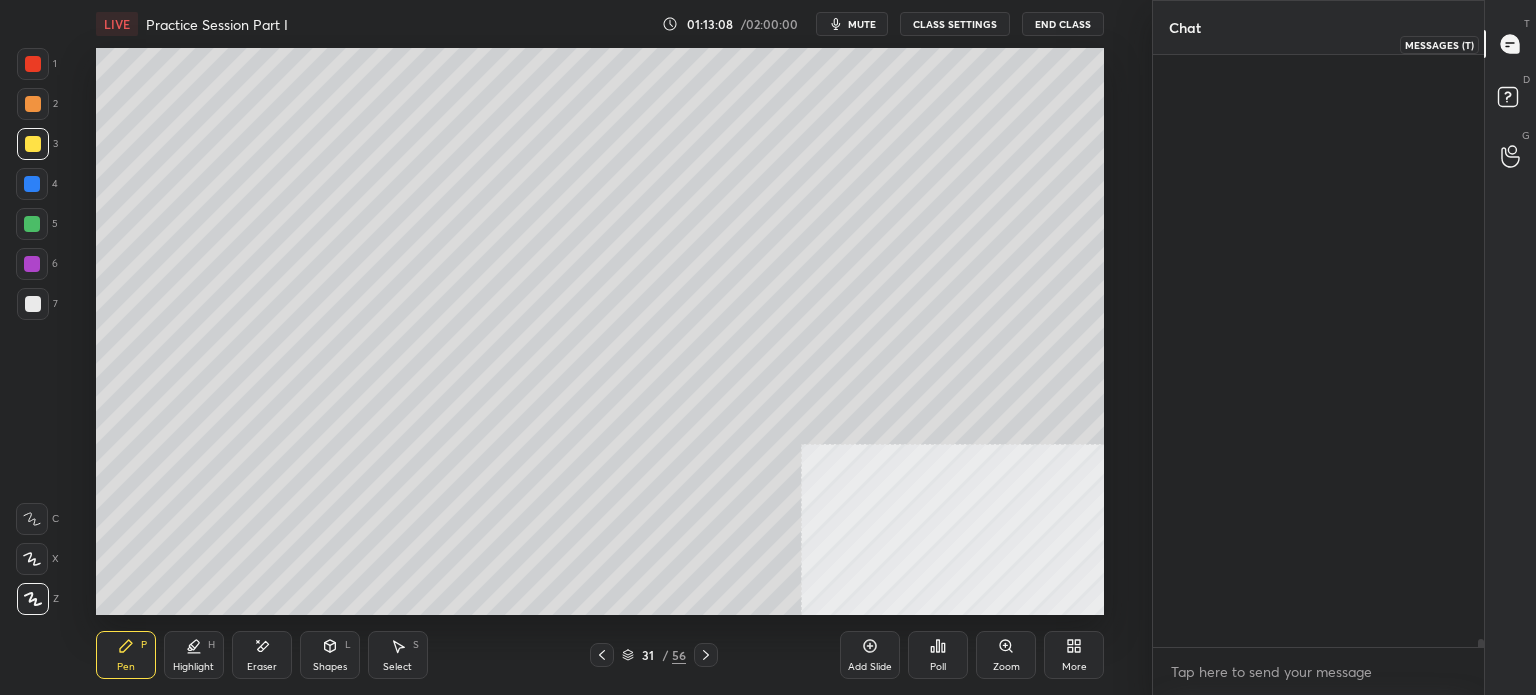 scroll, scrollTop: 42488, scrollLeft: 0, axis: vertical 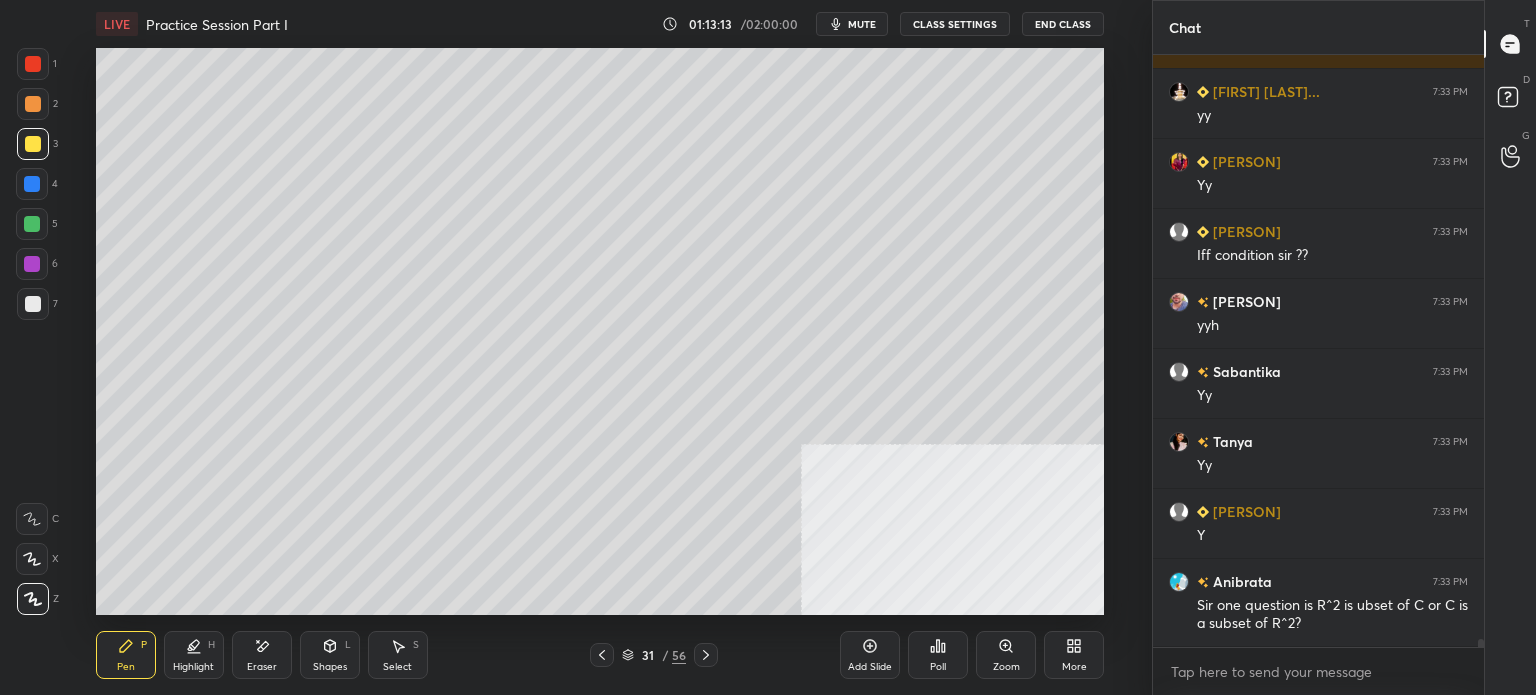 click at bounding box center [33, 304] 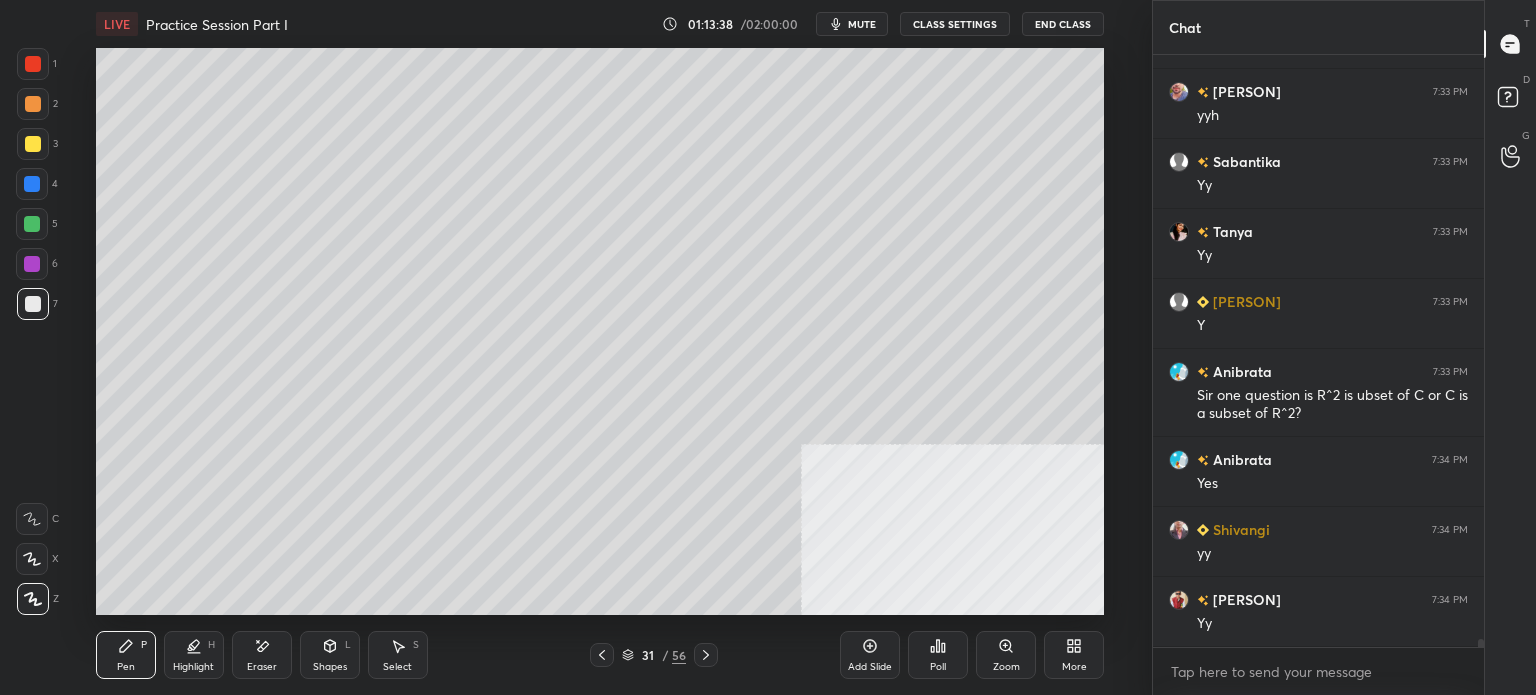 scroll, scrollTop: 42804, scrollLeft: 0, axis: vertical 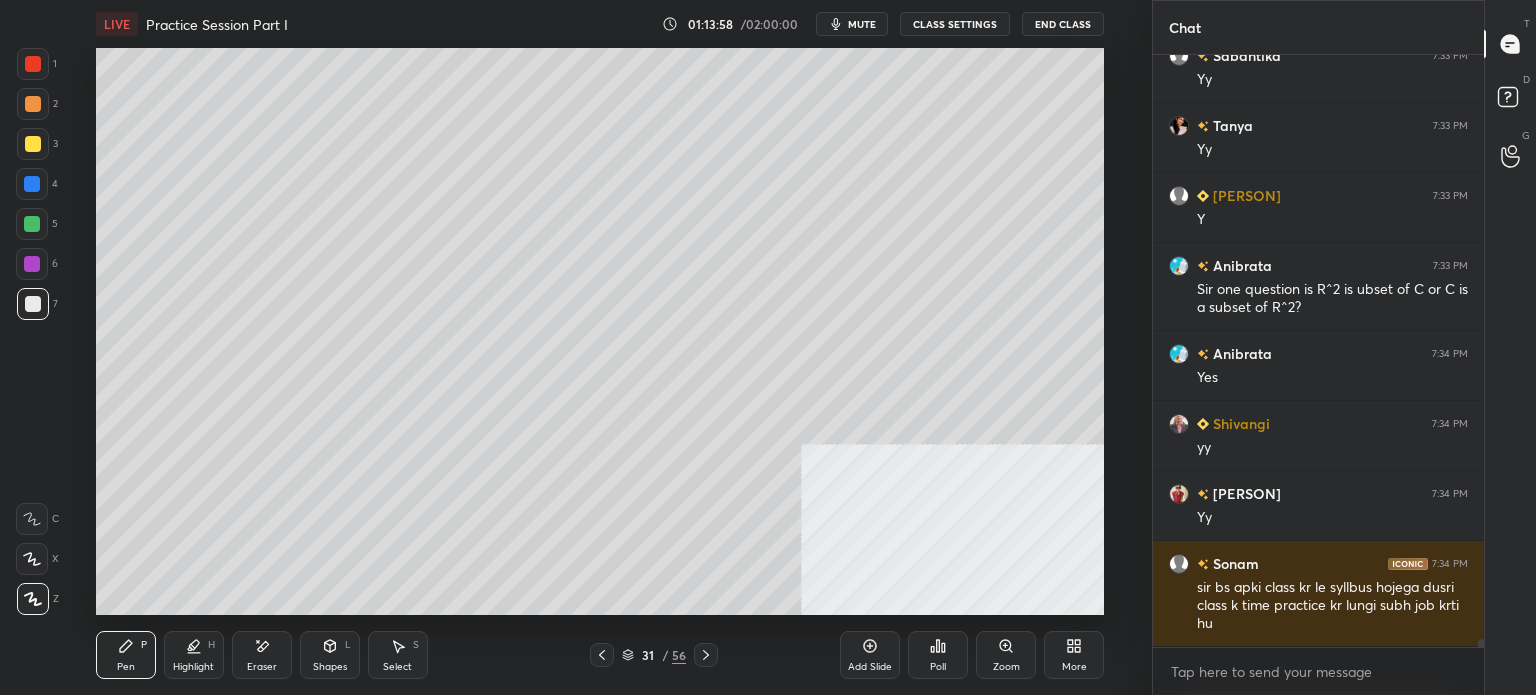 click on "mute" at bounding box center [862, 24] 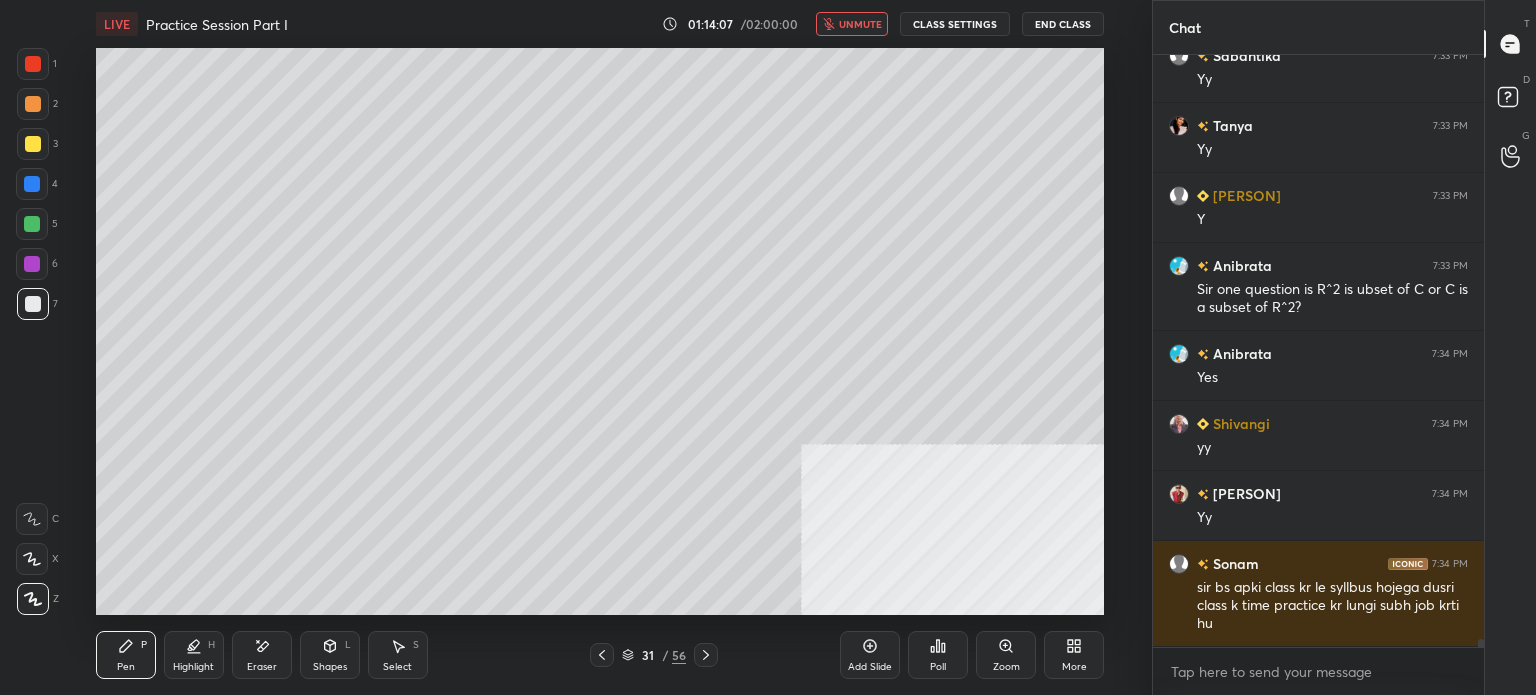 click on "unmute" at bounding box center (860, 24) 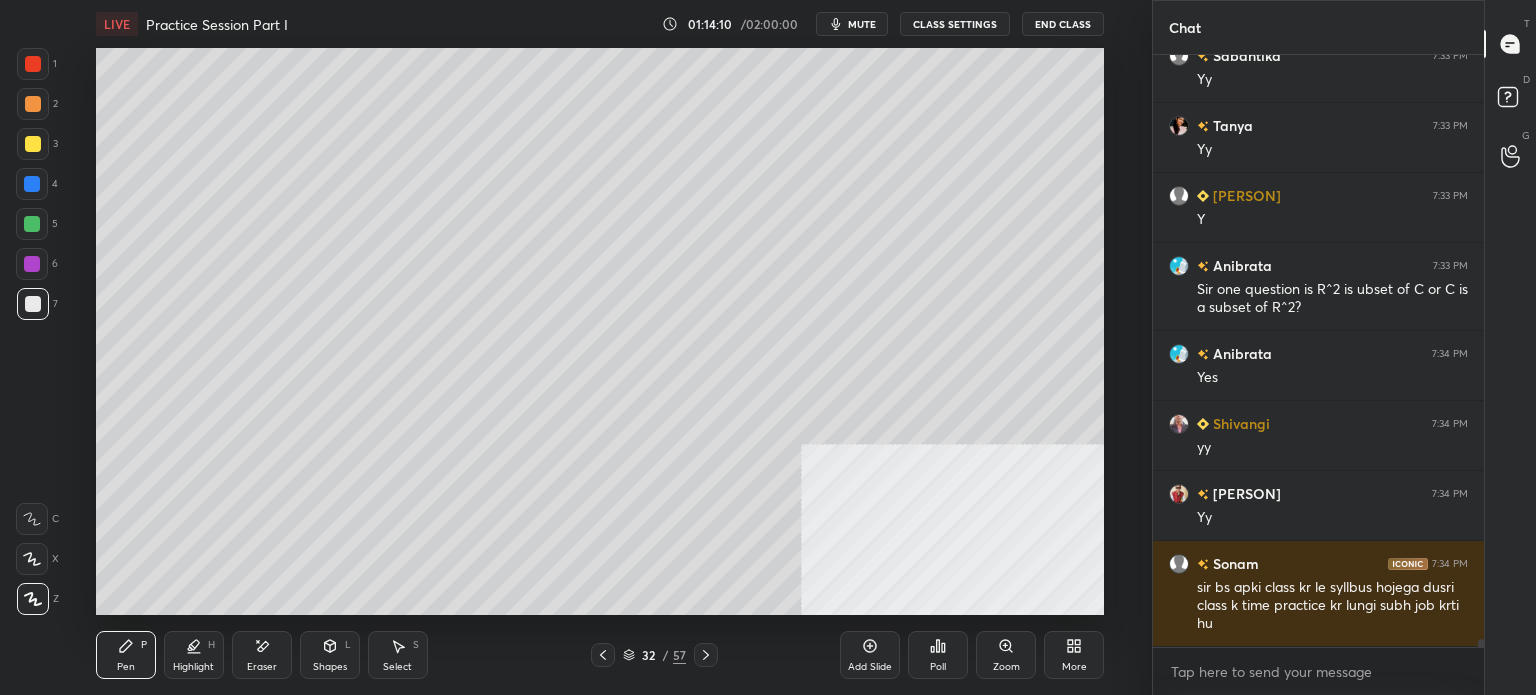 drag, startPoint x: 40, startPoint y: 143, endPoint x: 87, endPoint y: 138, distance: 47.26521 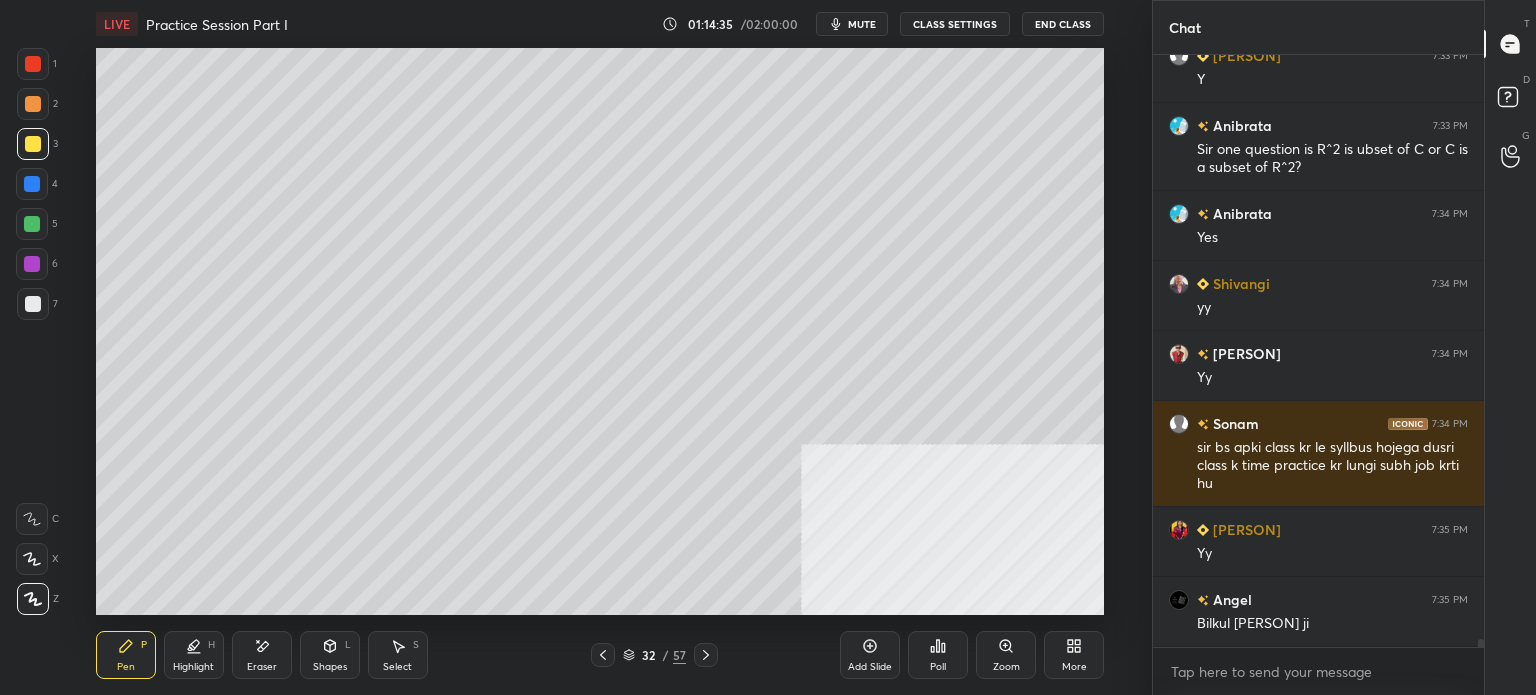 scroll, scrollTop: 43014, scrollLeft: 0, axis: vertical 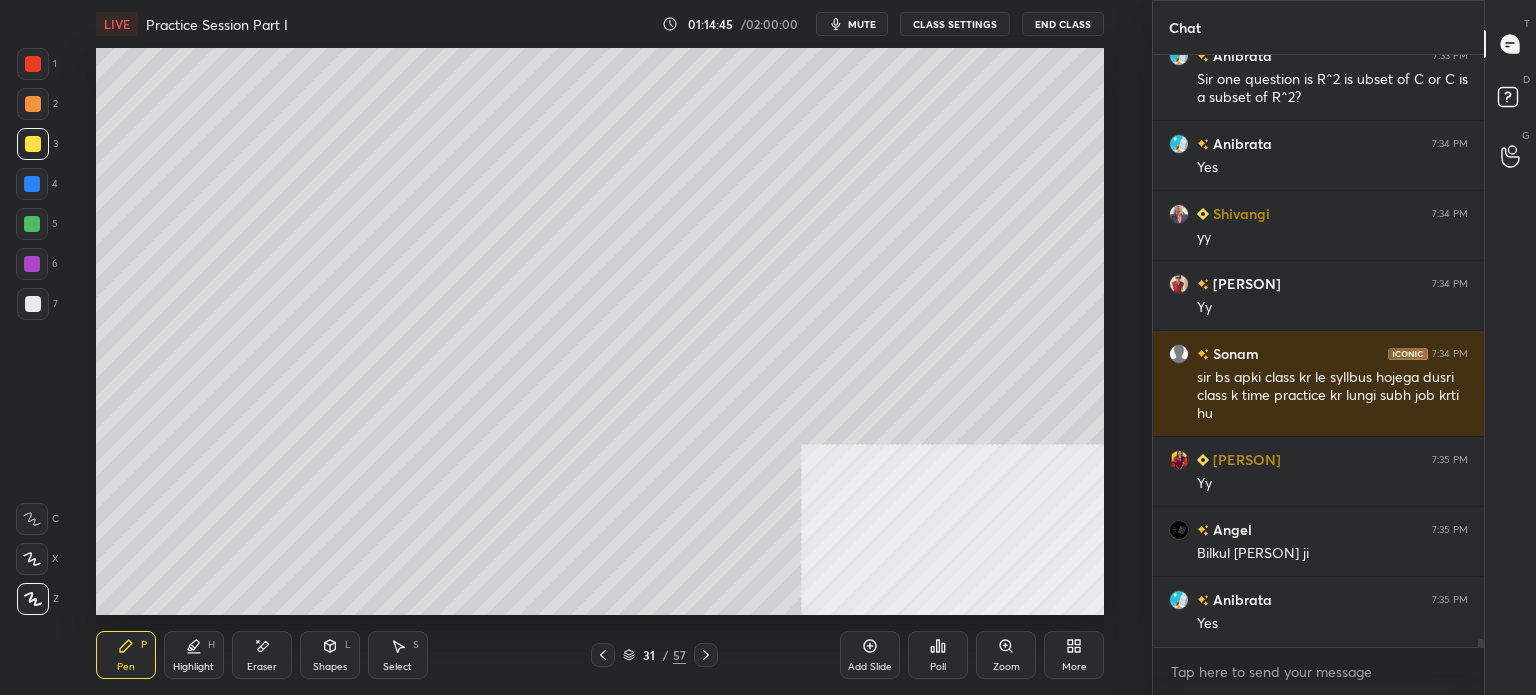 click on "mute" at bounding box center (862, 24) 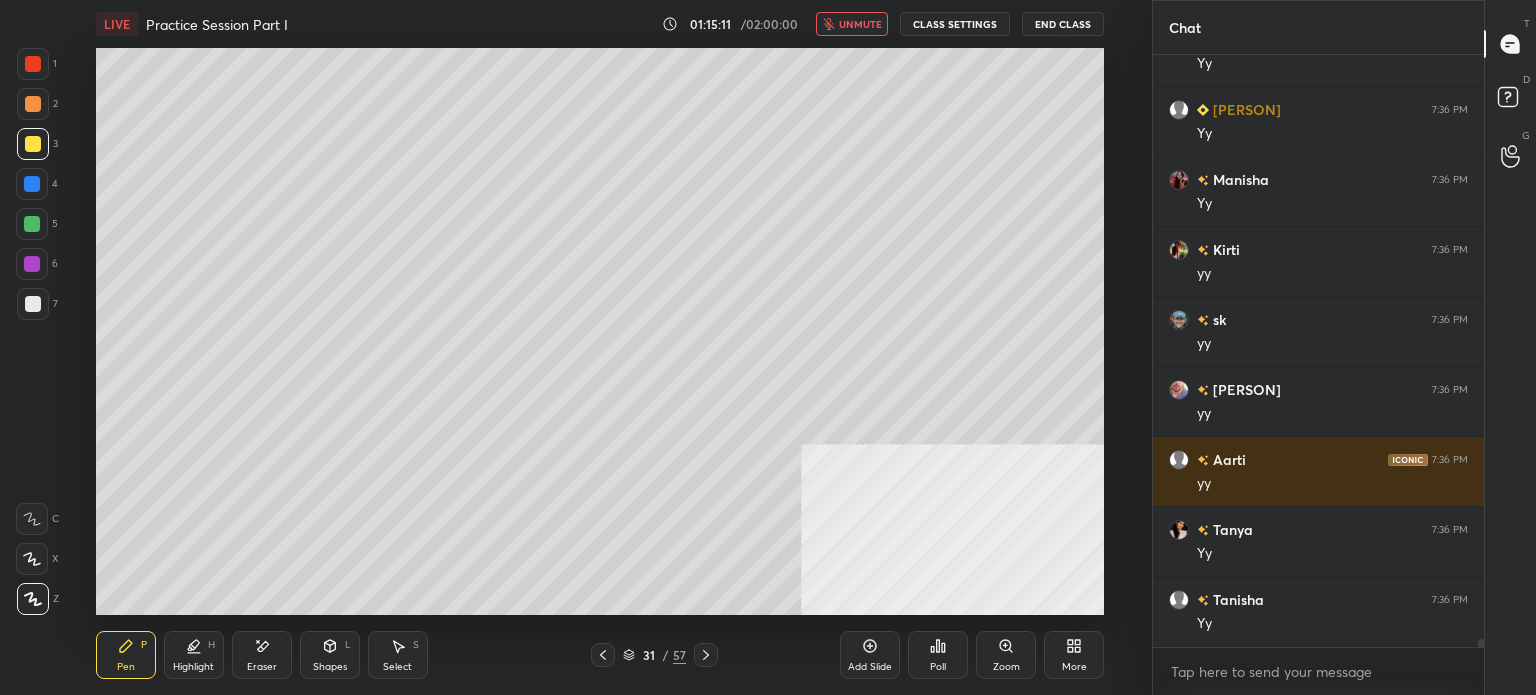scroll, scrollTop: 43854, scrollLeft: 0, axis: vertical 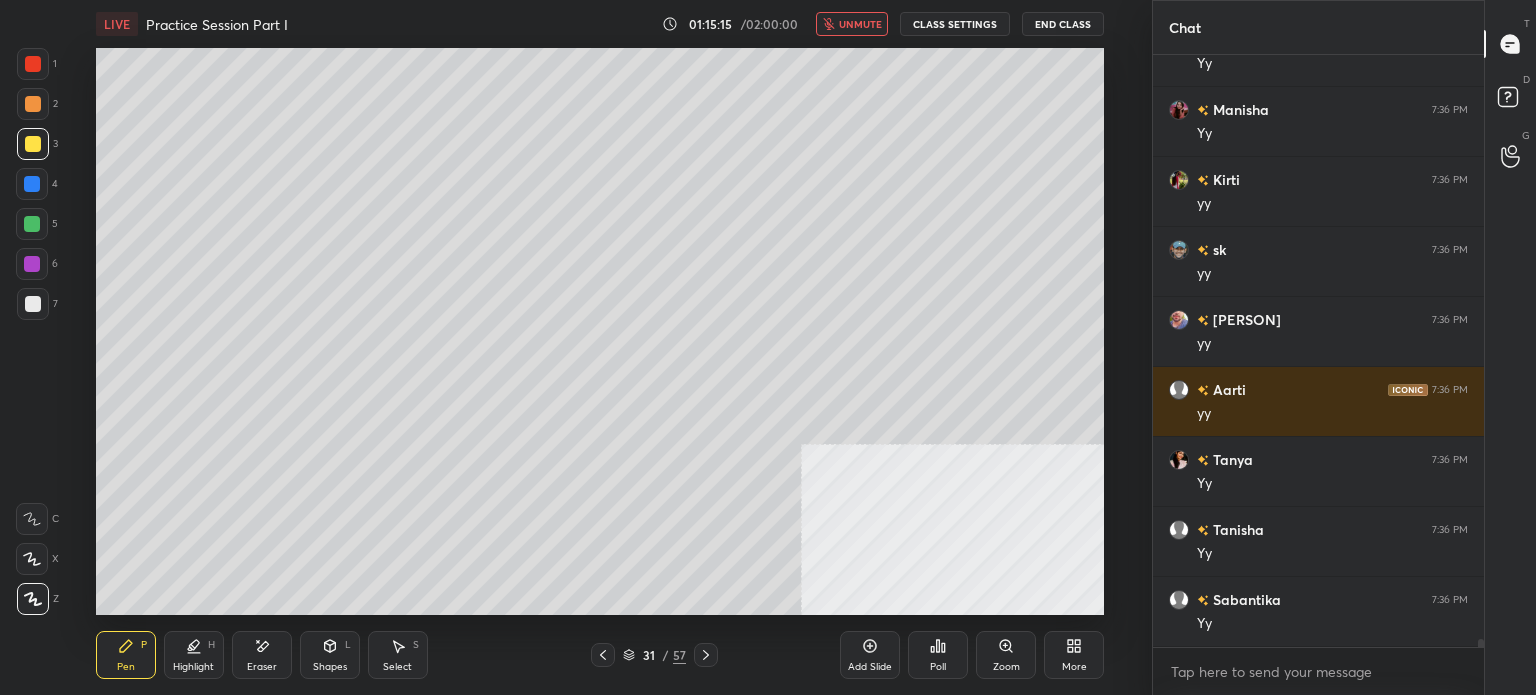 click on "unmute" at bounding box center (860, 24) 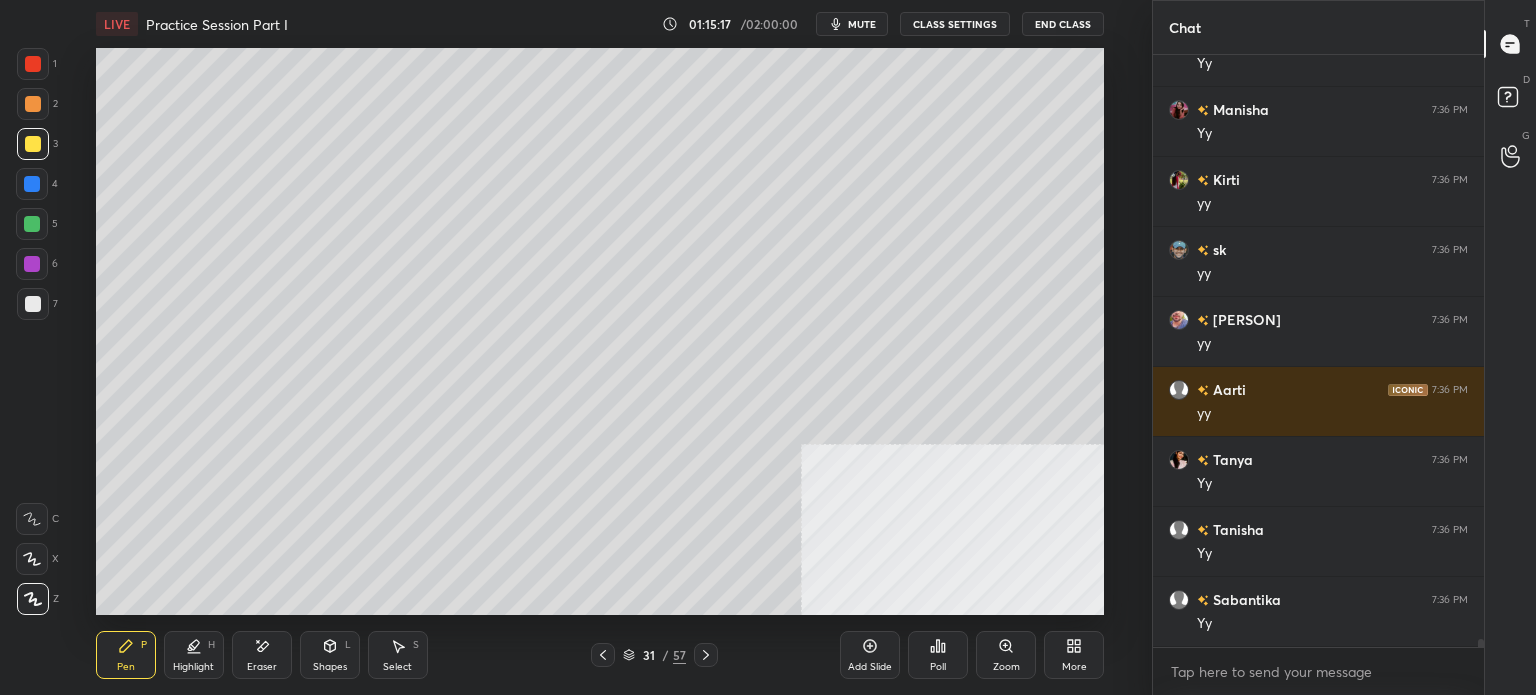 scroll, scrollTop: 43924, scrollLeft: 0, axis: vertical 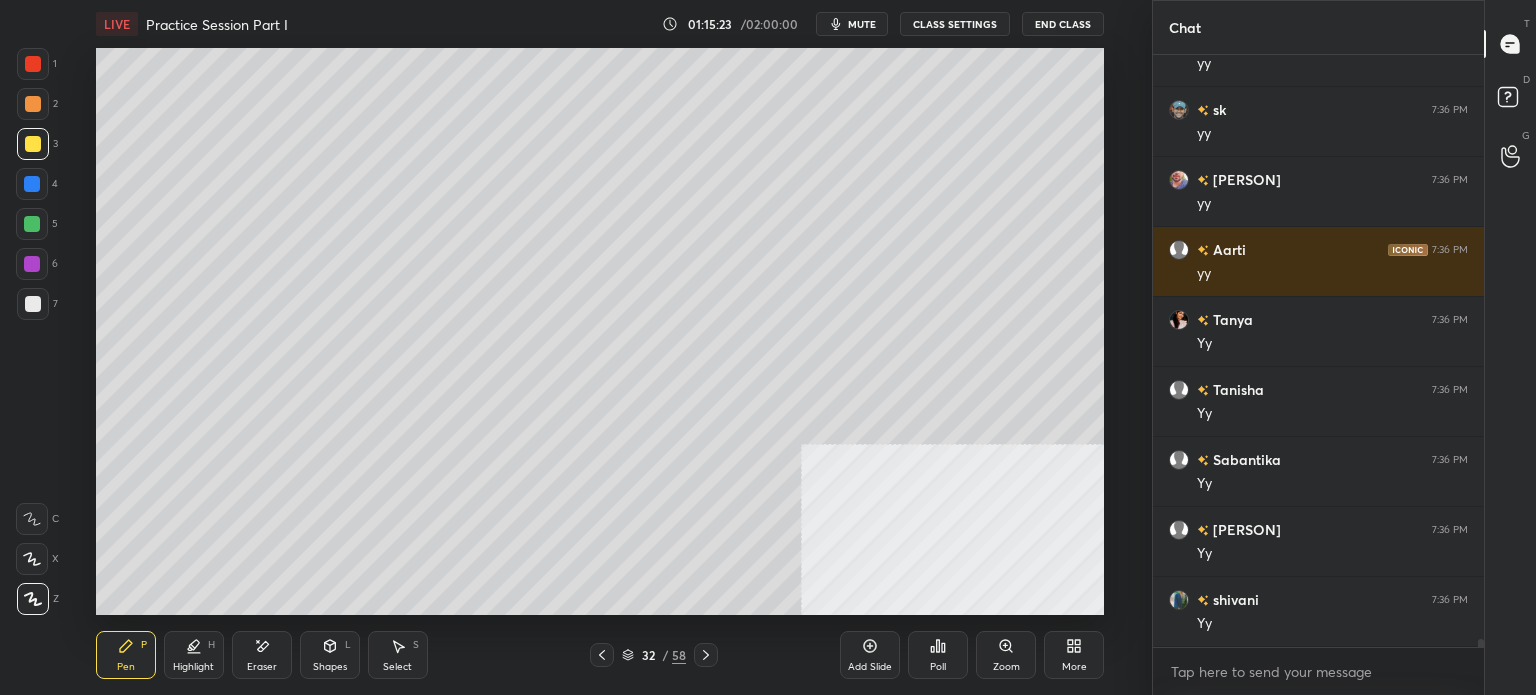 click at bounding box center (33, 104) 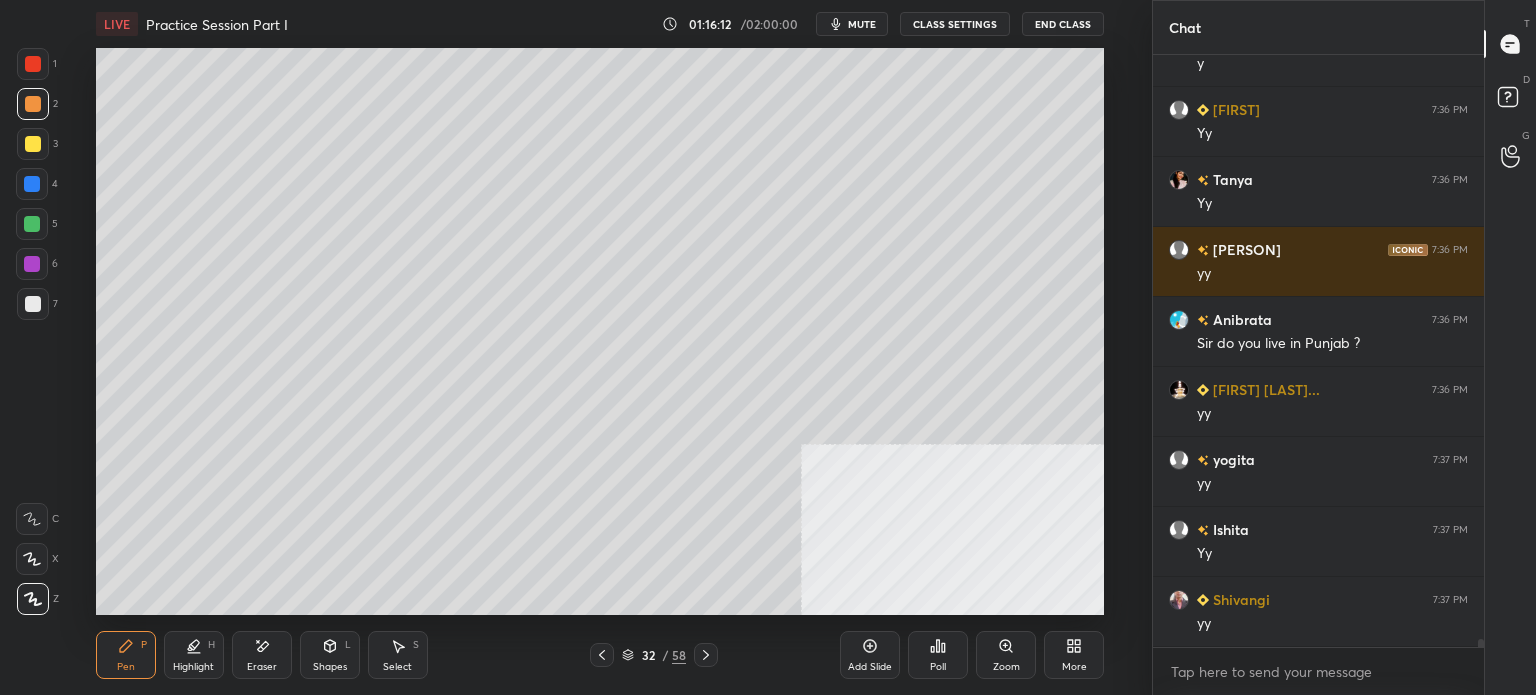 scroll, scrollTop: 41762, scrollLeft: 0, axis: vertical 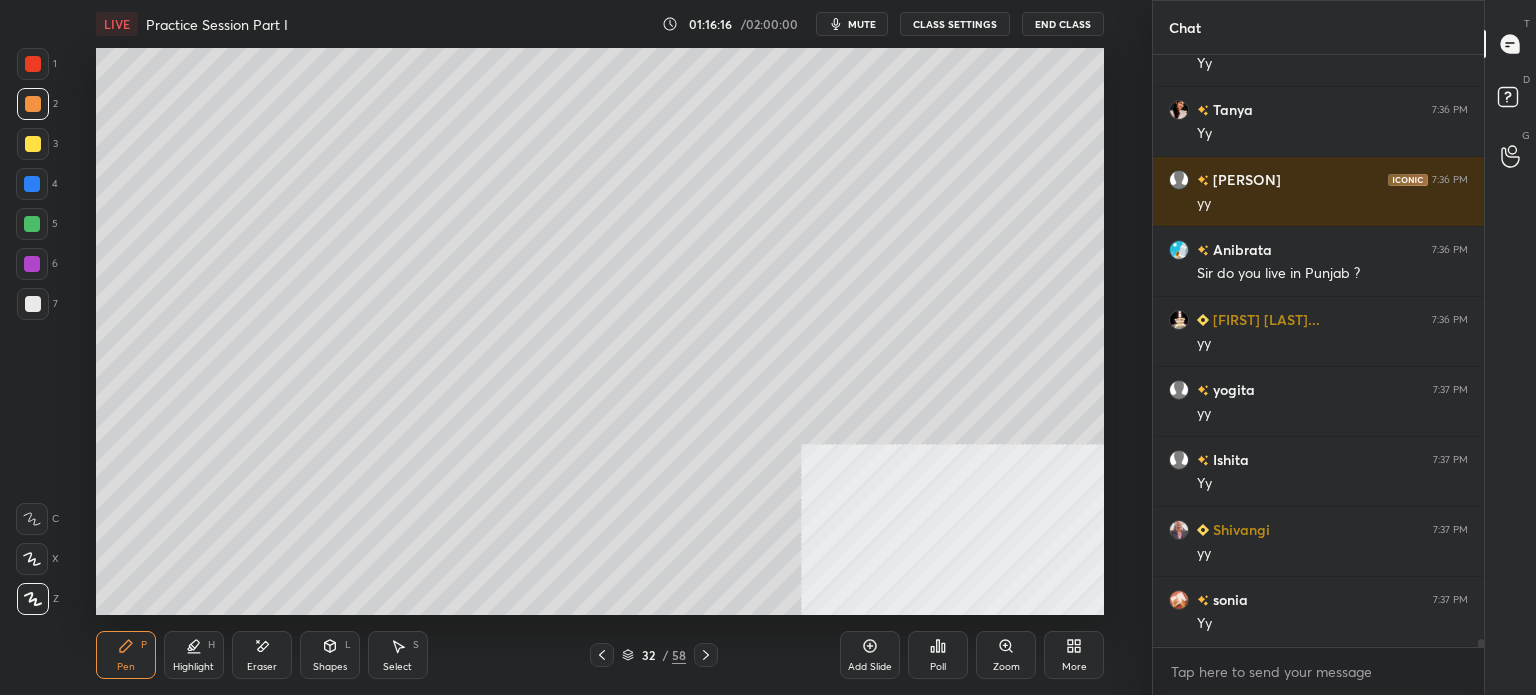 click at bounding box center [33, 144] 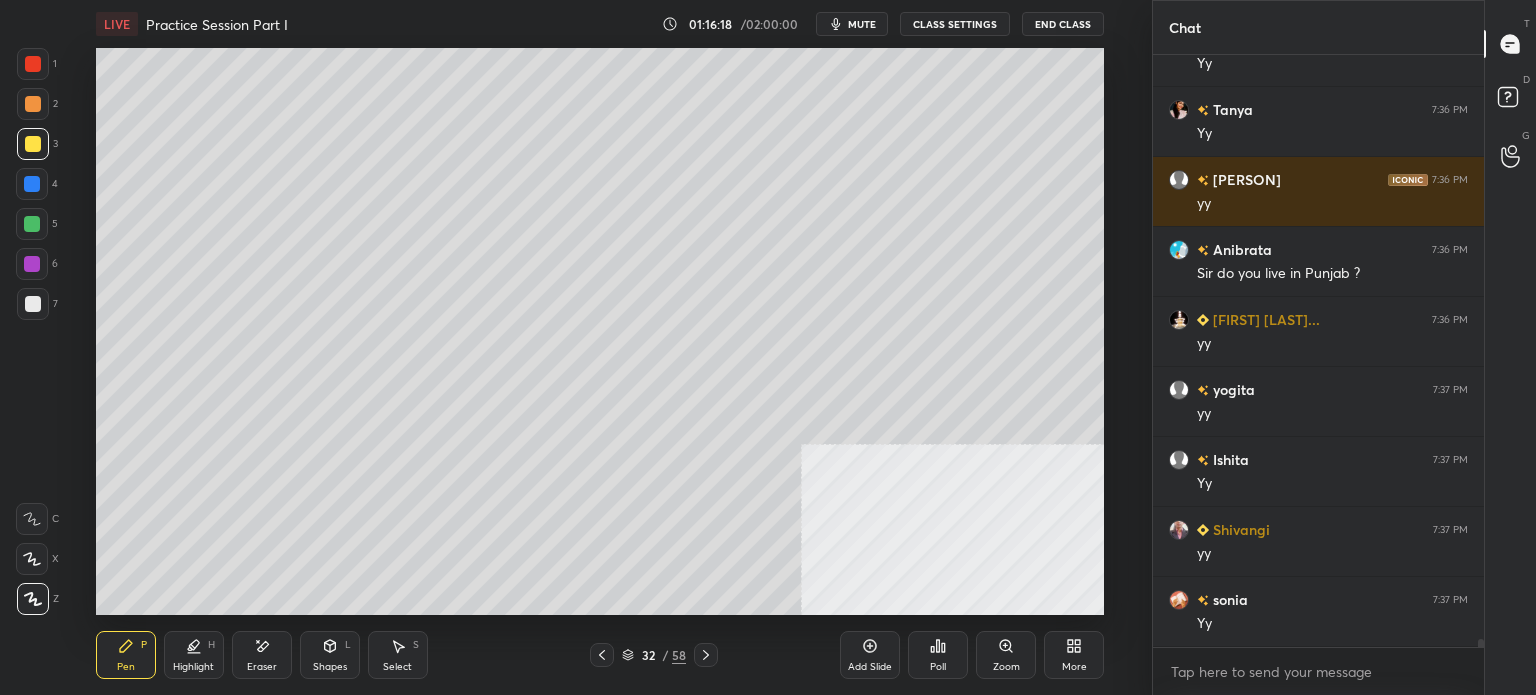 scroll, scrollTop: 41832, scrollLeft: 0, axis: vertical 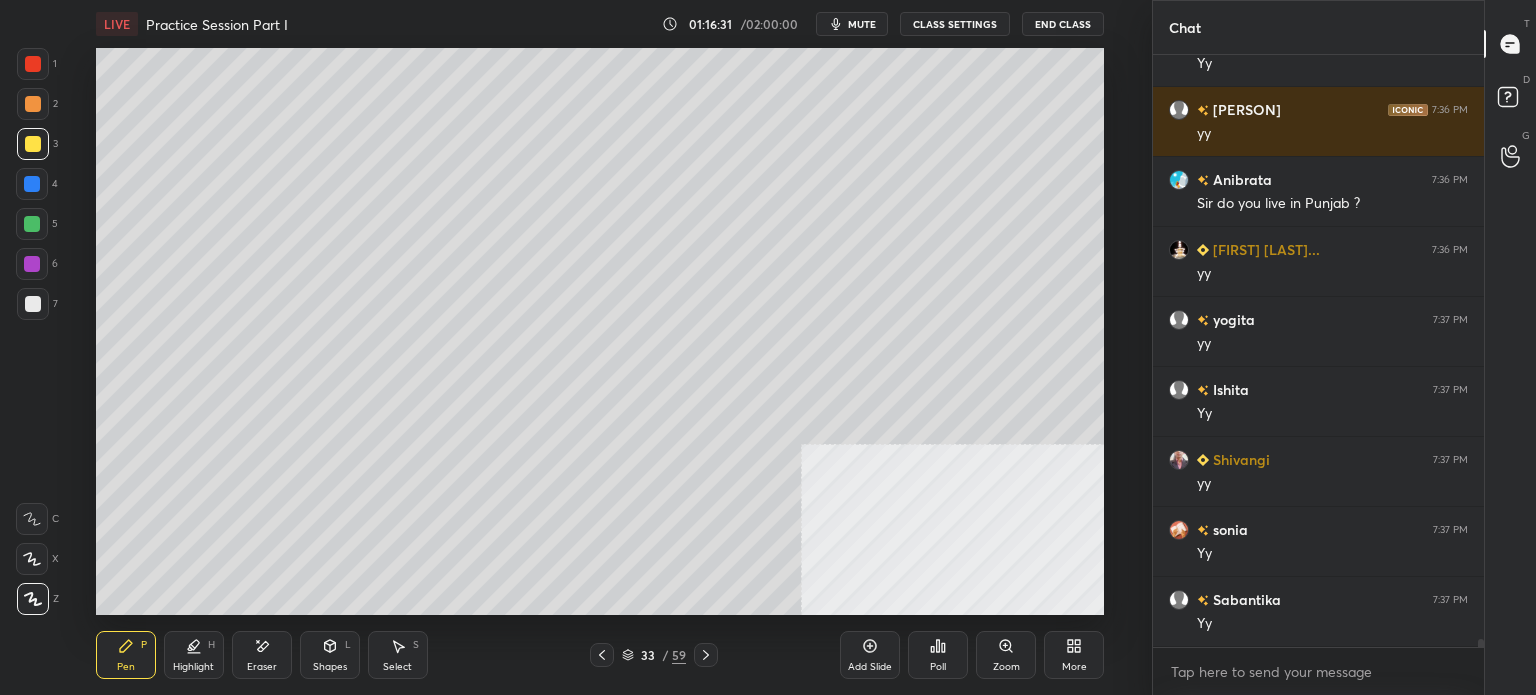 click at bounding box center [33, 104] 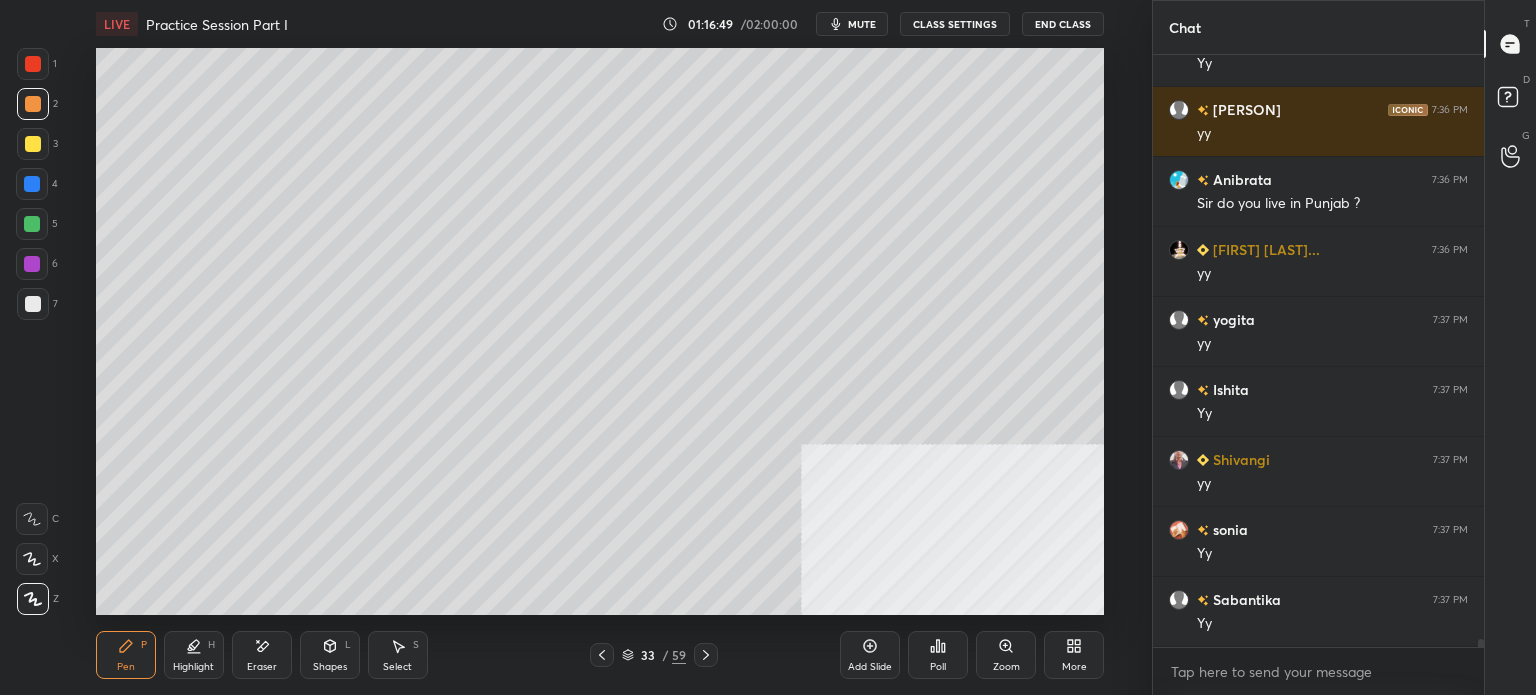 scroll, scrollTop: 41902, scrollLeft: 0, axis: vertical 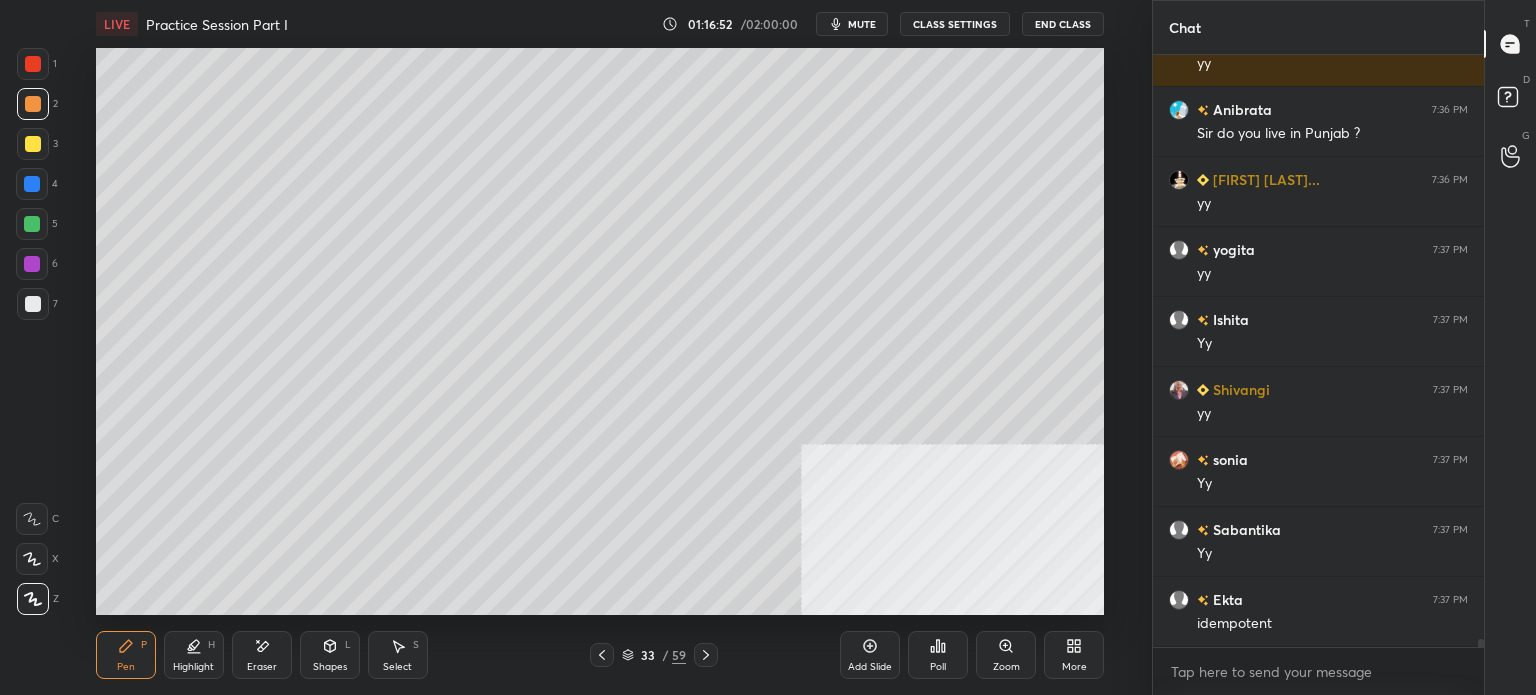 click at bounding box center (33, 144) 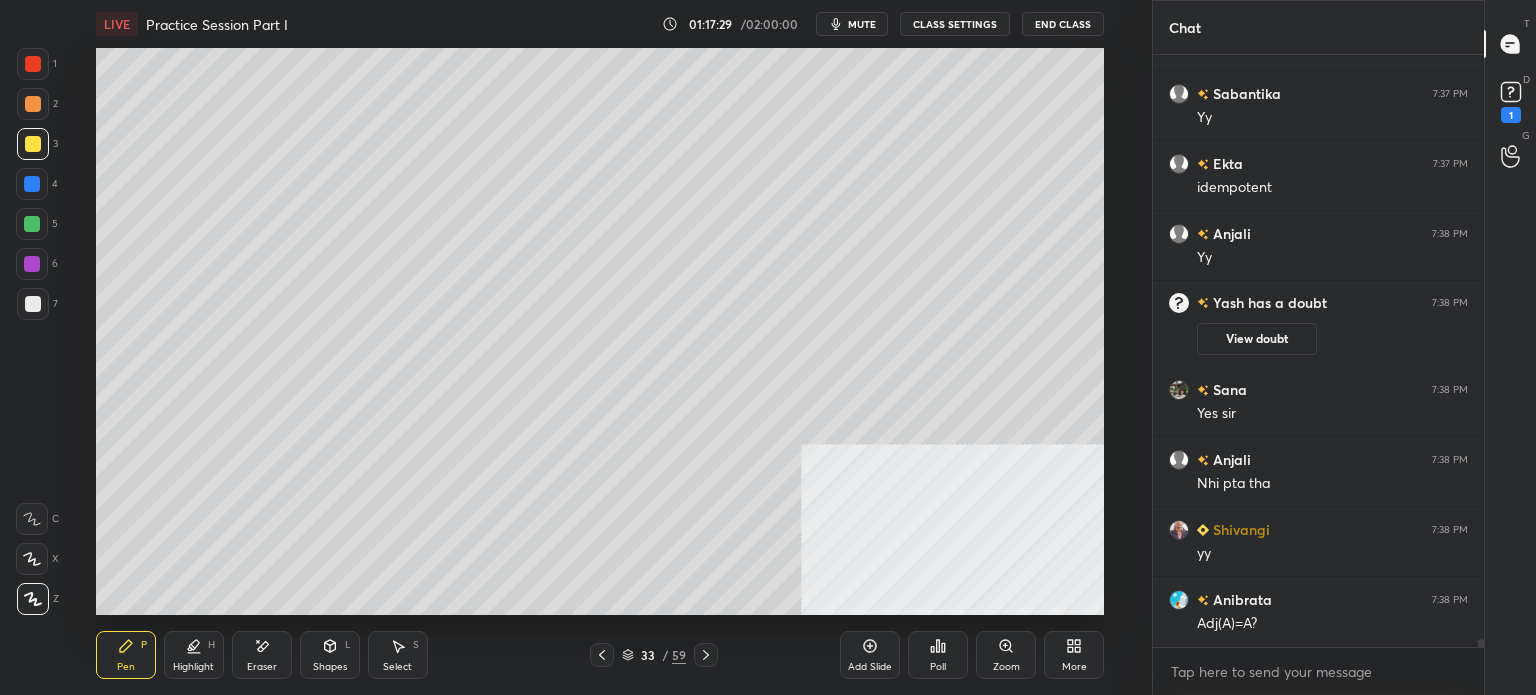 scroll, scrollTop: 41854, scrollLeft: 0, axis: vertical 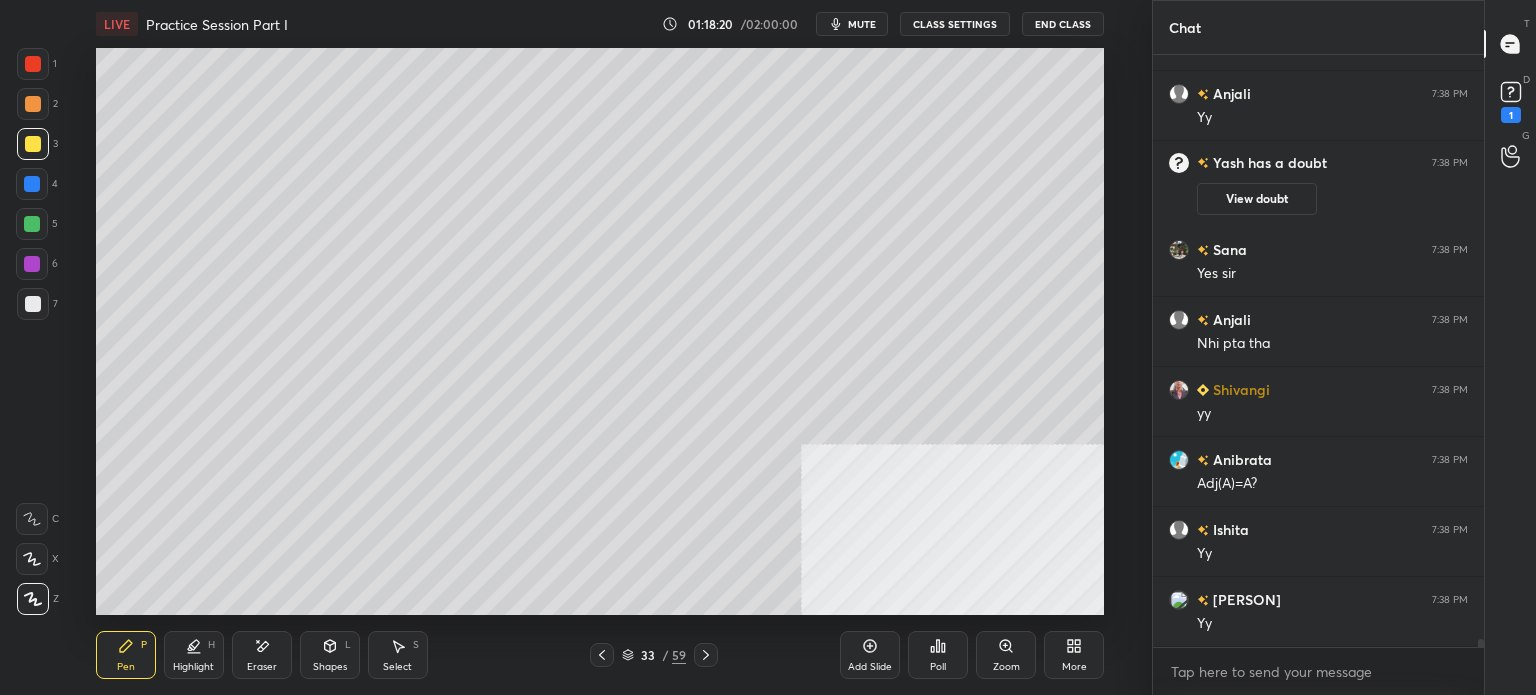 click on "Select S" at bounding box center [398, 655] 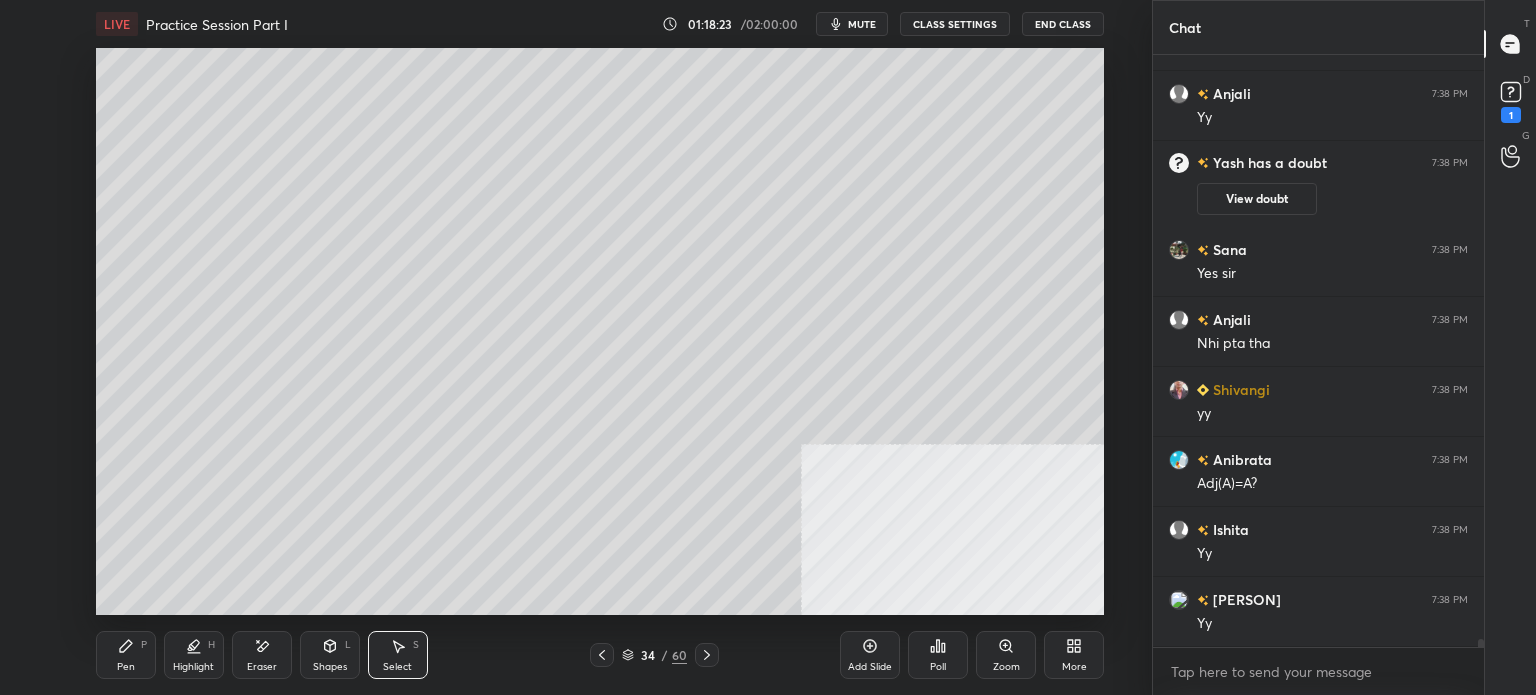click on "Pen P" at bounding box center (126, 655) 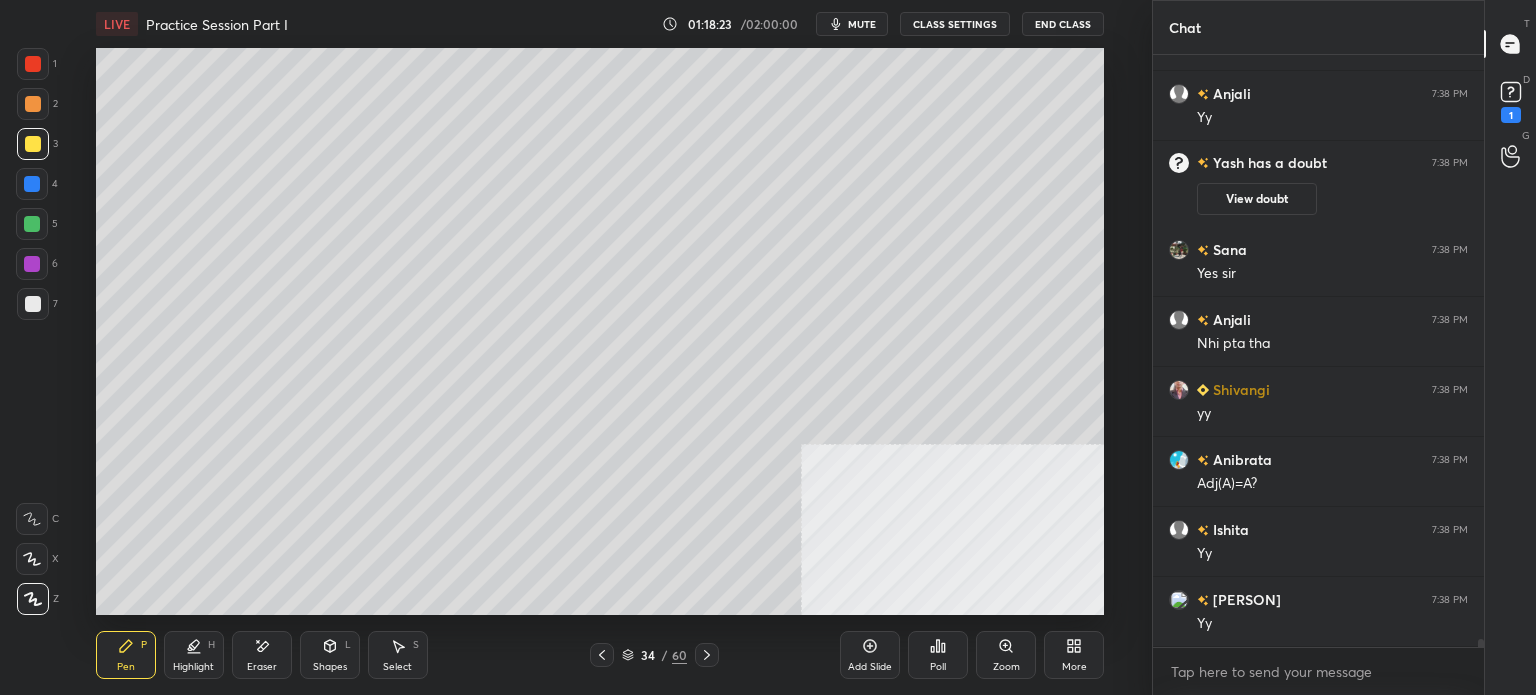 drag, startPoint x: 24, startPoint y: 88, endPoint x: 92, endPoint y: 99, distance: 68.88396 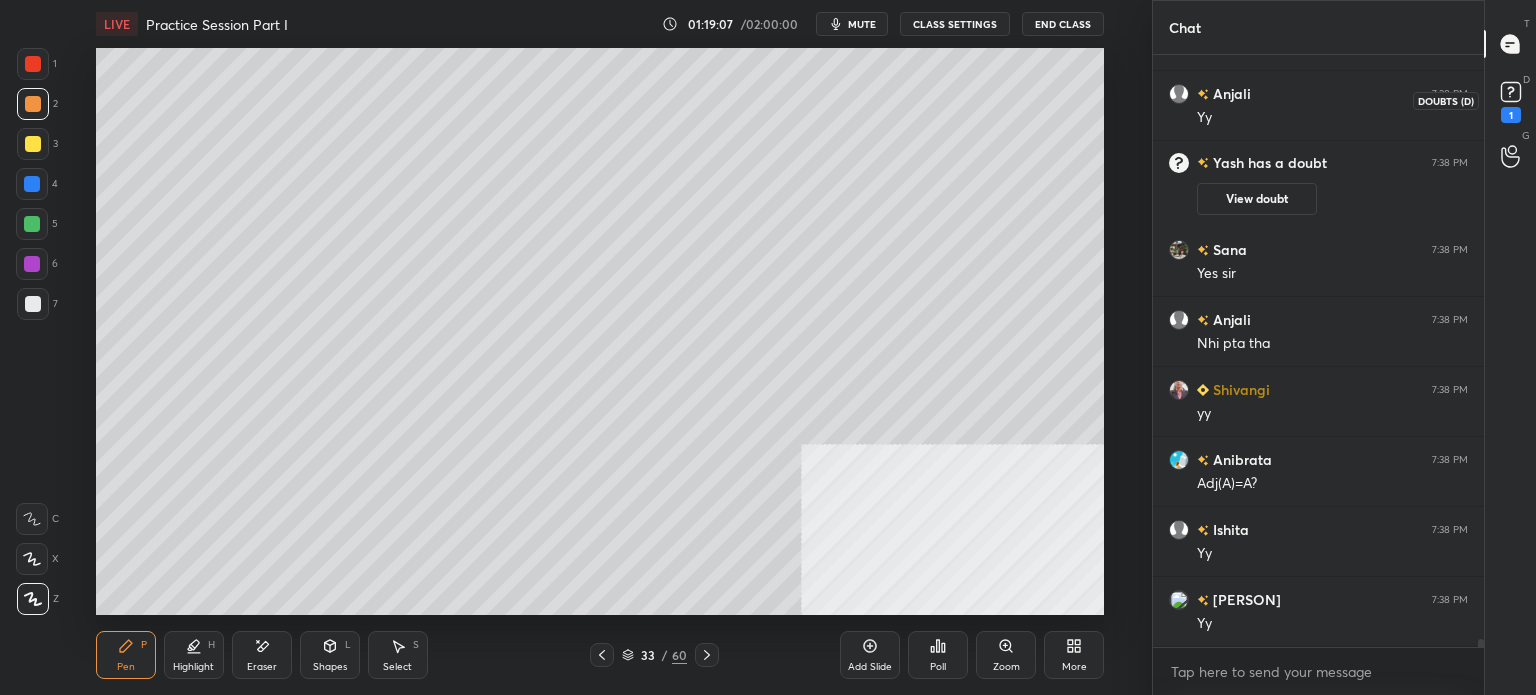 click 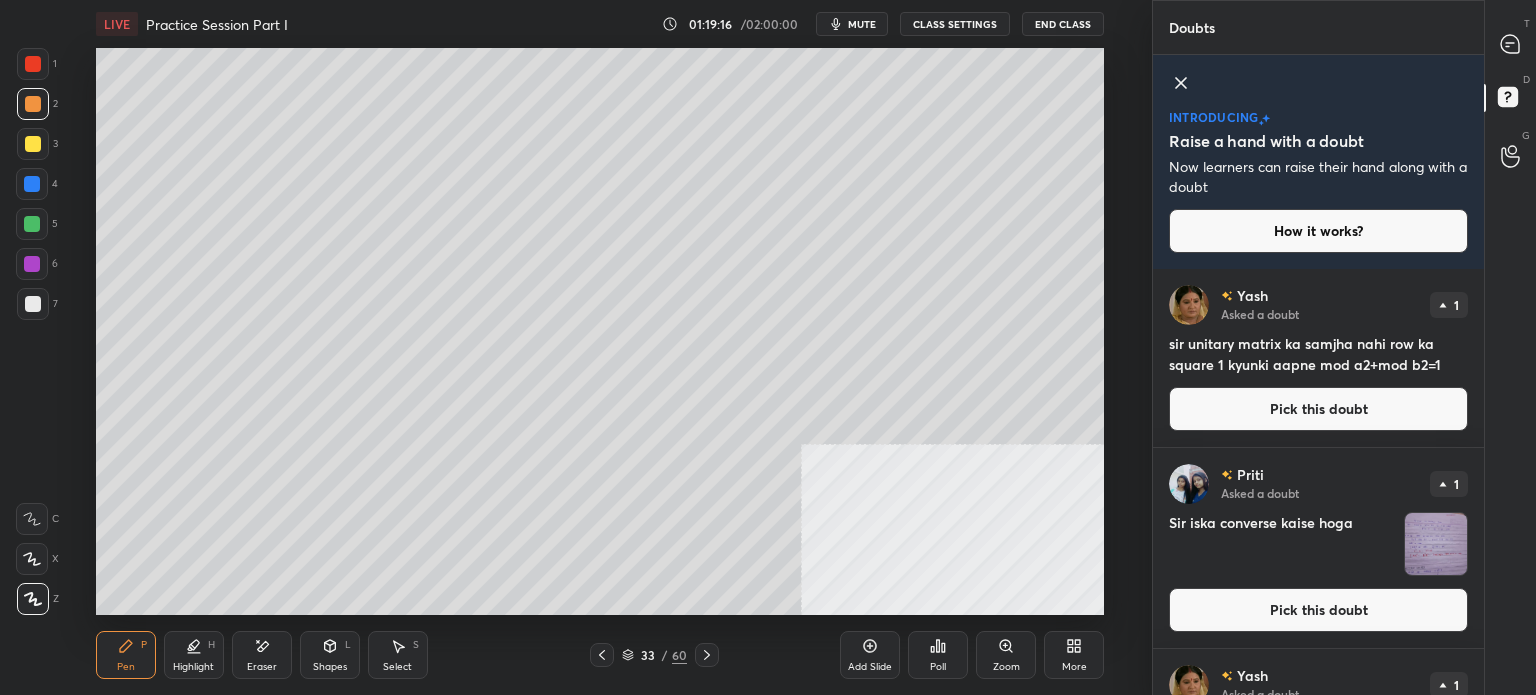 click at bounding box center [1511, 44] 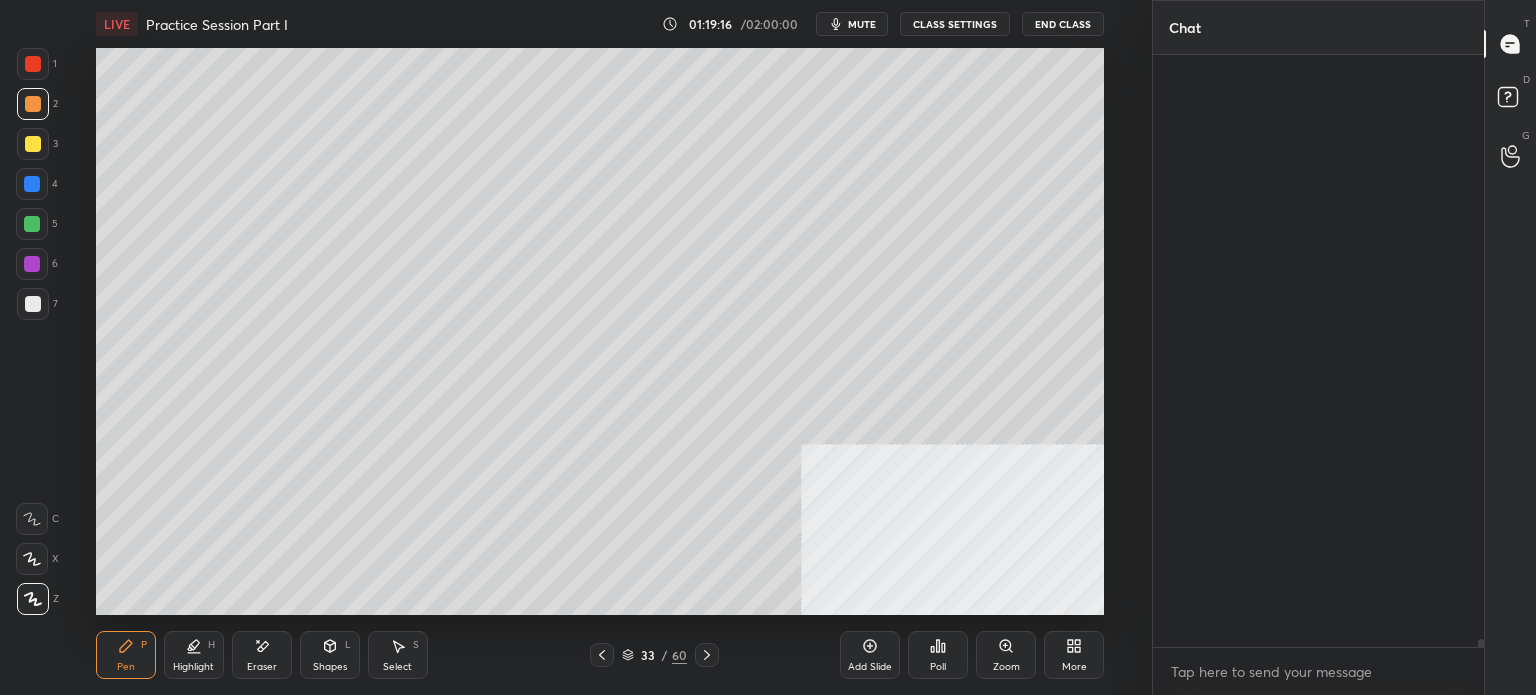 scroll, scrollTop: 42484, scrollLeft: 0, axis: vertical 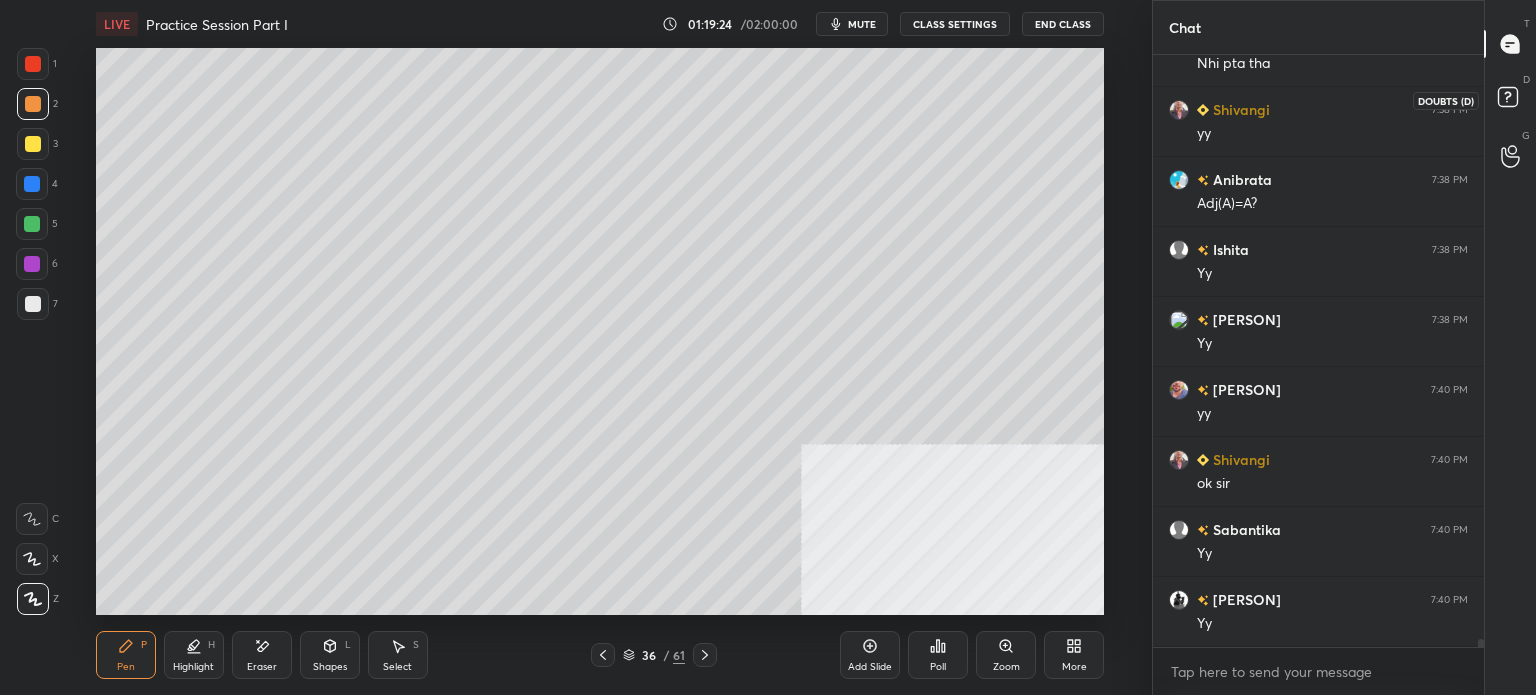 click 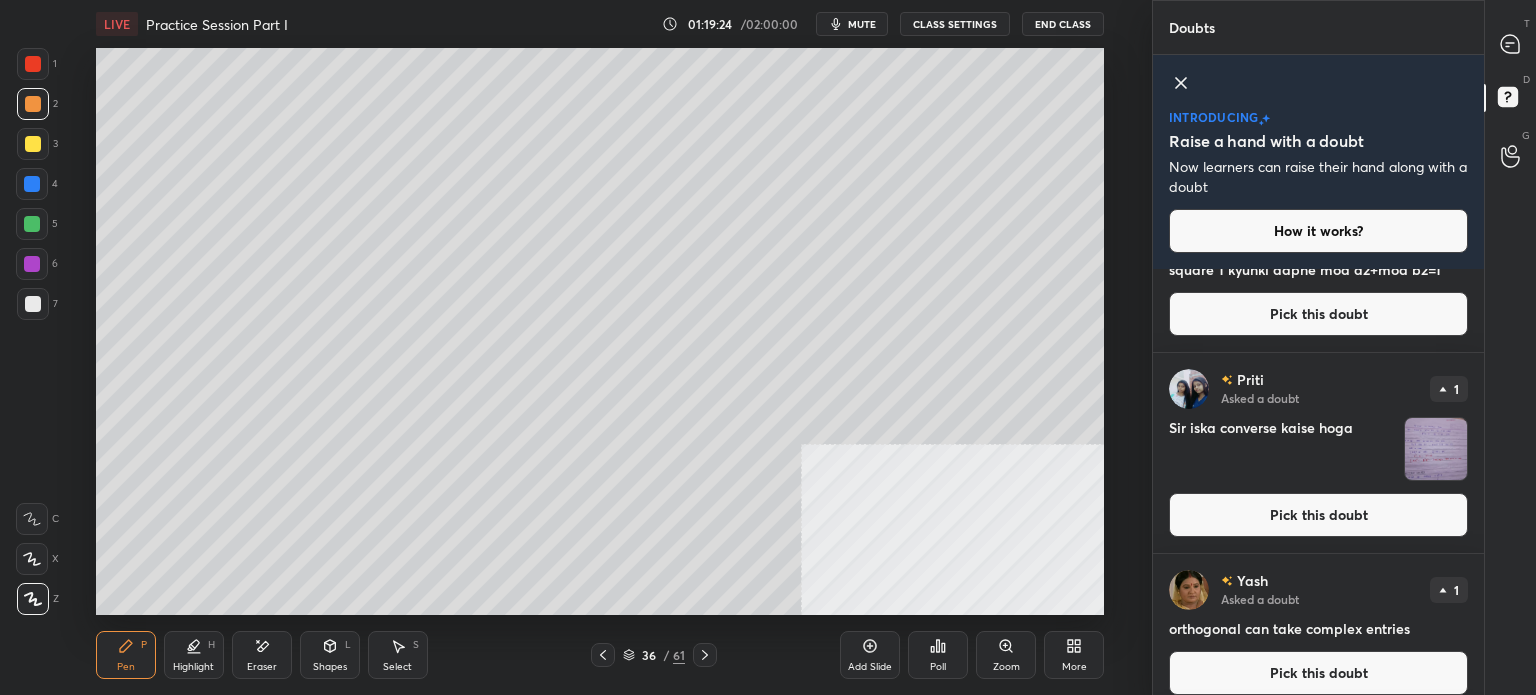 scroll, scrollTop: 290, scrollLeft: 0, axis: vertical 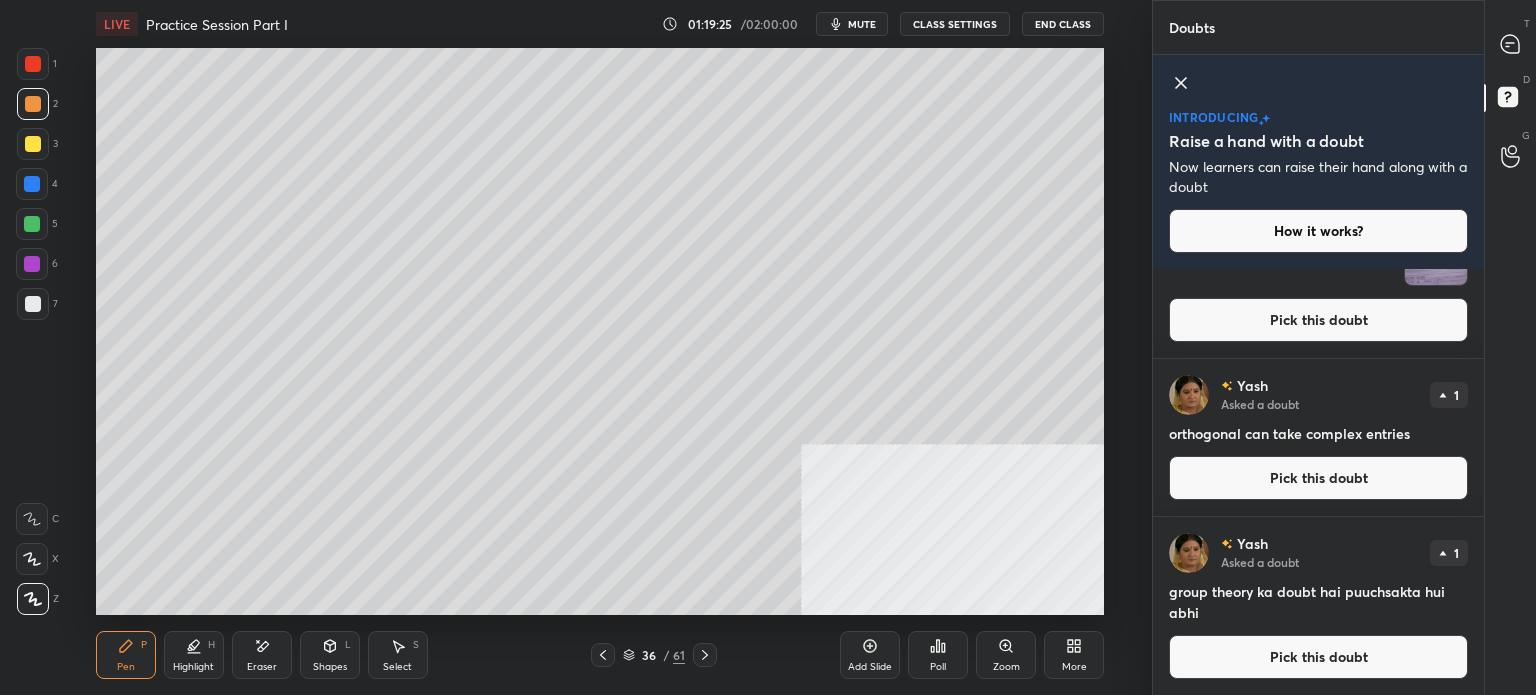 click on "Pick this doubt" at bounding box center (1318, 478) 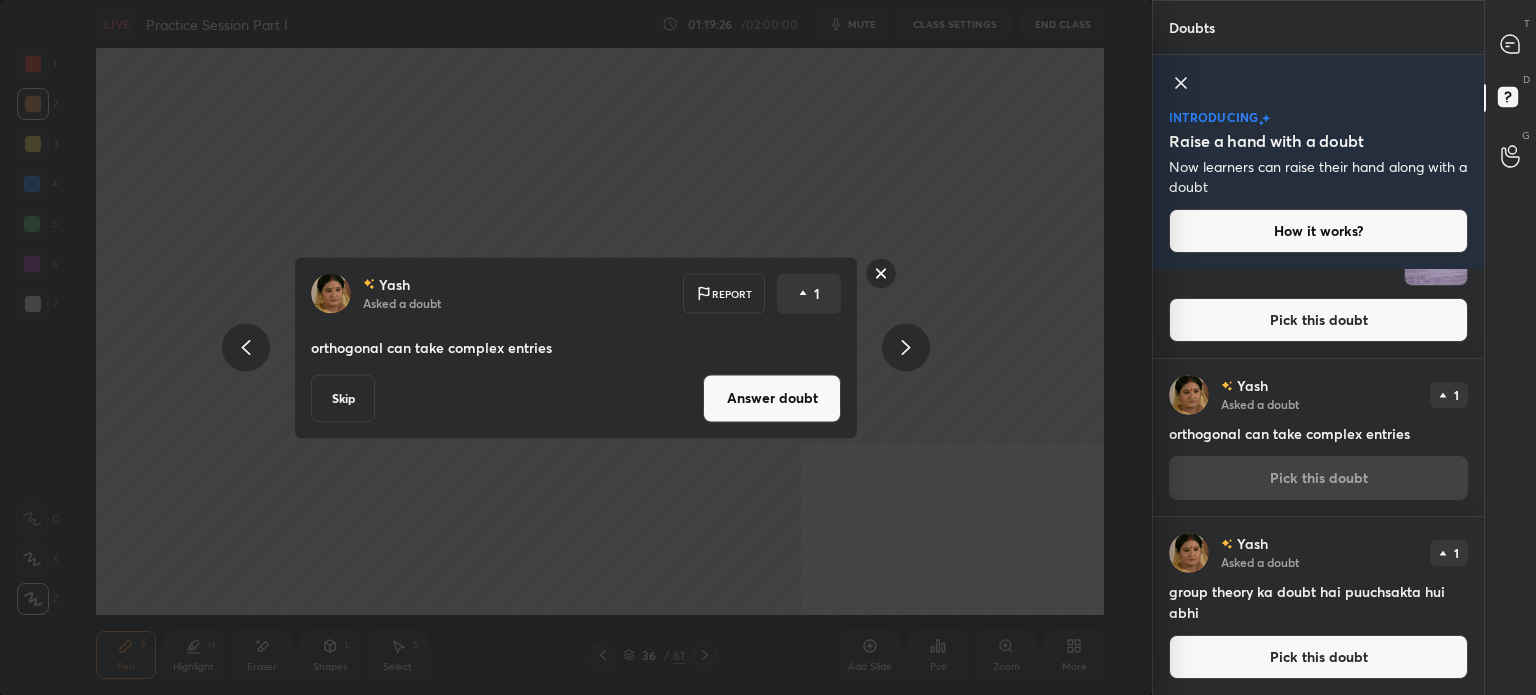 click on "Answer doubt" at bounding box center [772, 398] 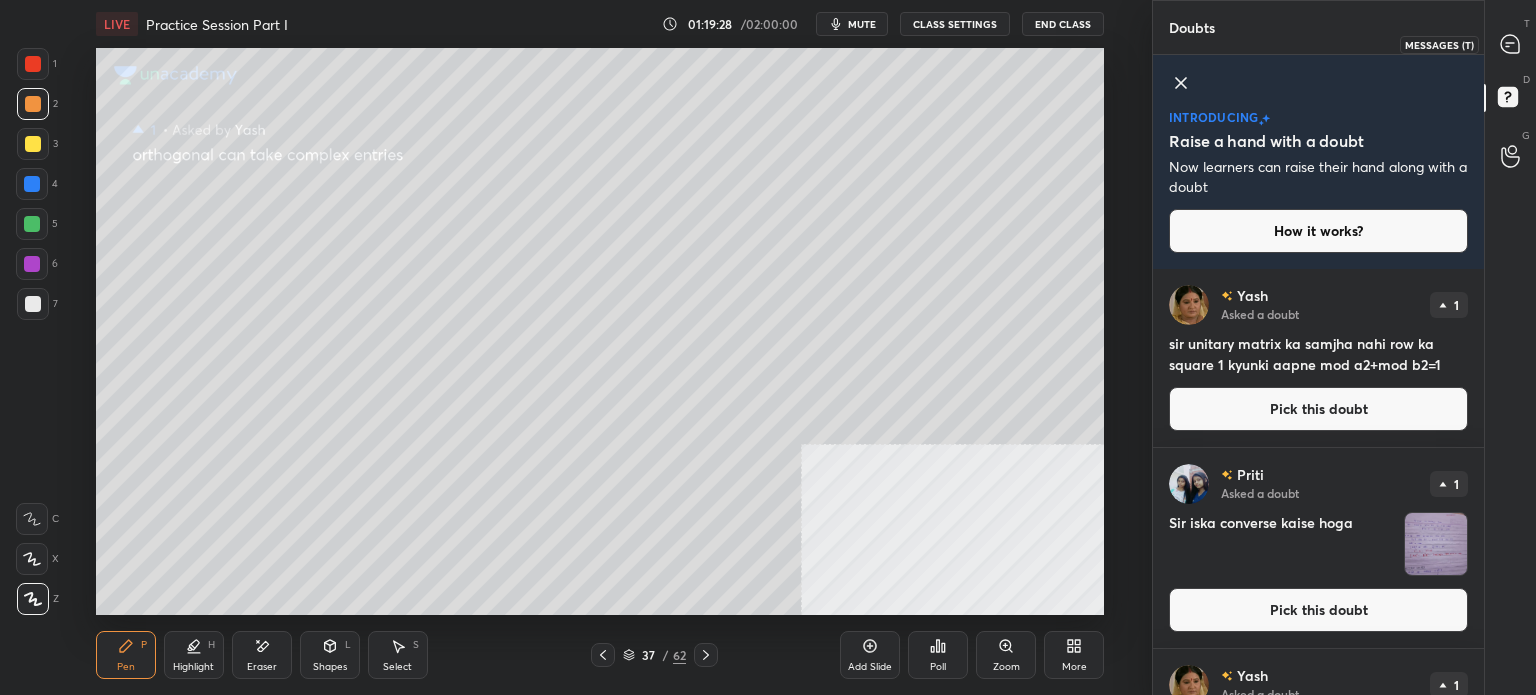 click 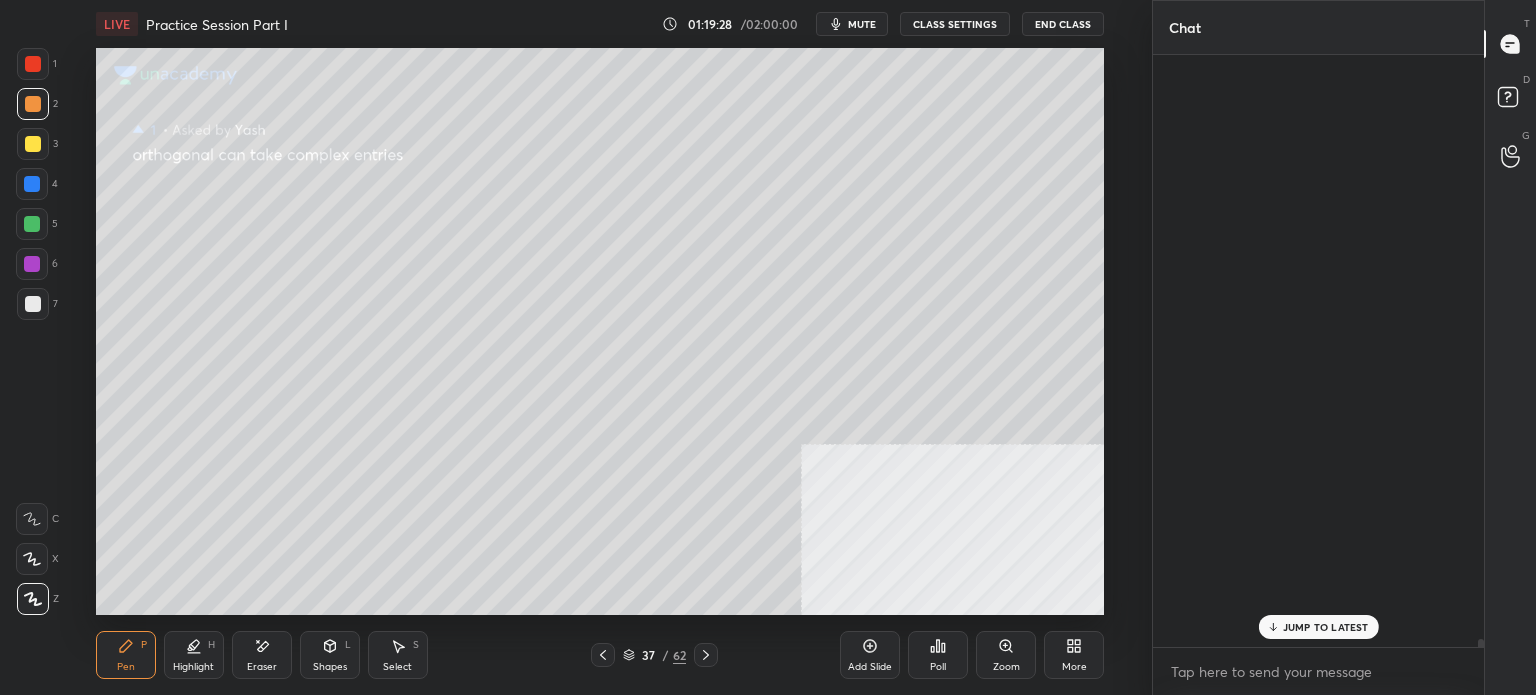 scroll, scrollTop: 42716, scrollLeft: 0, axis: vertical 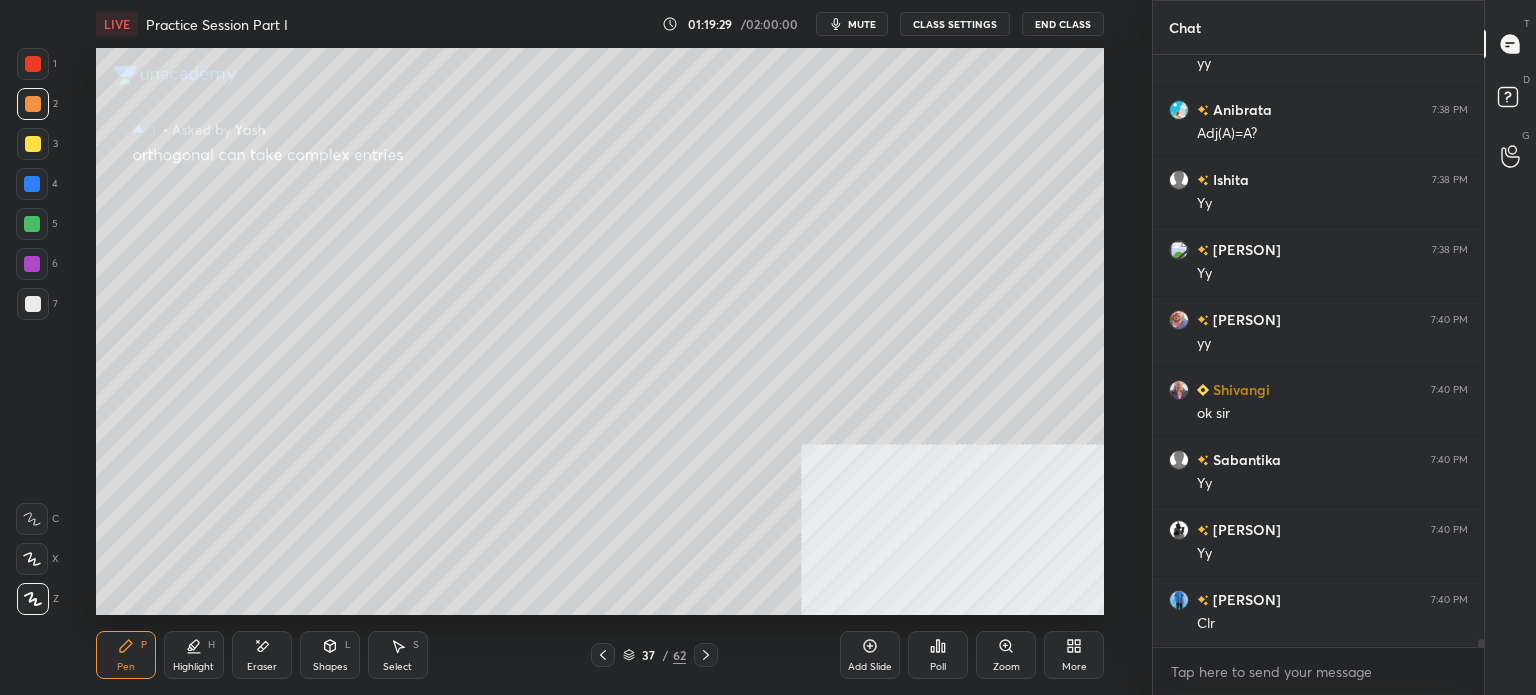 click on "D Doubts (D)" at bounding box center (1510, 100) 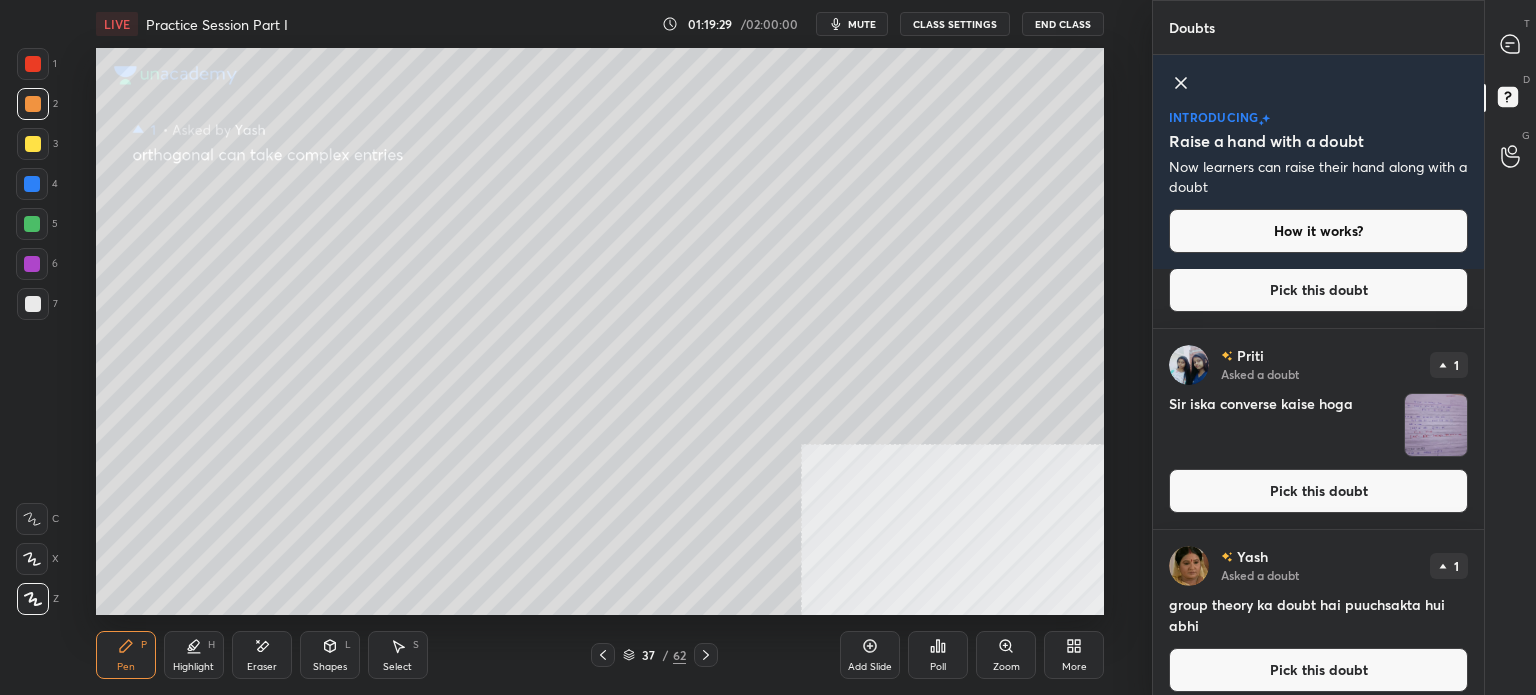 scroll, scrollTop: 132, scrollLeft: 0, axis: vertical 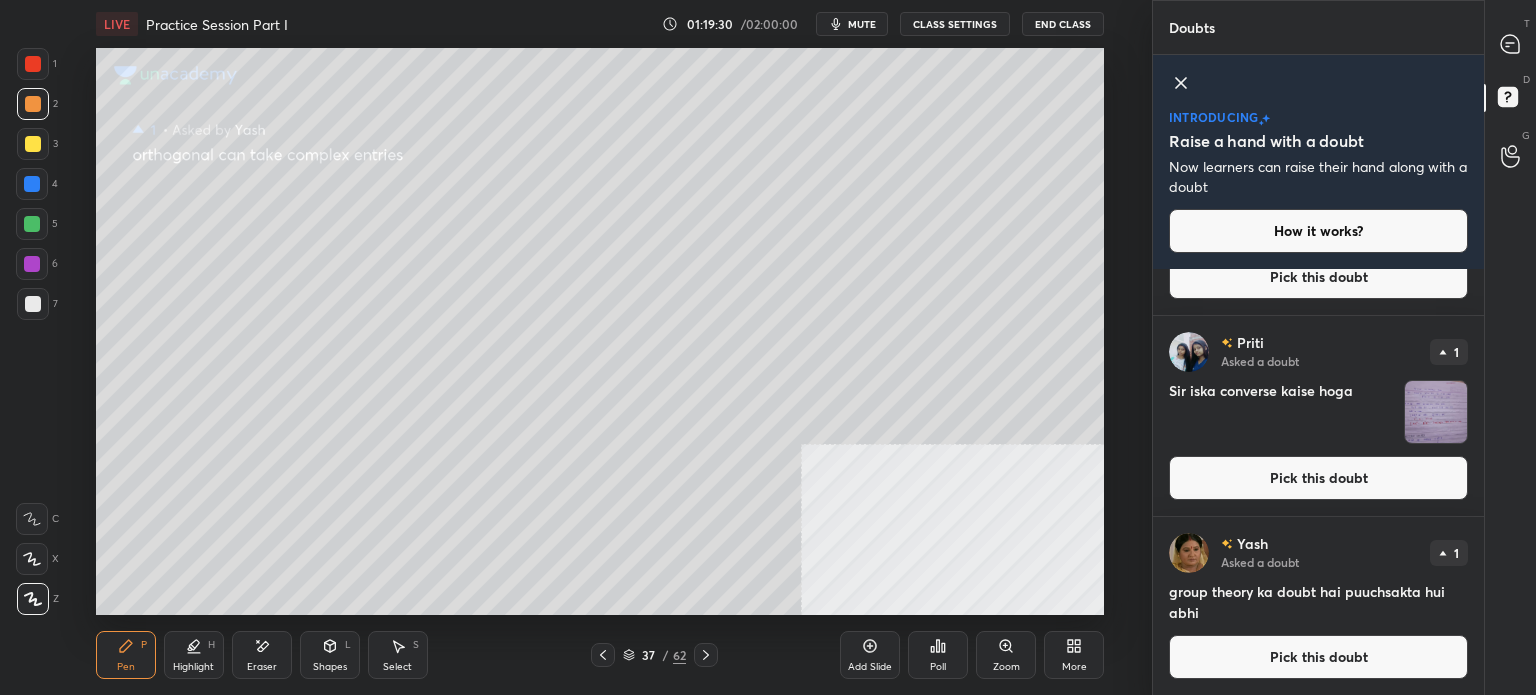 click on "Pick this doubt" at bounding box center (1318, 657) 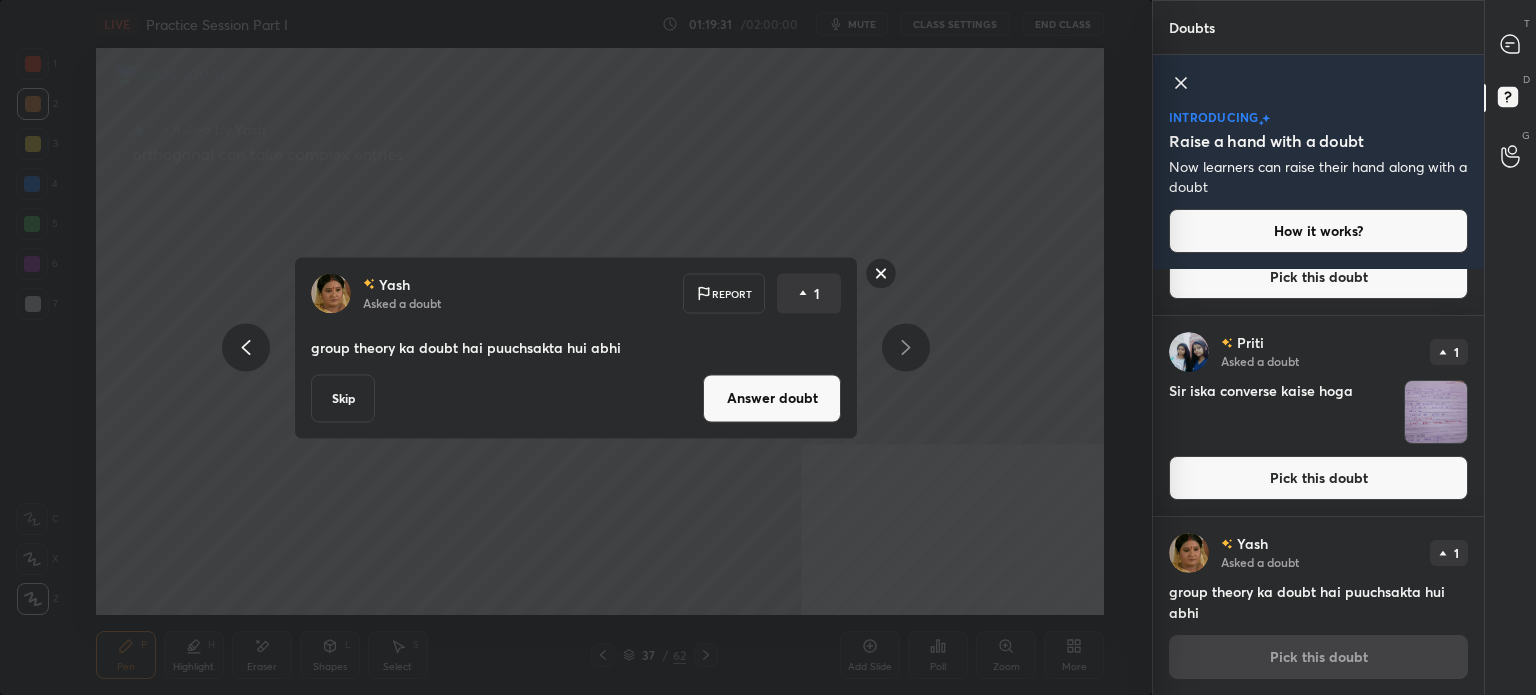 click on "Answer doubt" at bounding box center [772, 398] 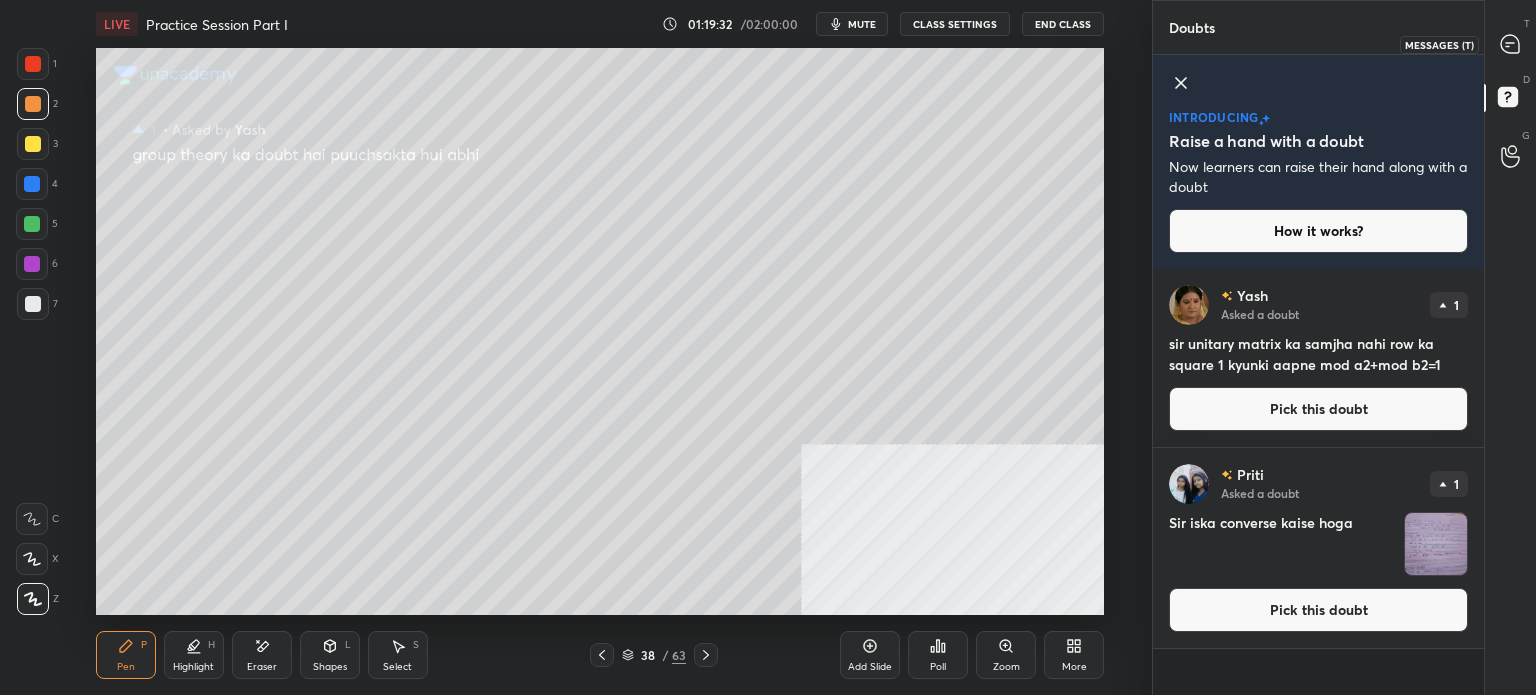 click 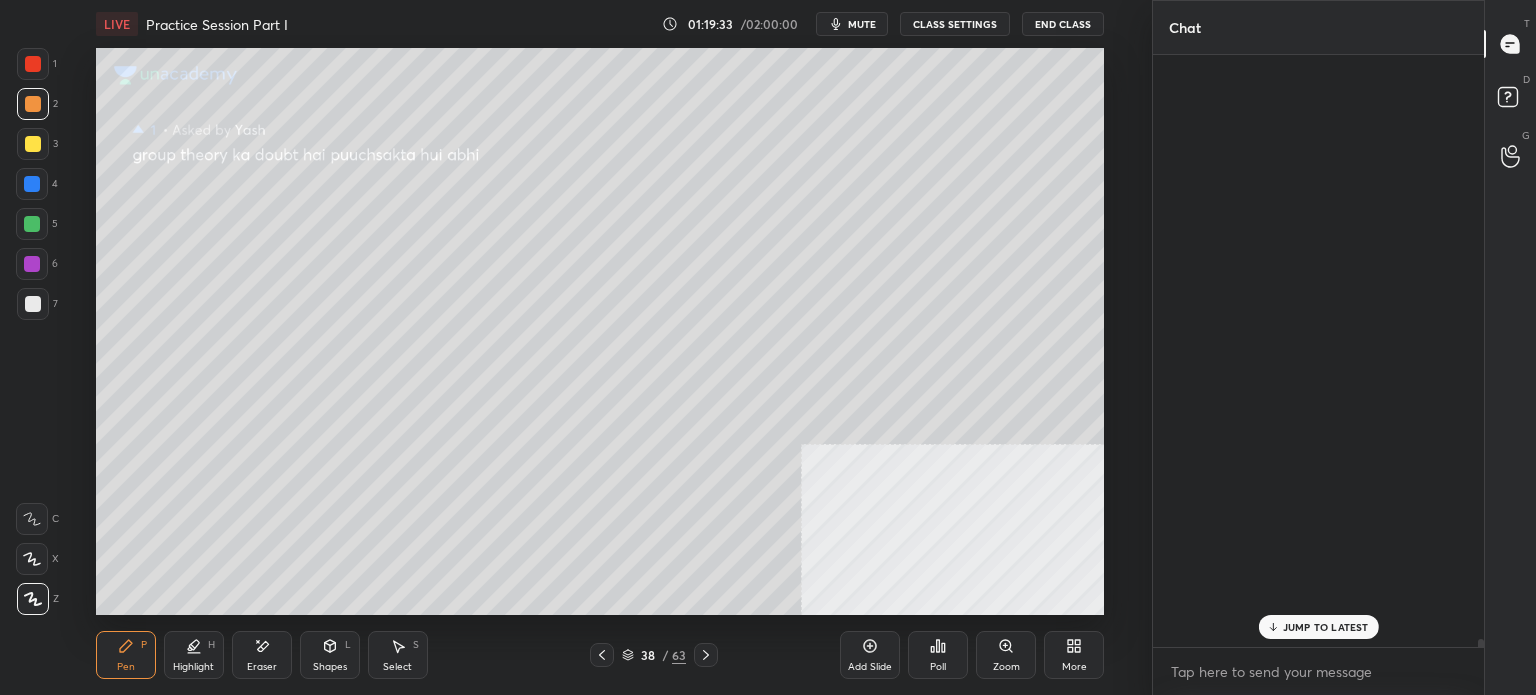 scroll, scrollTop: 42734, scrollLeft: 0, axis: vertical 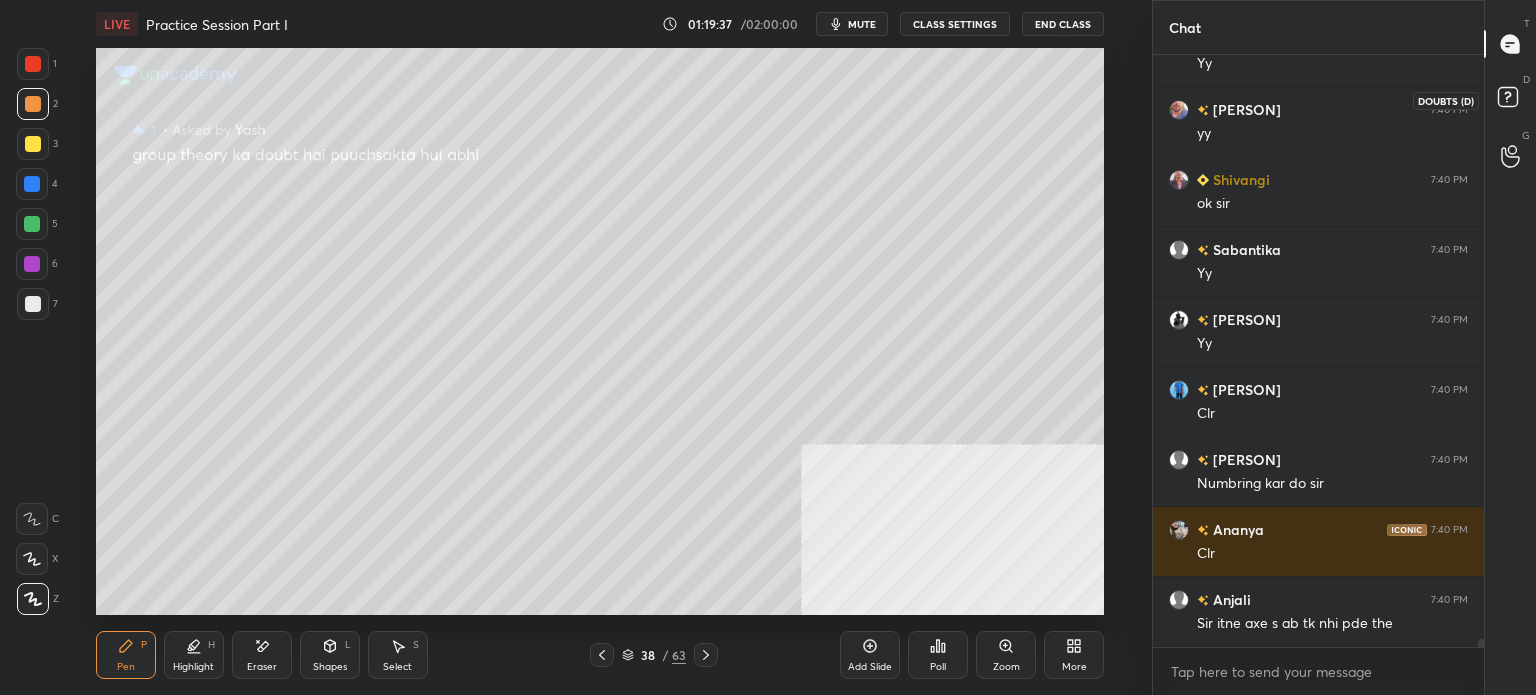 click 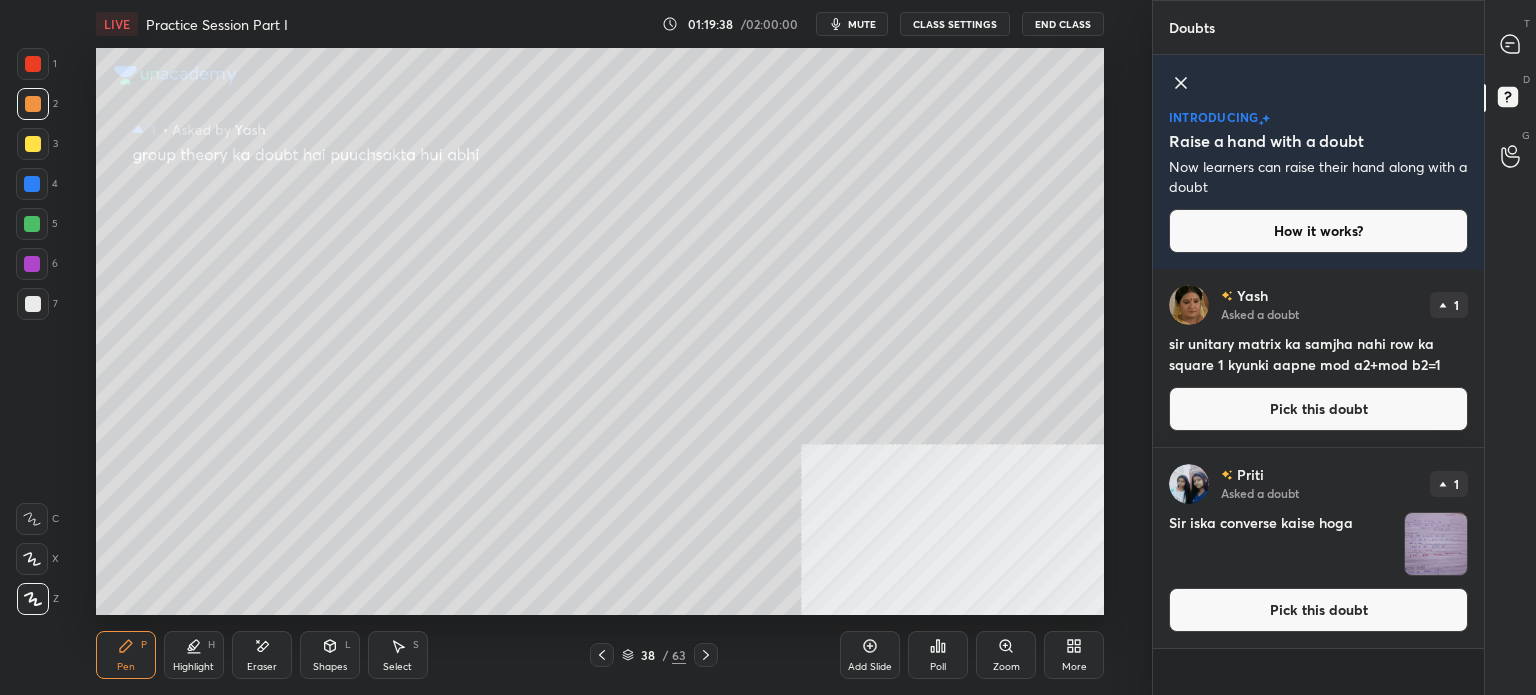 click on "Pick this doubt" at bounding box center [1318, 409] 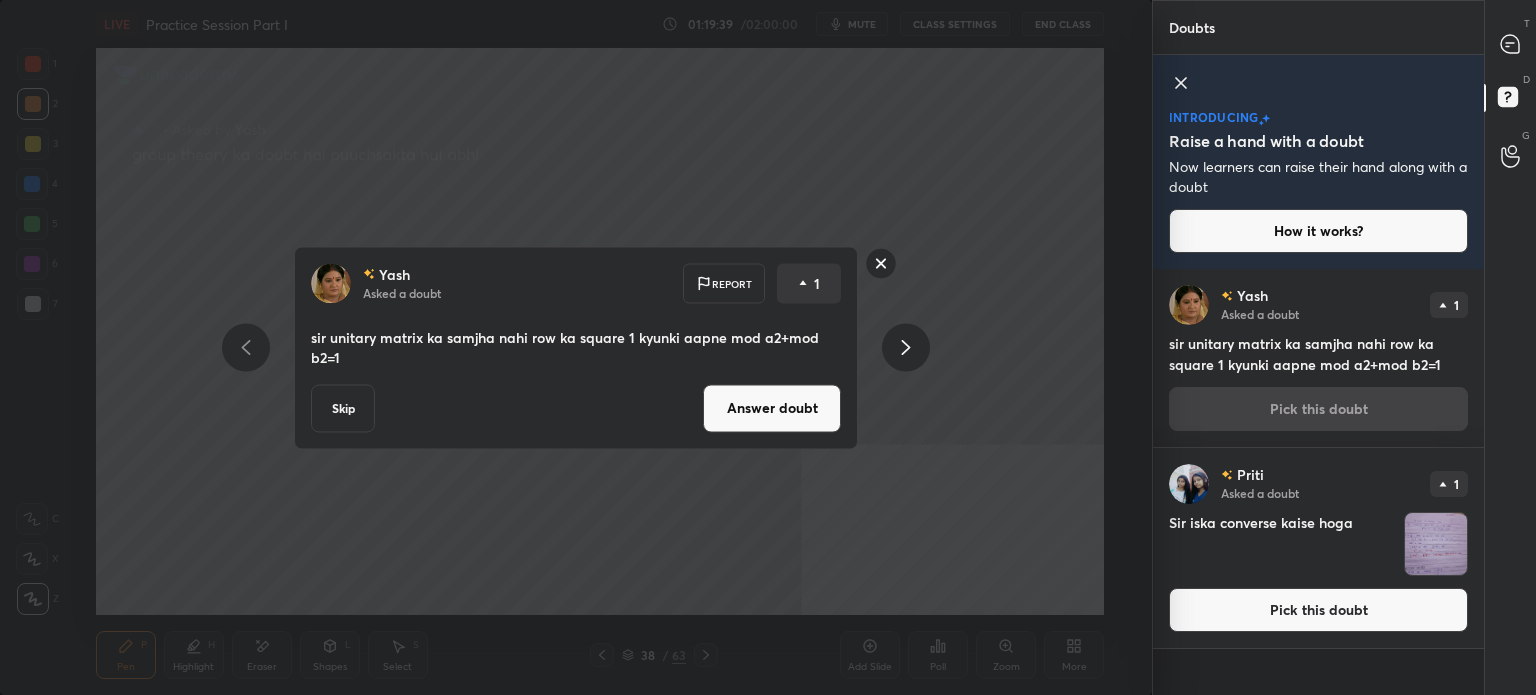 click on "Answer doubt" at bounding box center [772, 408] 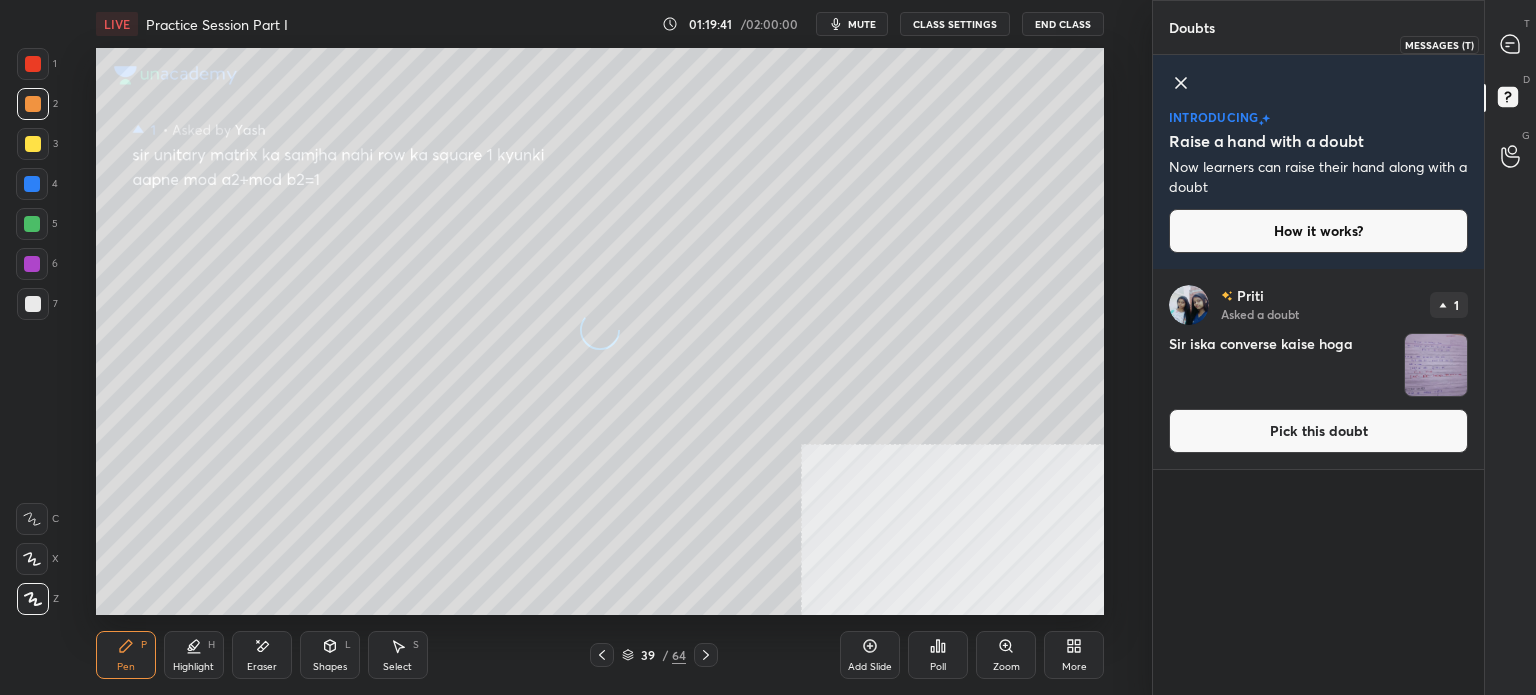 click 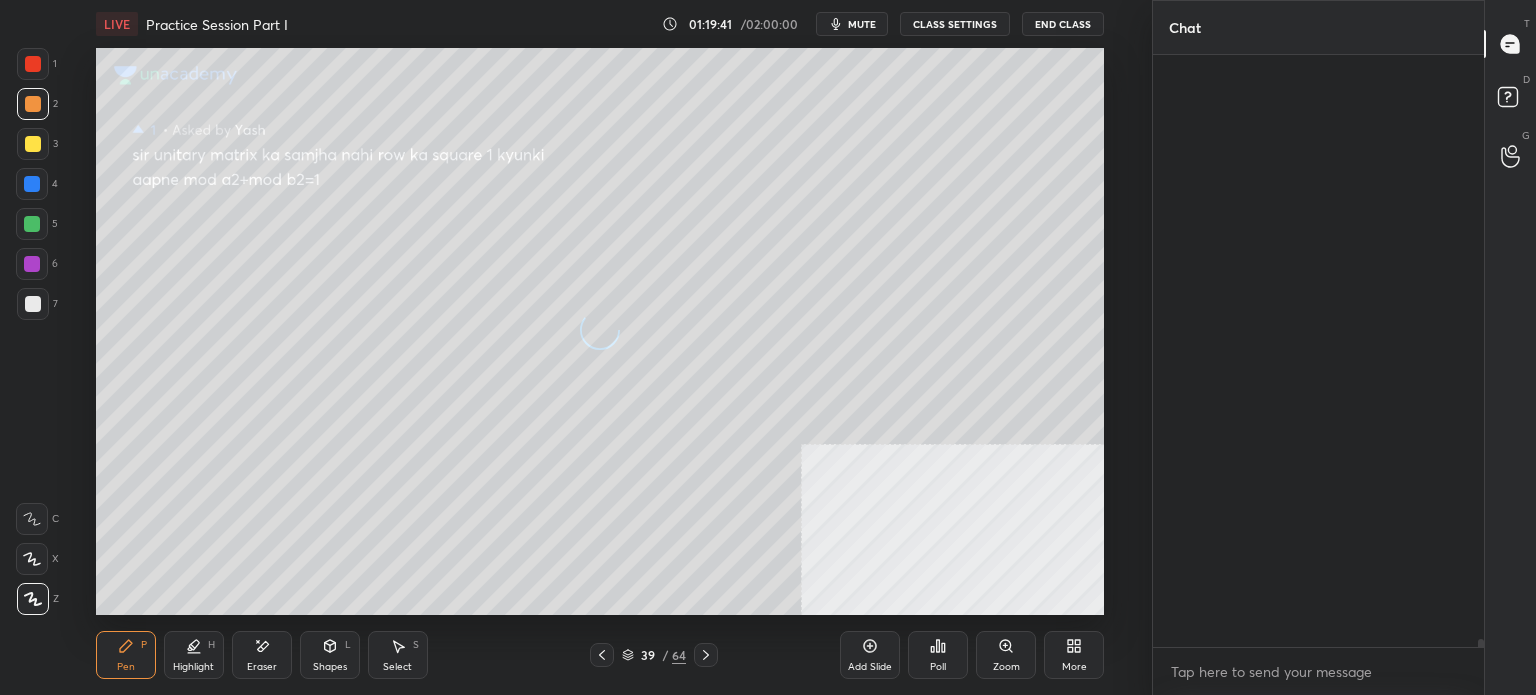 scroll, scrollTop: 42808, scrollLeft: 0, axis: vertical 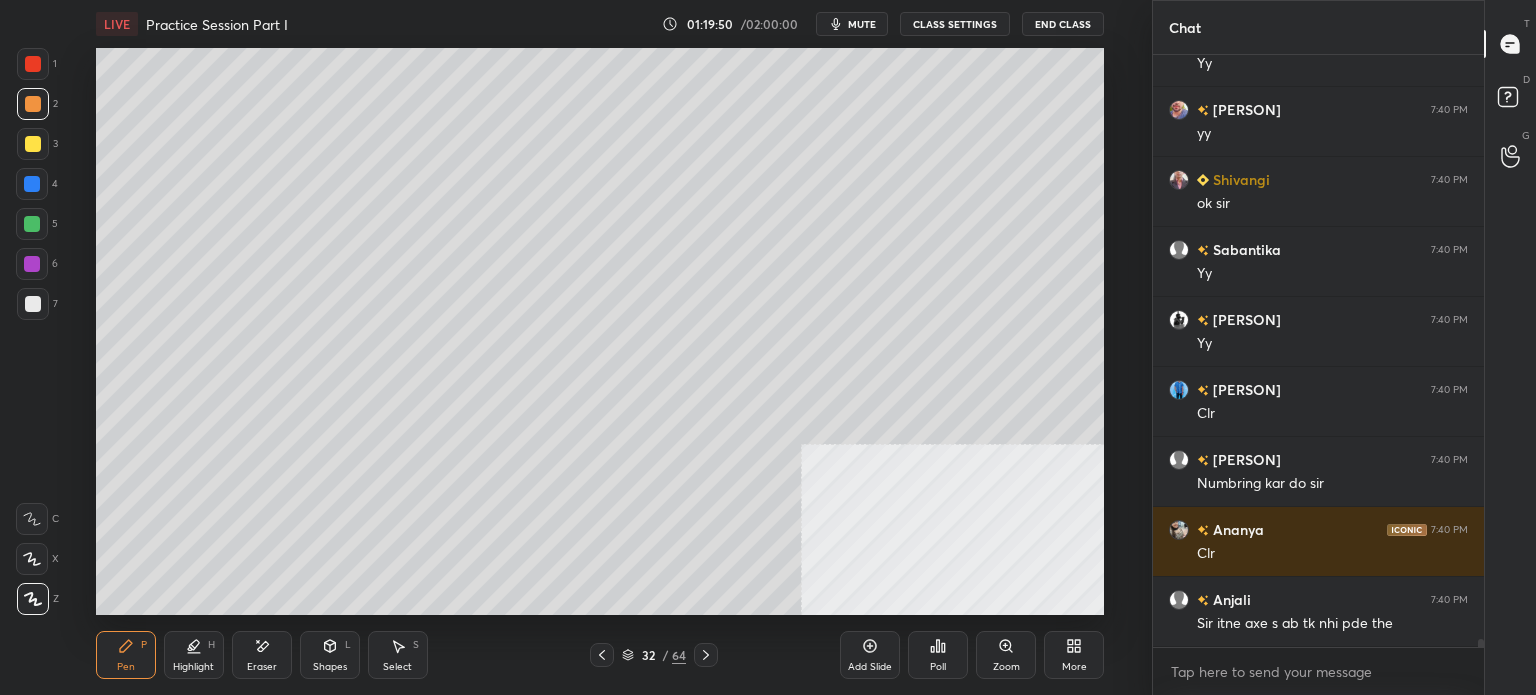 click at bounding box center (33, 144) 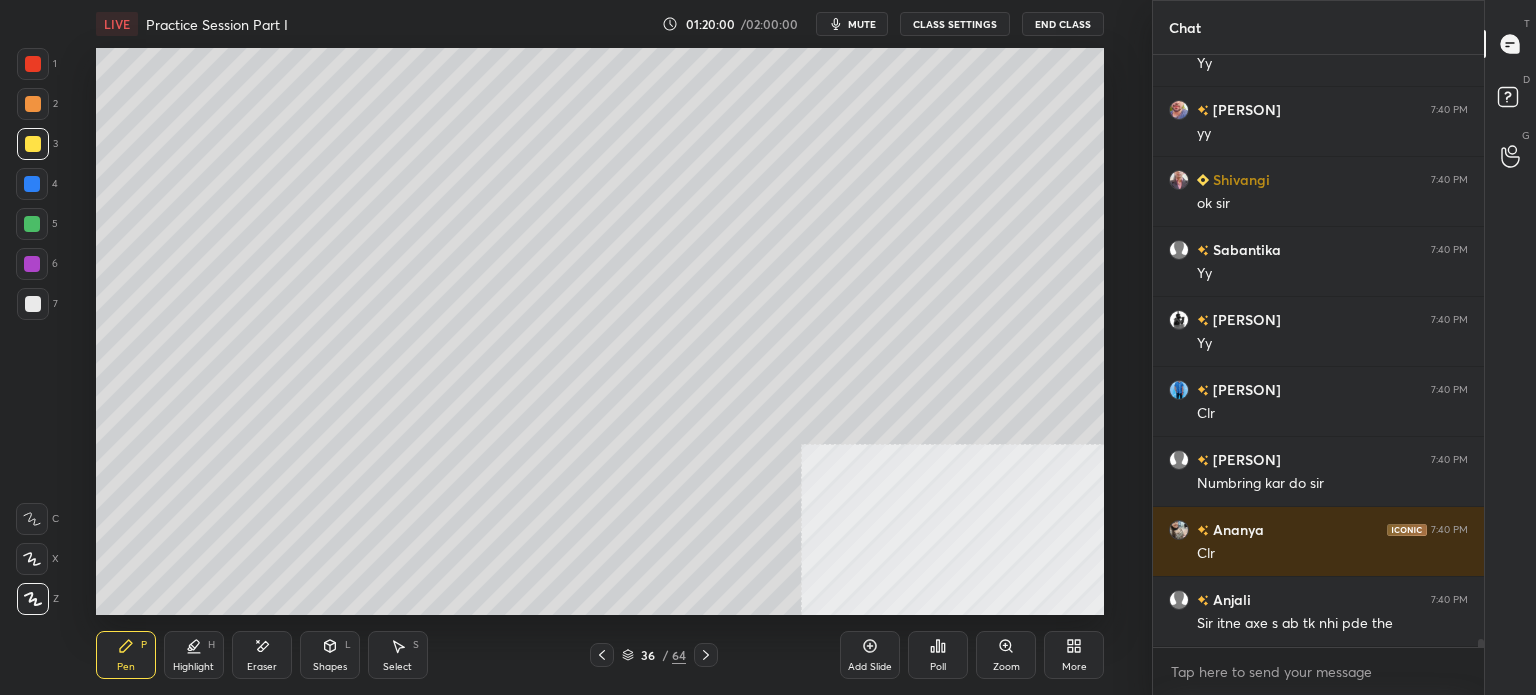 scroll, scrollTop: 42878, scrollLeft: 0, axis: vertical 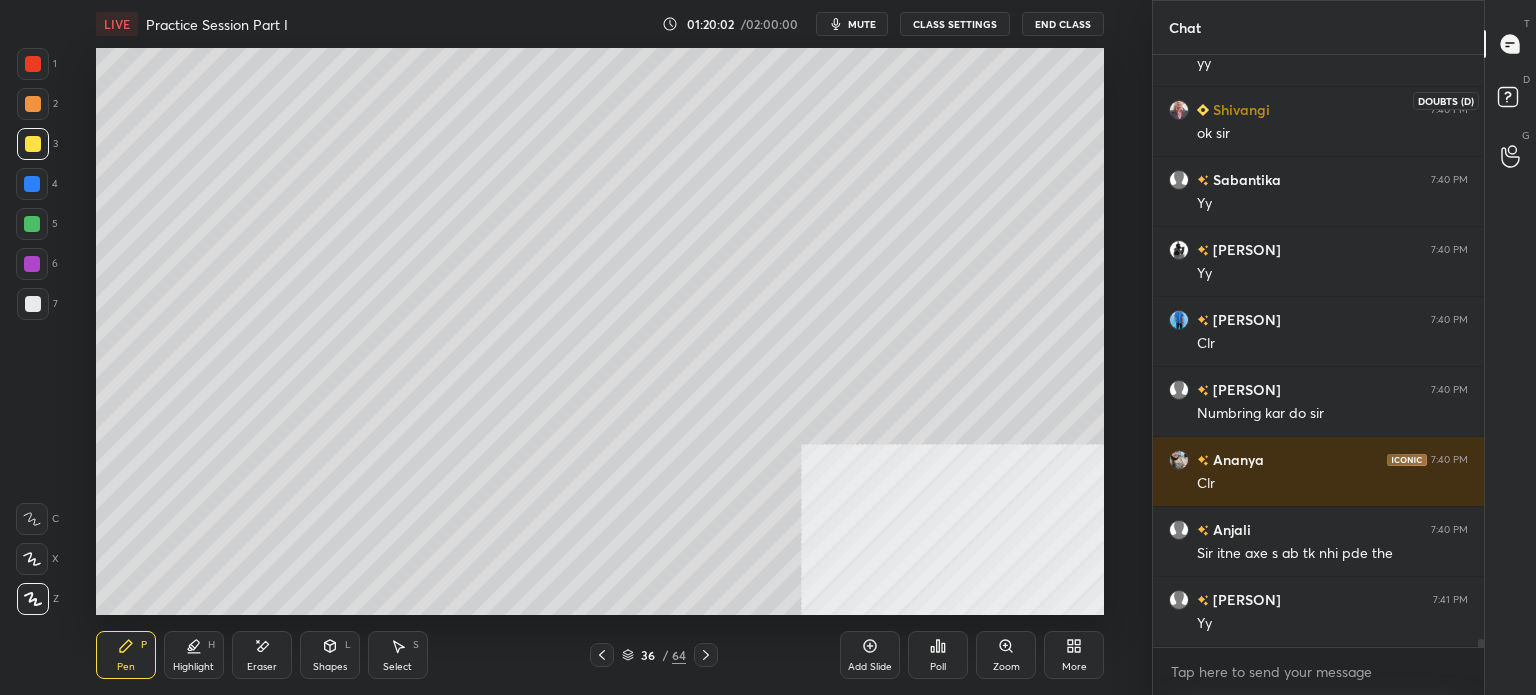 click 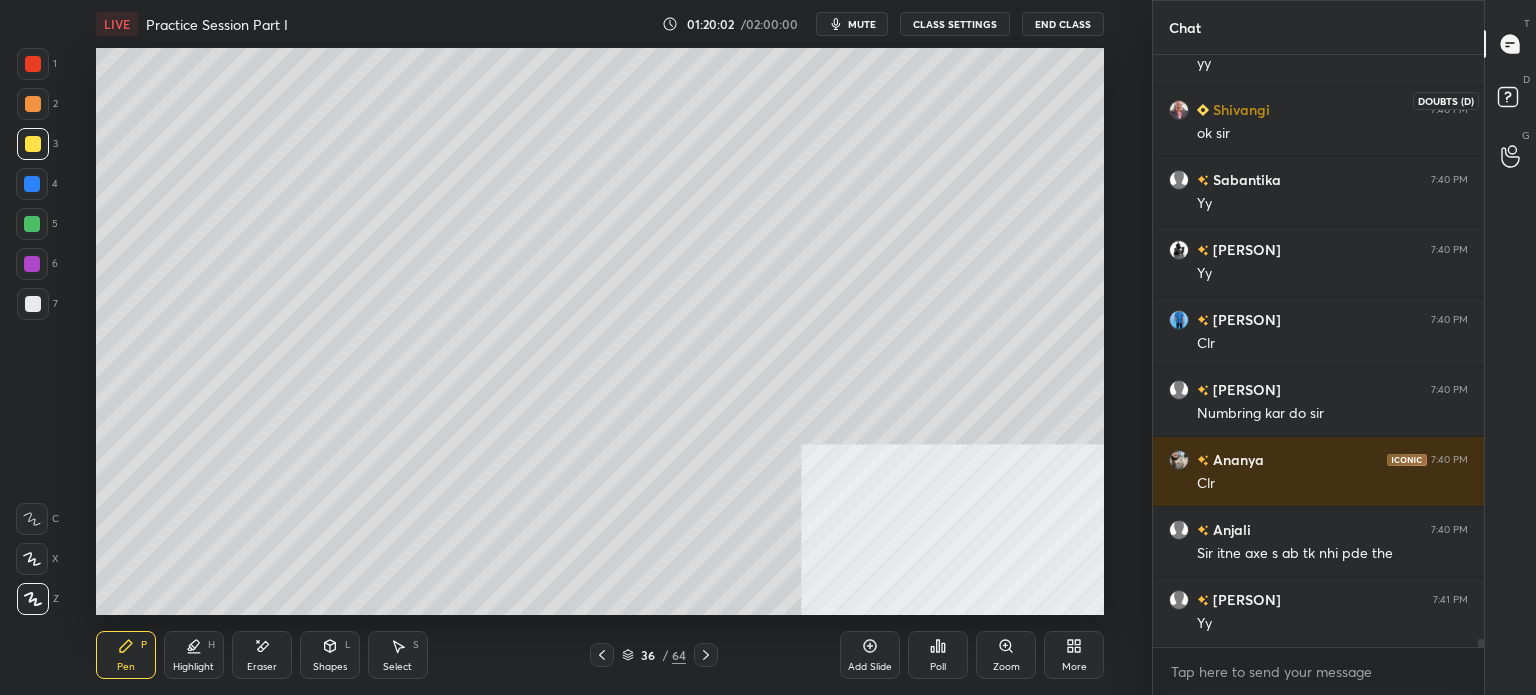 scroll, scrollTop: 0, scrollLeft: 0, axis: both 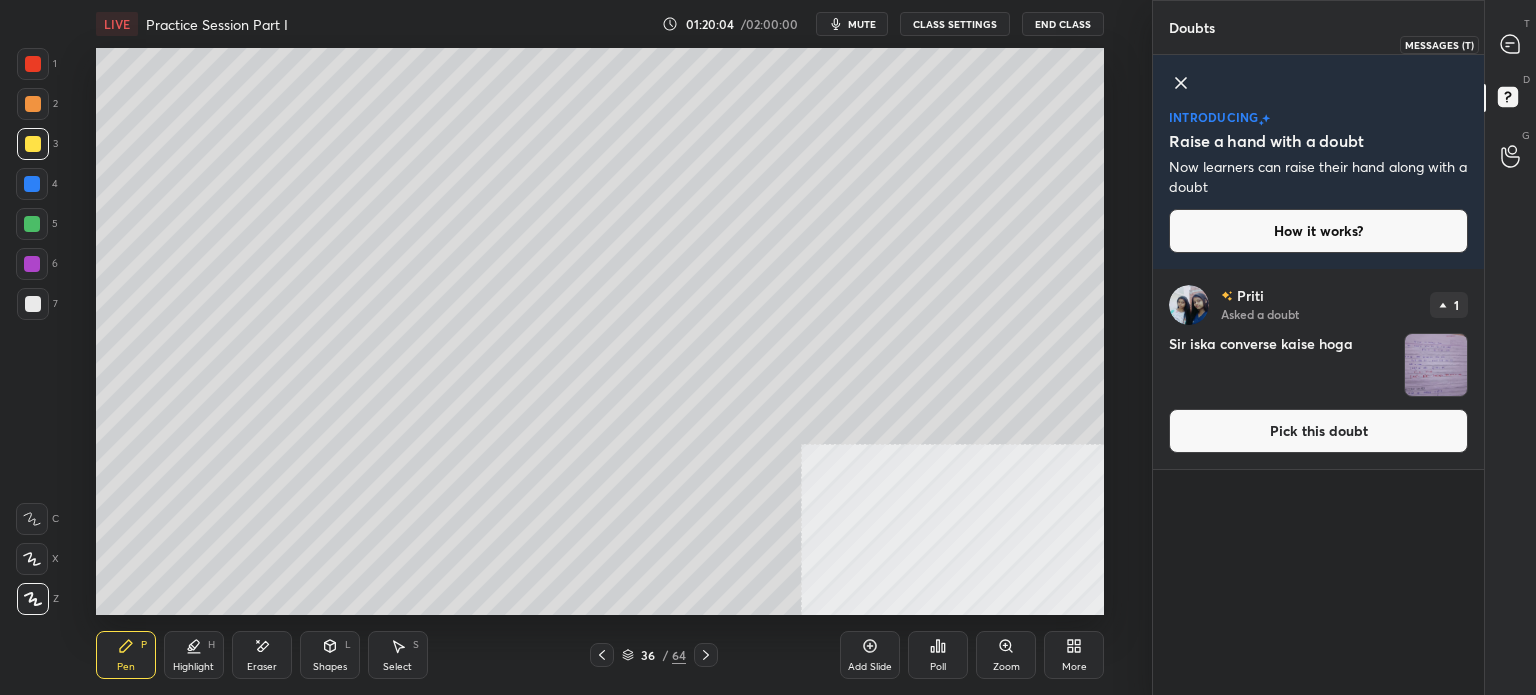 click at bounding box center (1511, 44) 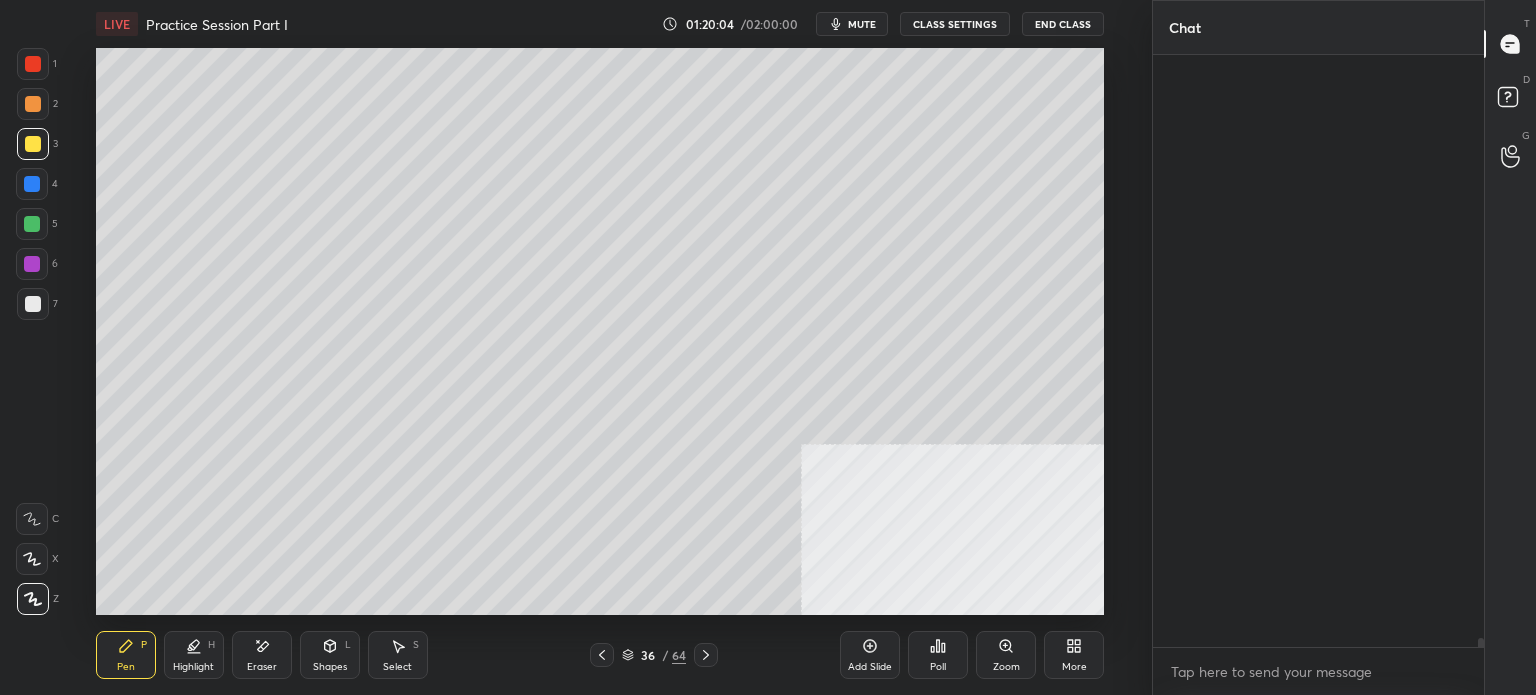 scroll, scrollTop: 43016, scrollLeft: 0, axis: vertical 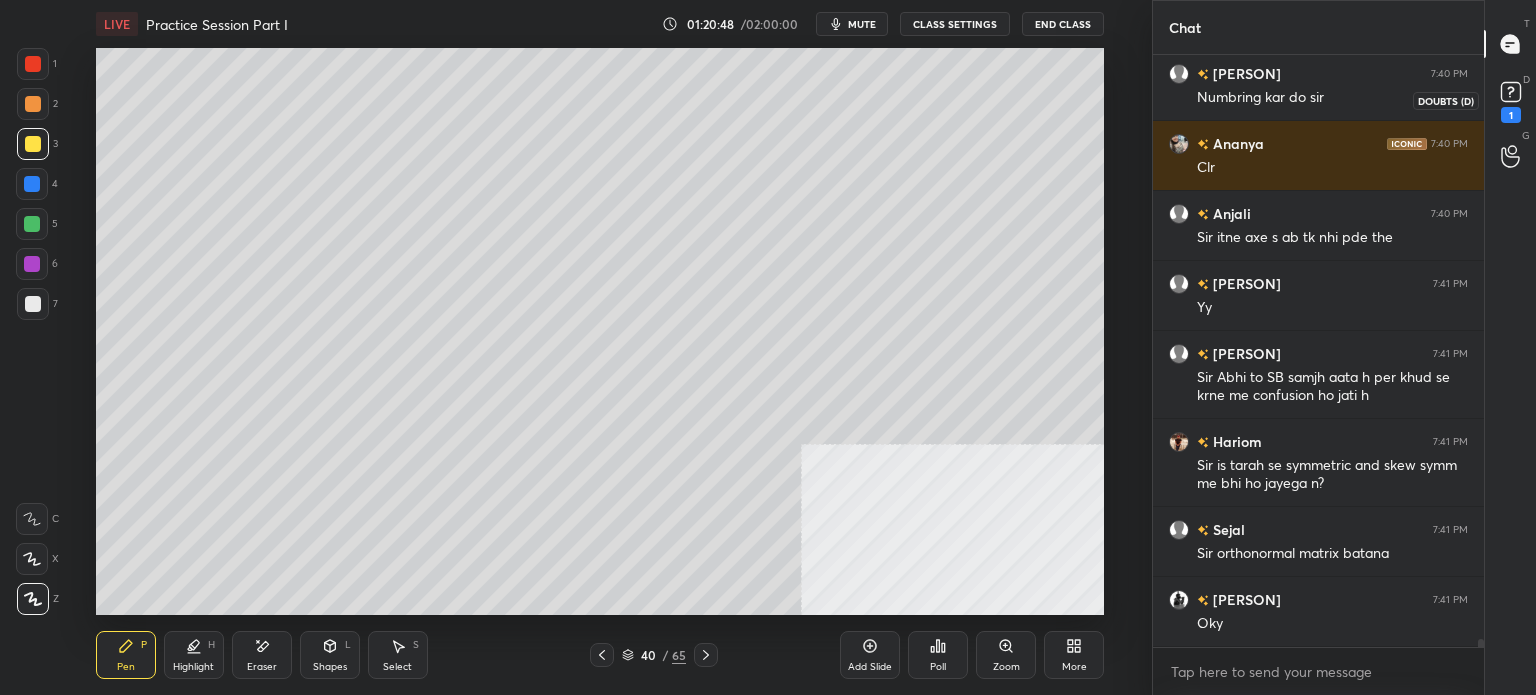 click 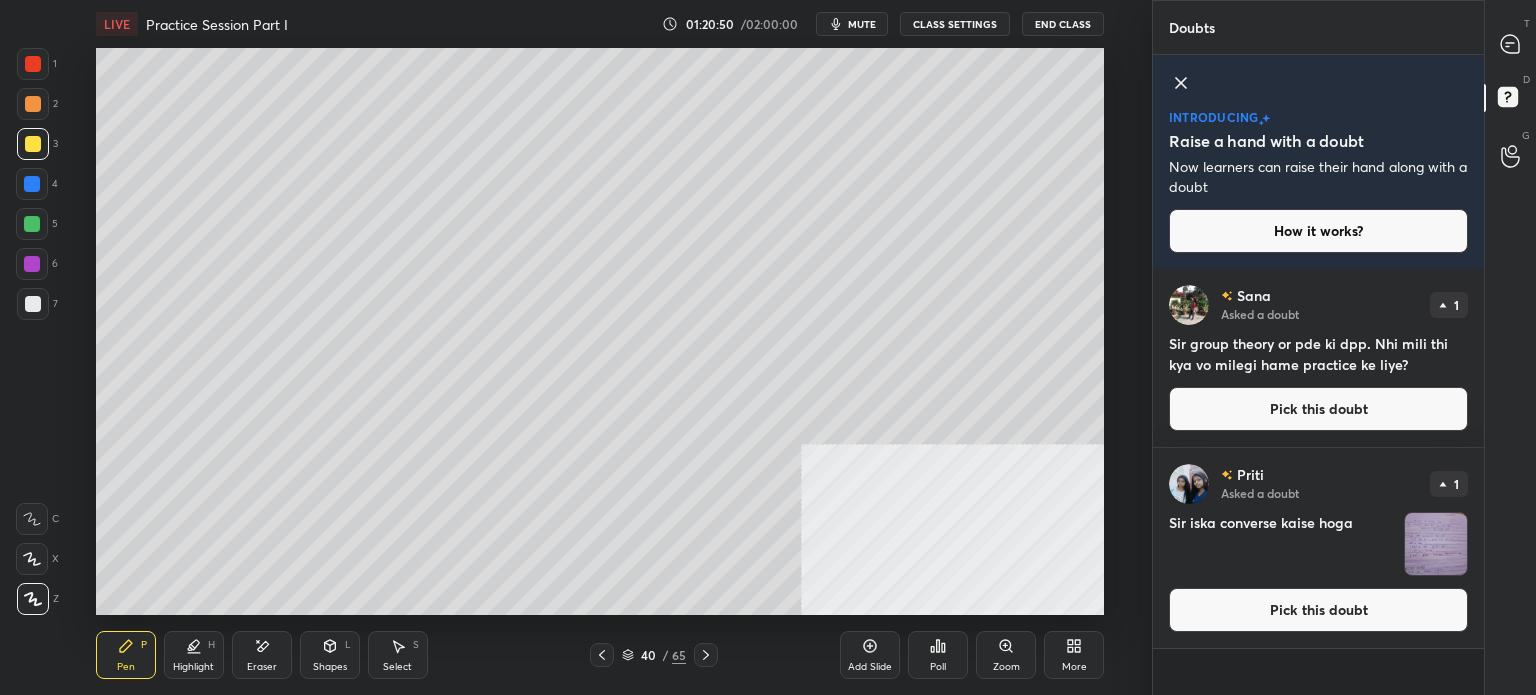 click on "Pick this doubt" at bounding box center [1318, 409] 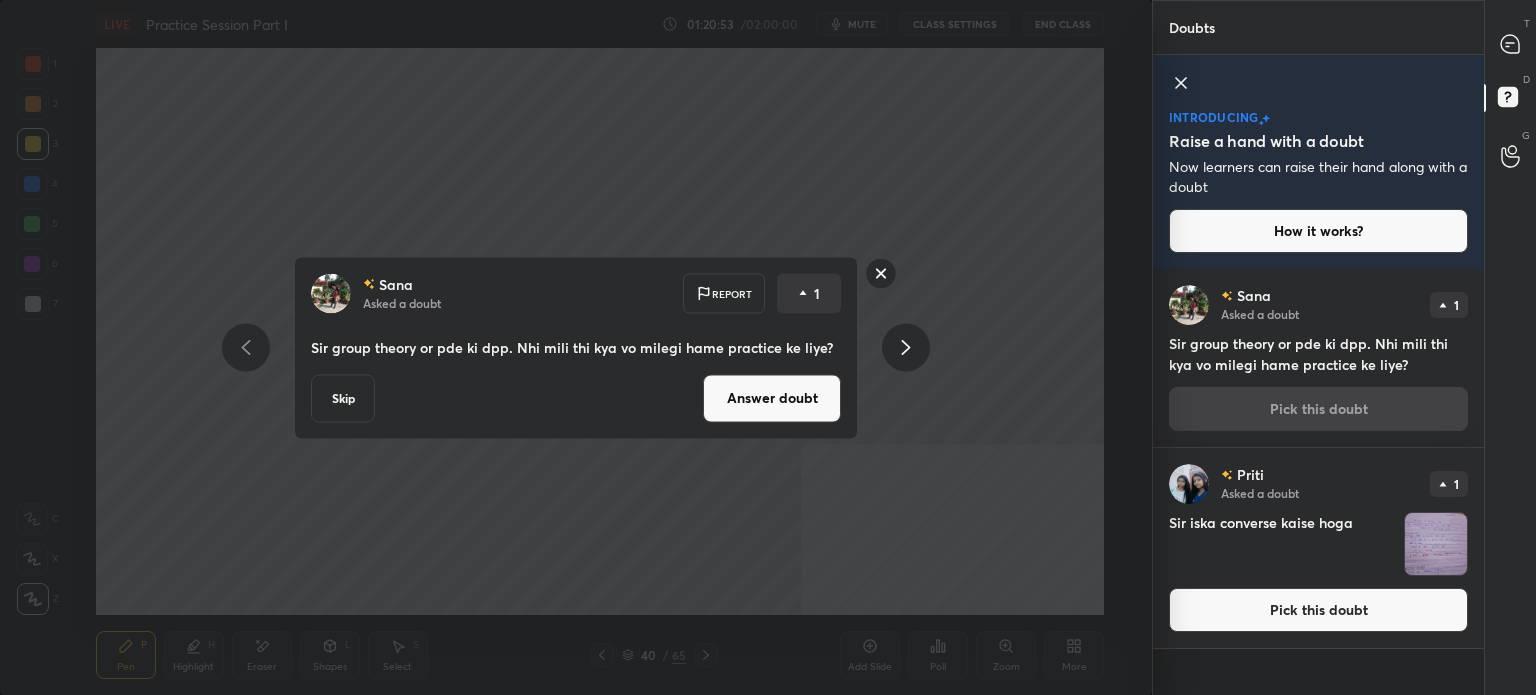 click on "Answer doubt" at bounding box center [772, 398] 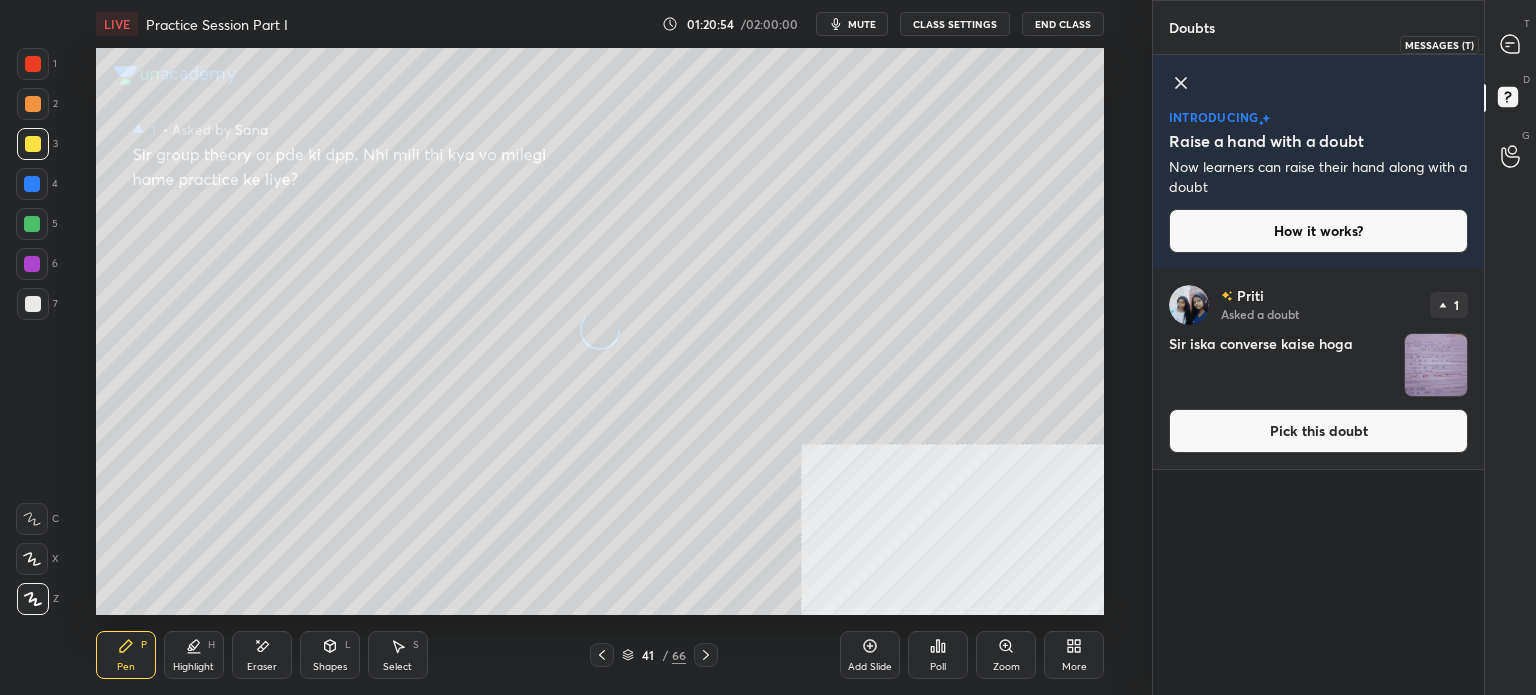 click 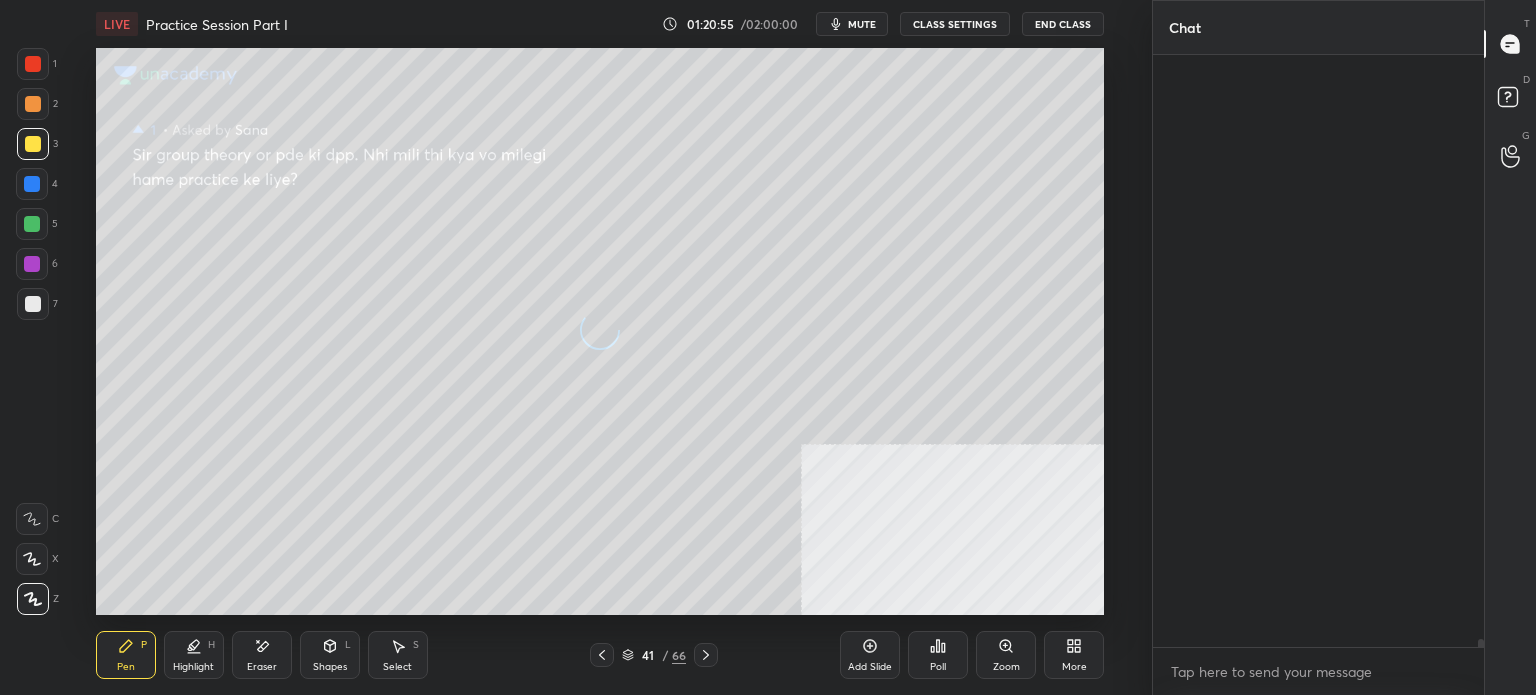 scroll, scrollTop: 42634, scrollLeft: 0, axis: vertical 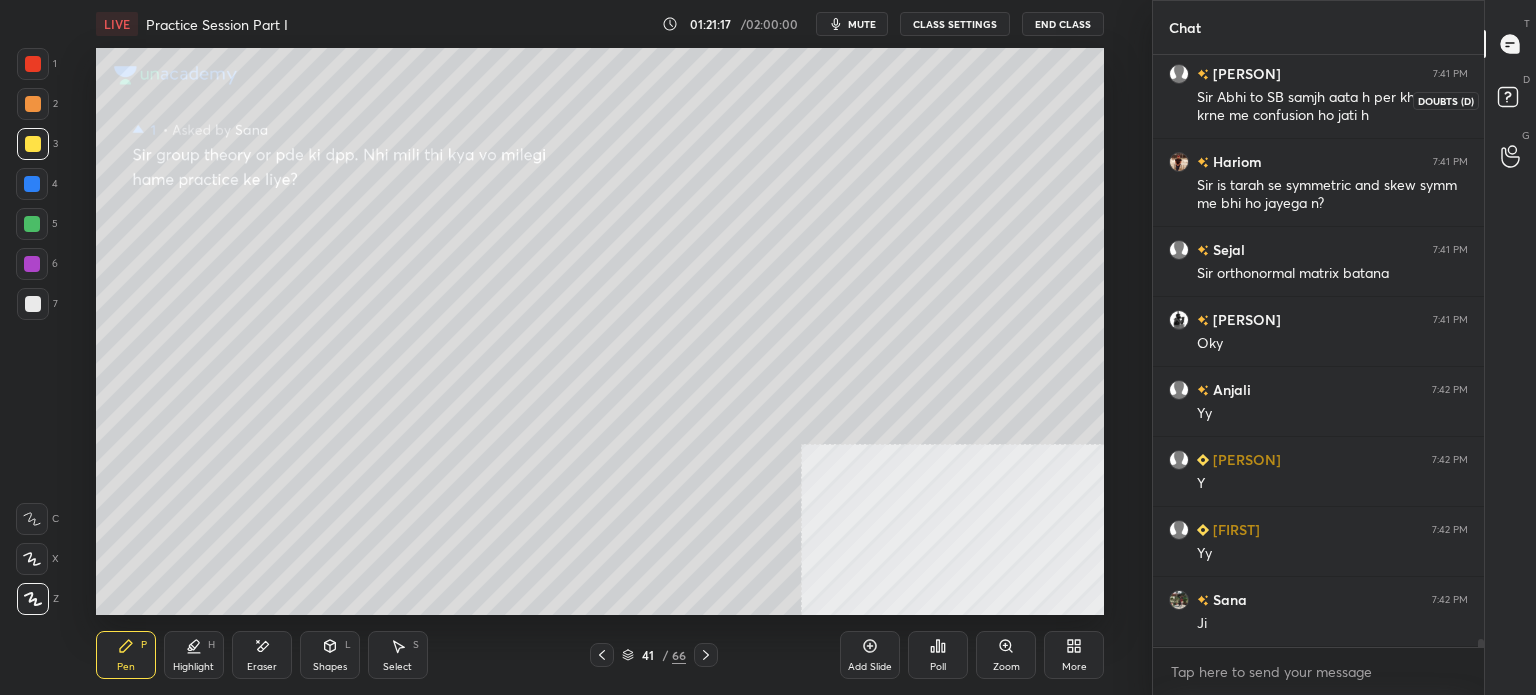click 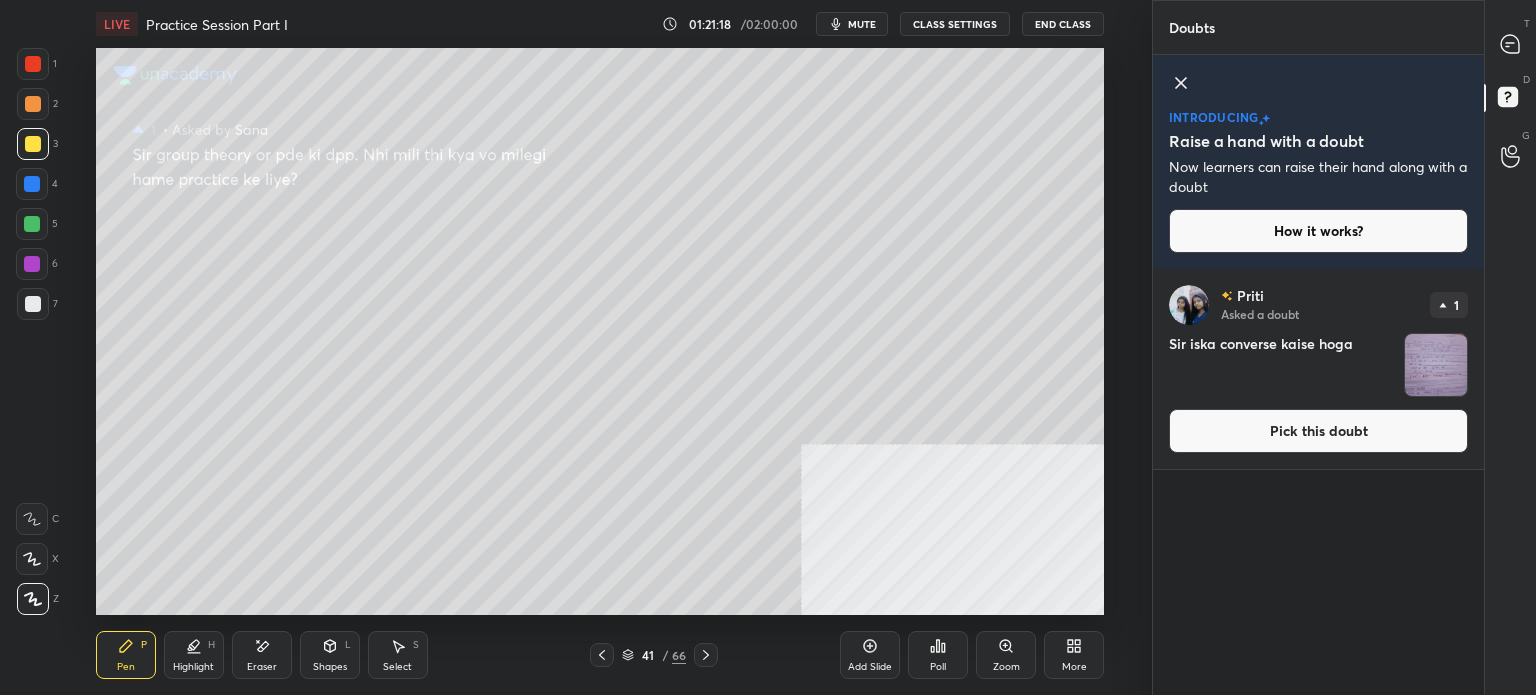 click on "Pick this doubt" at bounding box center [1318, 431] 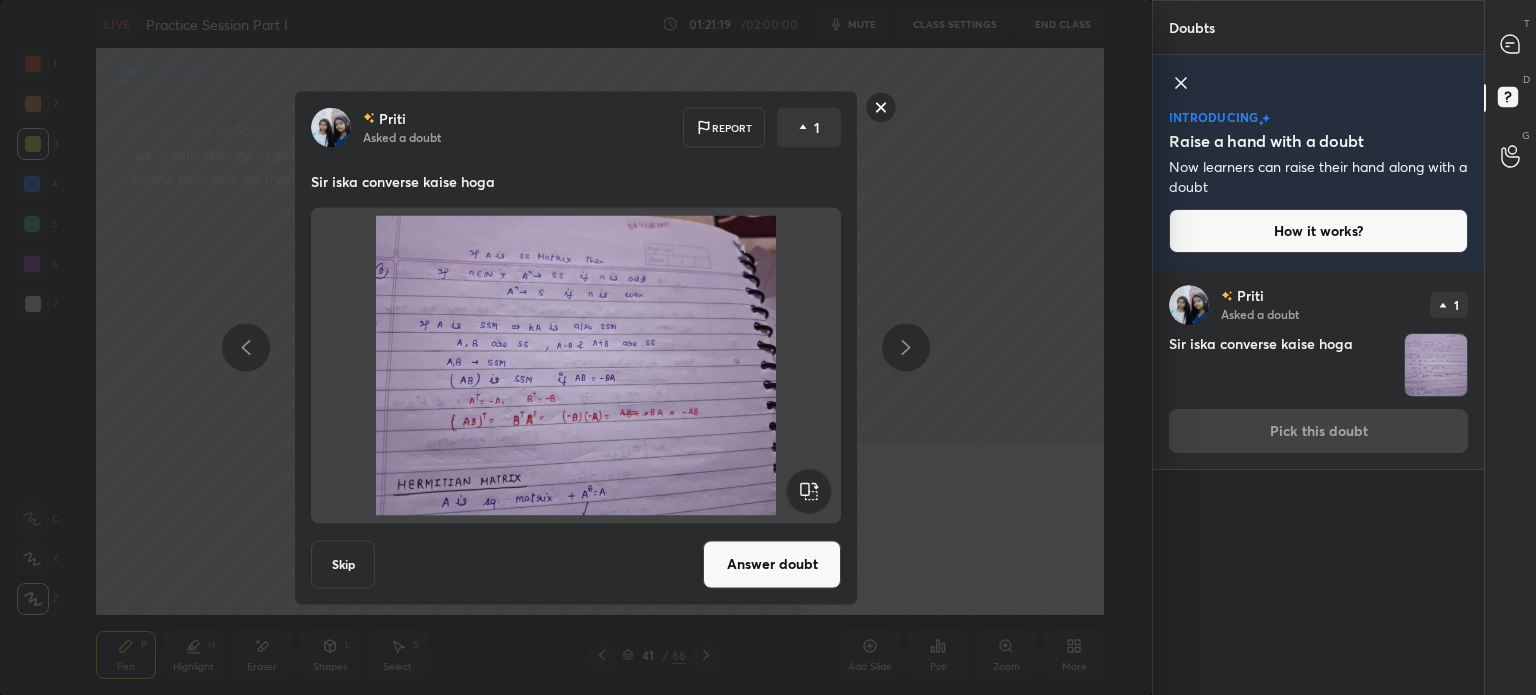click on "Answer doubt" at bounding box center (772, 564) 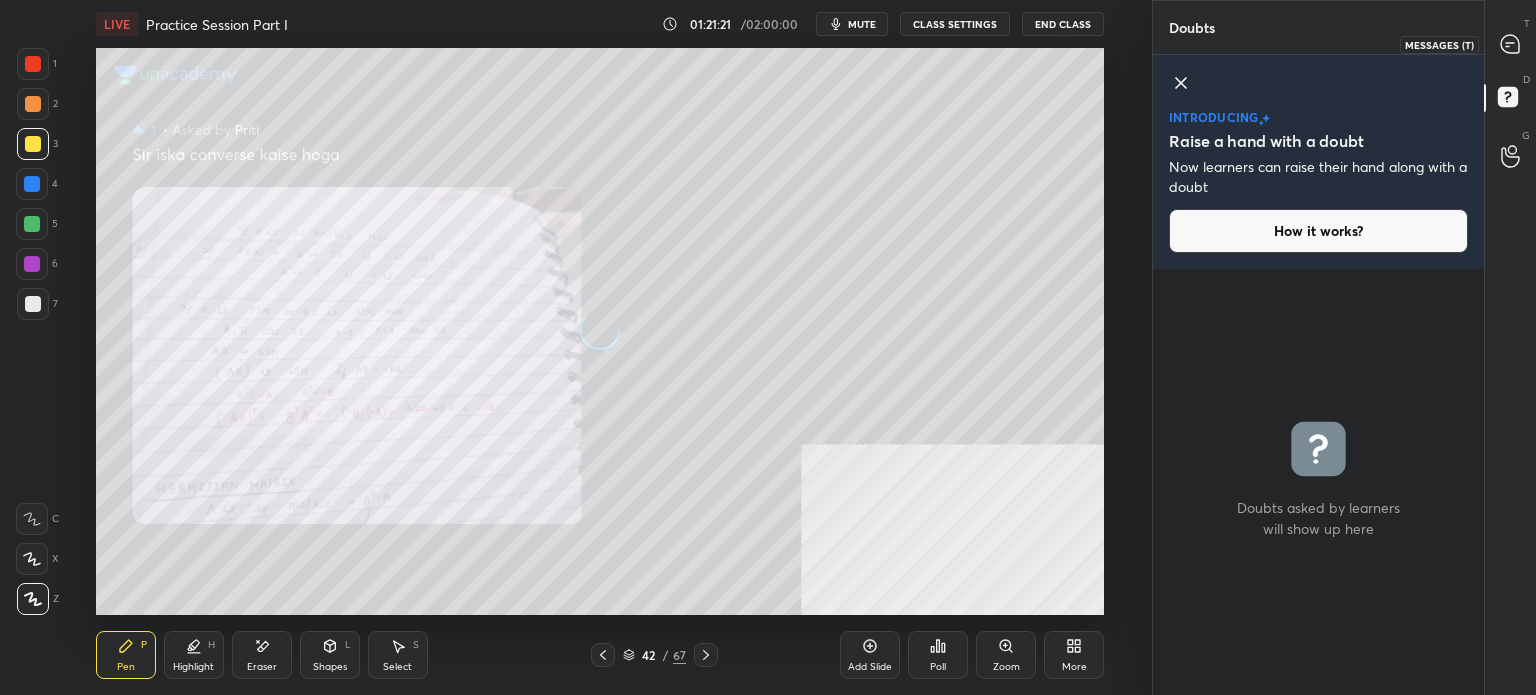 click 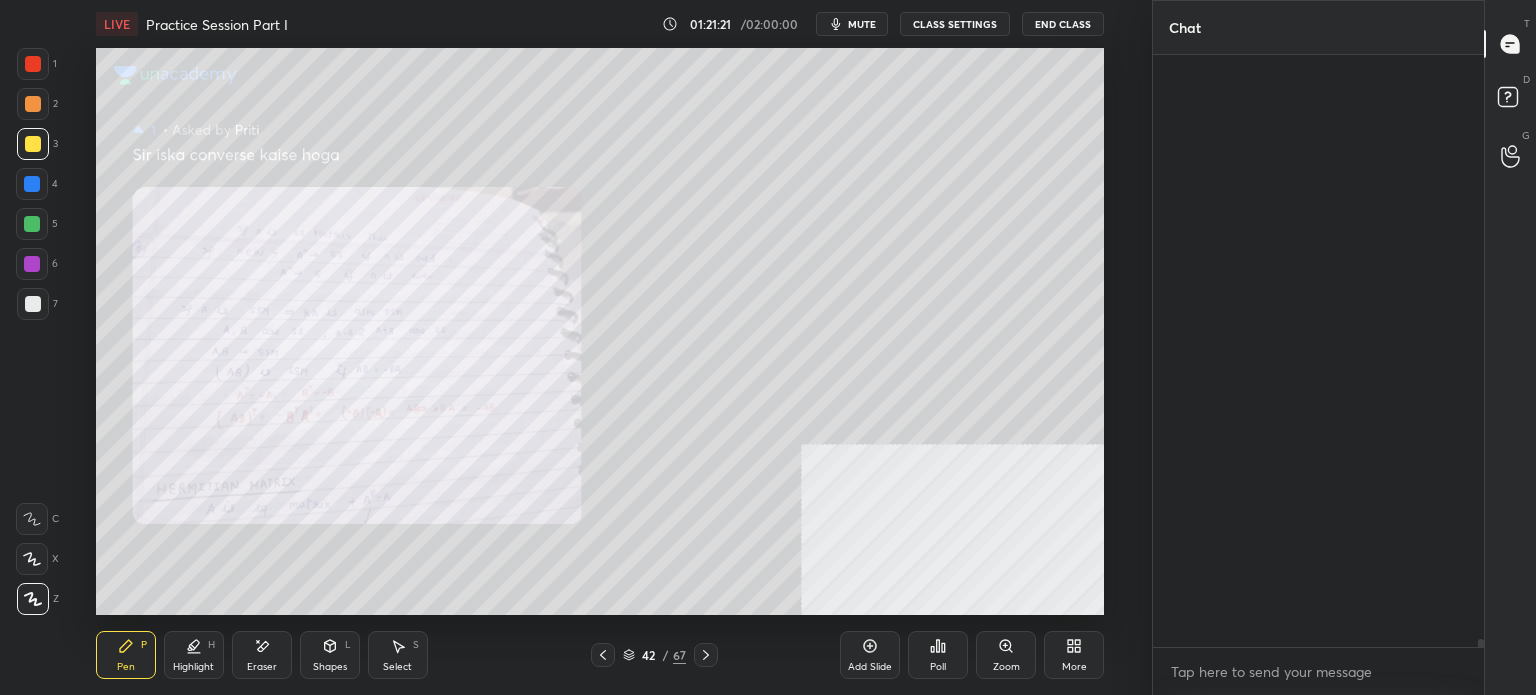 scroll, scrollTop: 42864, scrollLeft: 0, axis: vertical 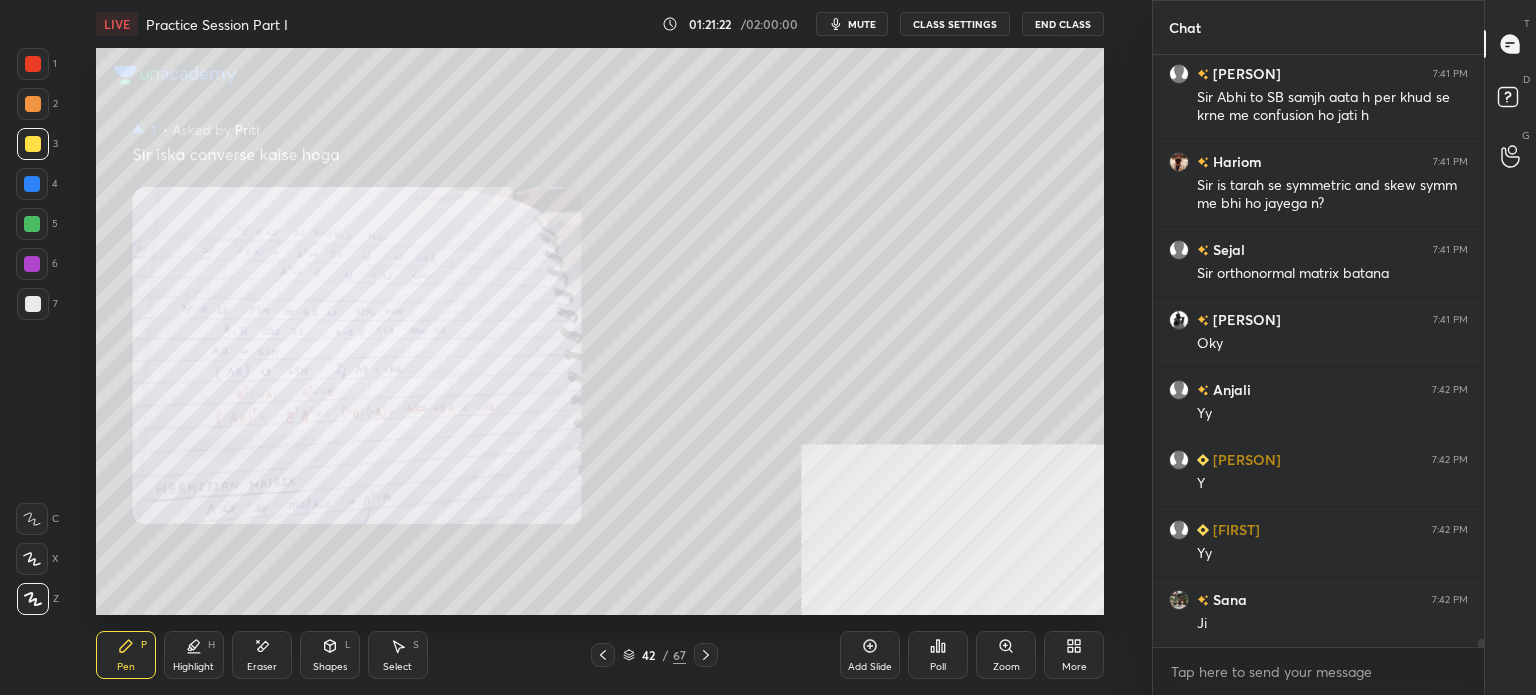click 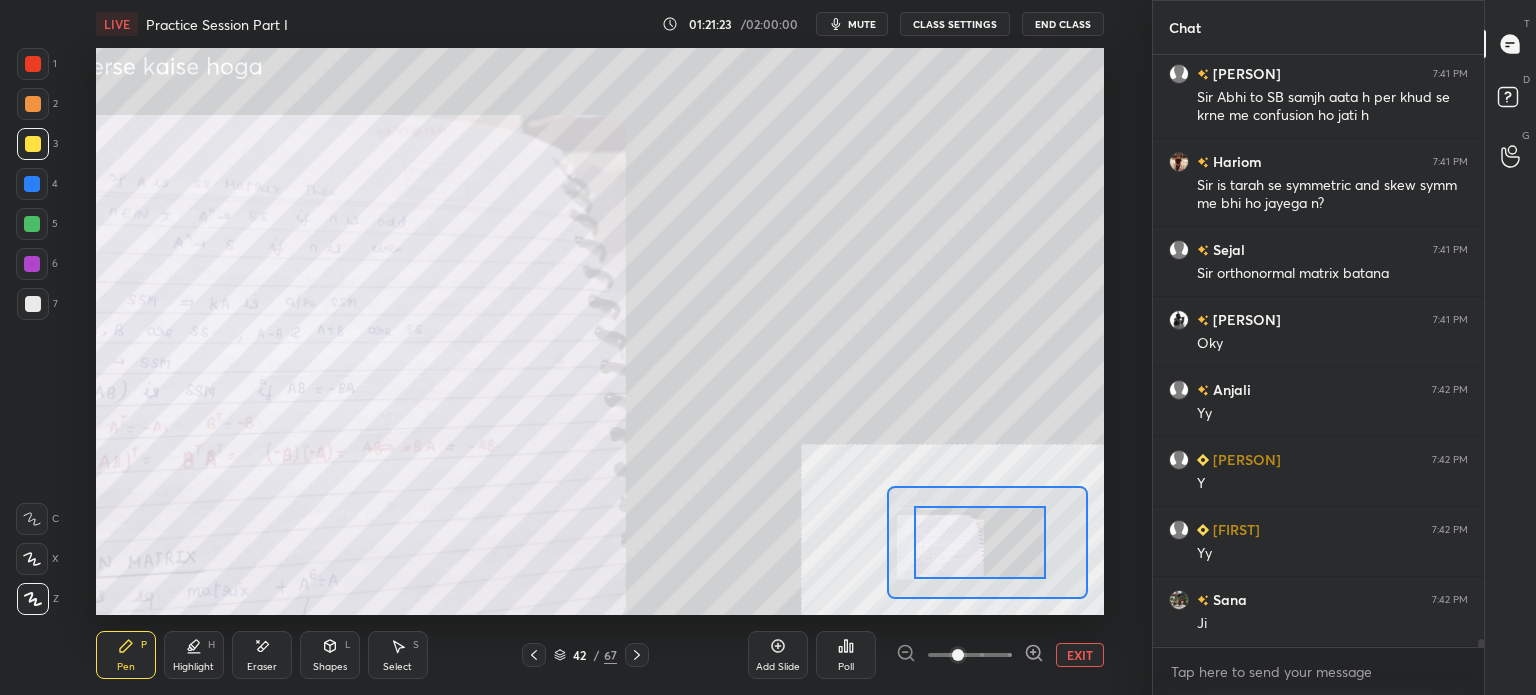 drag, startPoint x: 985, startPoint y: 539, endPoint x: 928, endPoint y: 541, distance: 57.035076 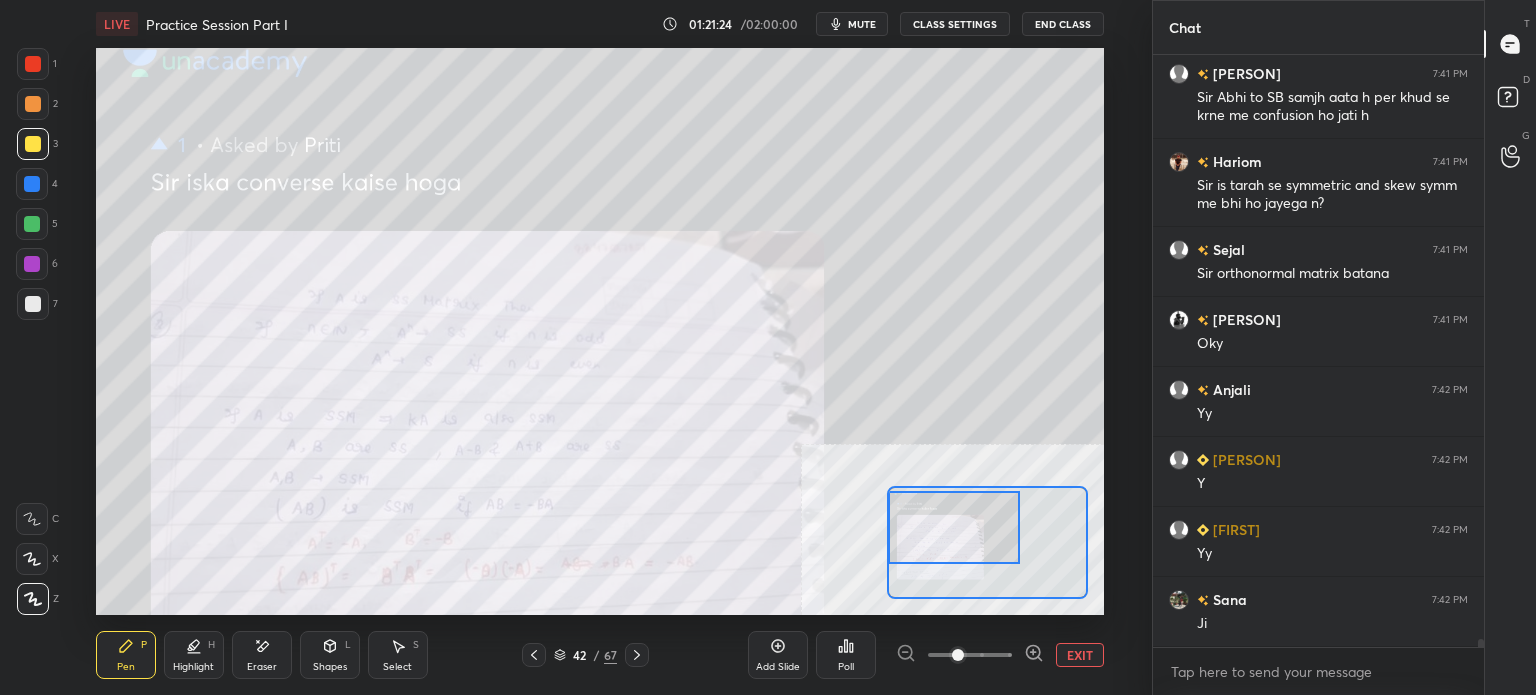drag, startPoint x: 983, startPoint y: 542, endPoint x: 918, endPoint y: 527, distance: 66.70832 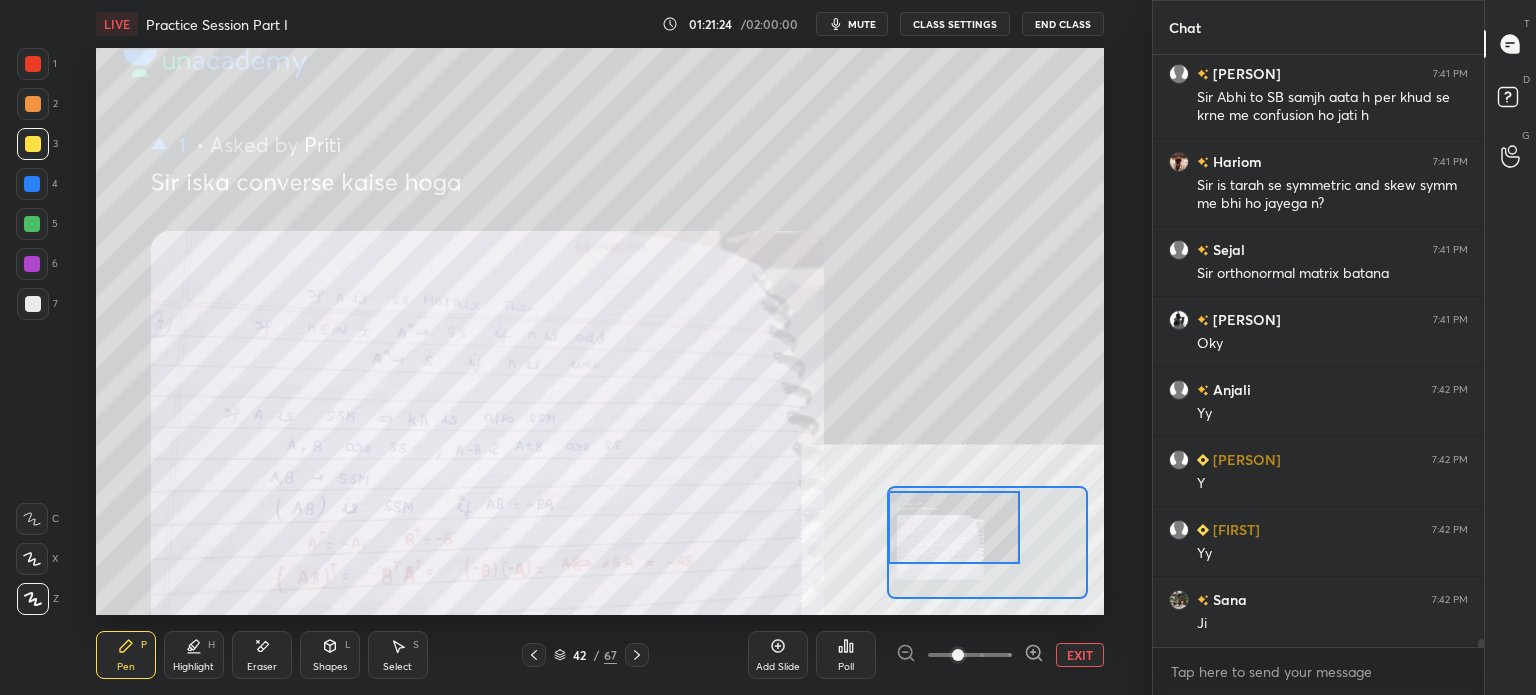 click at bounding box center (954, 527) 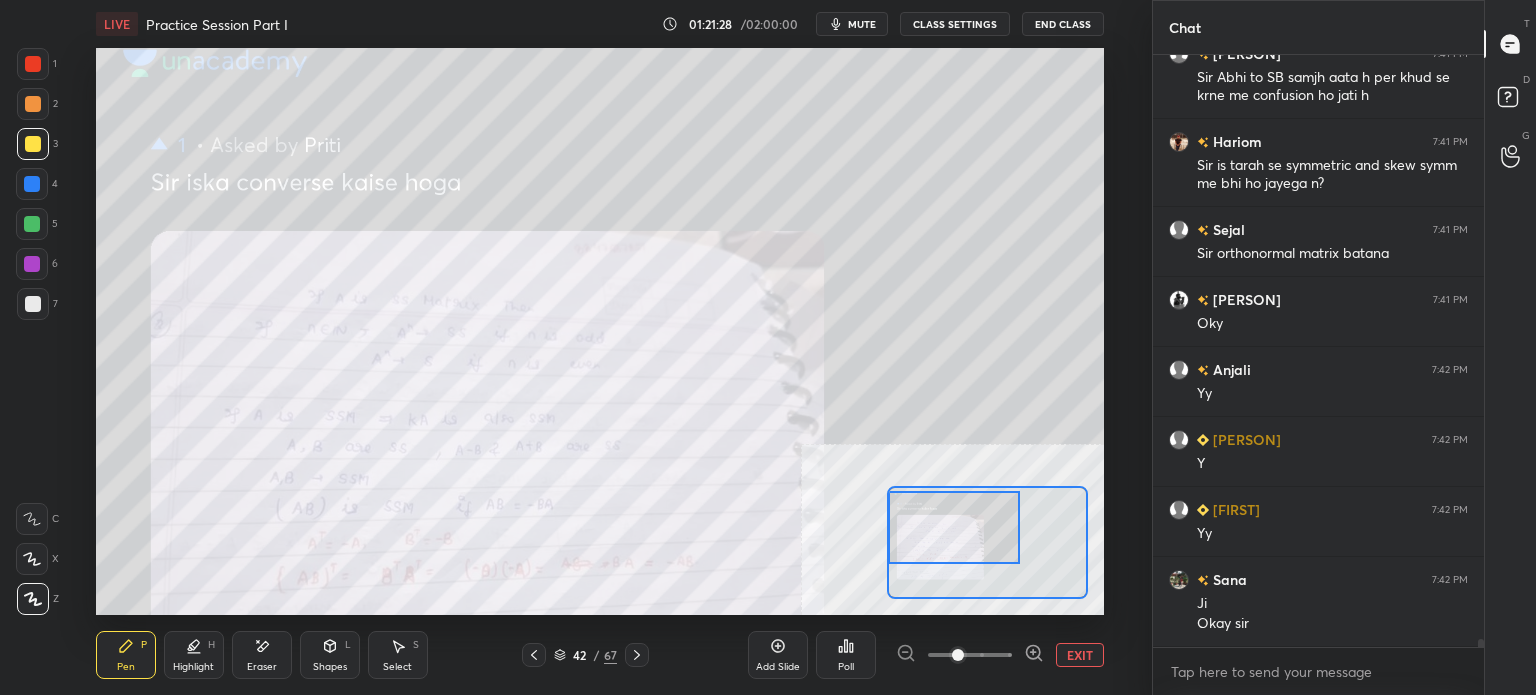 scroll, scrollTop: 42954, scrollLeft: 0, axis: vertical 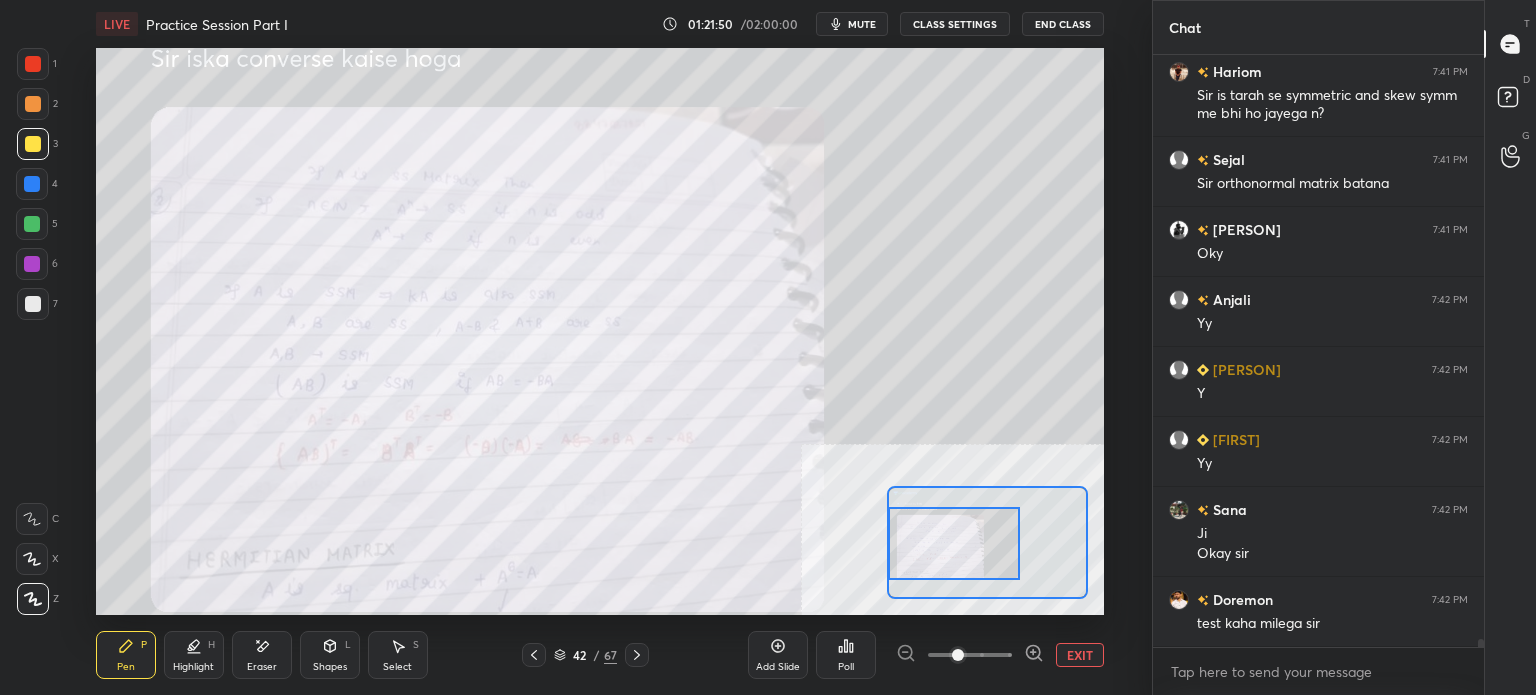 drag, startPoint x: 949, startPoint y: 535, endPoint x: 948, endPoint y: 549, distance: 14.035668 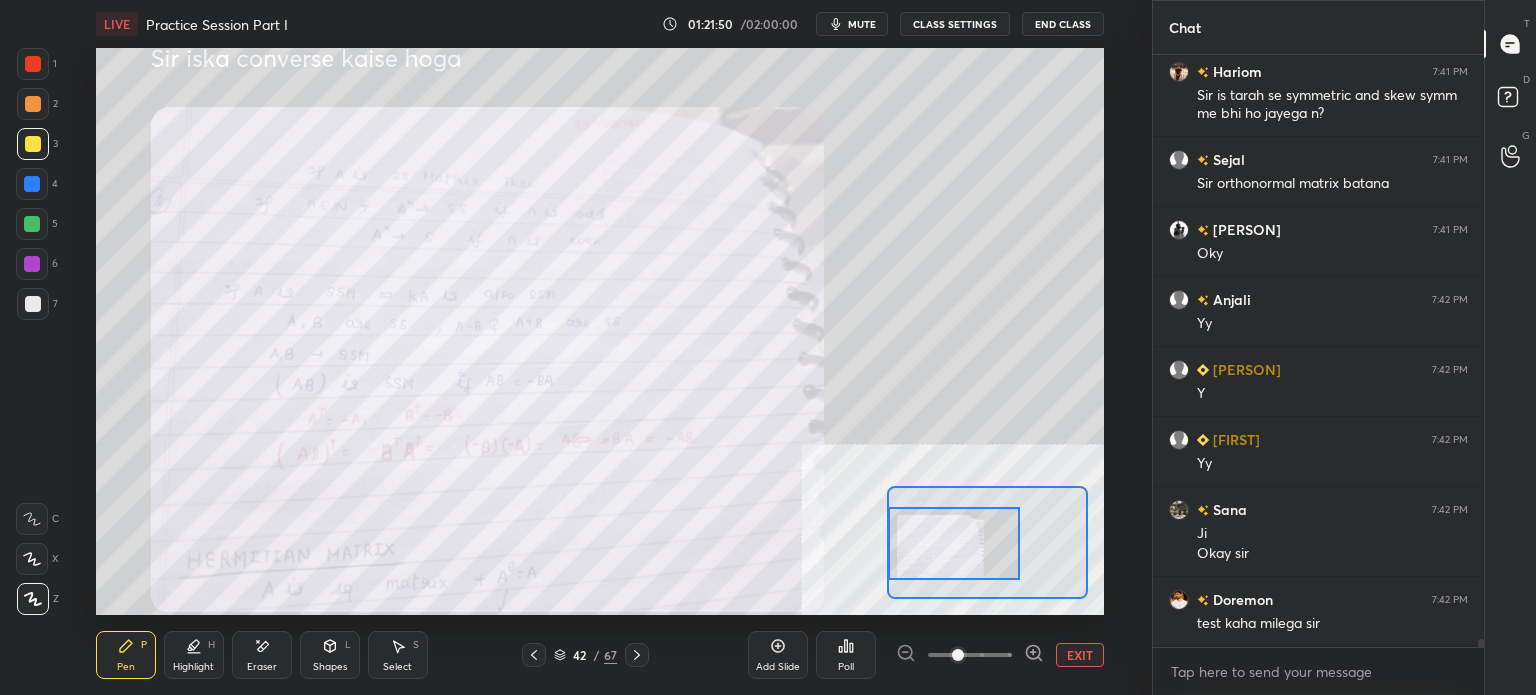 click at bounding box center [954, 543] 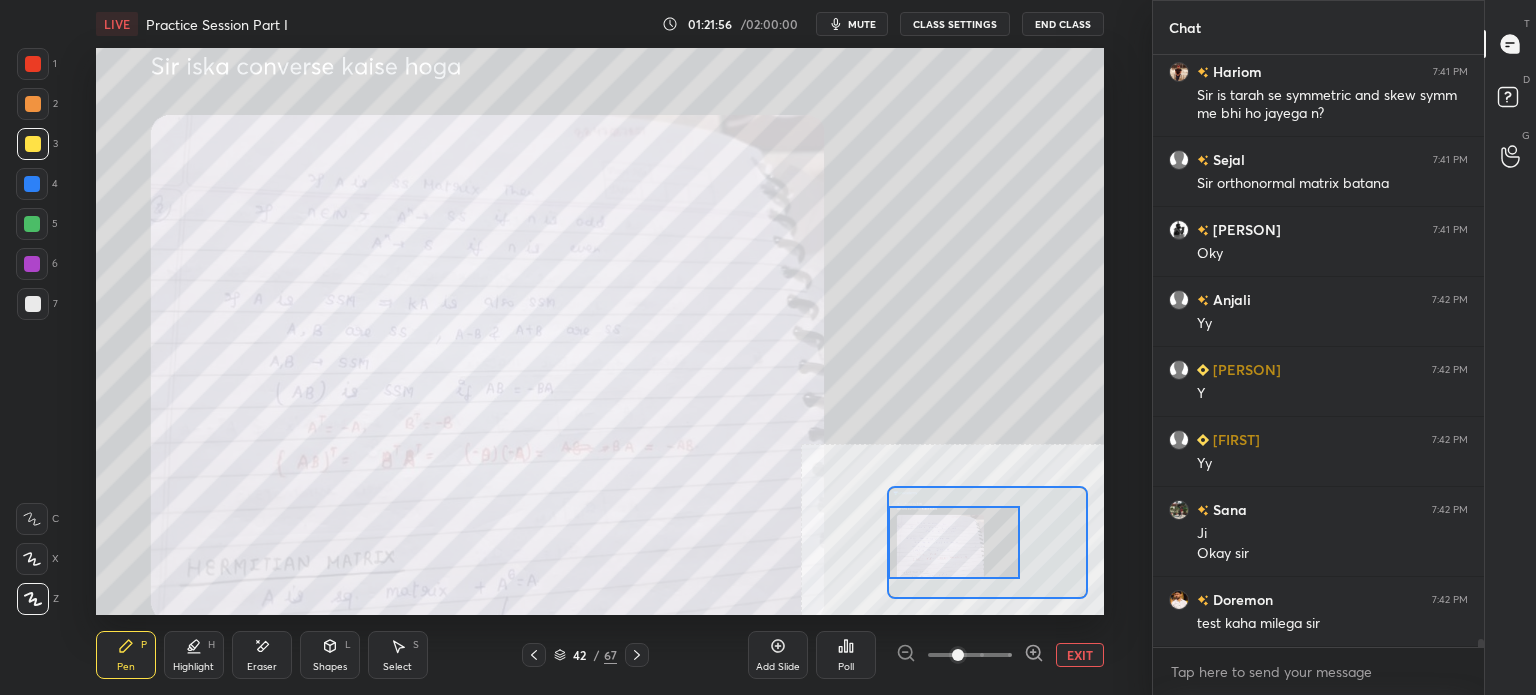 scroll, scrollTop: 43024, scrollLeft: 0, axis: vertical 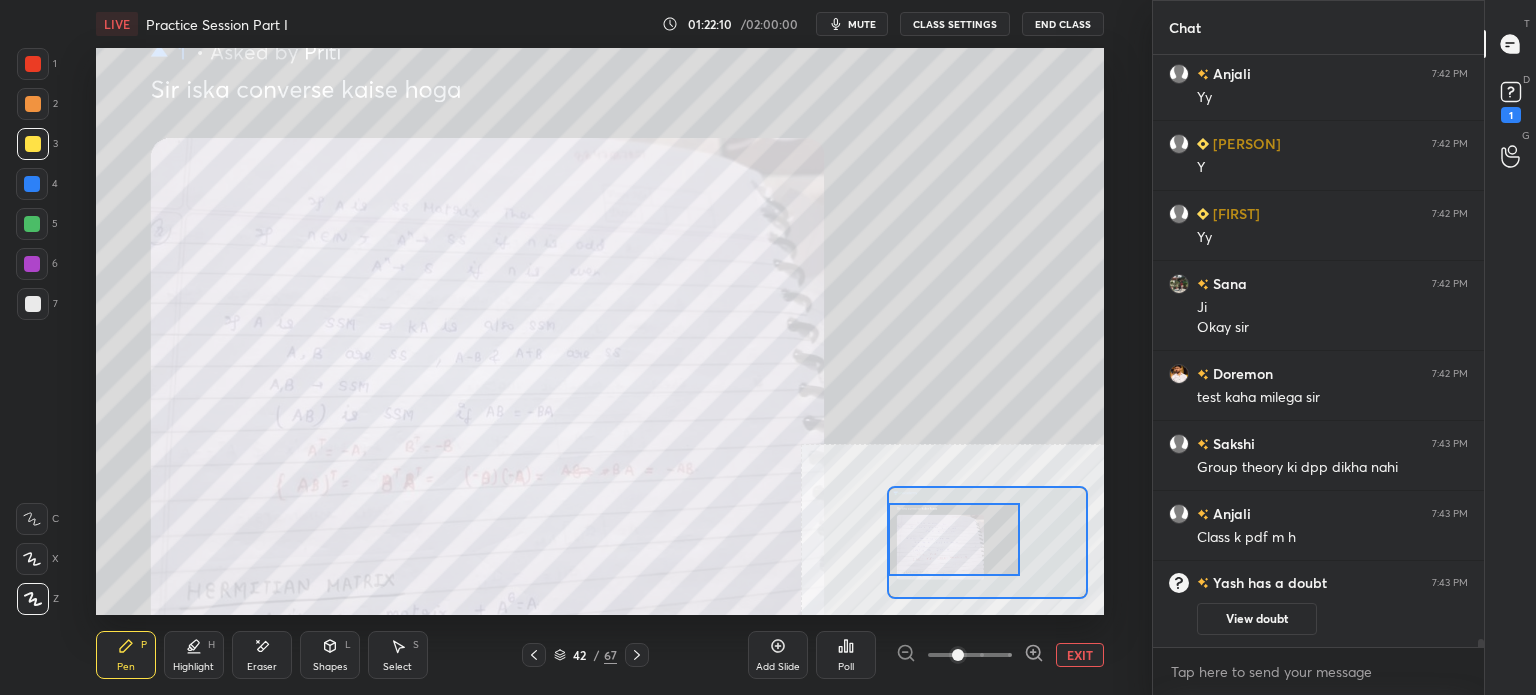 click at bounding box center [954, 539] 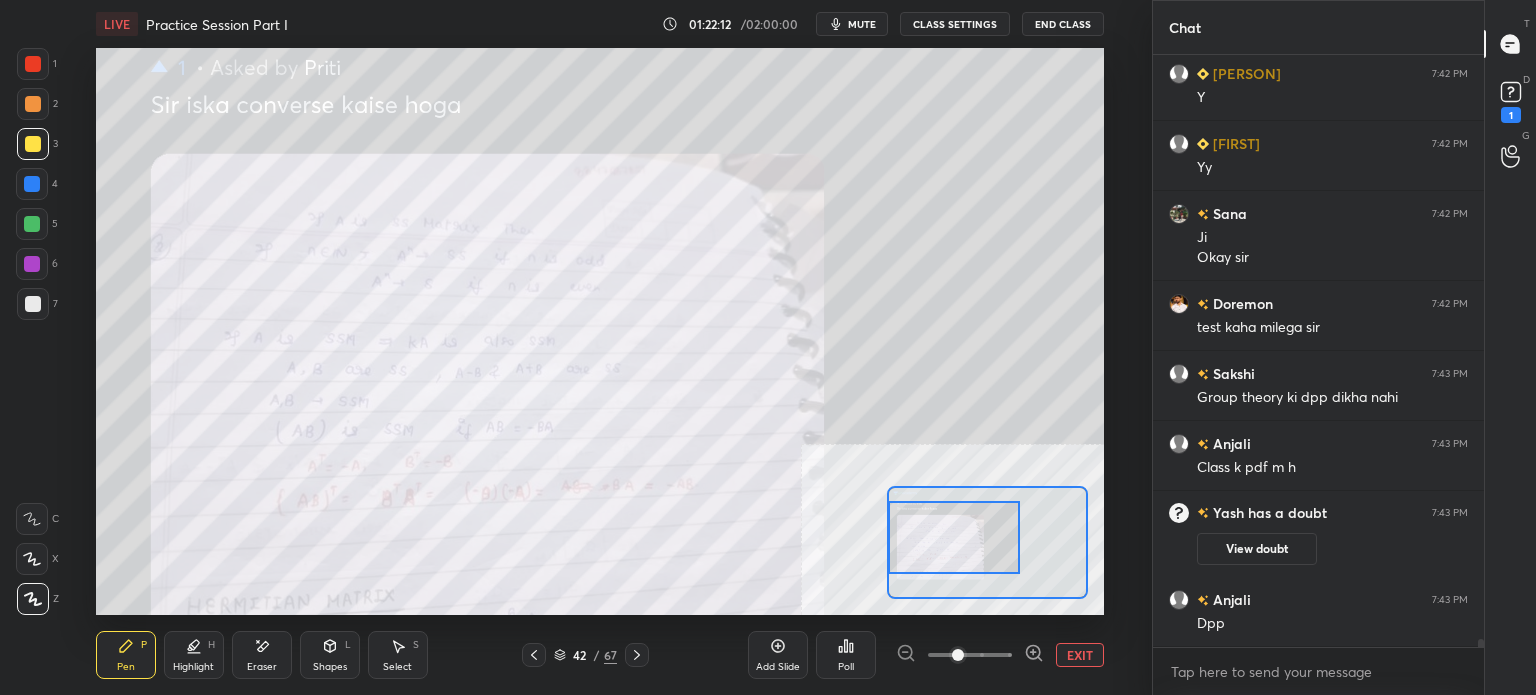 scroll, scrollTop: 42800, scrollLeft: 0, axis: vertical 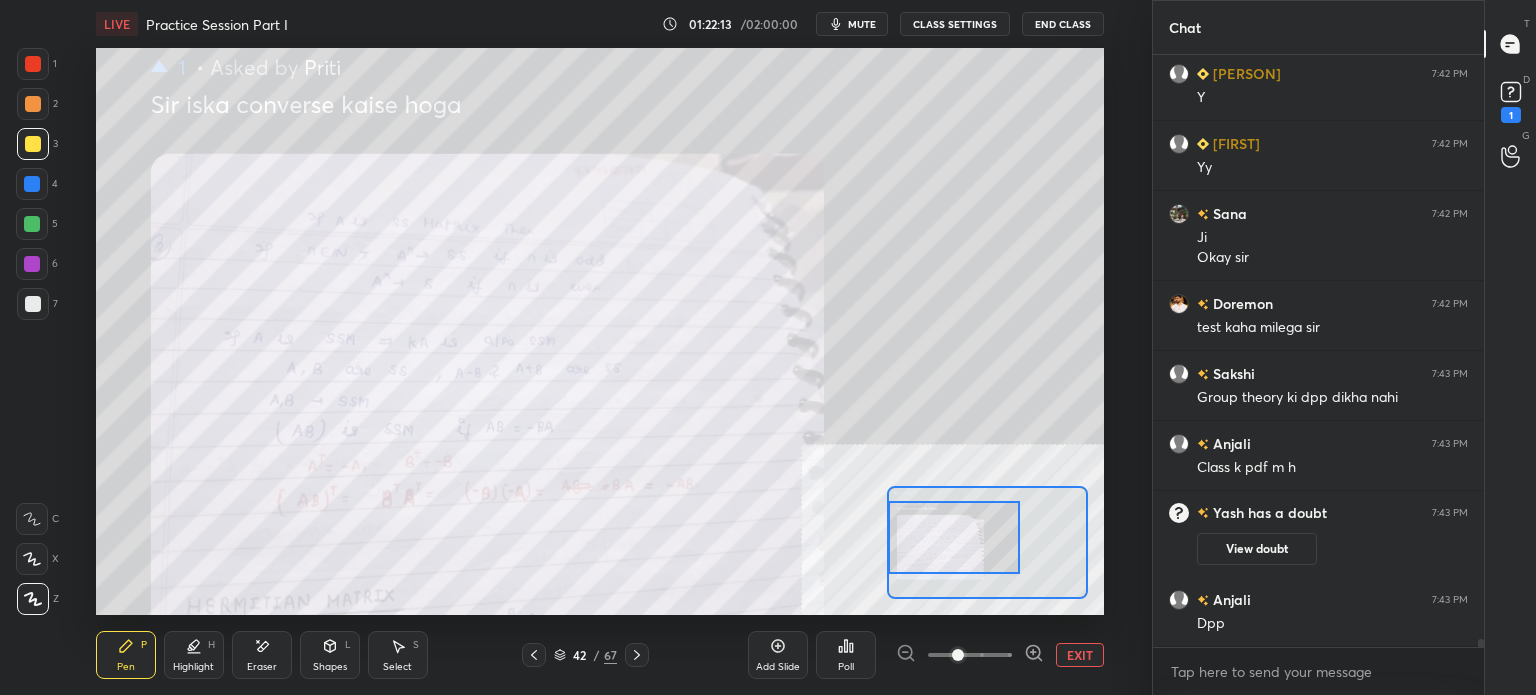click 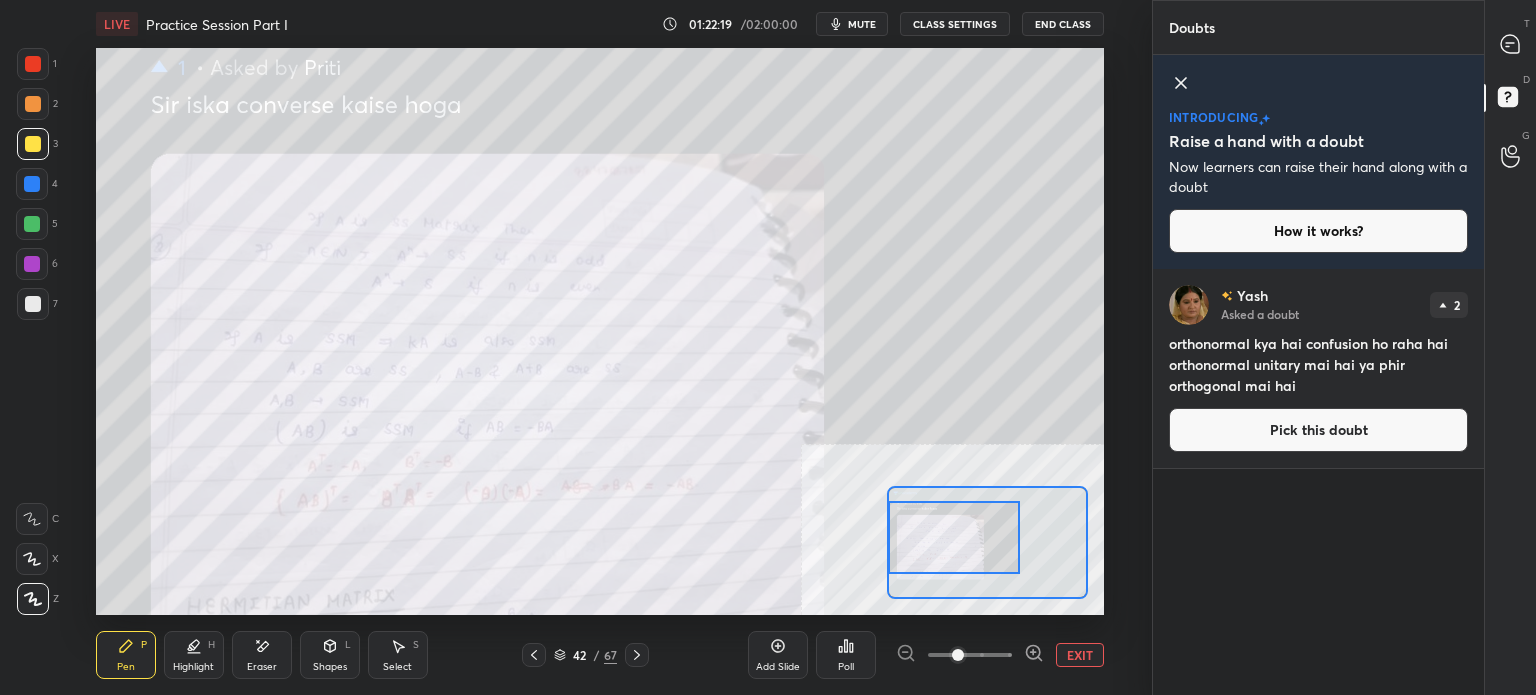 click on "Pick this doubt" at bounding box center [1318, 430] 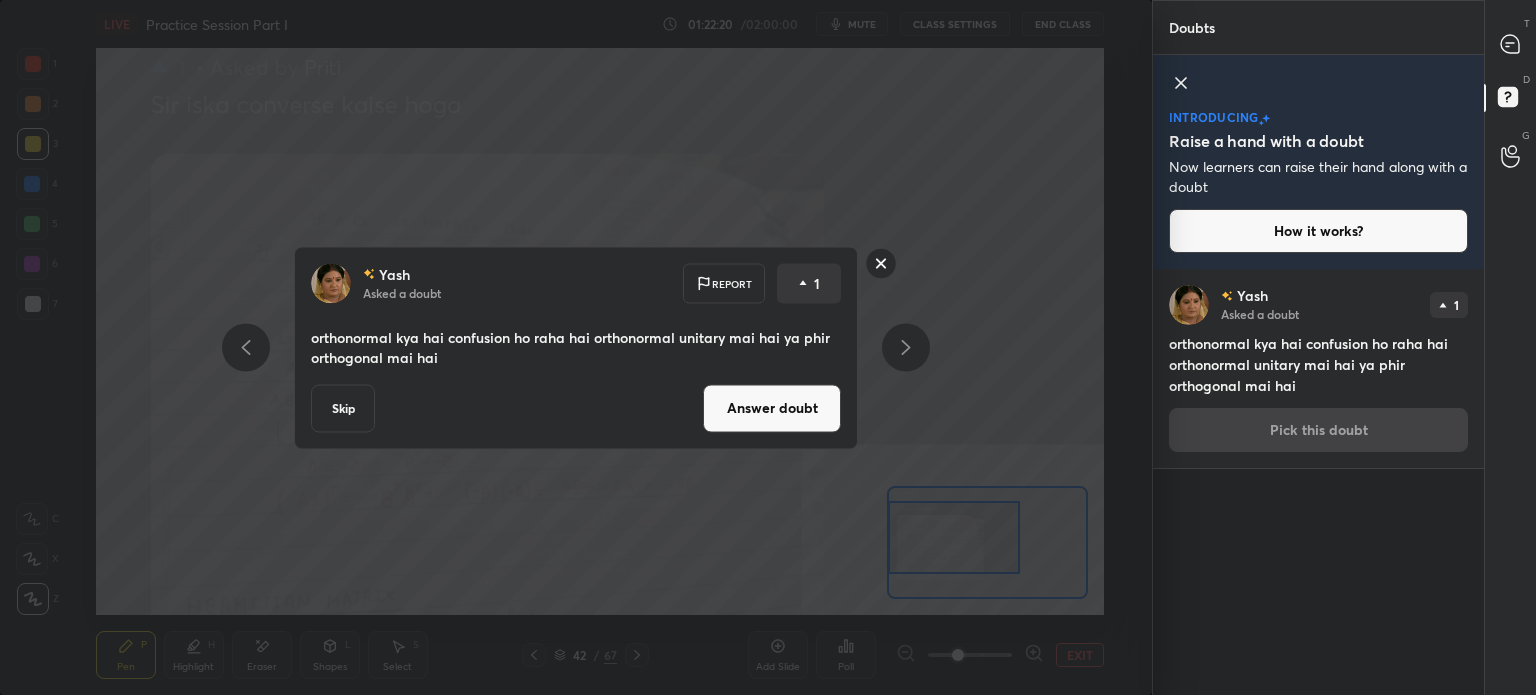 click on "[PERSON] Asked a doubt Report 1 orthonormal kya hai confusion ho raha hai orthonormal unitary mai hai ya phir orthogonal mai hai Skip Answer doubt" at bounding box center (576, 347) 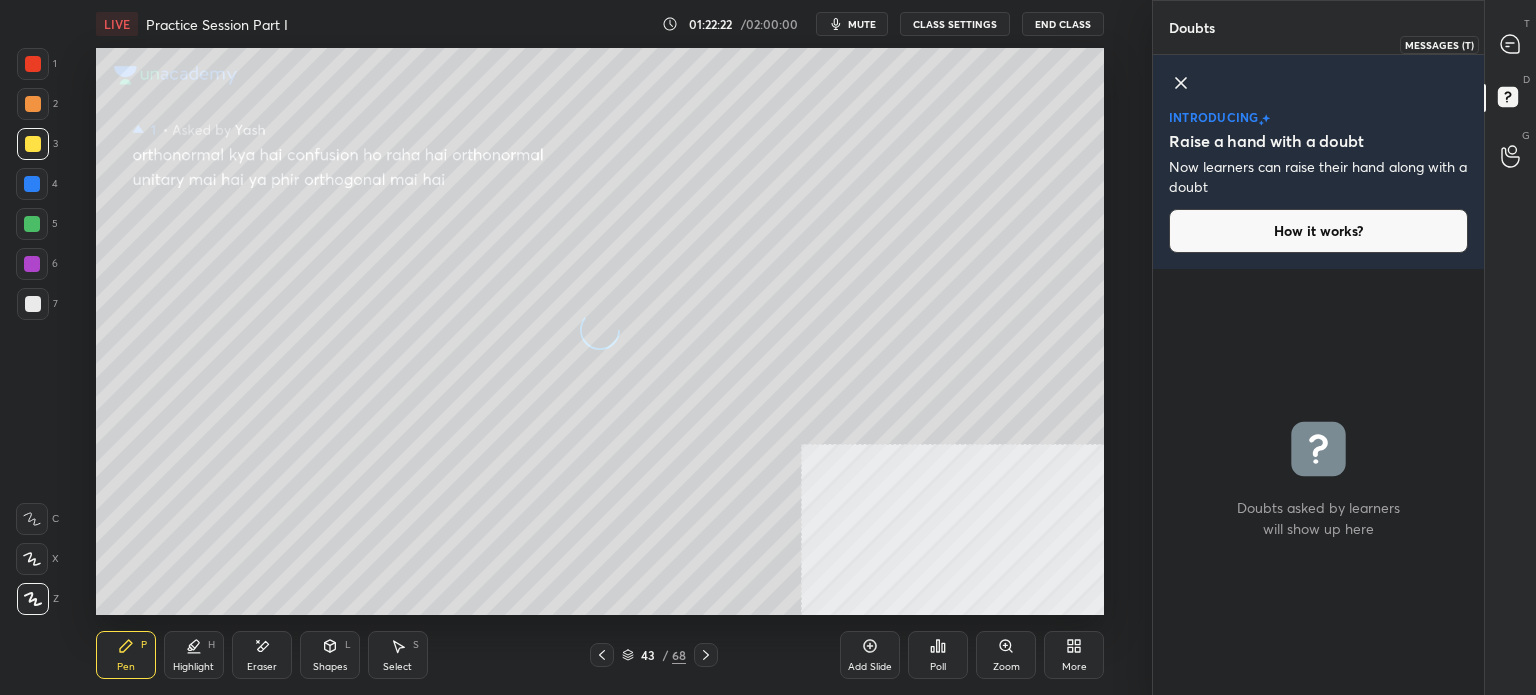 click 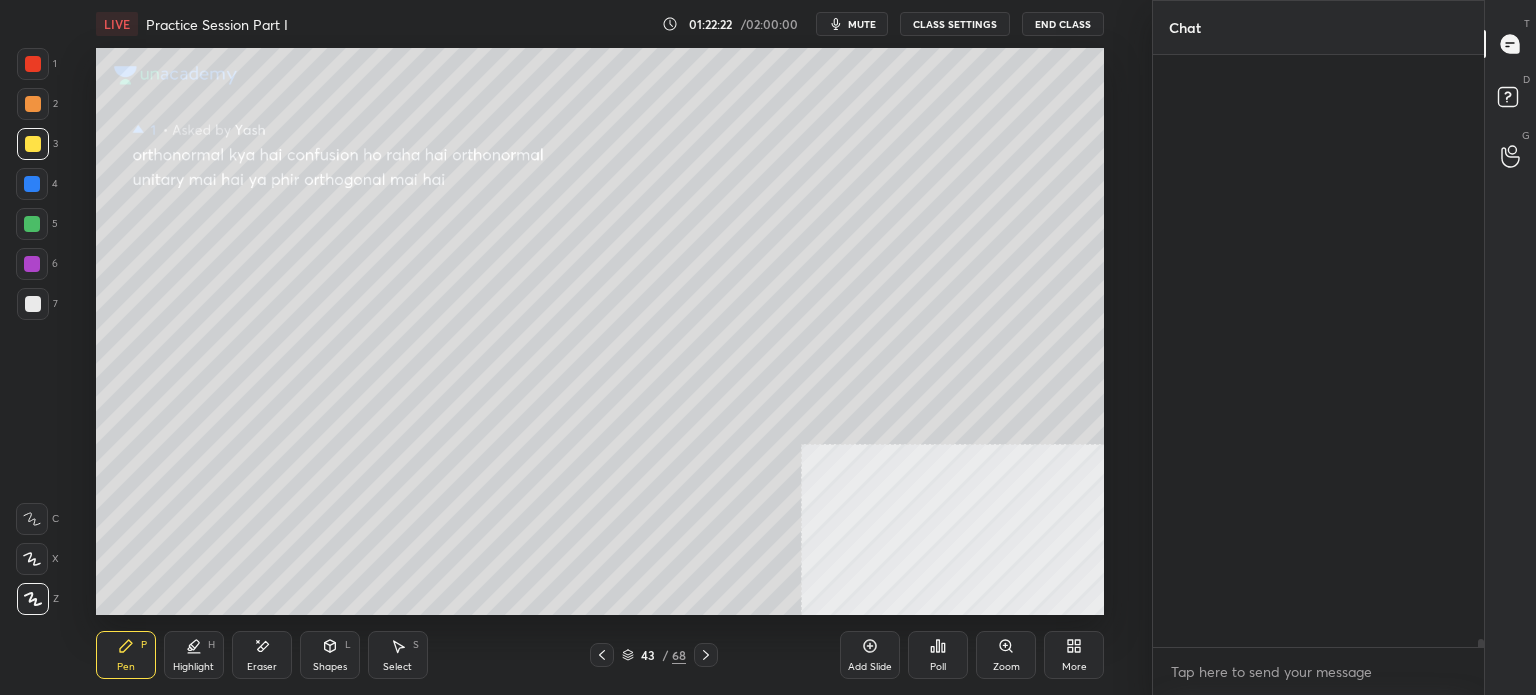 scroll, scrollTop: 43154, scrollLeft: 0, axis: vertical 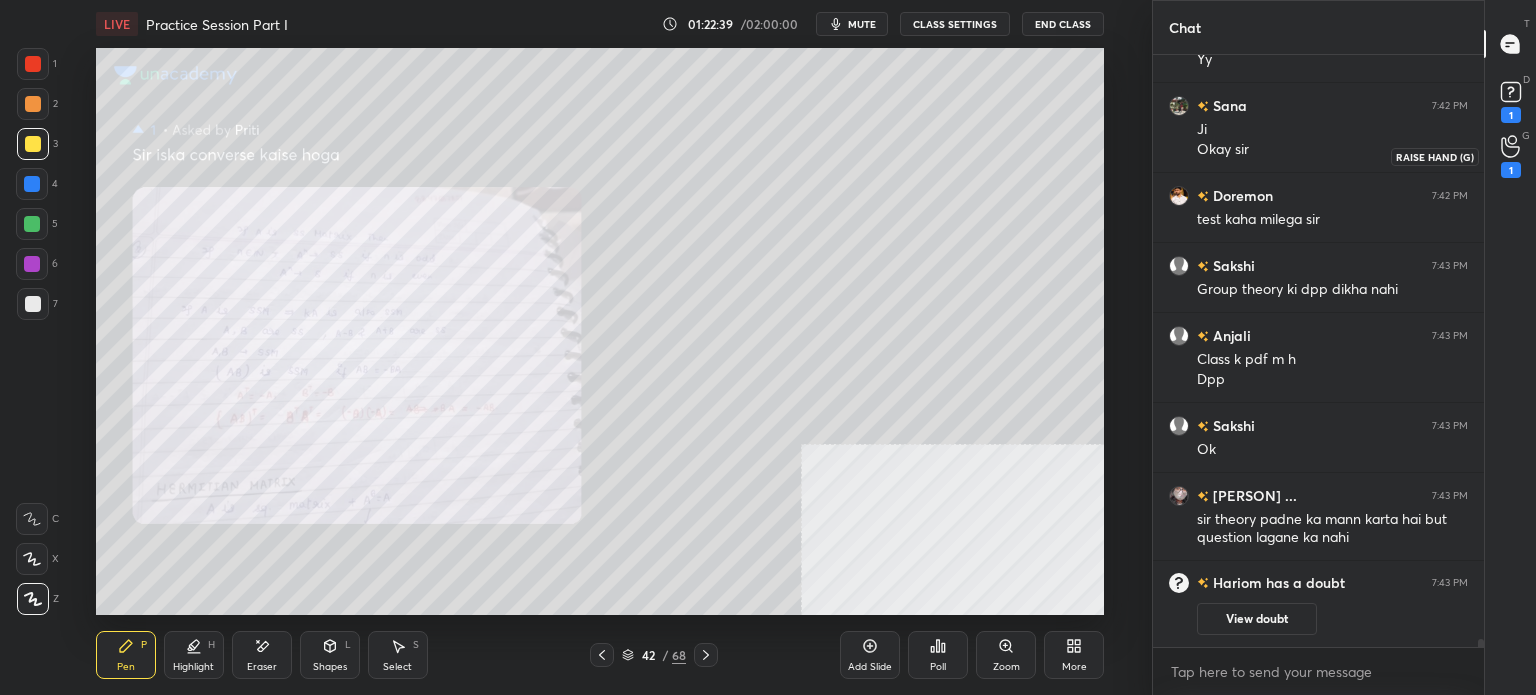 click on "1" at bounding box center (1511, 156) 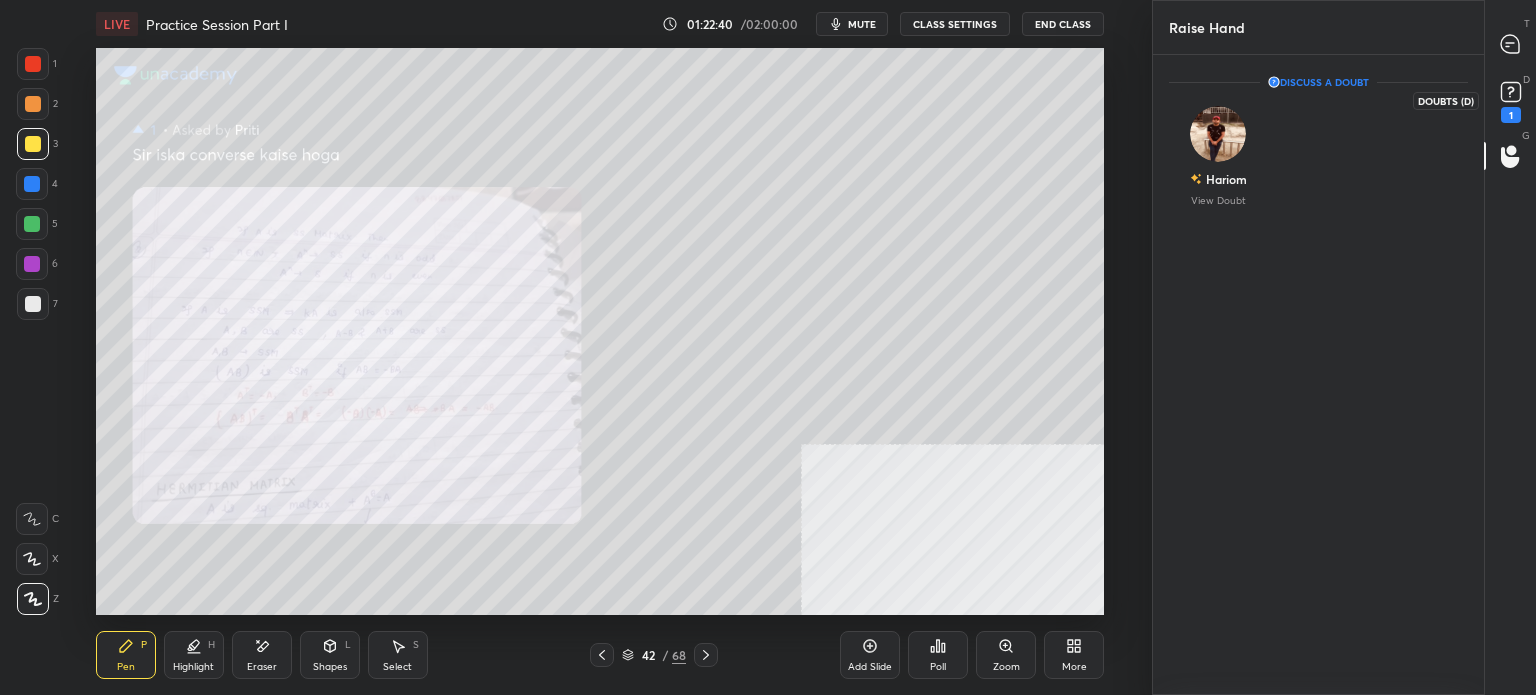 click 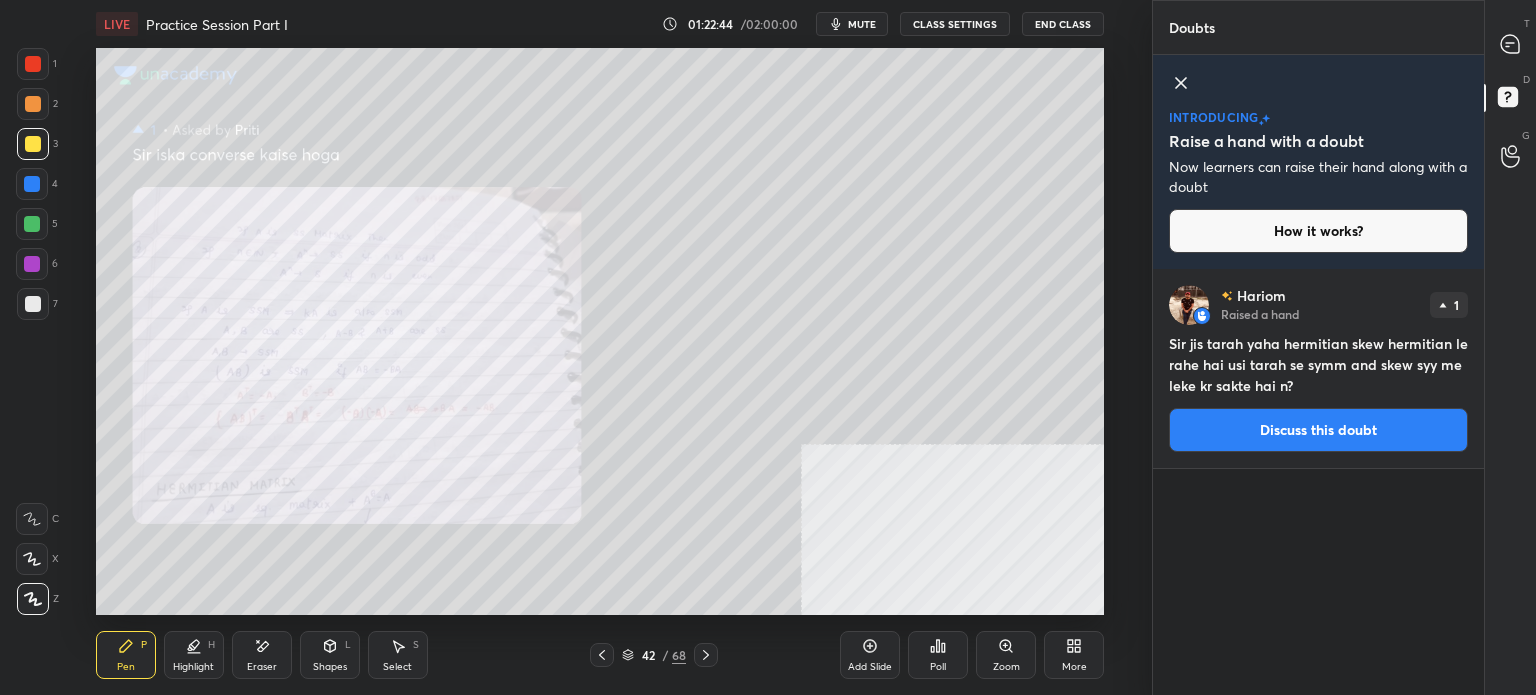click on "Discuss this doubt" at bounding box center [1318, 430] 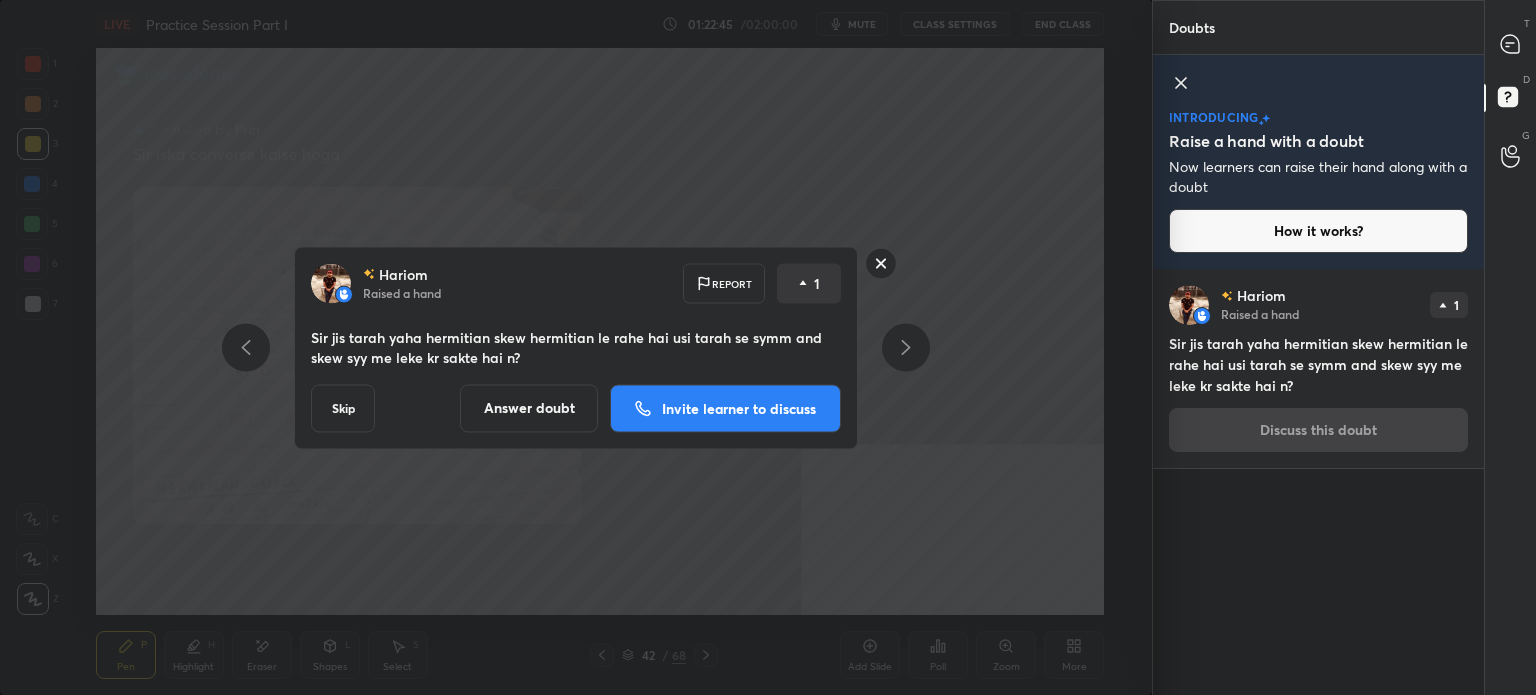 click on "Invite learner to discuss" at bounding box center (725, 408) 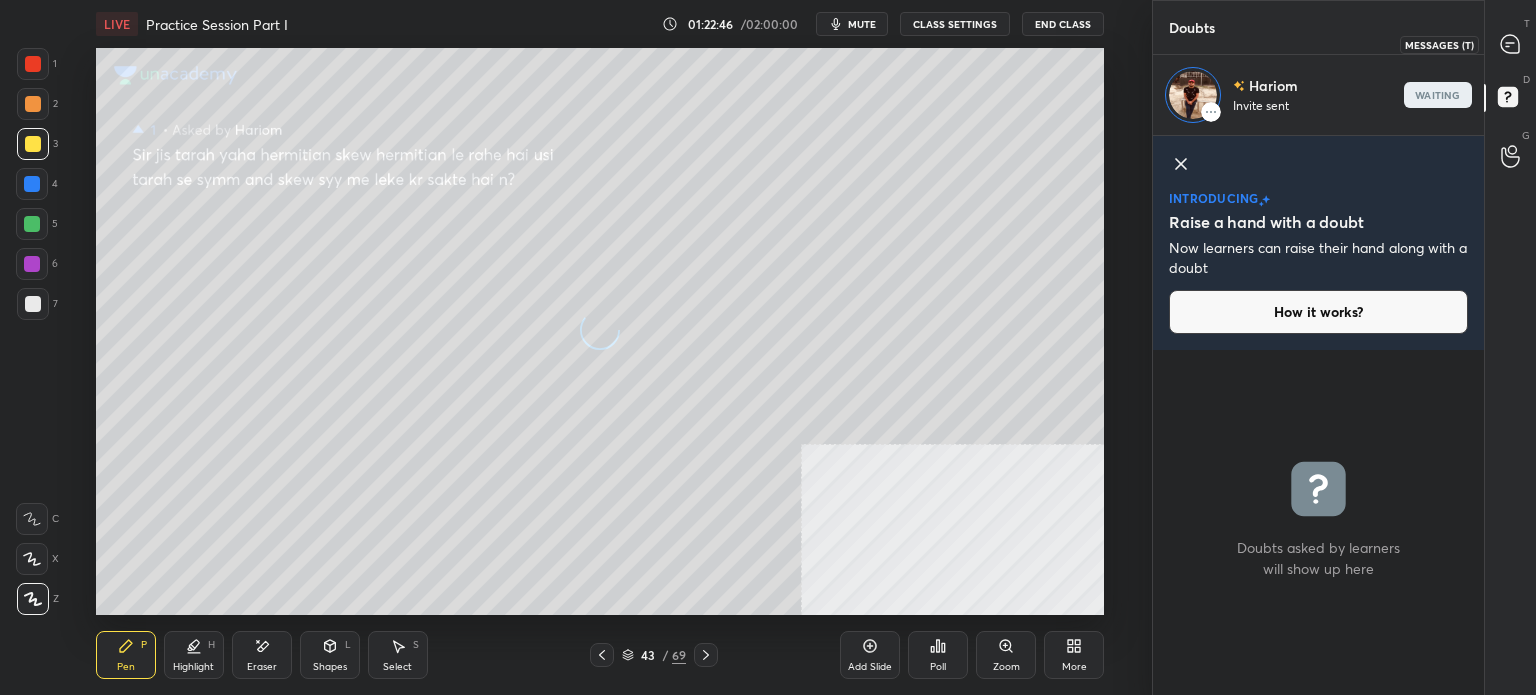 click 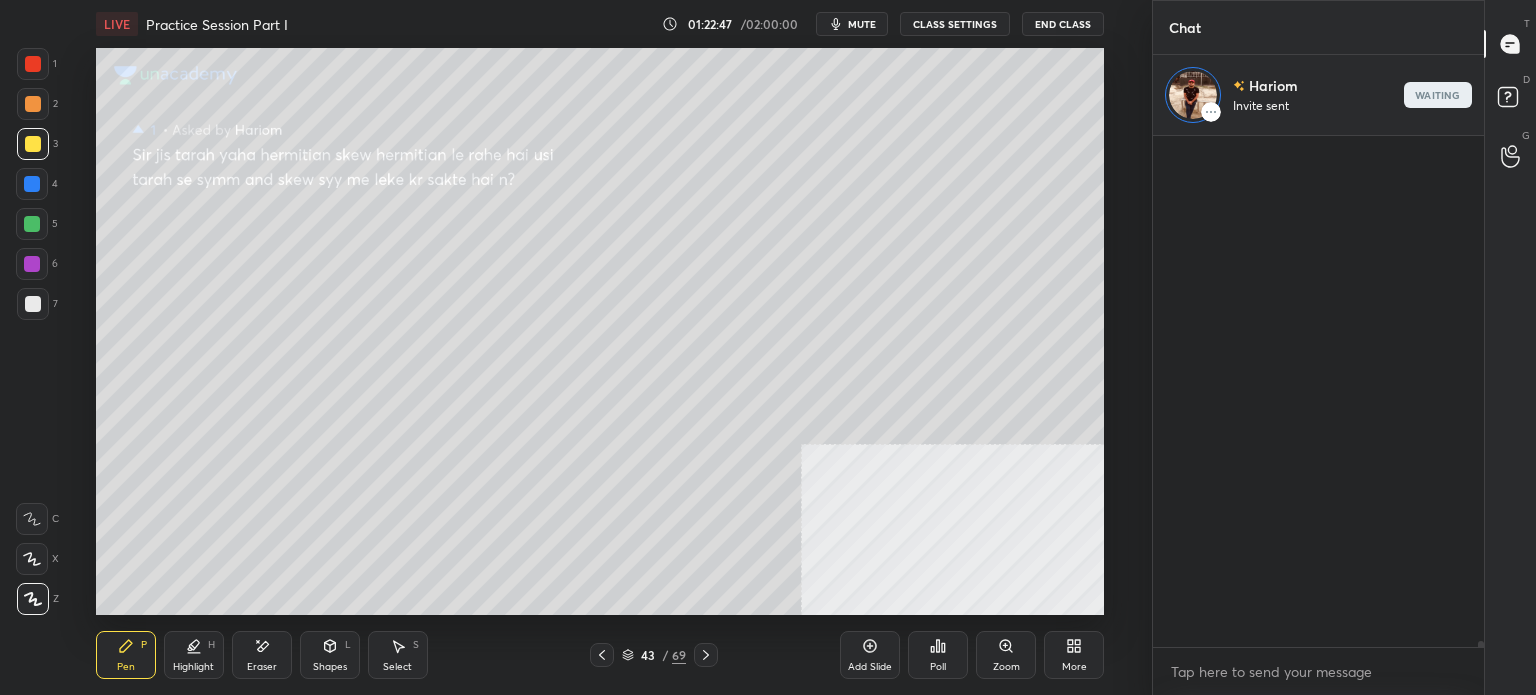 scroll, scrollTop: 43096, scrollLeft: 0, axis: vertical 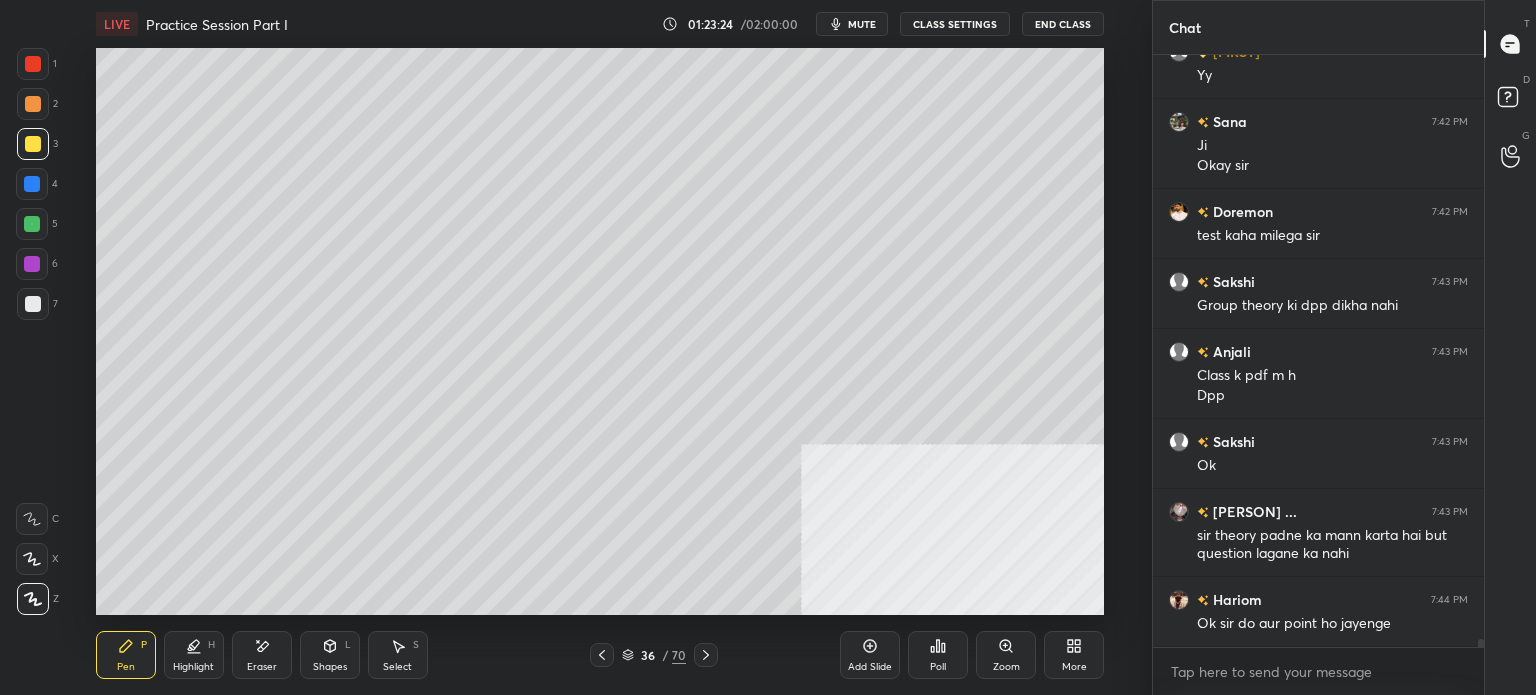 drag, startPoint x: 39, startPoint y: 100, endPoint x: 83, endPoint y: 87, distance: 45.88028 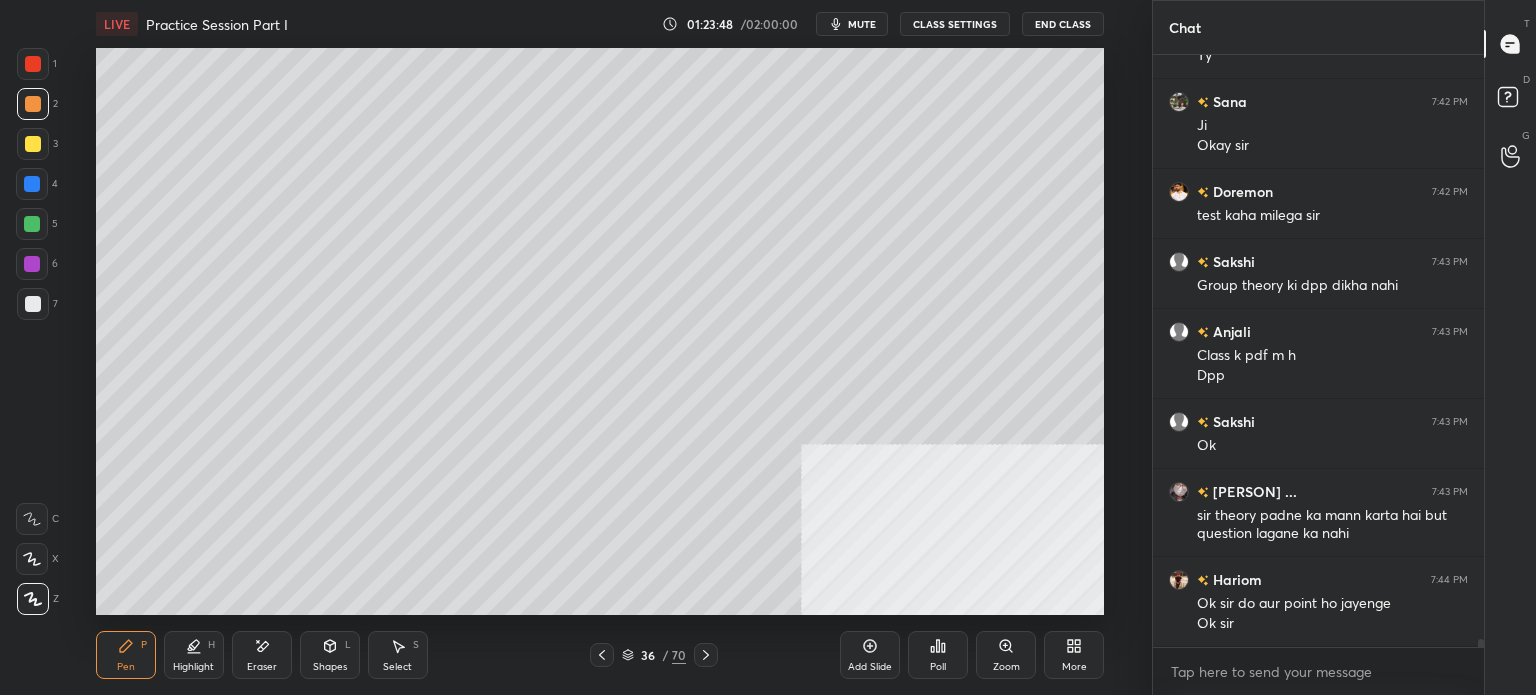 click 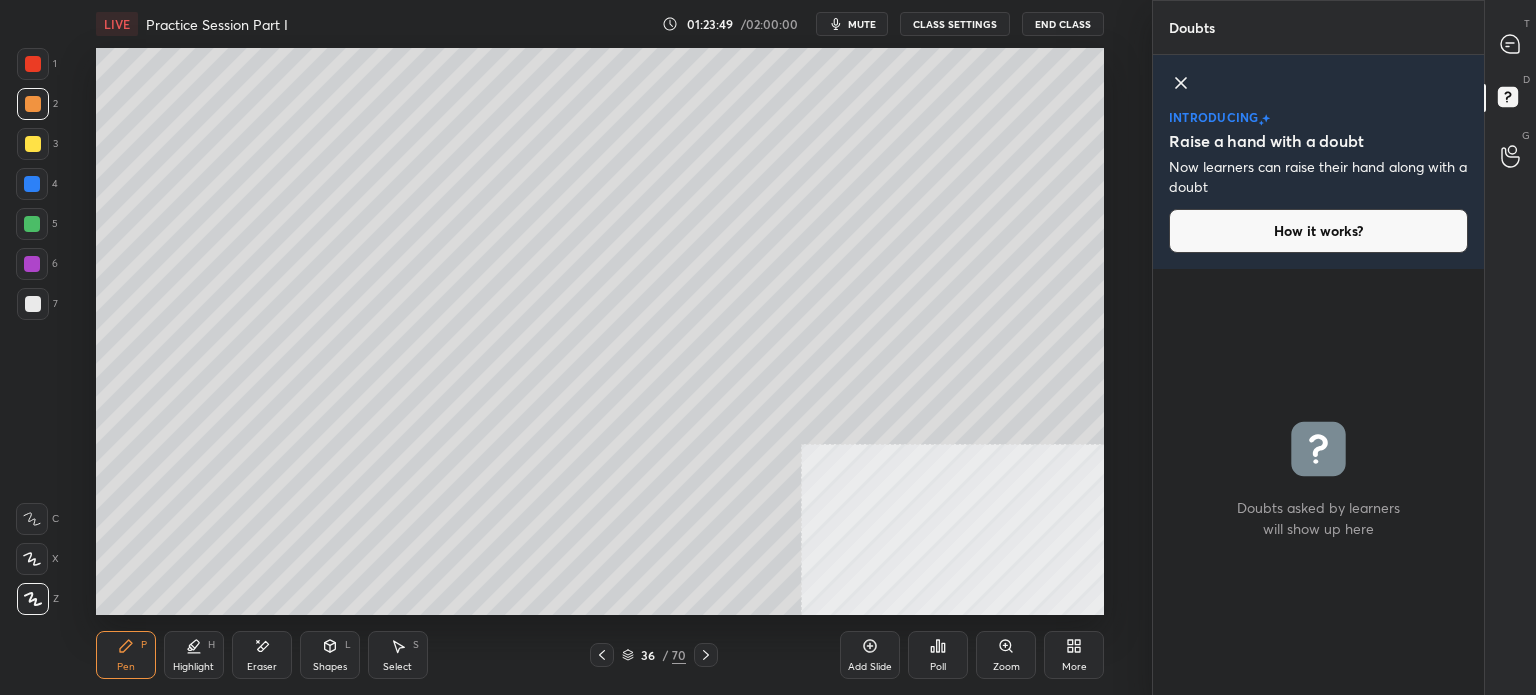 click on "T Messages (T)" at bounding box center [1510, 44] 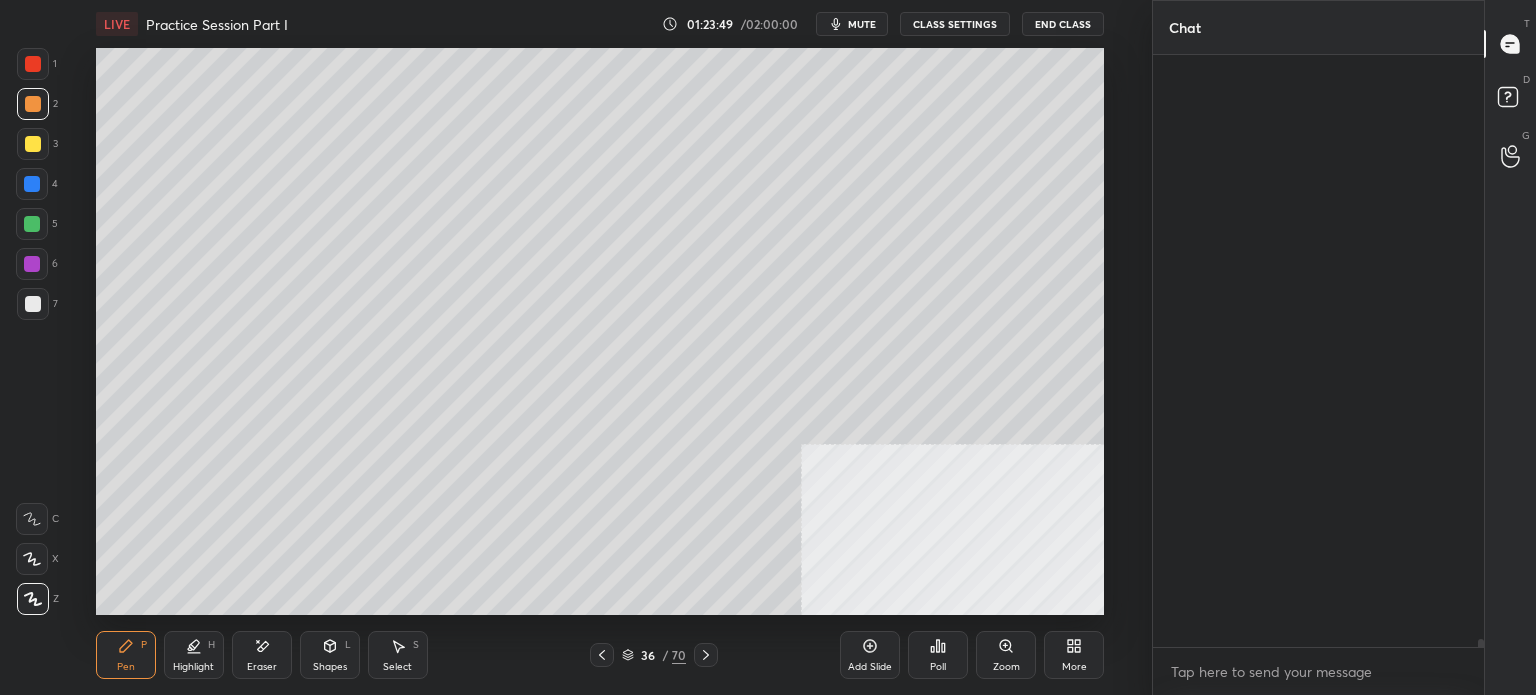 scroll, scrollTop: 43422, scrollLeft: 0, axis: vertical 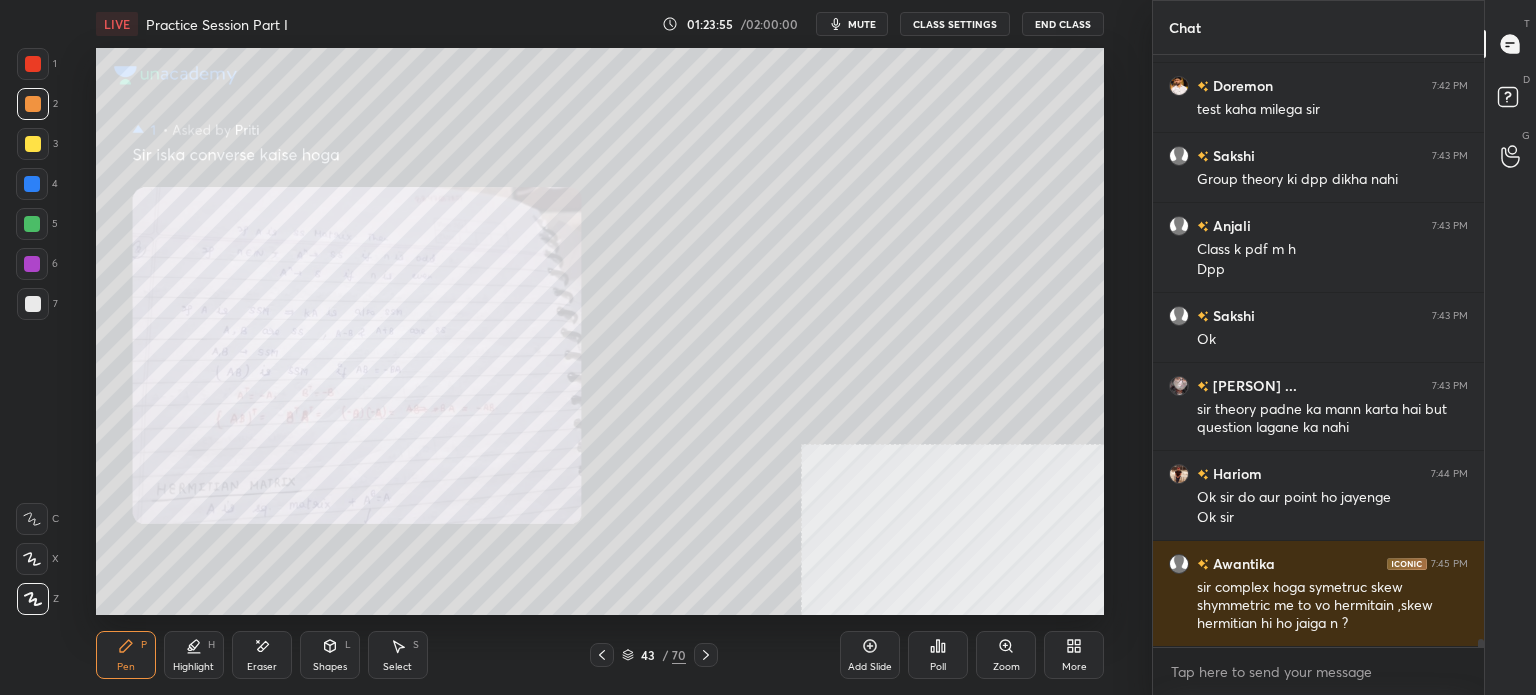 drag, startPoint x: 1012, startPoint y: 651, endPoint x: 1010, endPoint y: 603, distance: 48.04165 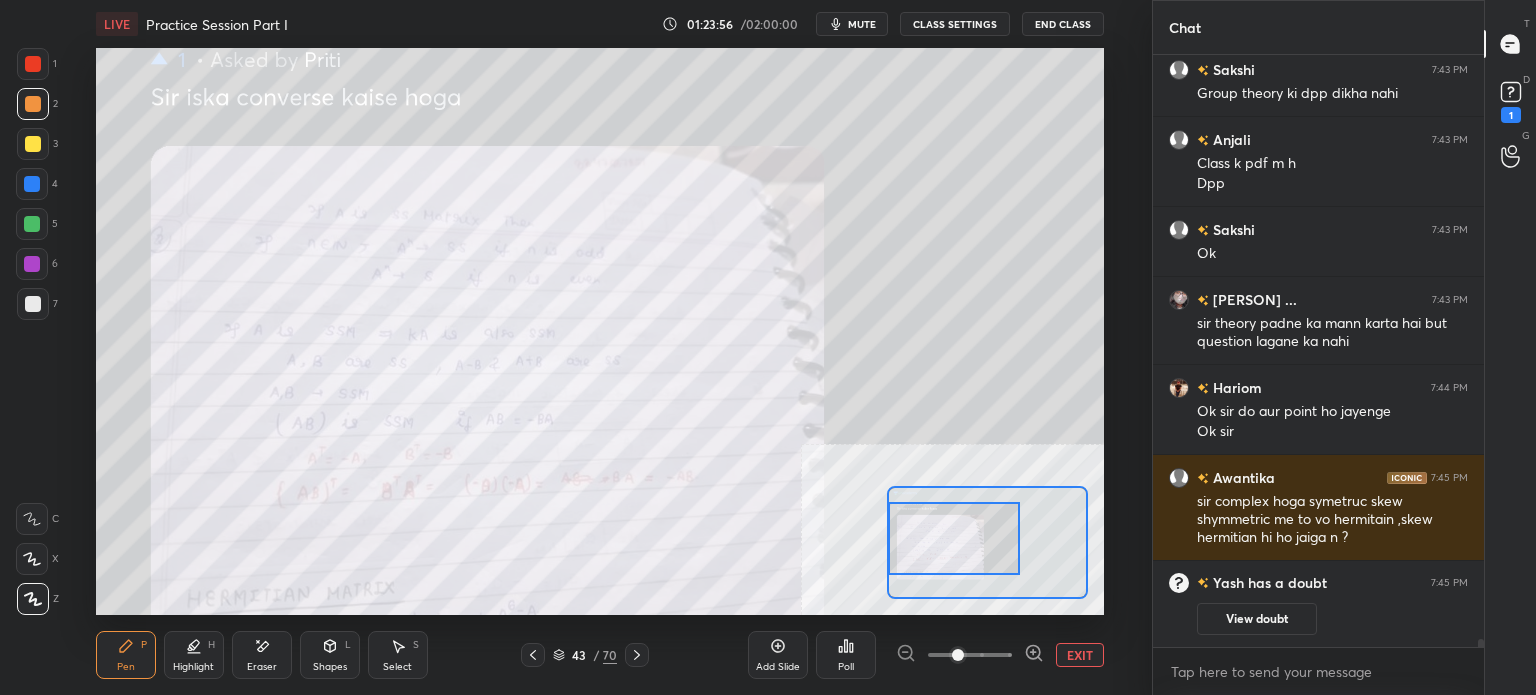 click at bounding box center [954, 538] 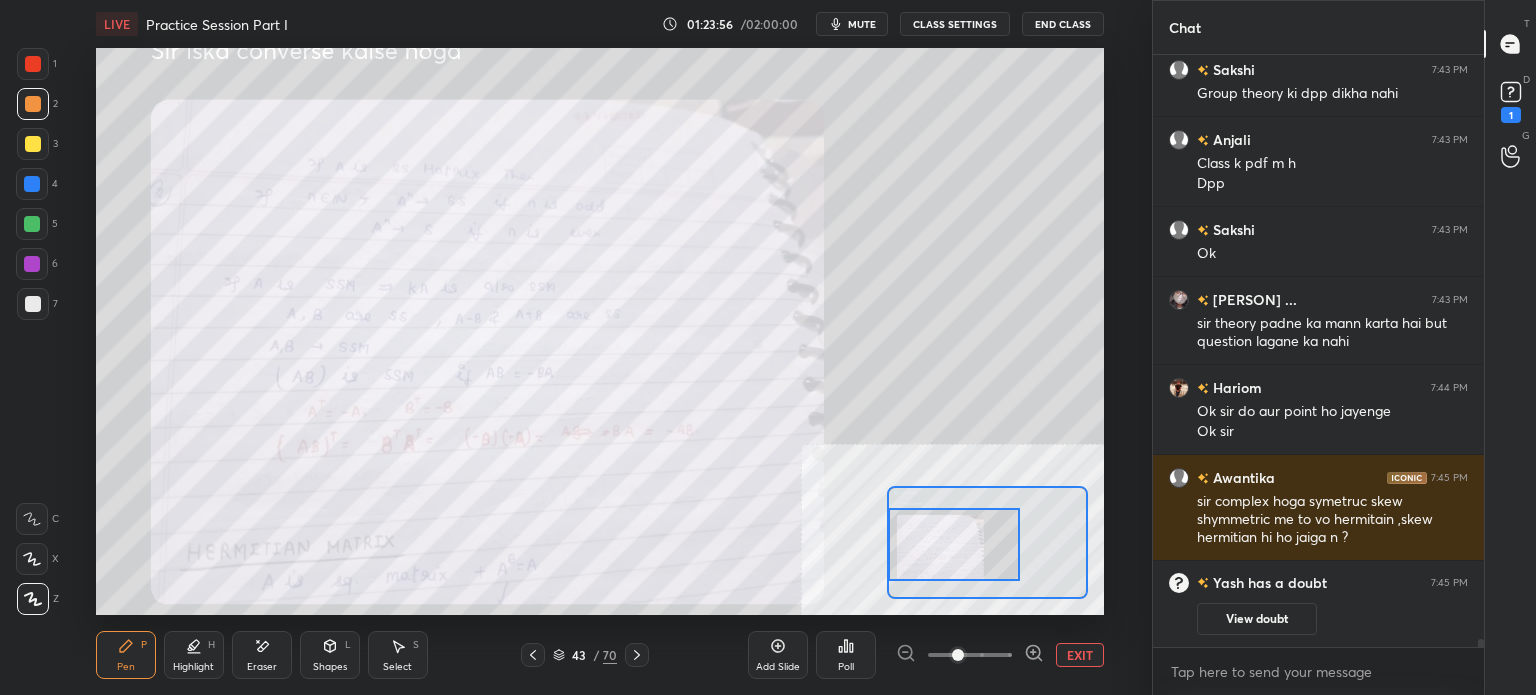 drag, startPoint x: 972, startPoint y: 560, endPoint x: 956, endPoint y: 568, distance: 17.888544 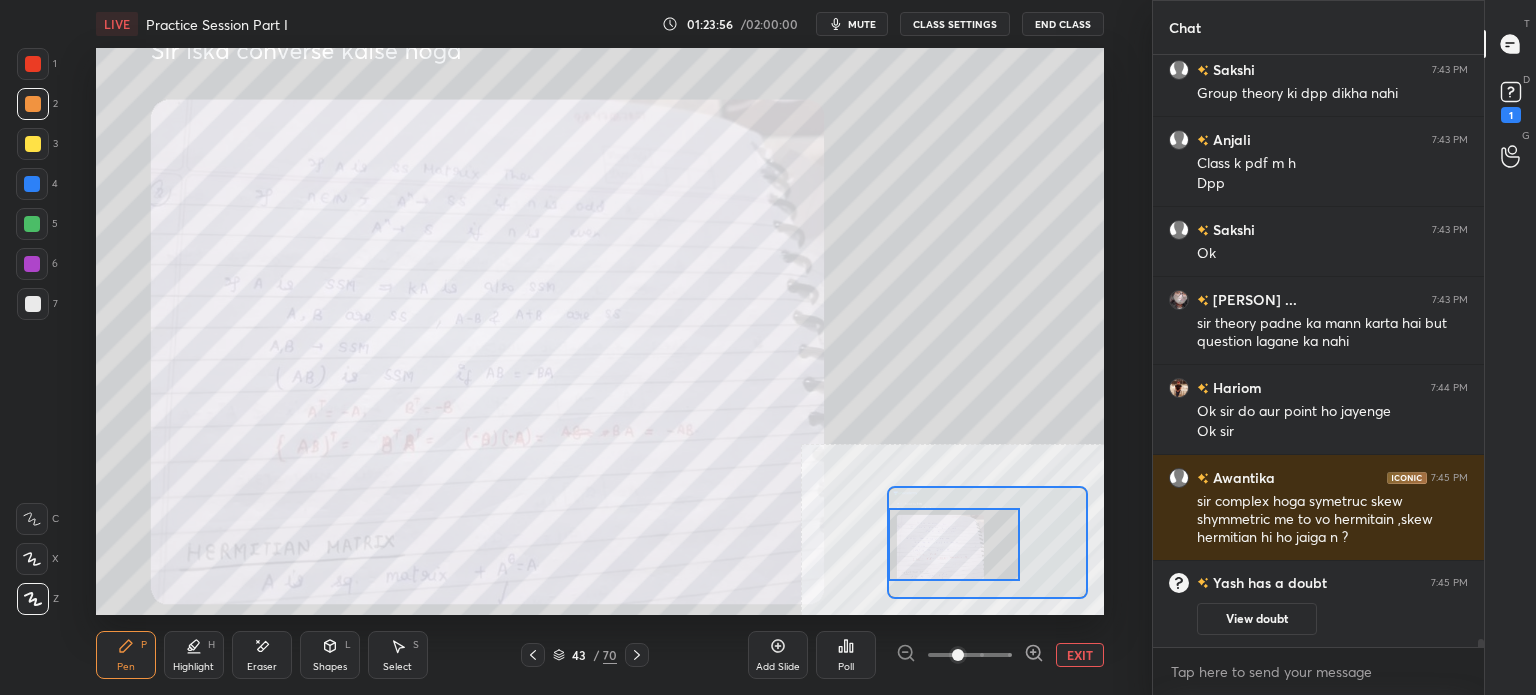 click at bounding box center [954, 544] 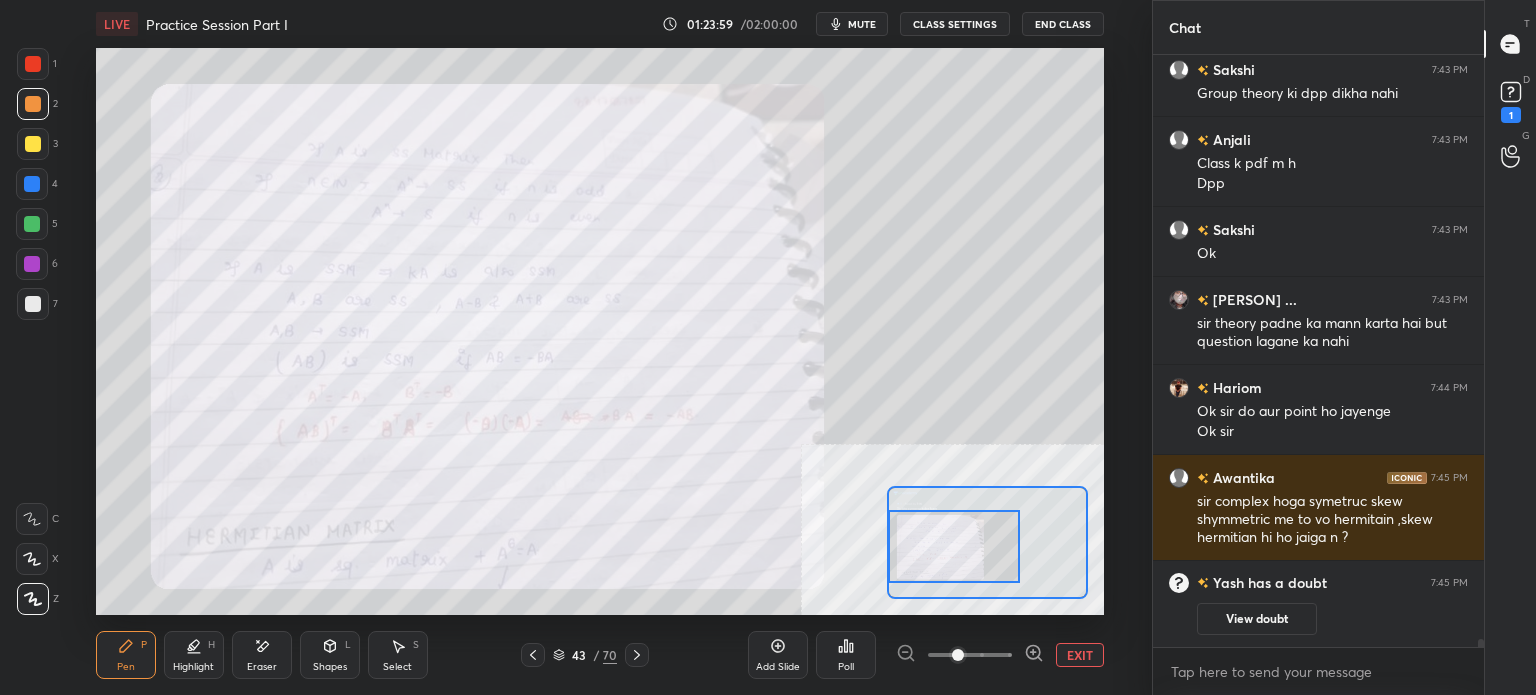 click on "EXIT" at bounding box center [1080, 655] 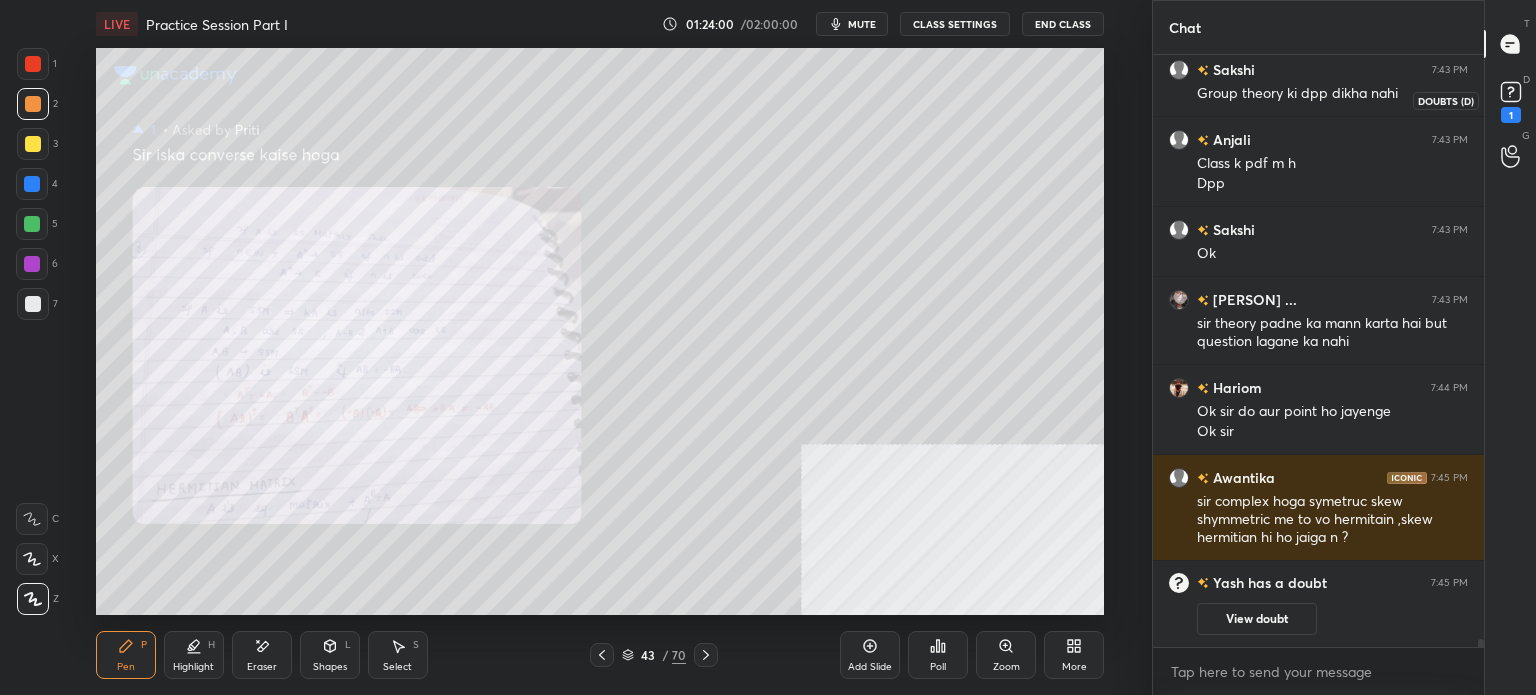 click 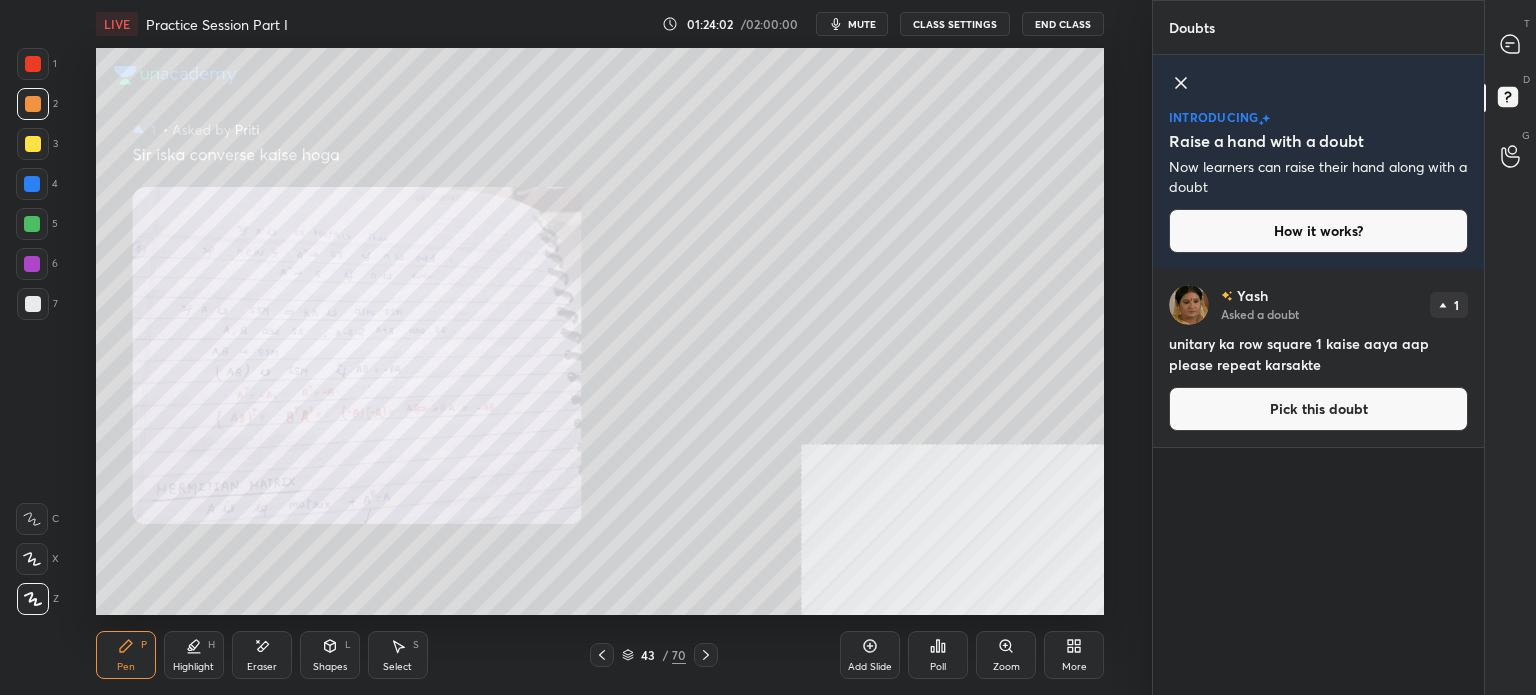 click on "Pick this doubt" at bounding box center (1318, 409) 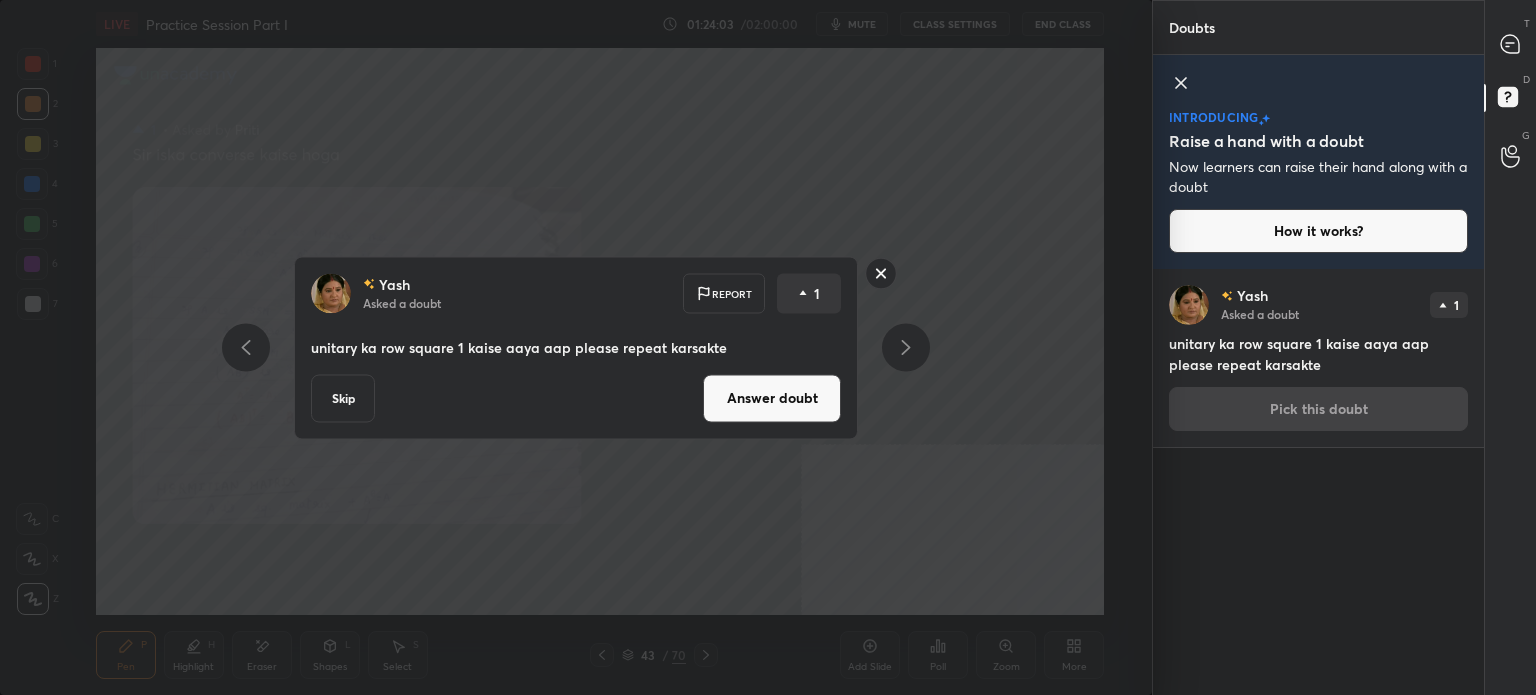 click on "Answer doubt" at bounding box center [772, 398] 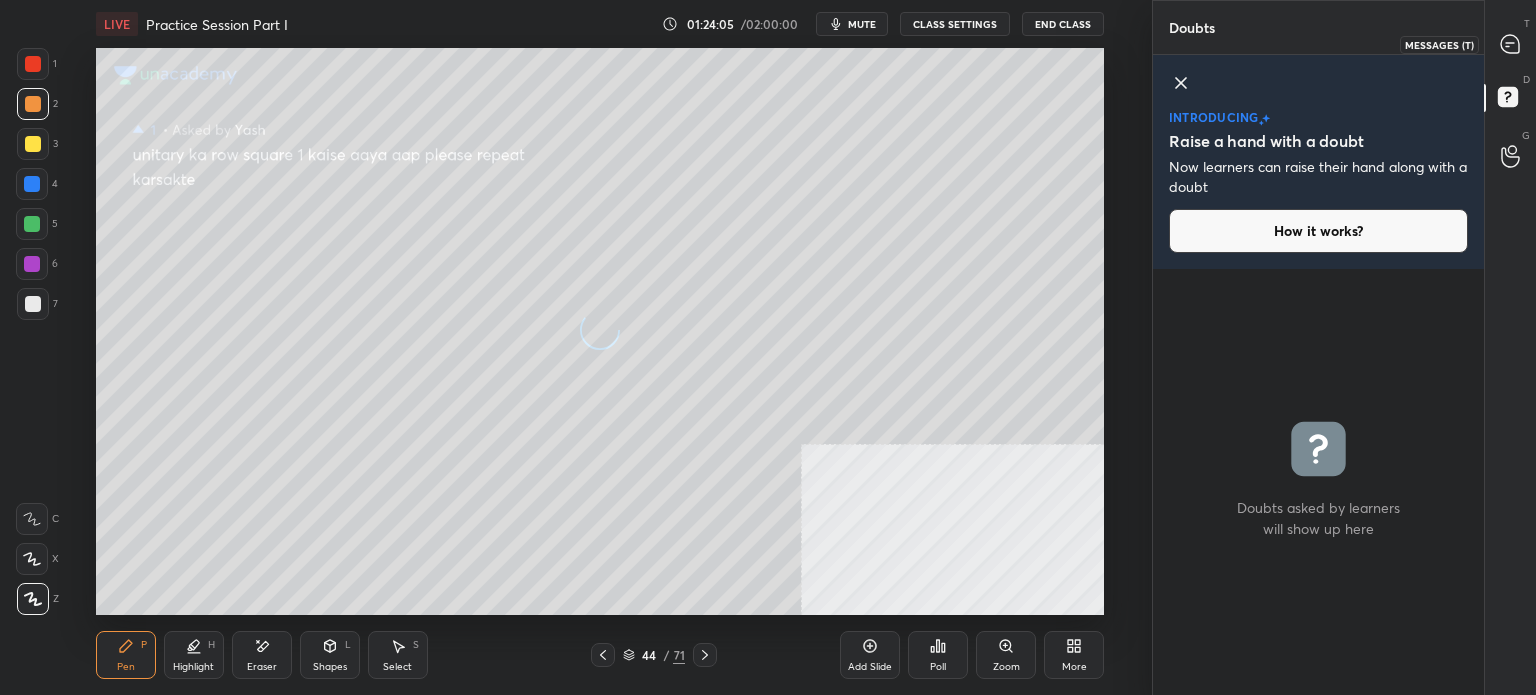click 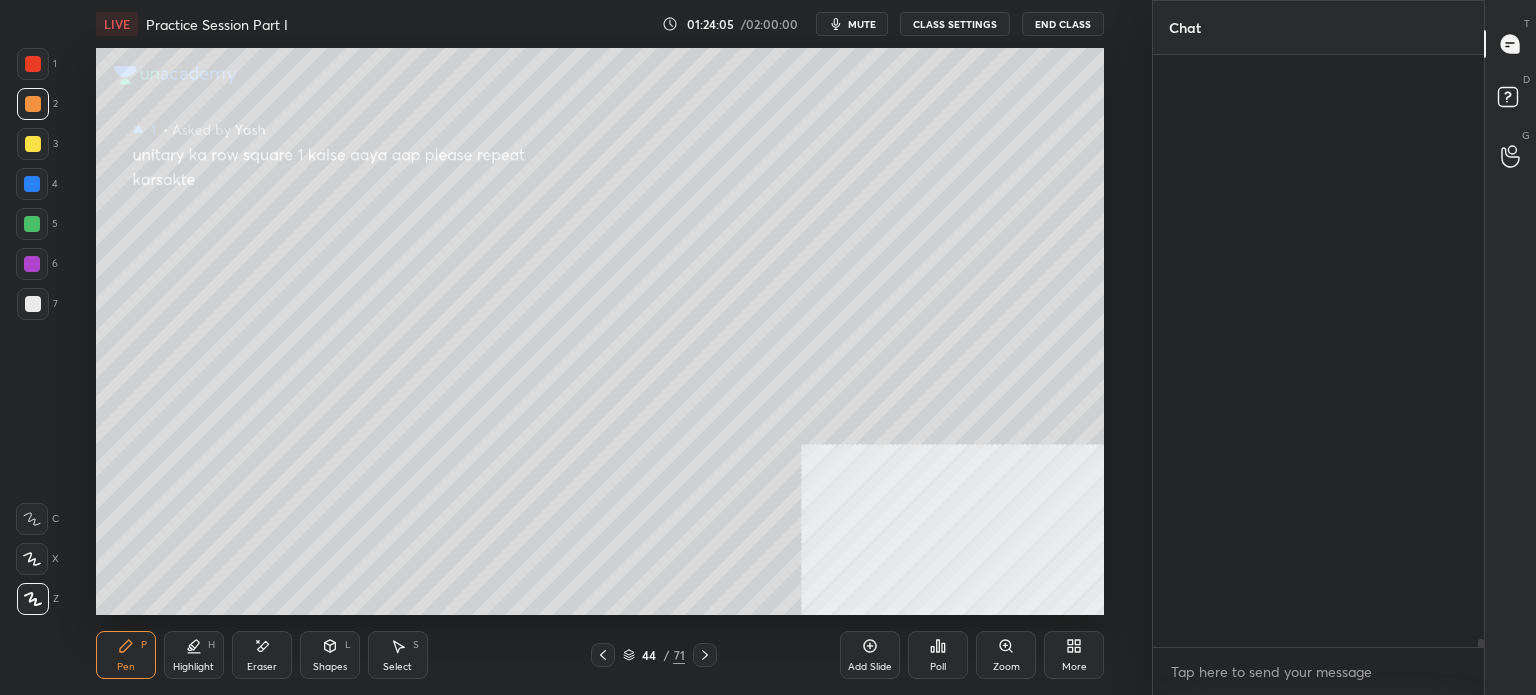 scroll, scrollTop: 43388, scrollLeft: 0, axis: vertical 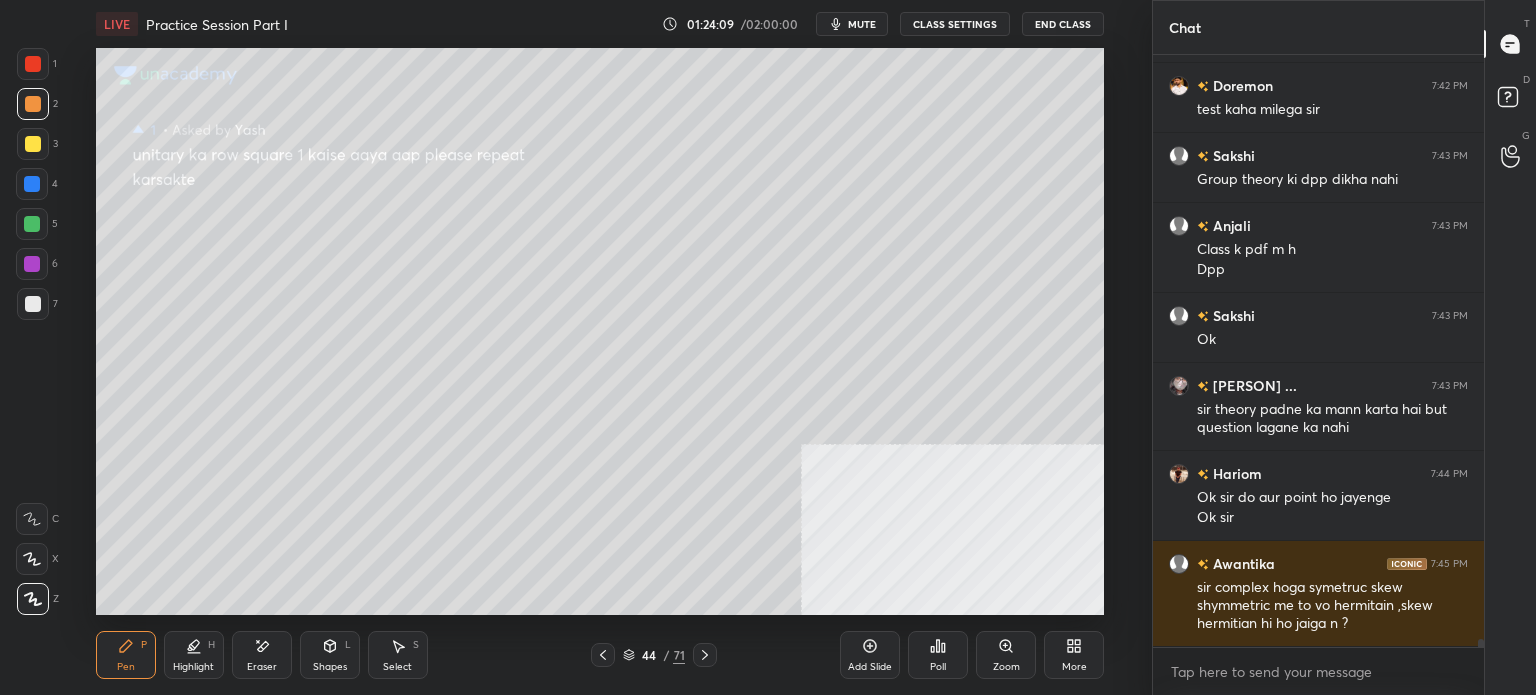 click 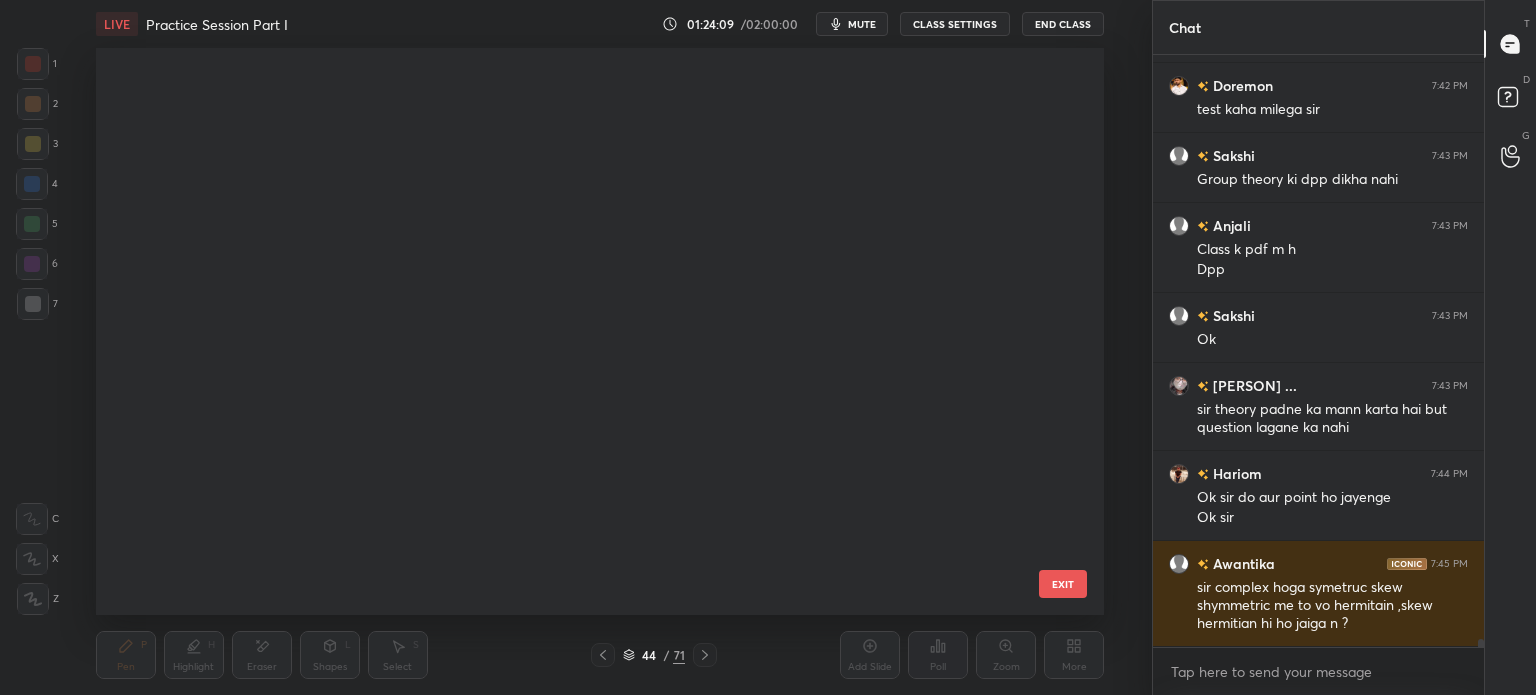 scroll, scrollTop: 2043, scrollLeft: 0, axis: vertical 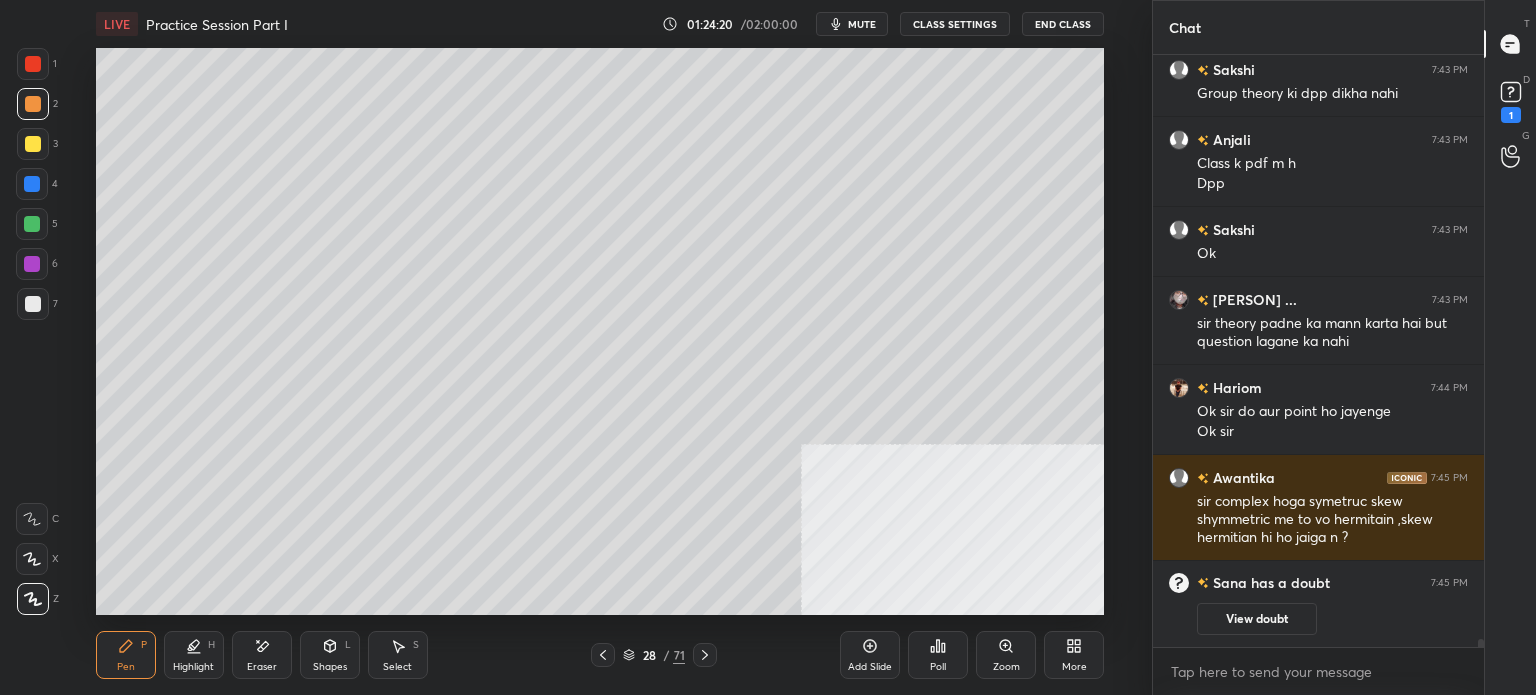 click at bounding box center [33, 144] 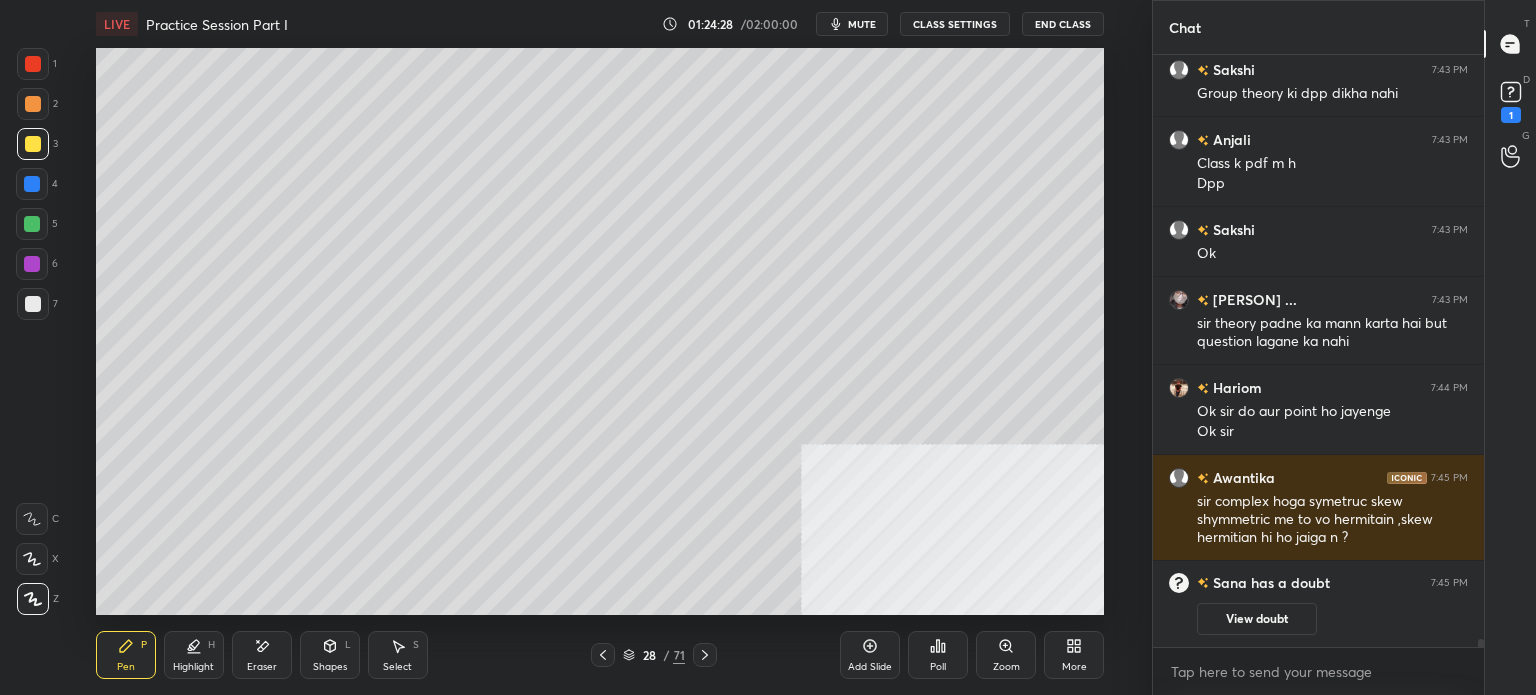 scroll, scrollTop: 43074, scrollLeft: 0, axis: vertical 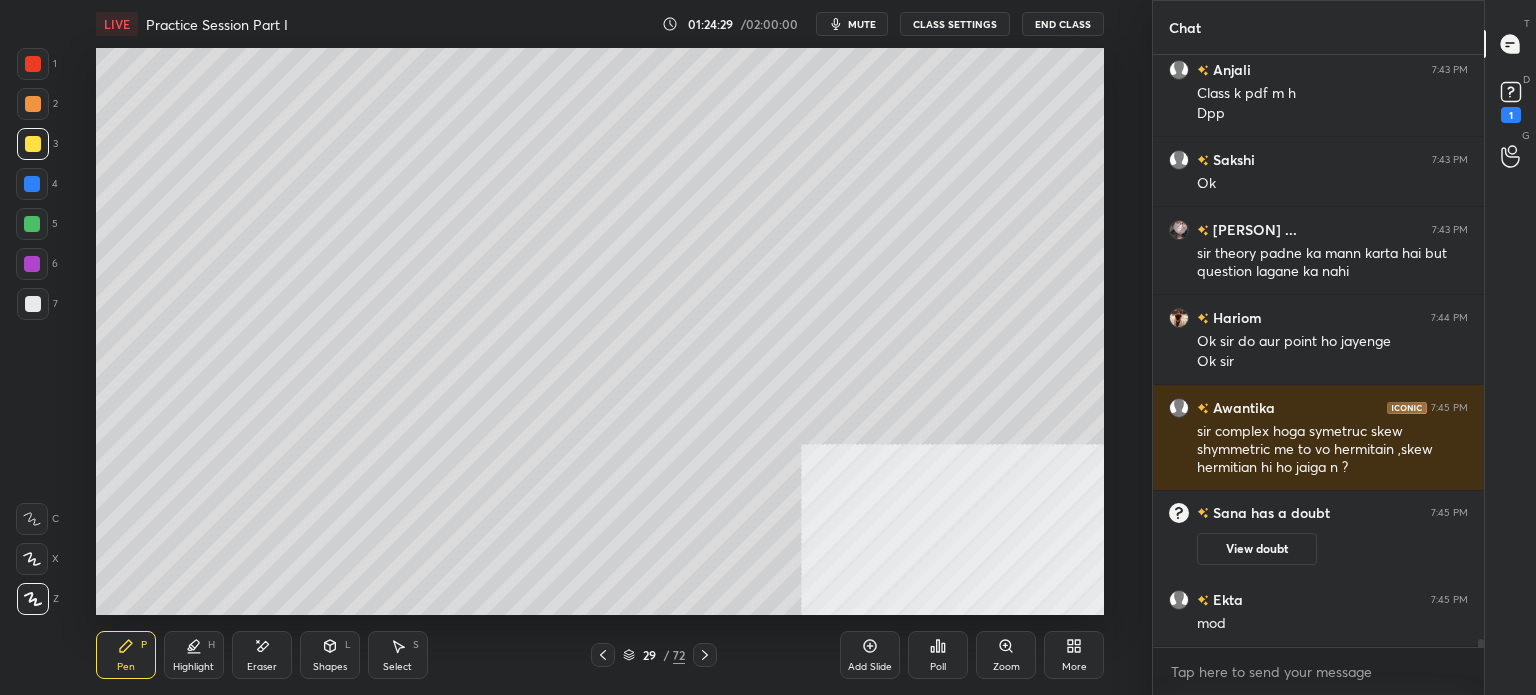 click at bounding box center [33, 144] 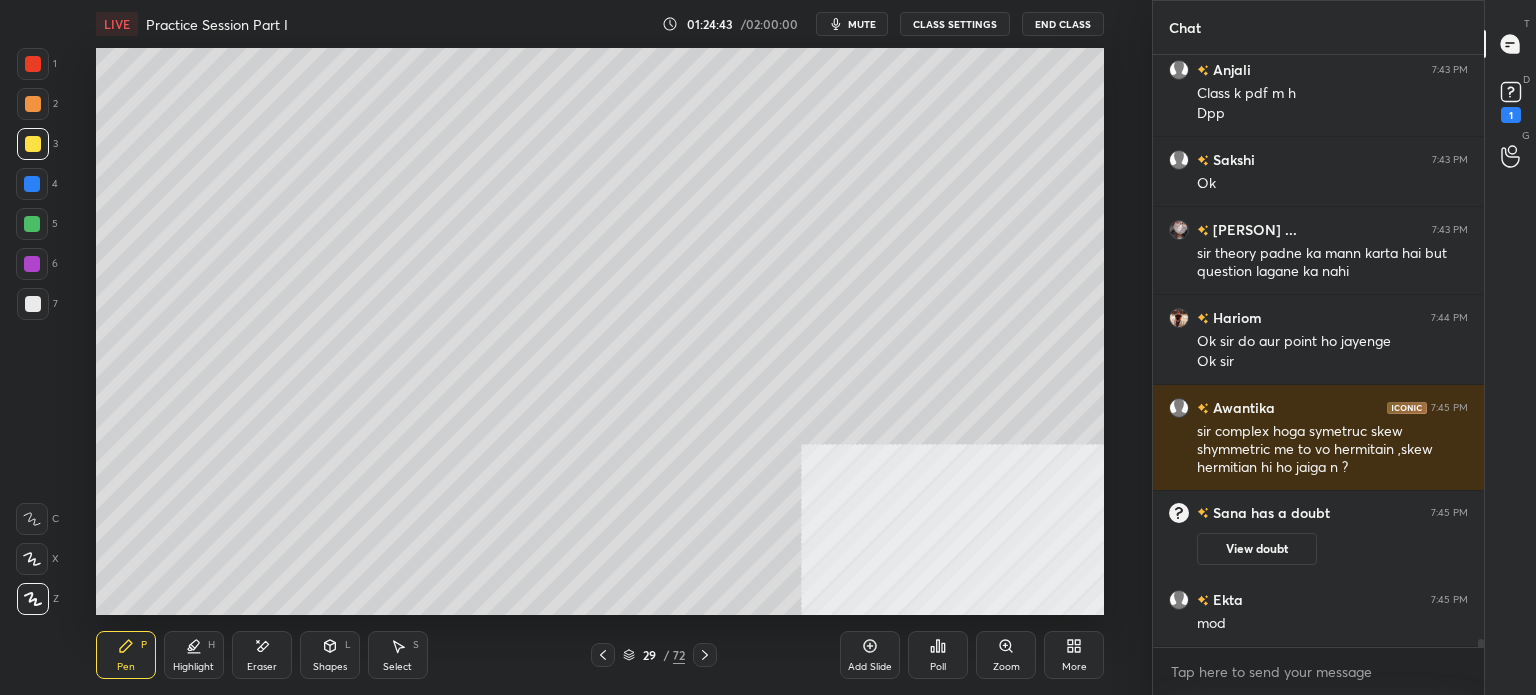 click on "Eraser" at bounding box center (262, 667) 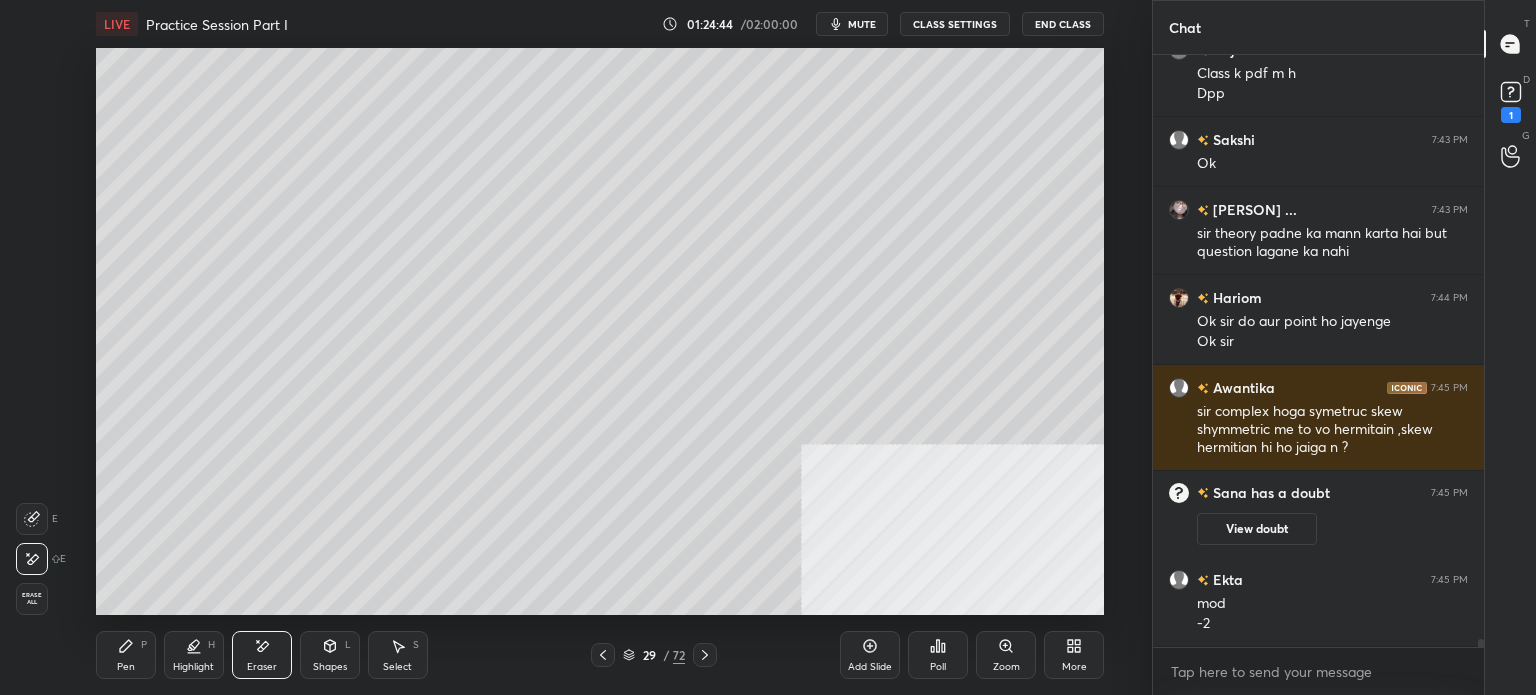 click on "Pen P" at bounding box center (126, 655) 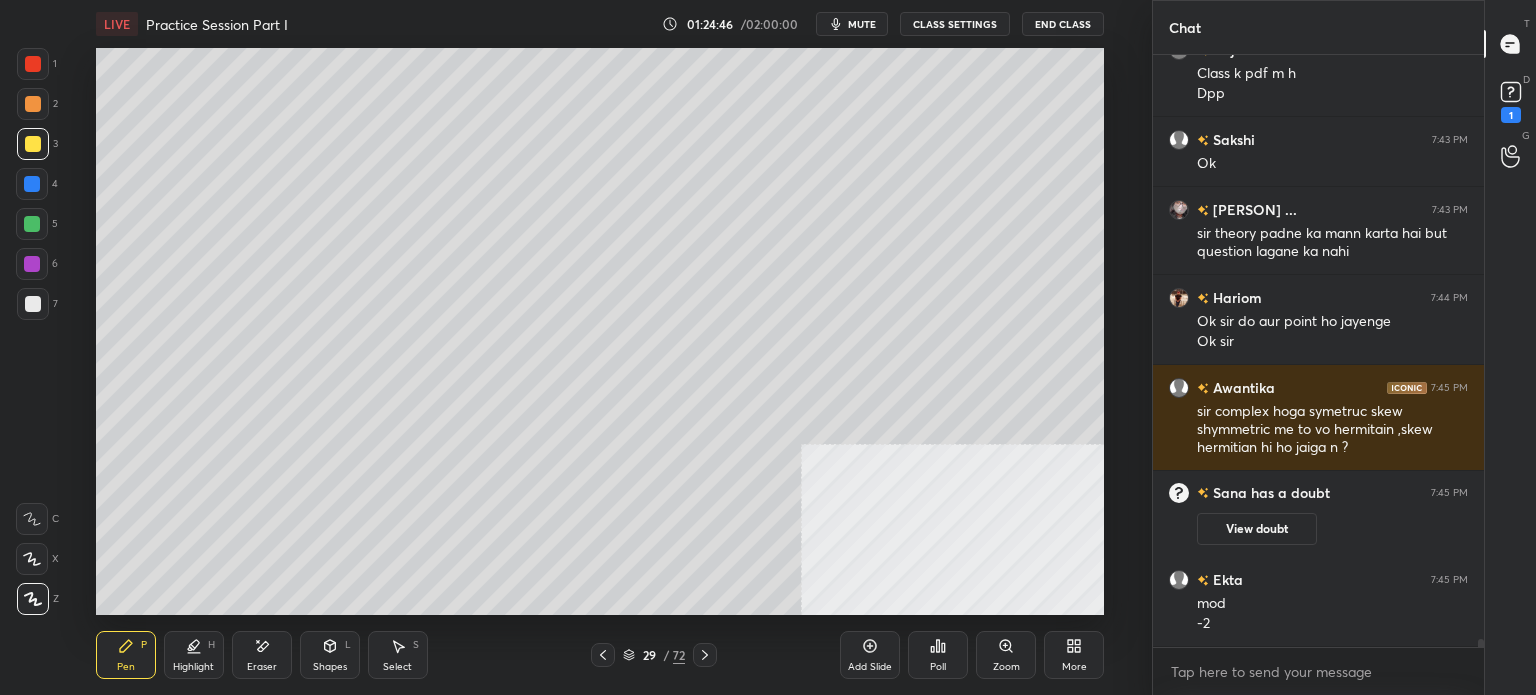 click 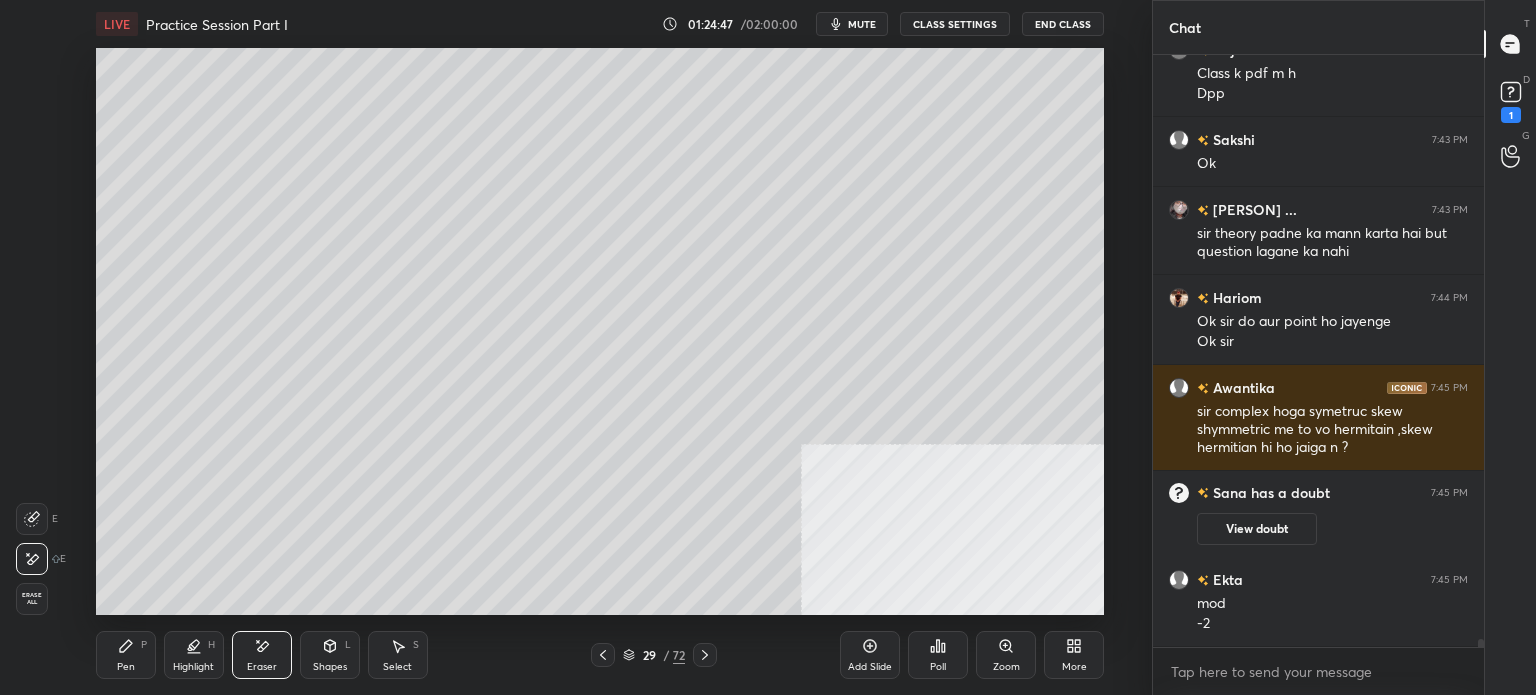 click on "Pen P" at bounding box center [126, 655] 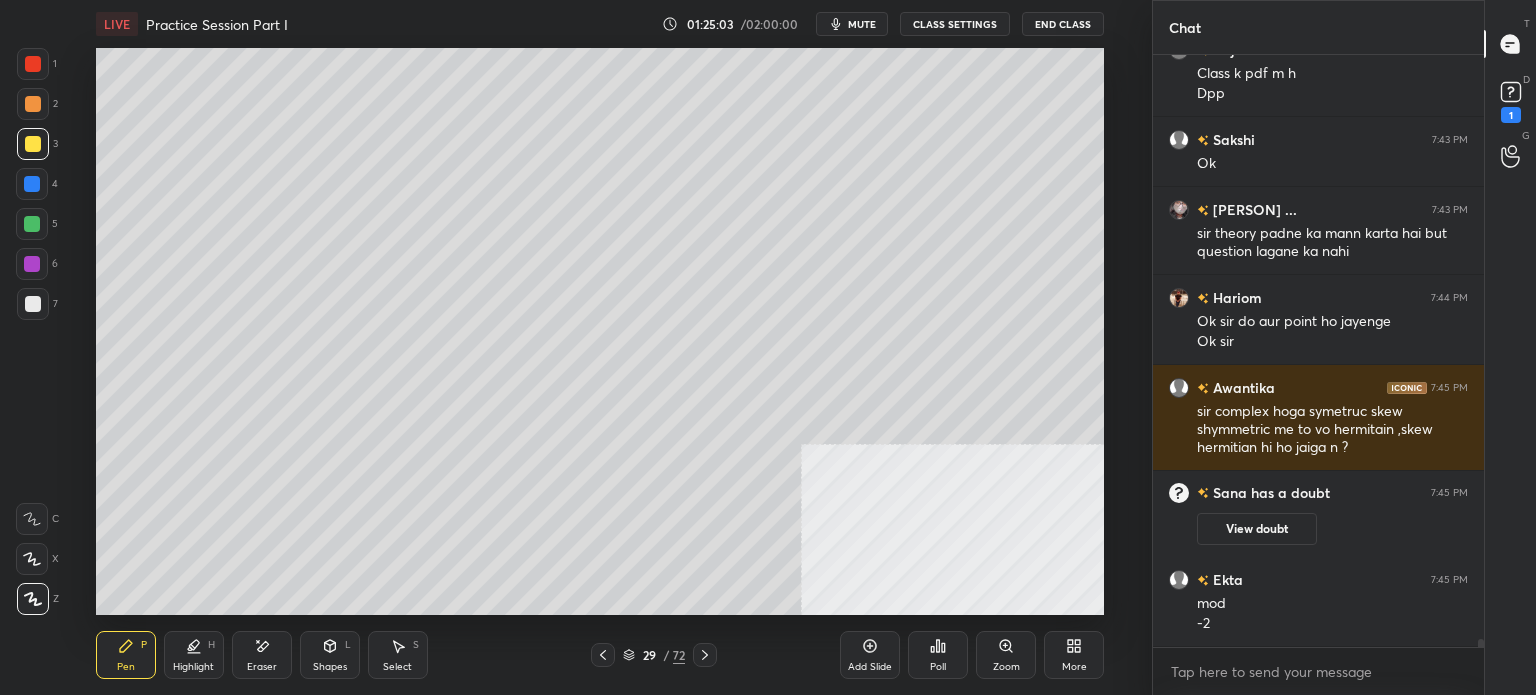 click on "D Doubts (D) 1" at bounding box center [1510, 100] 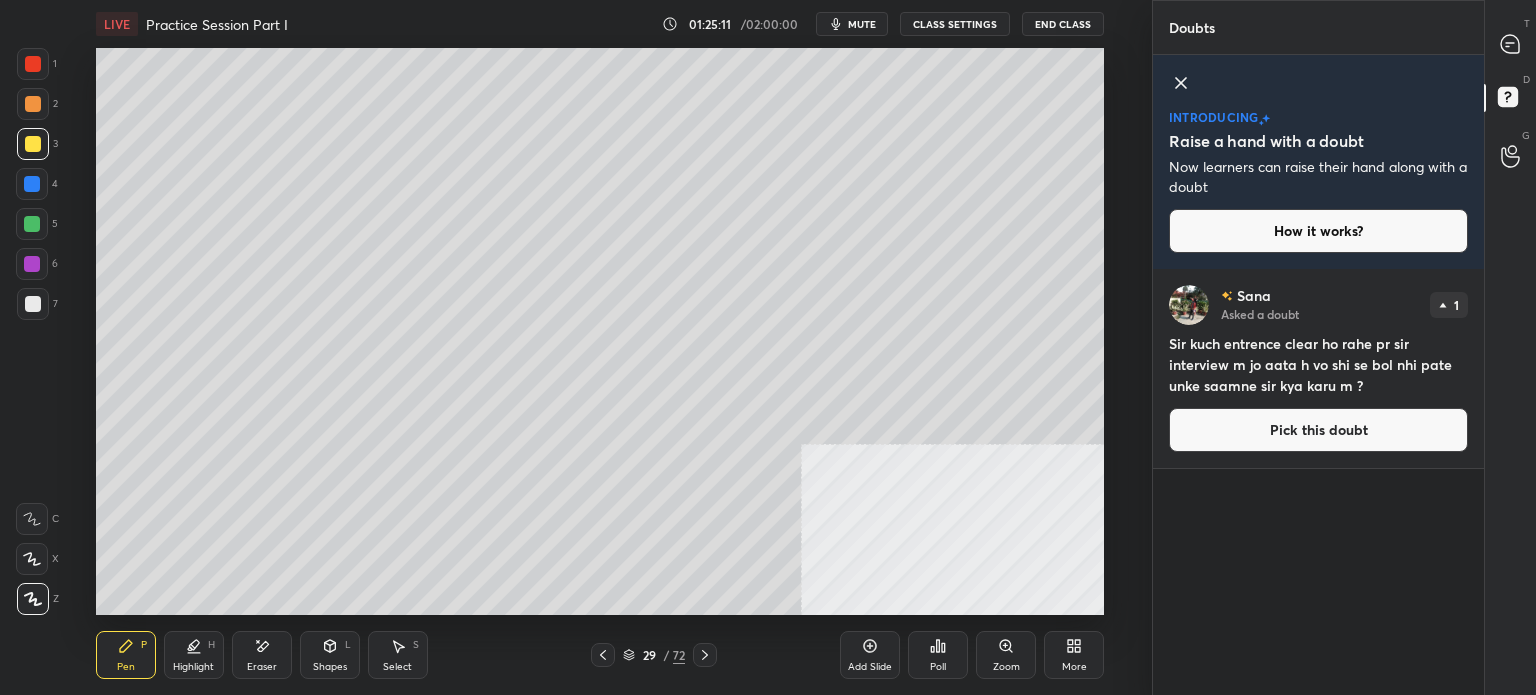 click on "Pick this doubt" at bounding box center [1318, 430] 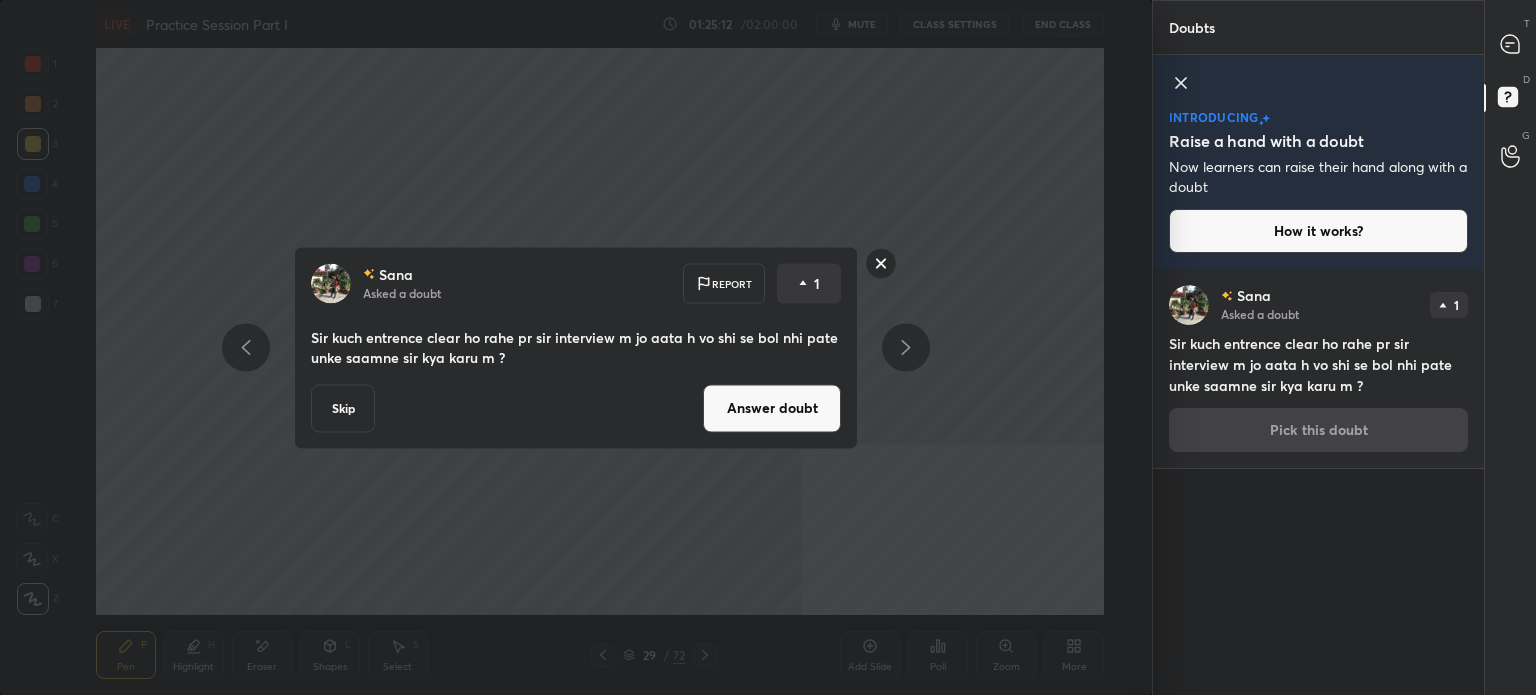 click on "Answer doubt" at bounding box center [772, 408] 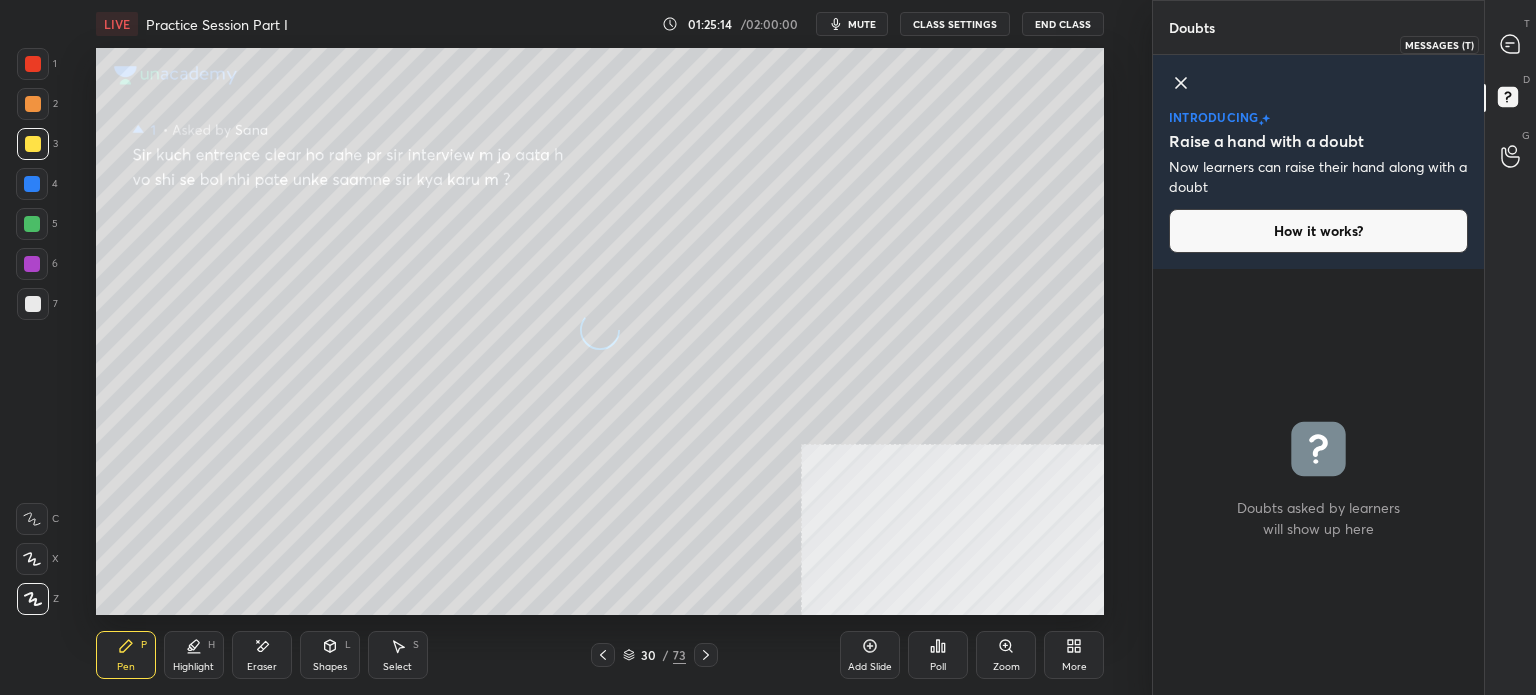 click 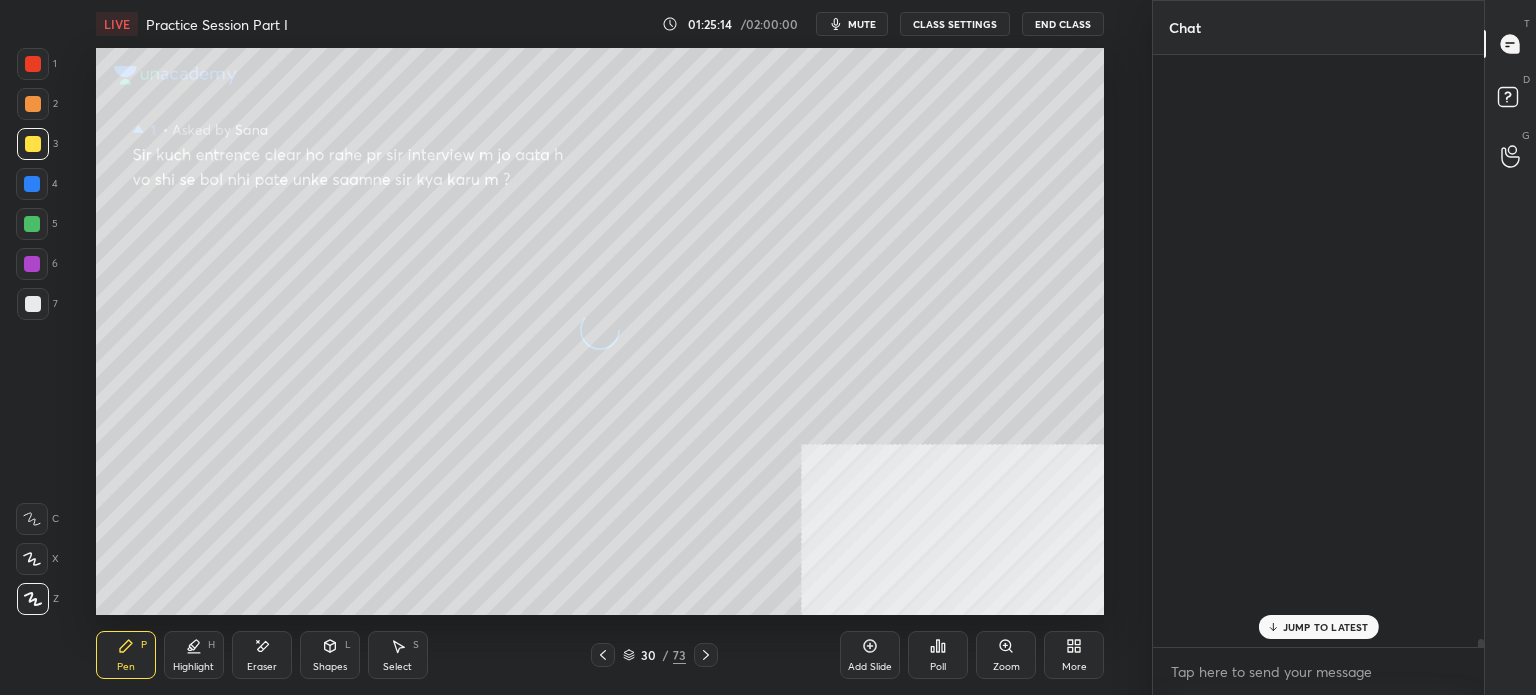 scroll, scrollTop: 43618, scrollLeft: 0, axis: vertical 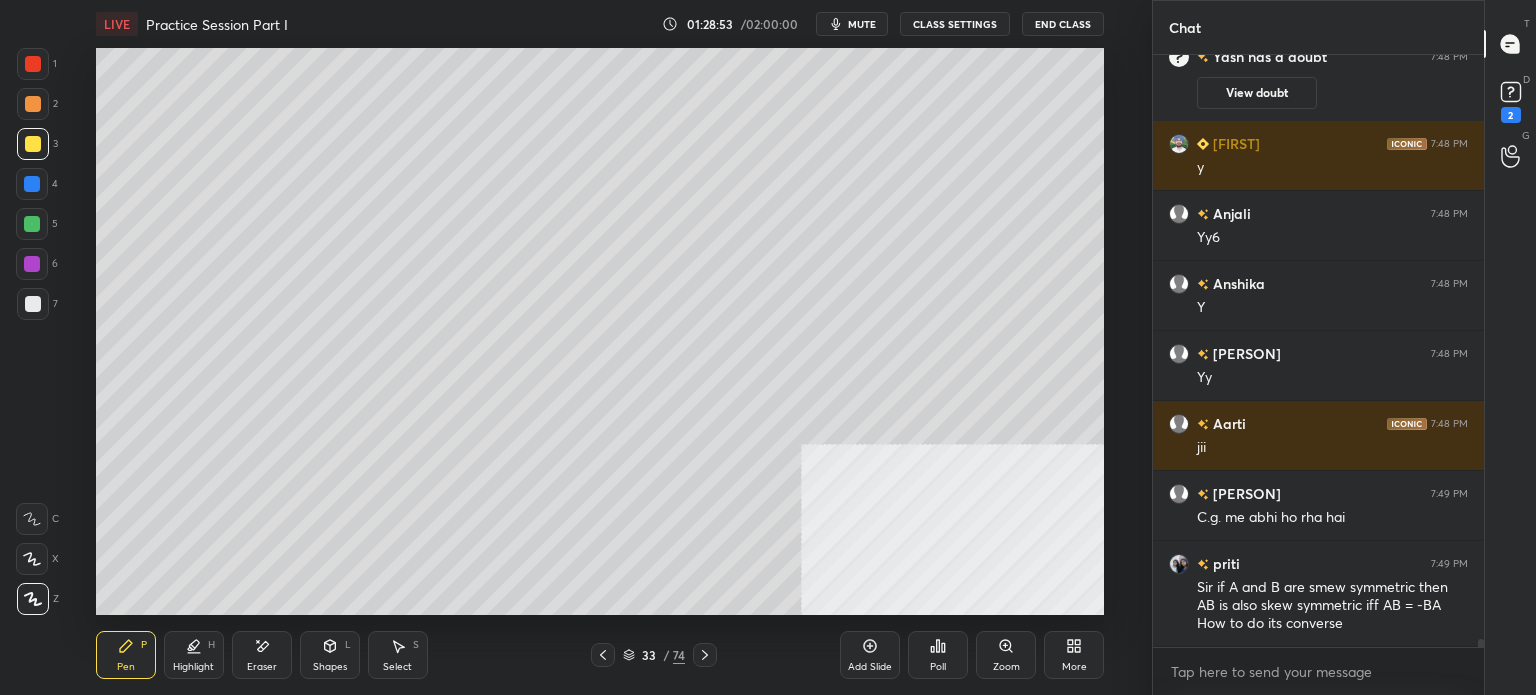 click on "mute" at bounding box center [852, 24] 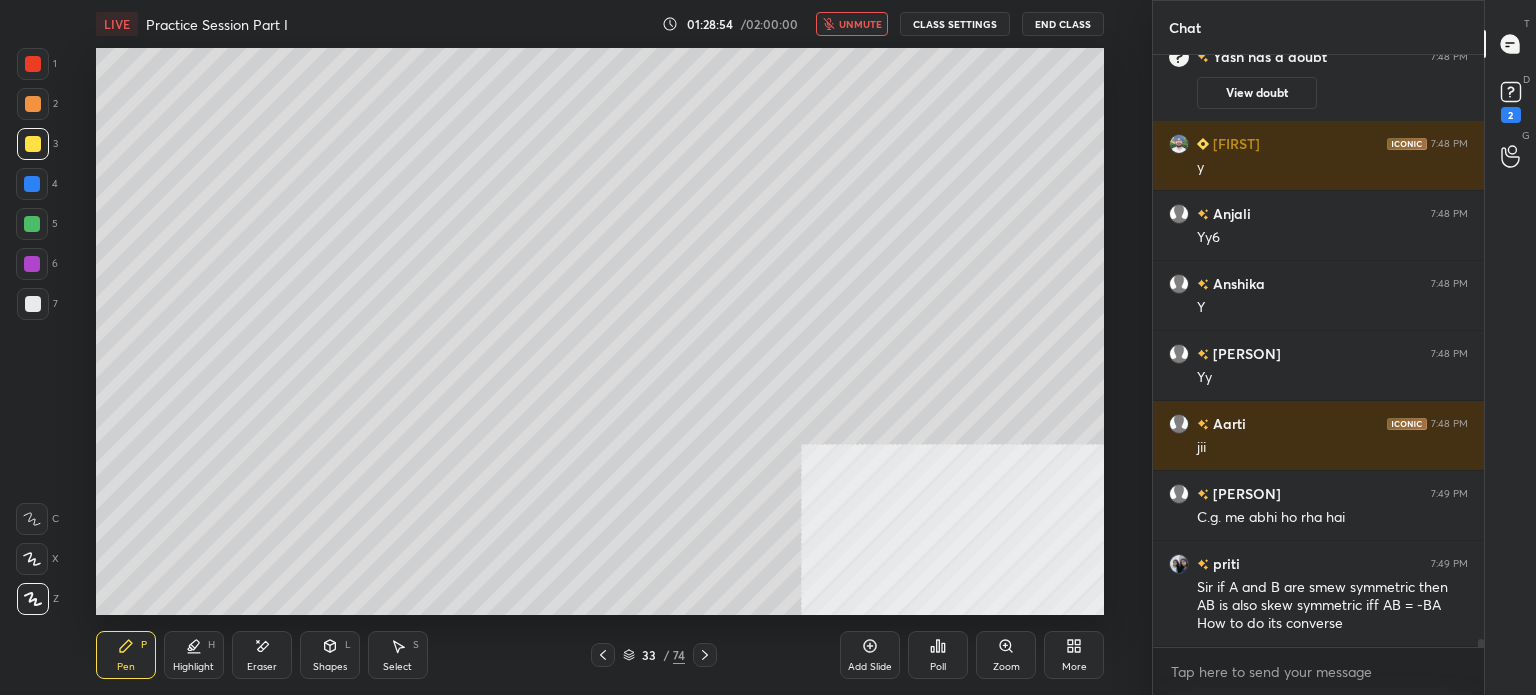click on "unmute" at bounding box center [852, 24] 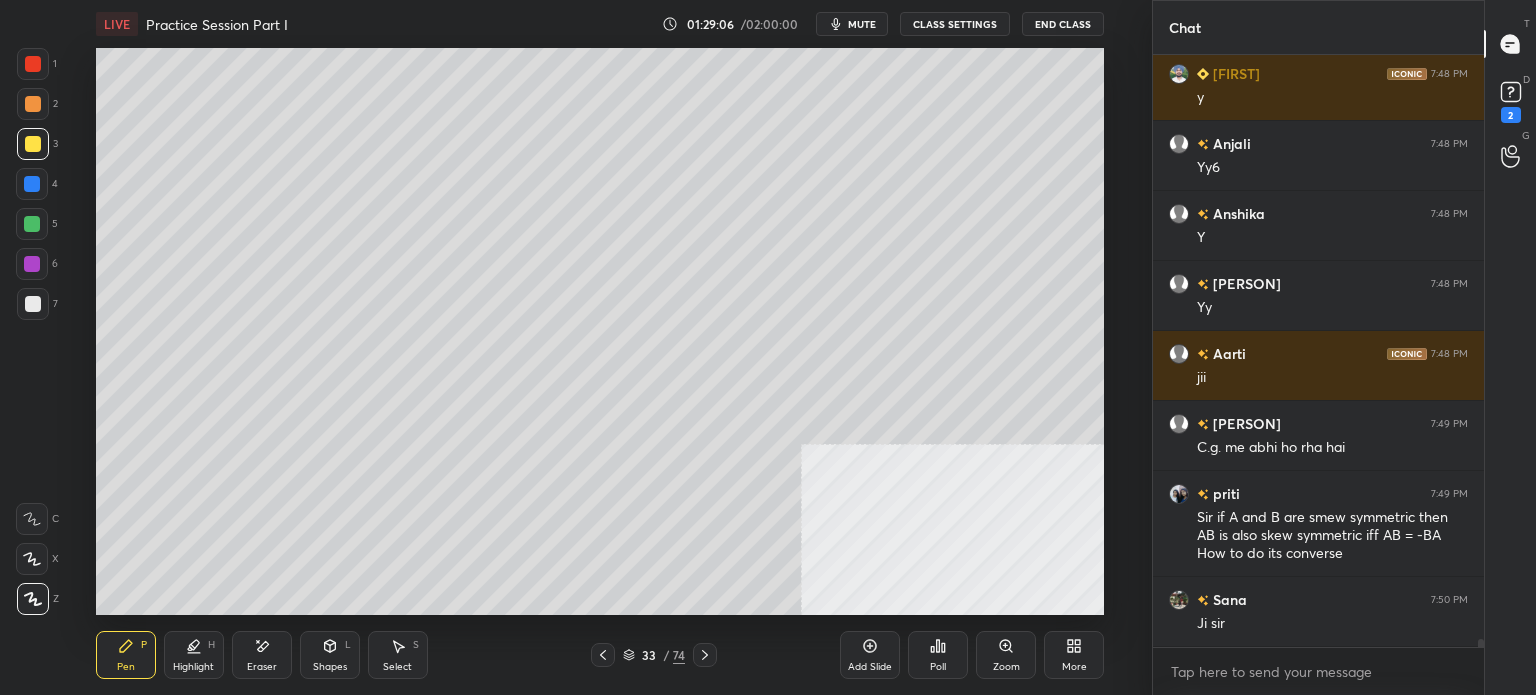 scroll, scrollTop: 44992, scrollLeft: 0, axis: vertical 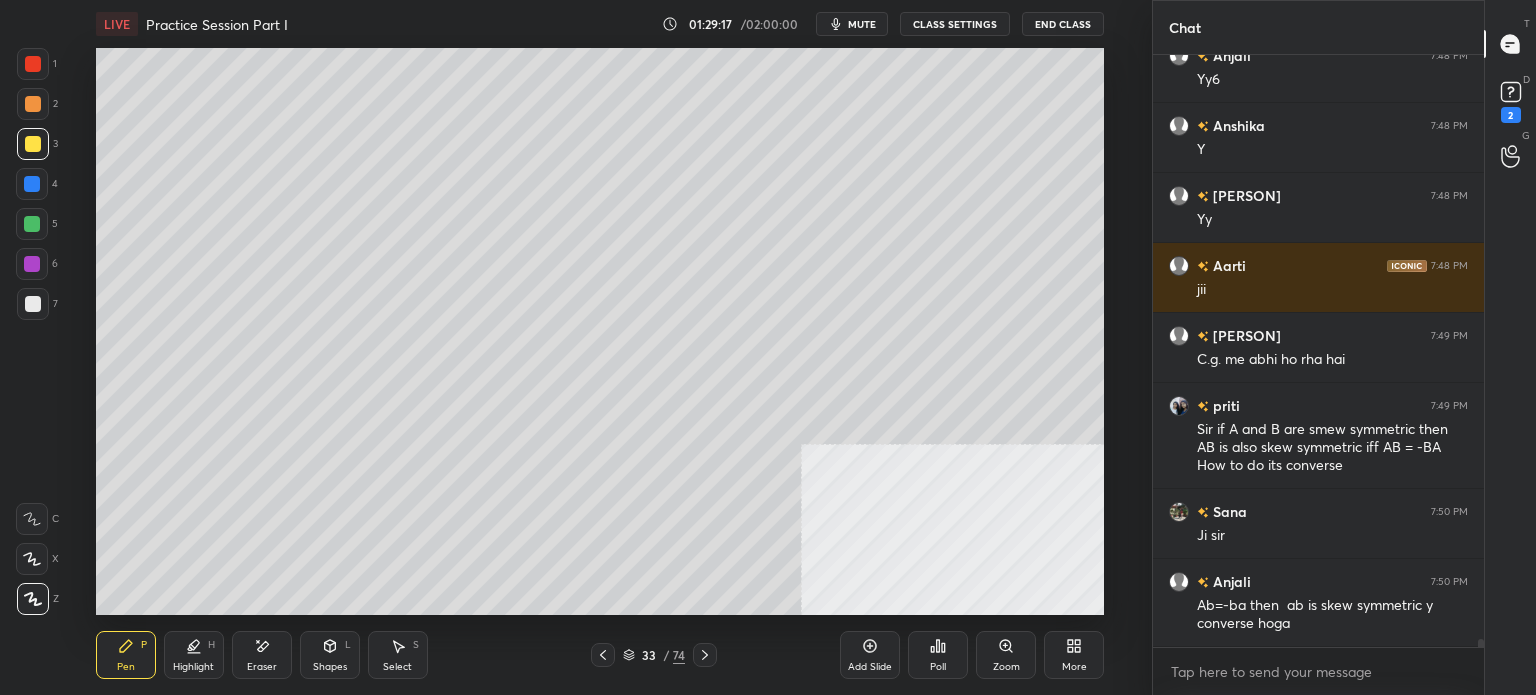 click 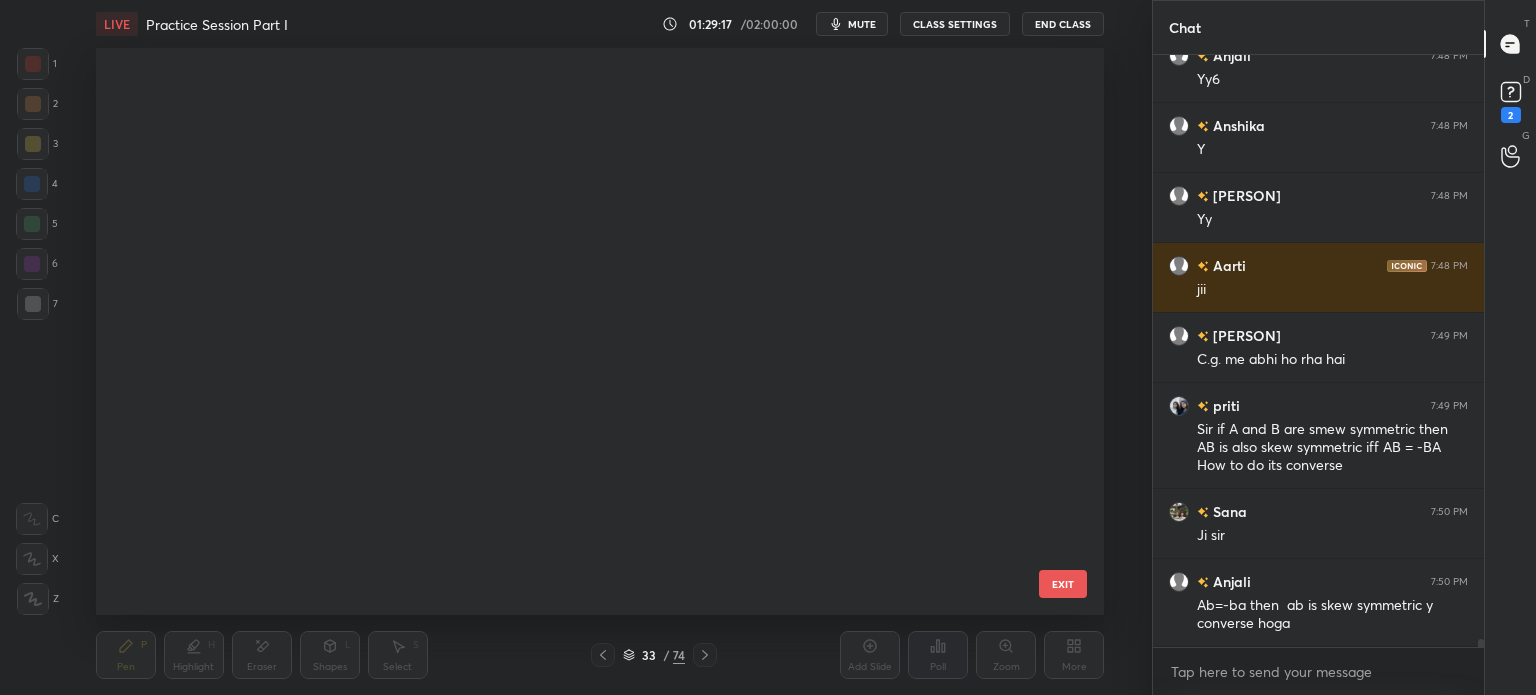 scroll, scrollTop: 1347, scrollLeft: 0, axis: vertical 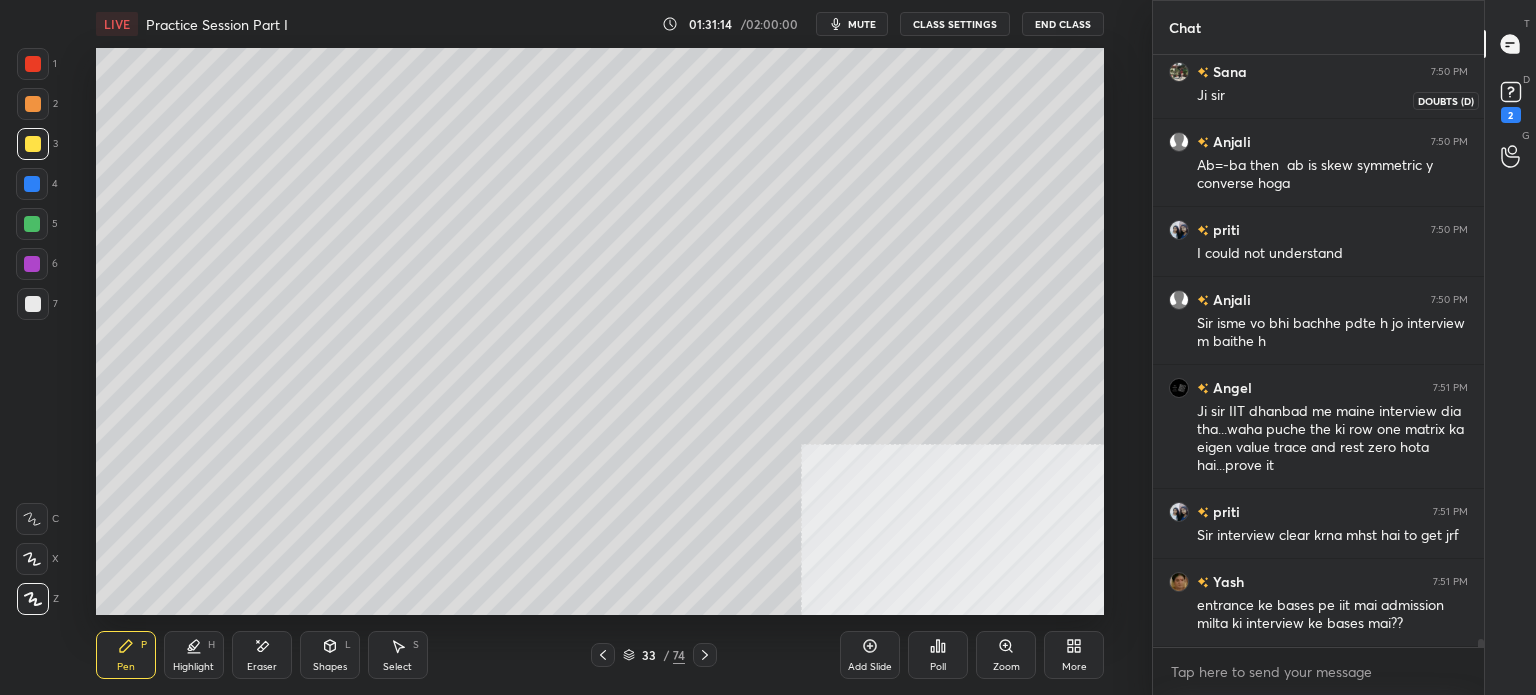 click 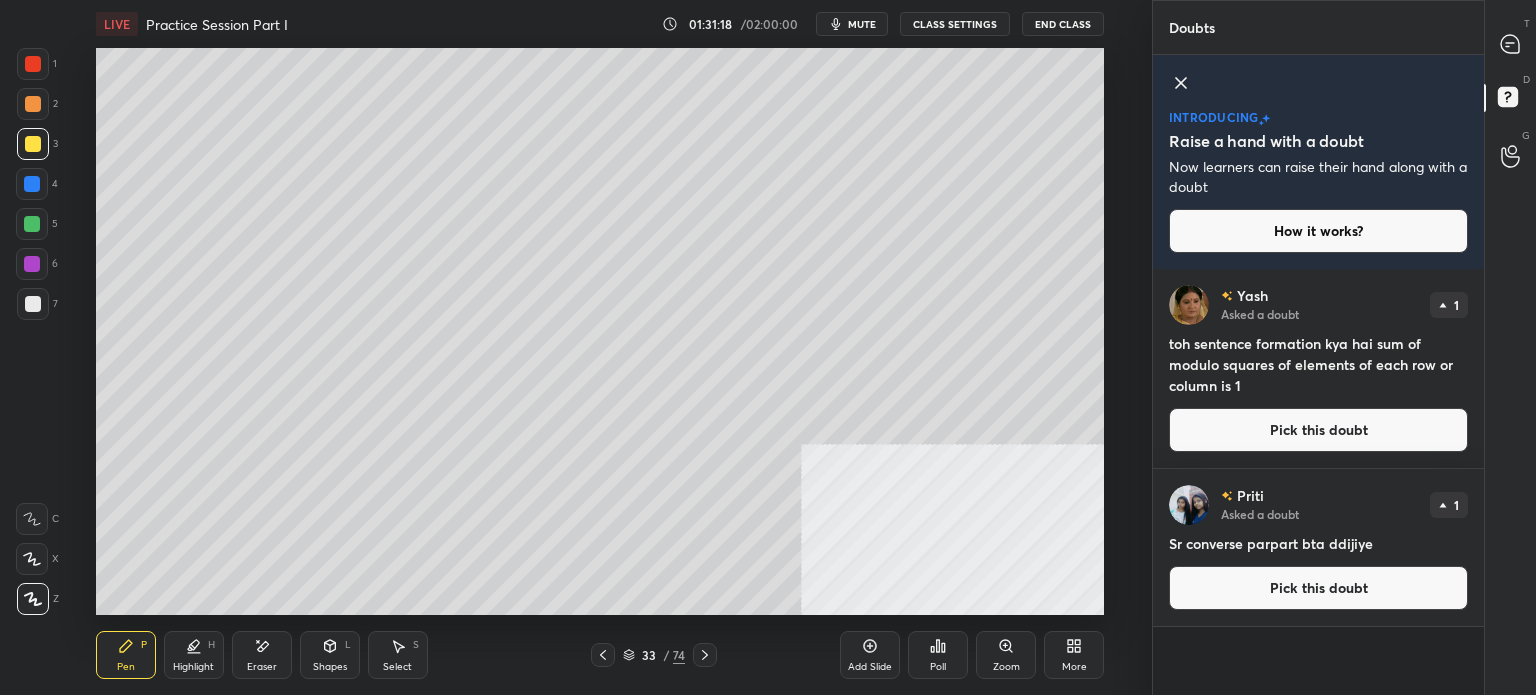 click on "Pick this doubt" at bounding box center [1318, 430] 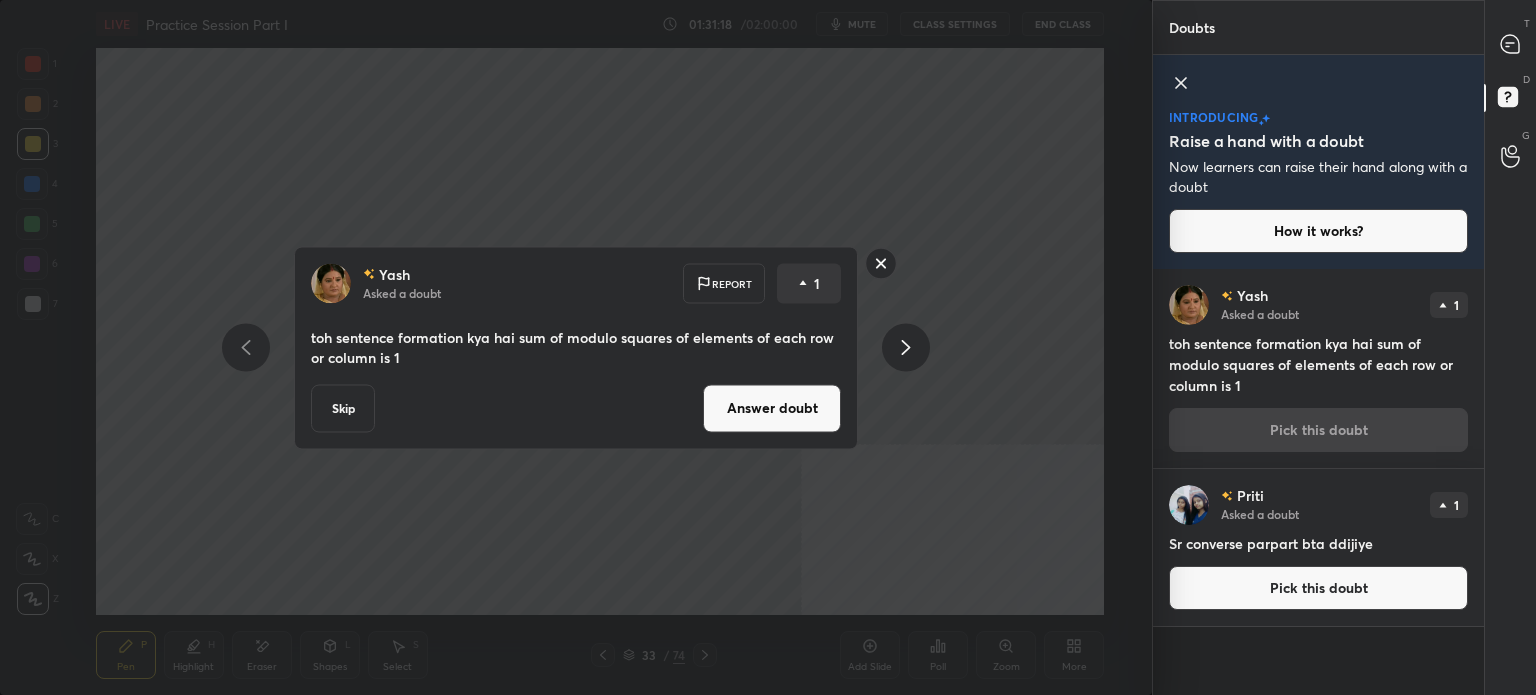 click on "Answer doubt" at bounding box center (772, 408) 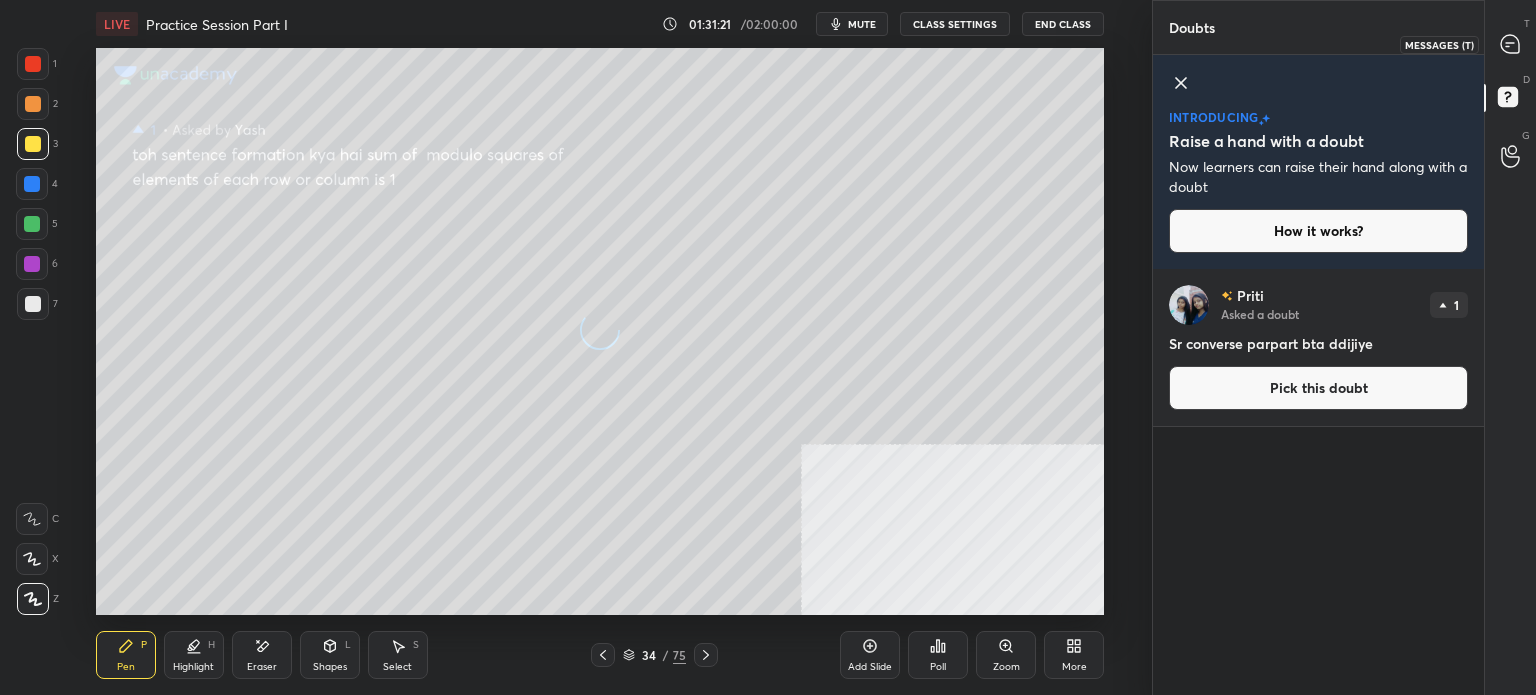 click 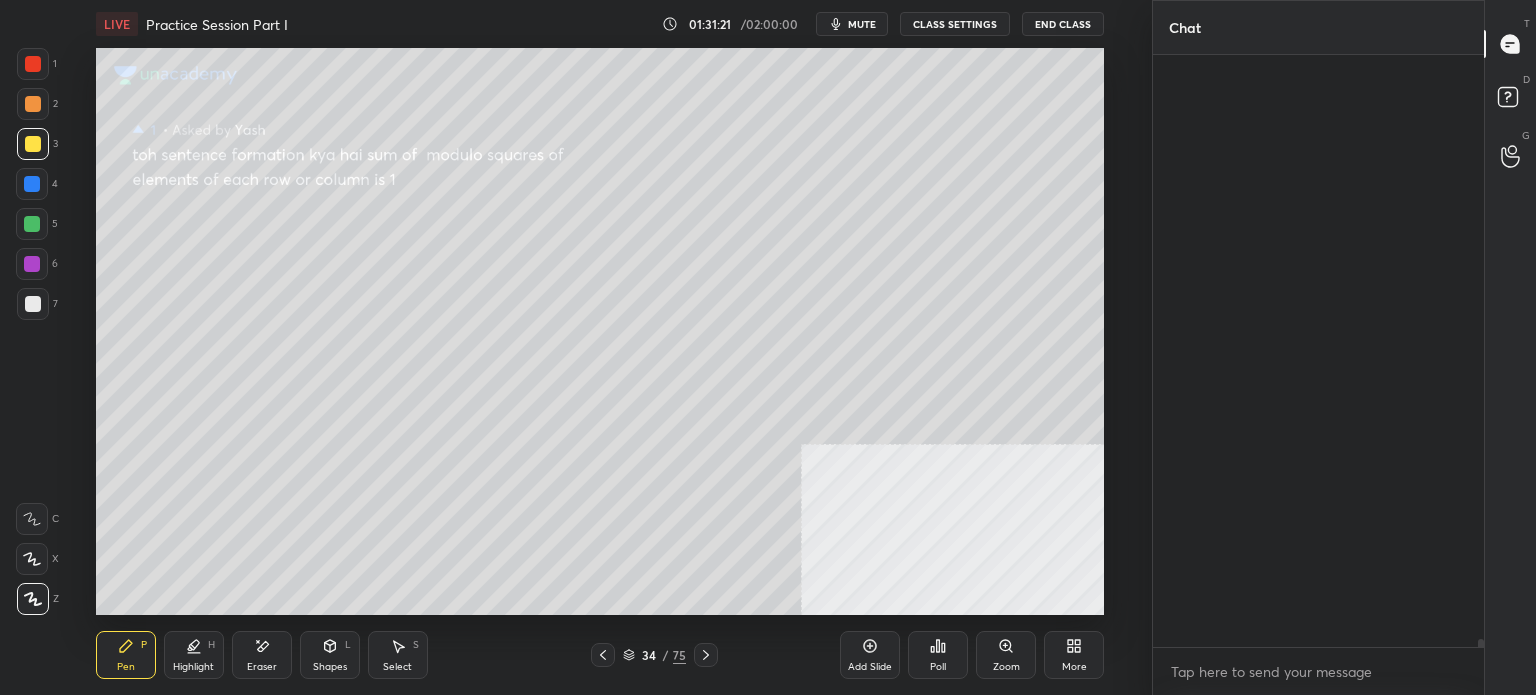 scroll, scrollTop: 45856, scrollLeft: 0, axis: vertical 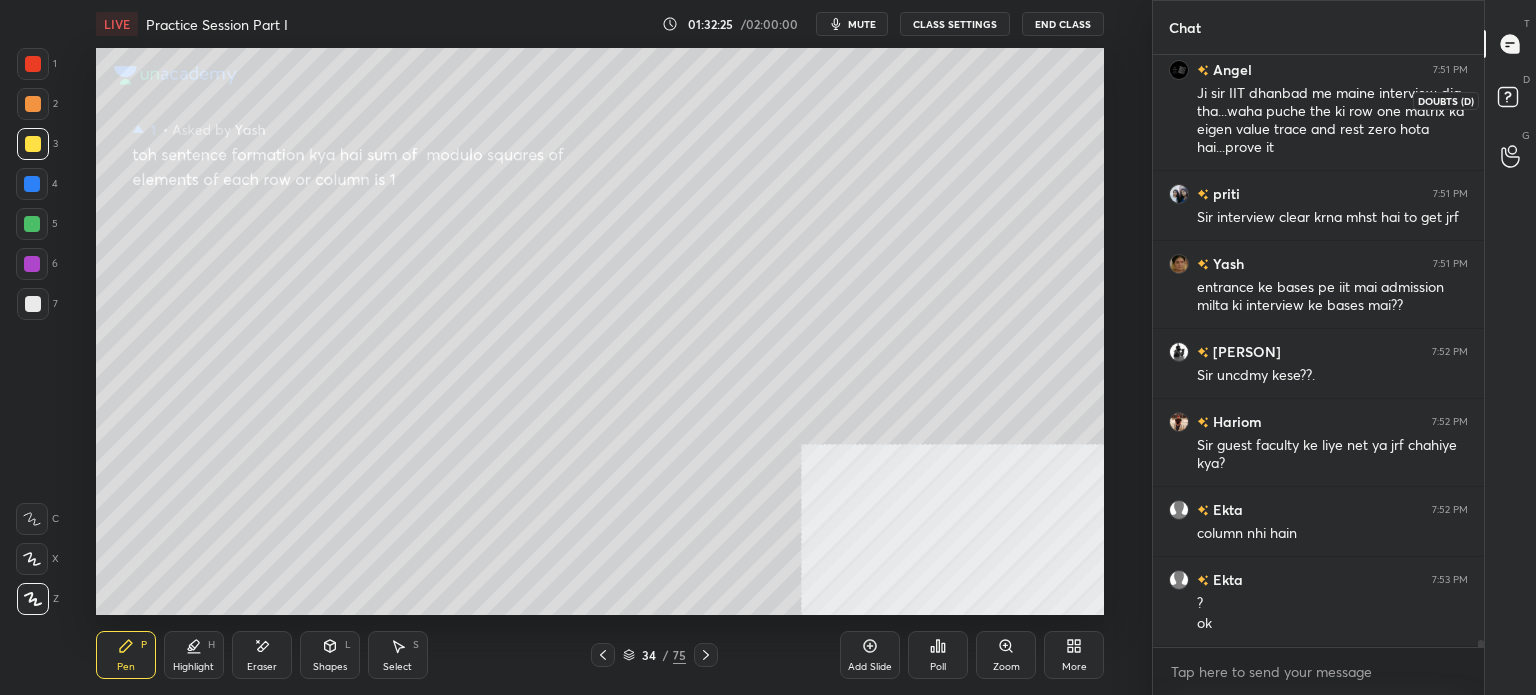 click 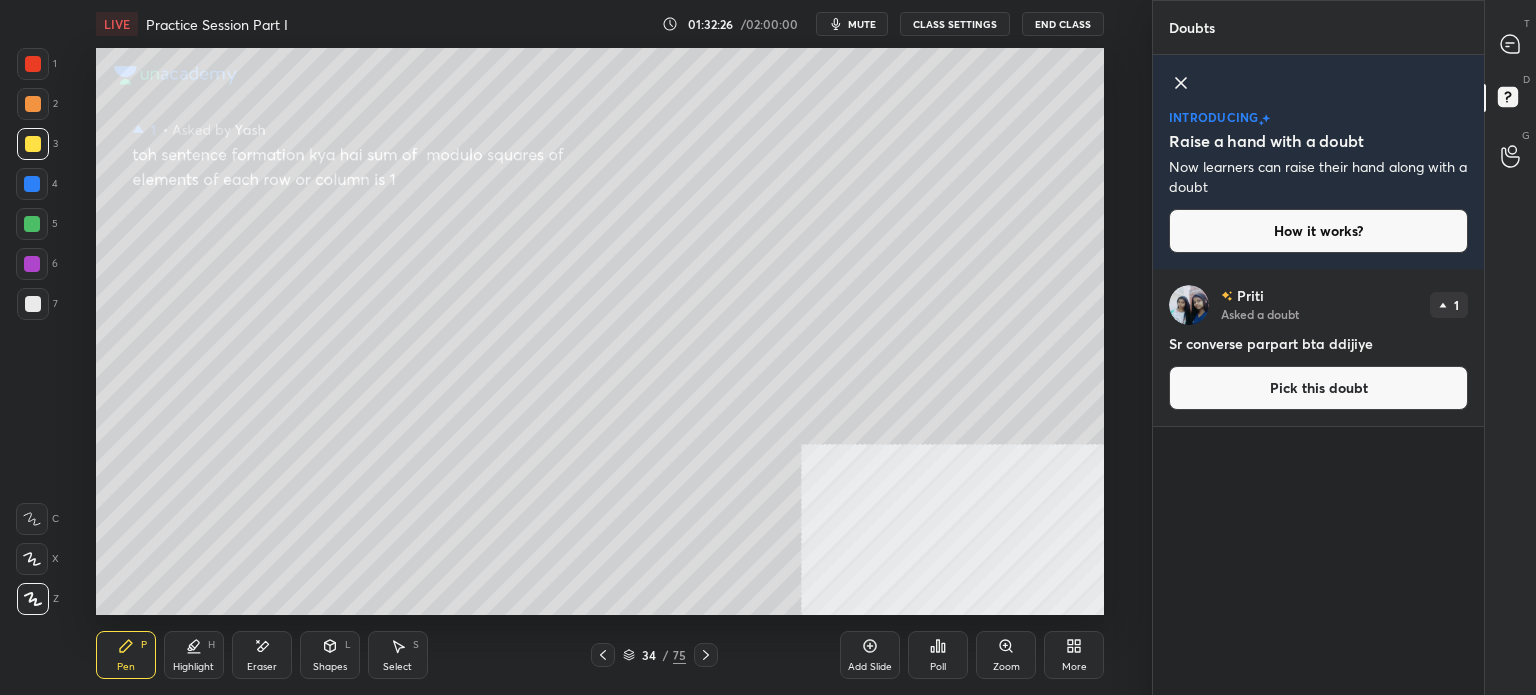 click on "Pick this doubt" at bounding box center (1318, 388) 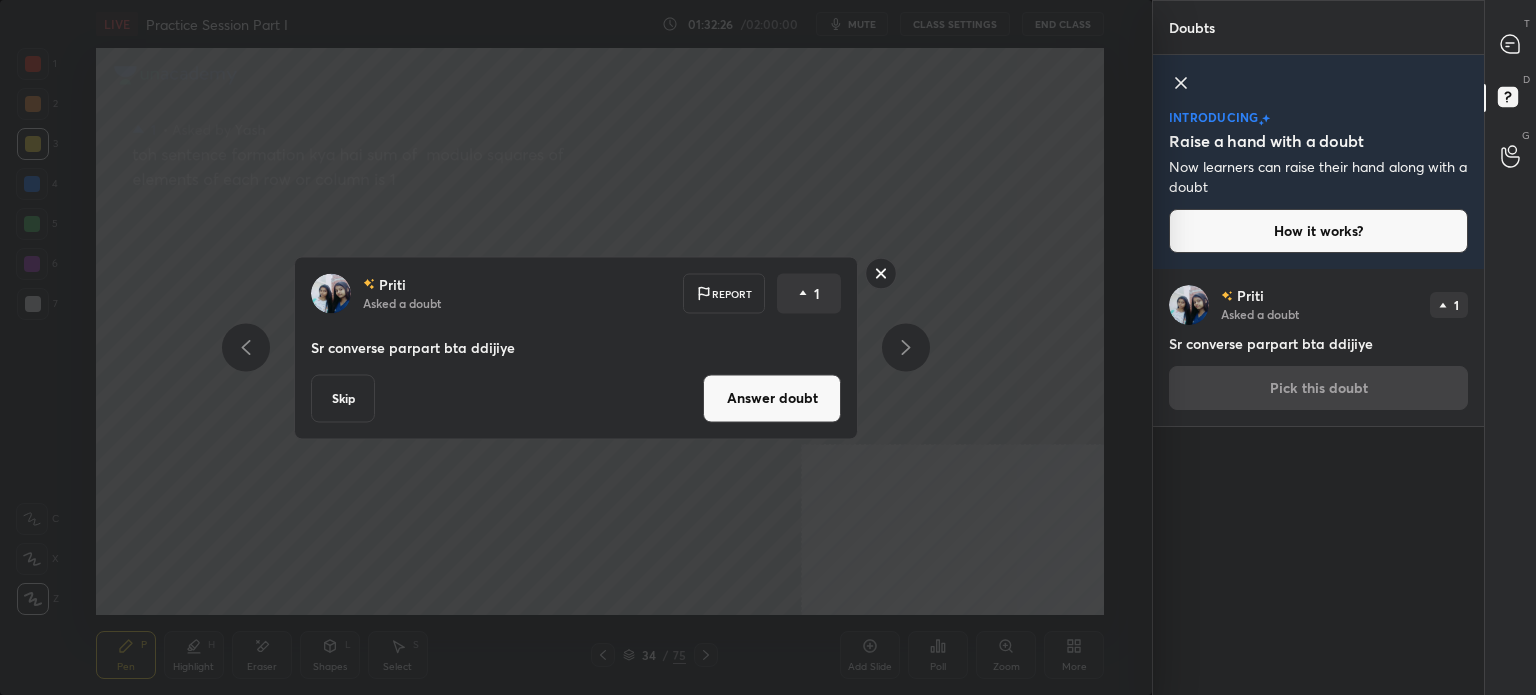 click on "Answer doubt" at bounding box center [772, 398] 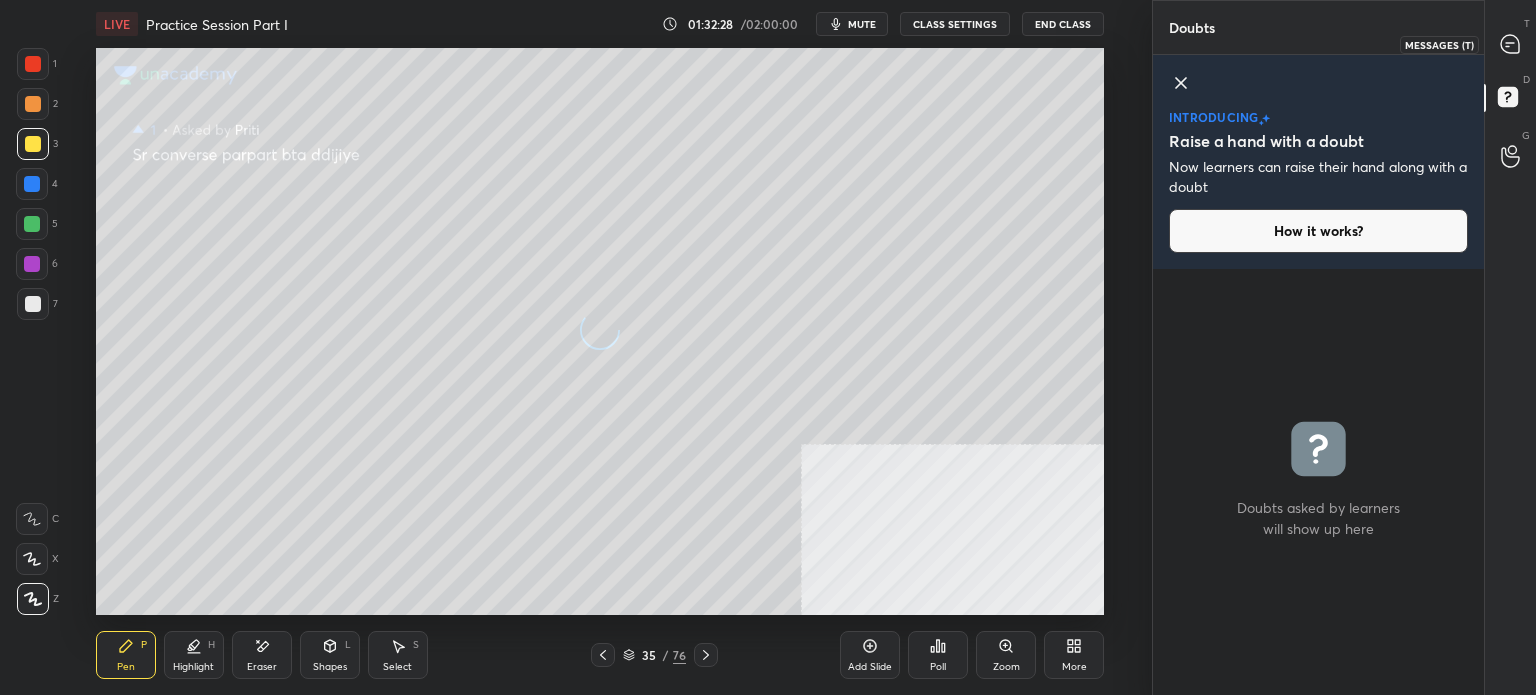 click 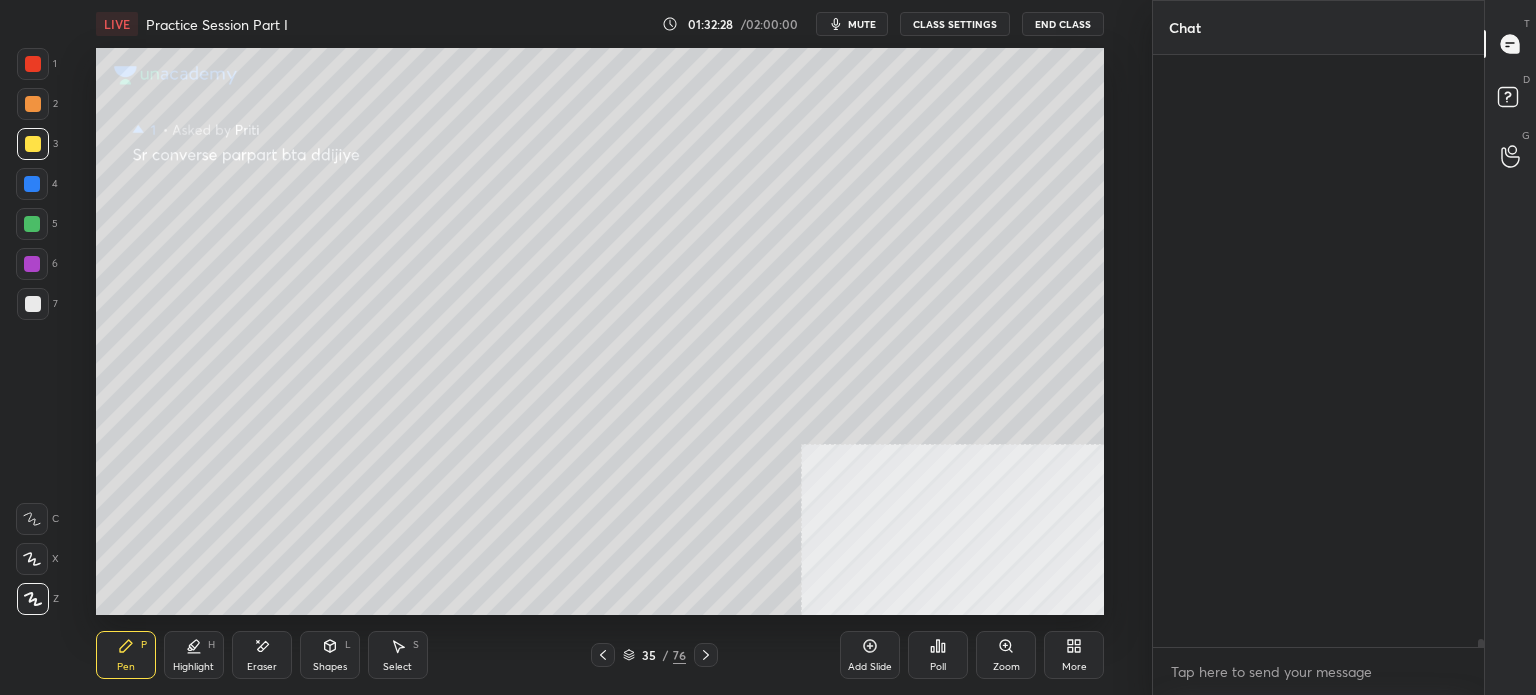 scroll, scrollTop: 46088, scrollLeft: 0, axis: vertical 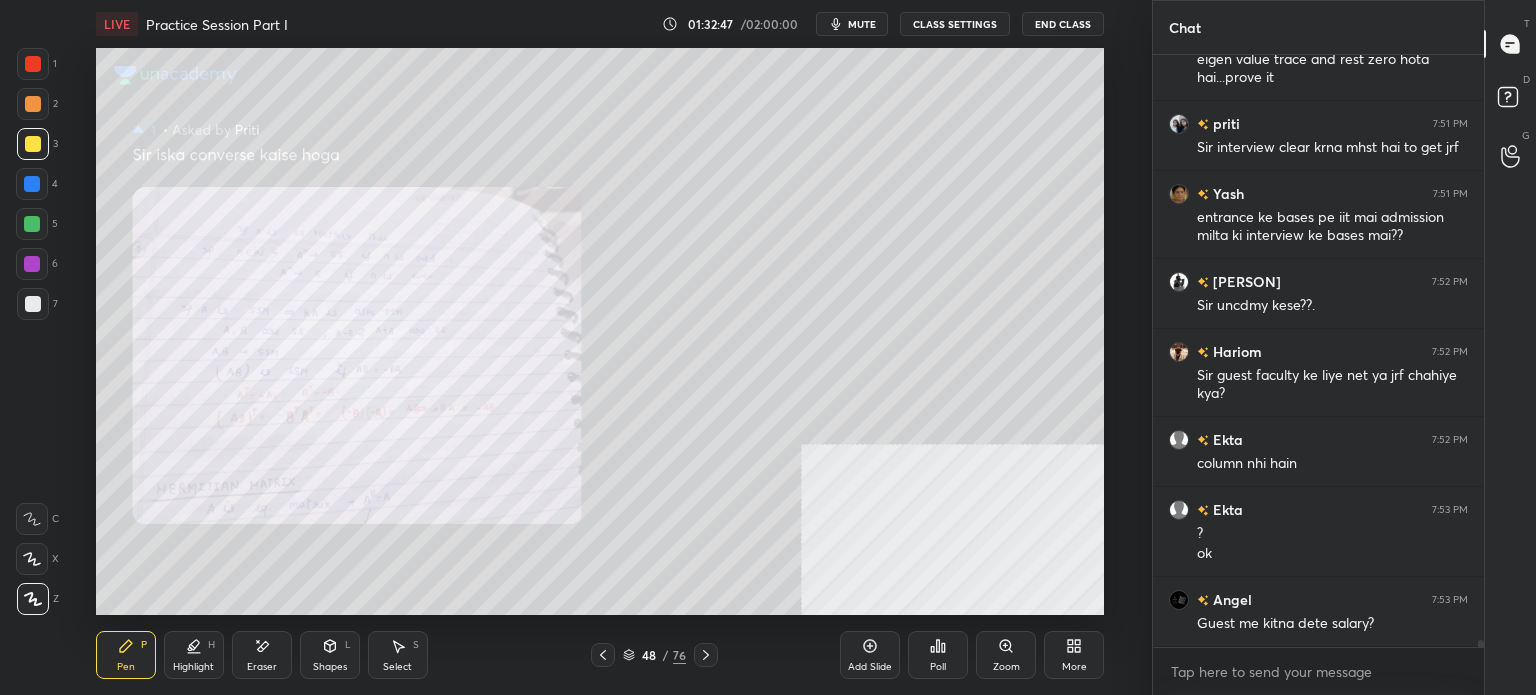 click on "Zoom" at bounding box center [1006, 655] 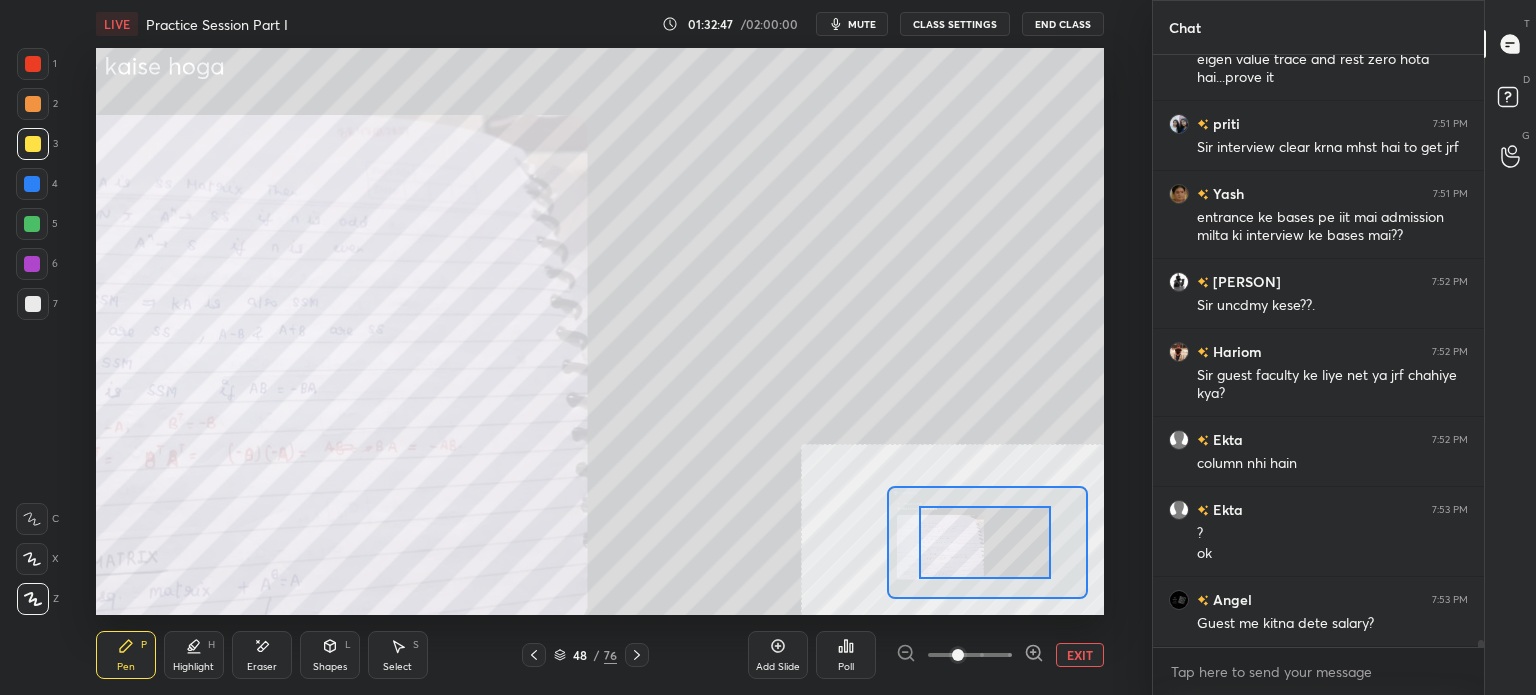 click at bounding box center [985, 542] 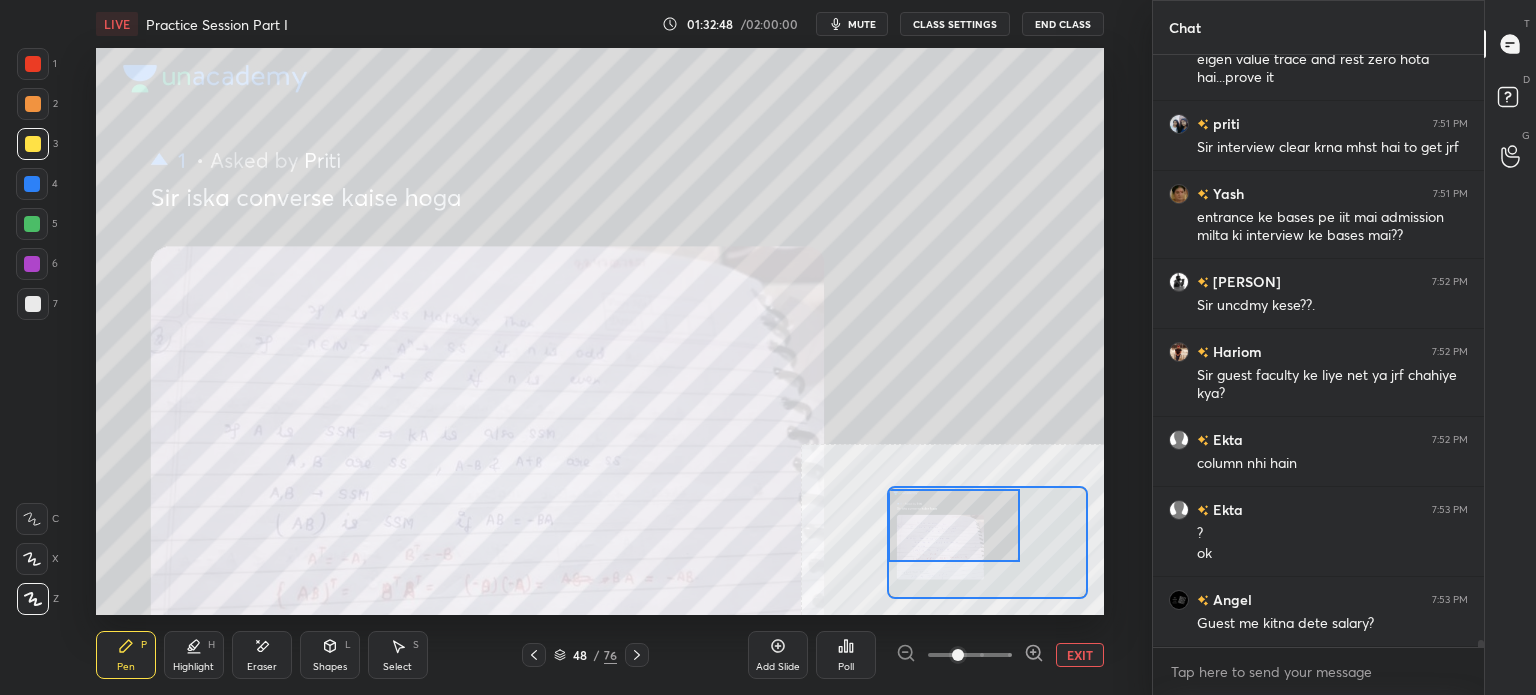 drag, startPoint x: 1006, startPoint y: 543, endPoint x: 964, endPoint y: 562, distance: 46.09772 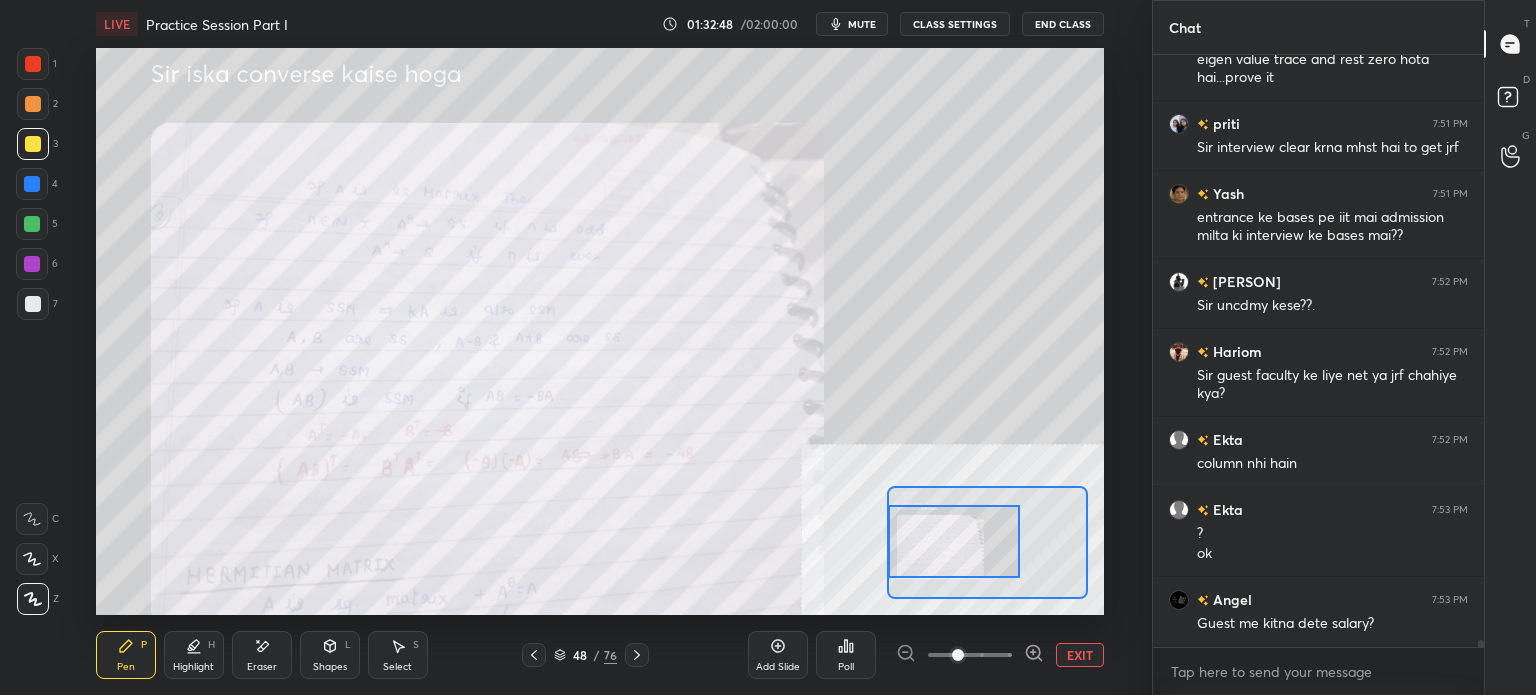click at bounding box center [970, 655] 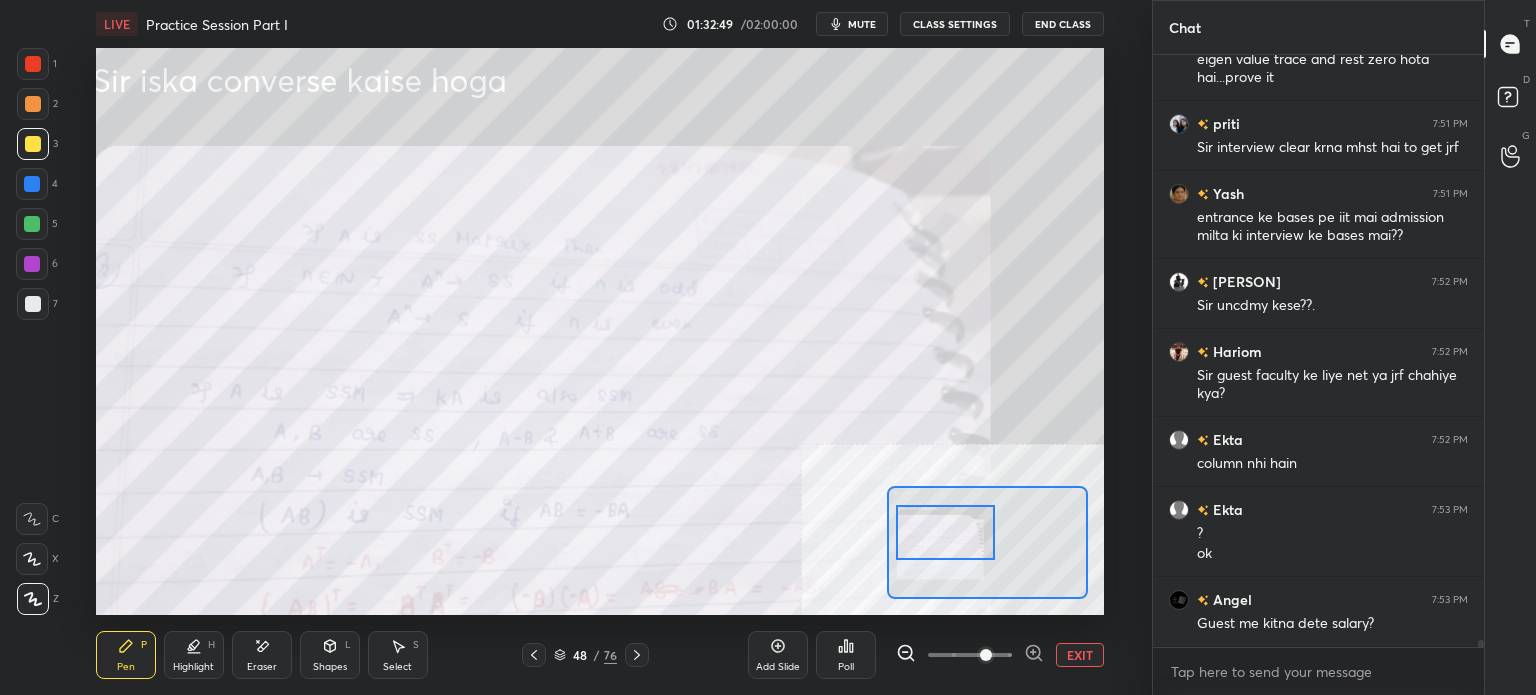 scroll, scrollTop: 46178, scrollLeft: 0, axis: vertical 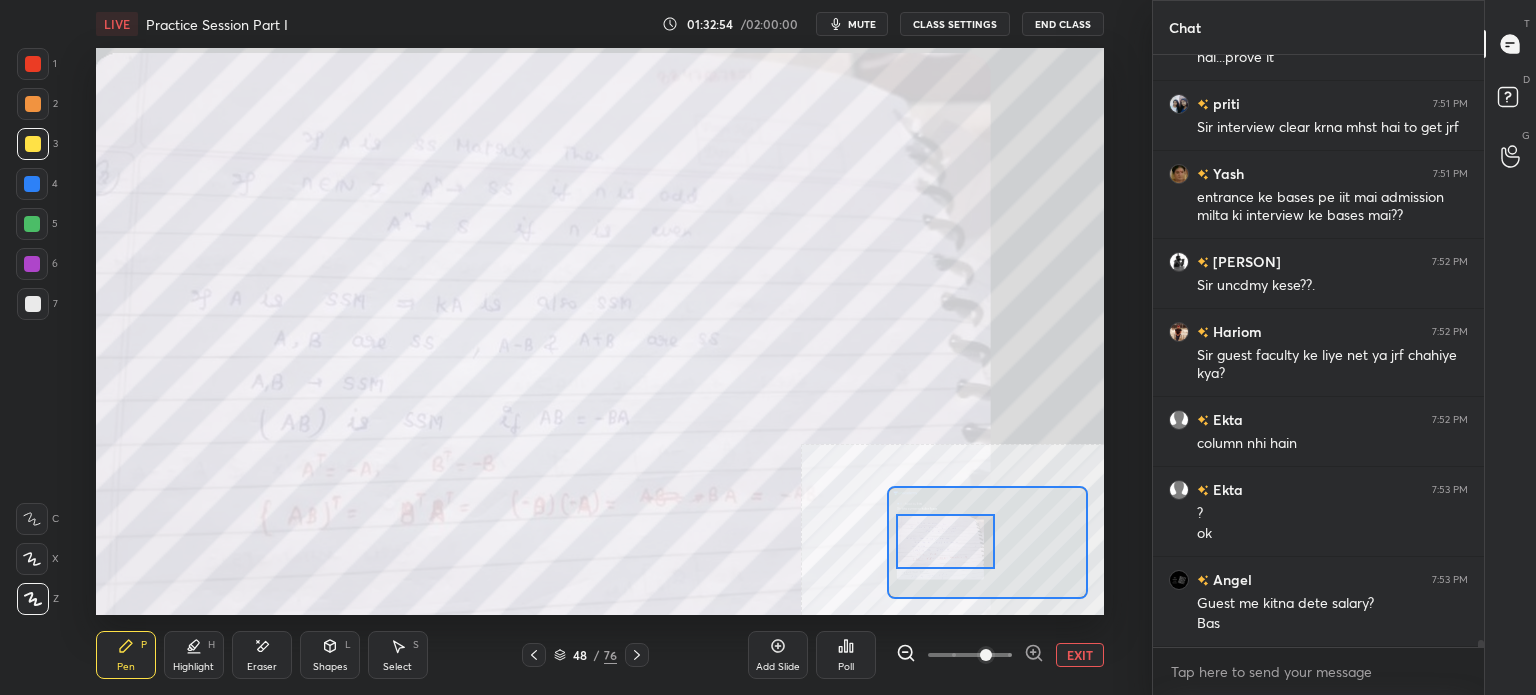 click at bounding box center (945, 541) 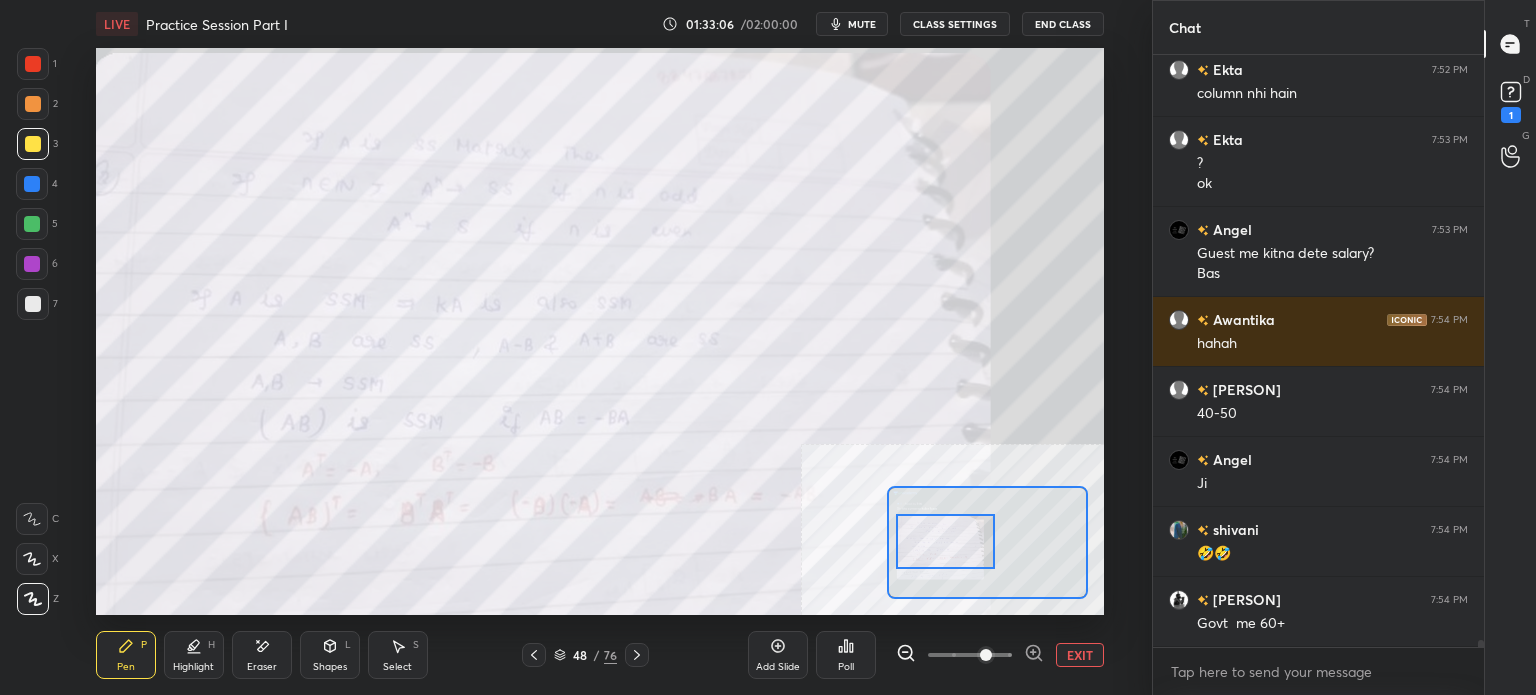 scroll, scrollTop: 46614, scrollLeft: 0, axis: vertical 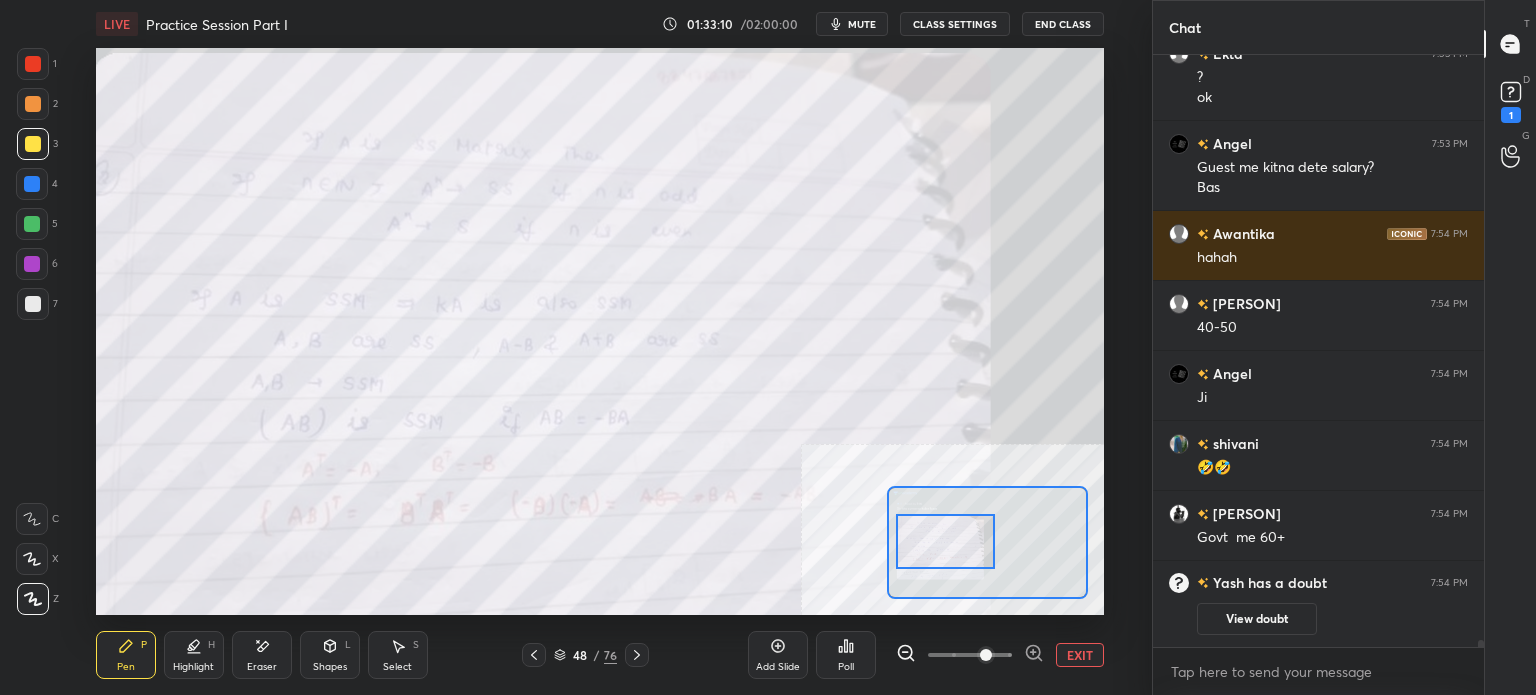 click on "1" at bounding box center [1511, 100] 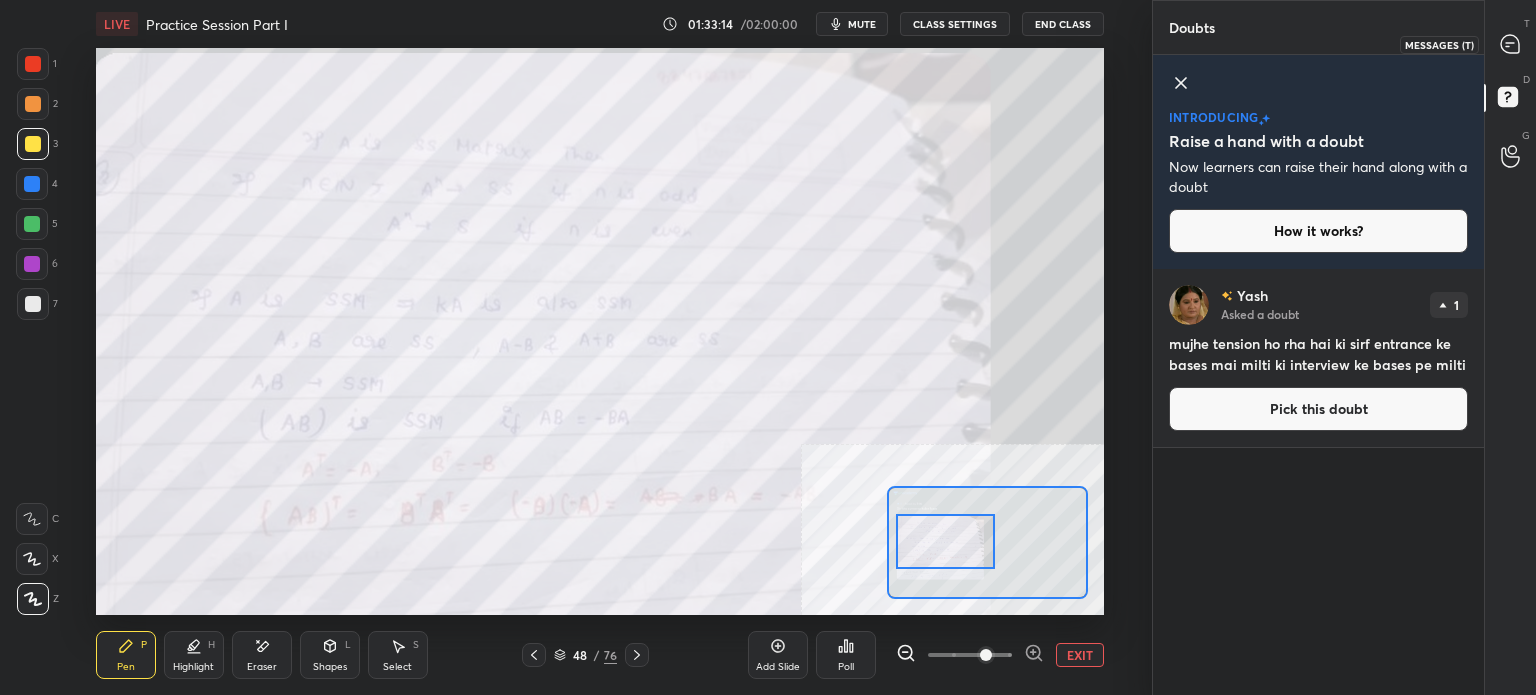 drag, startPoint x: 1506, startPoint y: 55, endPoint x: 1487, endPoint y: 173, distance: 119.519875 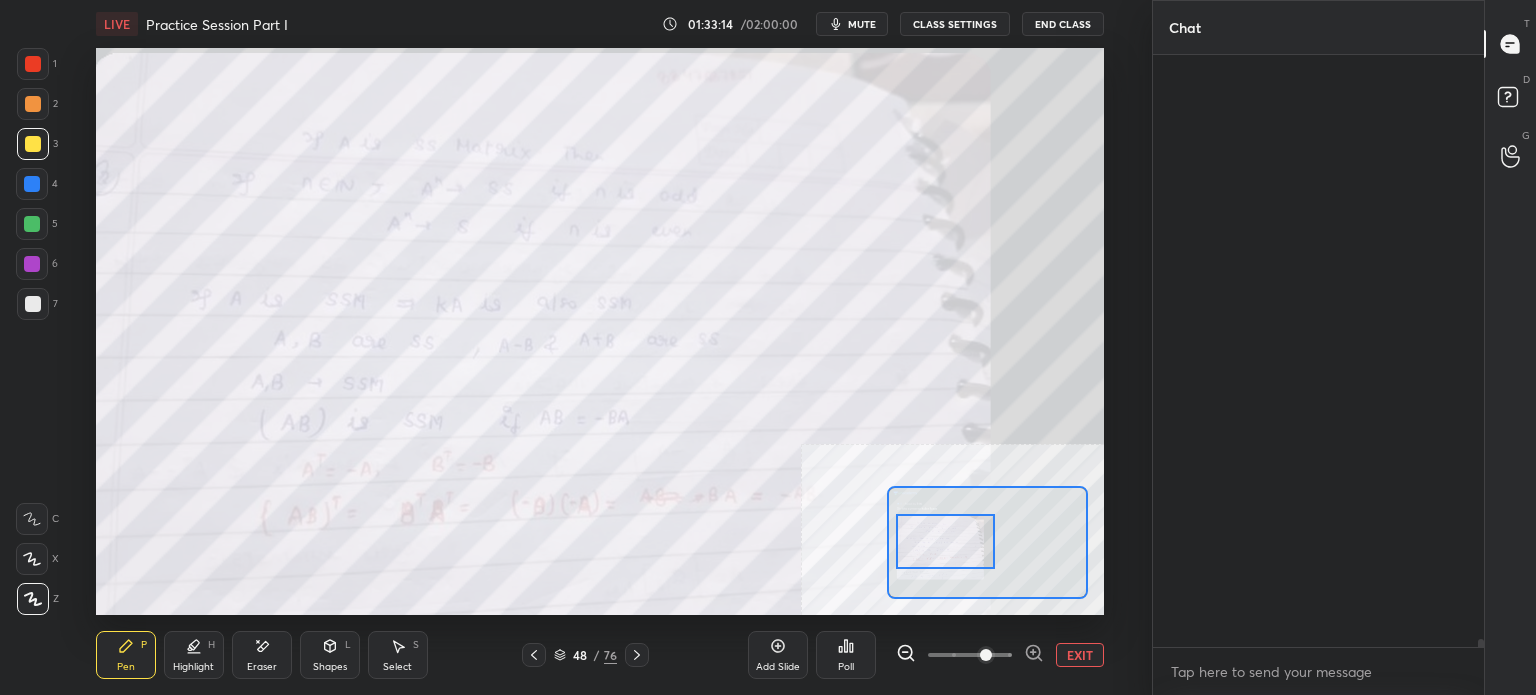 scroll, scrollTop: 45792, scrollLeft: 0, axis: vertical 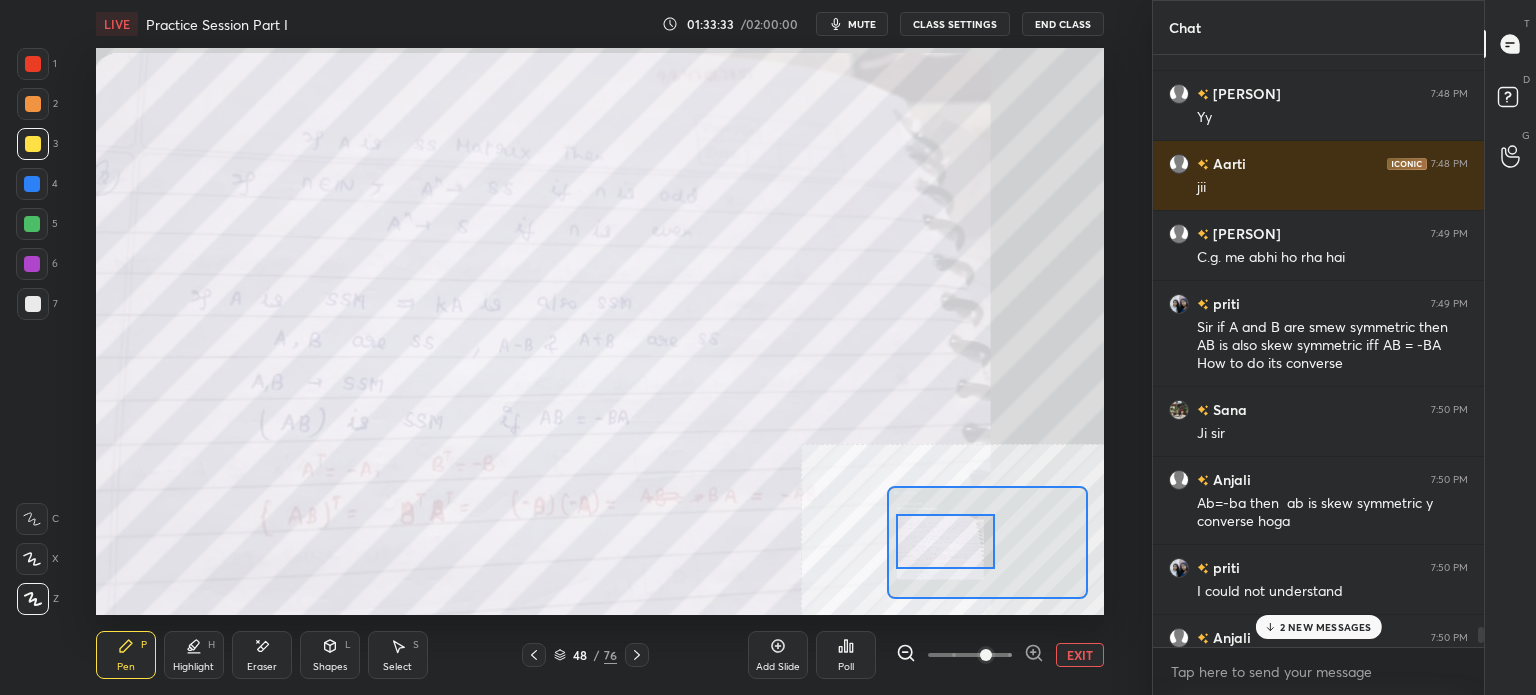 click on "2 NEW MESSAGES" at bounding box center (1326, 627) 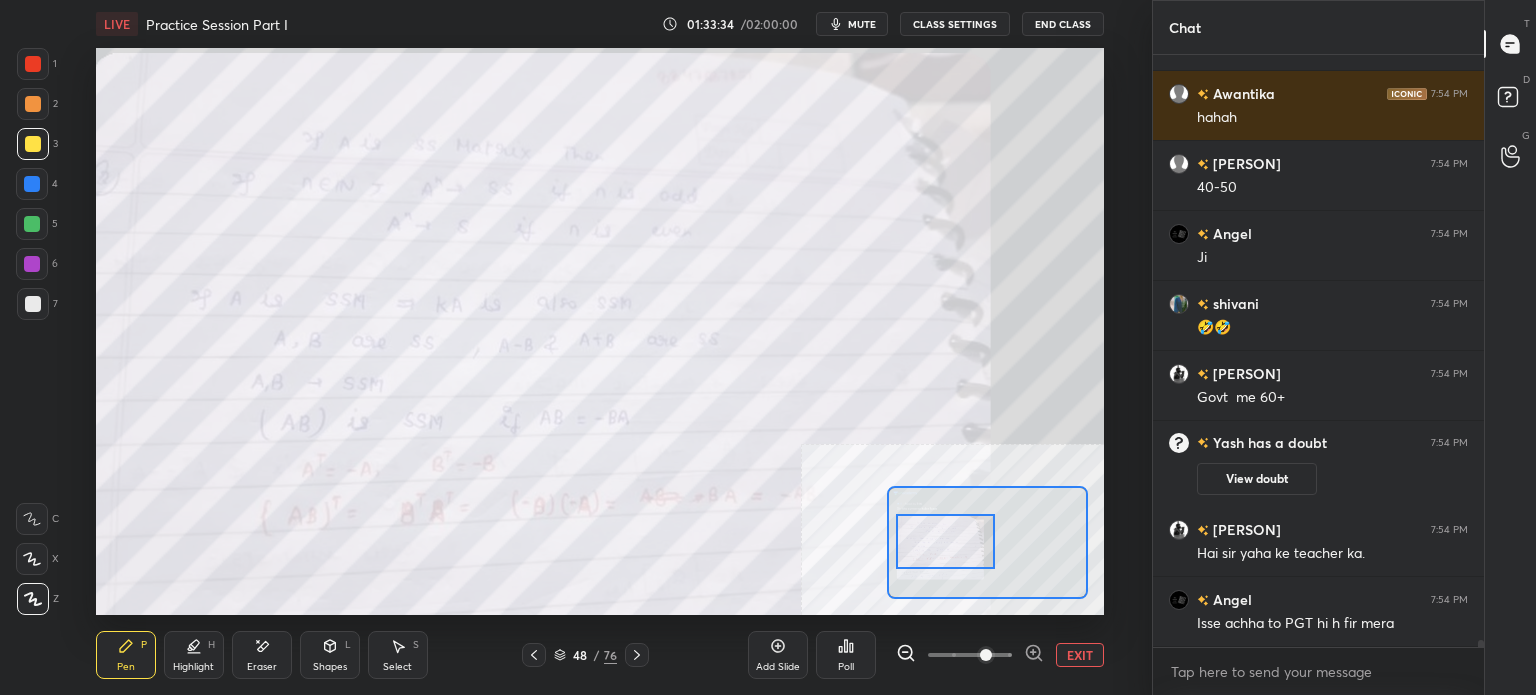 scroll, scrollTop: 46784, scrollLeft: 0, axis: vertical 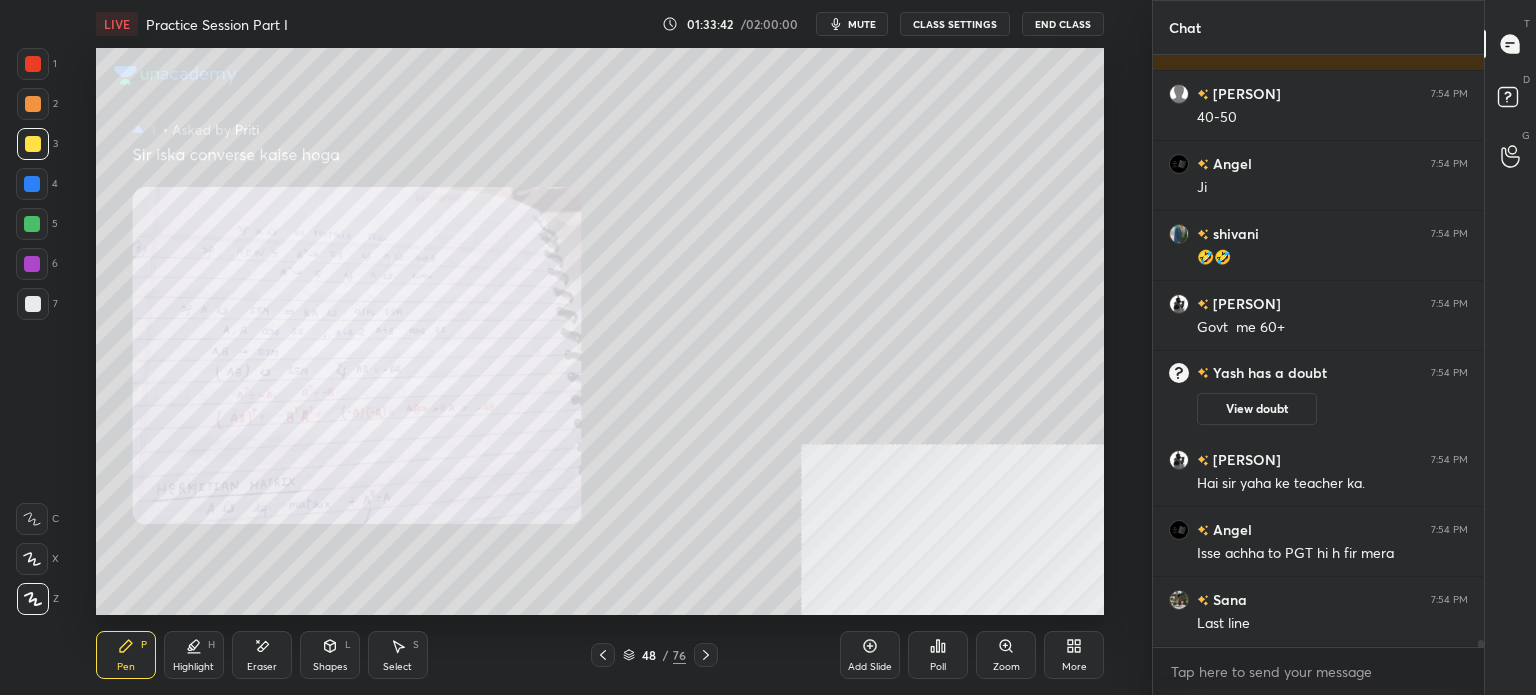 click 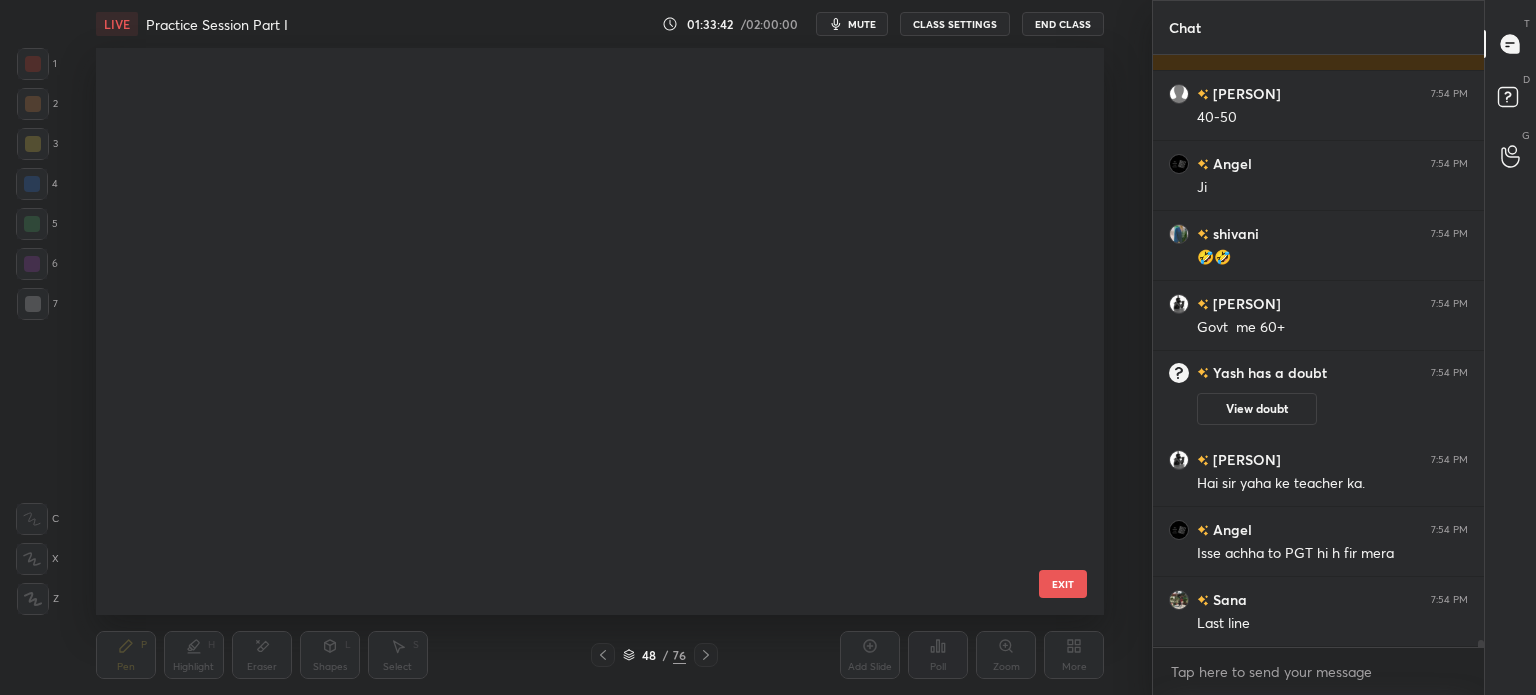 scroll, scrollTop: 2216, scrollLeft: 0, axis: vertical 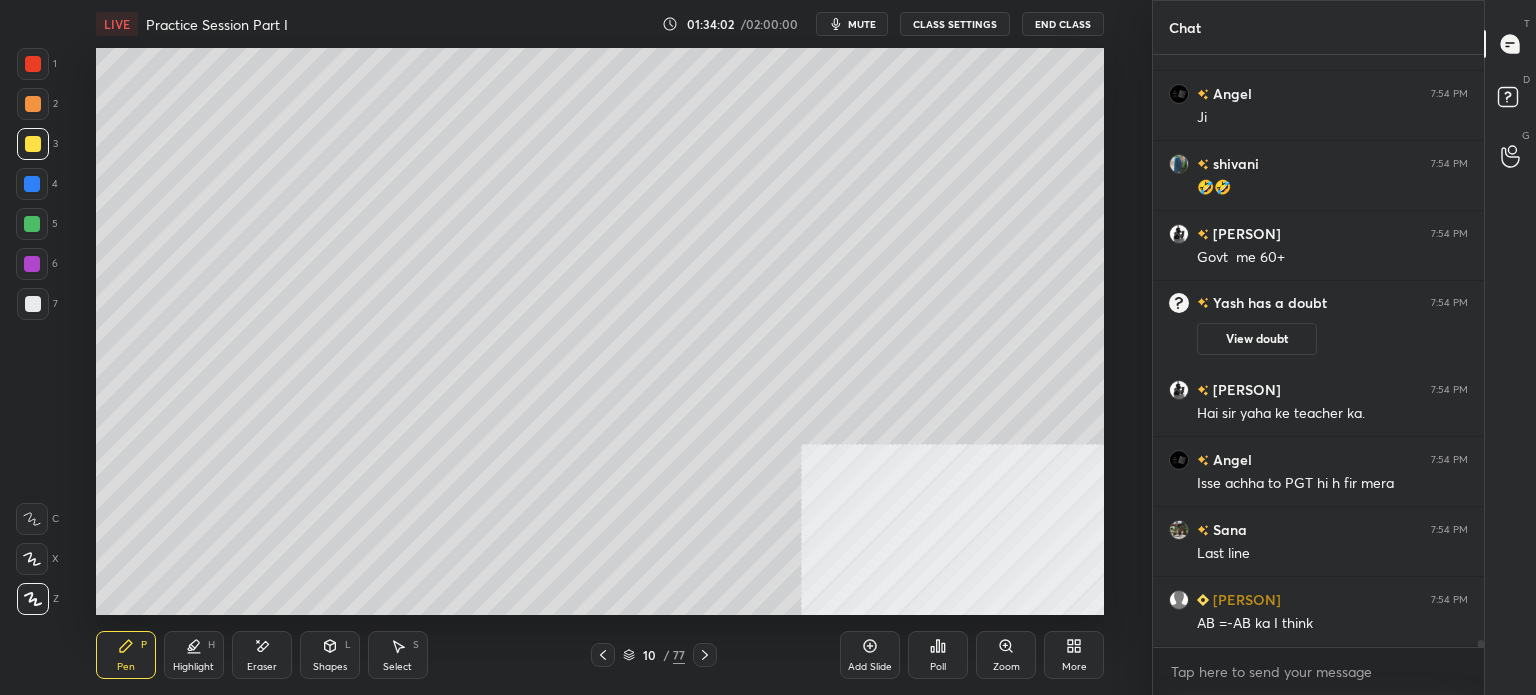 click at bounding box center (33, 104) 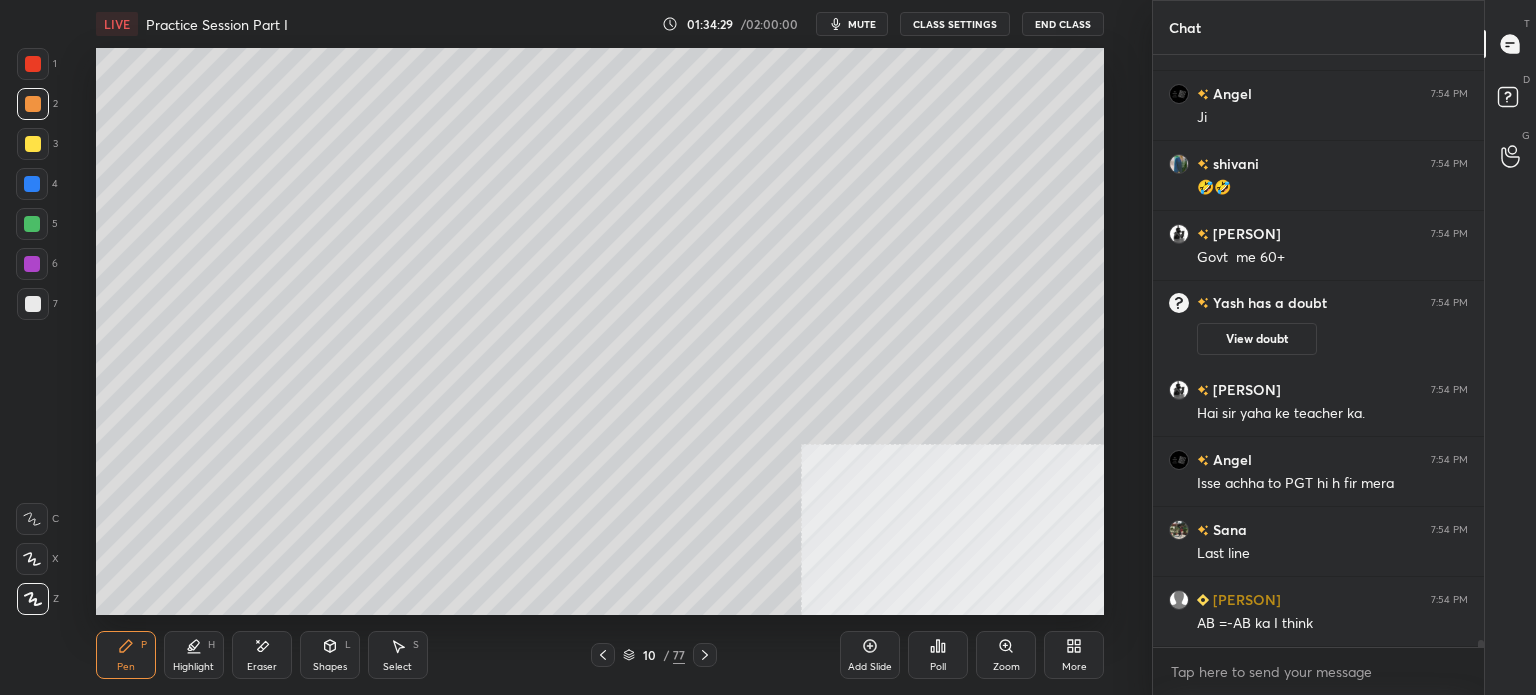 click 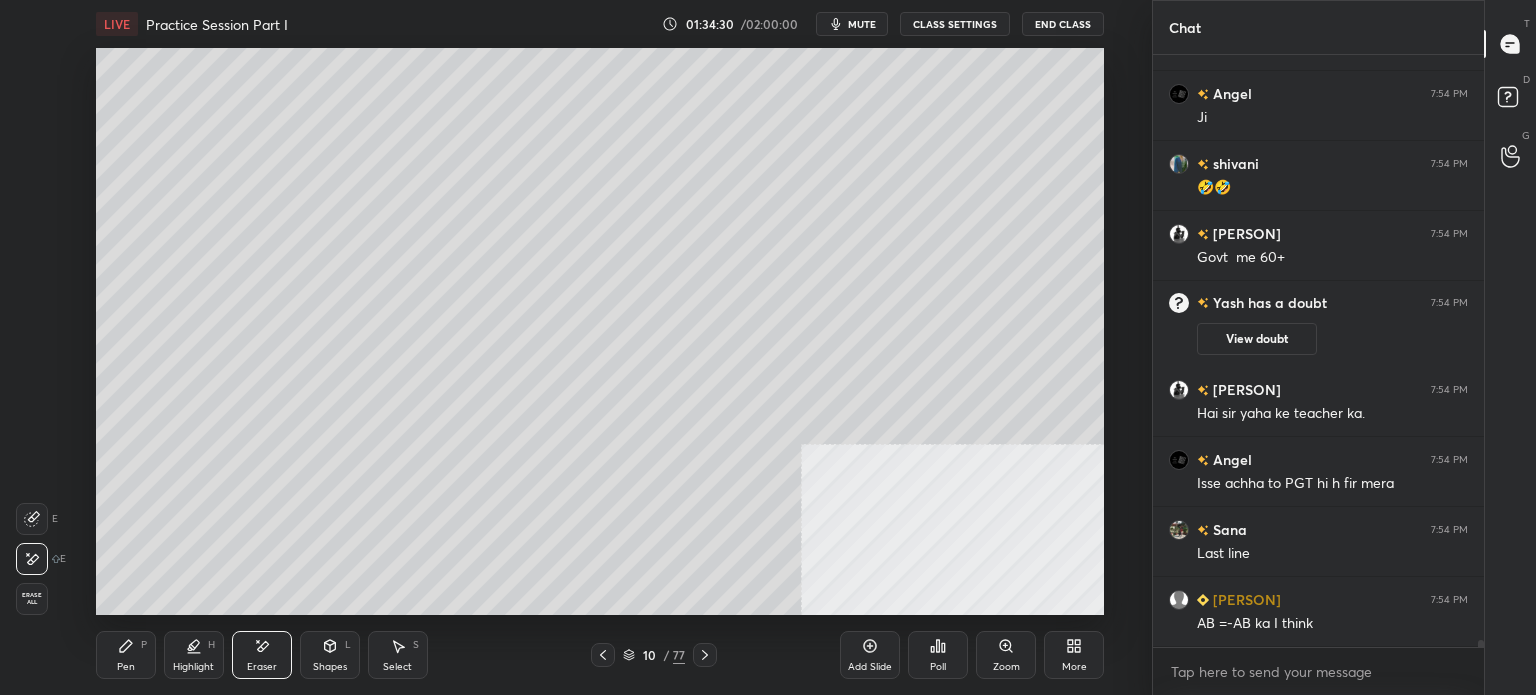 click on "Pen P" at bounding box center [126, 655] 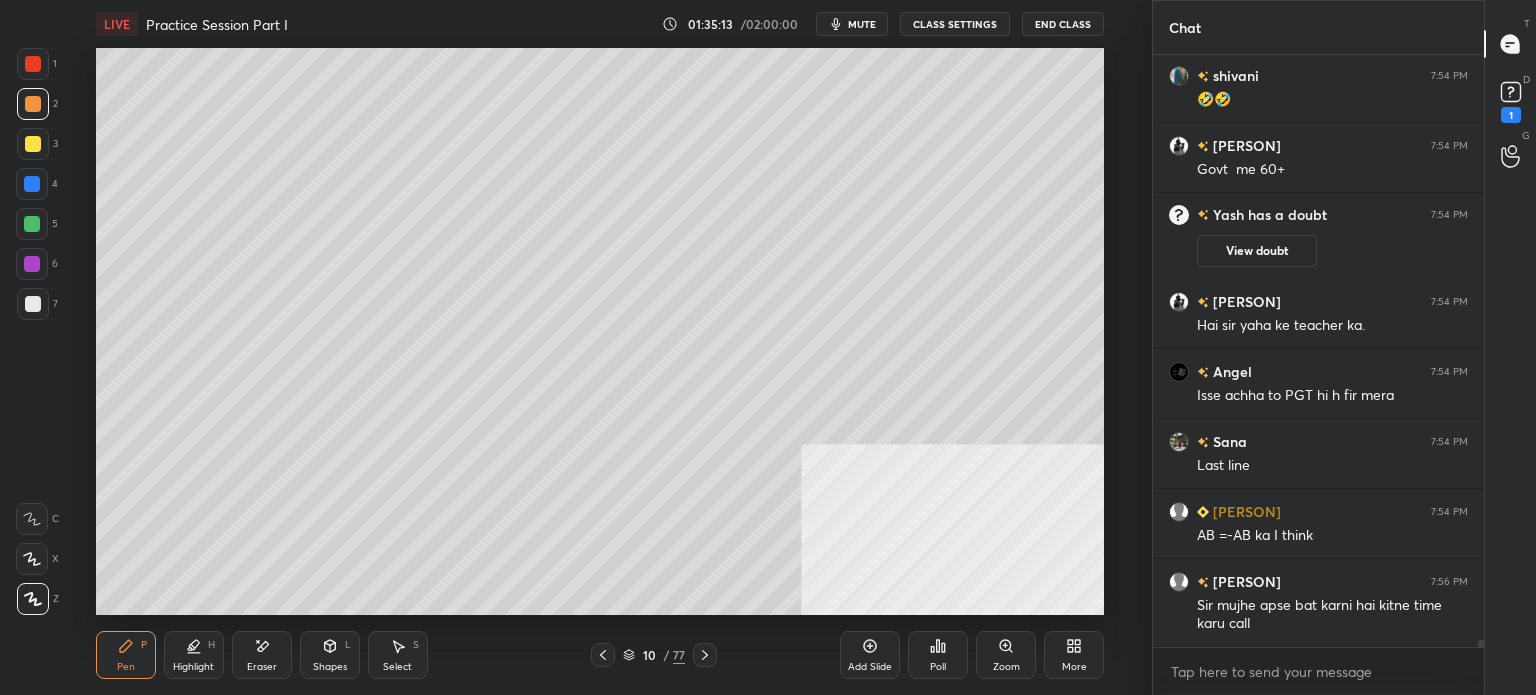 scroll, scrollTop: 47028, scrollLeft: 0, axis: vertical 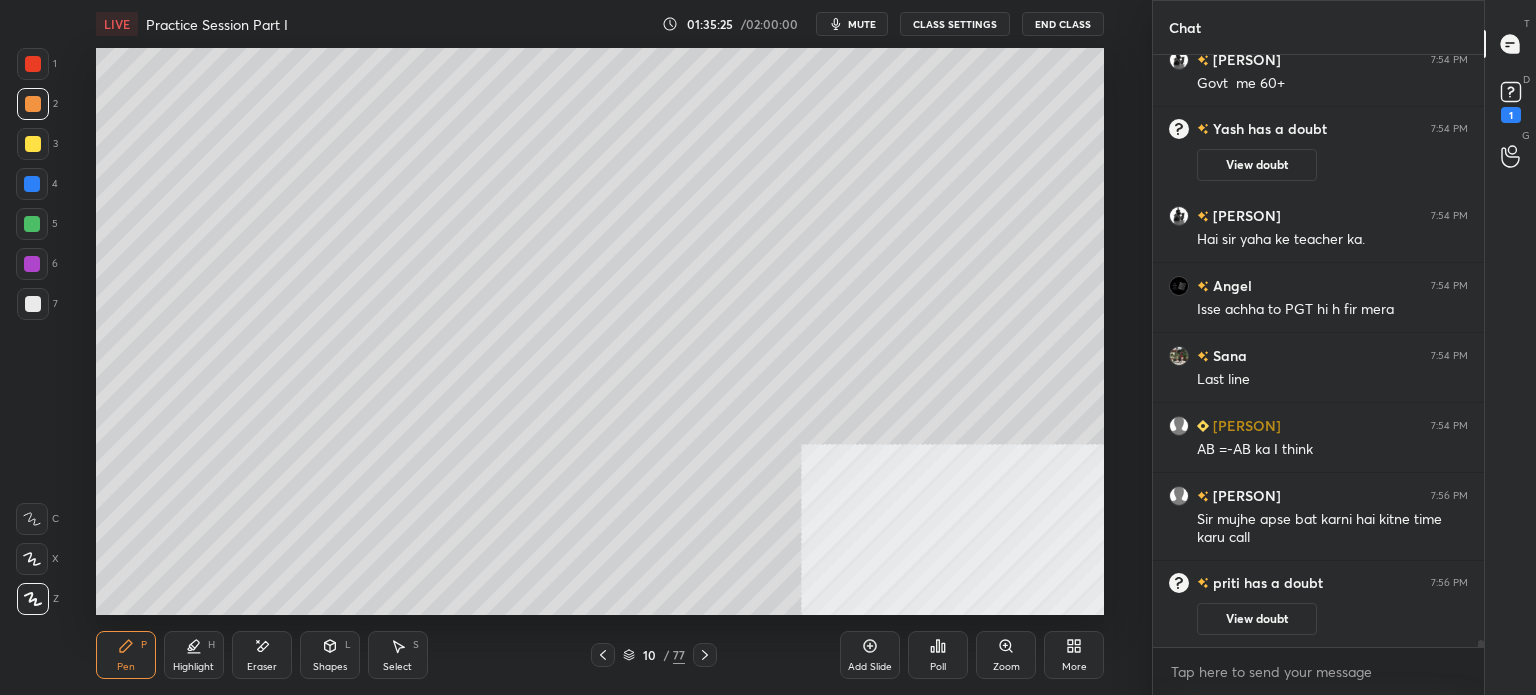click on "D Doubts (D) 1" at bounding box center (1510, 100) 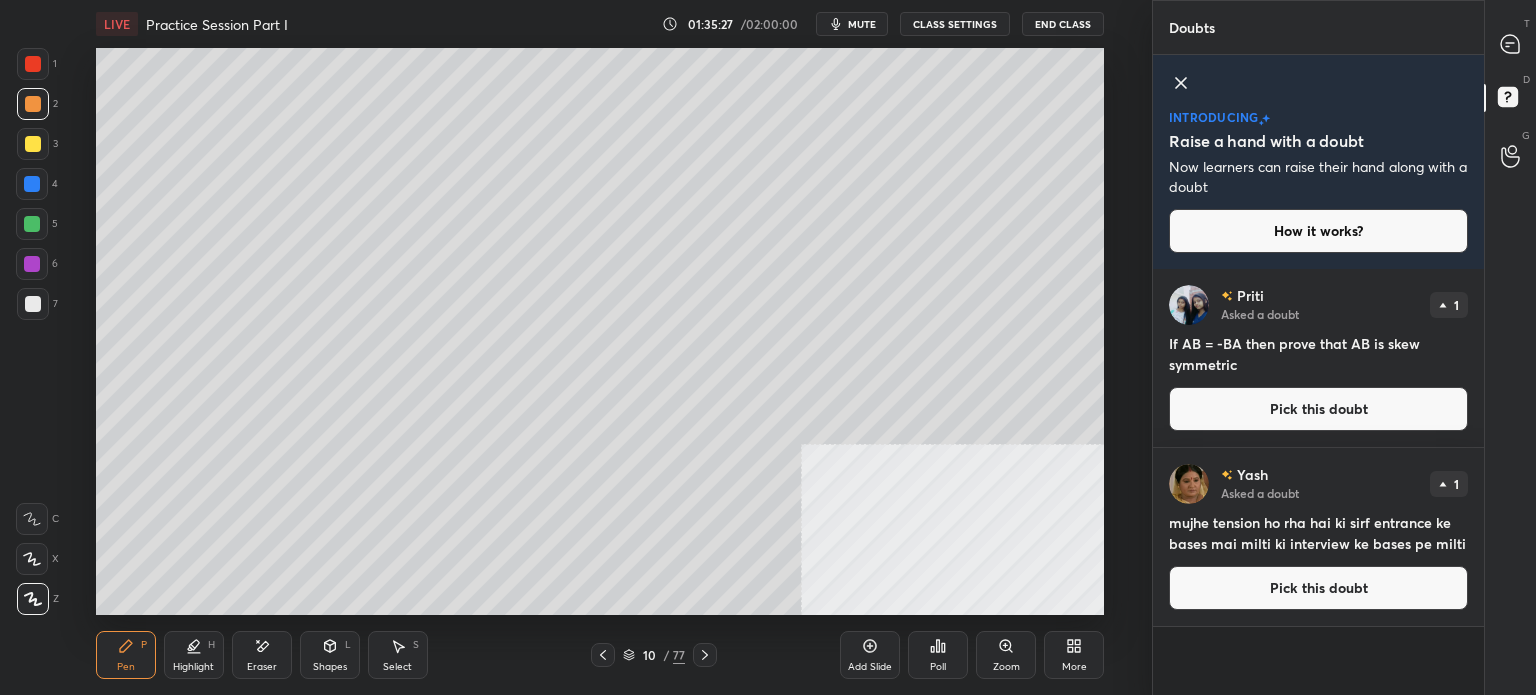 click on "Pick this doubt" at bounding box center [1318, 409] 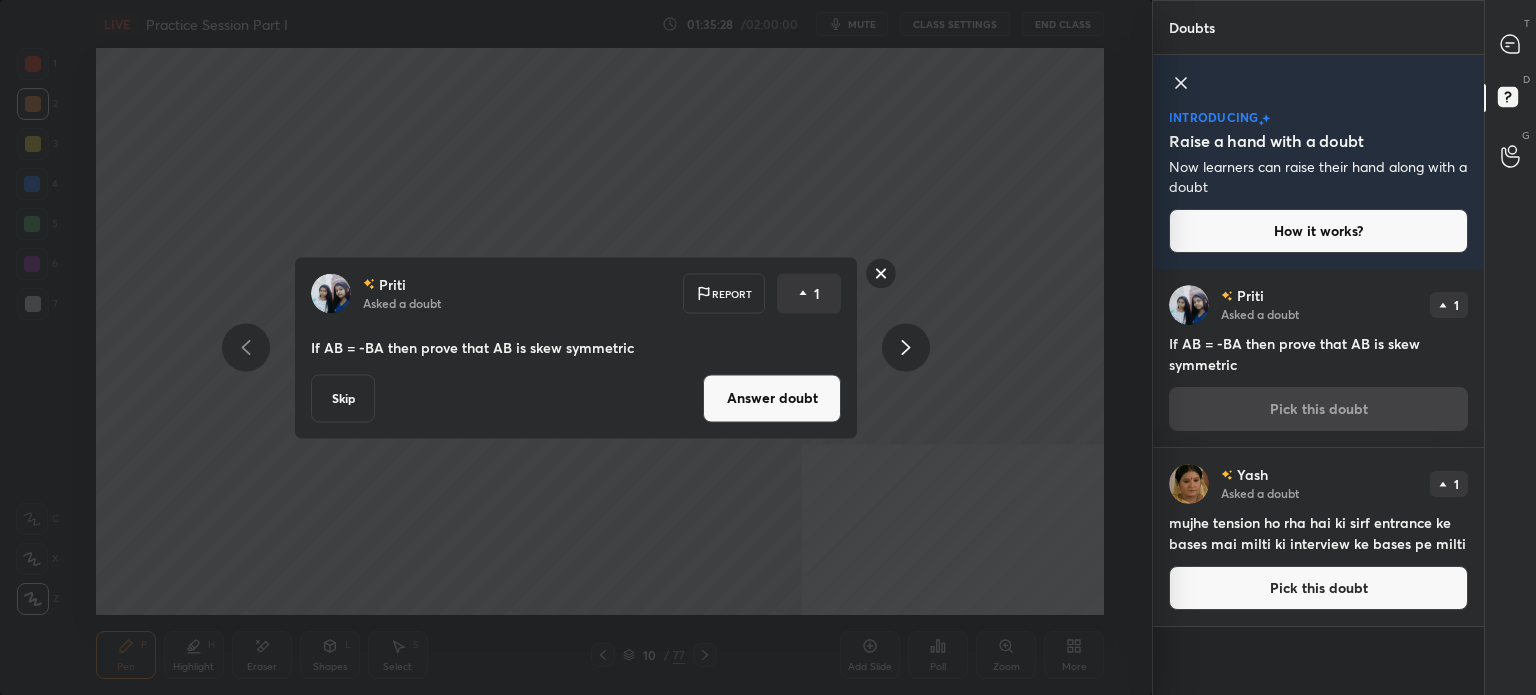 click on "Answer doubt" at bounding box center [772, 398] 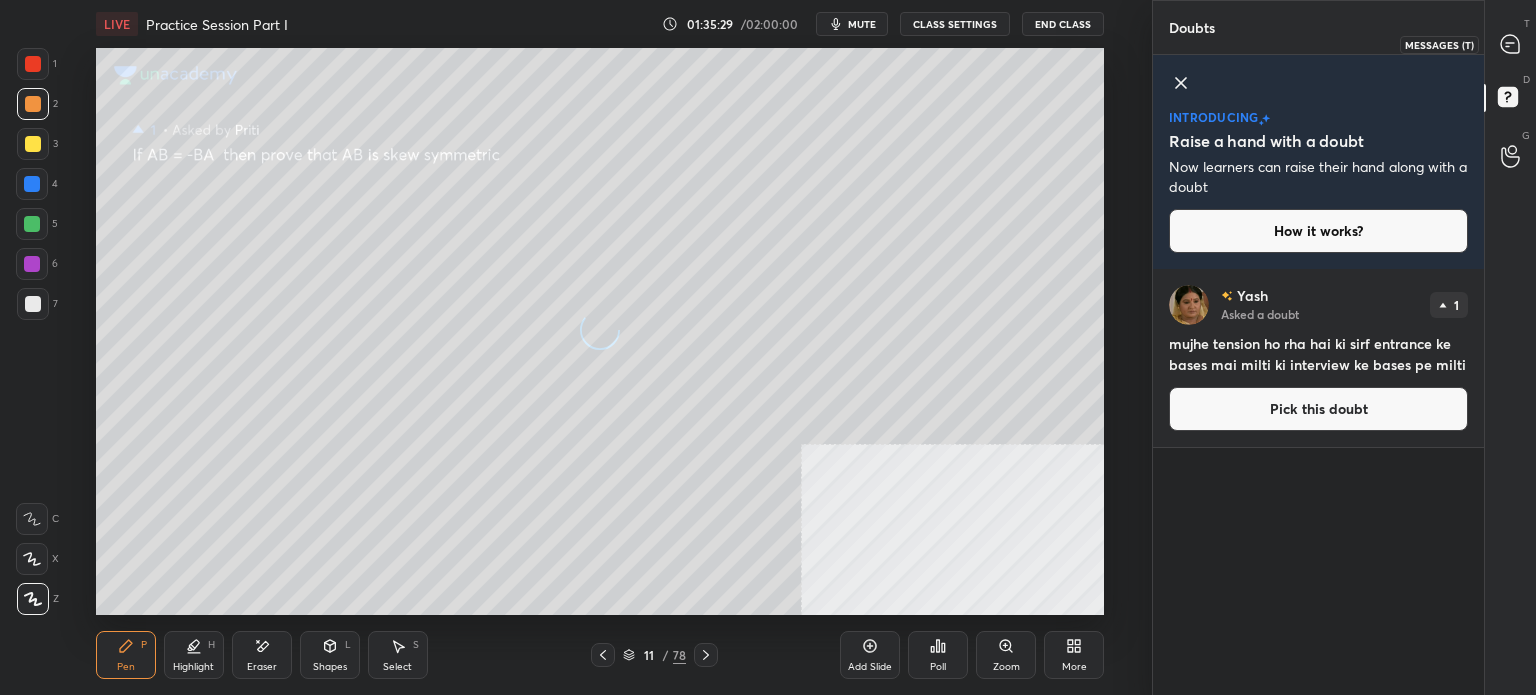 click at bounding box center (1511, 44) 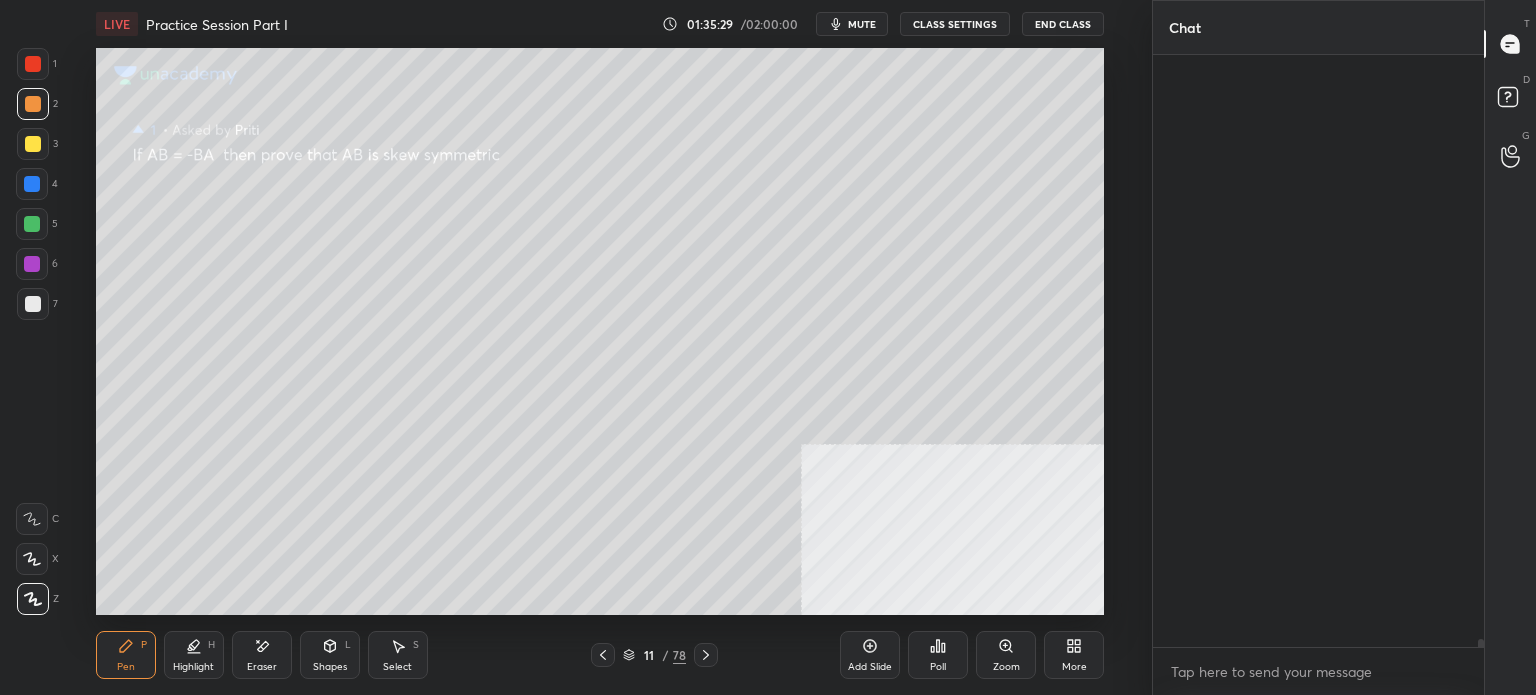 scroll, scrollTop: 45982, scrollLeft: 0, axis: vertical 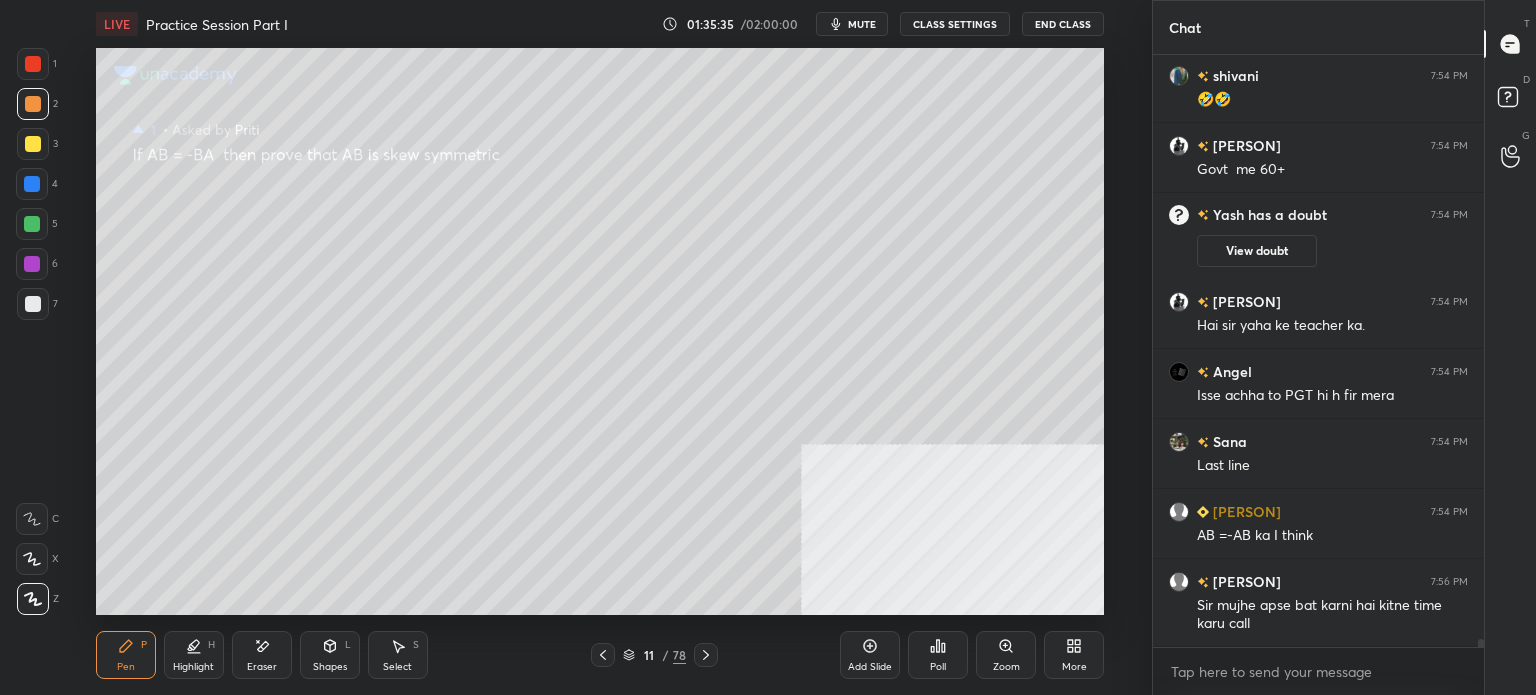 click 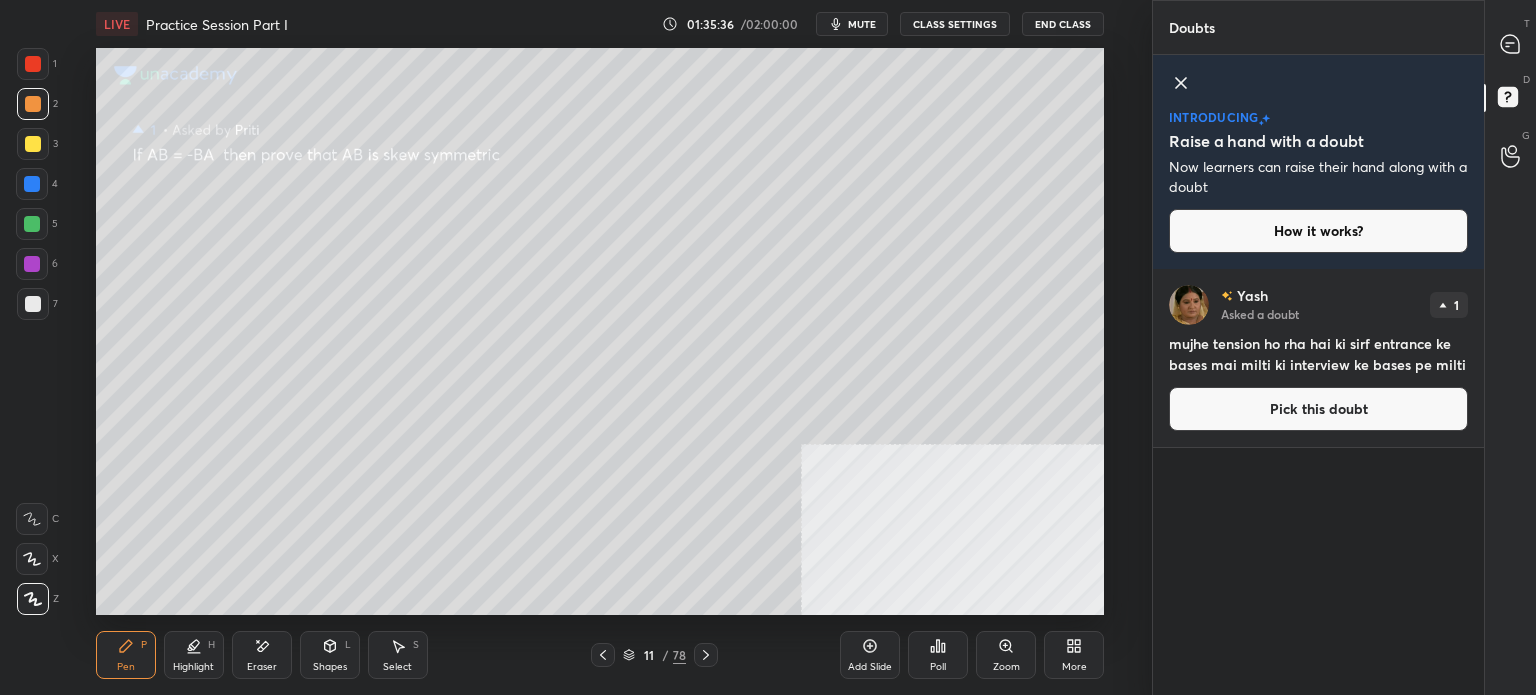 click on "Pick this doubt" at bounding box center [1318, 409] 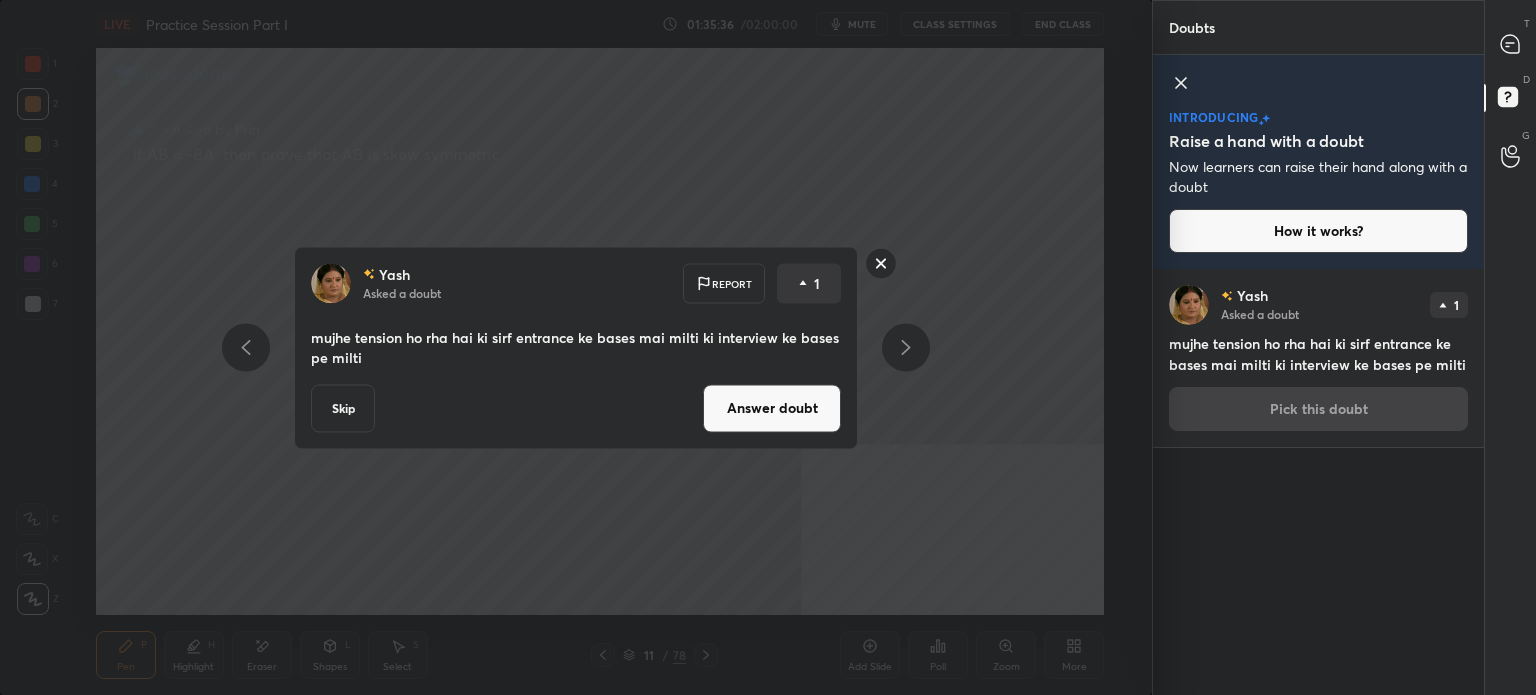 click on "Answer doubt" at bounding box center [772, 408] 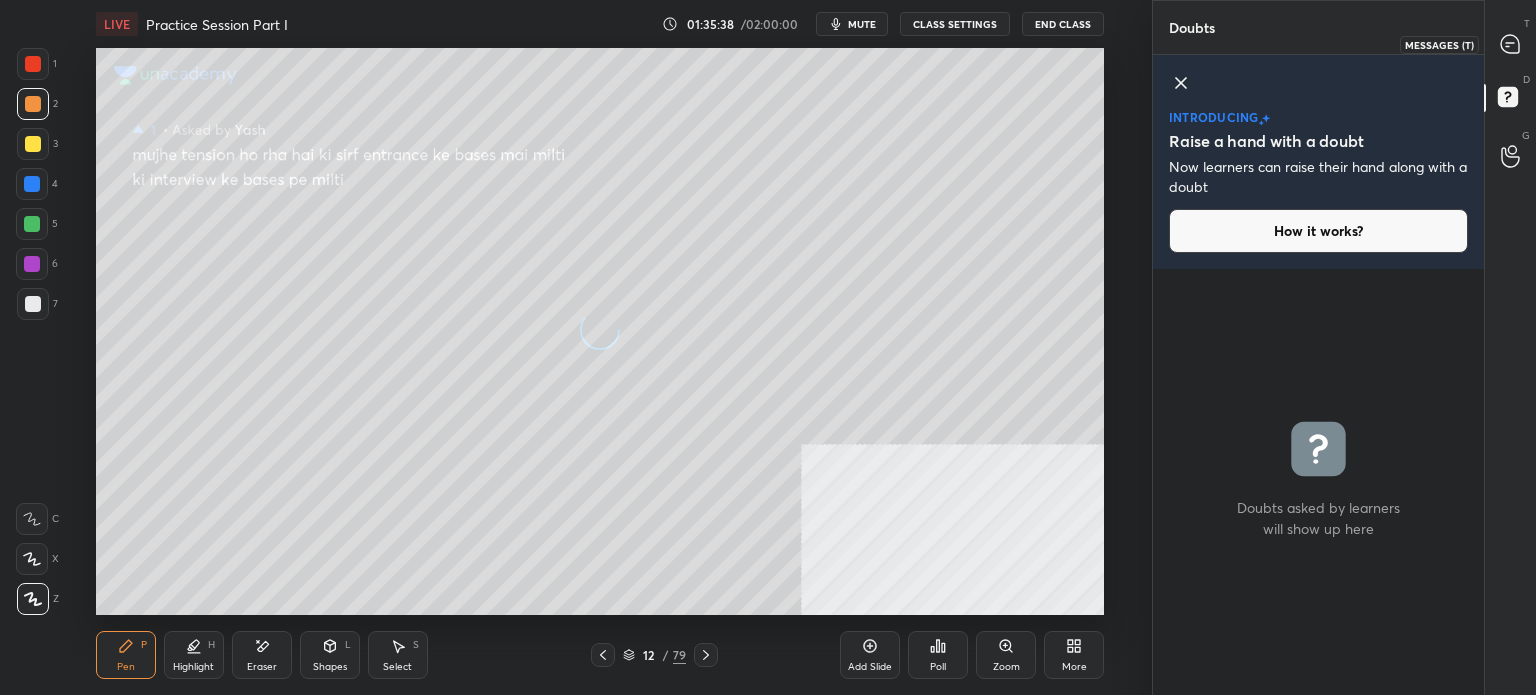 click 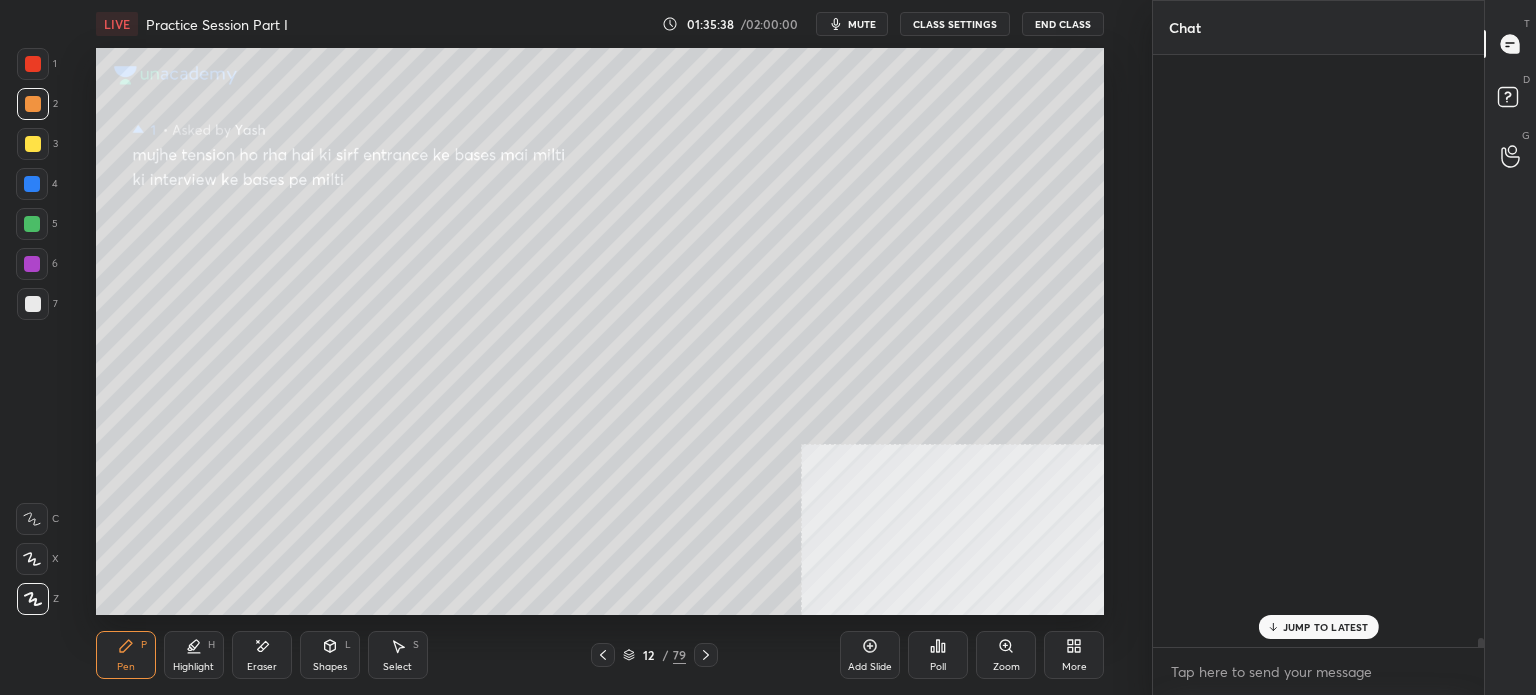 scroll, scrollTop: 45826, scrollLeft: 0, axis: vertical 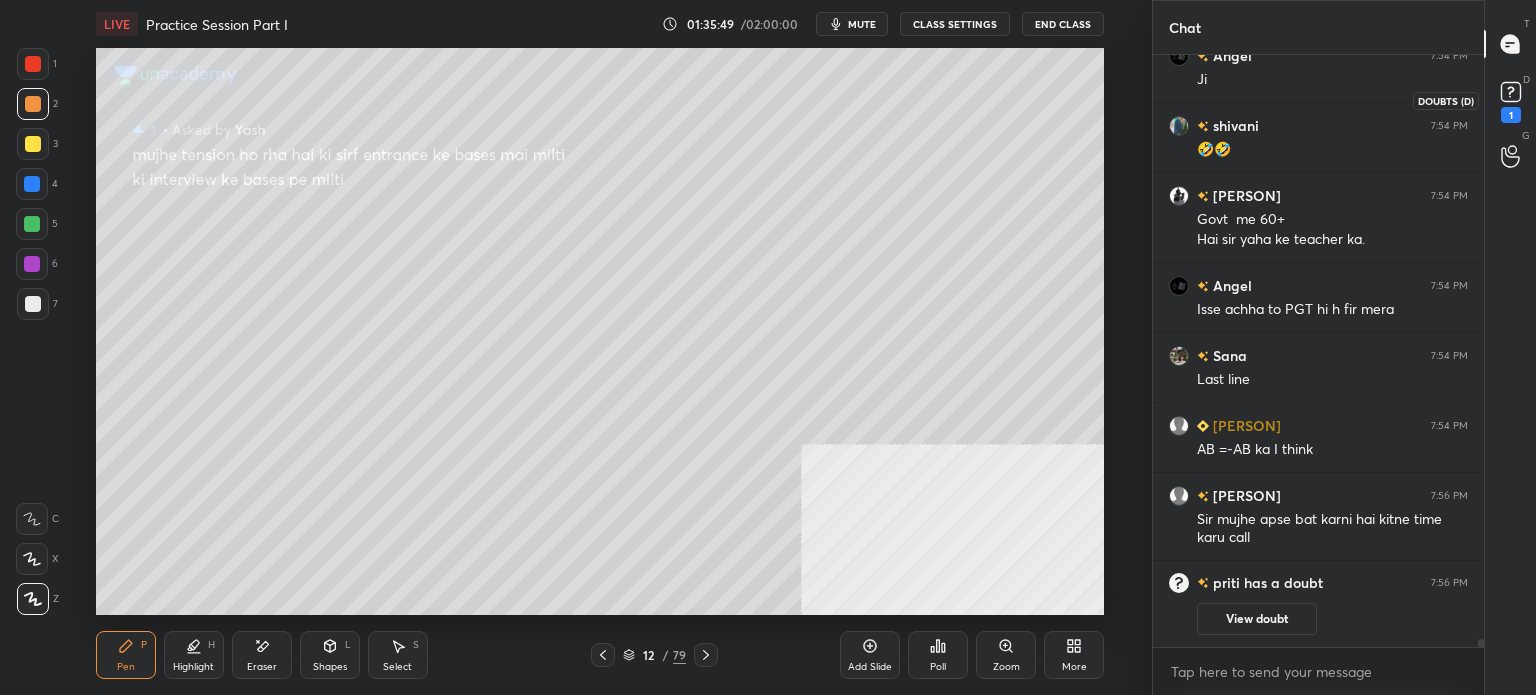 click 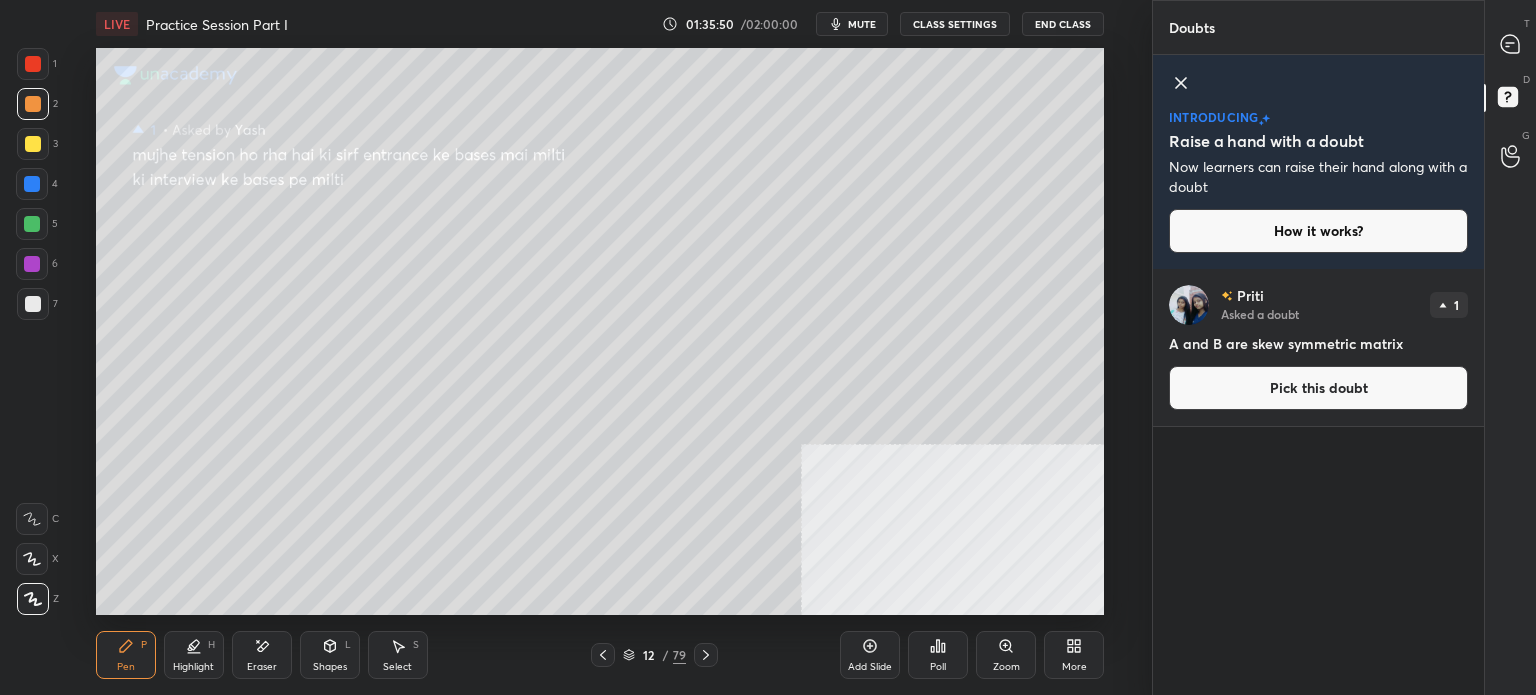 click on "Pick this doubt" at bounding box center [1318, 388] 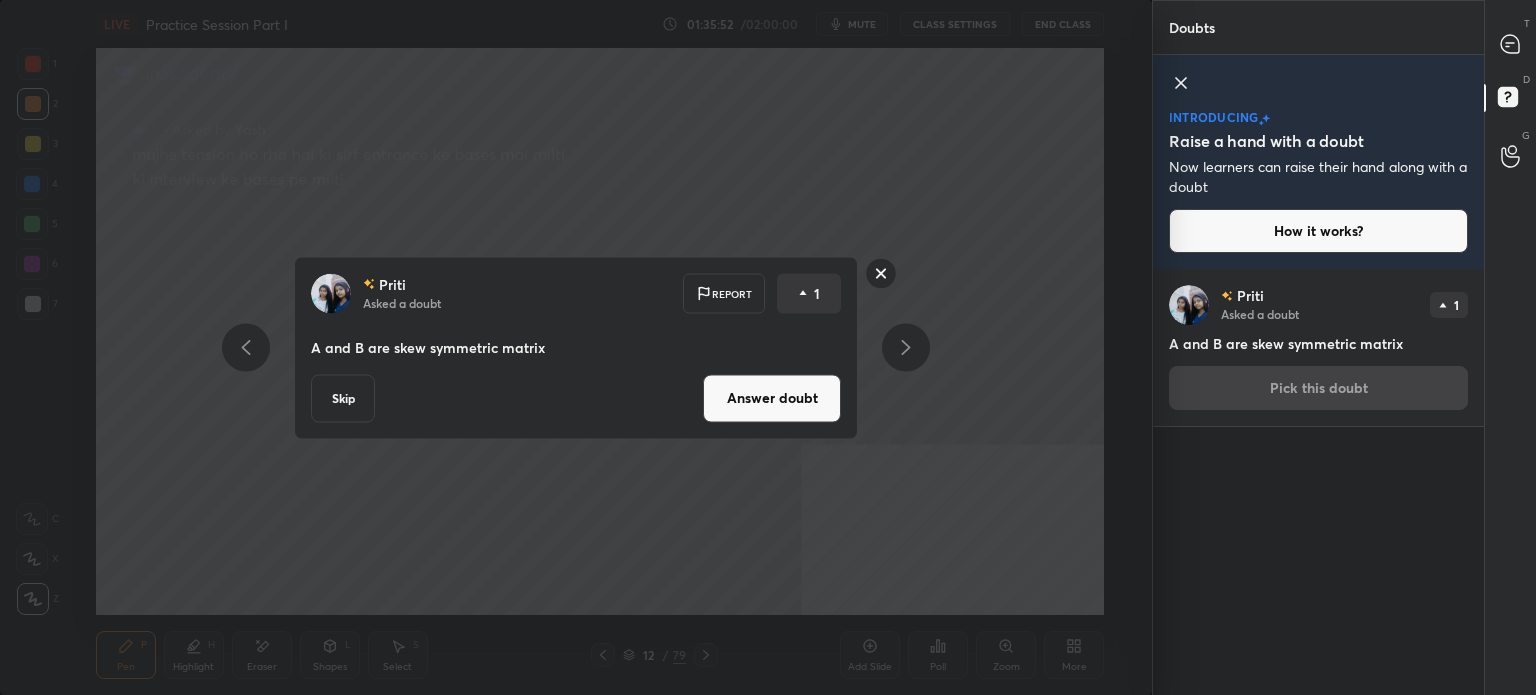 click on "Answer doubt" at bounding box center (772, 398) 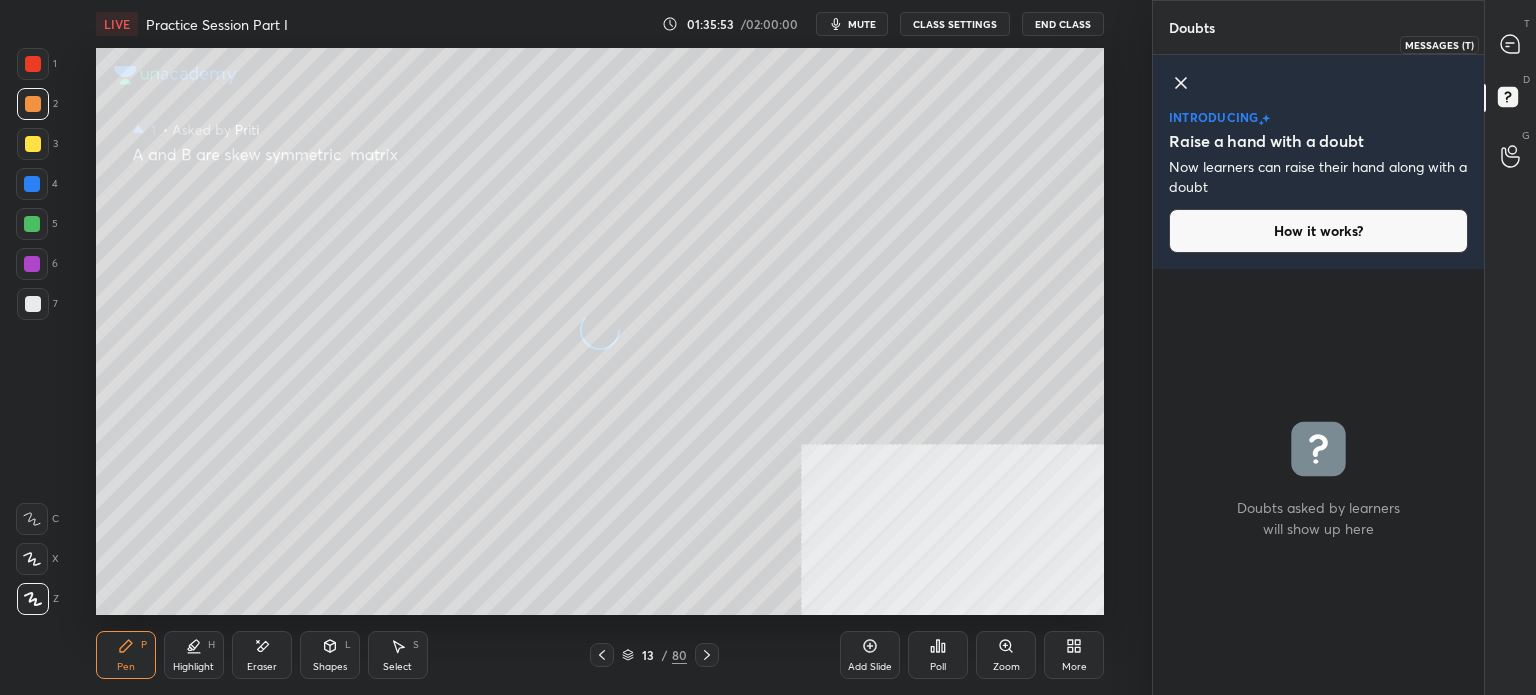 click 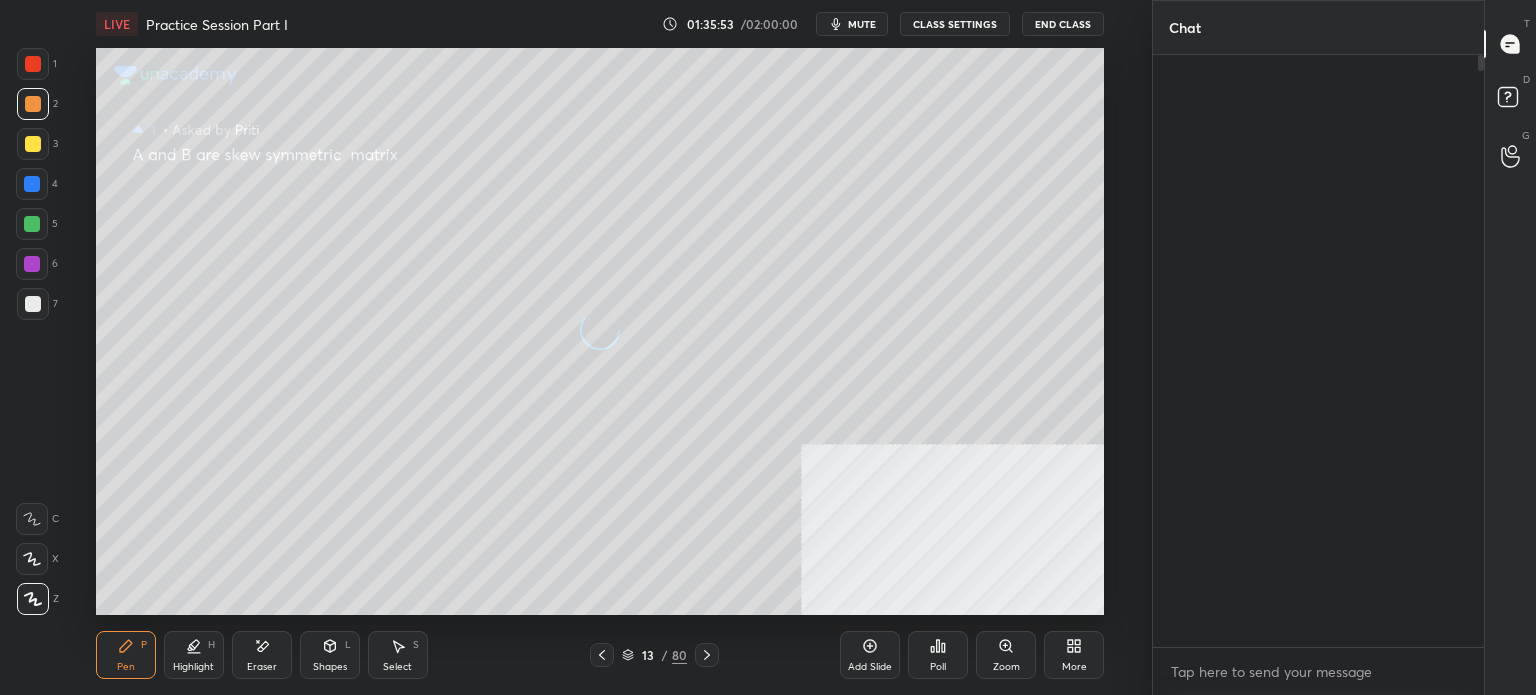 scroll, scrollTop: 45926, scrollLeft: 0, axis: vertical 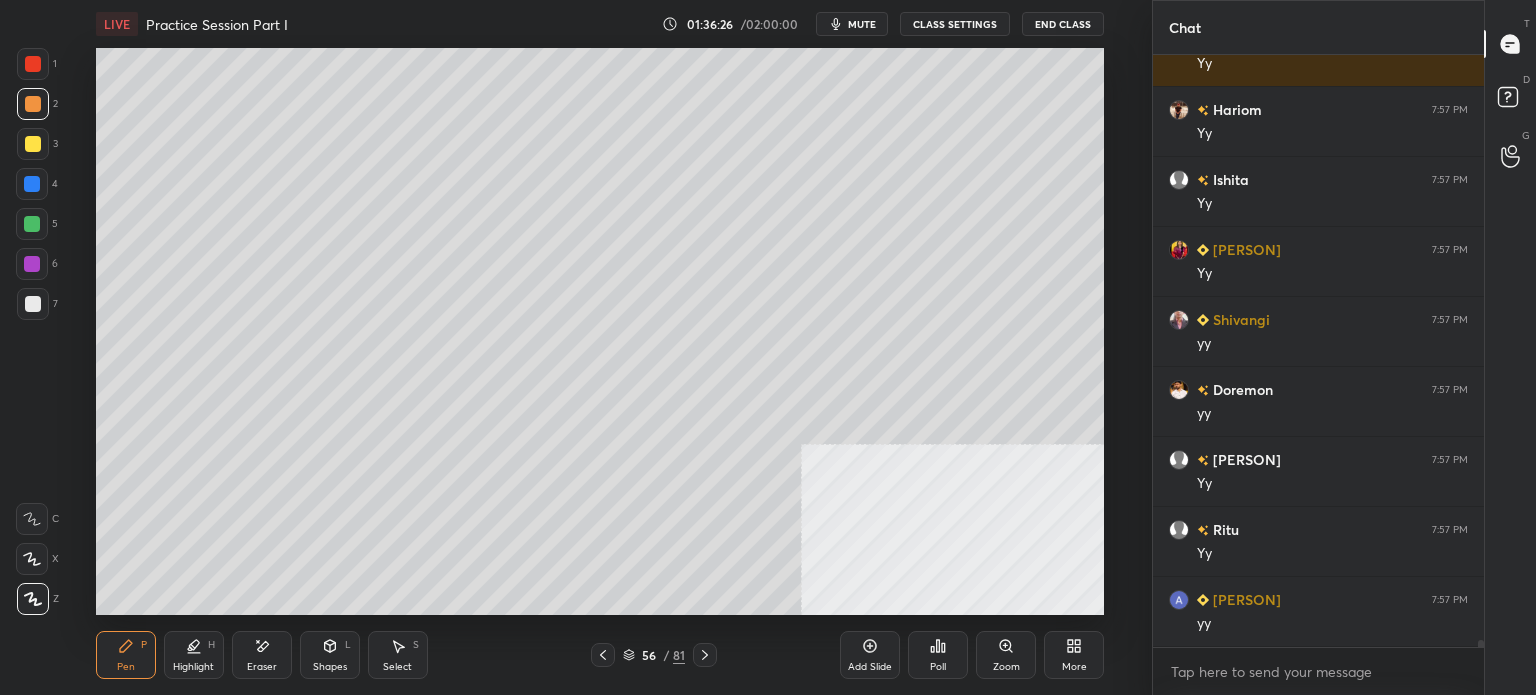 click at bounding box center [33, 144] 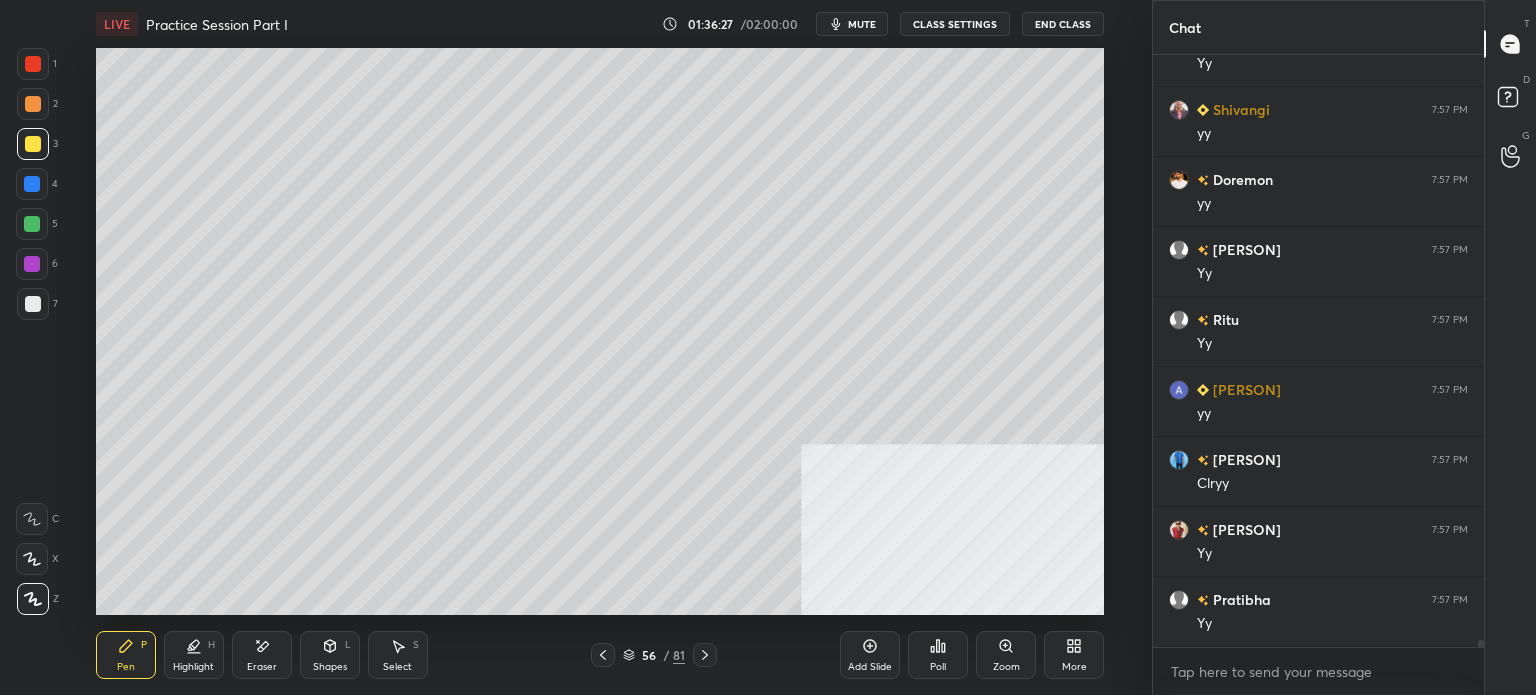 scroll, scrollTop: 48236, scrollLeft: 0, axis: vertical 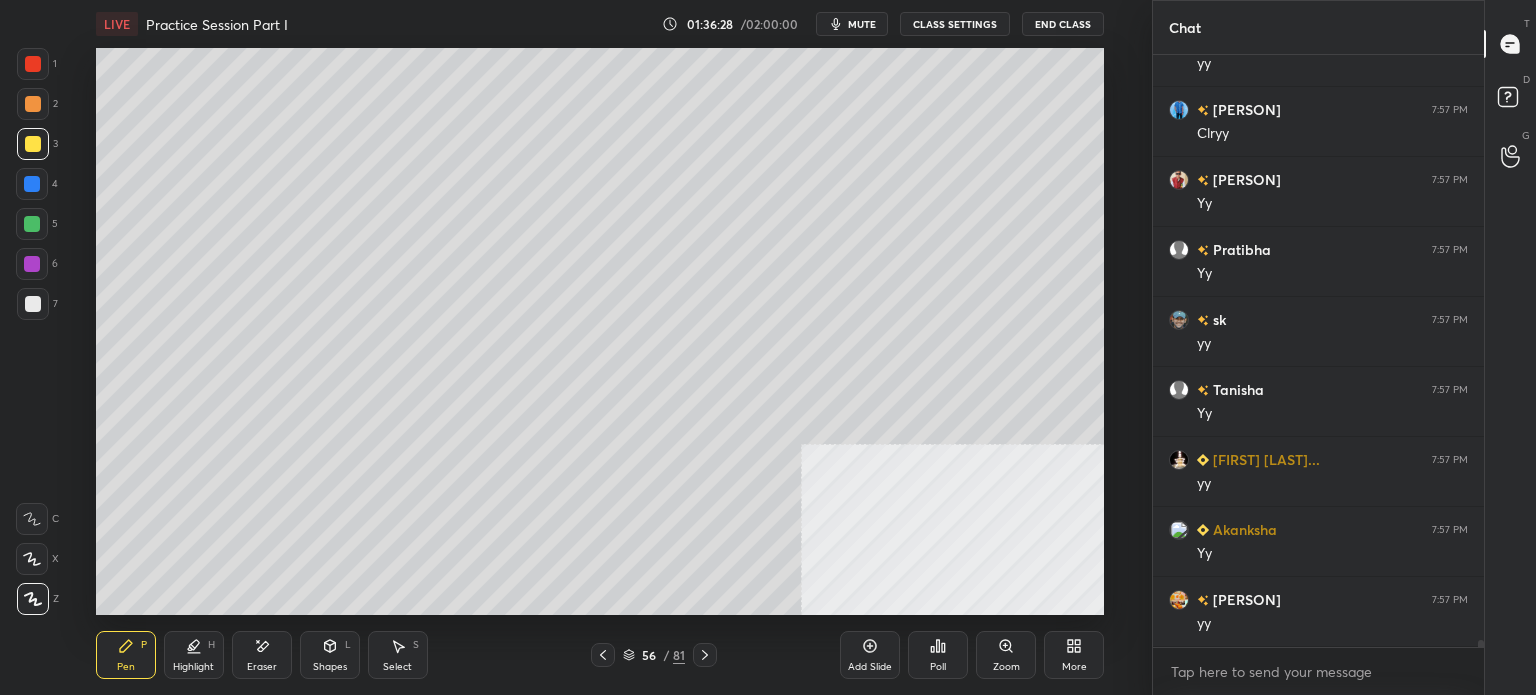 click on "Select S" at bounding box center [398, 655] 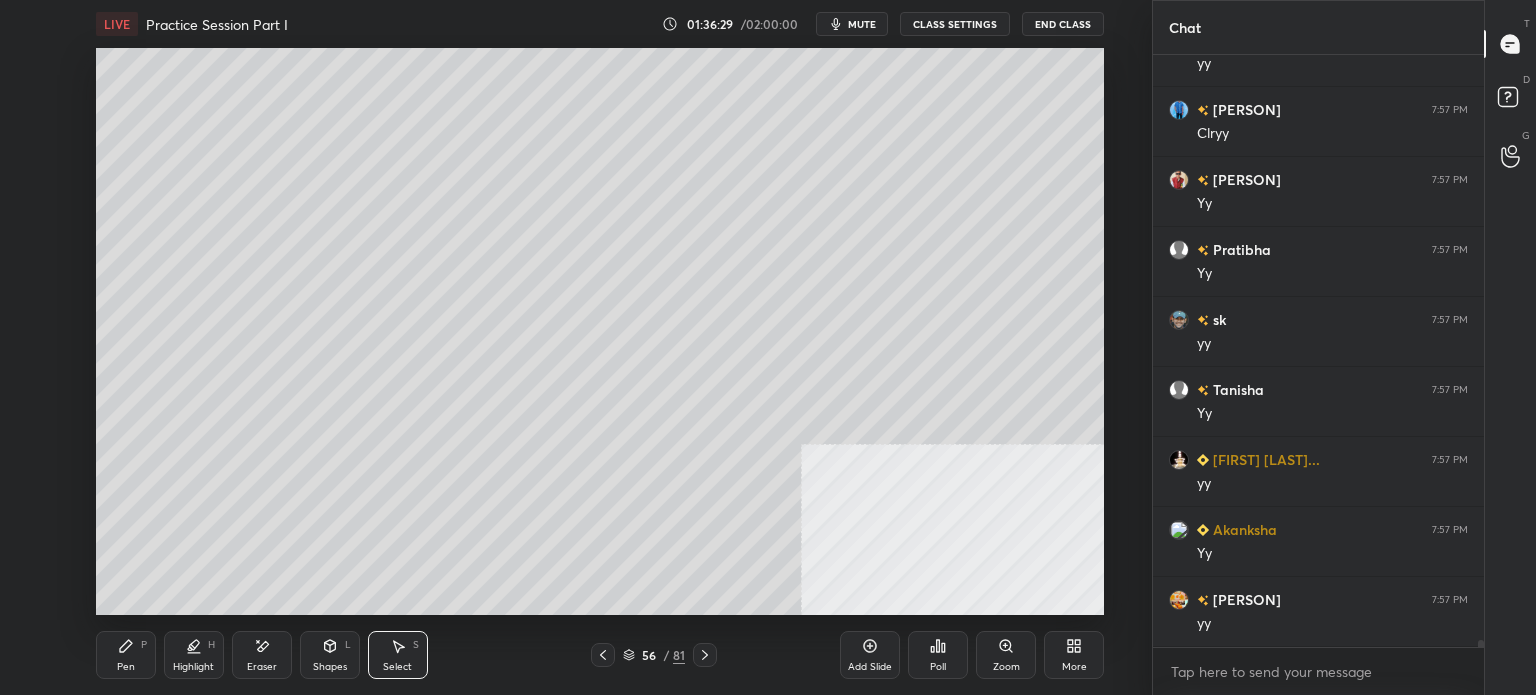 scroll, scrollTop: 48516, scrollLeft: 0, axis: vertical 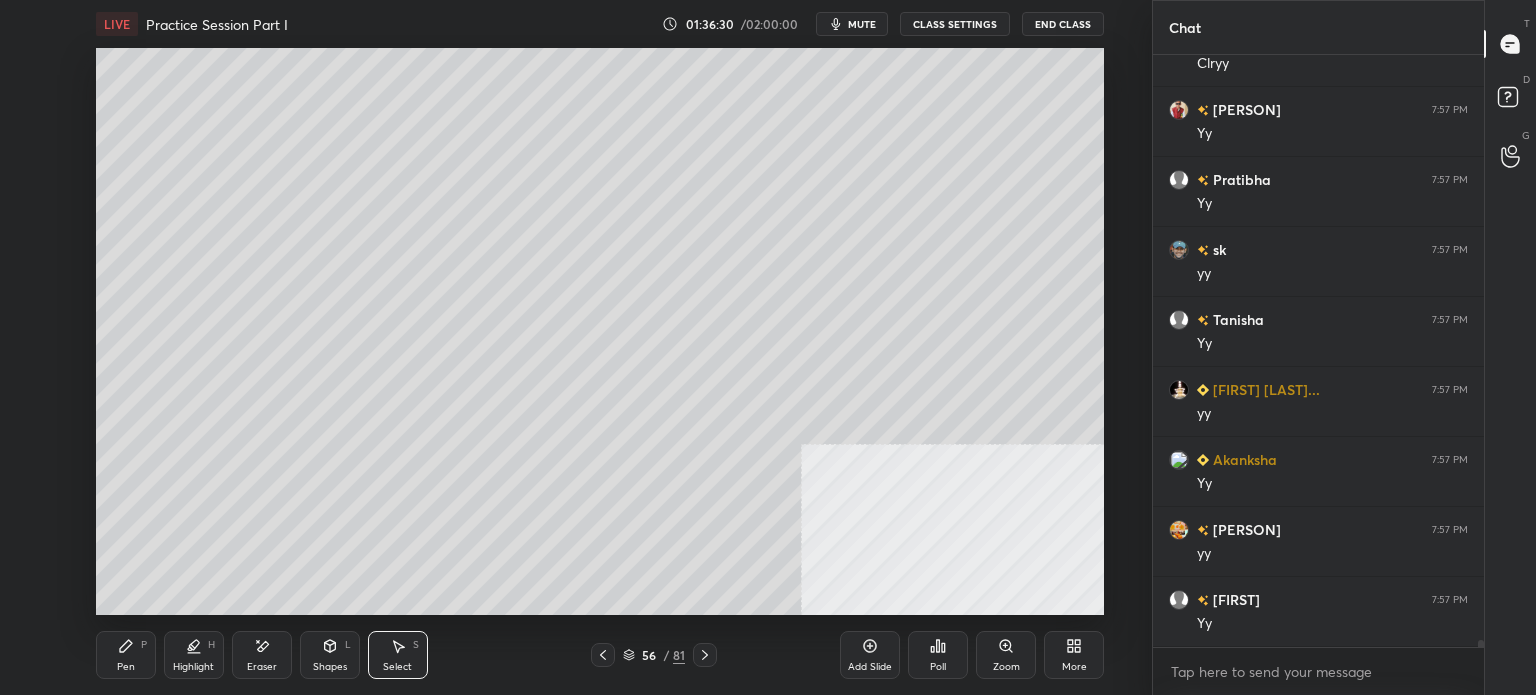 click on "0 ° Undo Copy Paste here Duplicate Duplicate to new slide Delete" at bounding box center (600, 331) 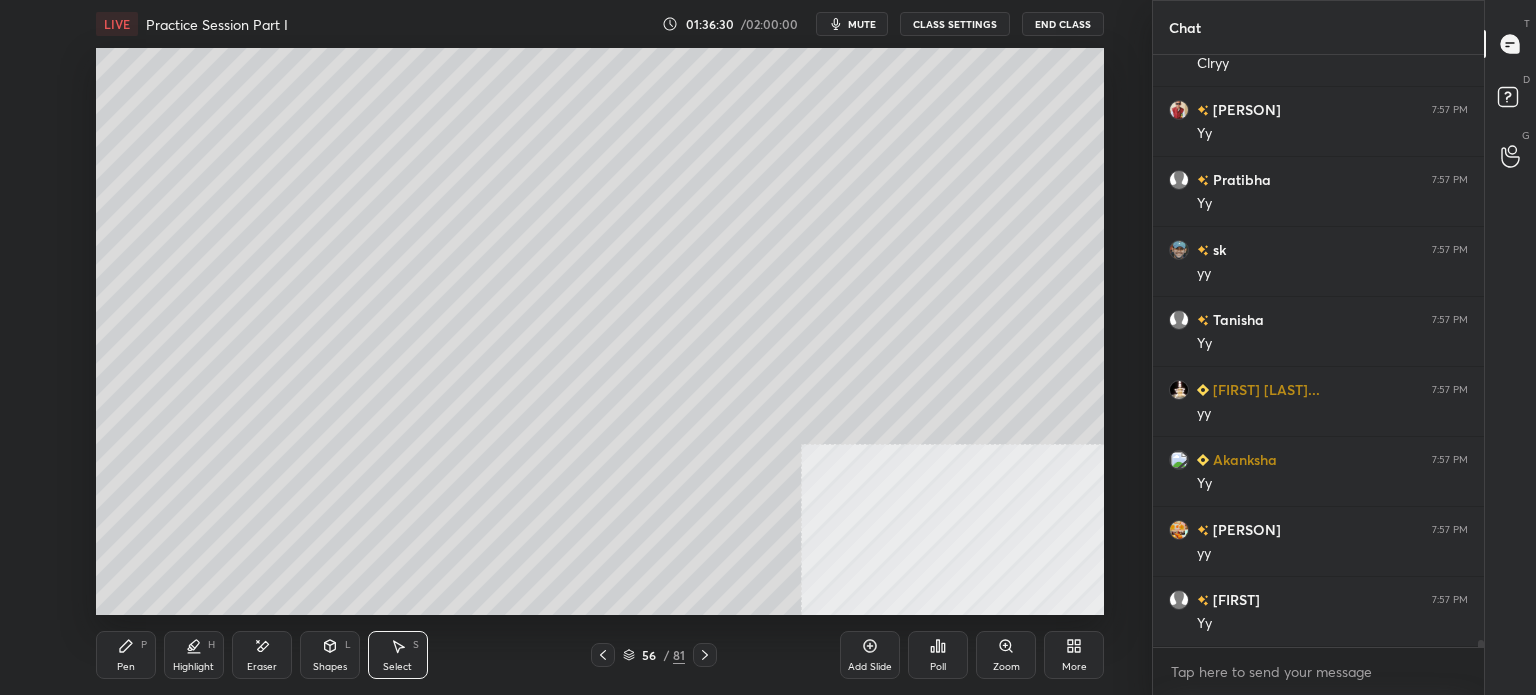 scroll, scrollTop: 48586, scrollLeft: 0, axis: vertical 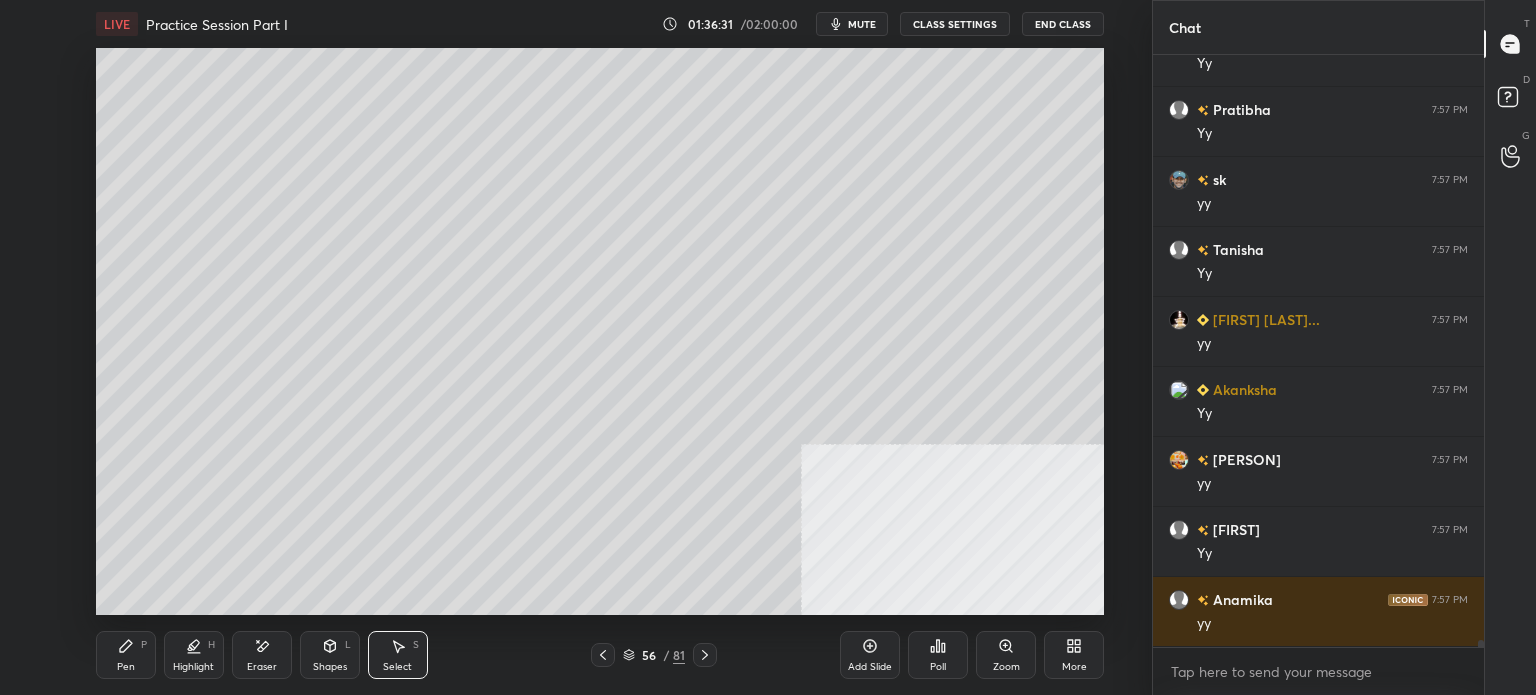click on "Pen P" at bounding box center [126, 655] 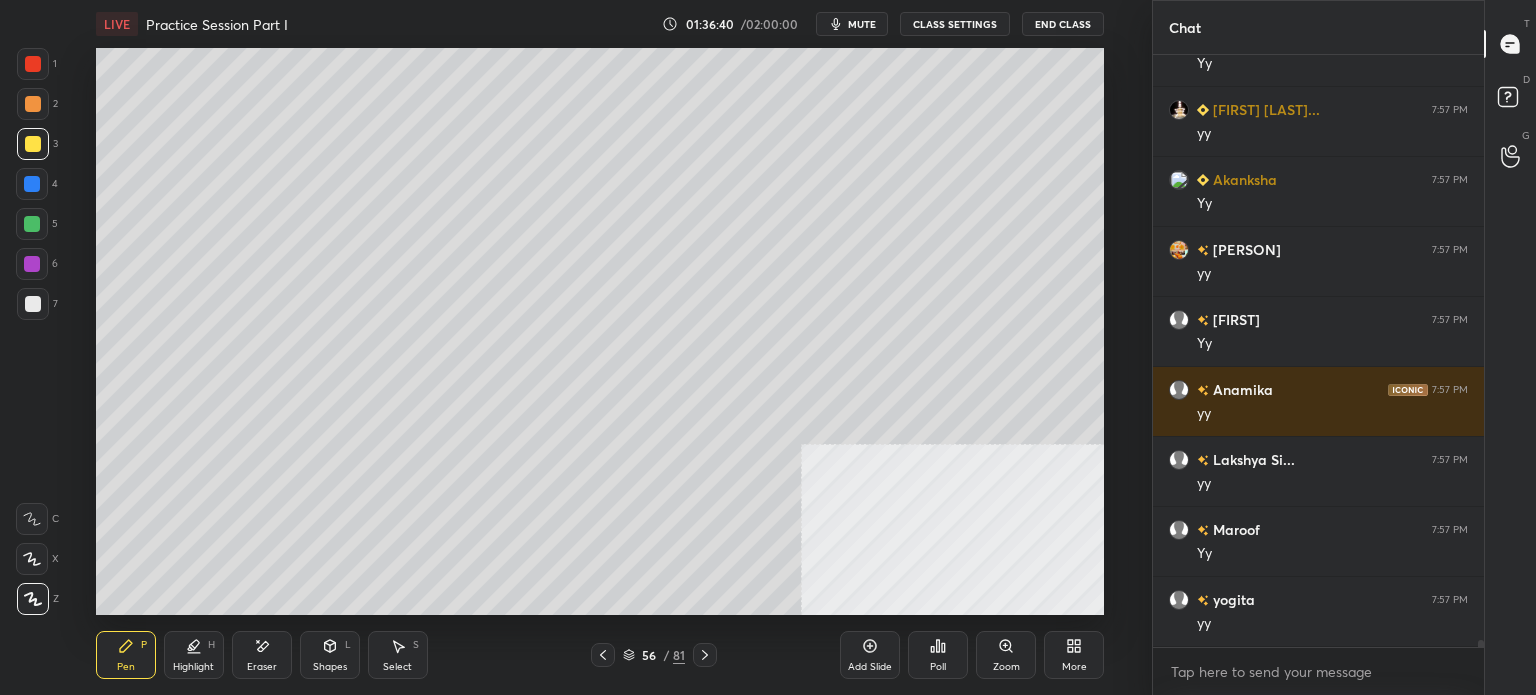 scroll, scrollTop: 48902, scrollLeft: 0, axis: vertical 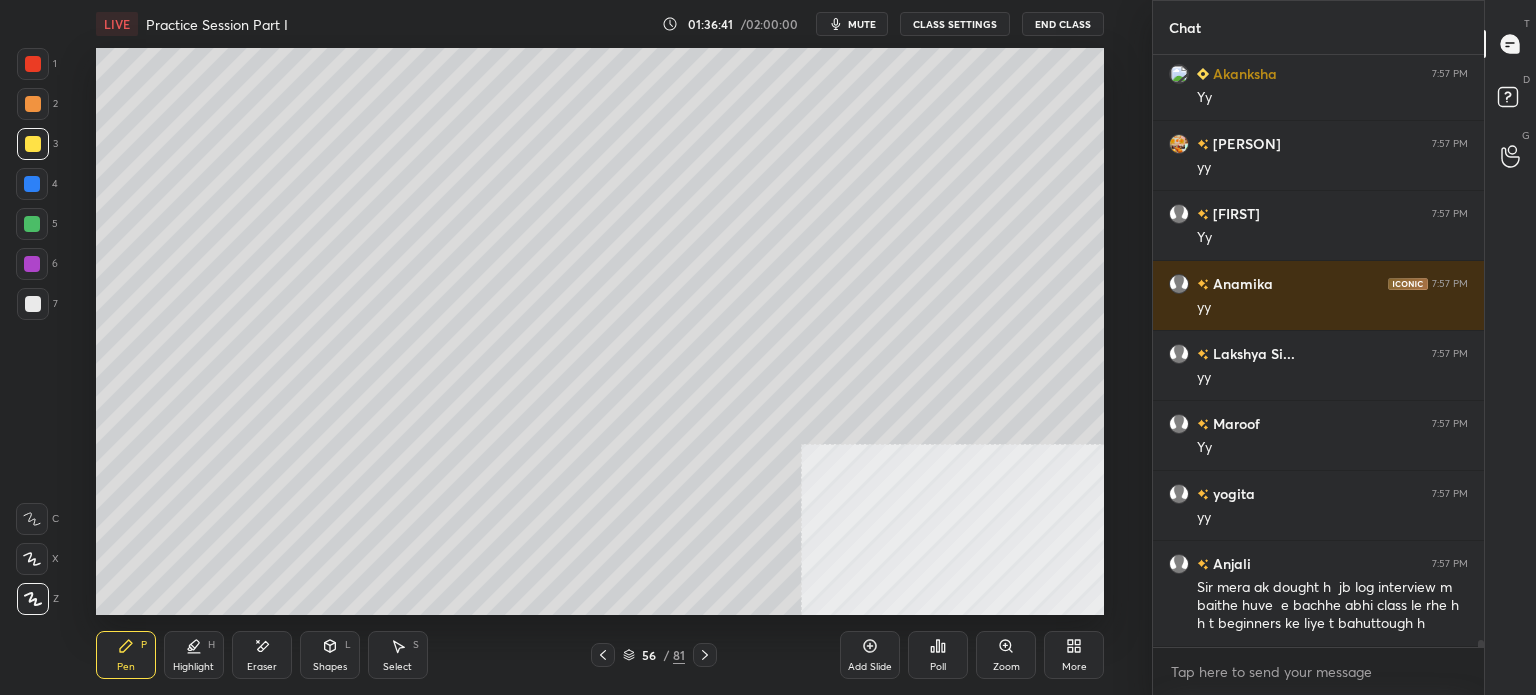 click on "mute" at bounding box center (862, 24) 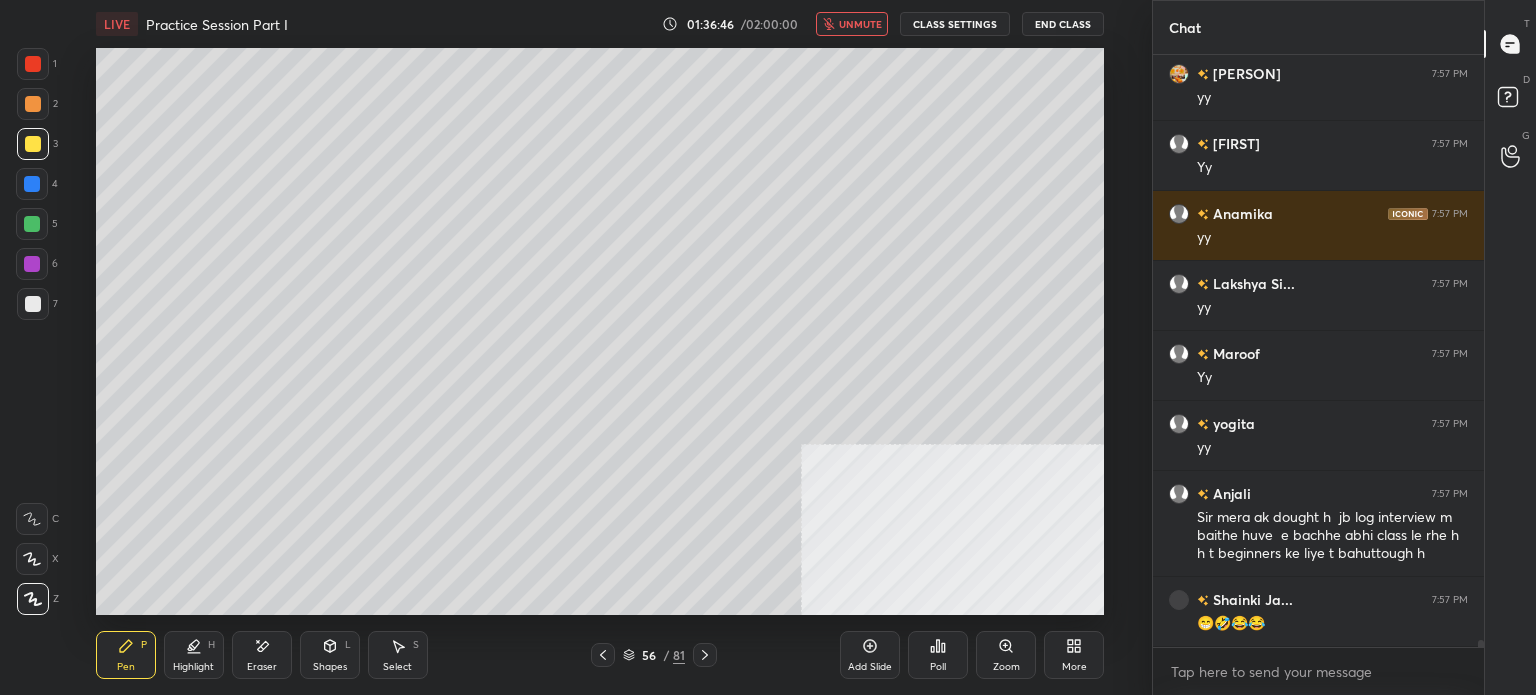 scroll, scrollTop: 49042, scrollLeft: 0, axis: vertical 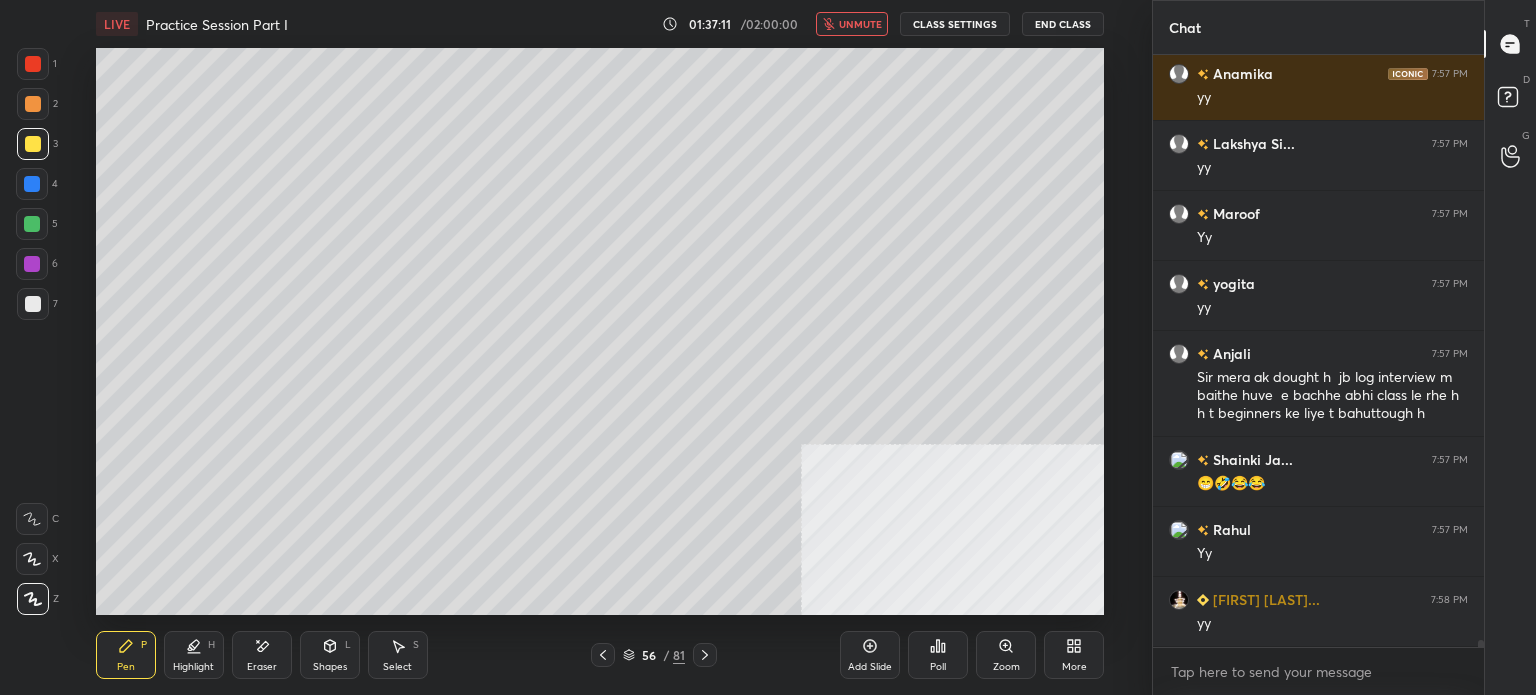 click on "Setting up your live class Poll for   secs No correct answer Start poll" at bounding box center [600, 331] 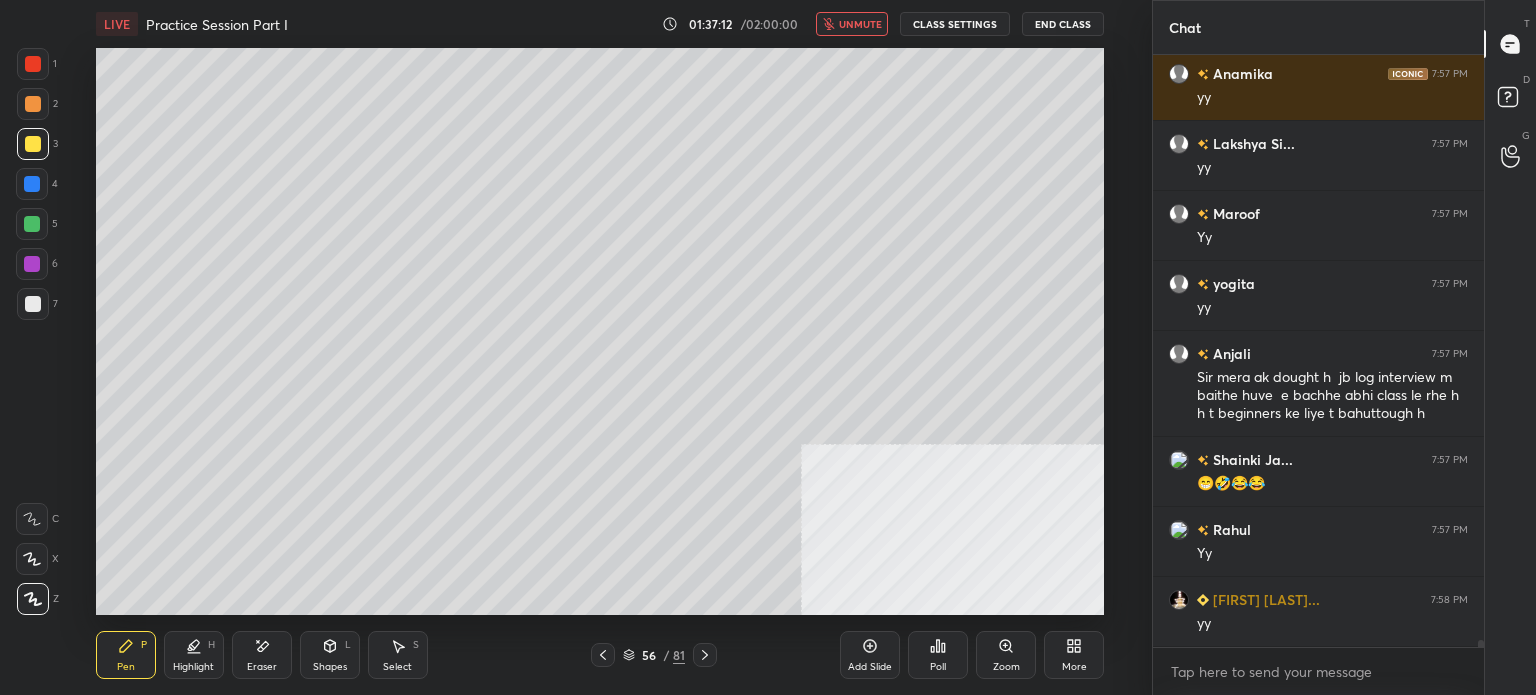 click on "unmute" at bounding box center (860, 24) 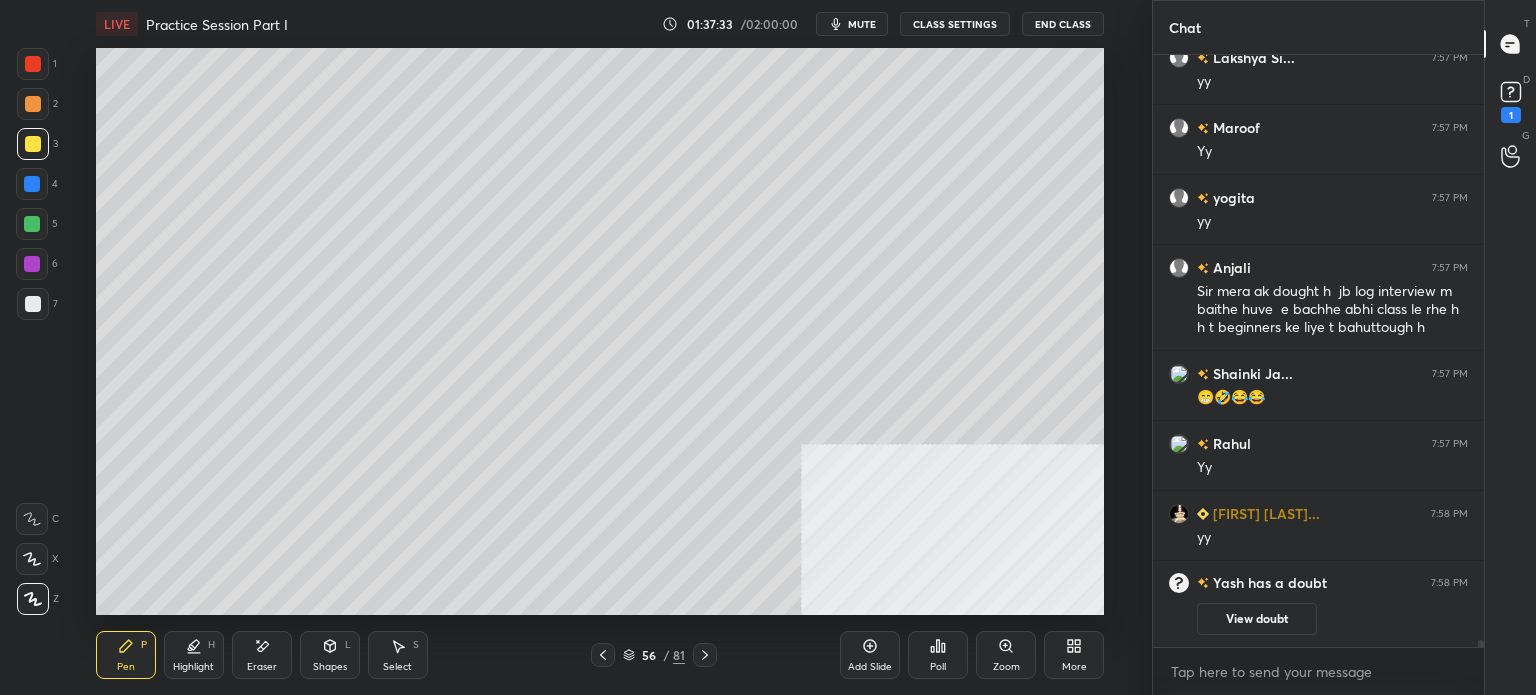 scroll, scrollTop: 47980, scrollLeft: 0, axis: vertical 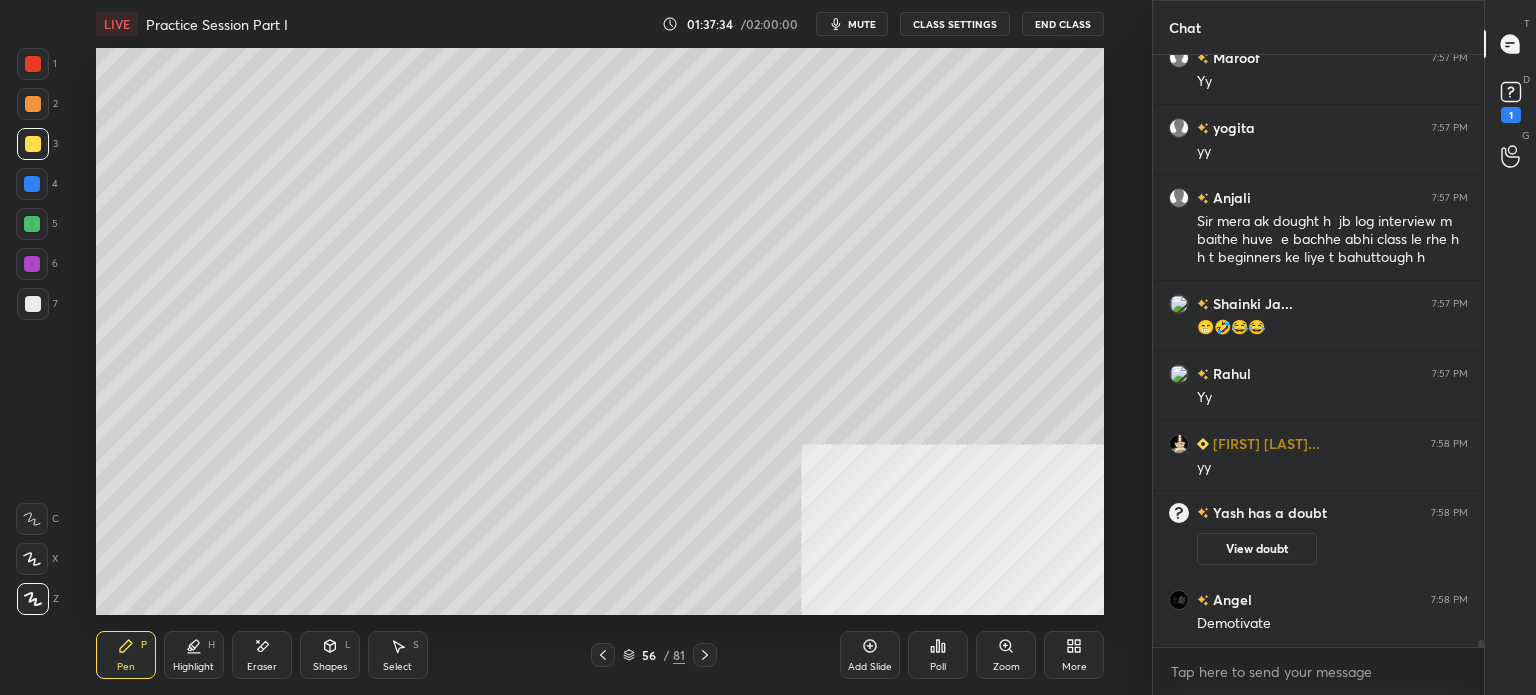 click on "T Messages (T)" at bounding box center [1510, 44] 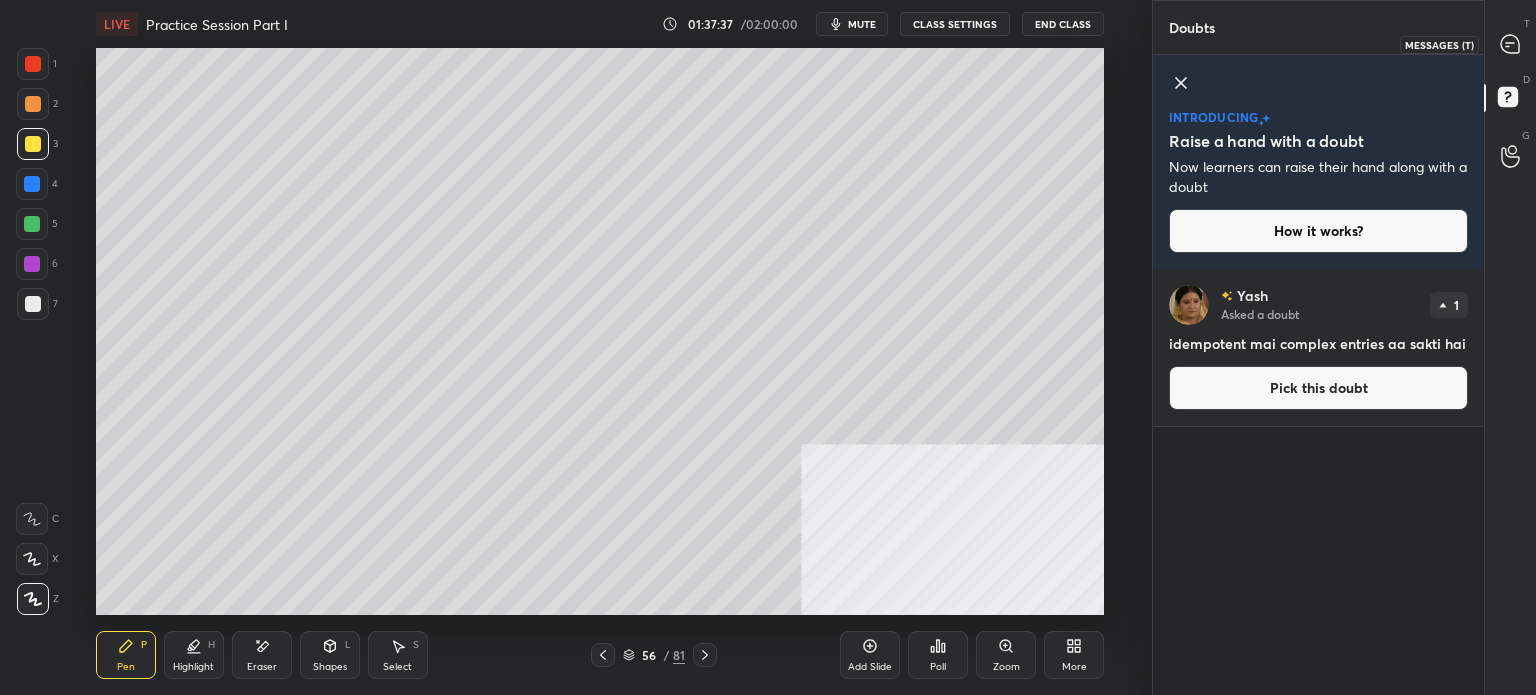 click 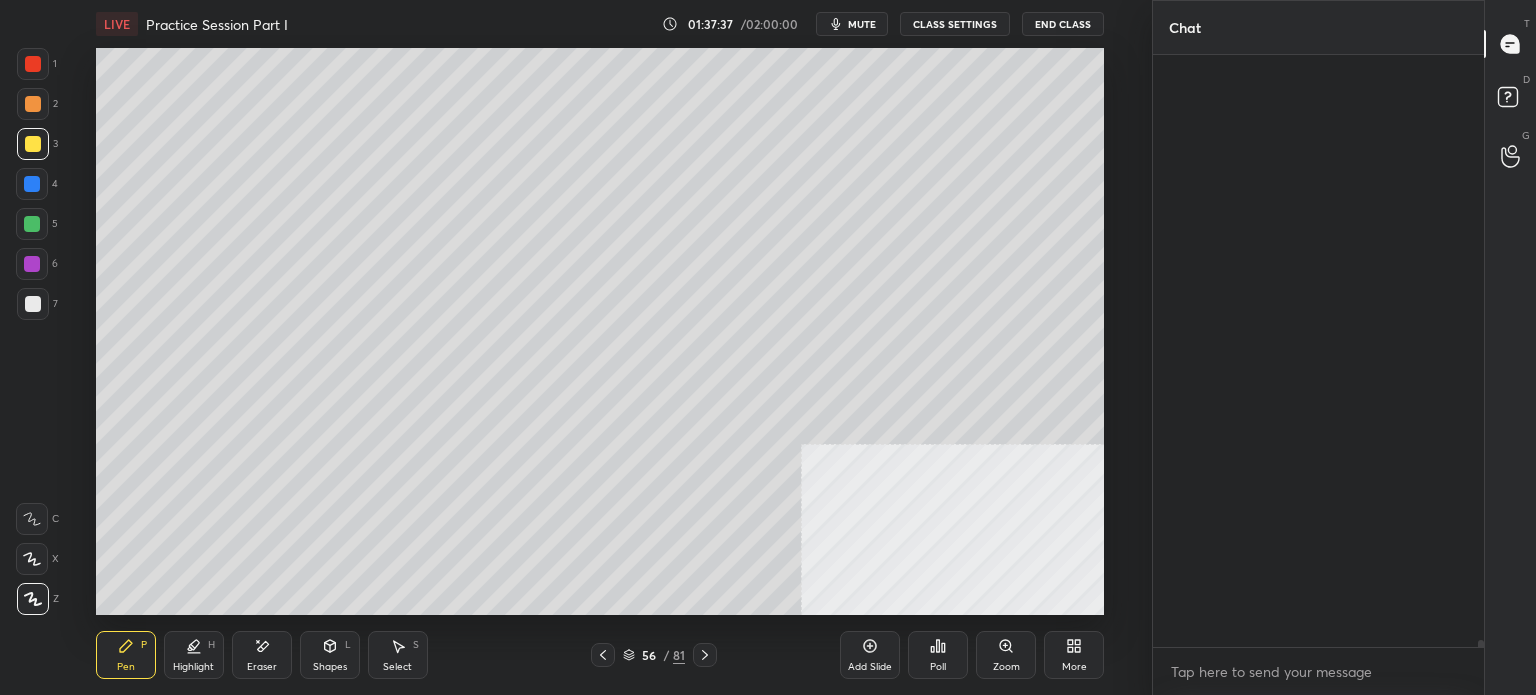 scroll, scrollTop: 48490, scrollLeft: 0, axis: vertical 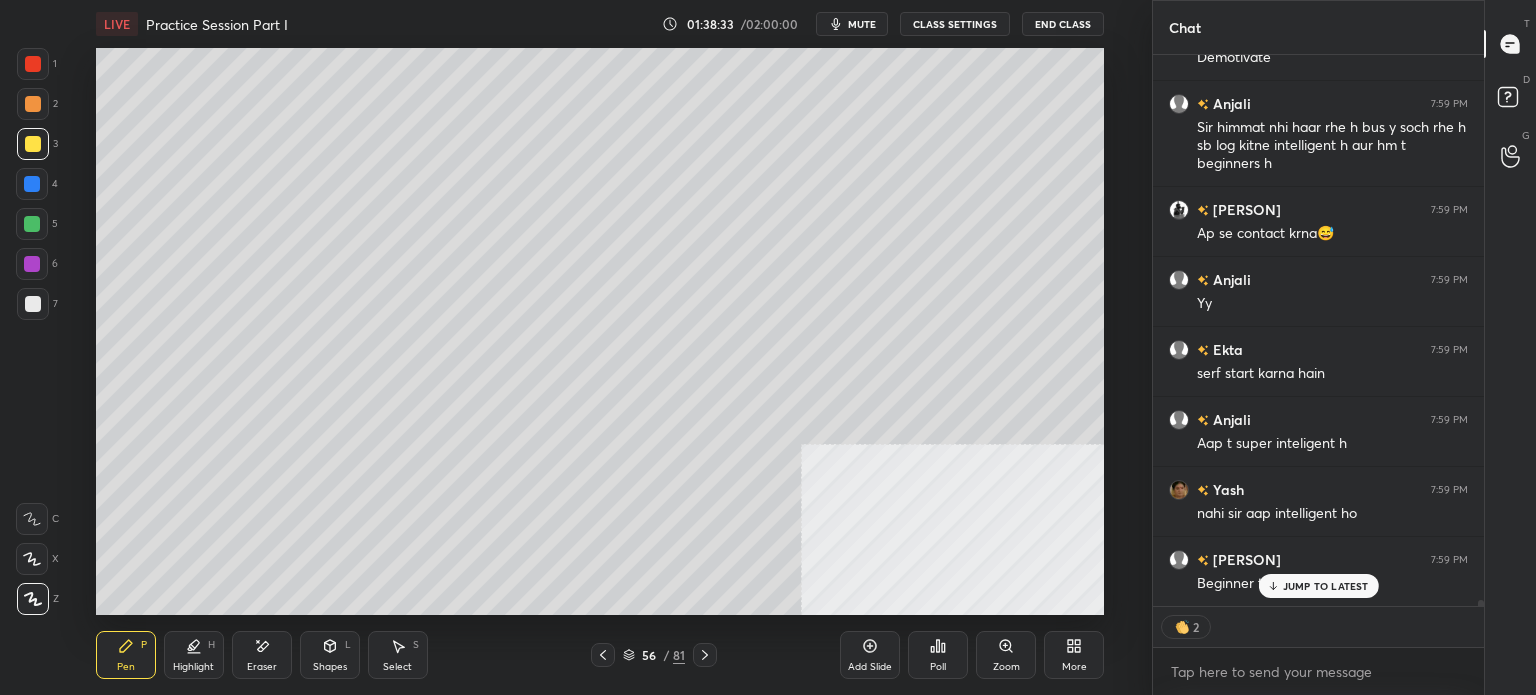 click on "JUMP TO LATEST" at bounding box center [1326, 586] 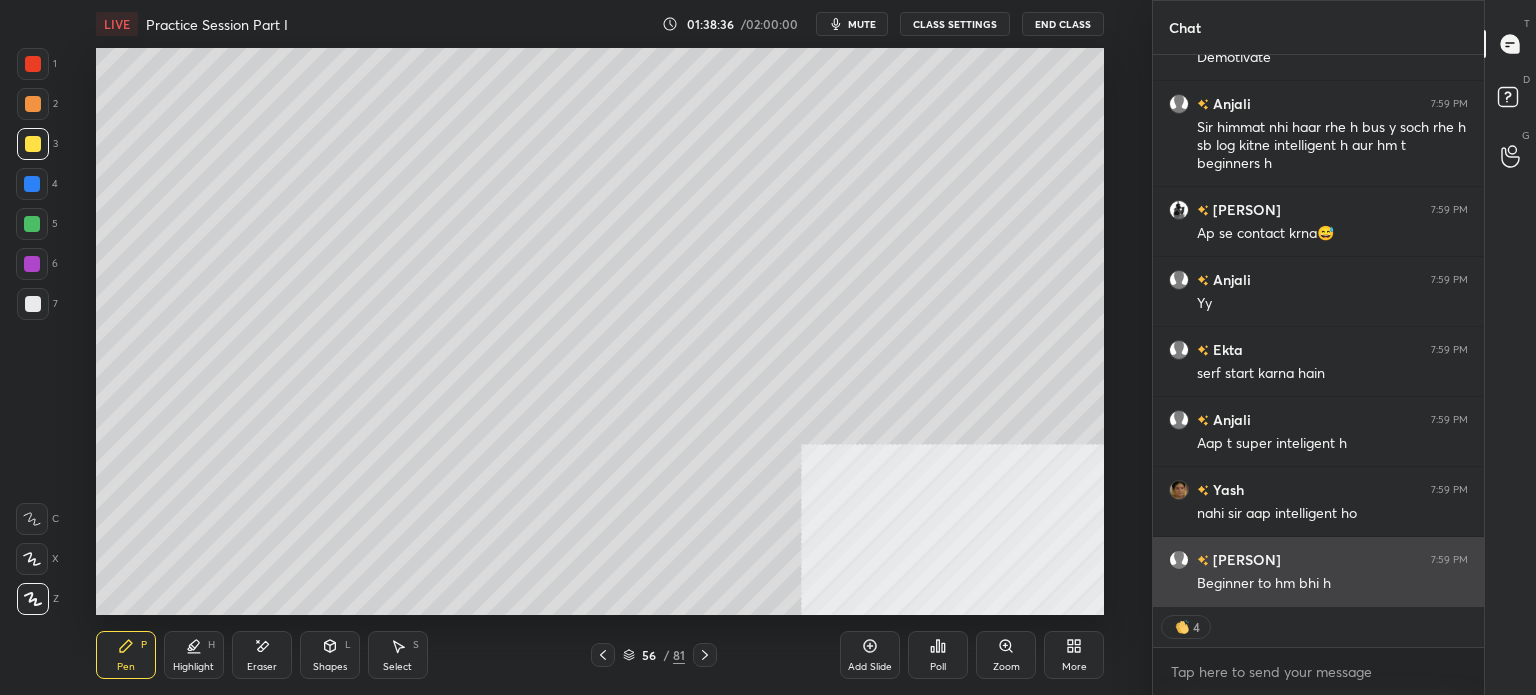 scroll, scrollTop: 49127, scrollLeft: 0, axis: vertical 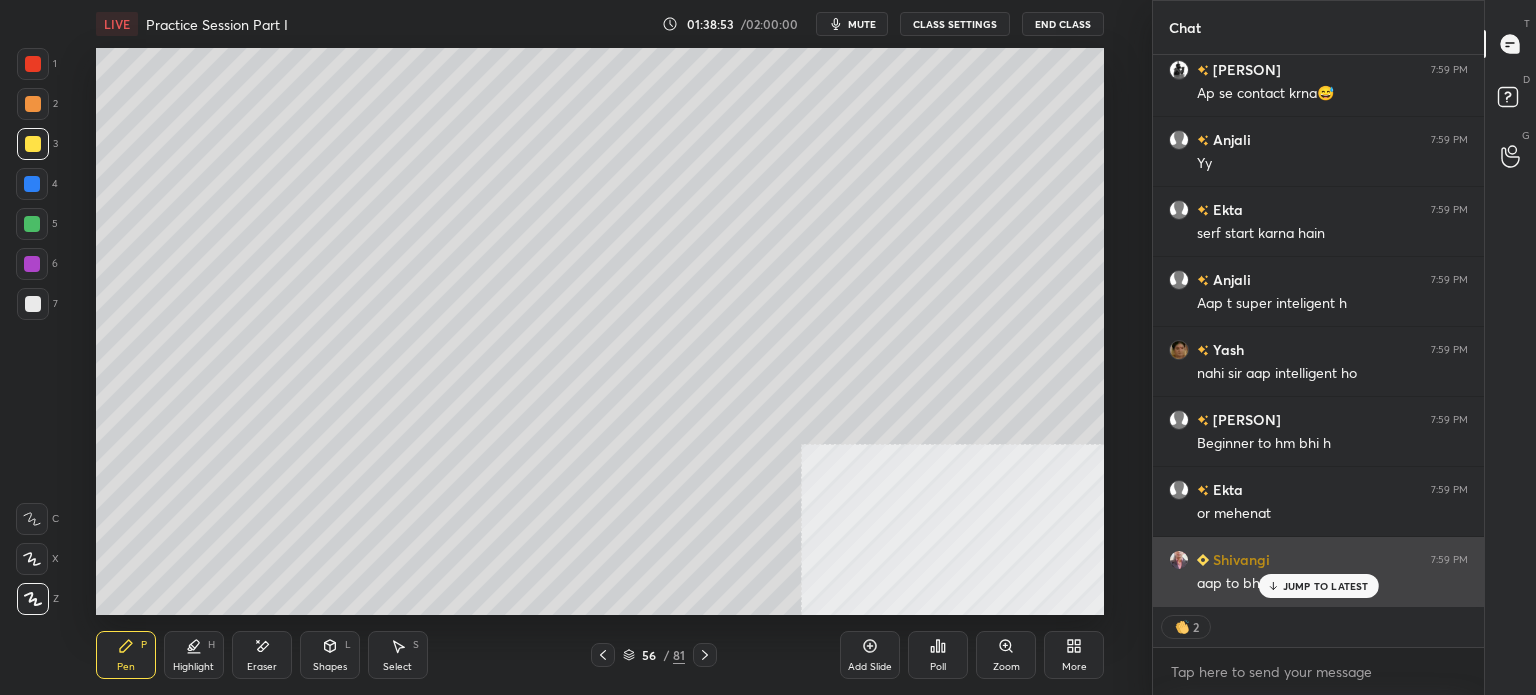 click on "JUMP TO LATEST" at bounding box center (1318, 586) 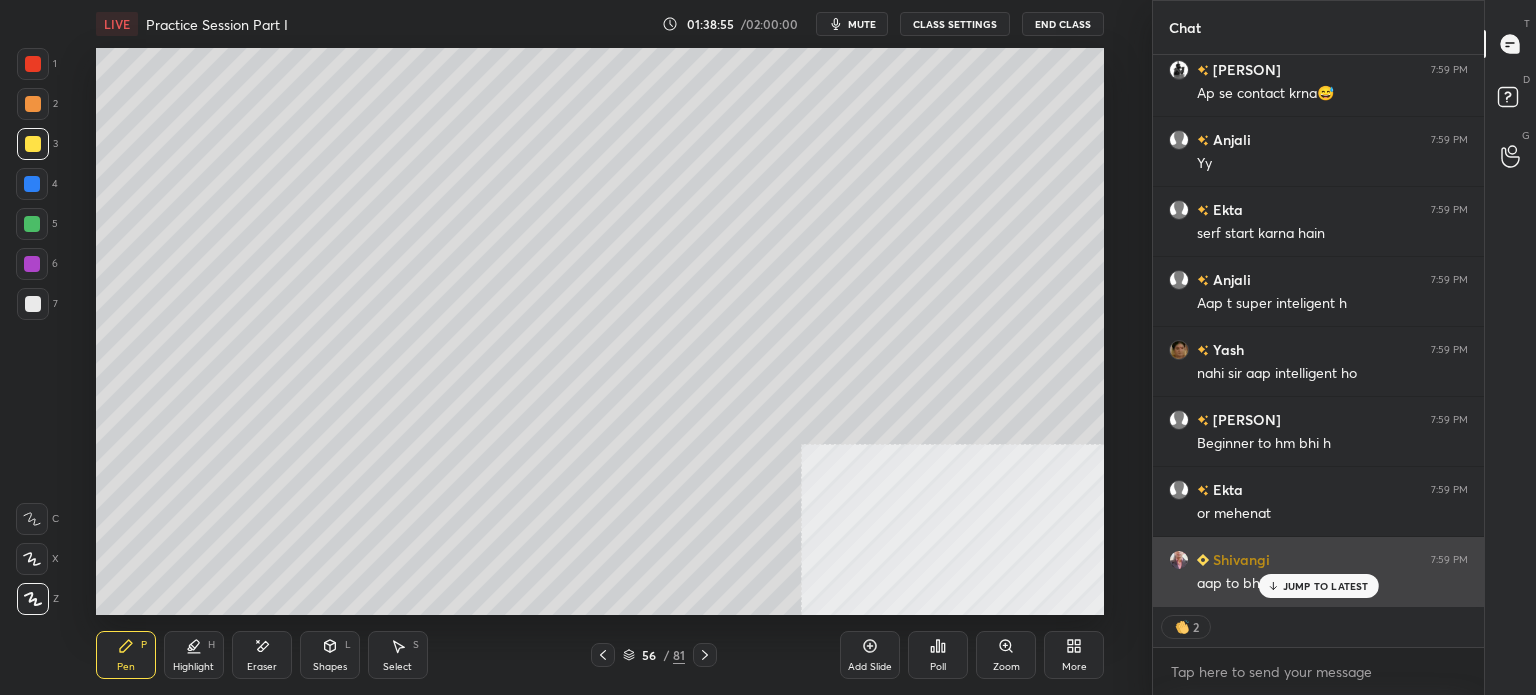 scroll, scrollTop: 49284, scrollLeft: 0, axis: vertical 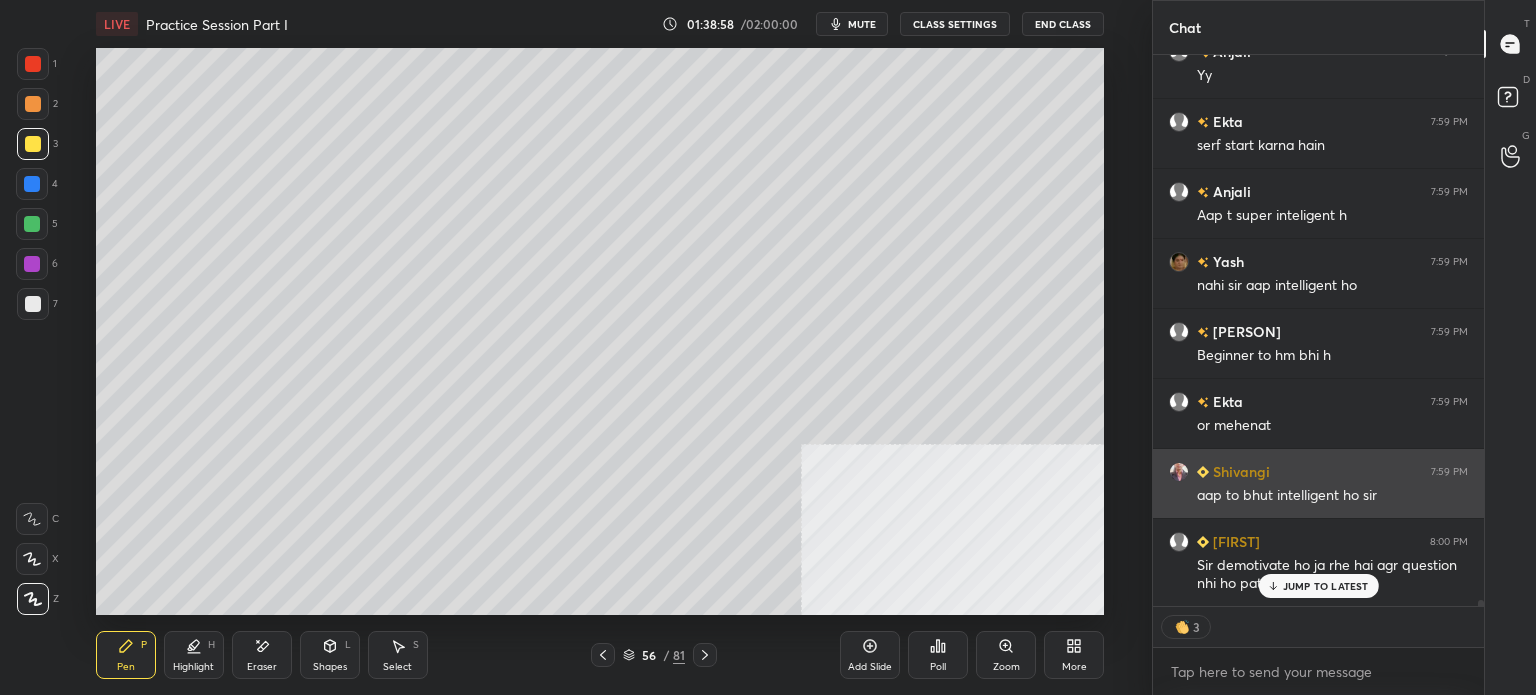 click on "JUMP TO LATEST" at bounding box center (1326, 586) 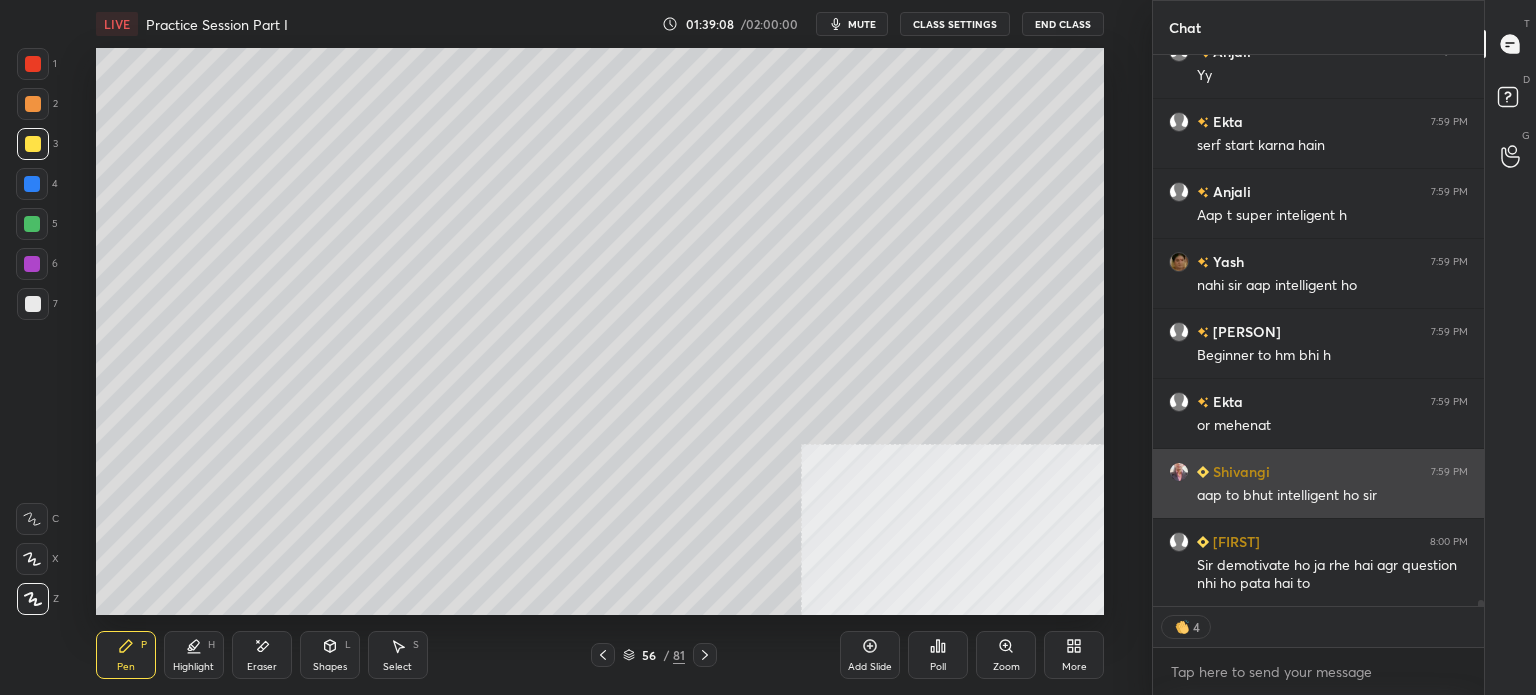 scroll, scrollTop: 49355, scrollLeft: 0, axis: vertical 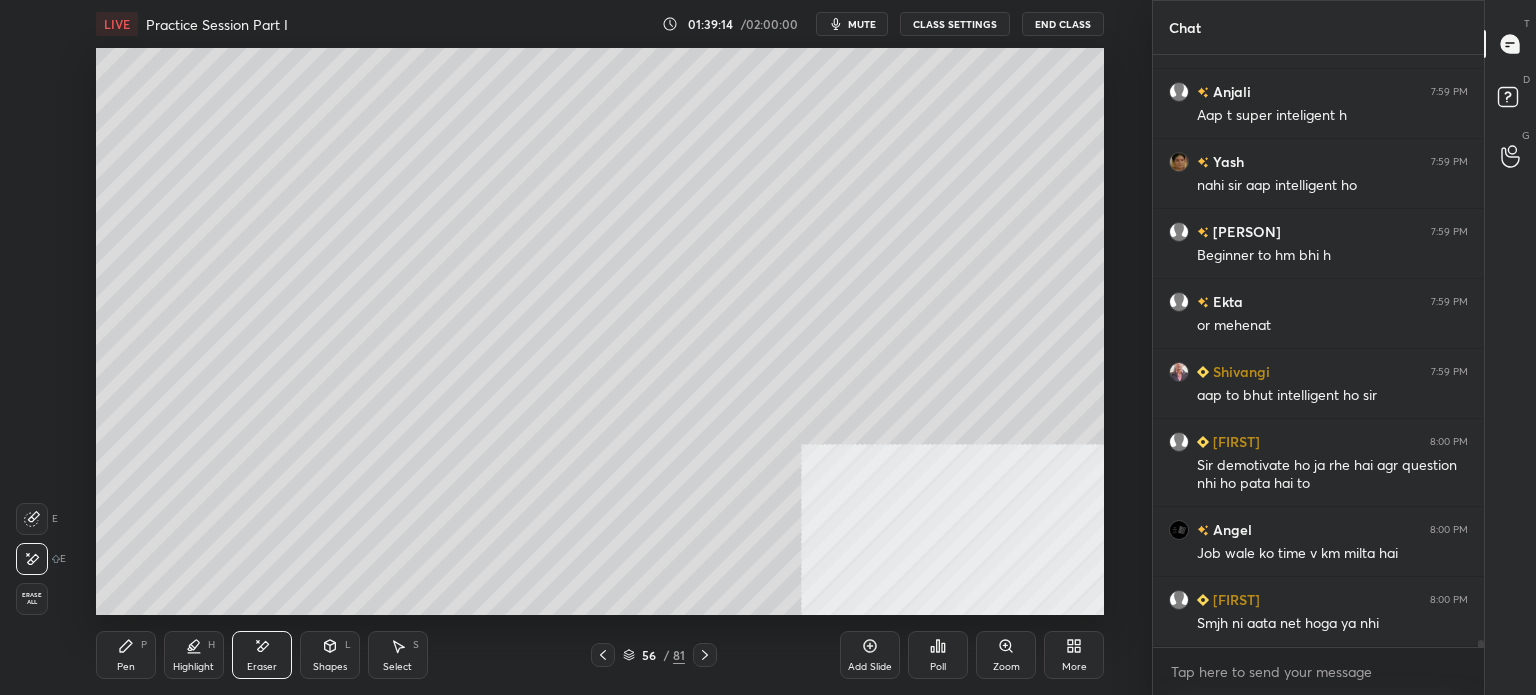 click on "Pen P" at bounding box center (126, 655) 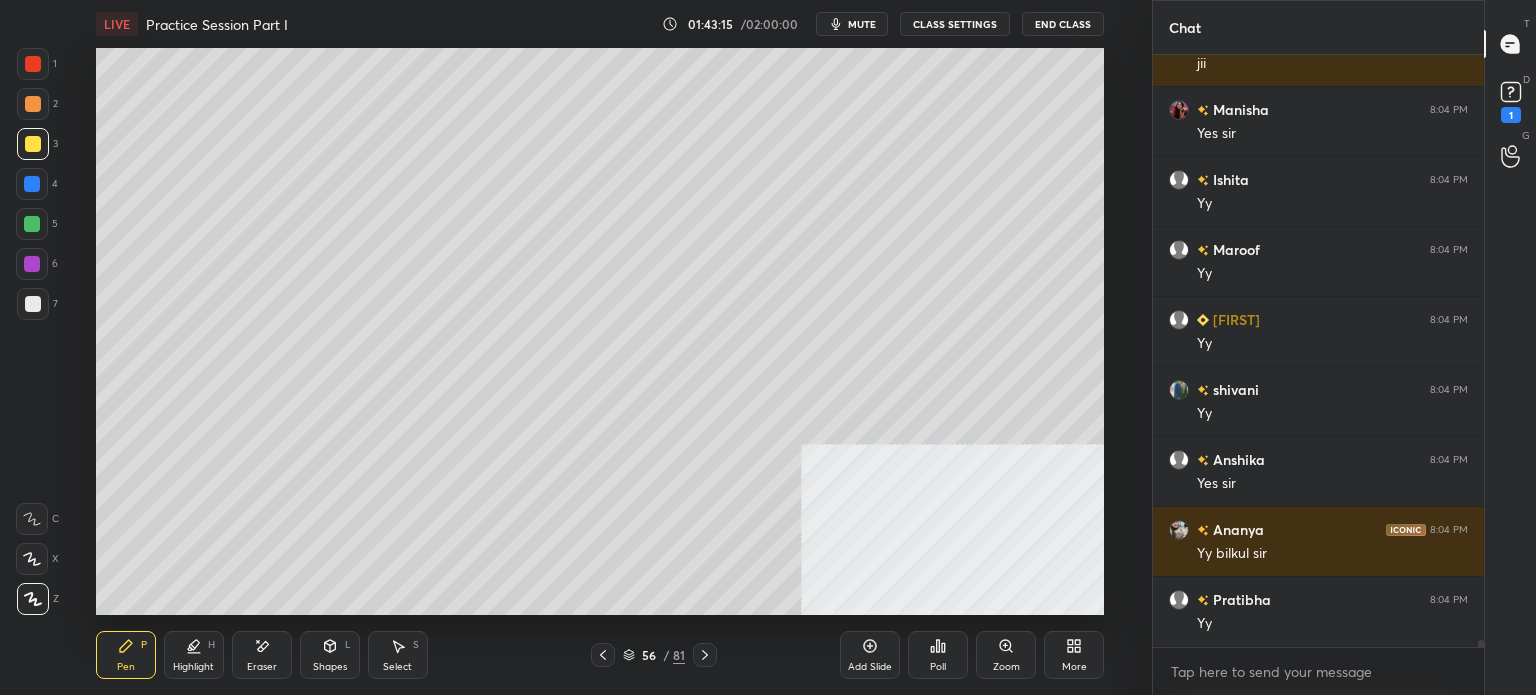 scroll, scrollTop: 52008, scrollLeft: 0, axis: vertical 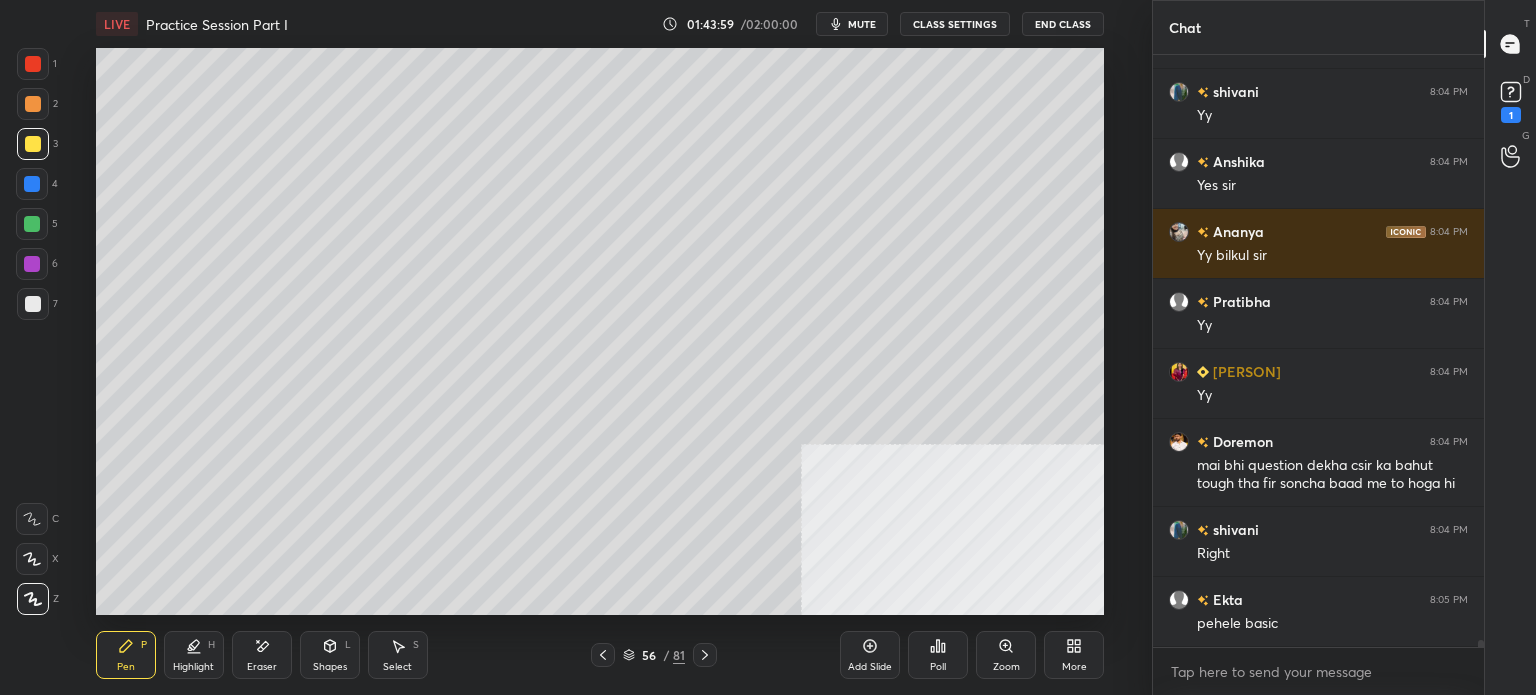 click on "Select S" at bounding box center (398, 655) 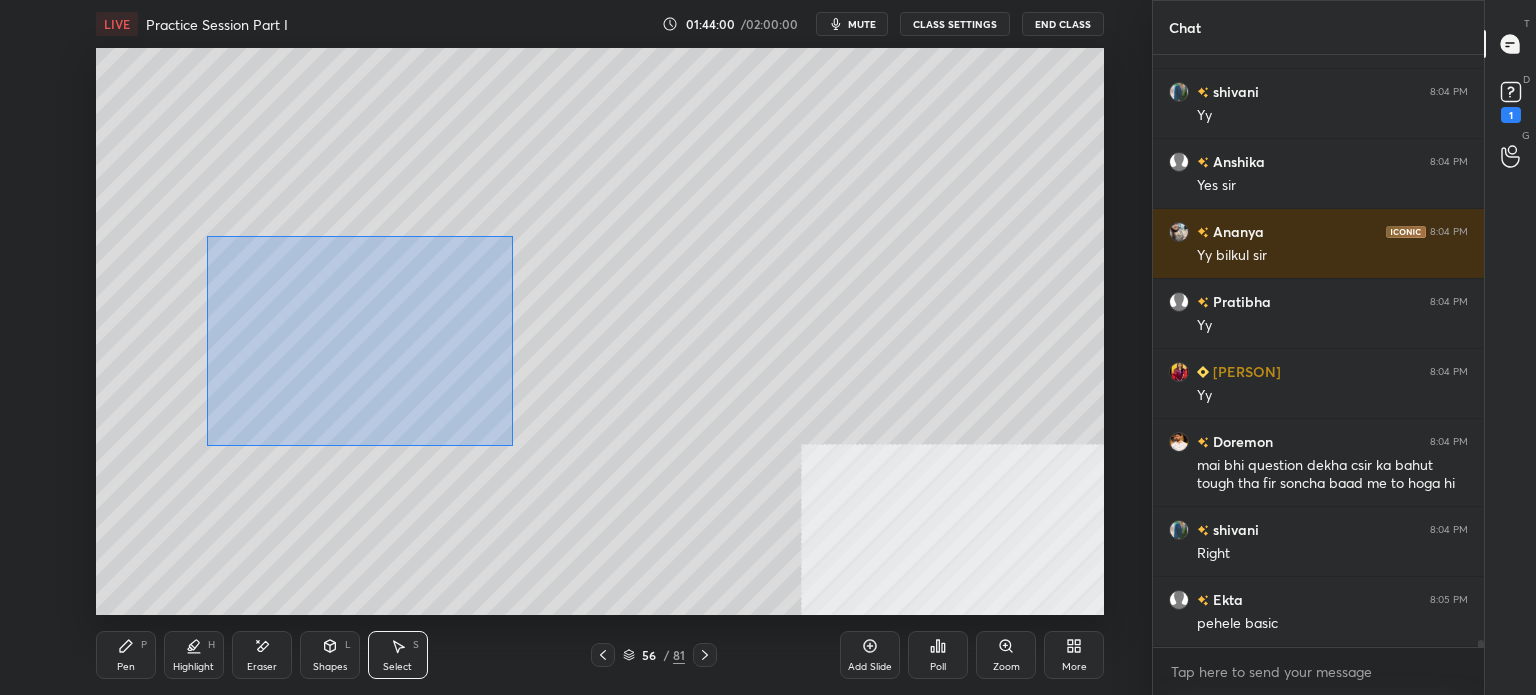 scroll, scrollTop: 52306, scrollLeft: 0, axis: vertical 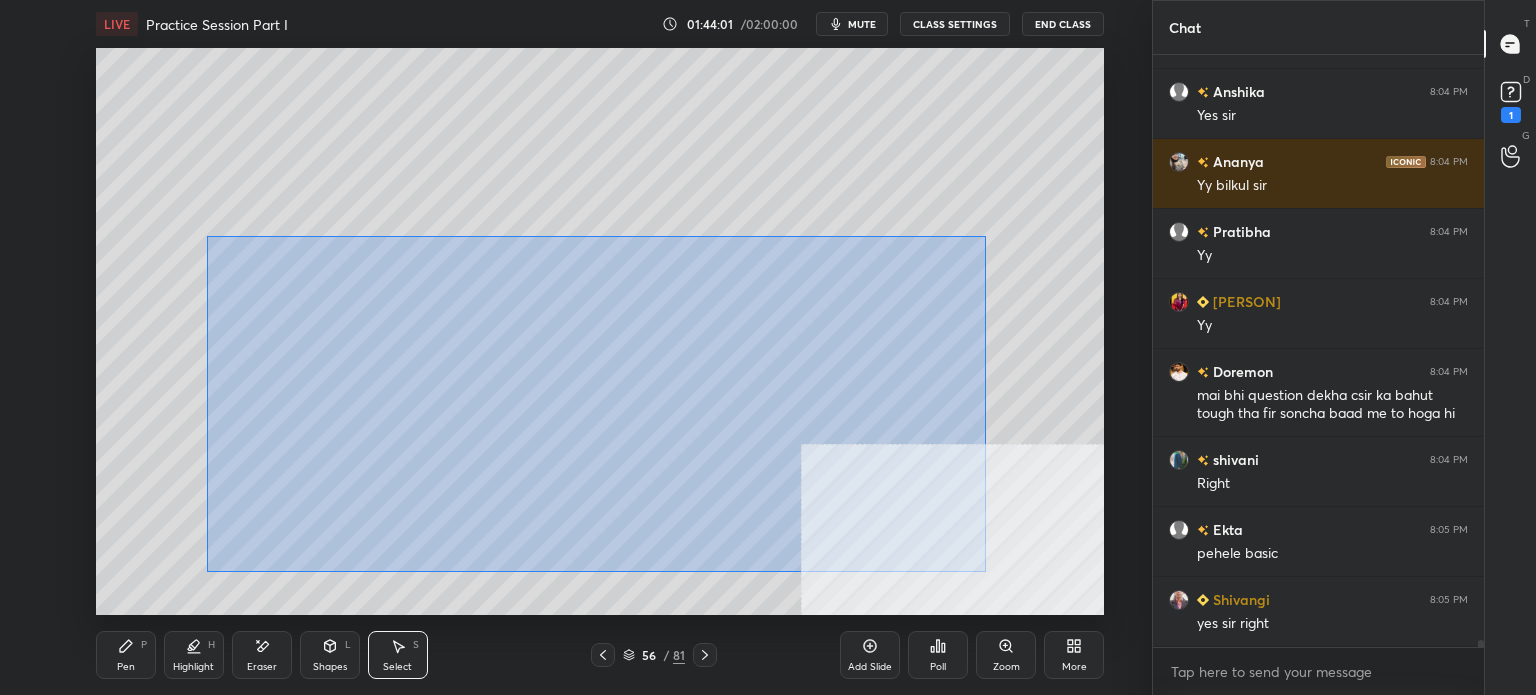 drag, startPoint x: 221, startPoint y: 248, endPoint x: 977, endPoint y: 572, distance: 822.5035 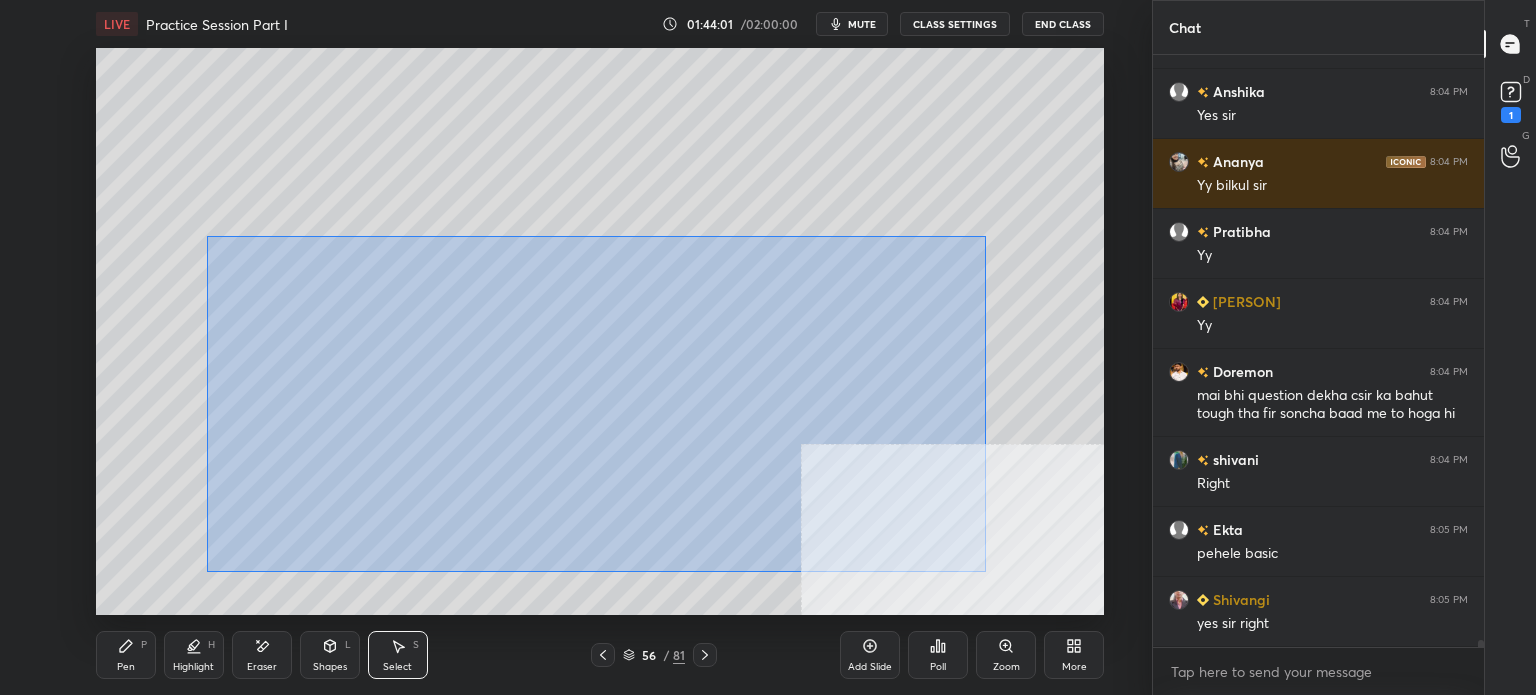 click on "0 ° Undo Copy Paste here Duplicate Duplicate to new slide Delete" at bounding box center (600, 331) 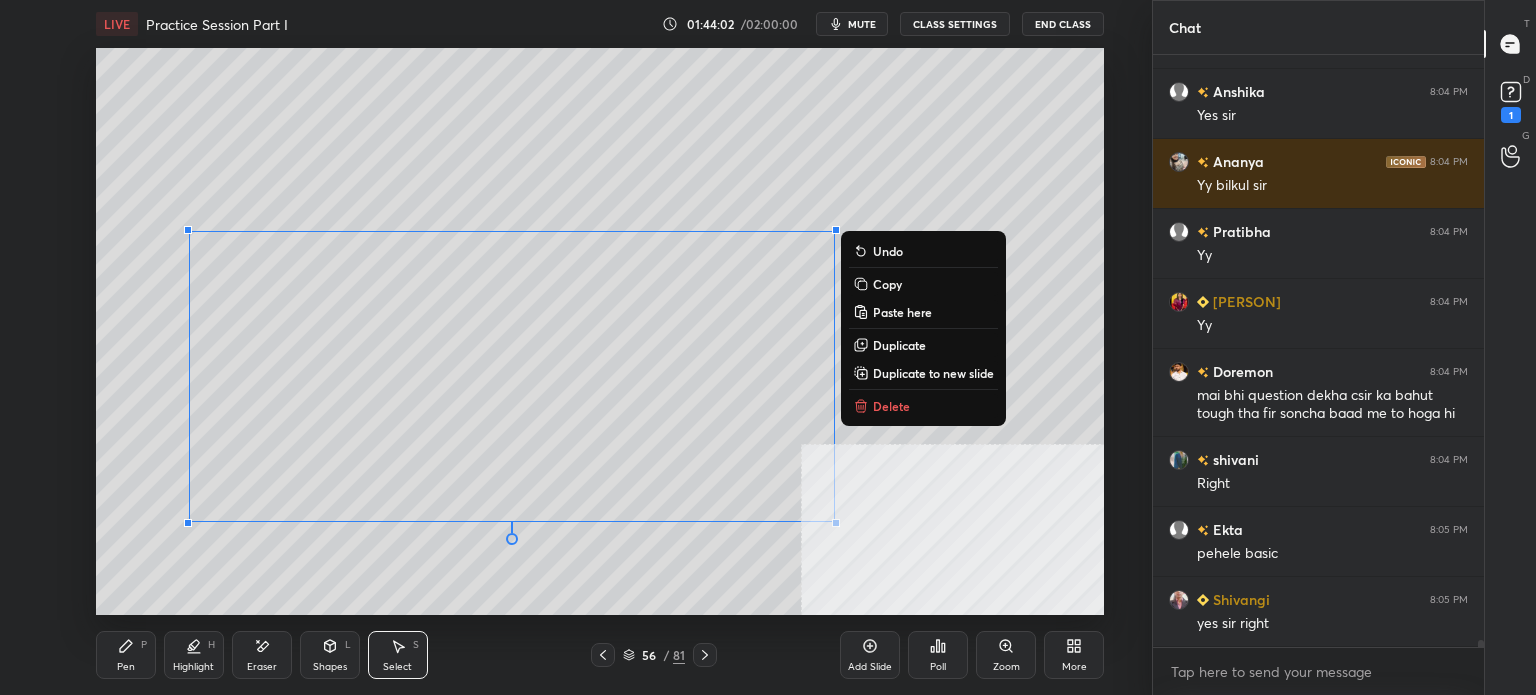 click on "Delete" at bounding box center [923, 406] 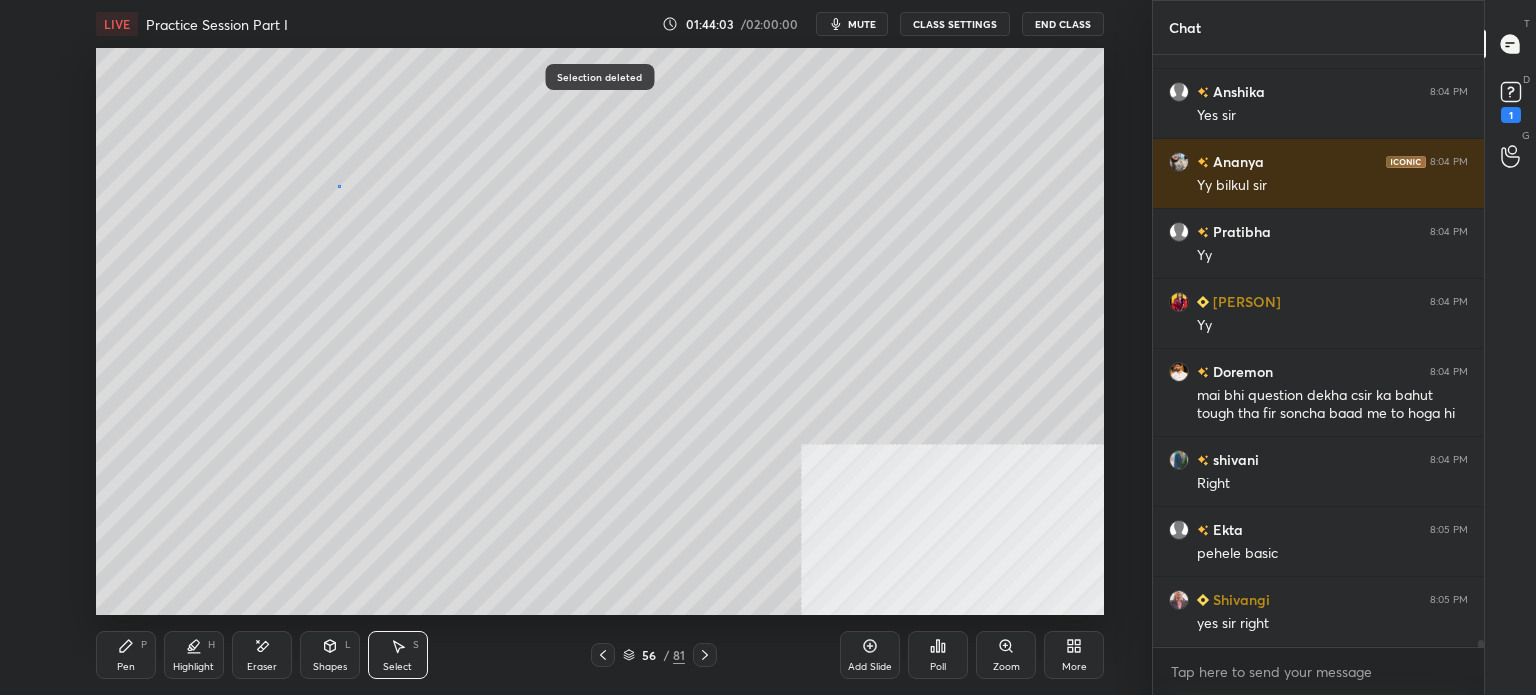 scroll, scrollTop: 52376, scrollLeft: 0, axis: vertical 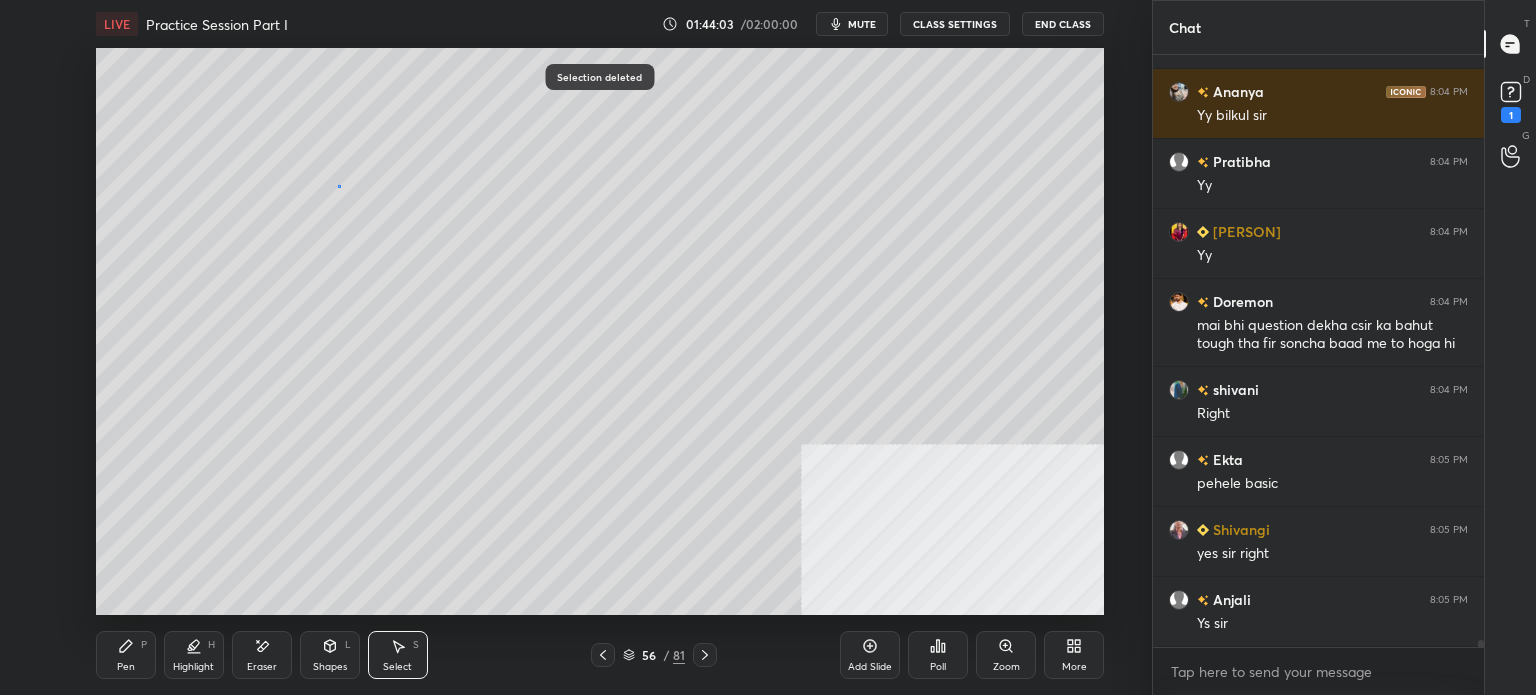 drag, startPoint x: 338, startPoint y: 185, endPoint x: 425, endPoint y: 259, distance: 114.21471 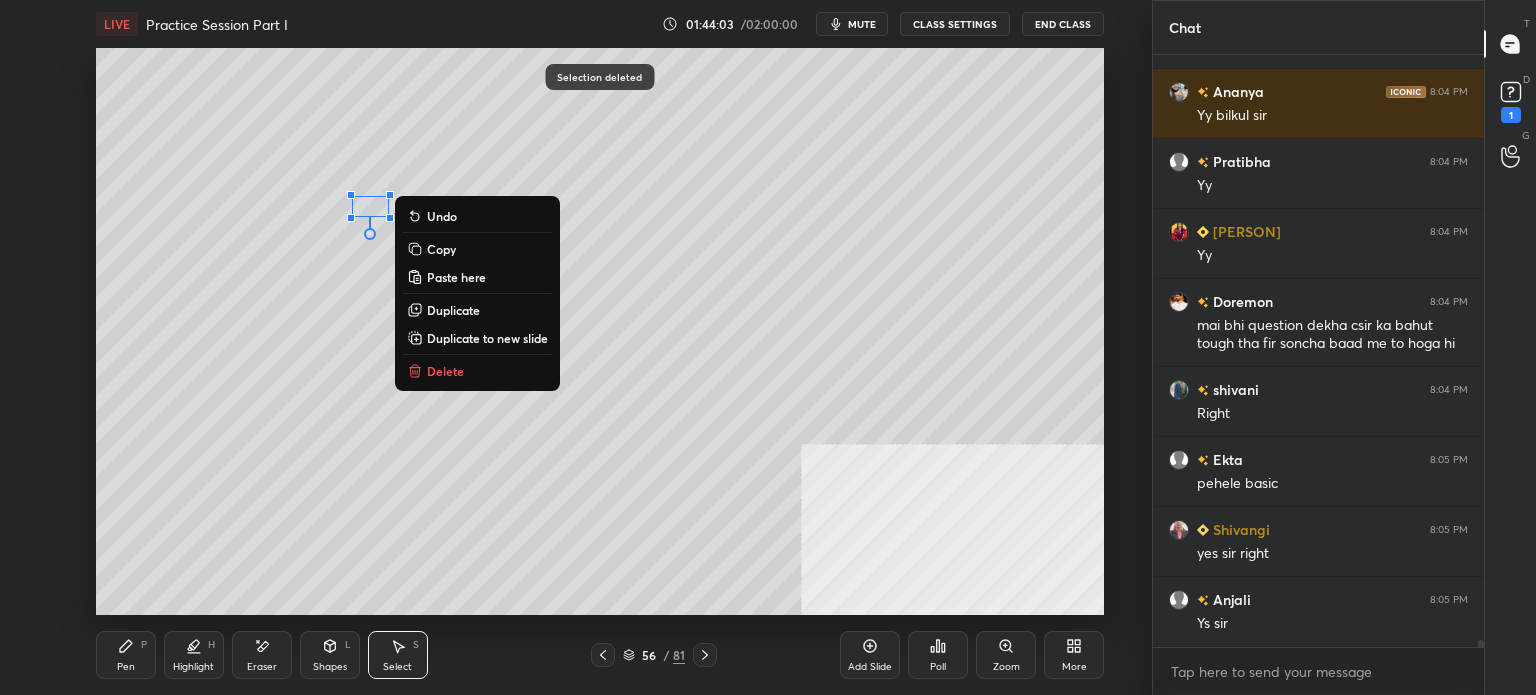 click on "Delete" at bounding box center (477, 371) 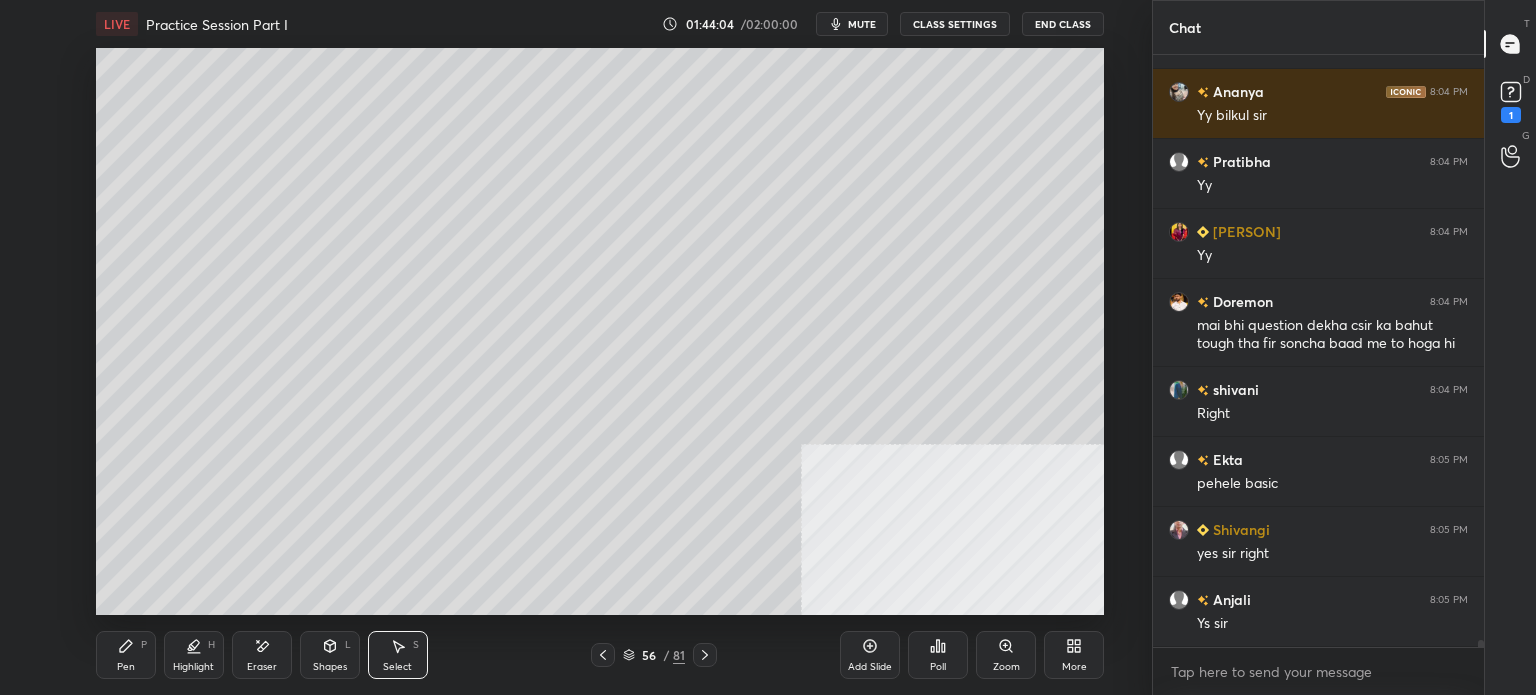 click on "Pen P" at bounding box center (126, 655) 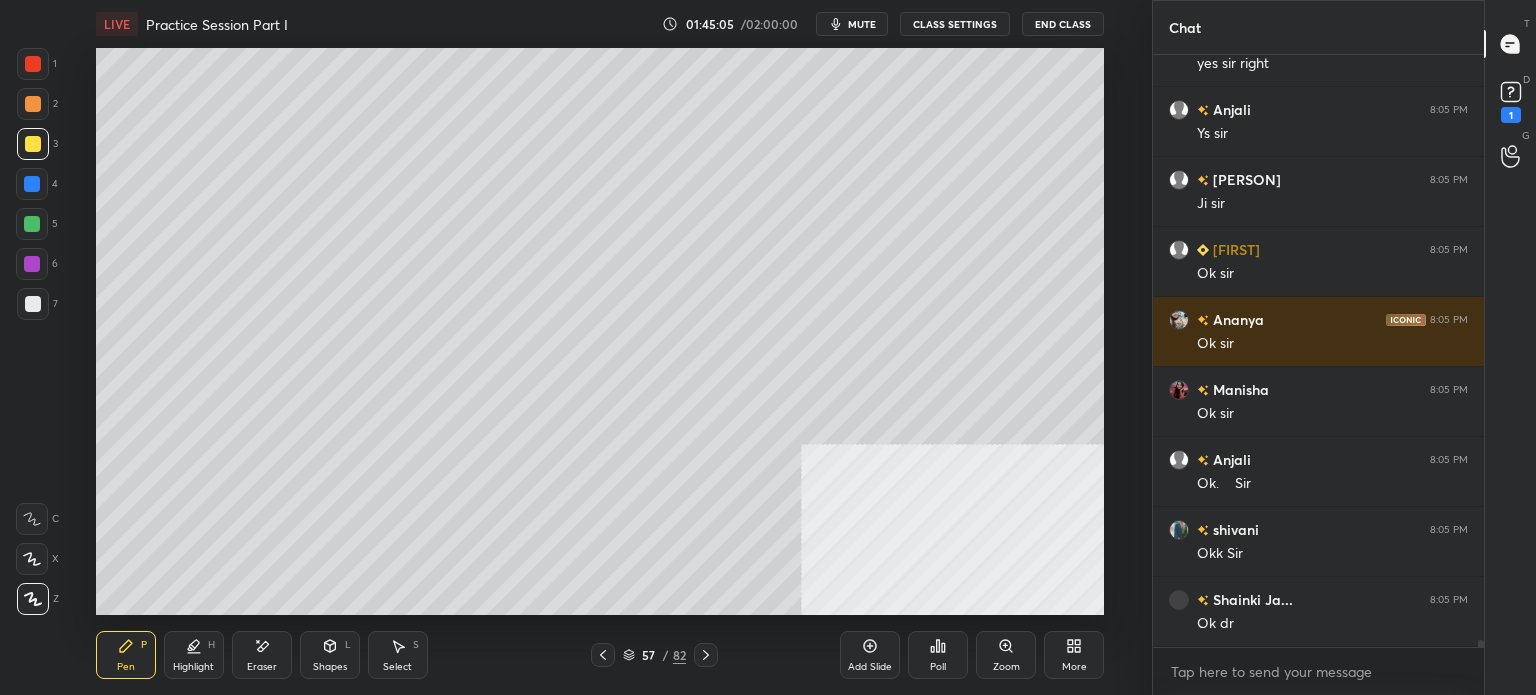 scroll, scrollTop: 52936, scrollLeft: 0, axis: vertical 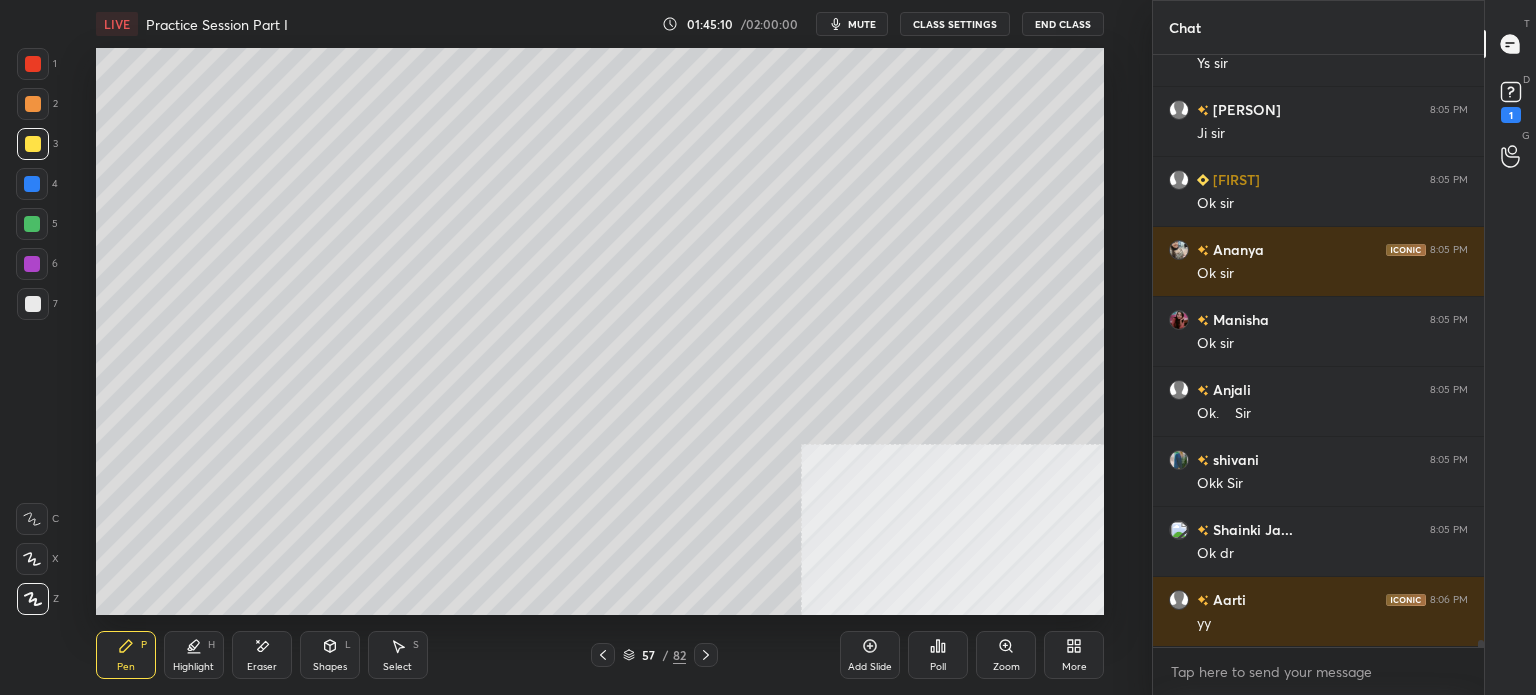 click 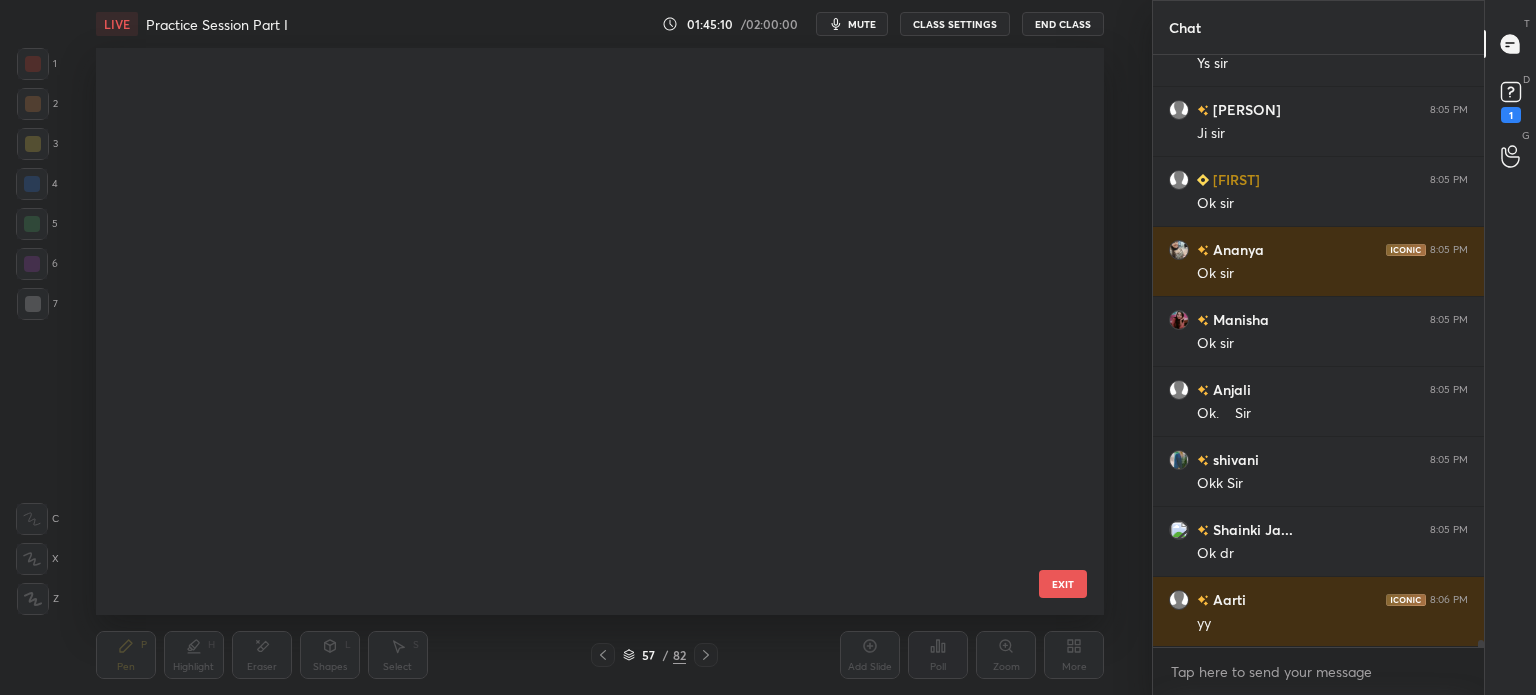 scroll, scrollTop: 2739, scrollLeft: 0, axis: vertical 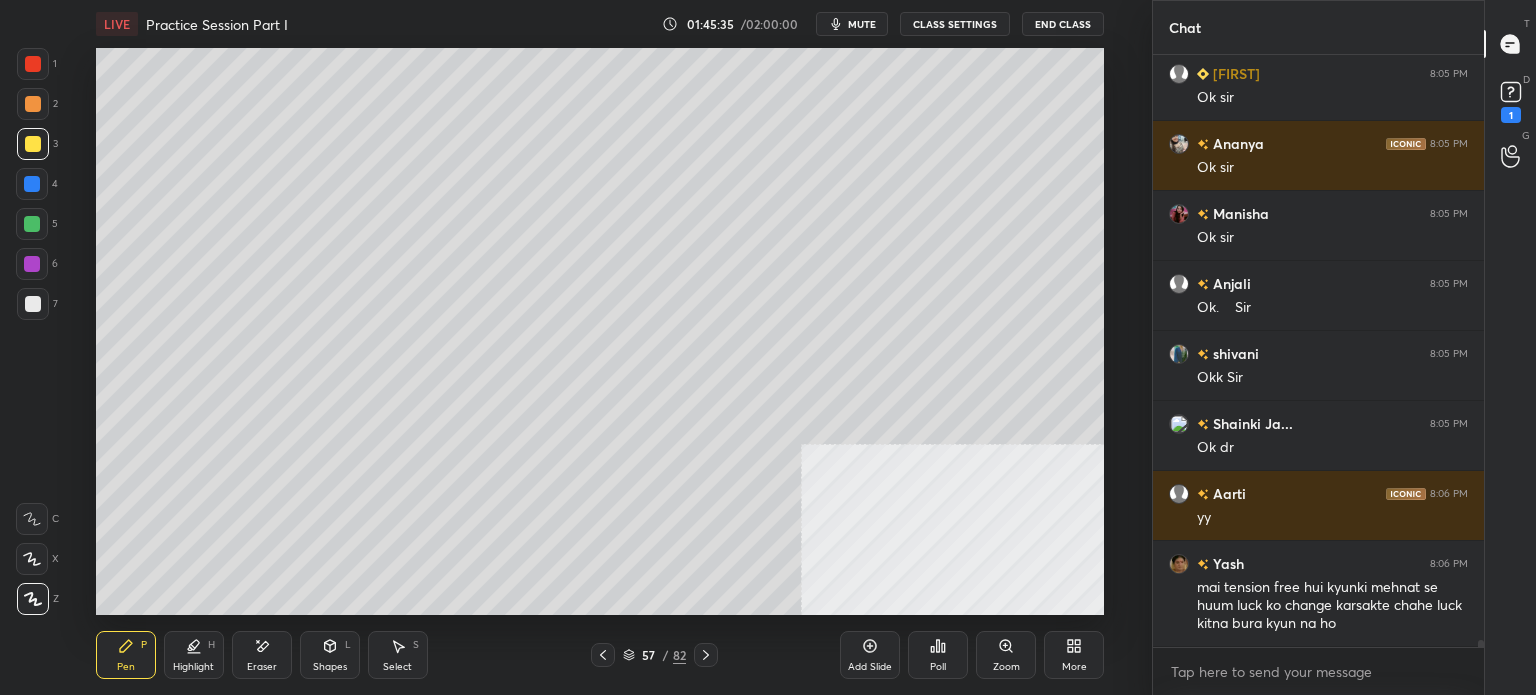 click on "D Doubts (D) 1" at bounding box center [1510, 100] 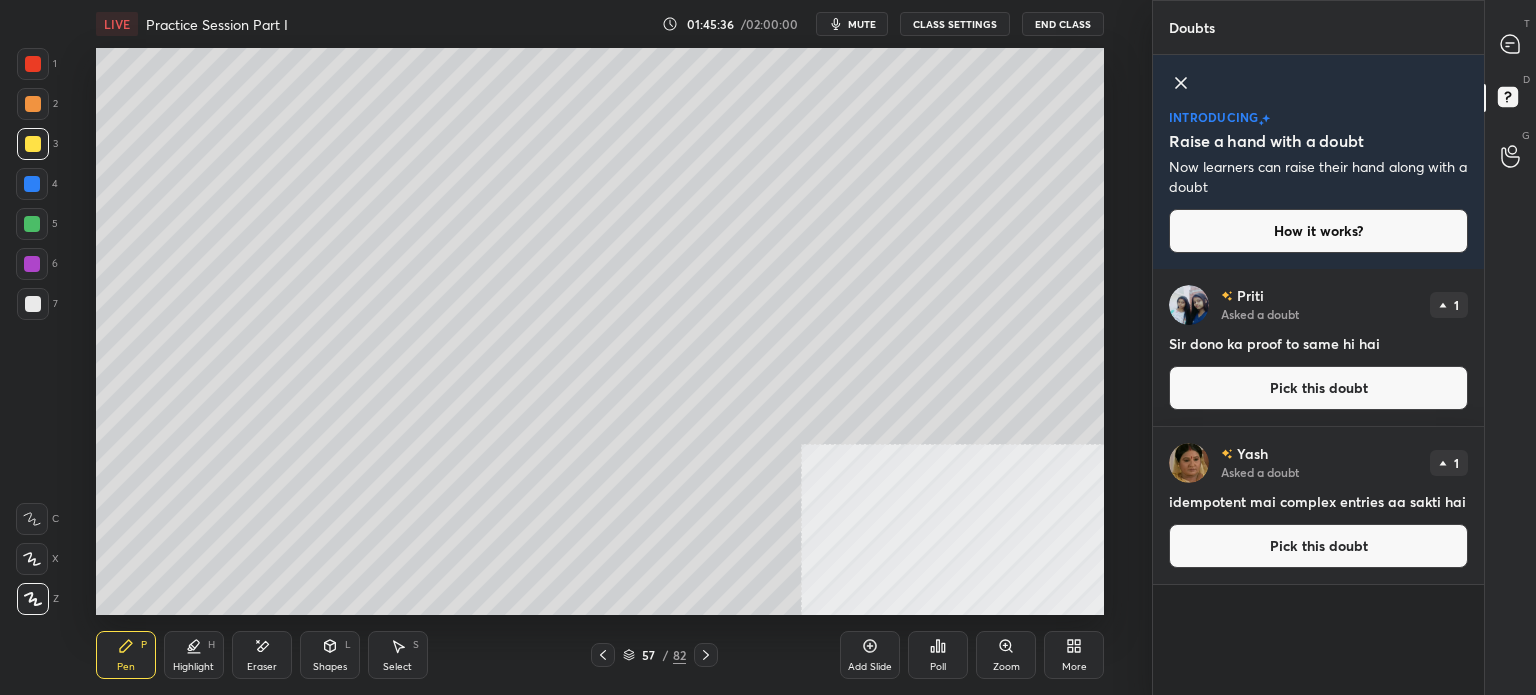click on "Pick this doubt" at bounding box center [1318, 388] 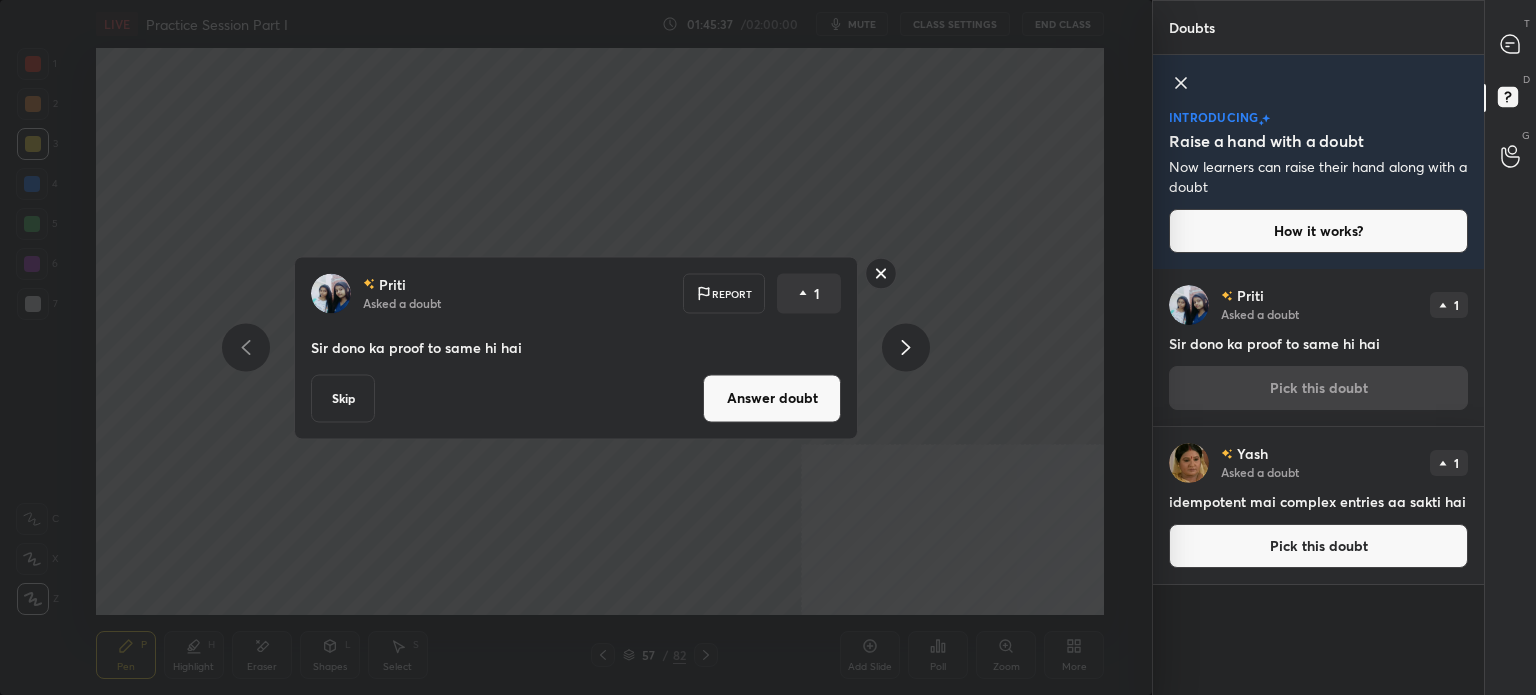 click on "Answer doubt" at bounding box center (772, 398) 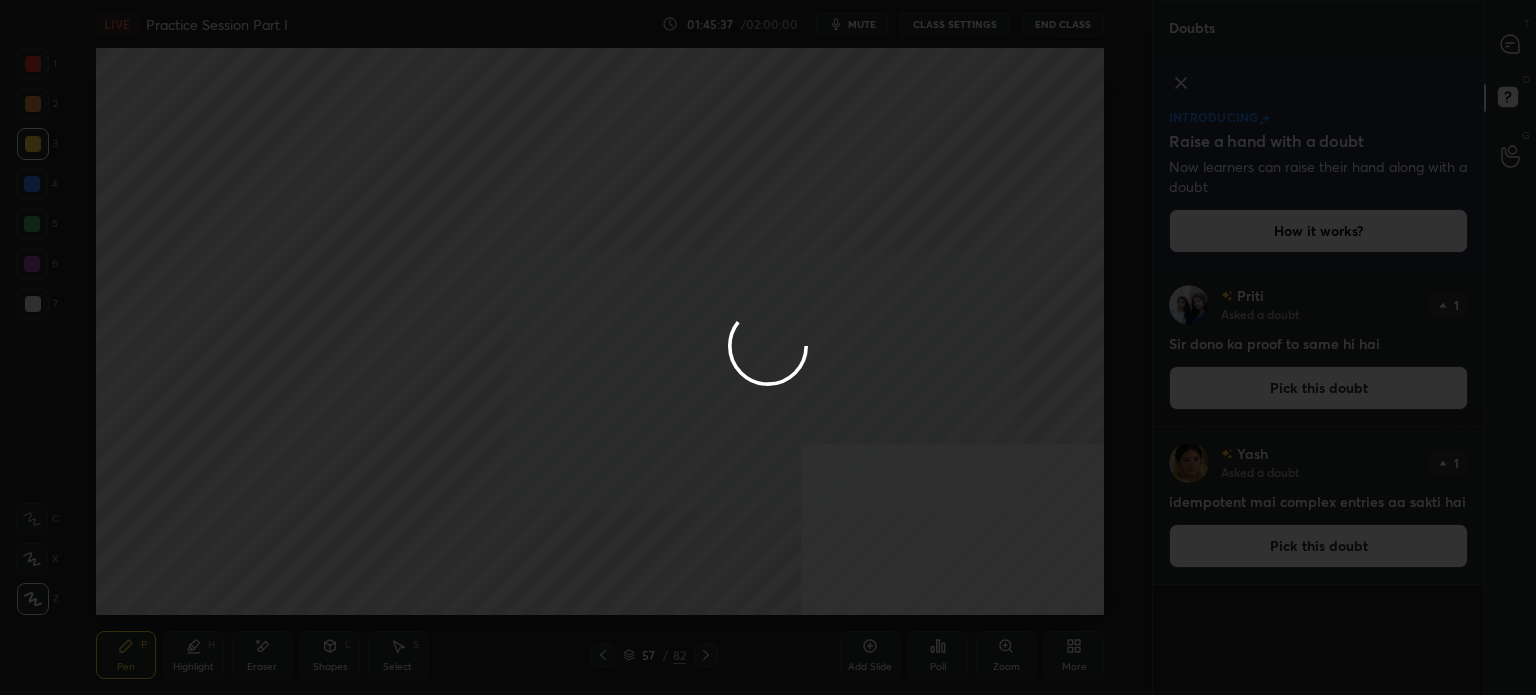 click at bounding box center (768, 347) 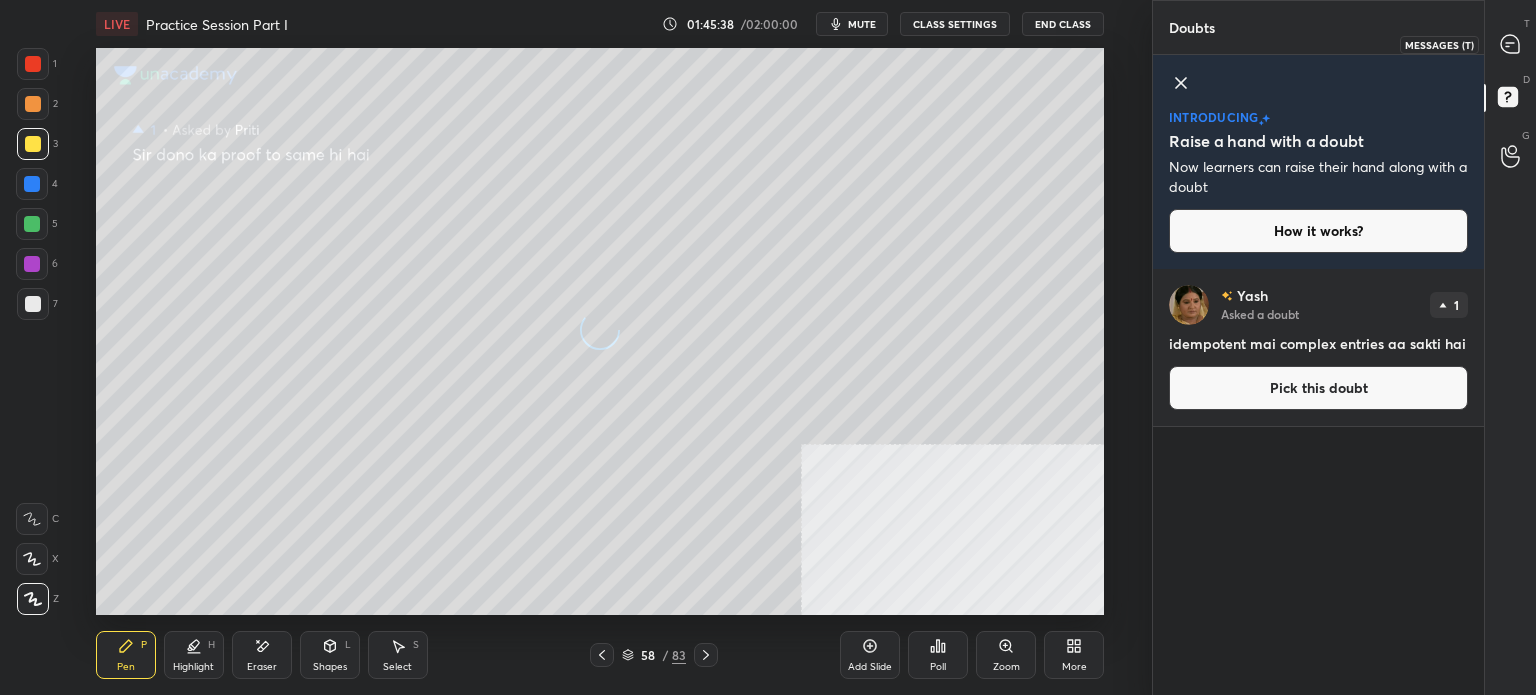 click 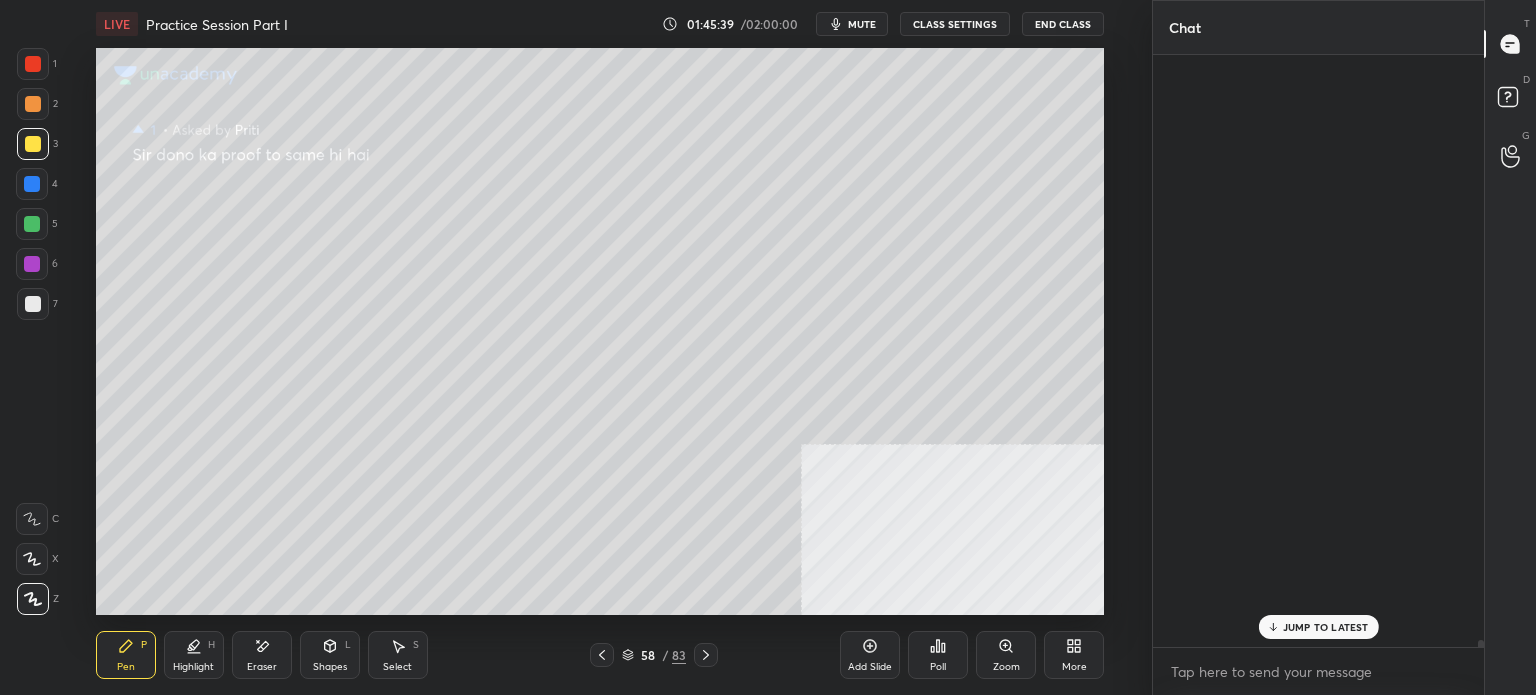 scroll, scrollTop: 53566, scrollLeft: 0, axis: vertical 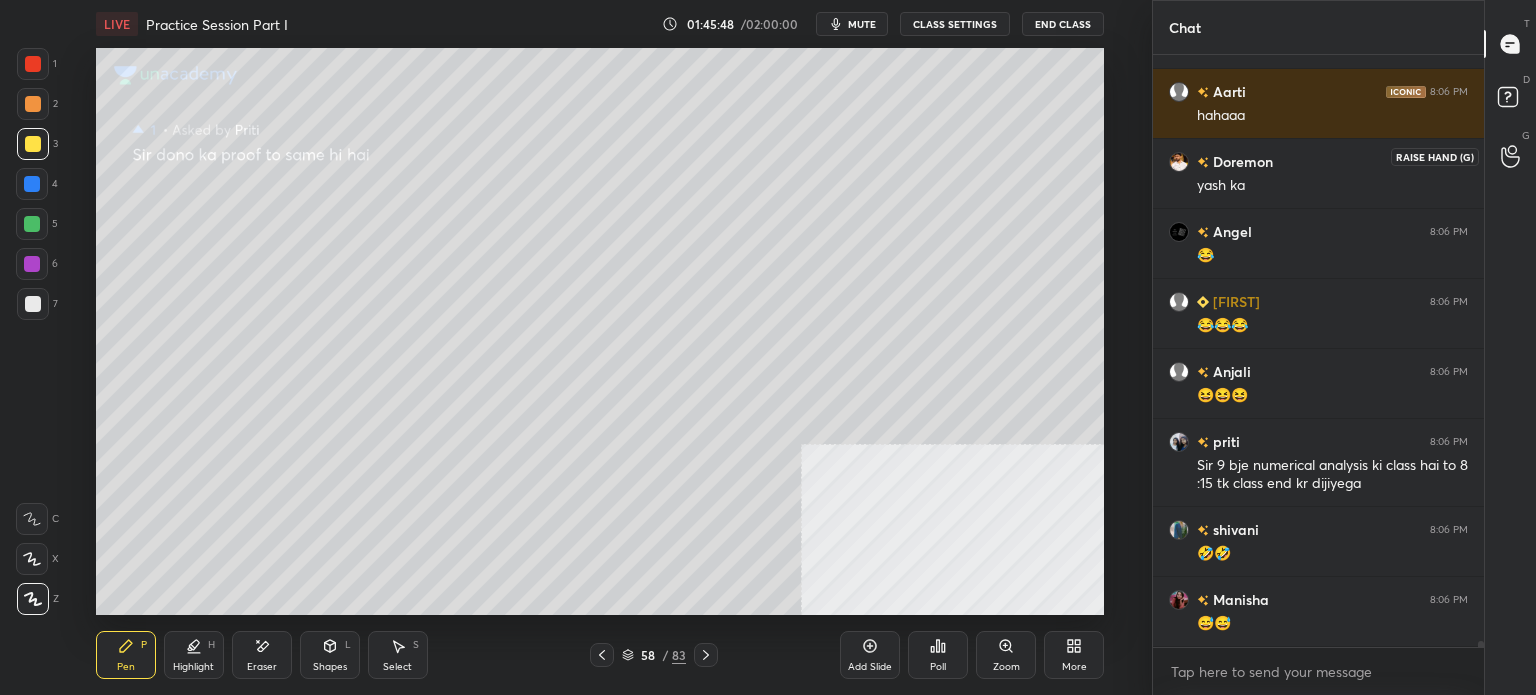 click 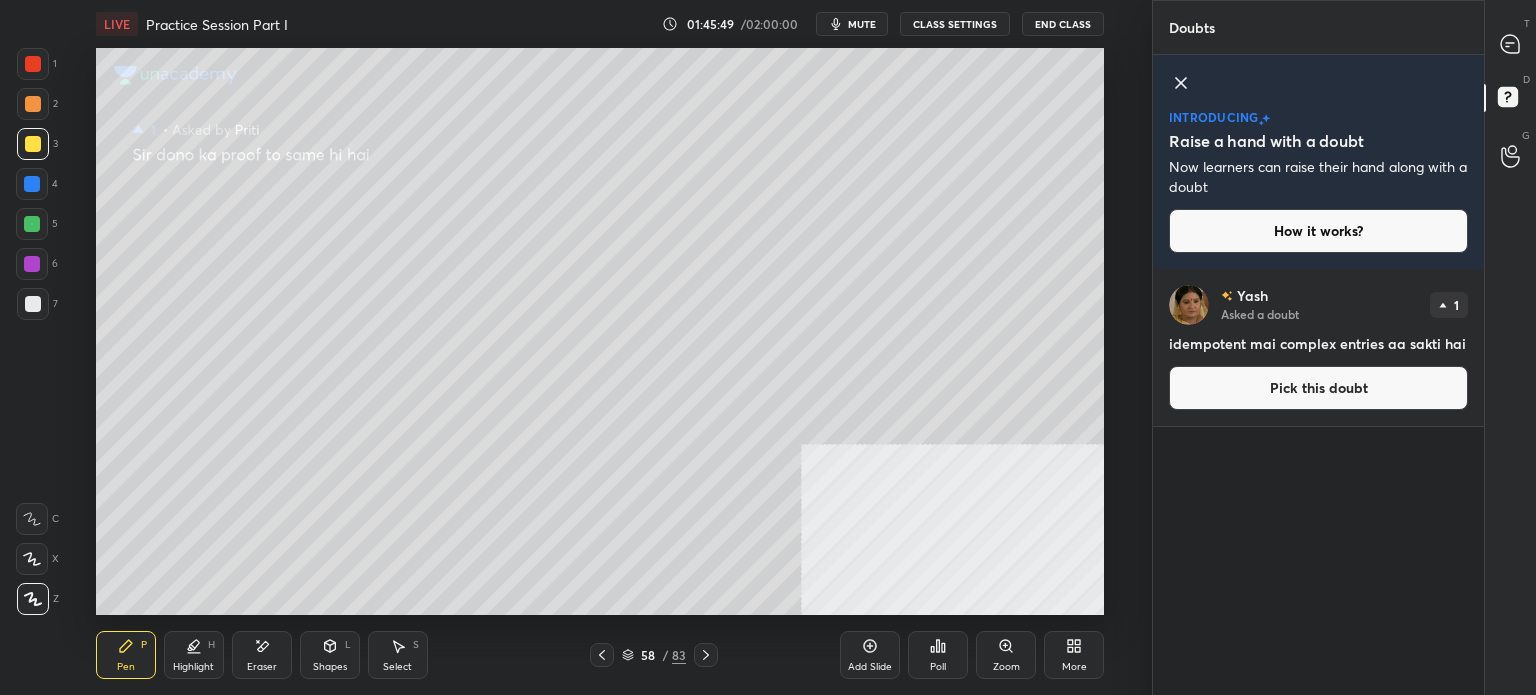 click on "[PERSON] Asked a doubt 1 idempotent mai complex entries aa sakti hai Pick this doubt" at bounding box center [1318, 347] 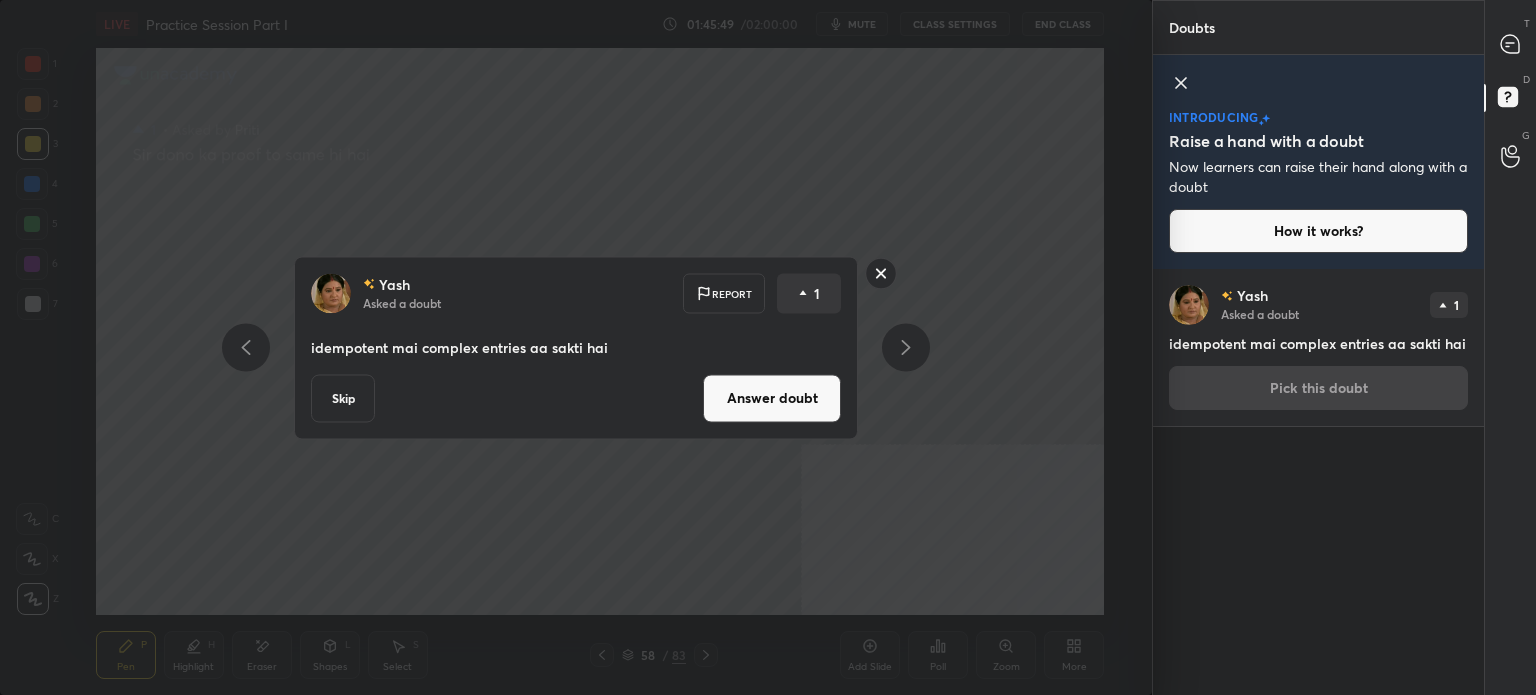 click on "Answer doubt" at bounding box center (772, 398) 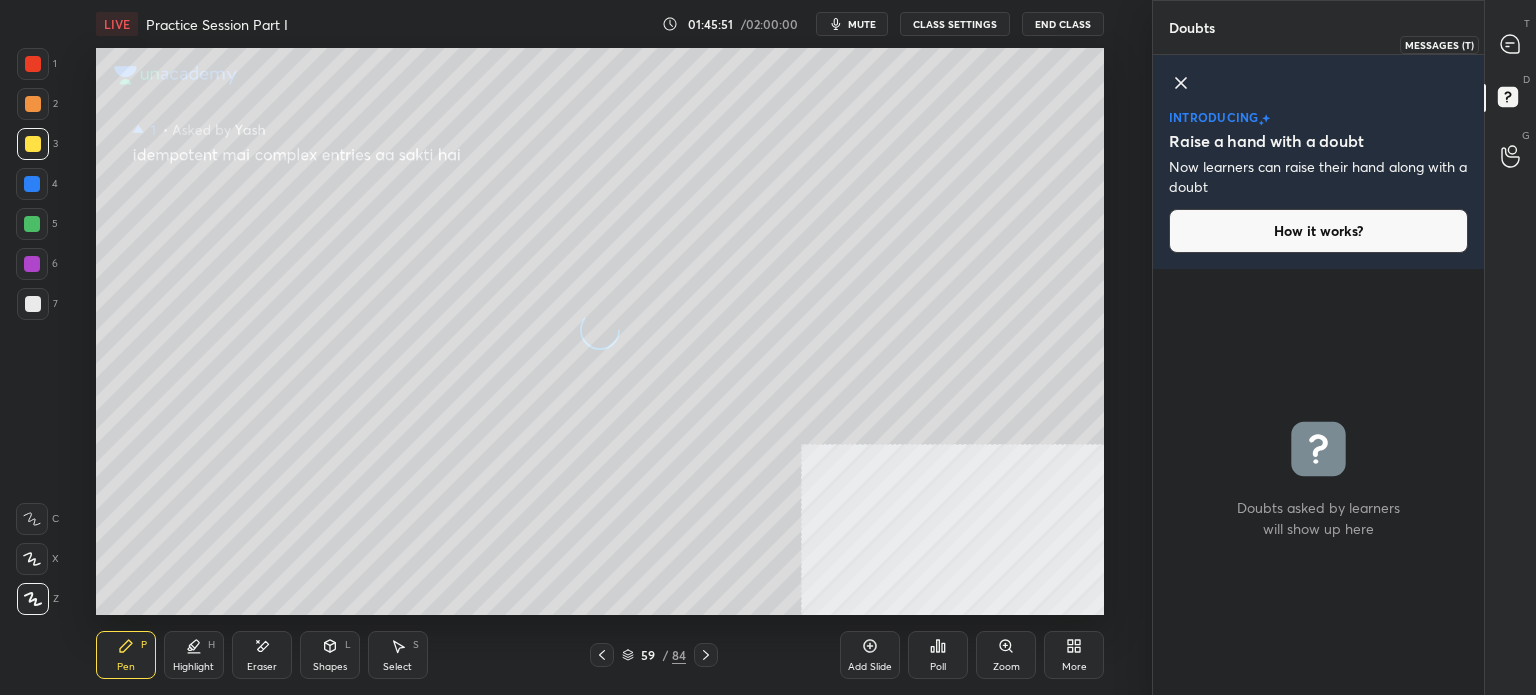 click 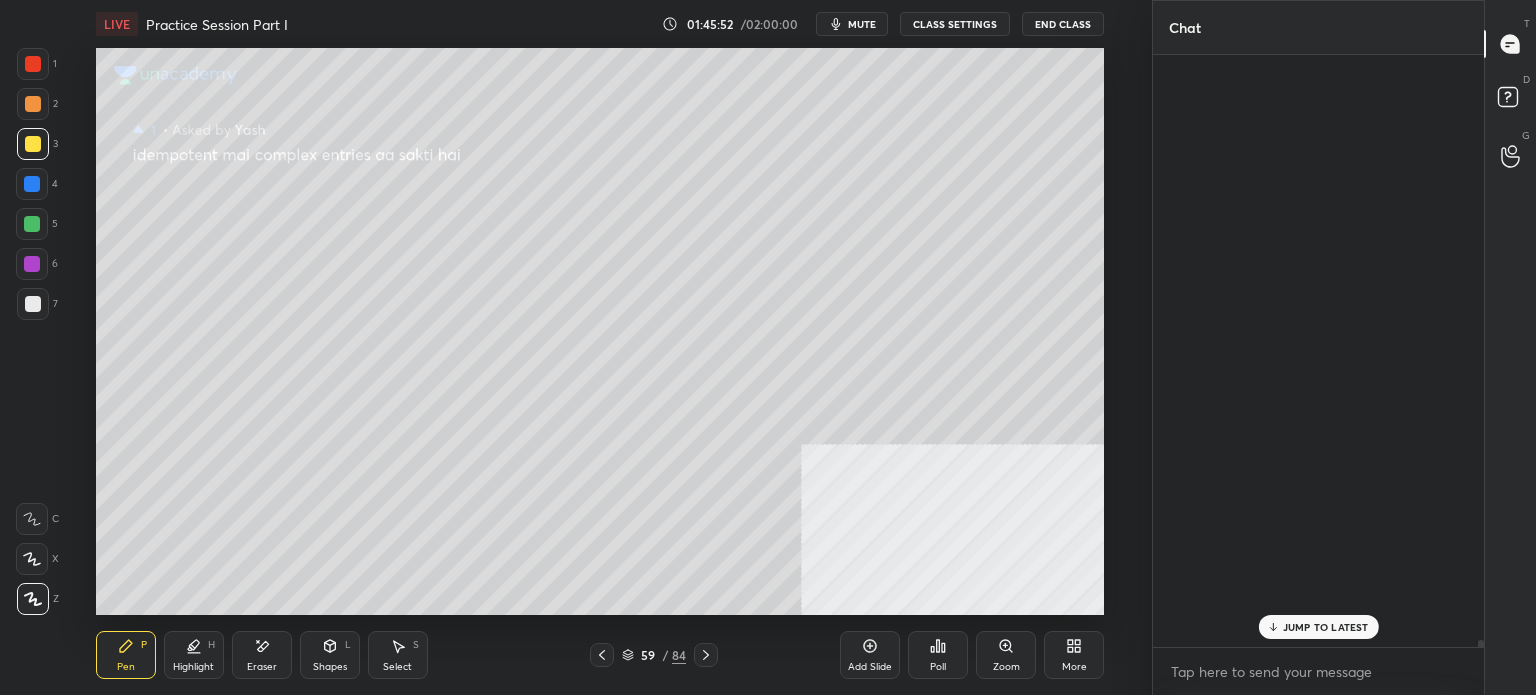 scroll, scrollTop: 54244, scrollLeft: 0, axis: vertical 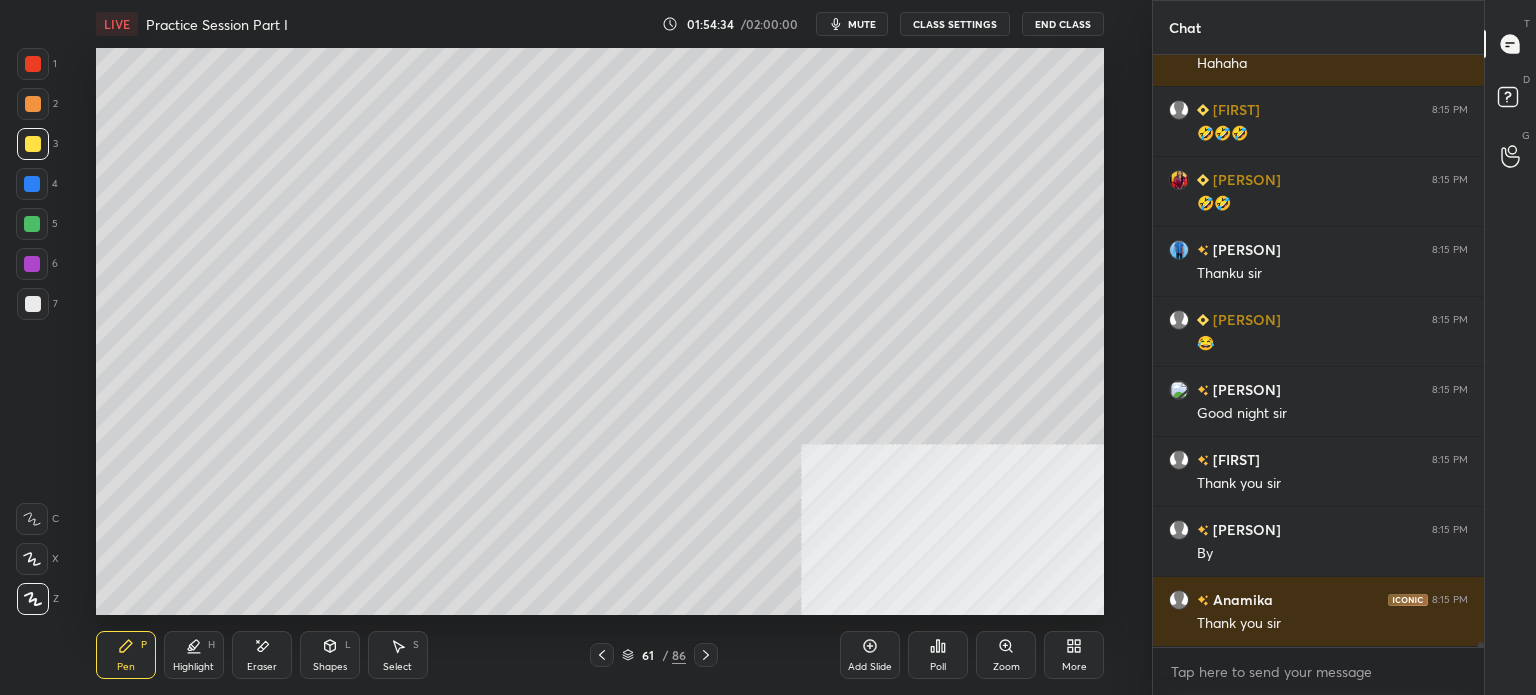 click on "End Class" at bounding box center [1063, 24] 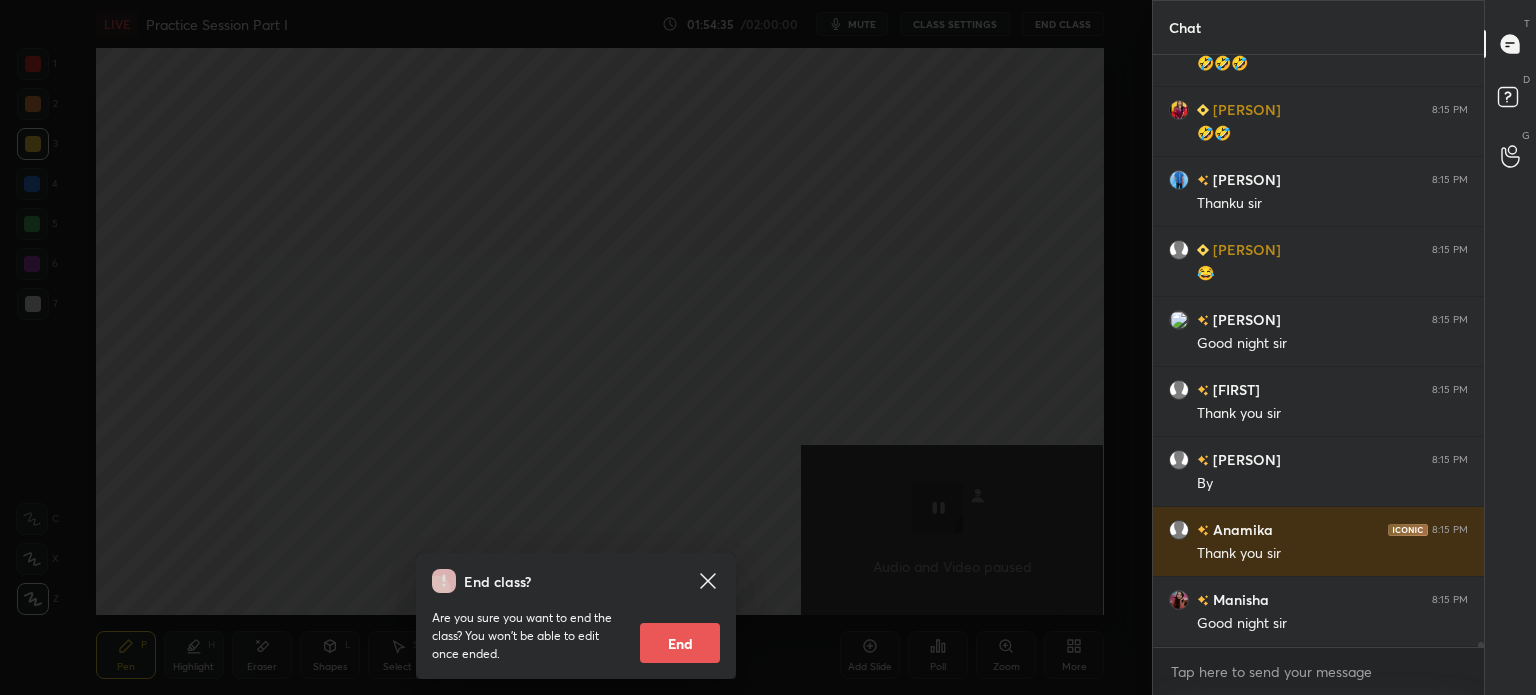 click on "End" at bounding box center [680, 643] 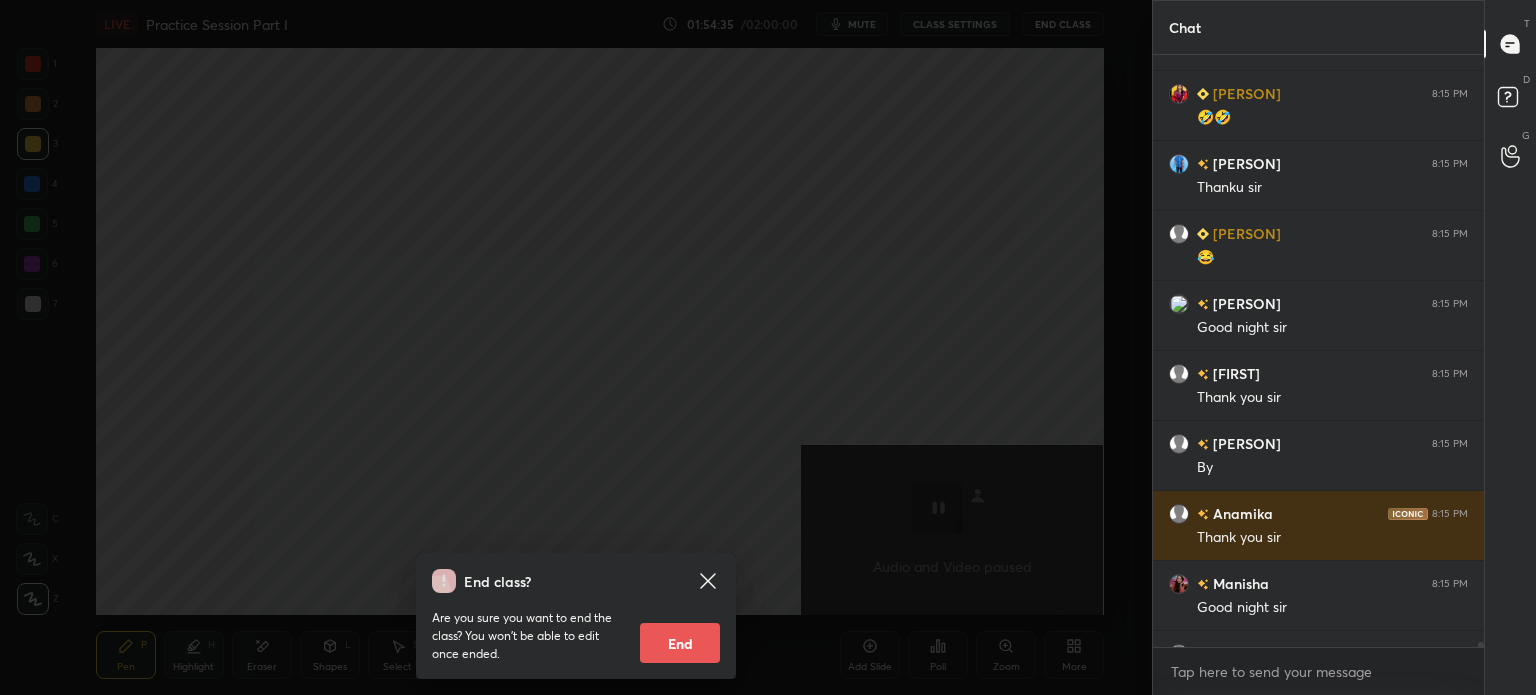 scroll, scrollTop: 99432, scrollLeft: 98837, axis: both 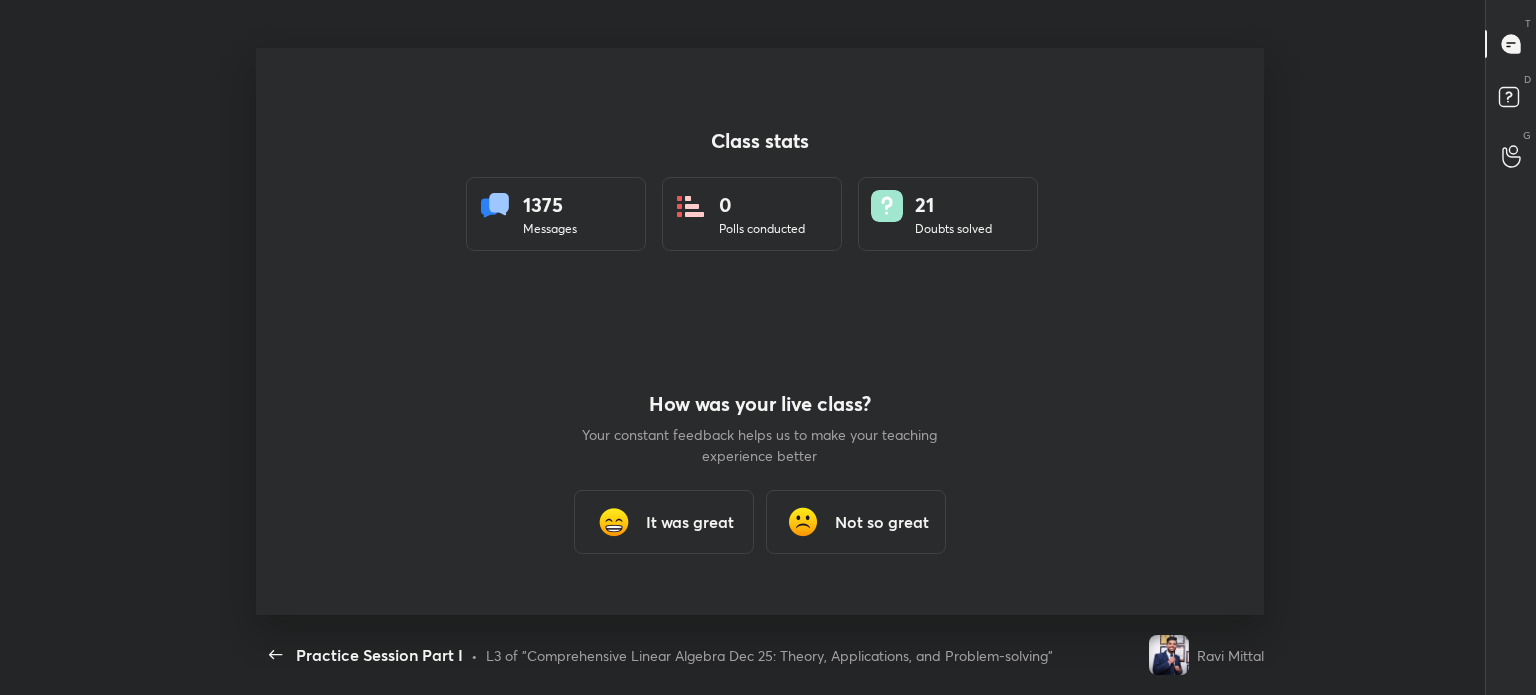 click on "It was great" at bounding box center (664, 522) 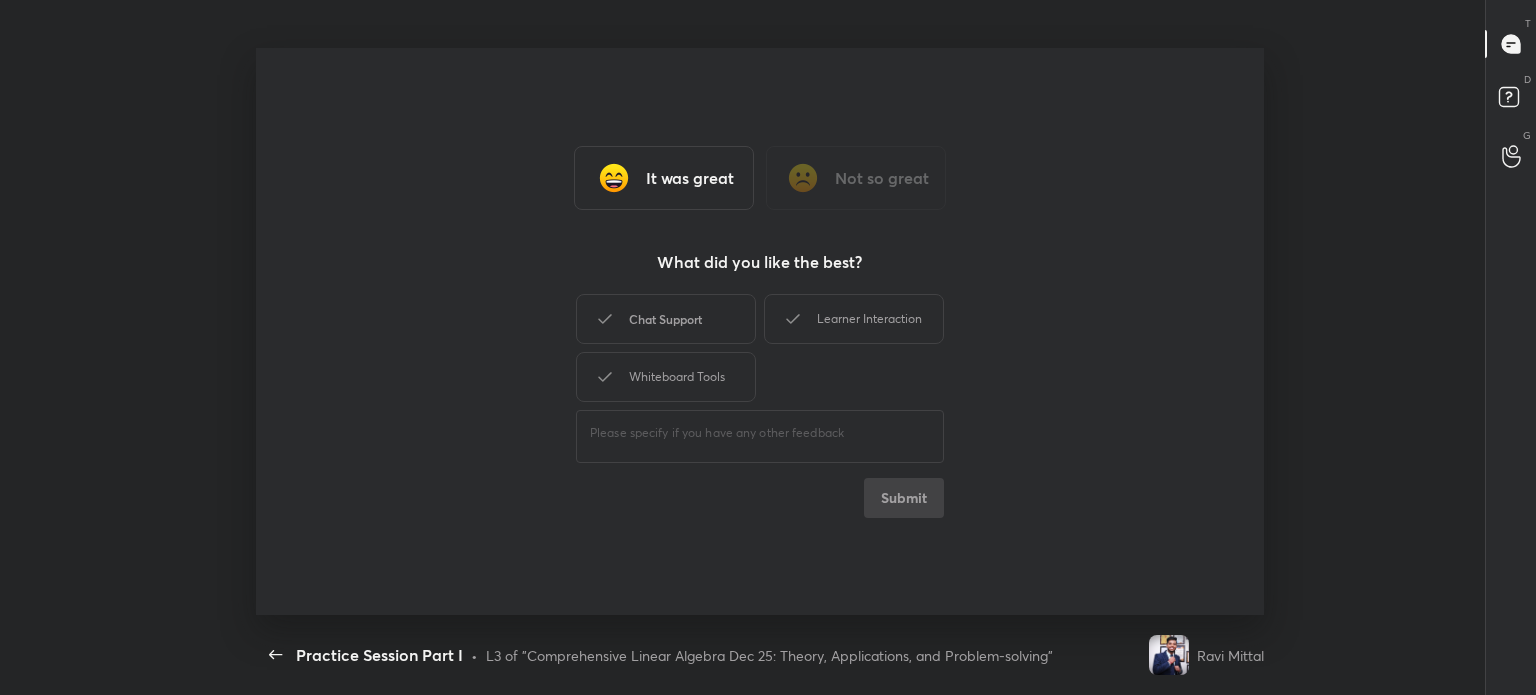 click on "Chat Support Learner Interaction Whiteboard Tools" at bounding box center (760, 348) 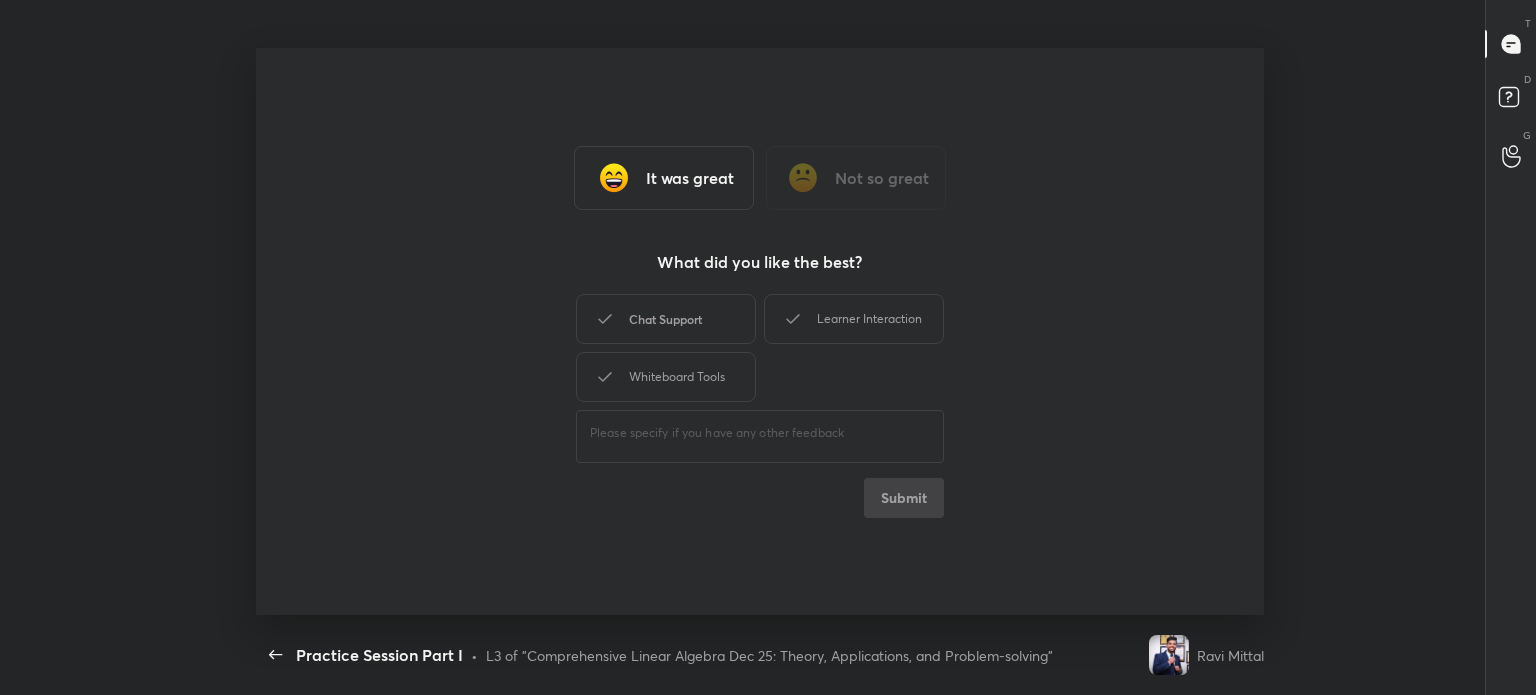 click on "Chat Support" at bounding box center [666, 319] 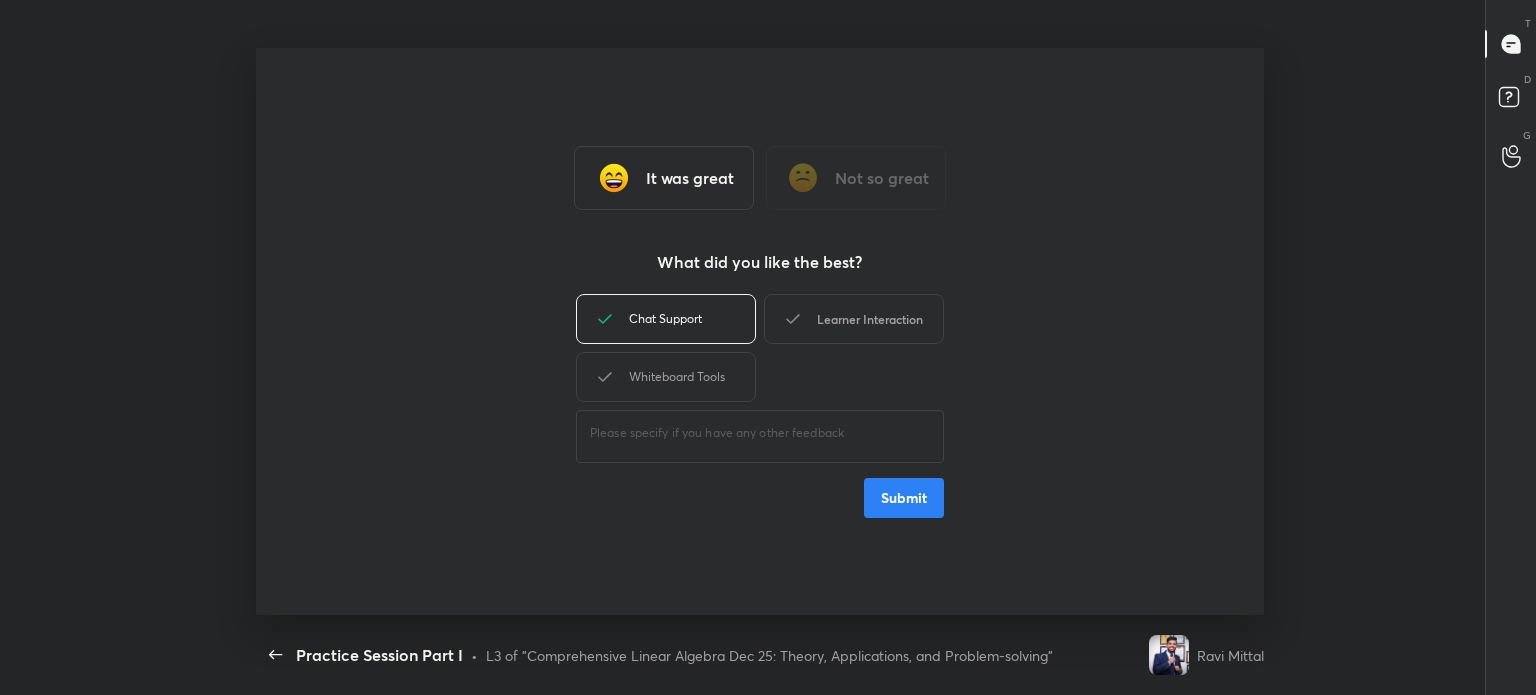 click on "Learner Interaction" at bounding box center (854, 319) 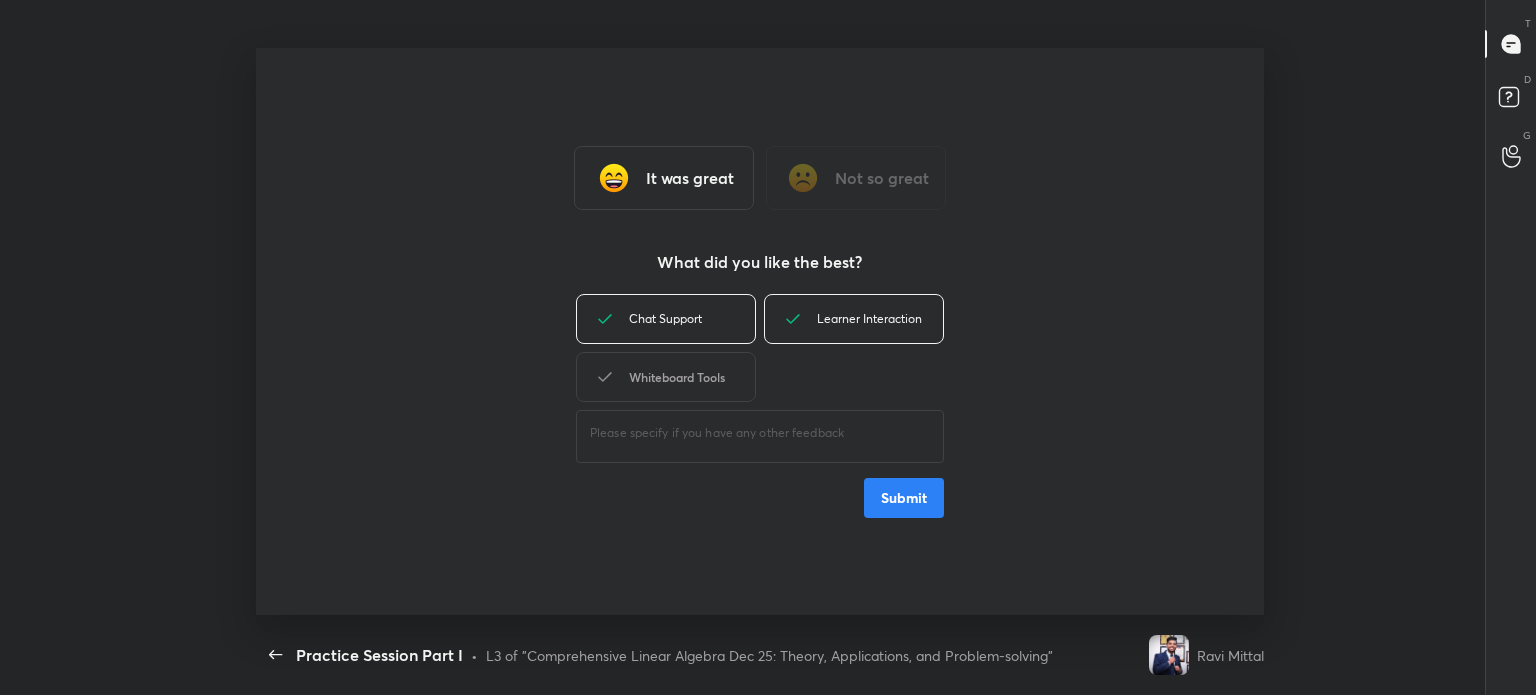 click on "Whiteboard Tools" at bounding box center (666, 377) 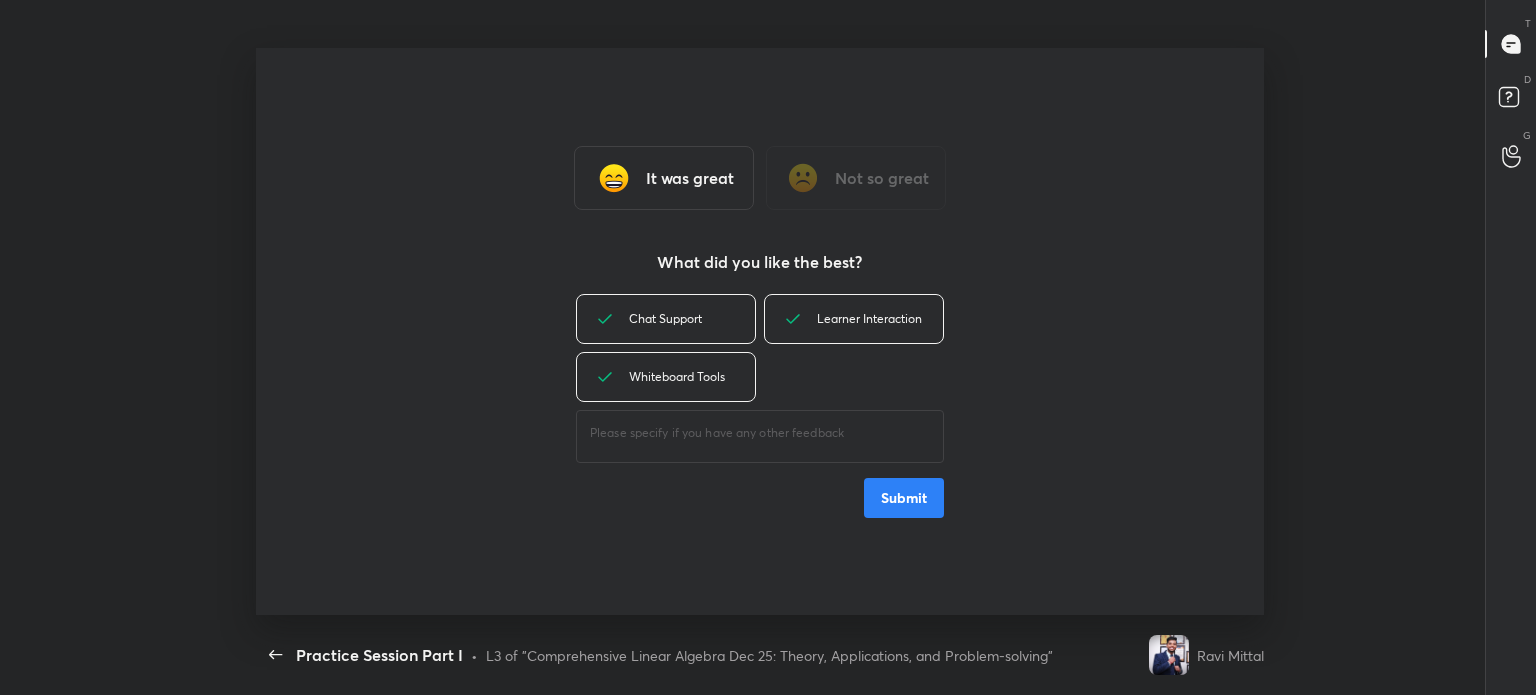 click on "Submit" at bounding box center [904, 498] 